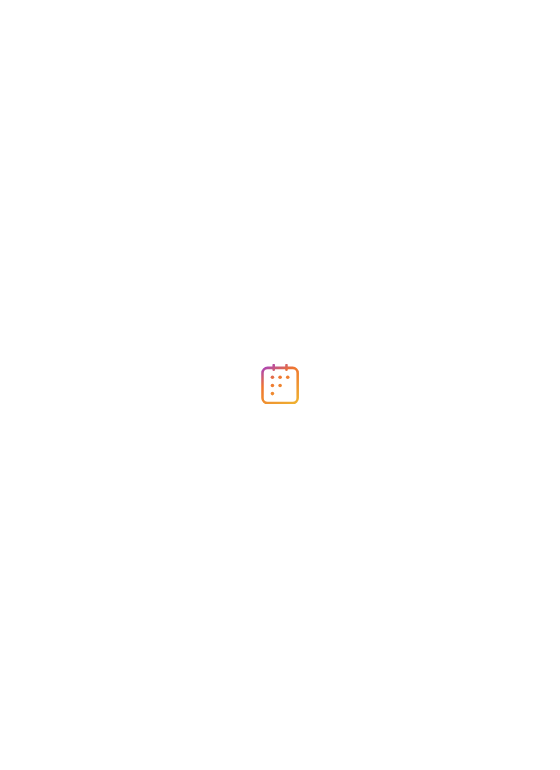 scroll, scrollTop: 0, scrollLeft: 0, axis: both 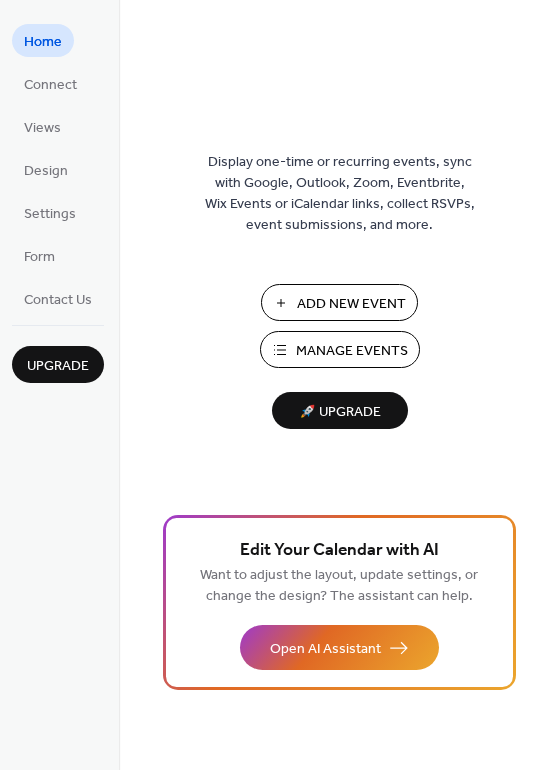 click on "Add New Event" at bounding box center (351, 304) 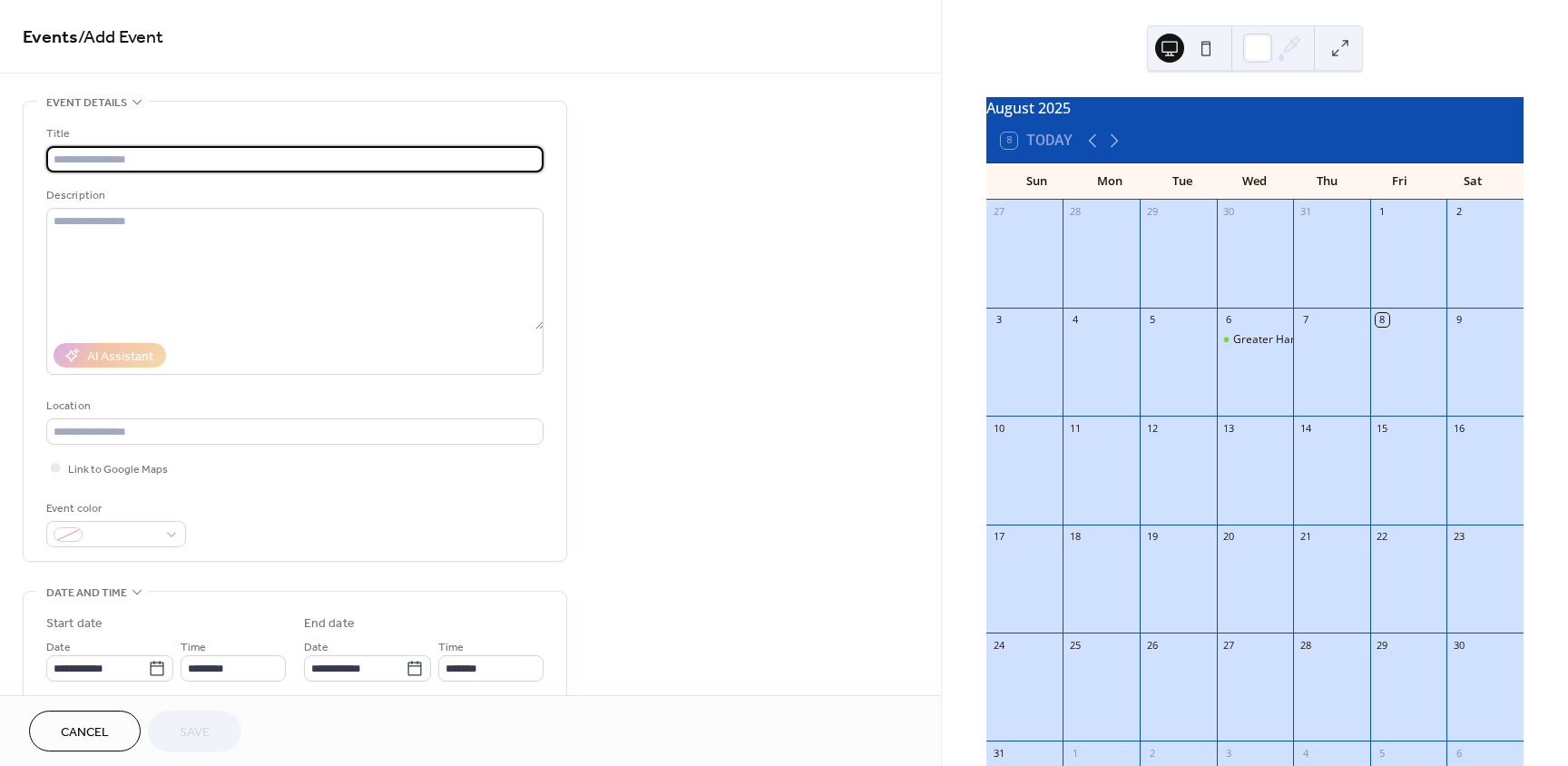 scroll, scrollTop: 0, scrollLeft: 0, axis: both 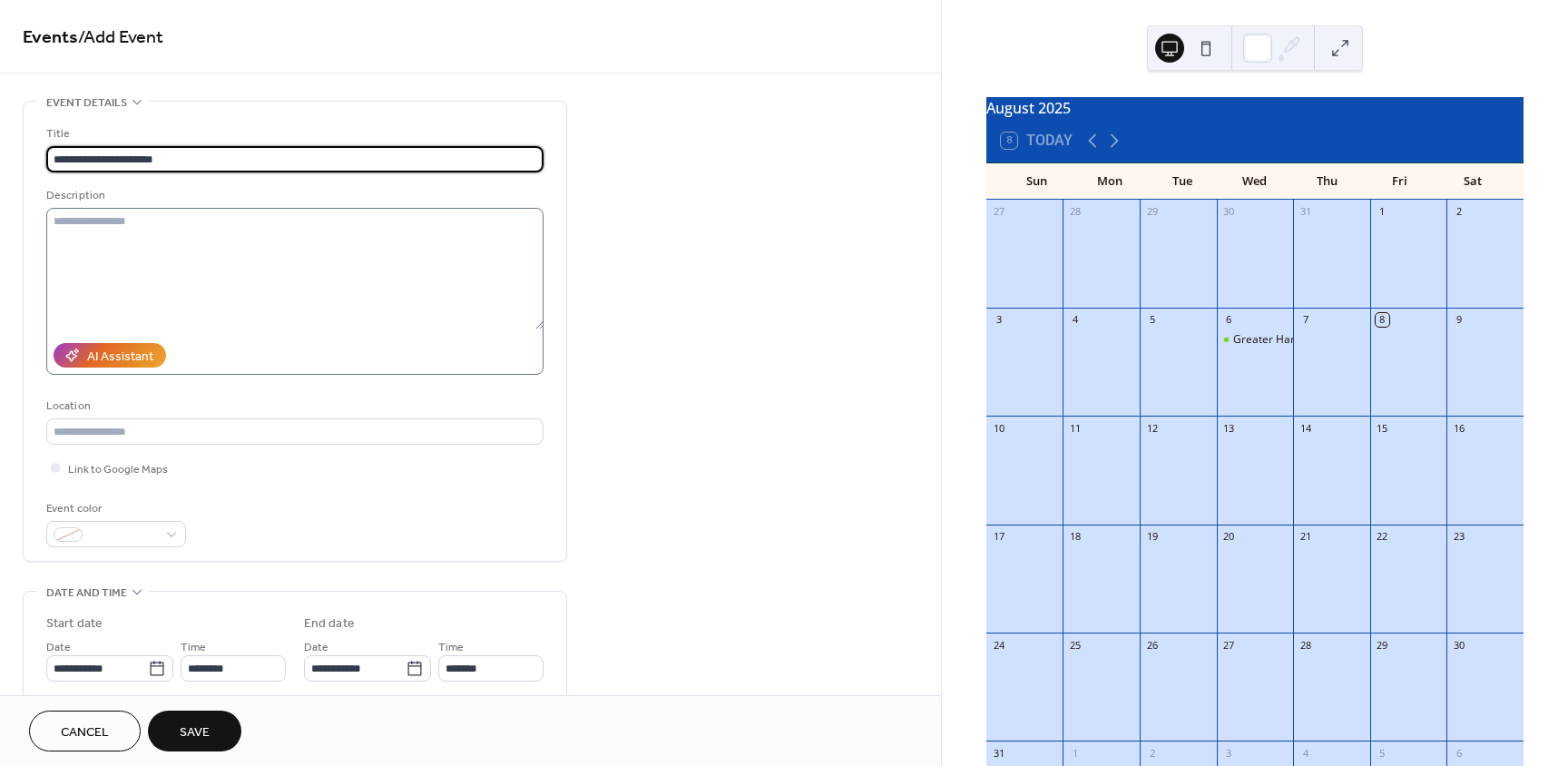 type on "**********" 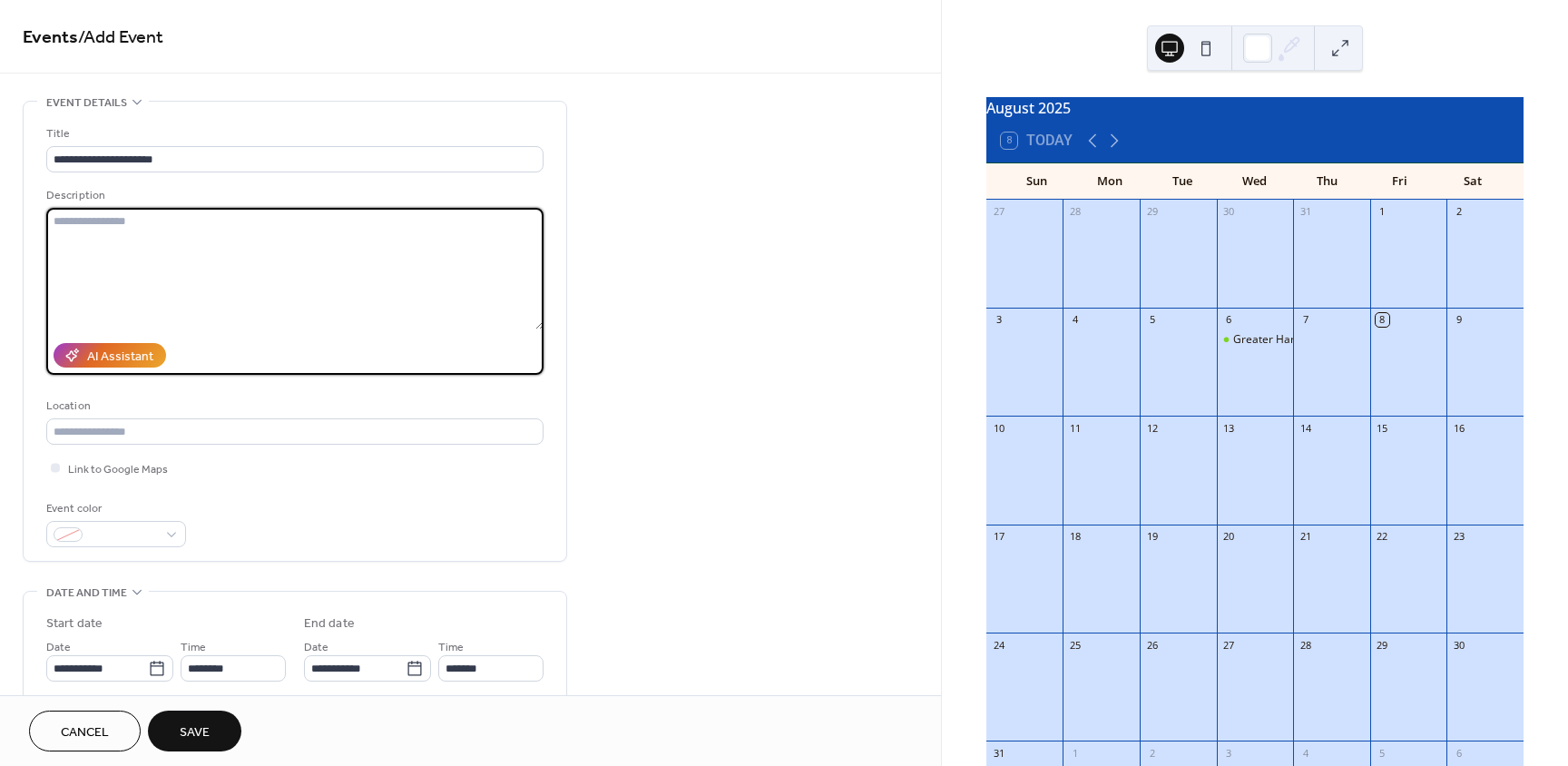 click at bounding box center (295, 269) 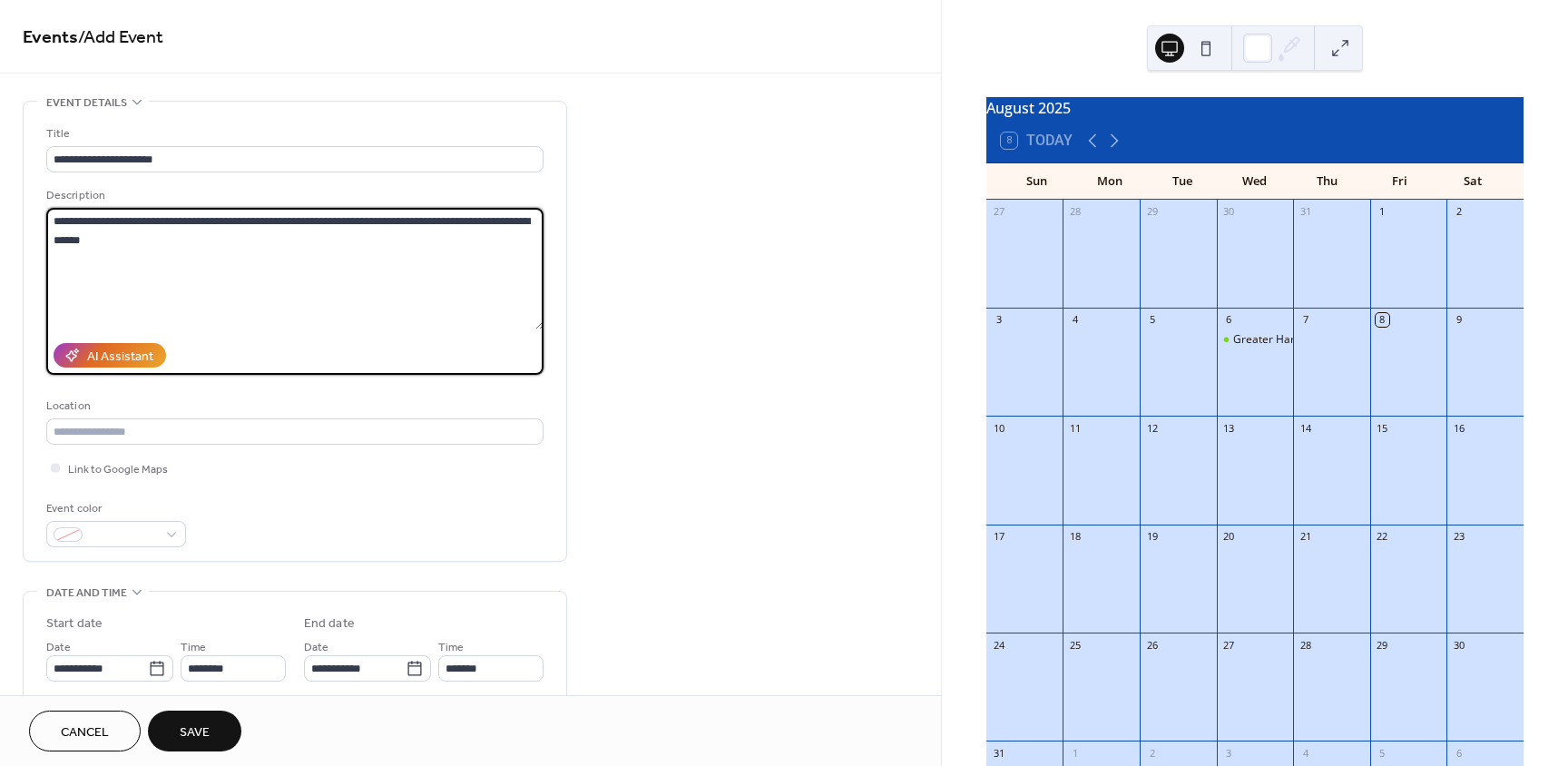 drag, startPoint x: 242, startPoint y: 221, endPoint x: 524, endPoint y: 265, distance: 285.412 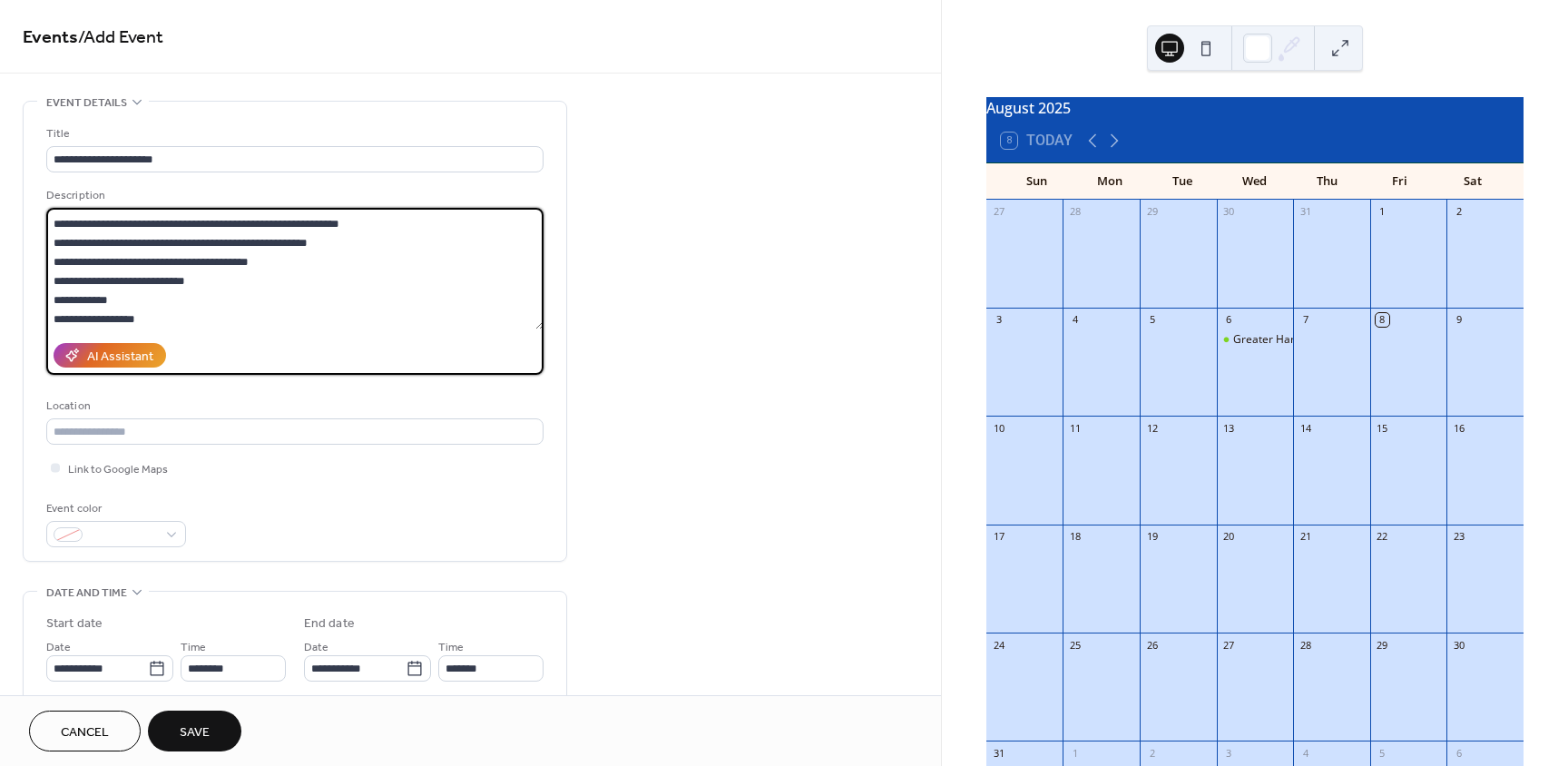 scroll, scrollTop: 35, scrollLeft: 0, axis: vertical 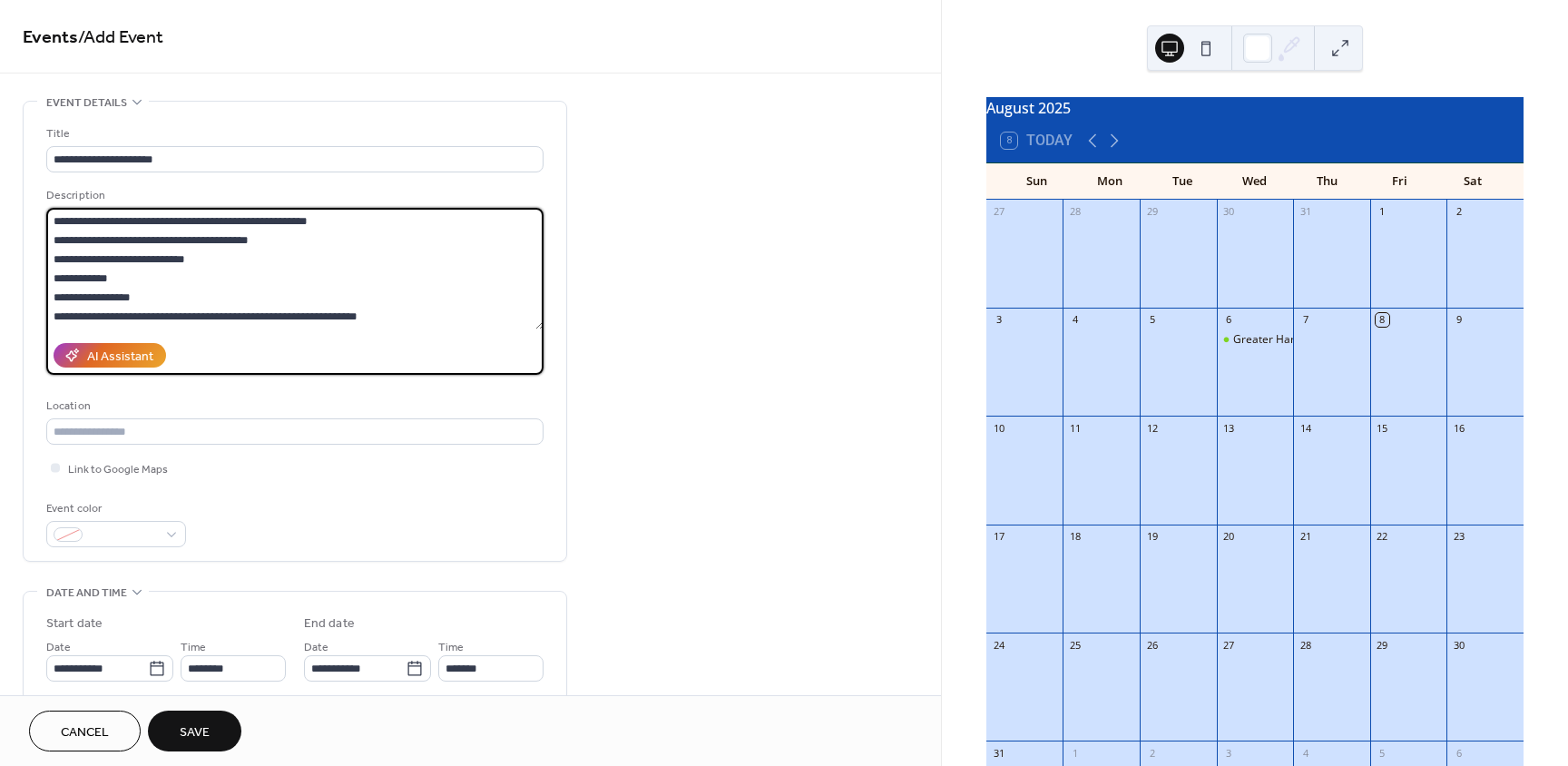 click on "**********" at bounding box center (295, 269) 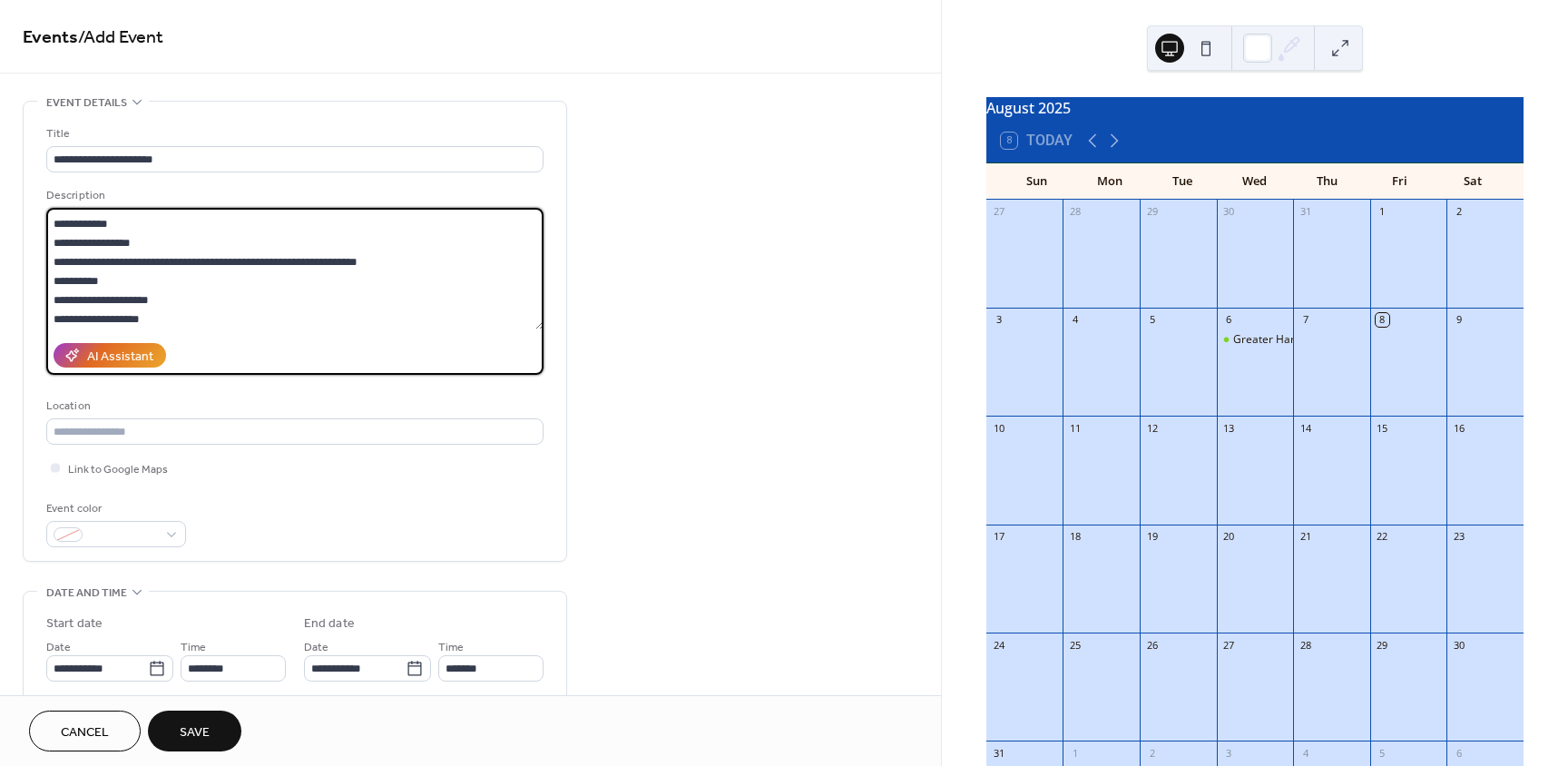 scroll, scrollTop: 112, scrollLeft: 0, axis: vertical 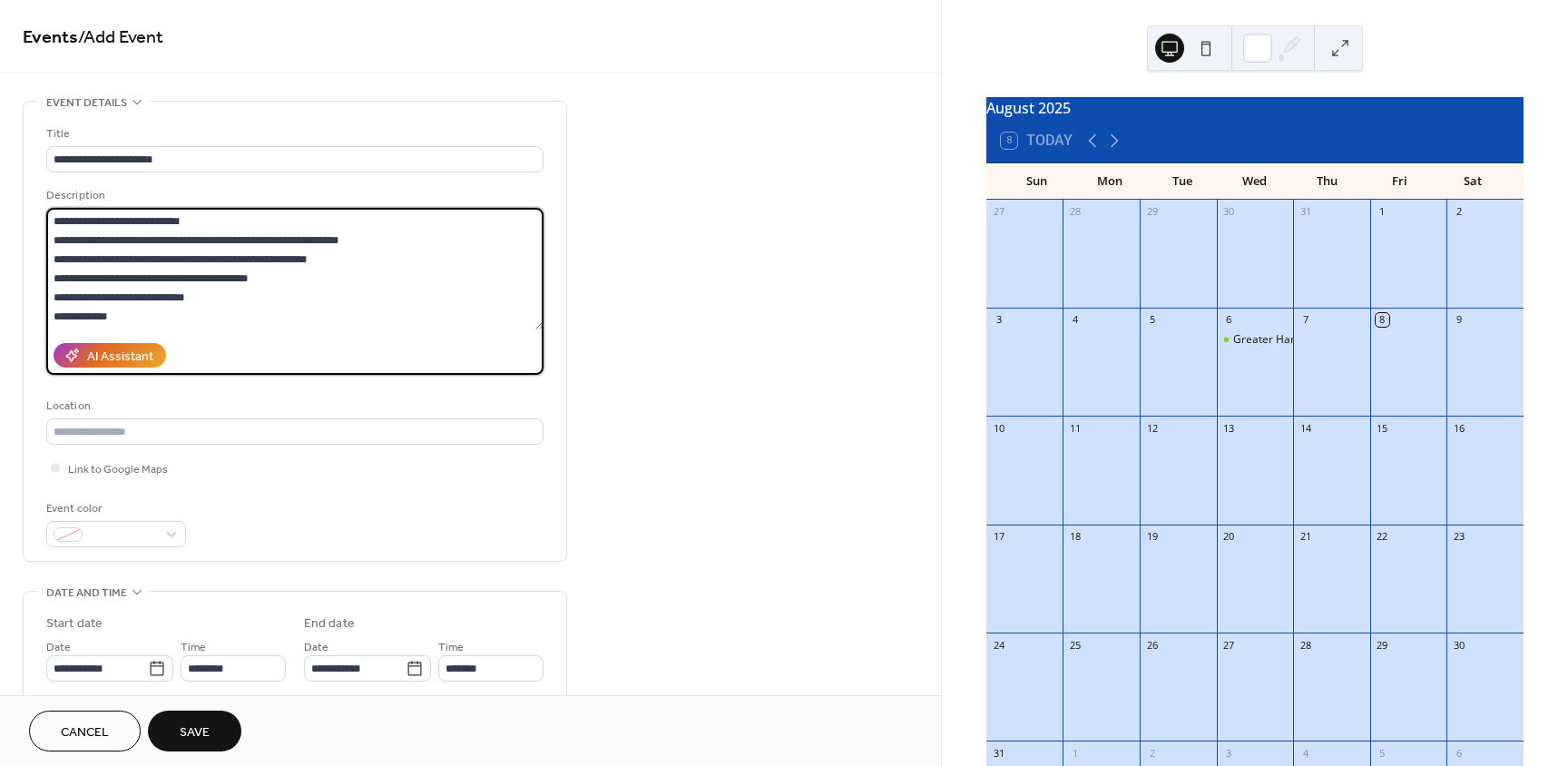 drag, startPoint x: 146, startPoint y: 312, endPoint x: 41, endPoint y: 203, distance: 151.34728 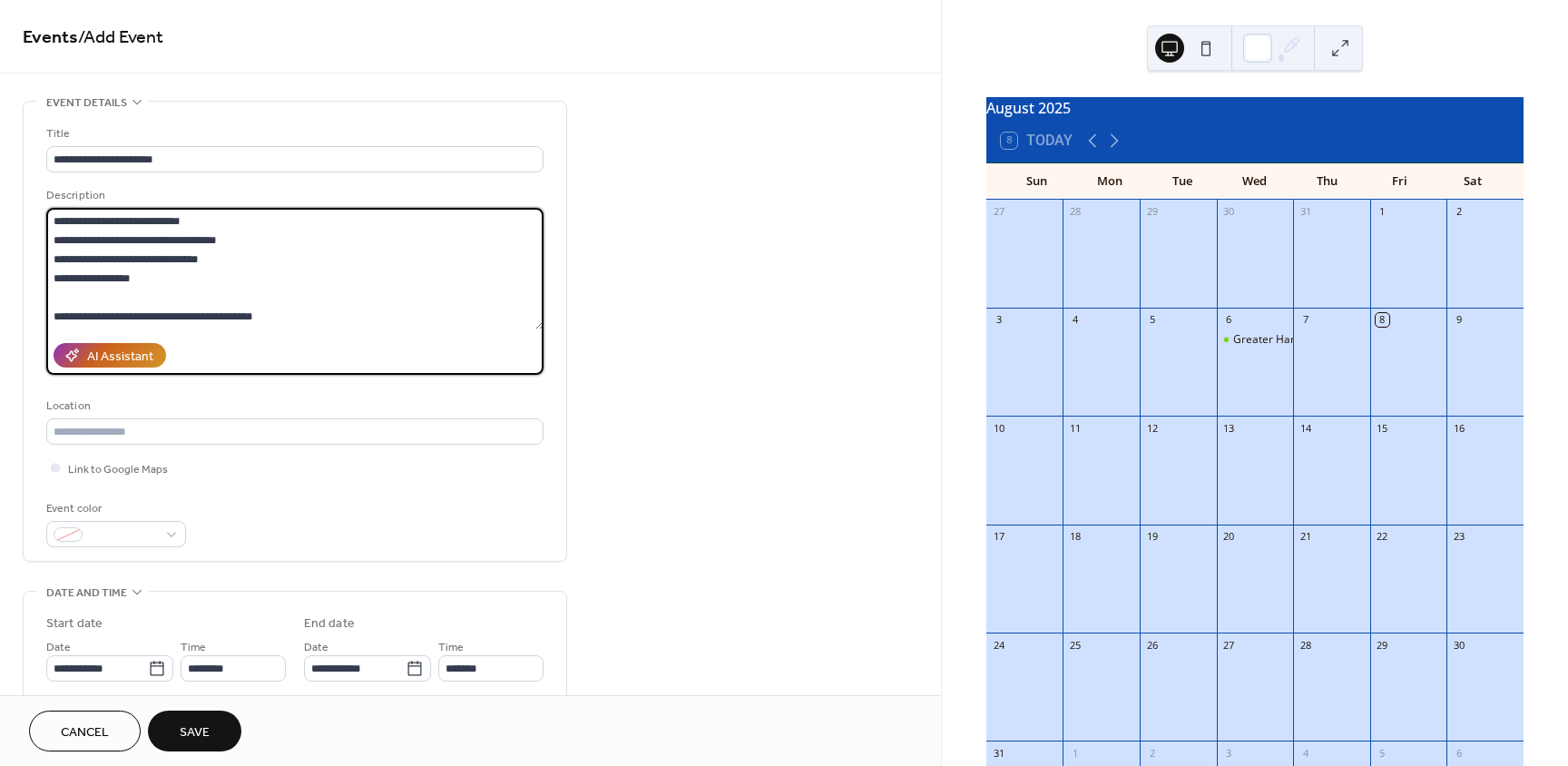 scroll, scrollTop: 474, scrollLeft: 0, axis: vertical 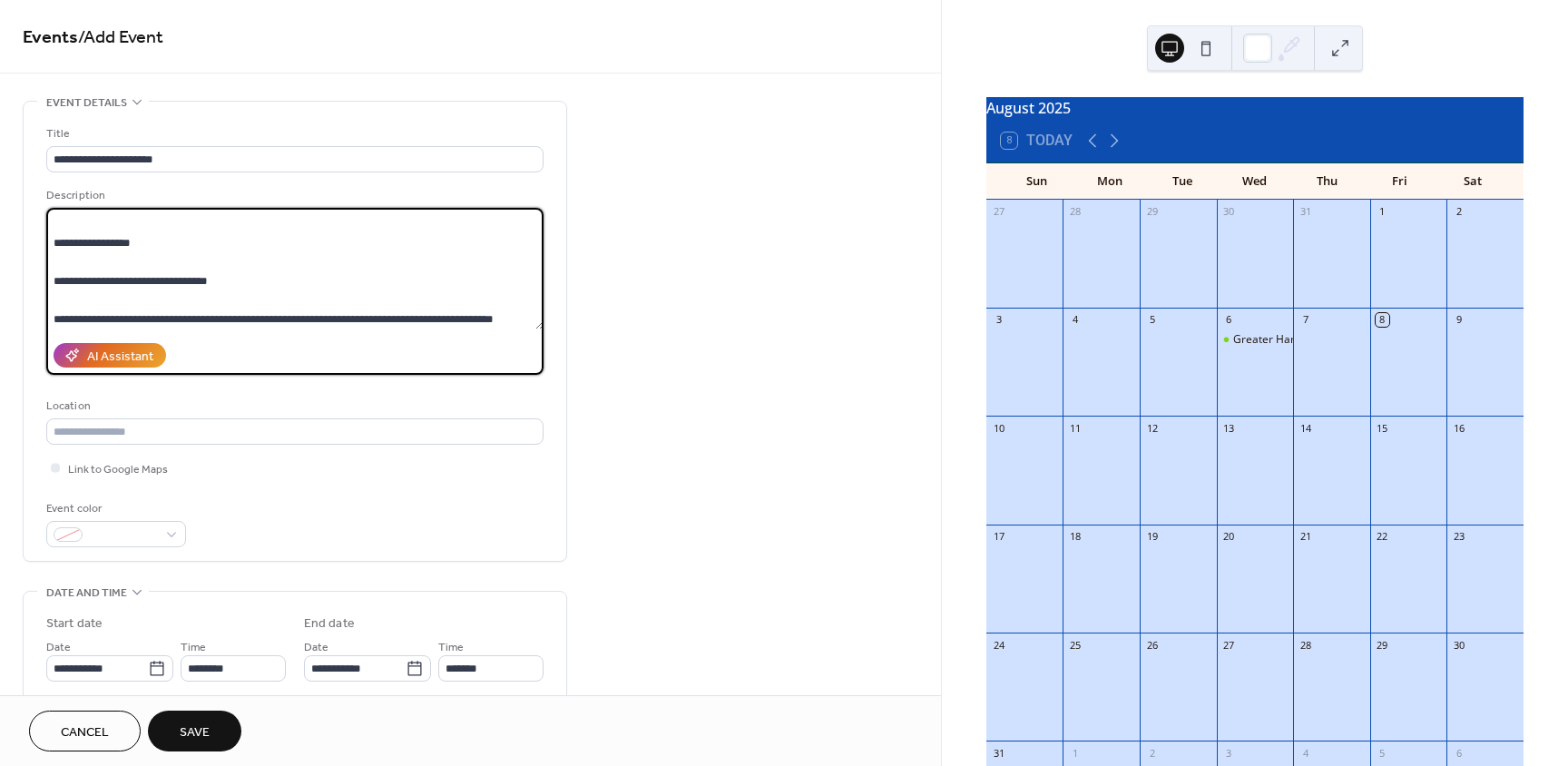 click on "**********" at bounding box center (295, 269) 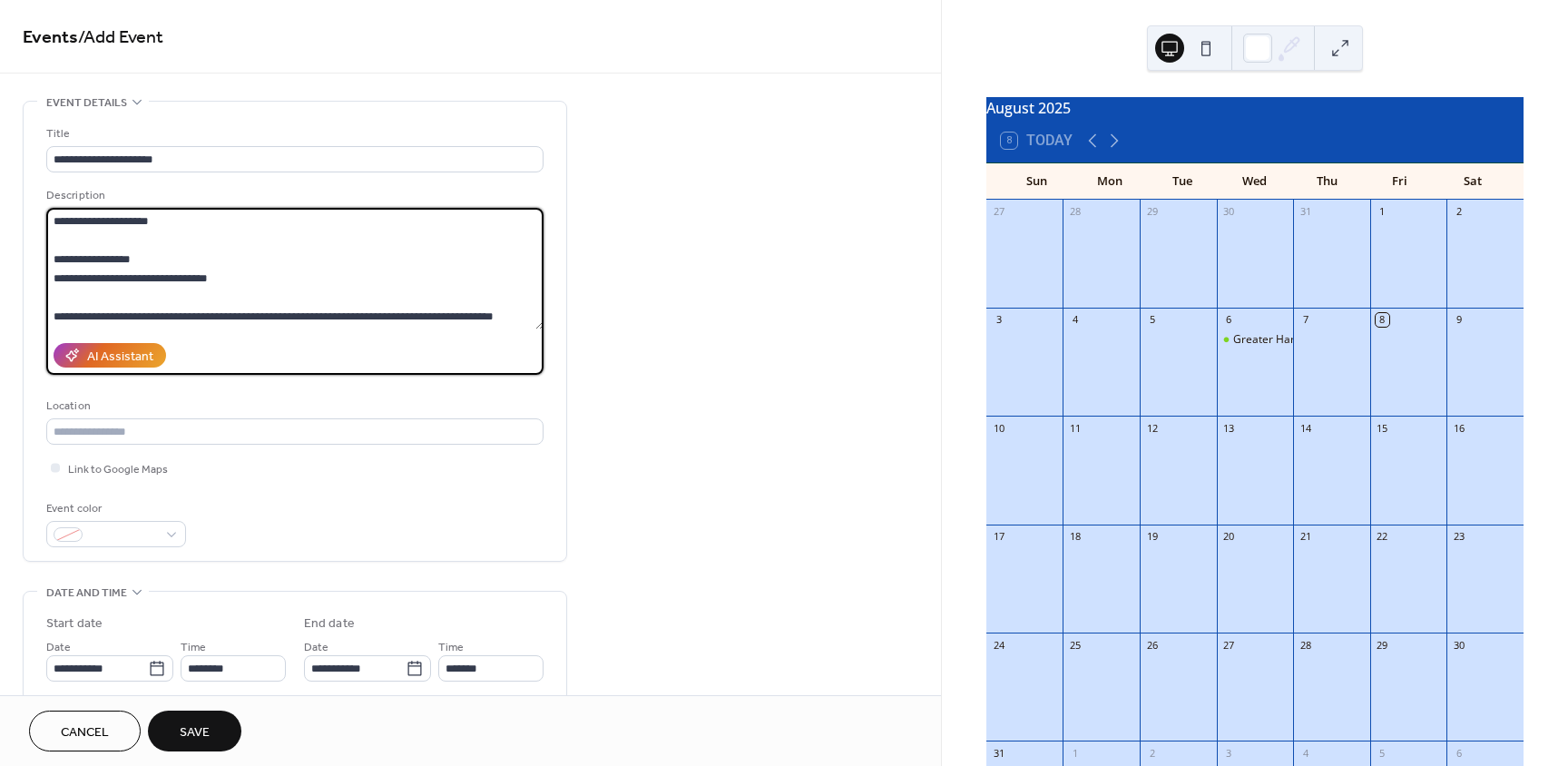scroll, scrollTop: 457, scrollLeft: 0, axis: vertical 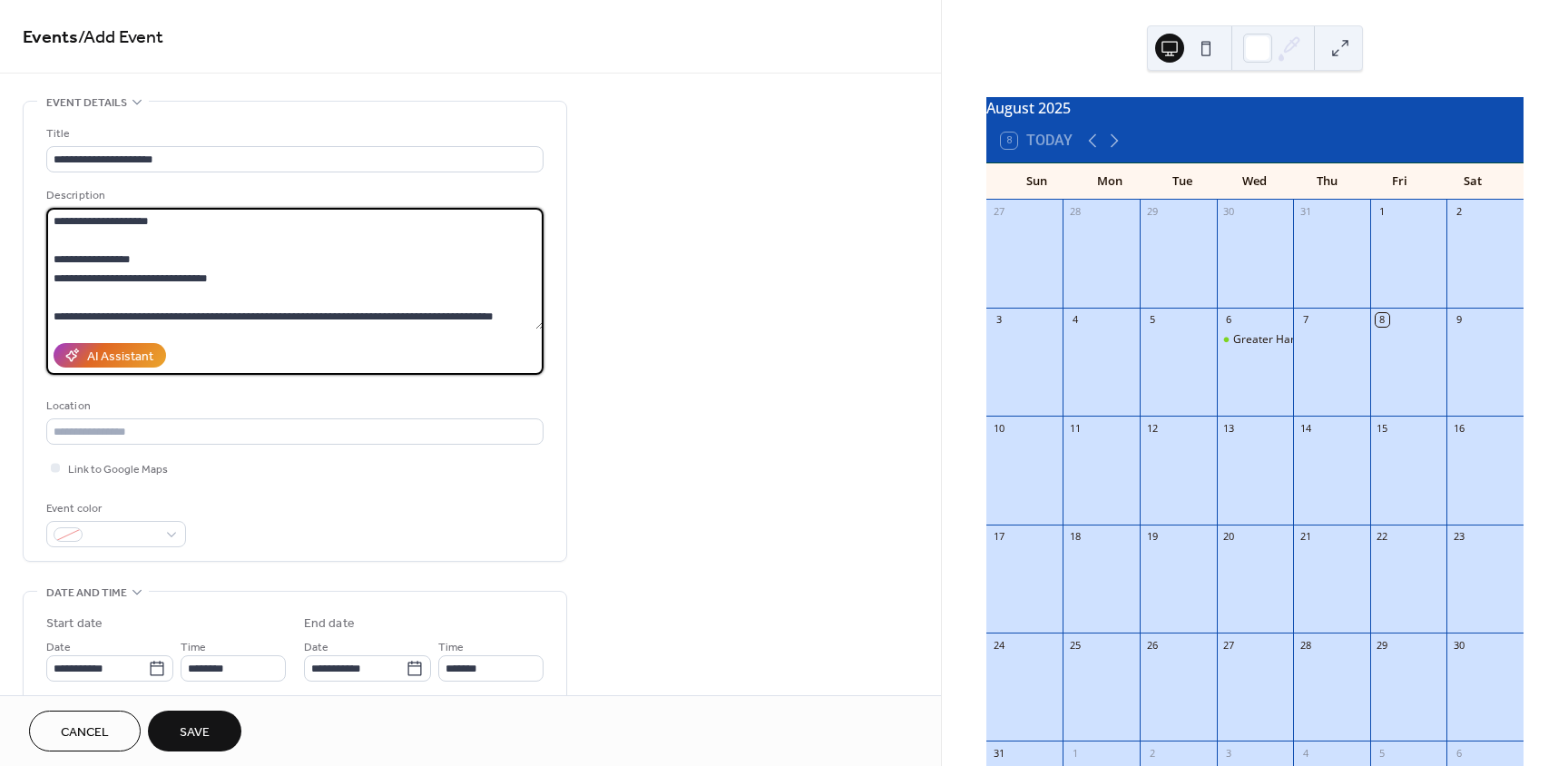 click on "**********" at bounding box center [295, 269] 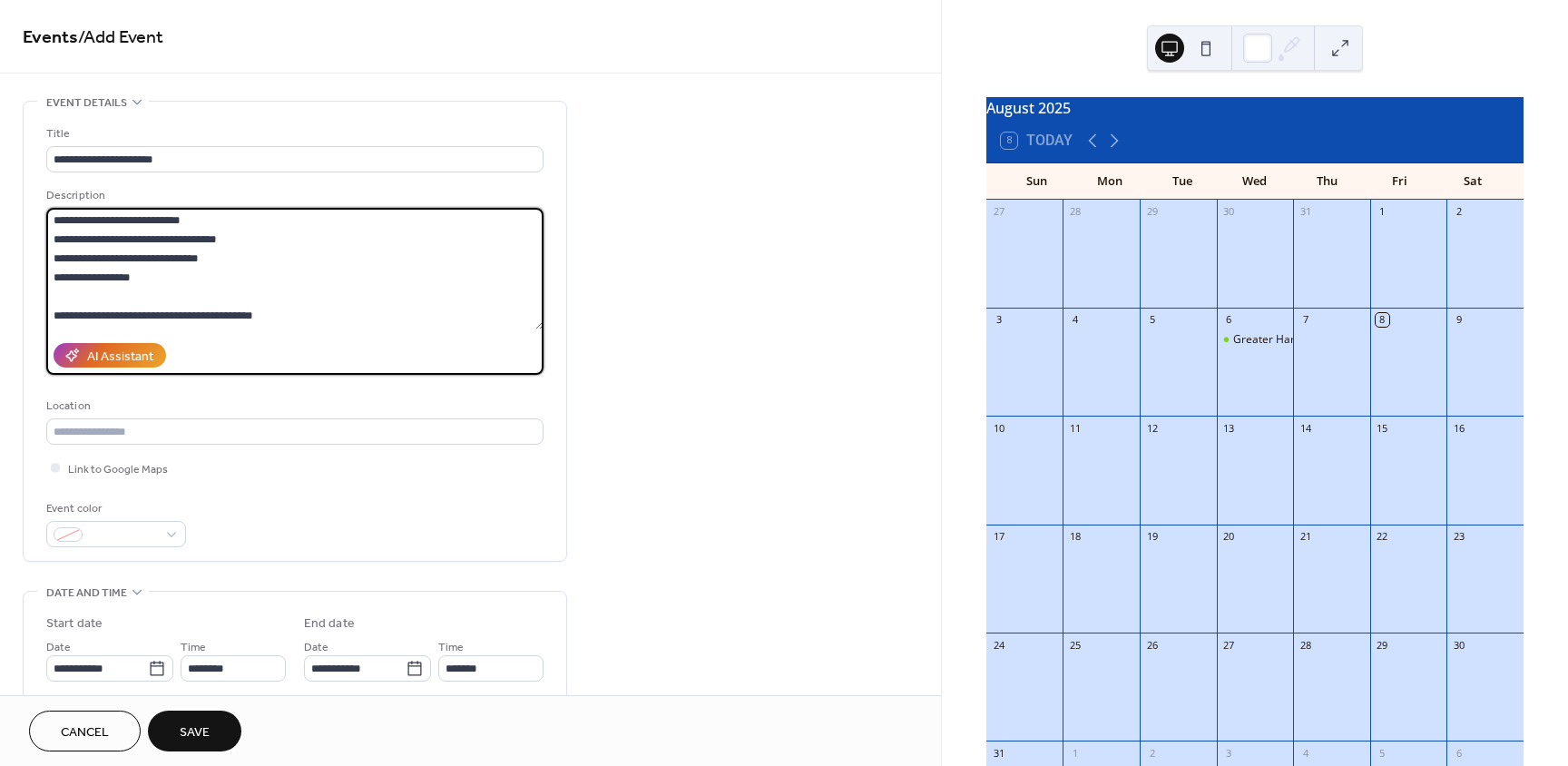 scroll, scrollTop: 0, scrollLeft: 0, axis: both 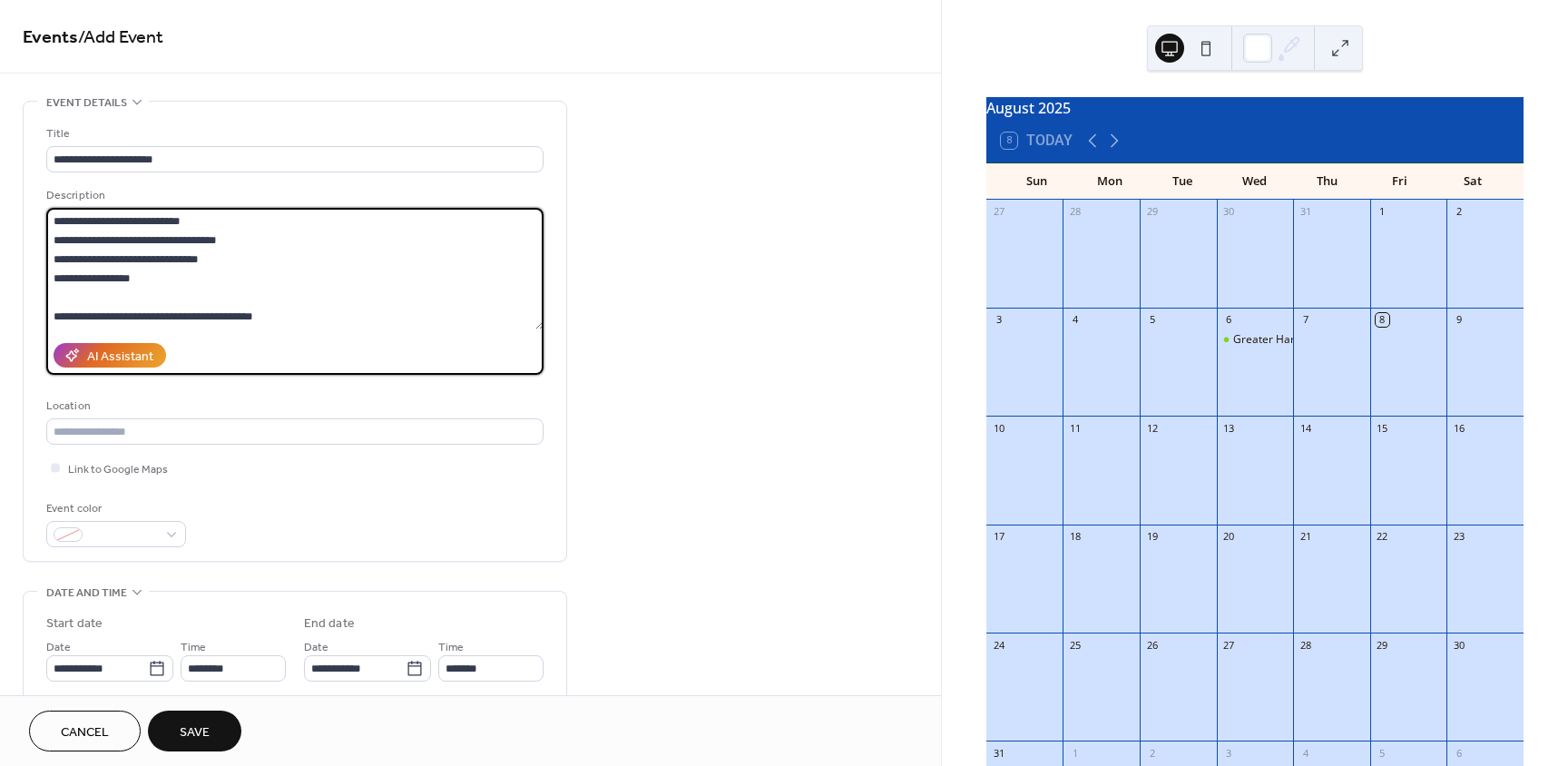 click on "**********" at bounding box center [295, 269] 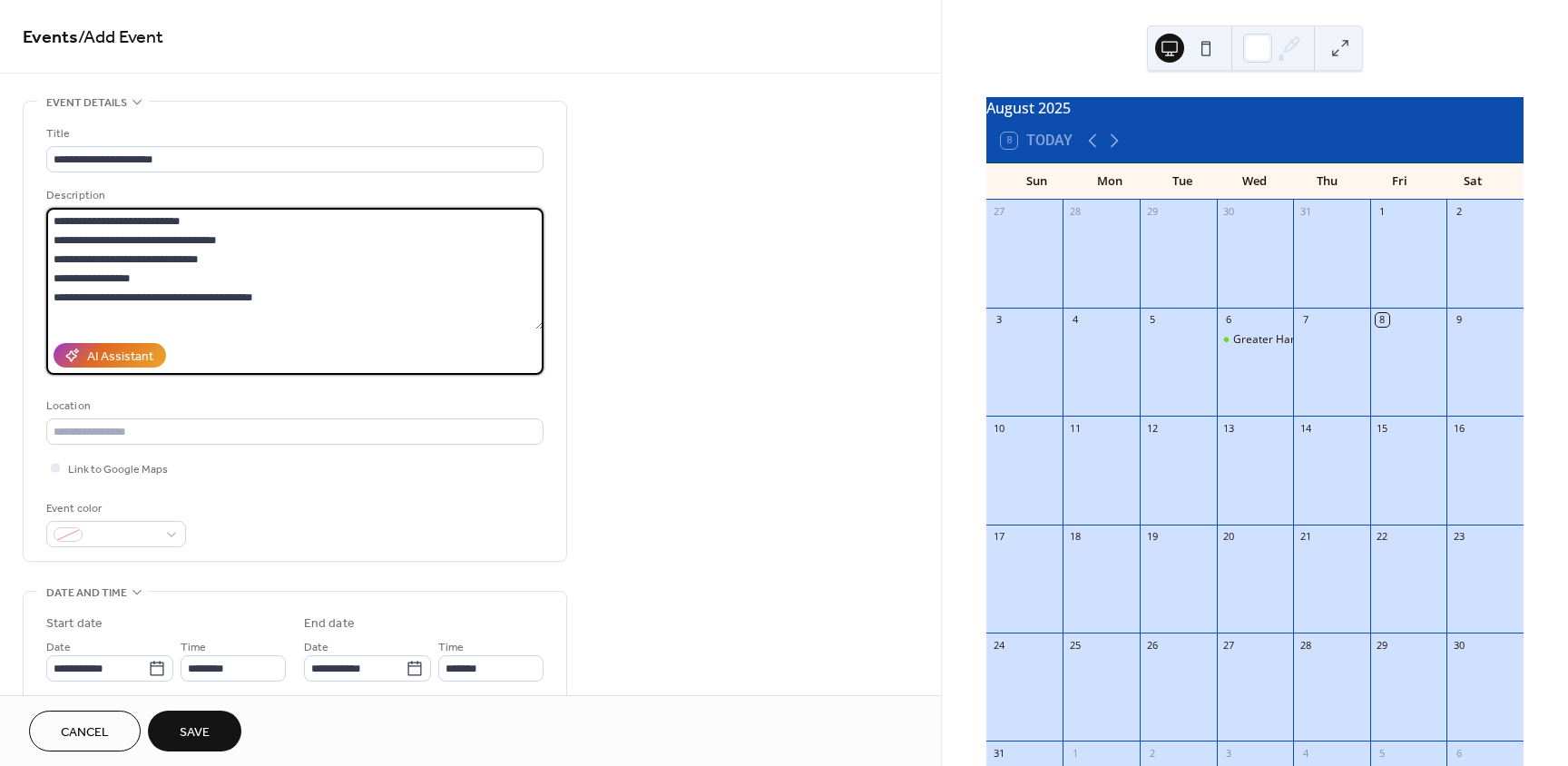 click on "**********" at bounding box center [295, 269] 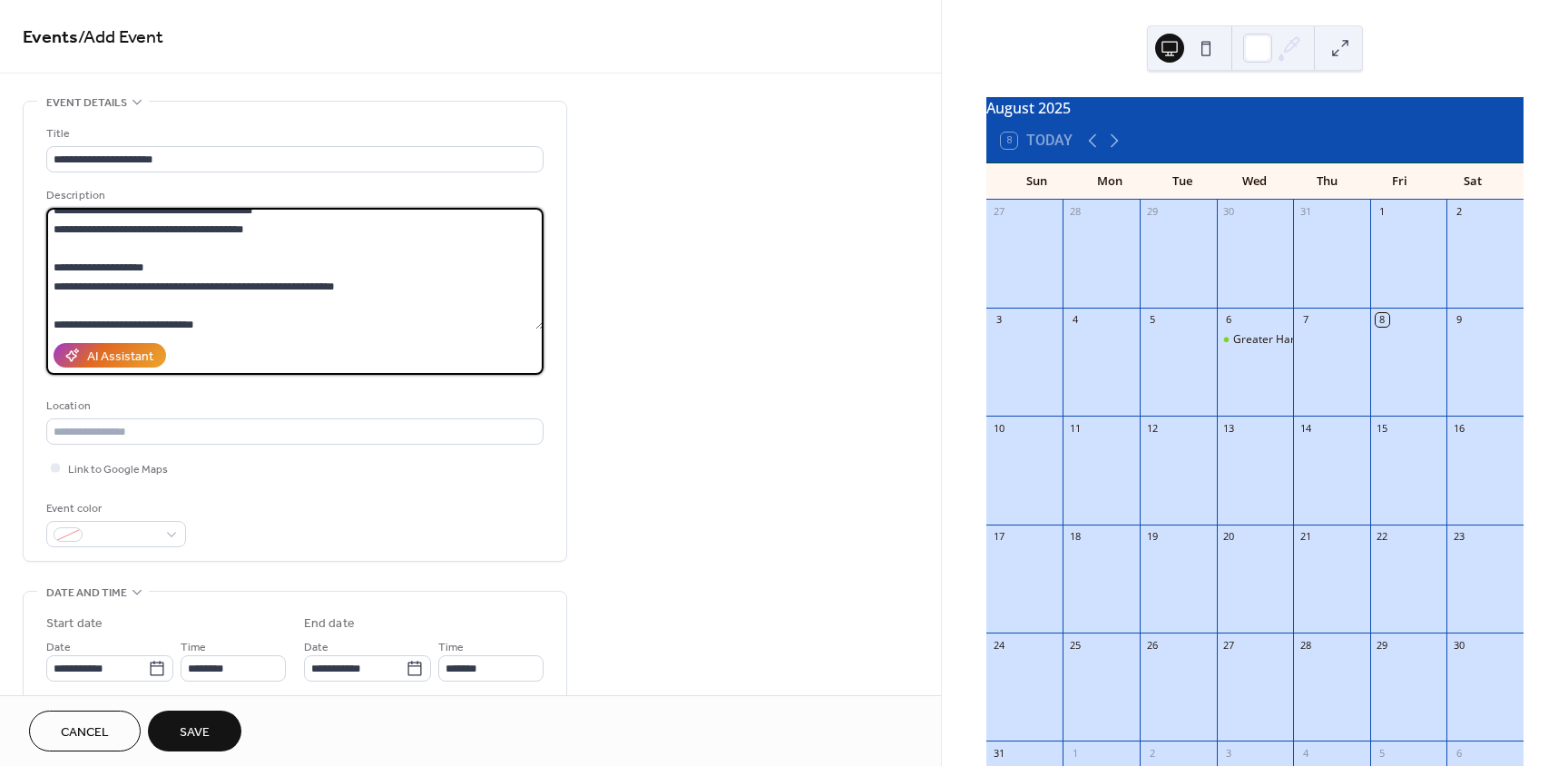 scroll, scrollTop: 91, scrollLeft: 0, axis: vertical 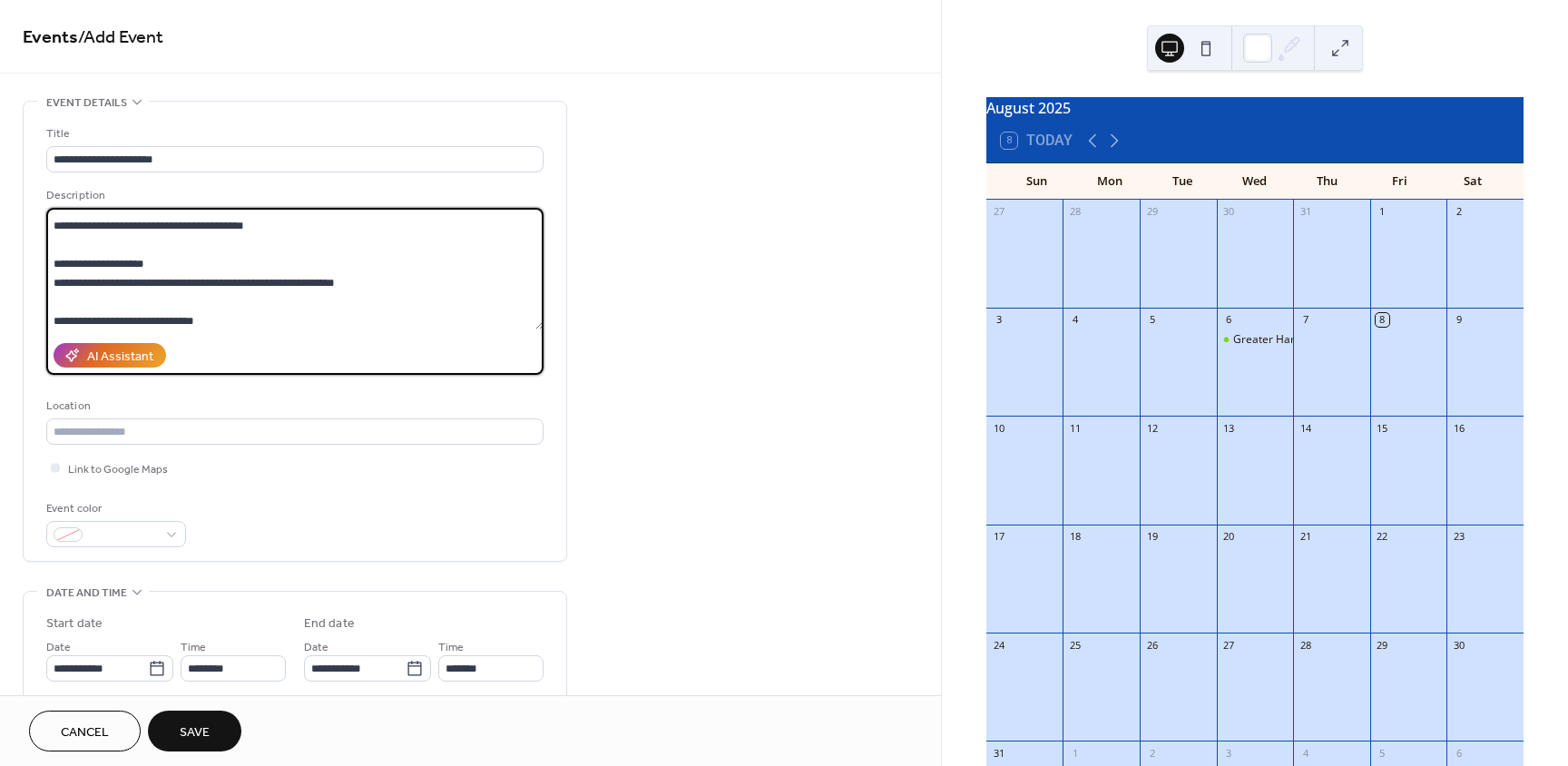 click on "**********" at bounding box center (295, 269) 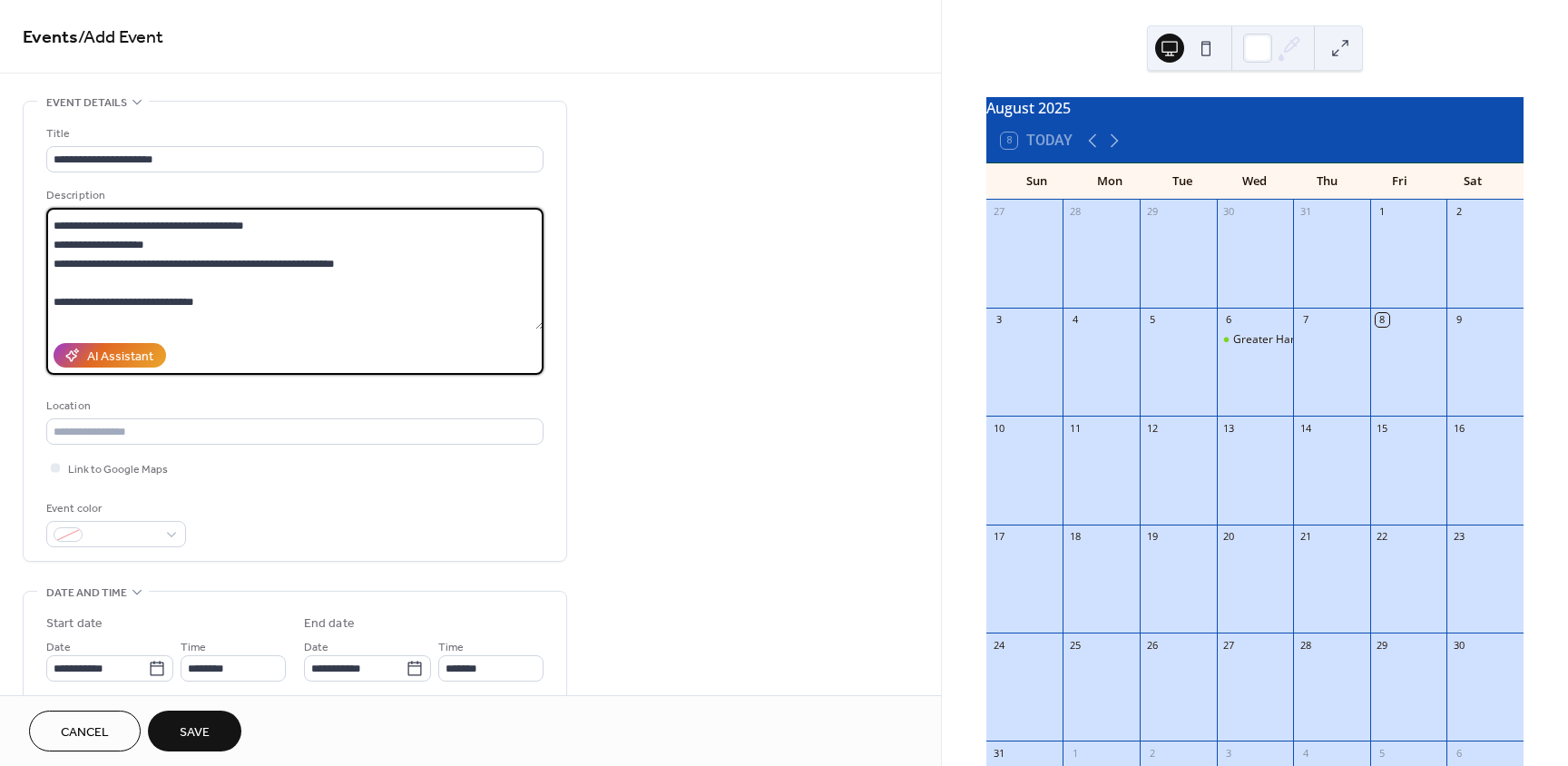 click on "**********" at bounding box center [295, 269] 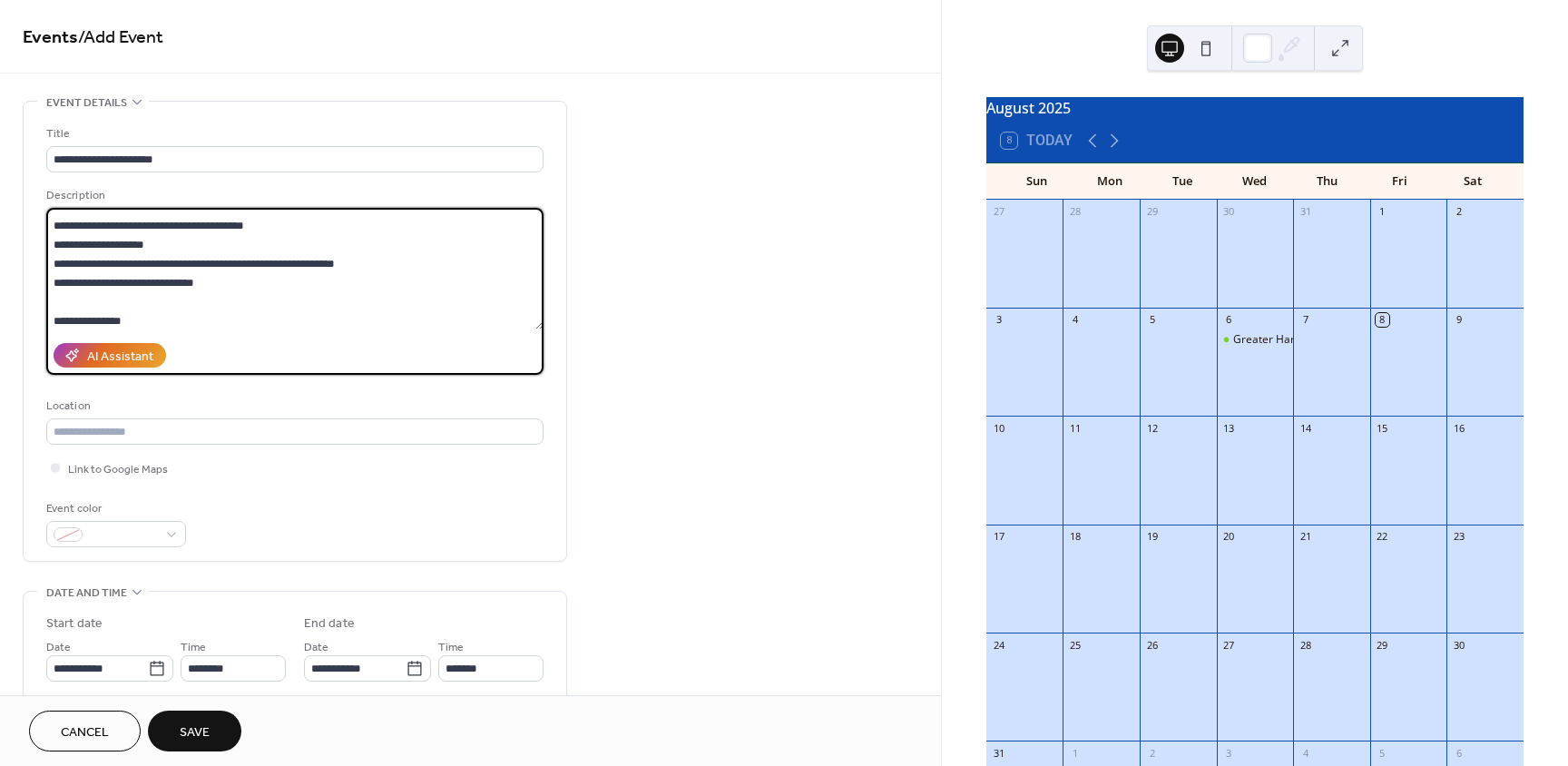 click on "**********" at bounding box center [295, 269] 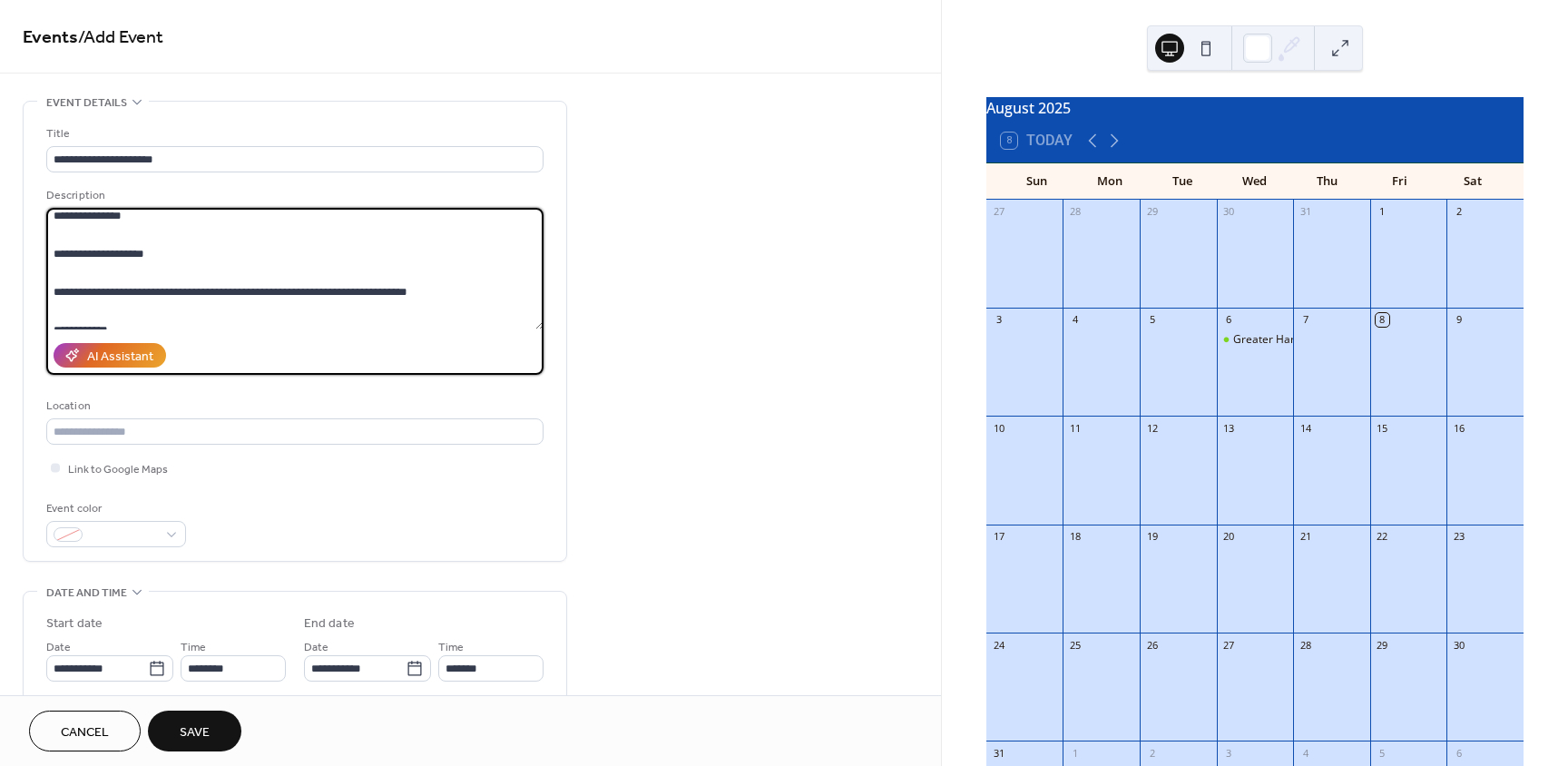scroll, scrollTop: 182, scrollLeft: 0, axis: vertical 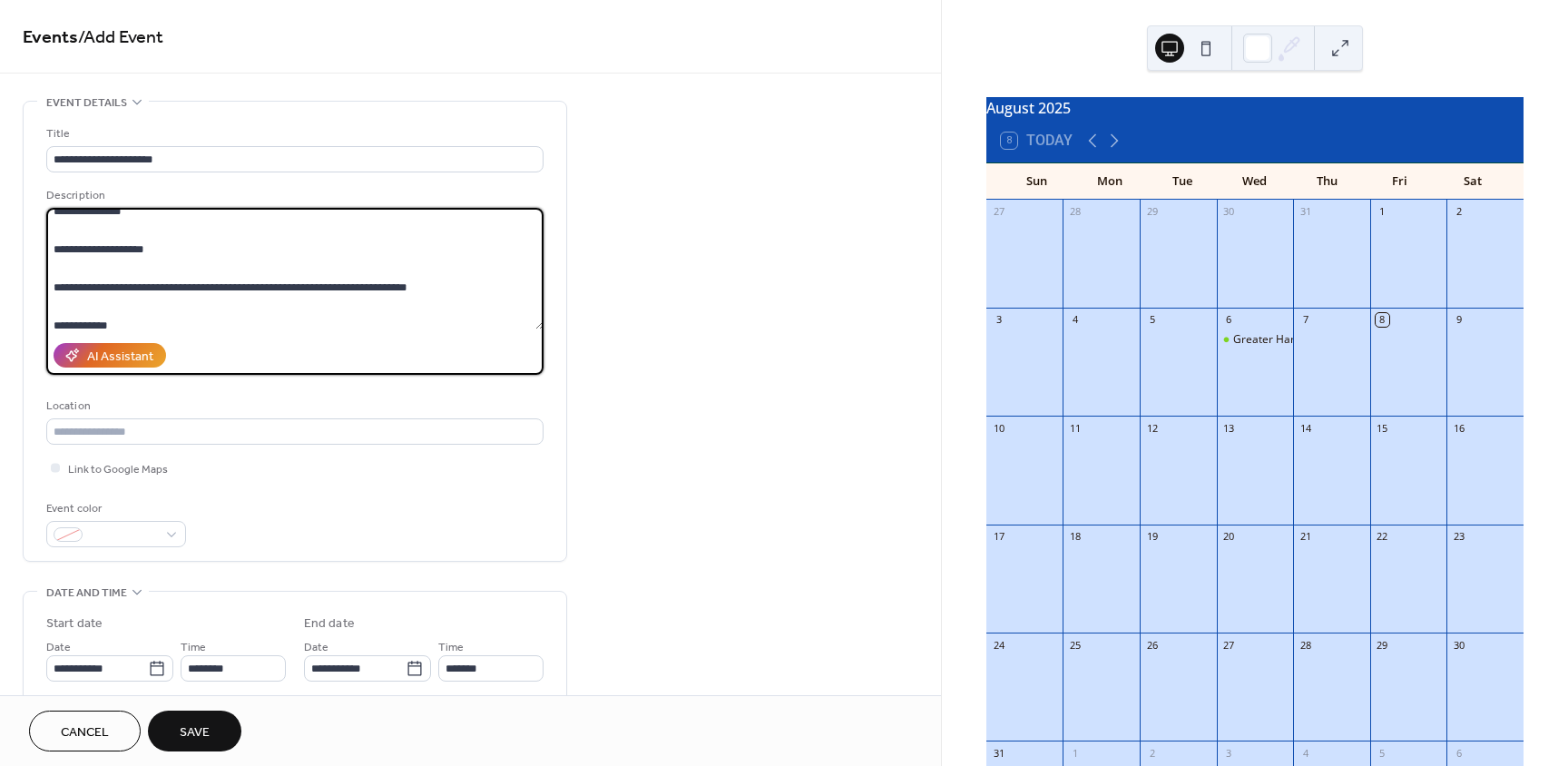 click on "**********" at bounding box center (295, 269) 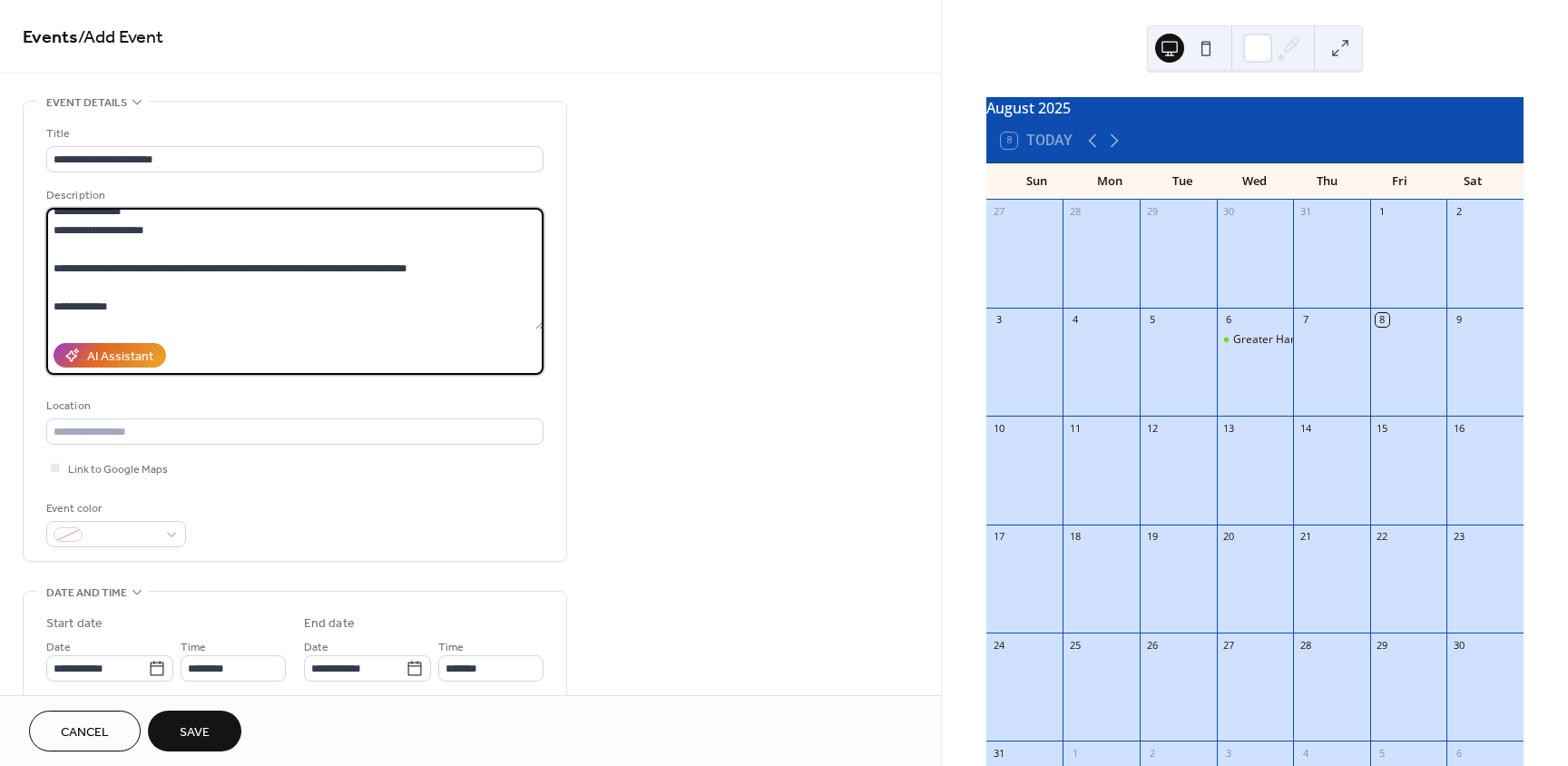 scroll, scrollTop: 162, scrollLeft: 0, axis: vertical 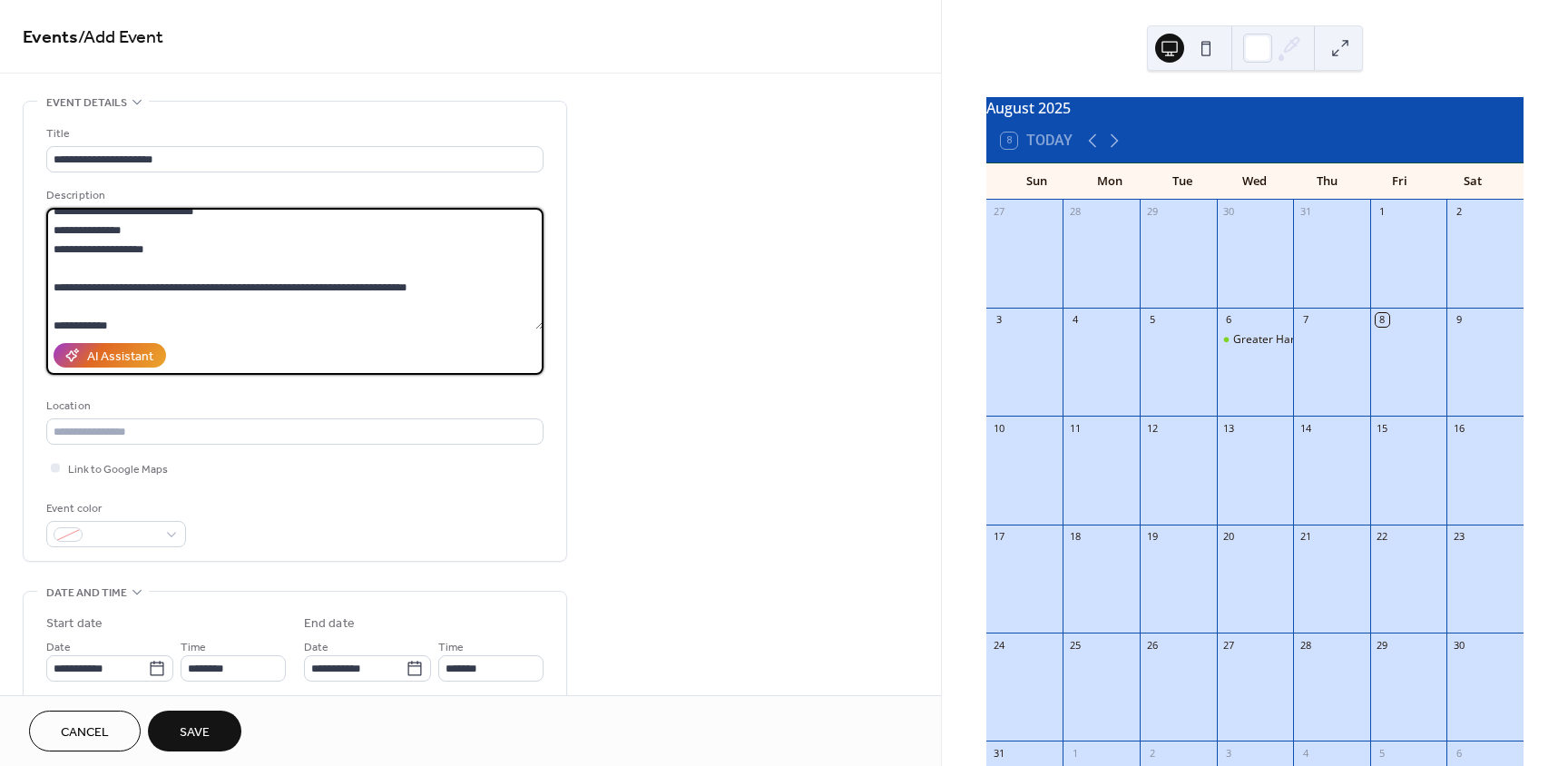 click on "**********" at bounding box center (295, 269) 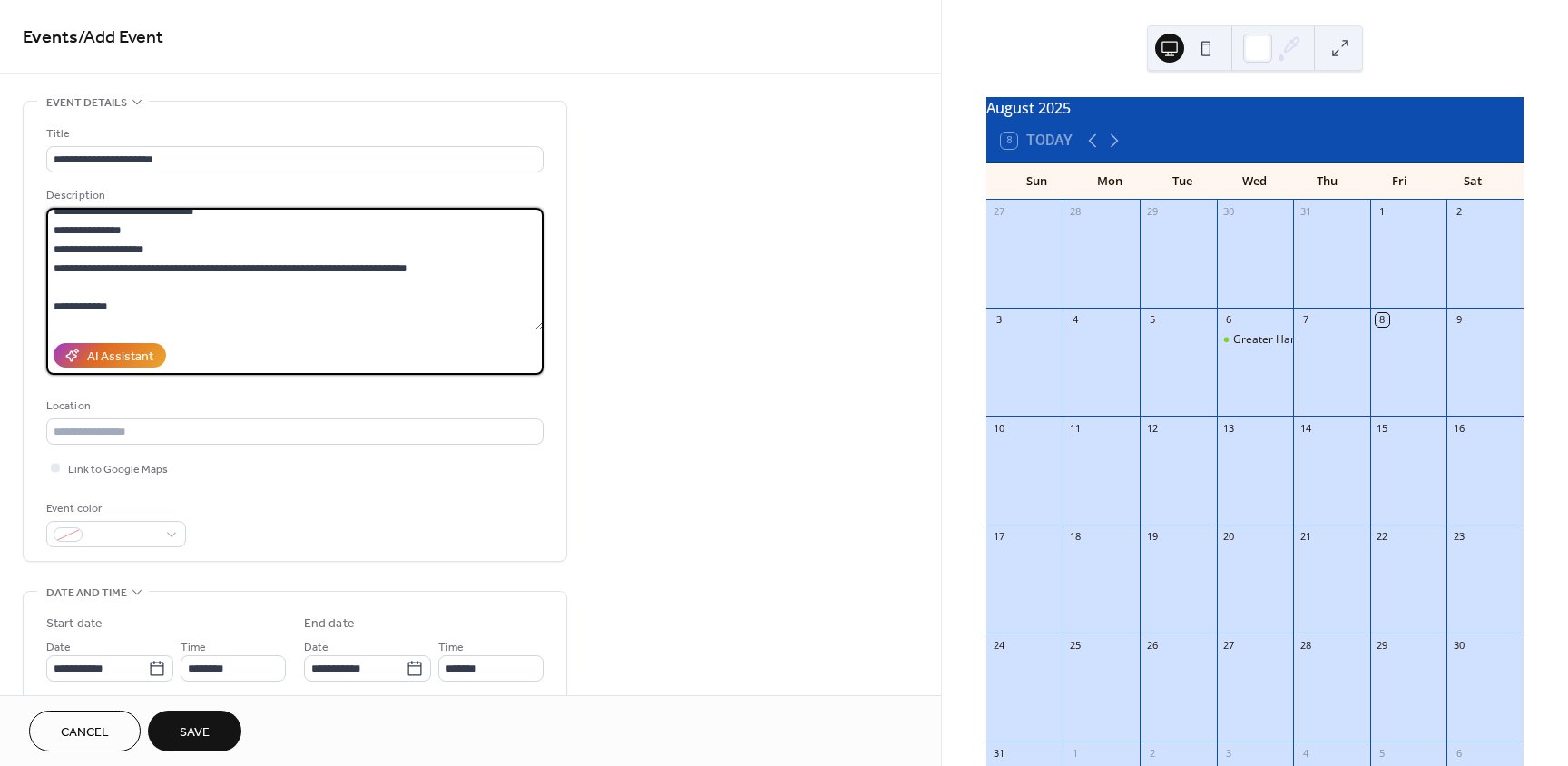 click on "**********" at bounding box center (295, 269) 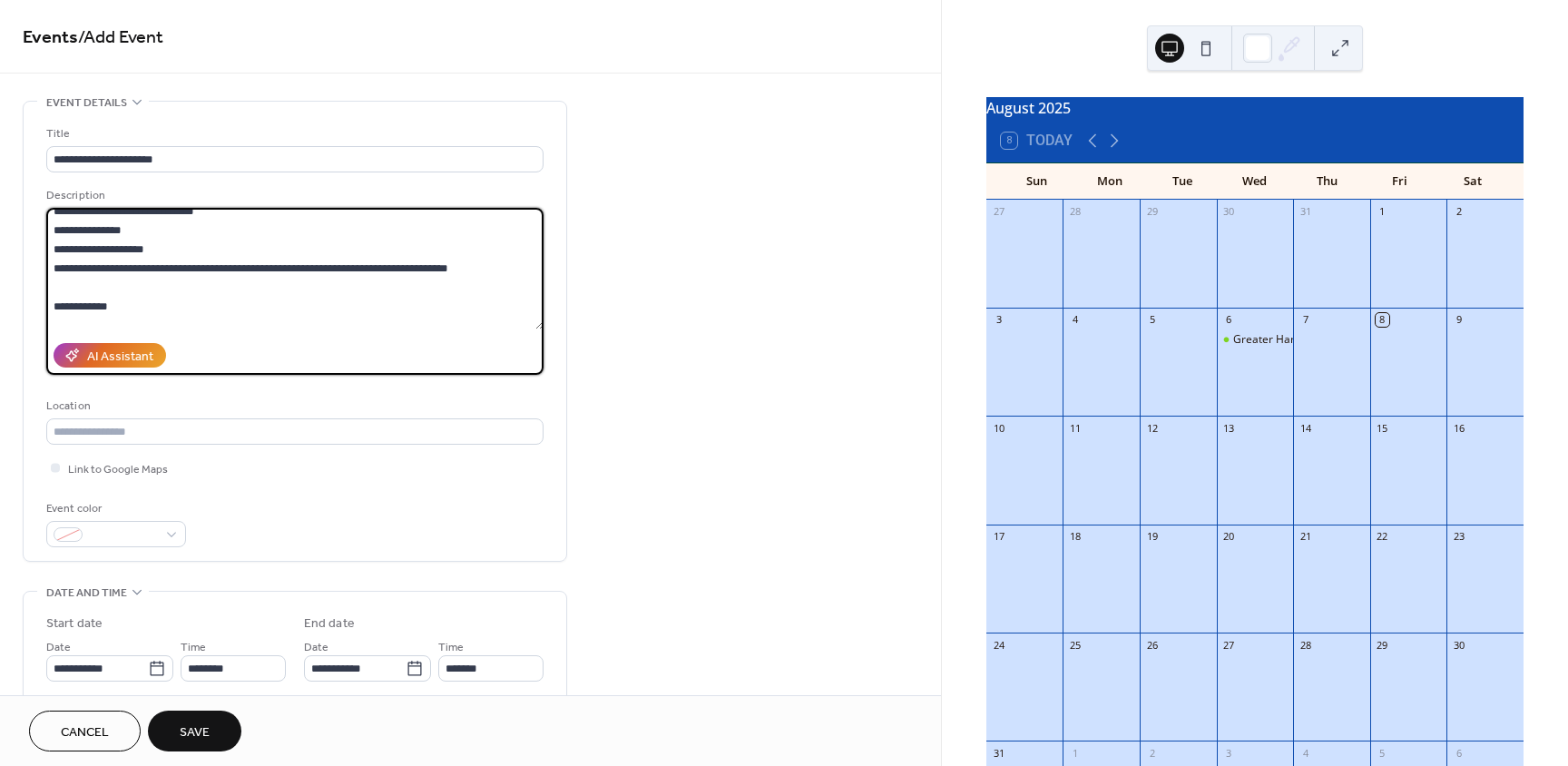 click on "**********" at bounding box center [295, 269] 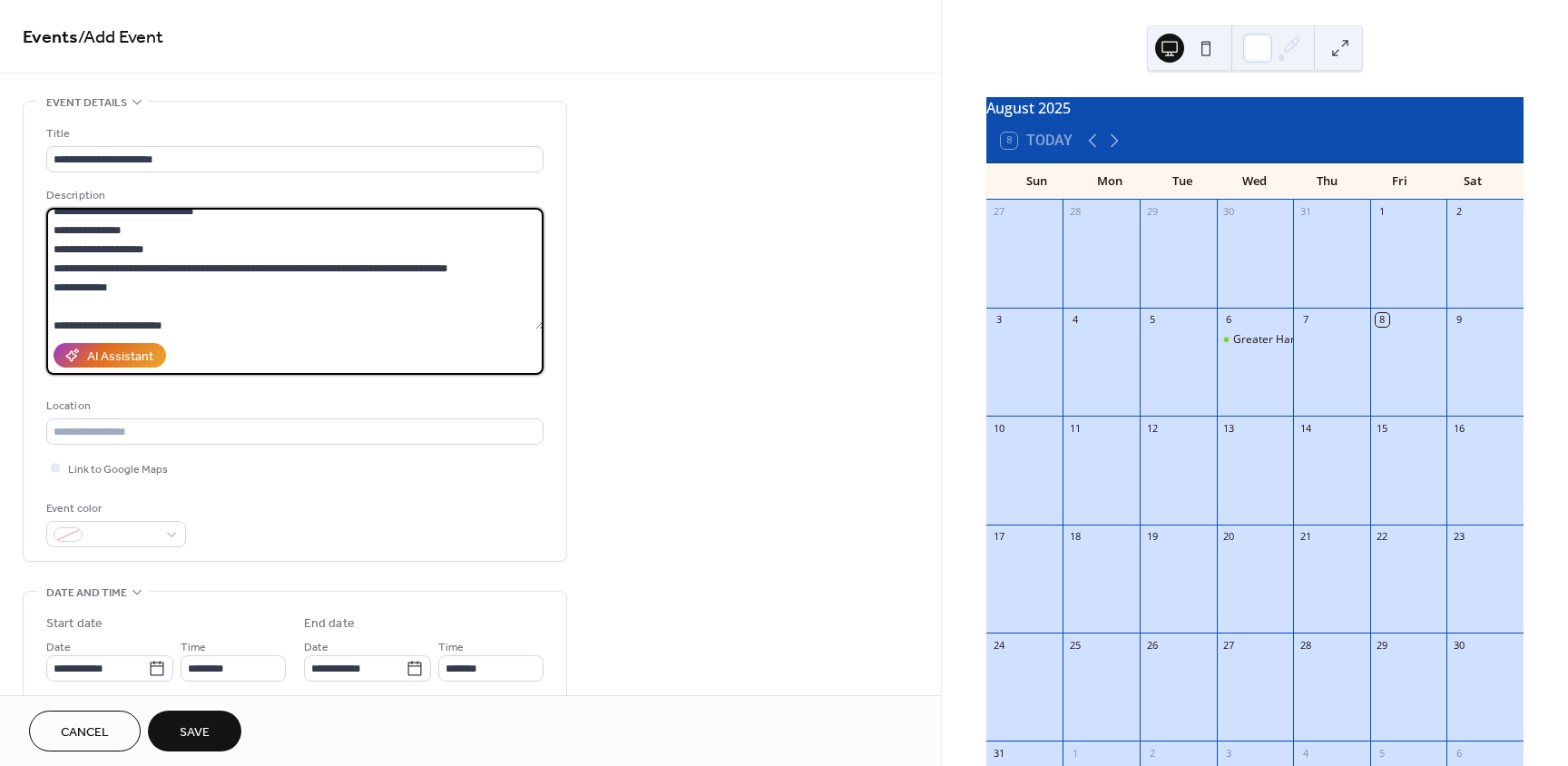 click on "**********" at bounding box center [295, 269] 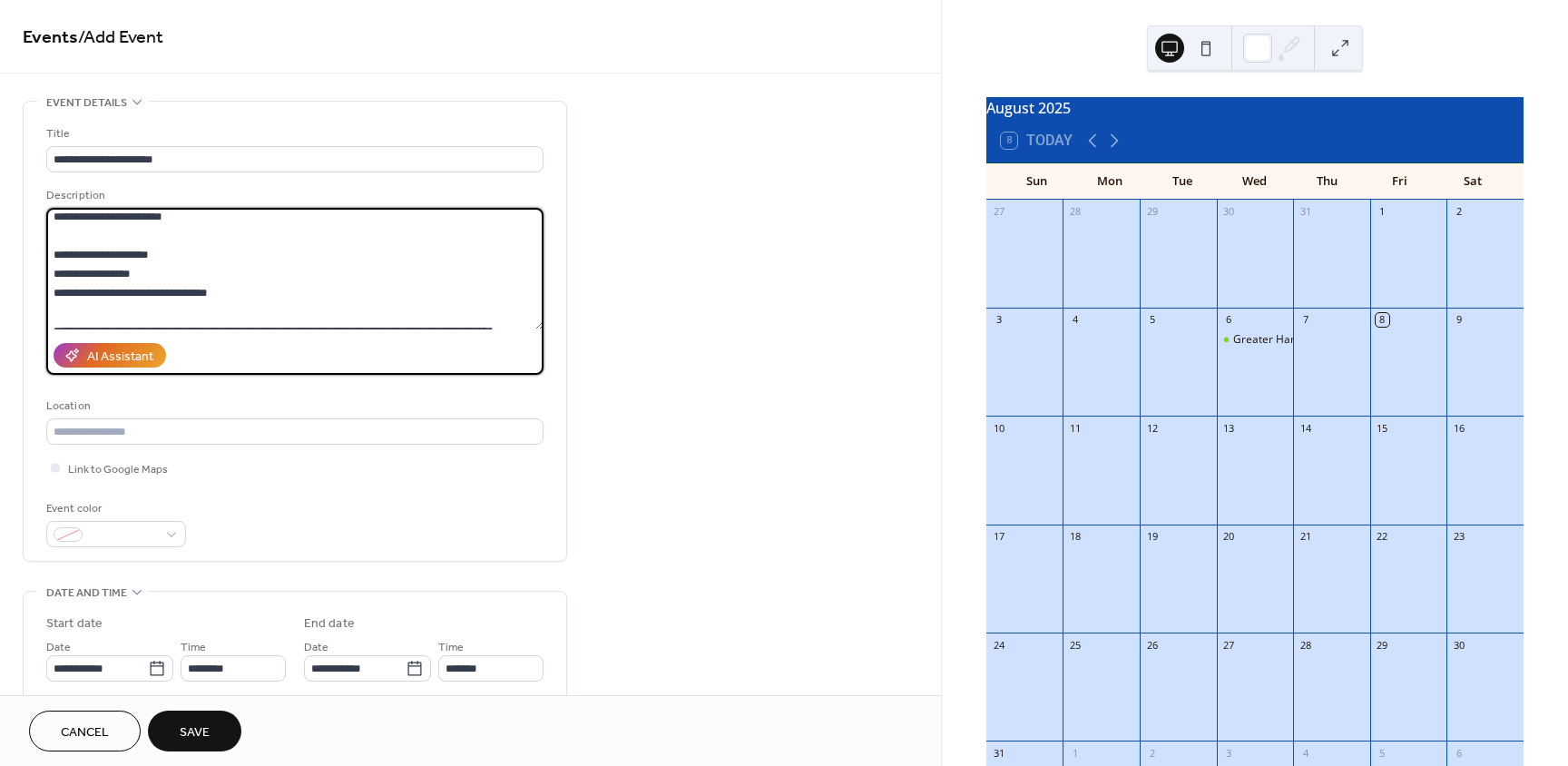 scroll, scrollTop: 253, scrollLeft: 0, axis: vertical 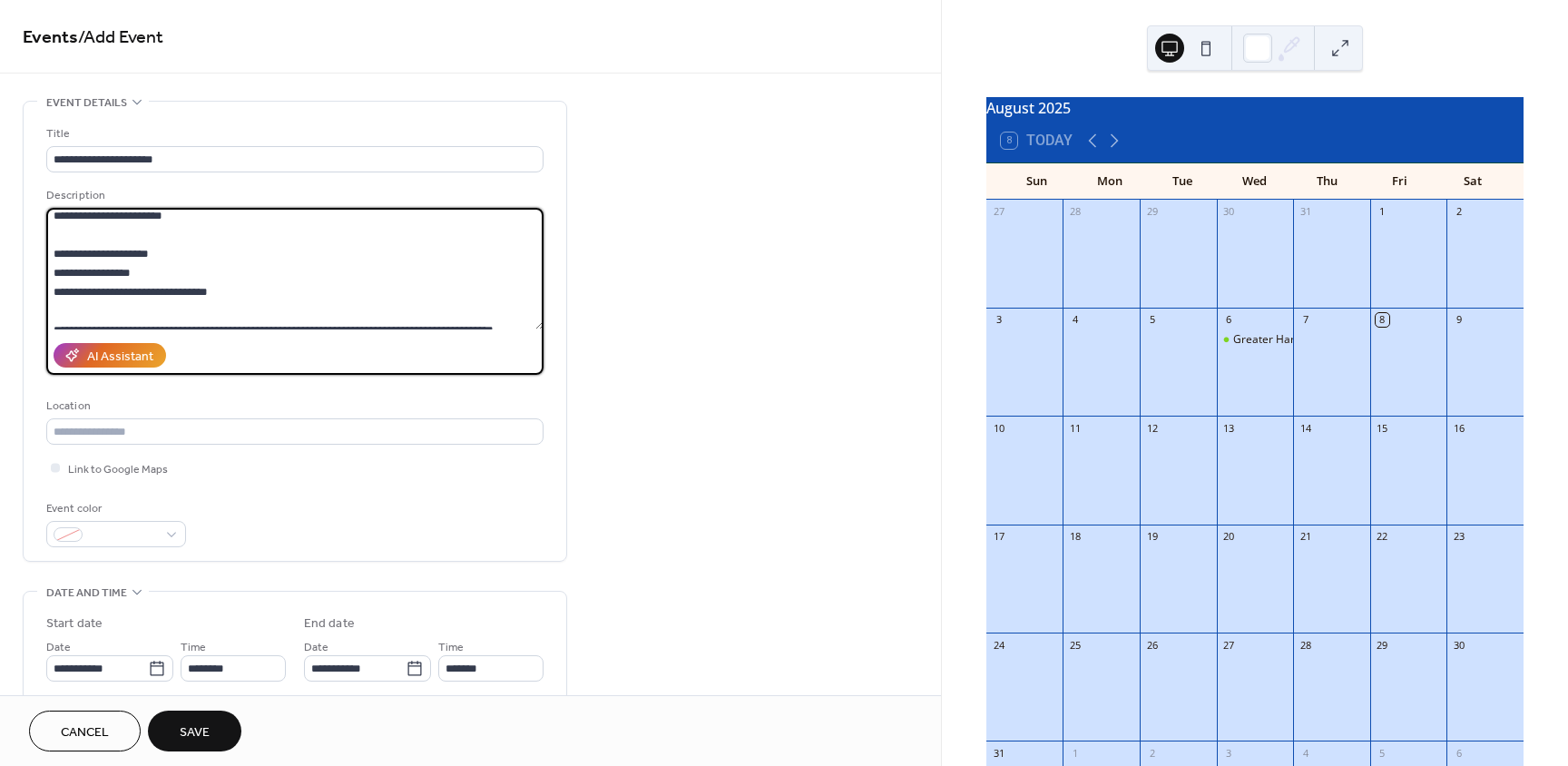 click on "**********" at bounding box center (295, 269) 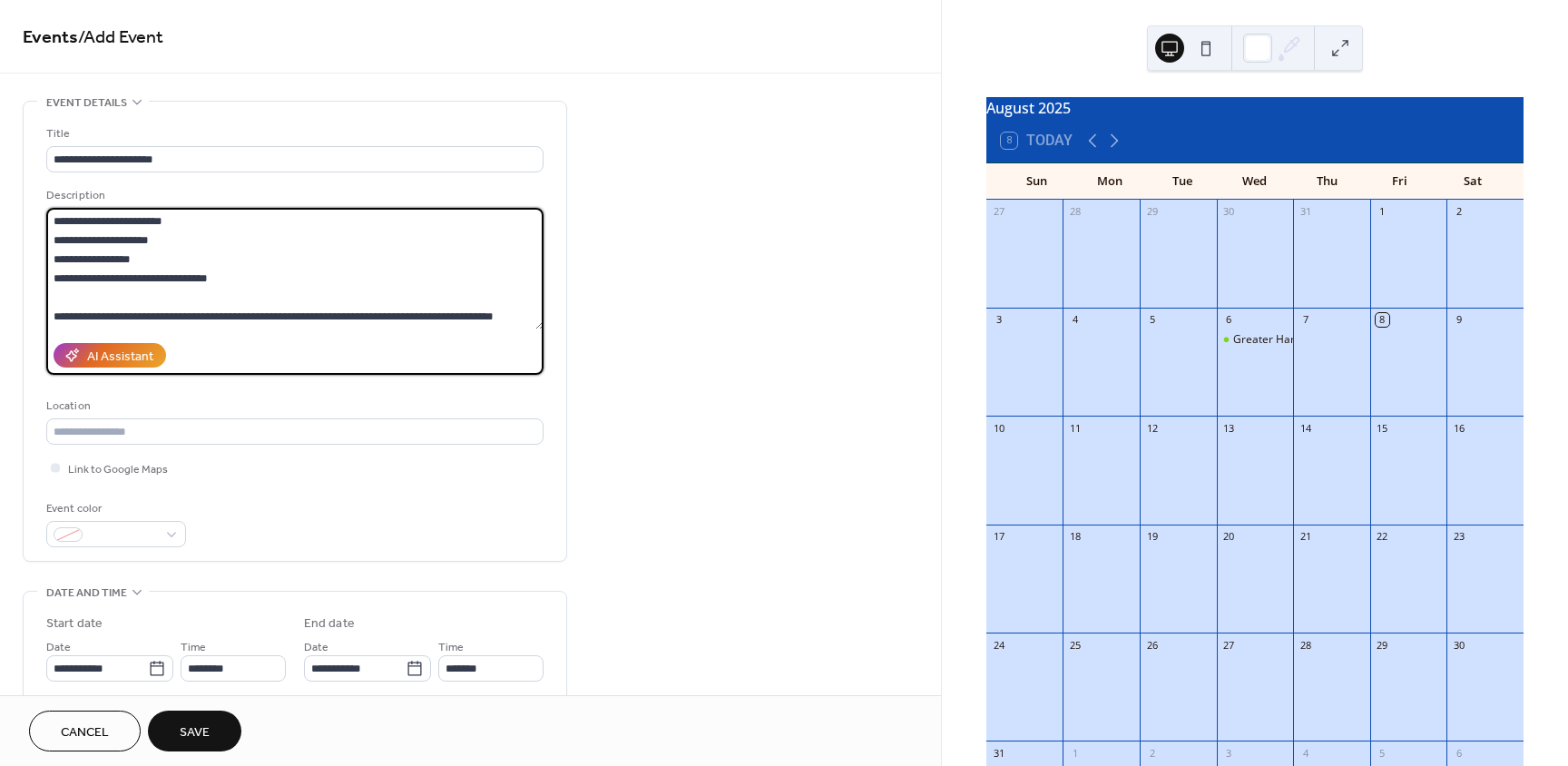scroll, scrollTop: 234, scrollLeft: 0, axis: vertical 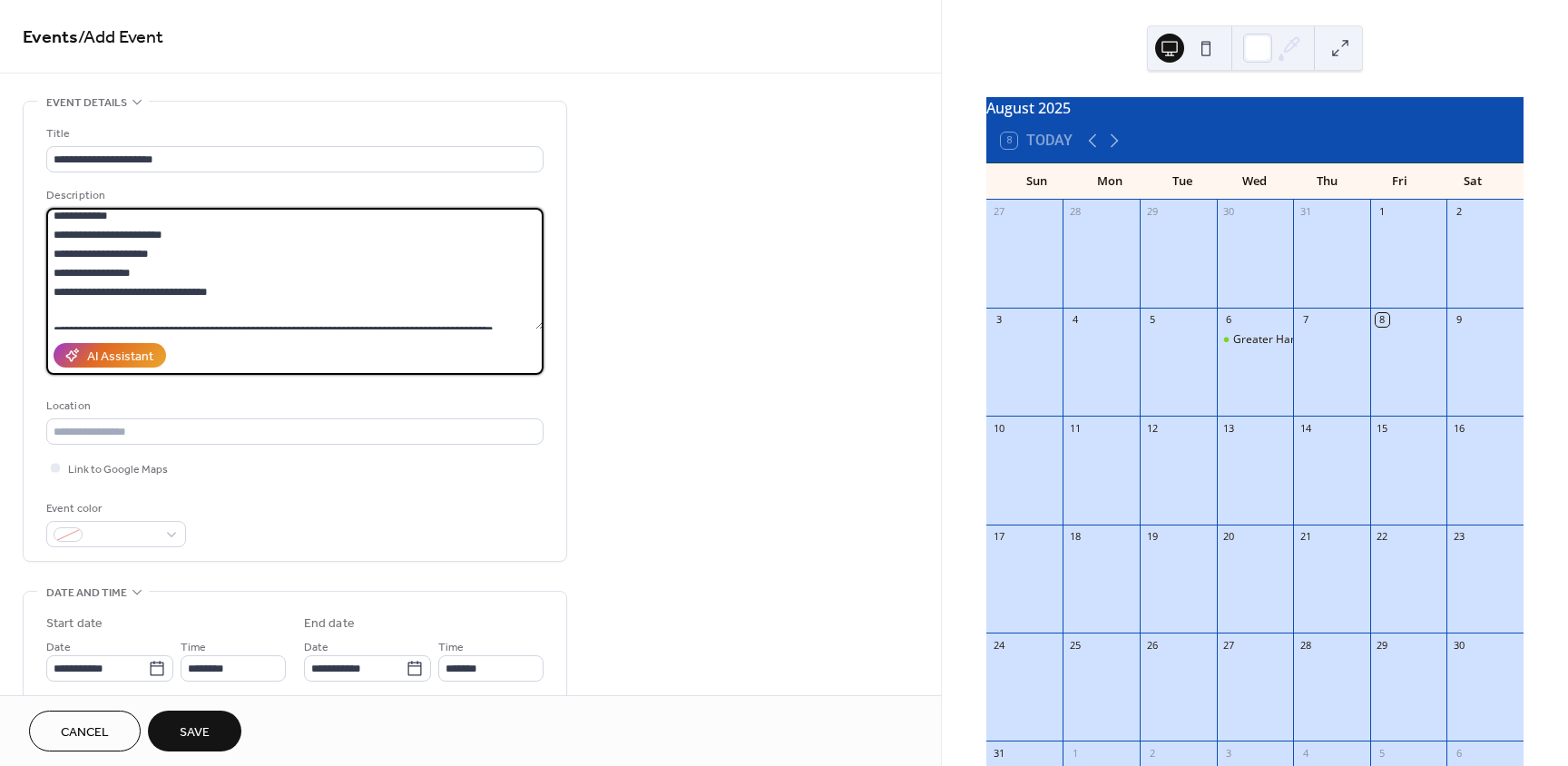 click on "**********" at bounding box center [295, 269] 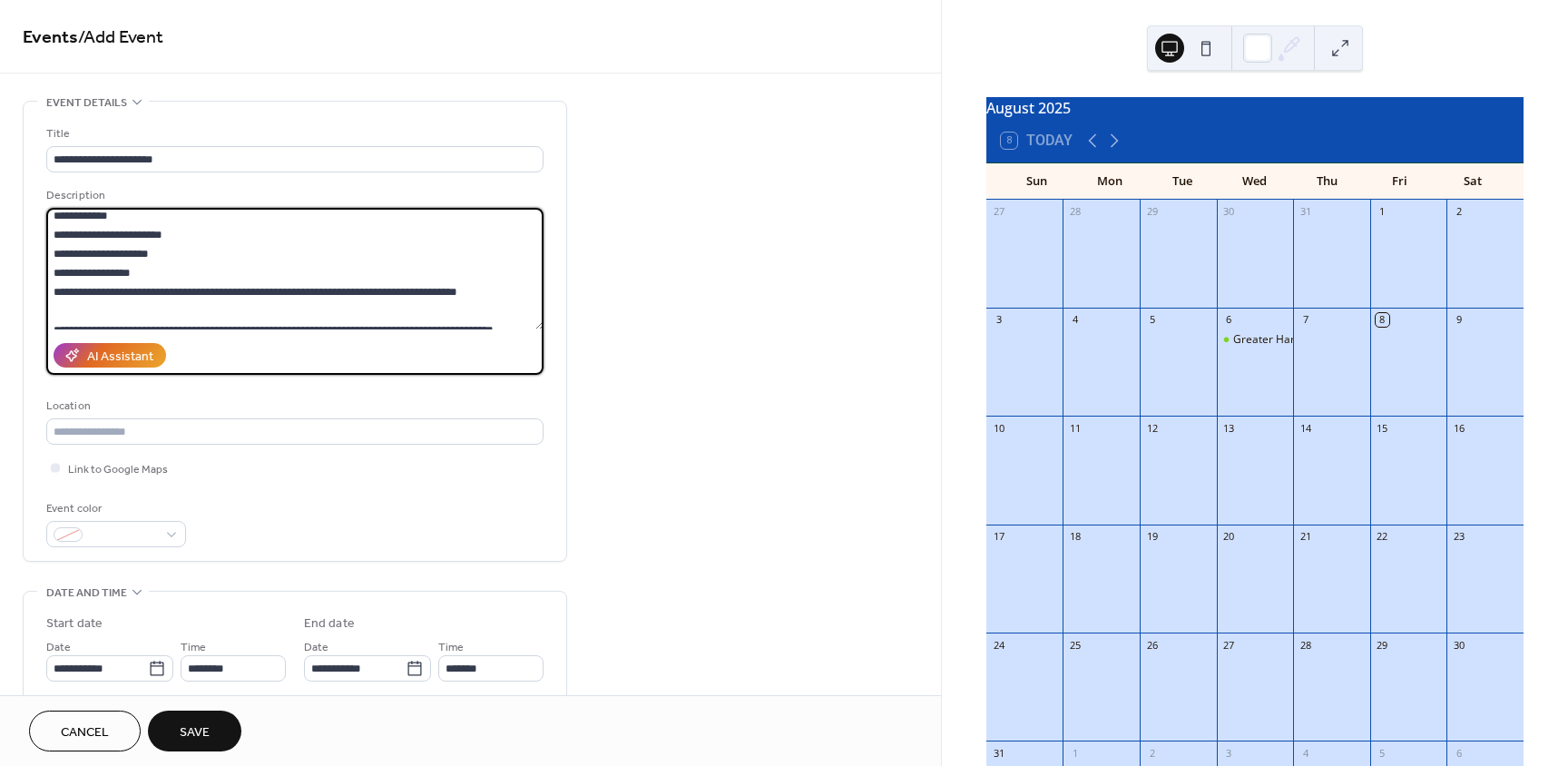 scroll, scrollTop: 248, scrollLeft: 0, axis: vertical 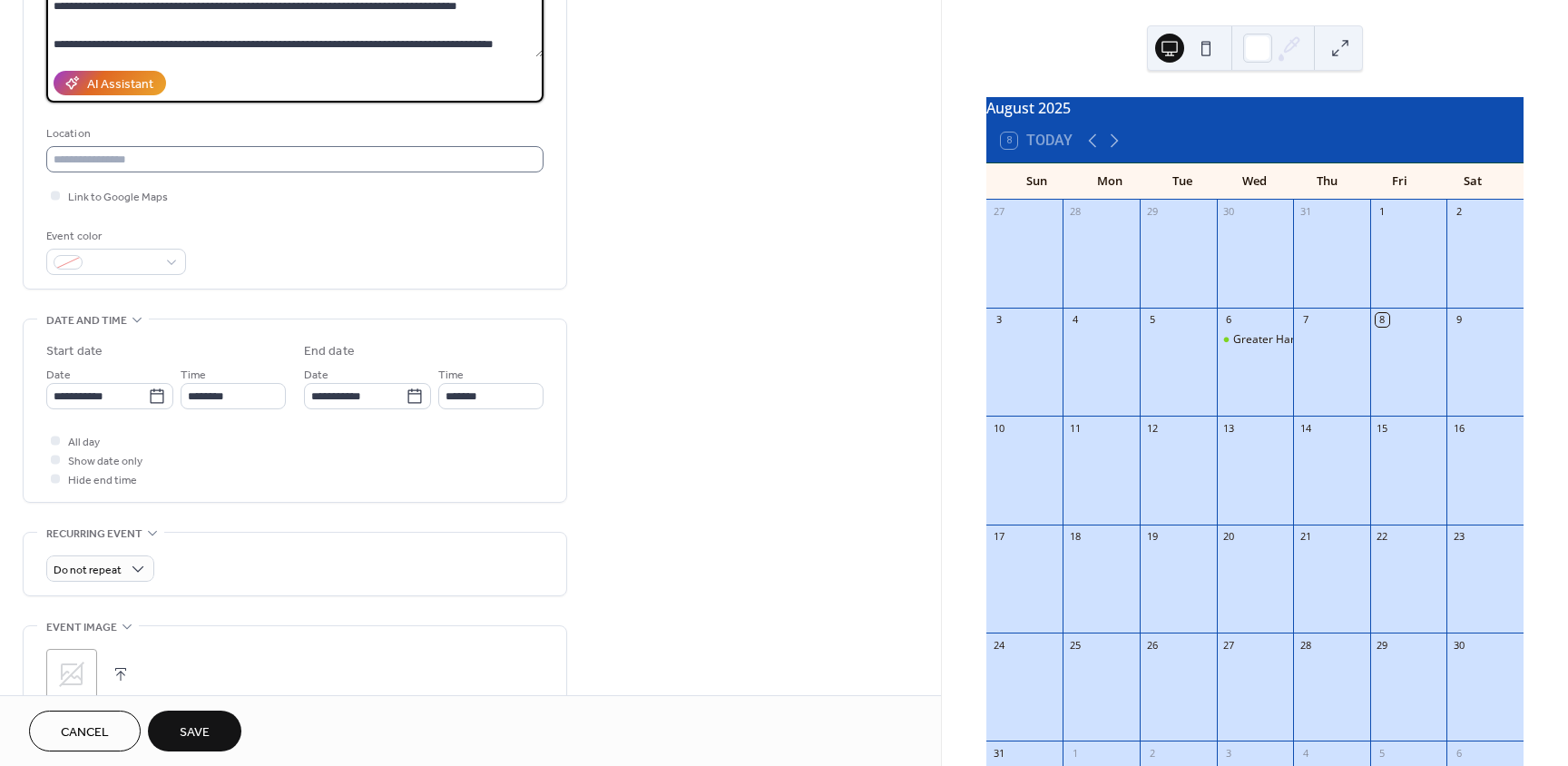 type on "**********" 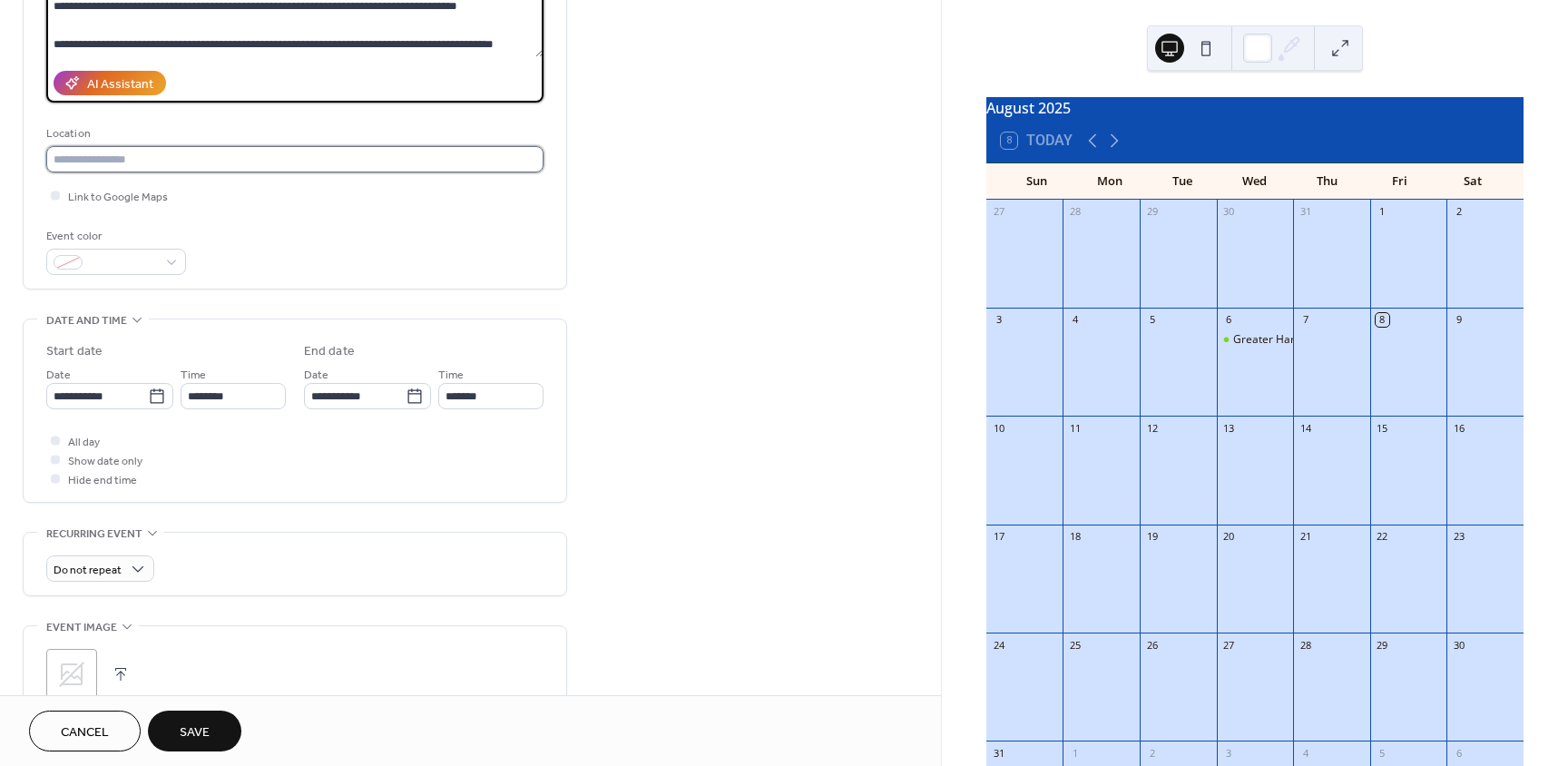 click at bounding box center [295, 159] 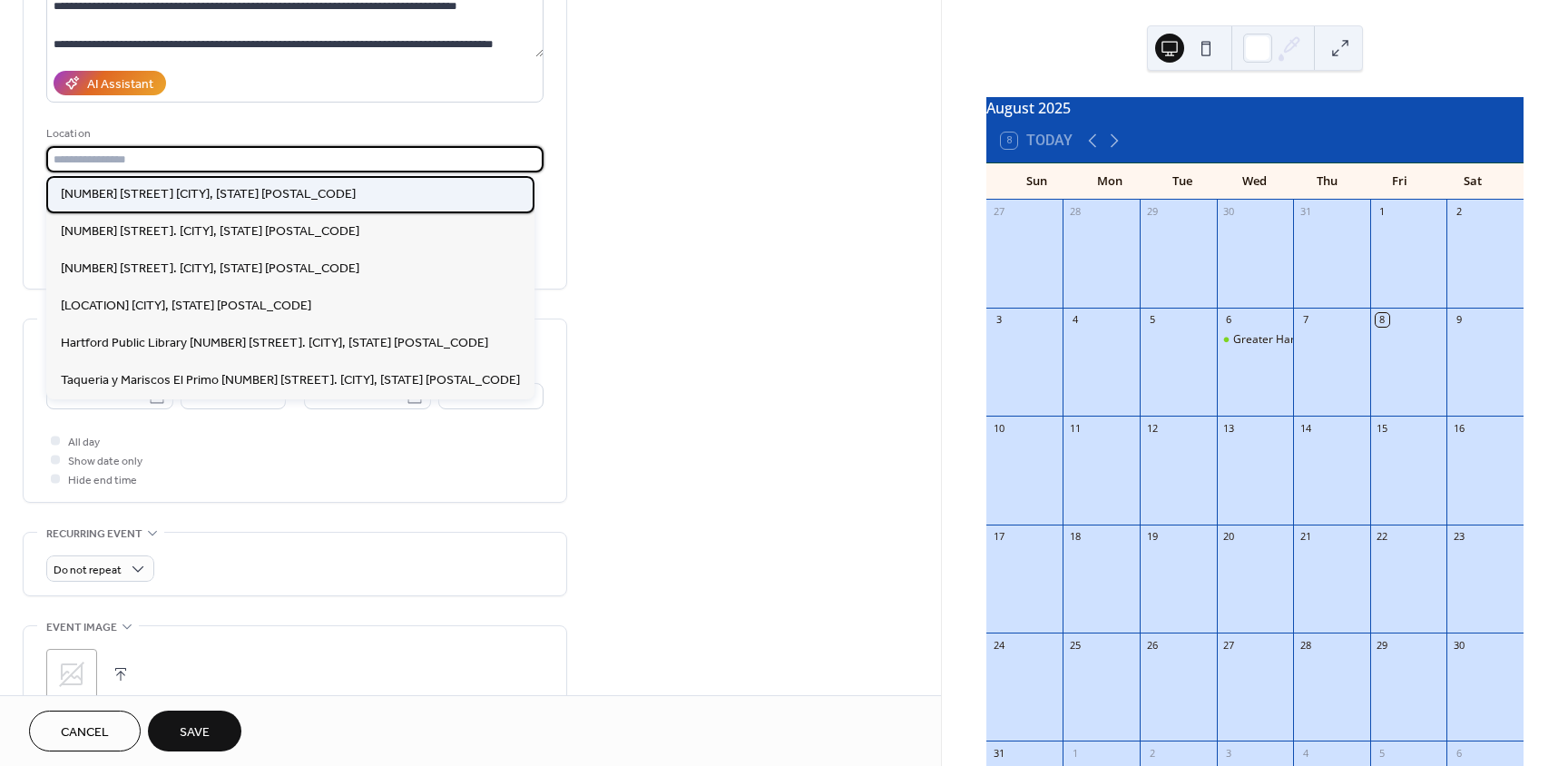 click on "[NUMBER] [STREET] [CITY], [STATE] [POSTAL_CODE]" at bounding box center [290, 194] 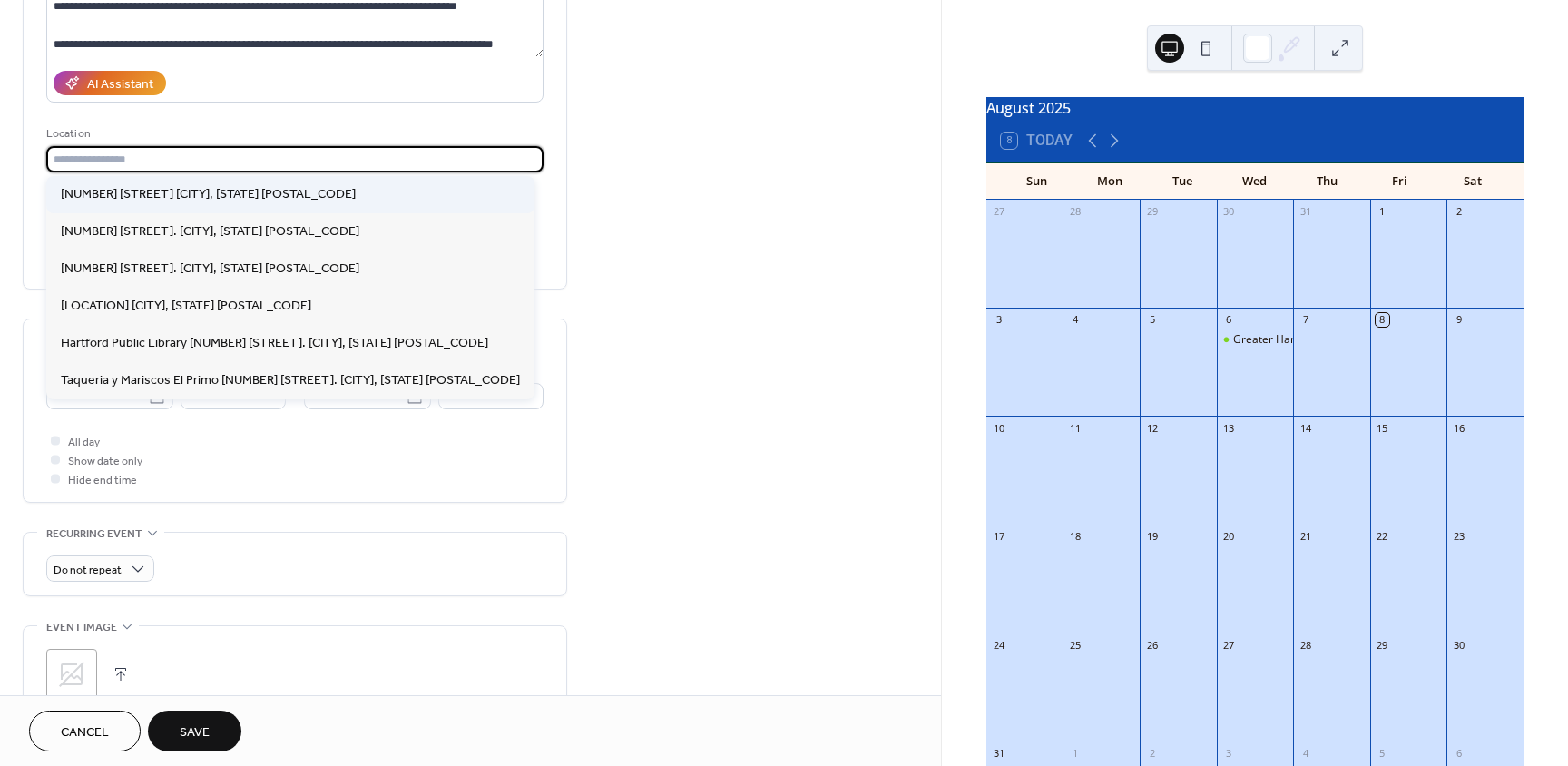 type on "**********" 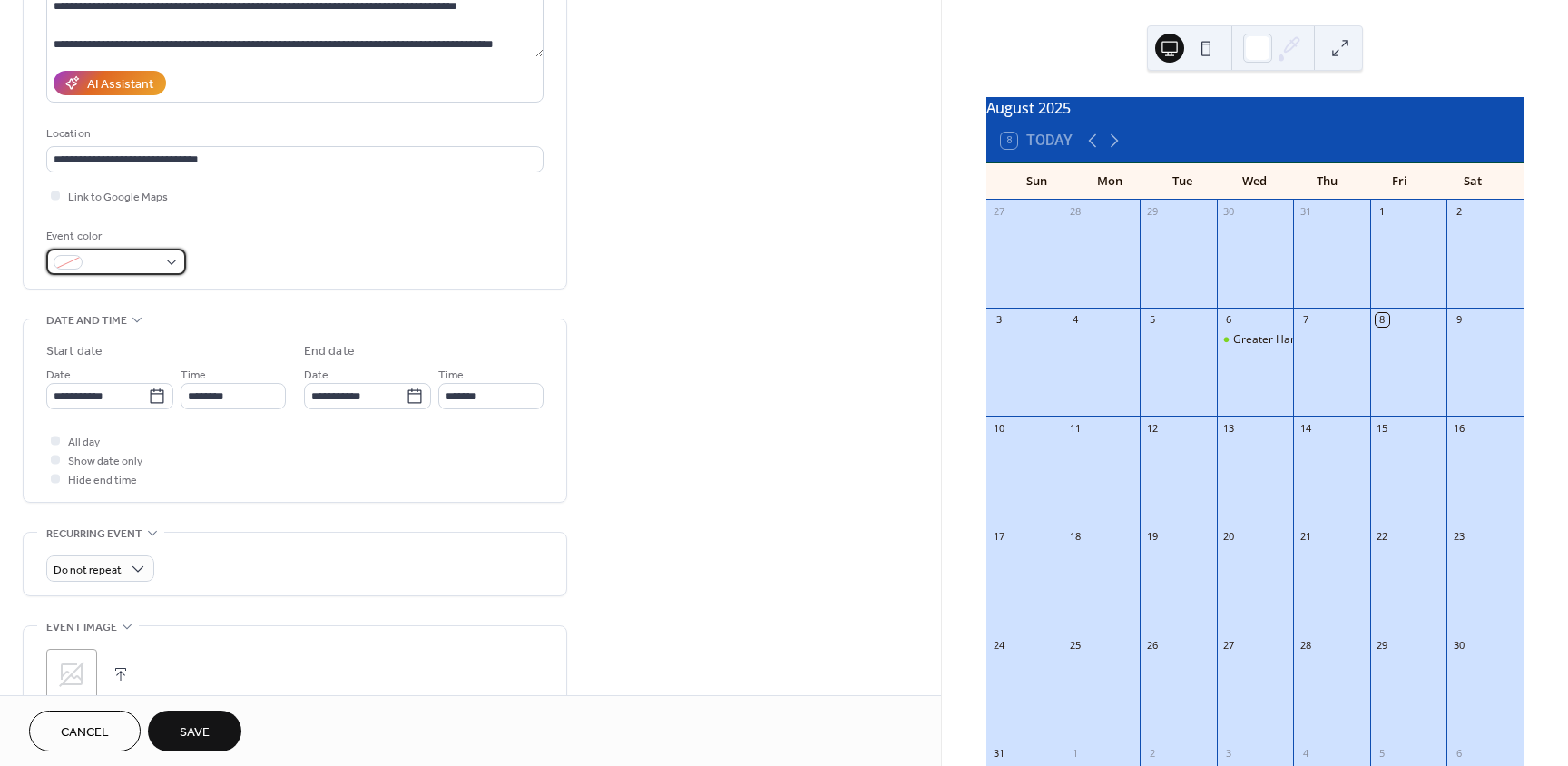 click at bounding box center (116, 261) 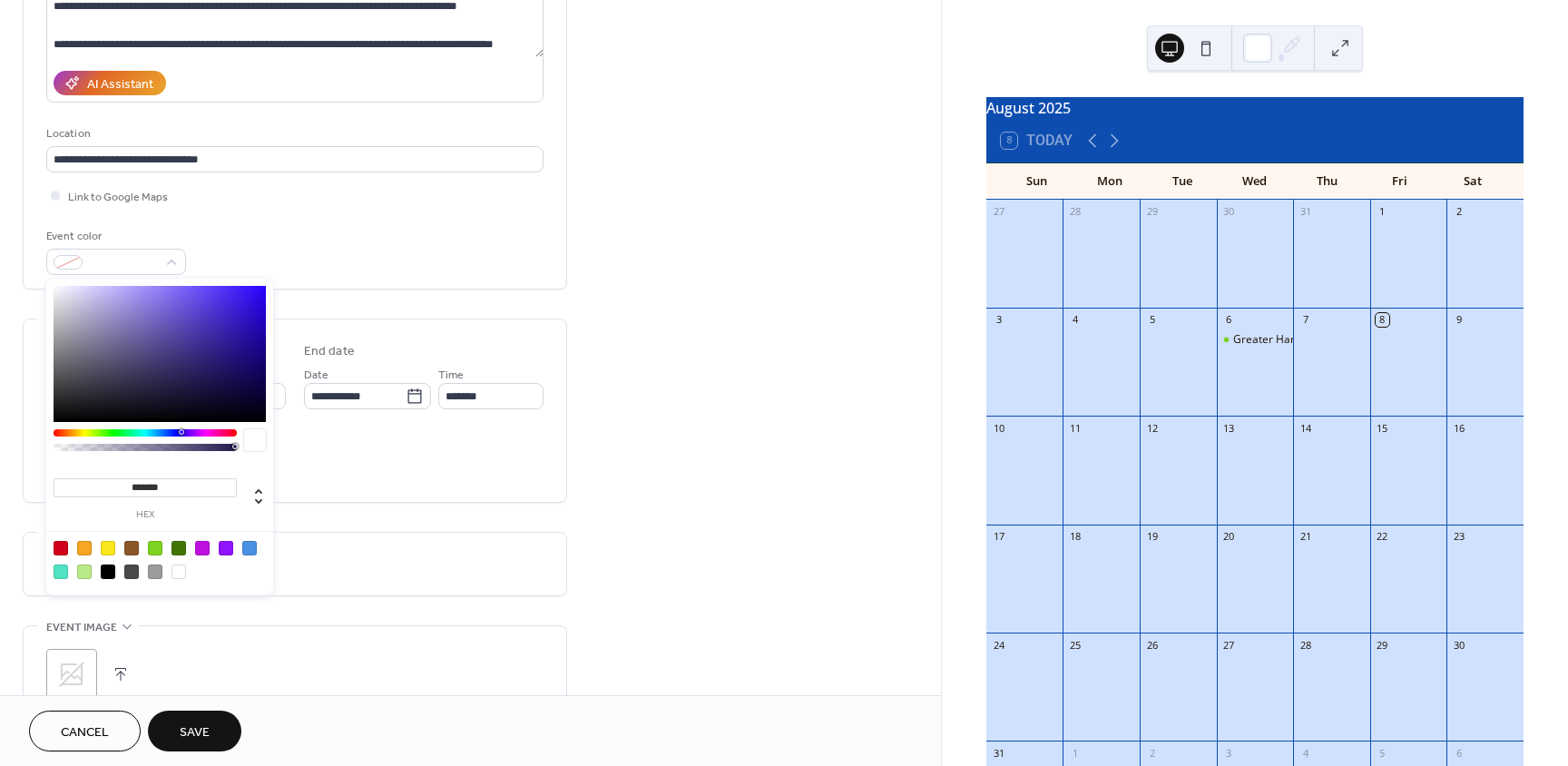 click at bounding box center (84, 548) 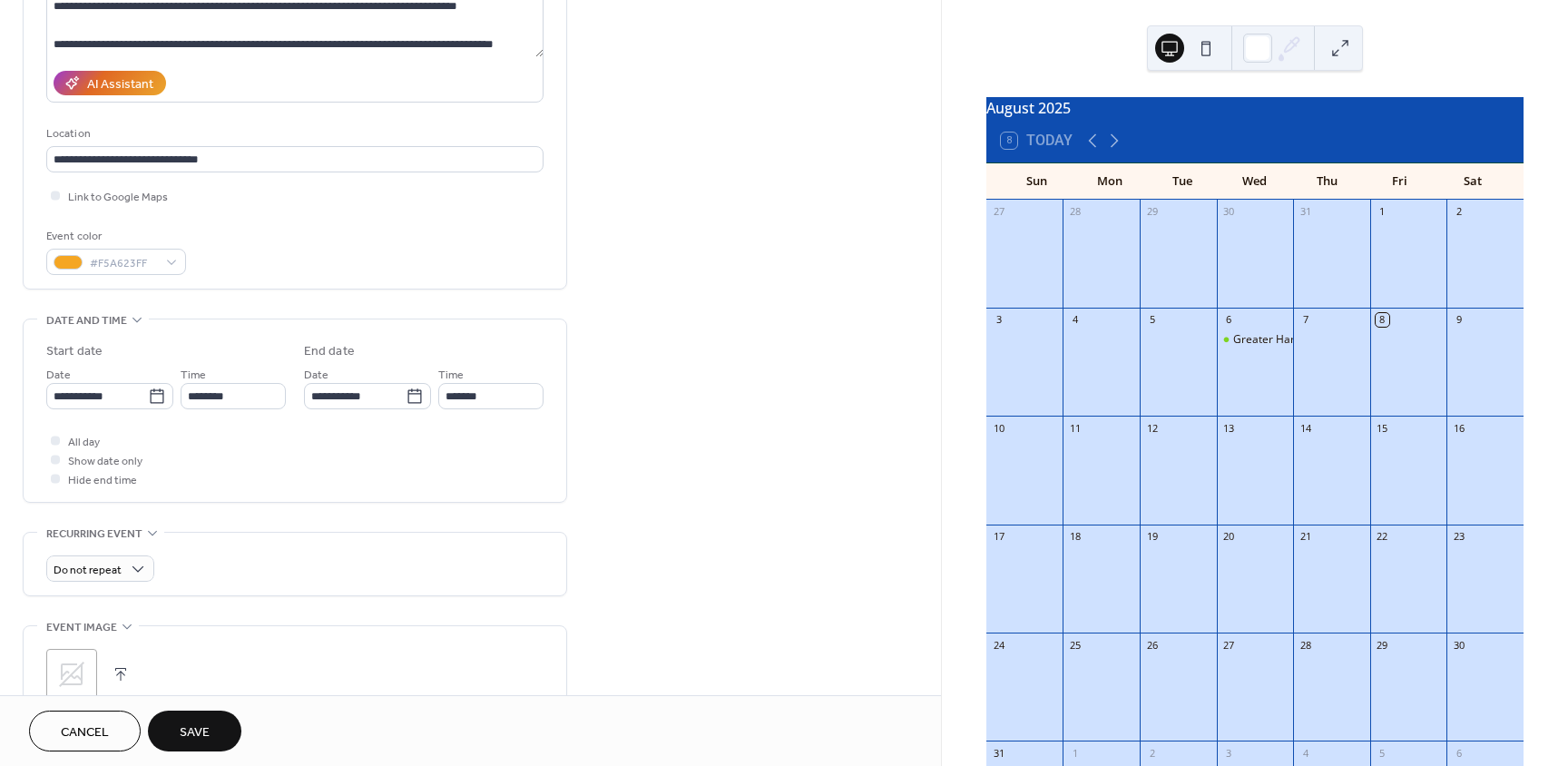click on "All day Show date only Hide end time" at bounding box center (295, 459) 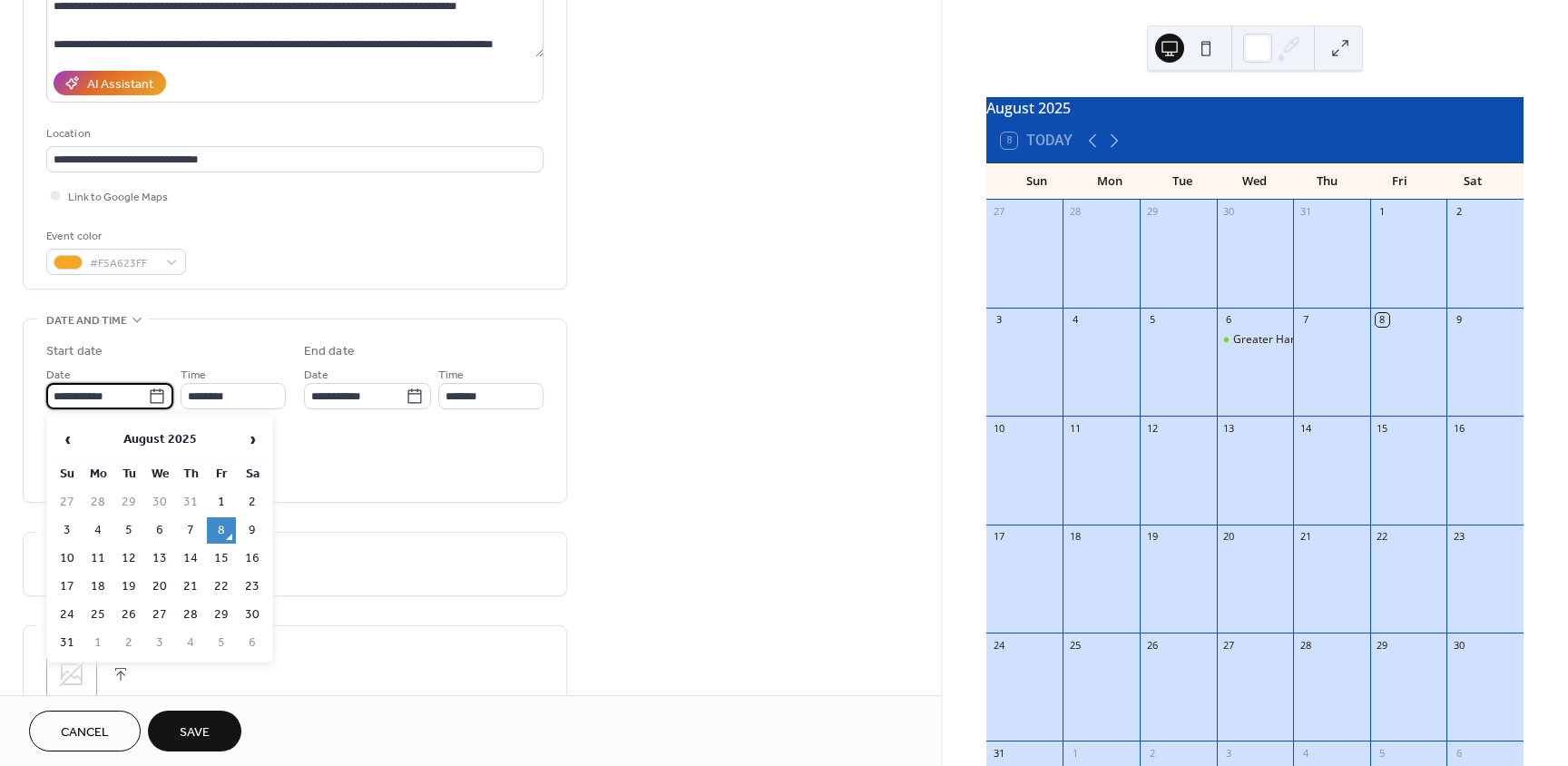 click on "**********" at bounding box center (97, 396) 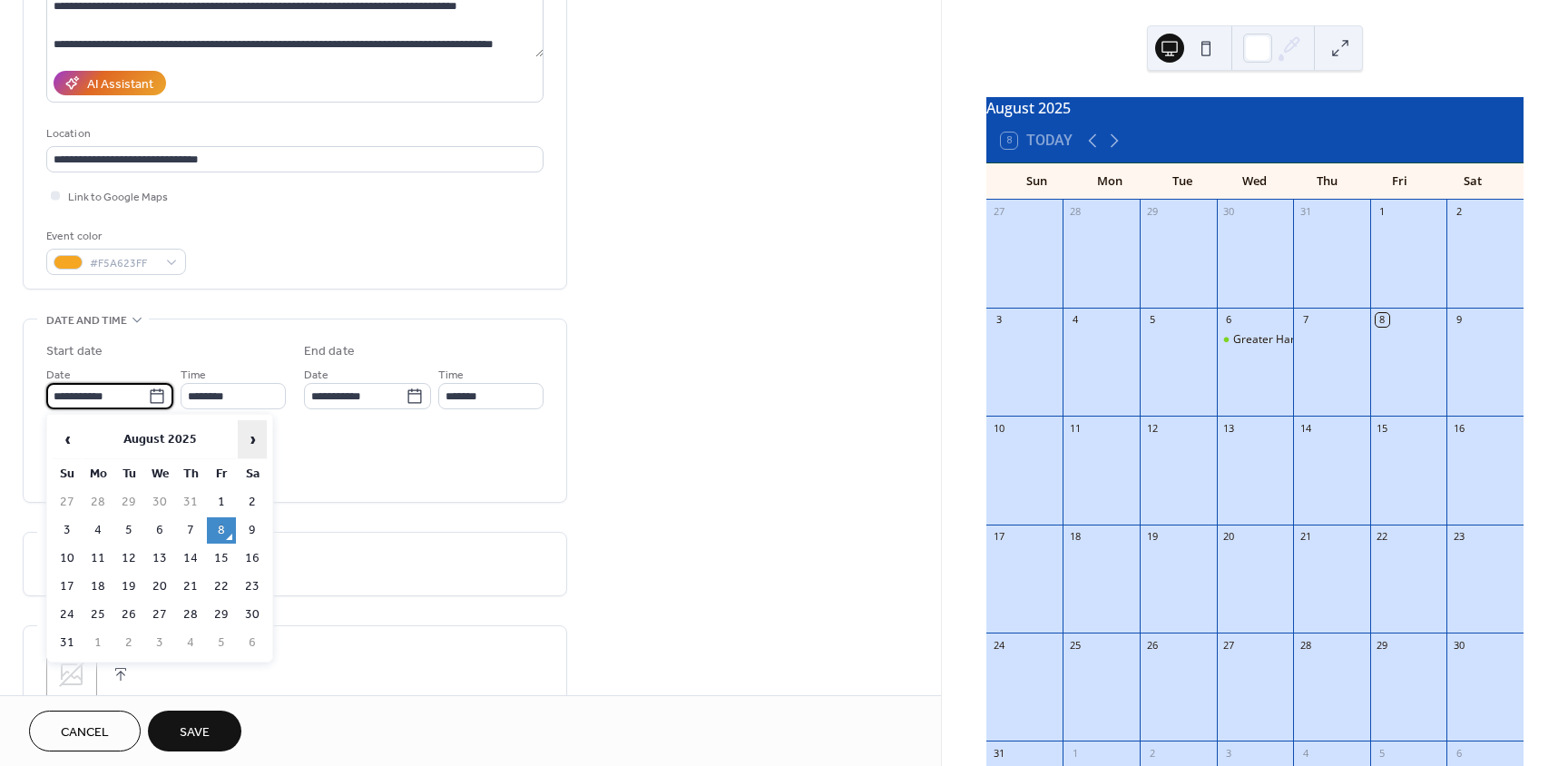 click on "›" at bounding box center (252, 439) 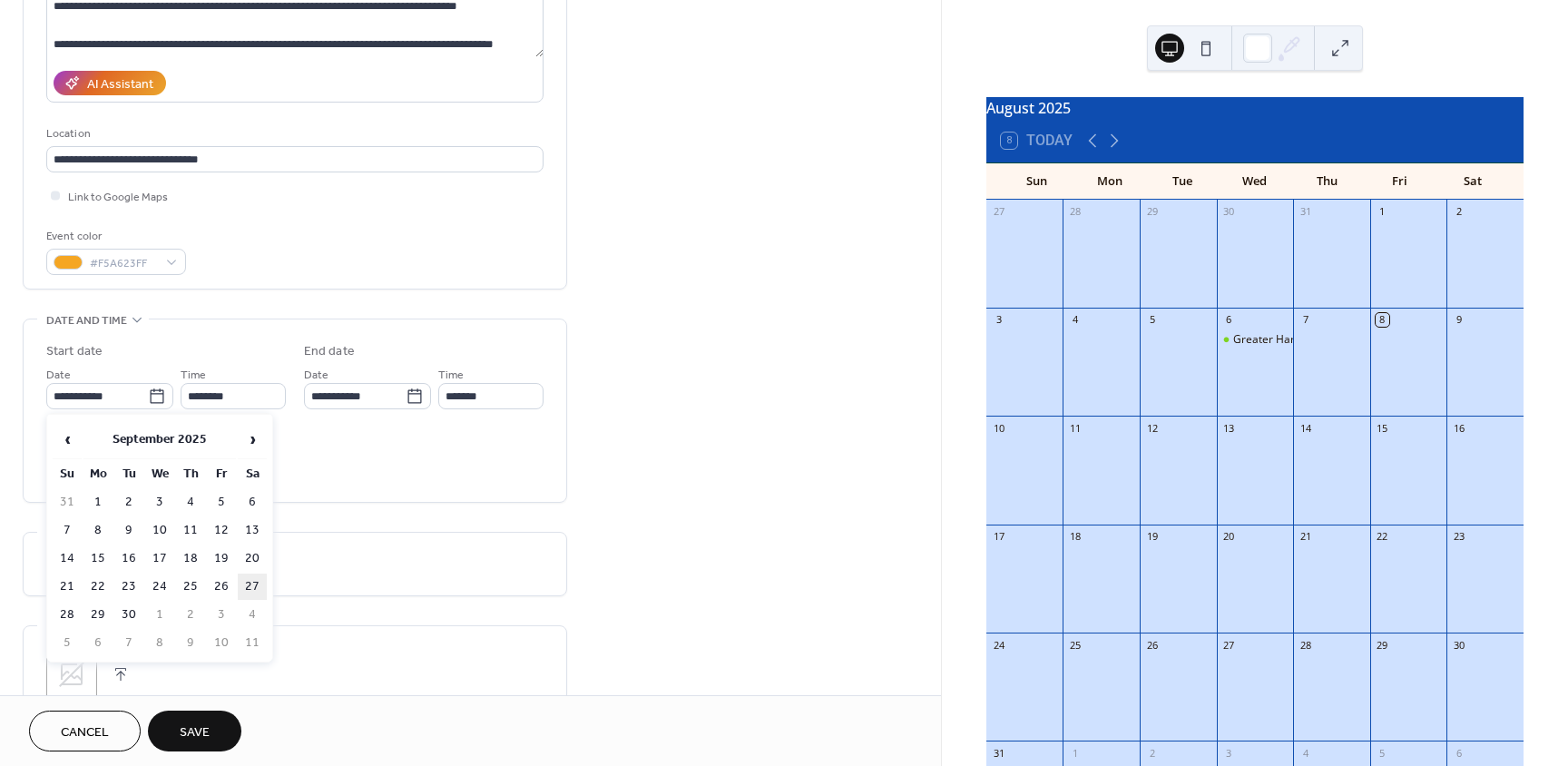 click on "27" at bounding box center [252, 586] 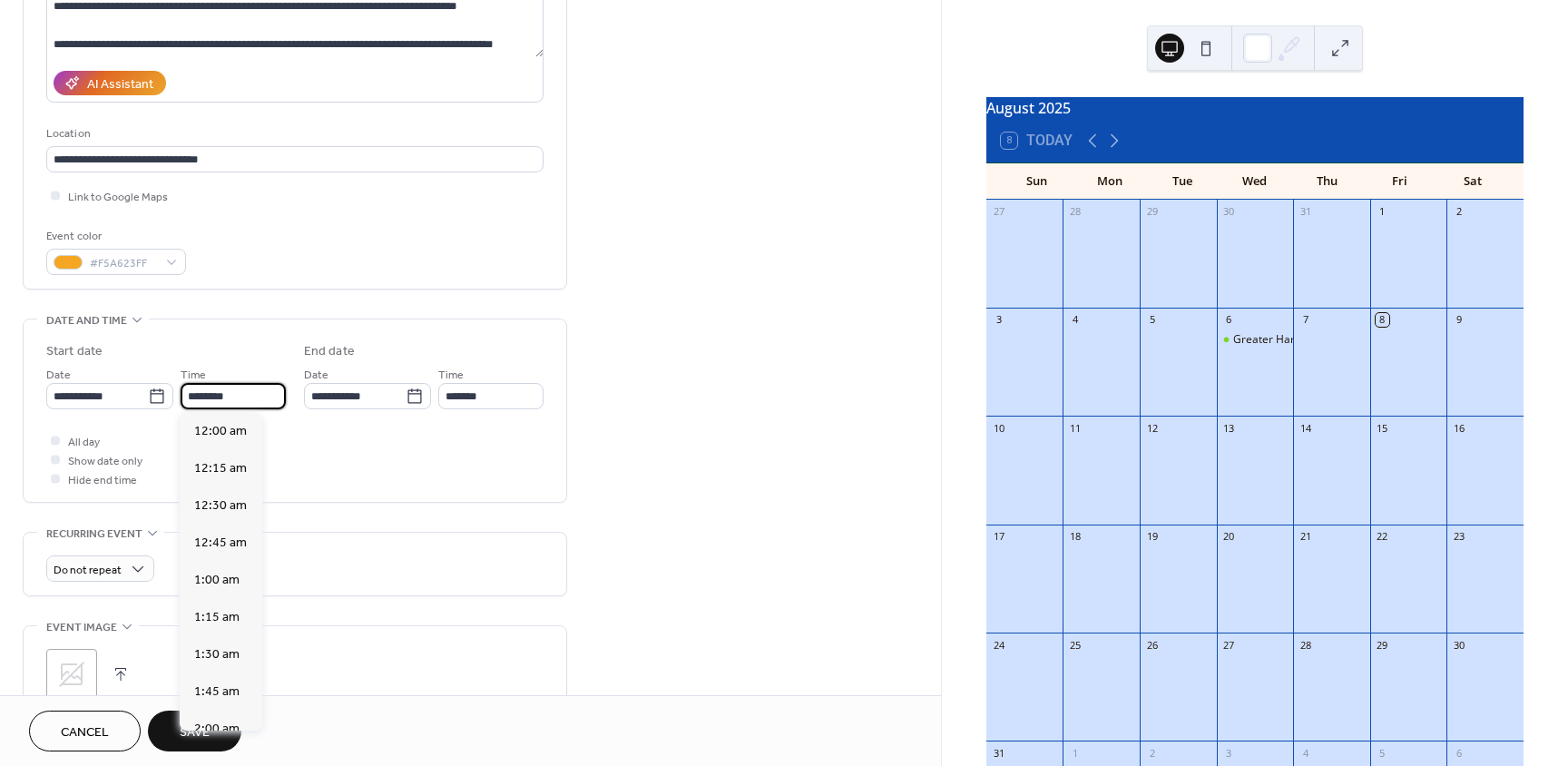 click on "********" at bounding box center [233, 396] 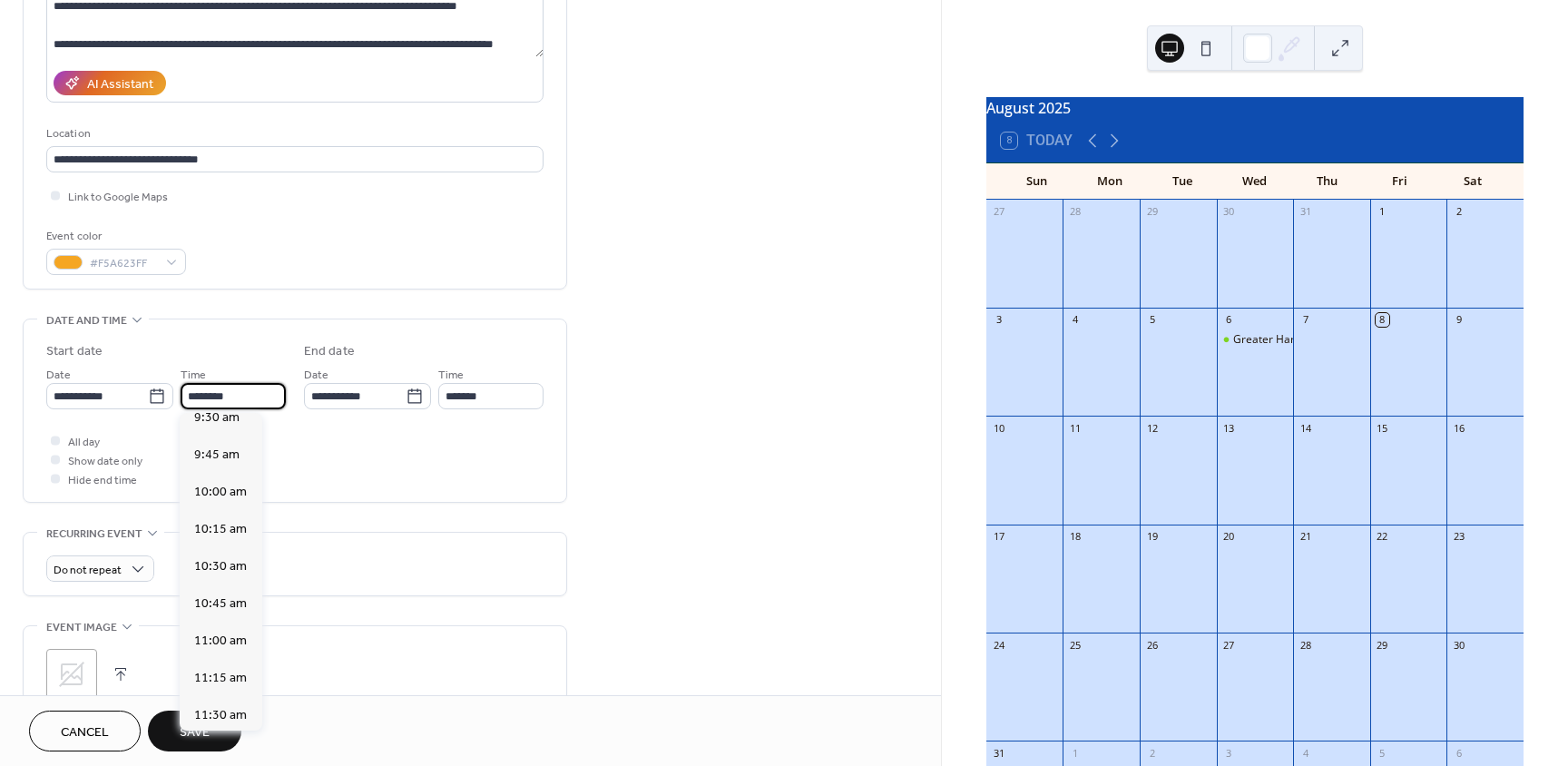 scroll, scrollTop: 1423, scrollLeft: 0, axis: vertical 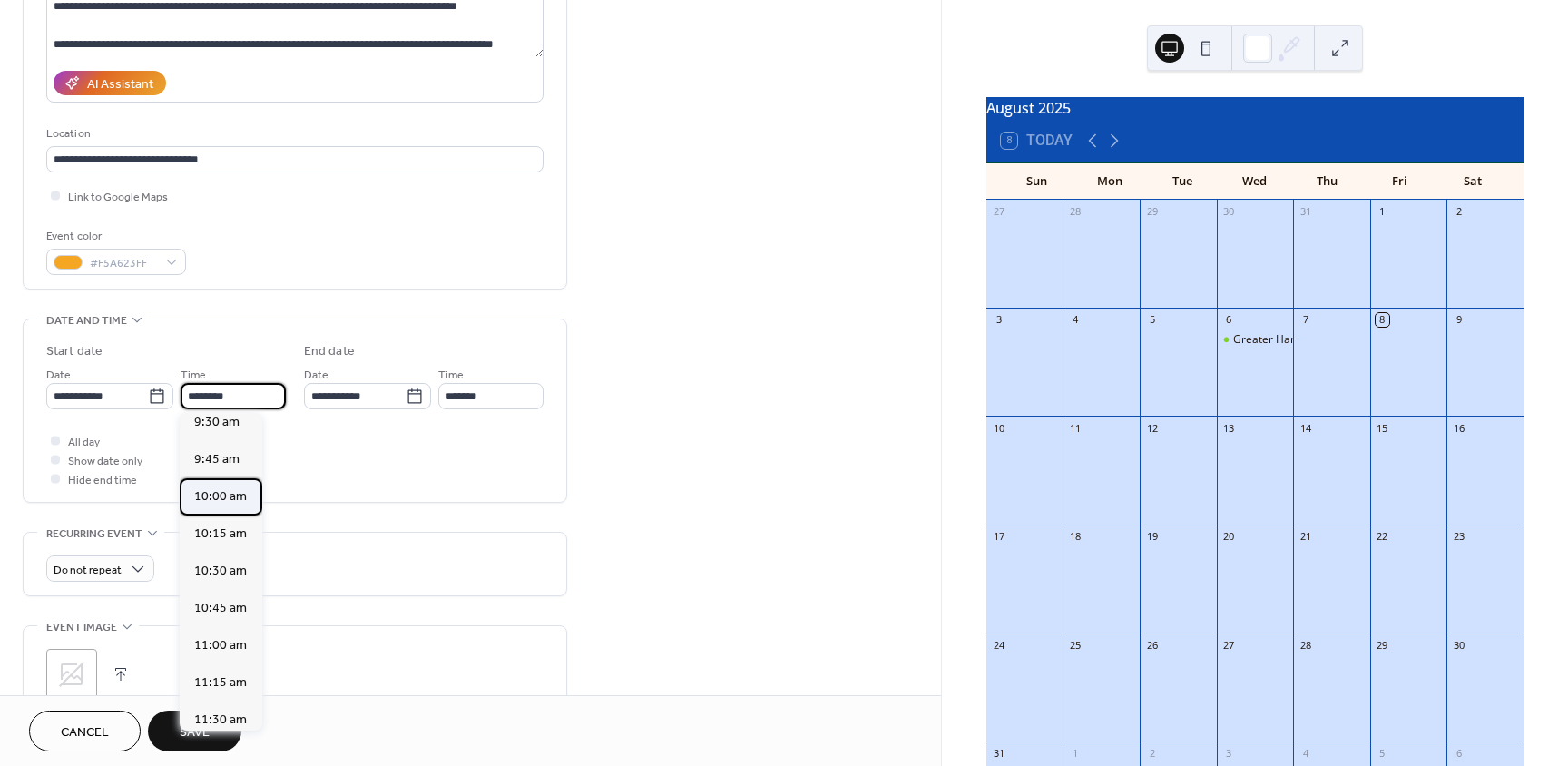 click on "10:00 am" at bounding box center (220, 496) 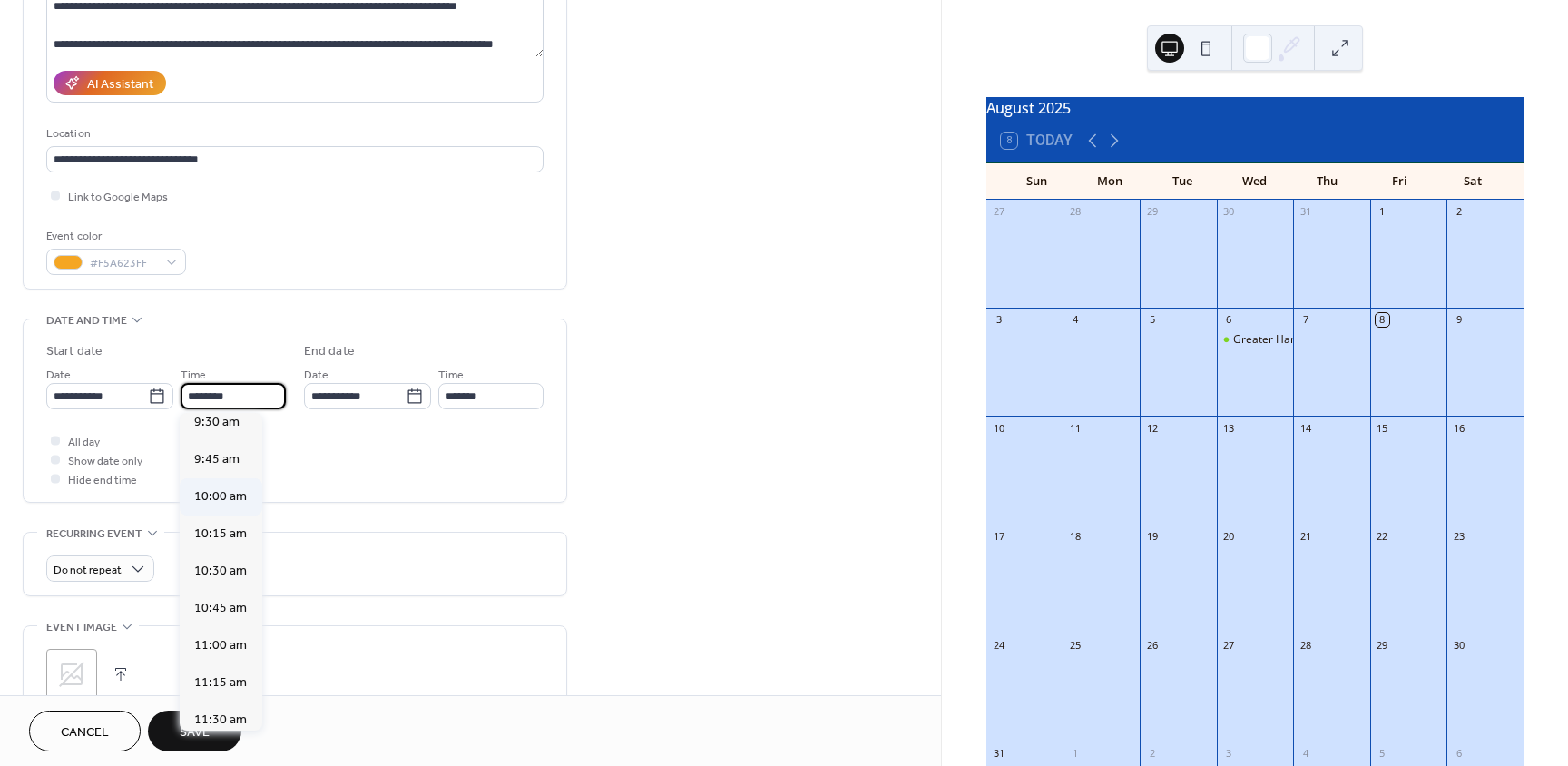 type on "********" 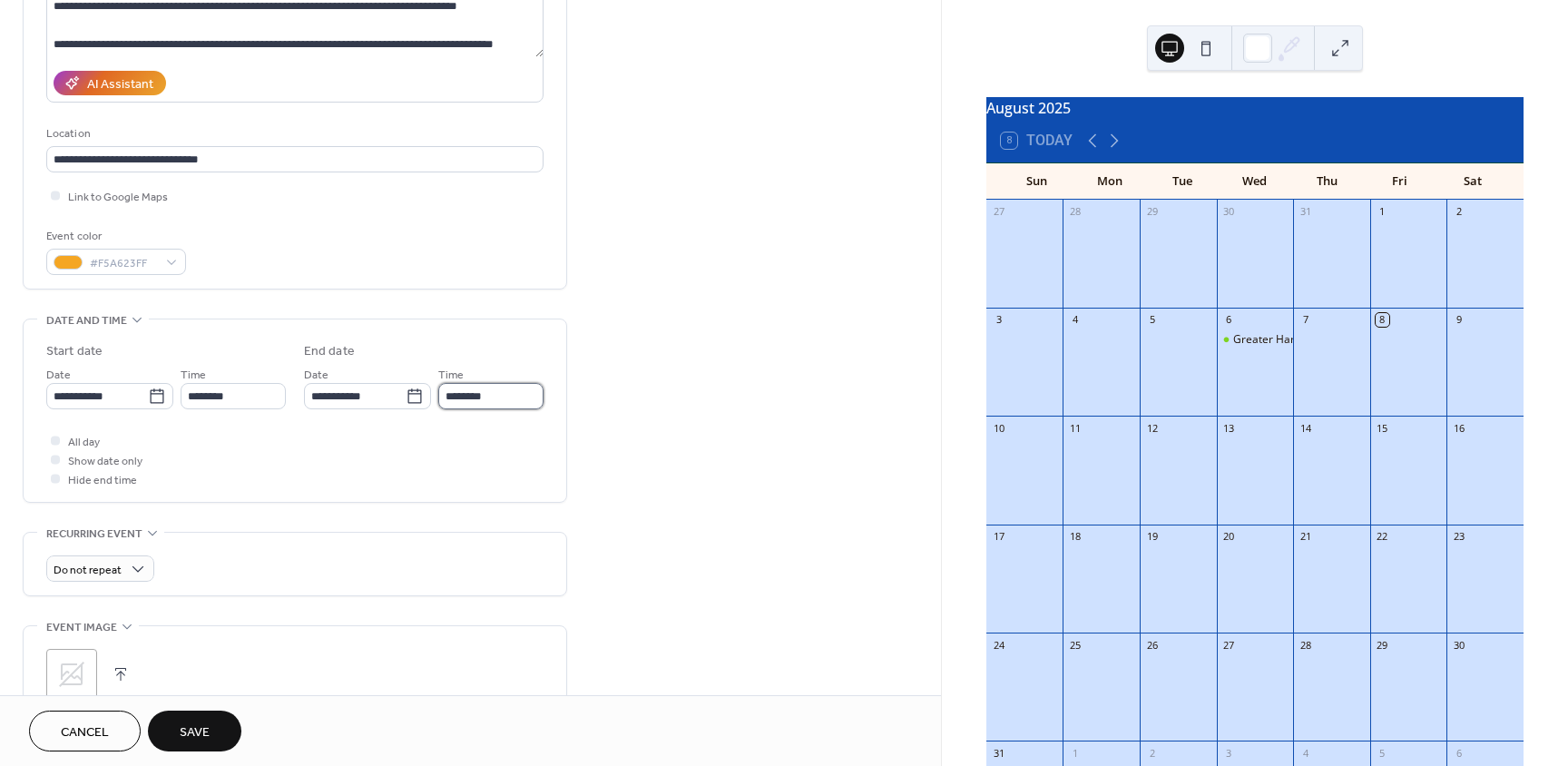 click on "********" at bounding box center [491, 396] 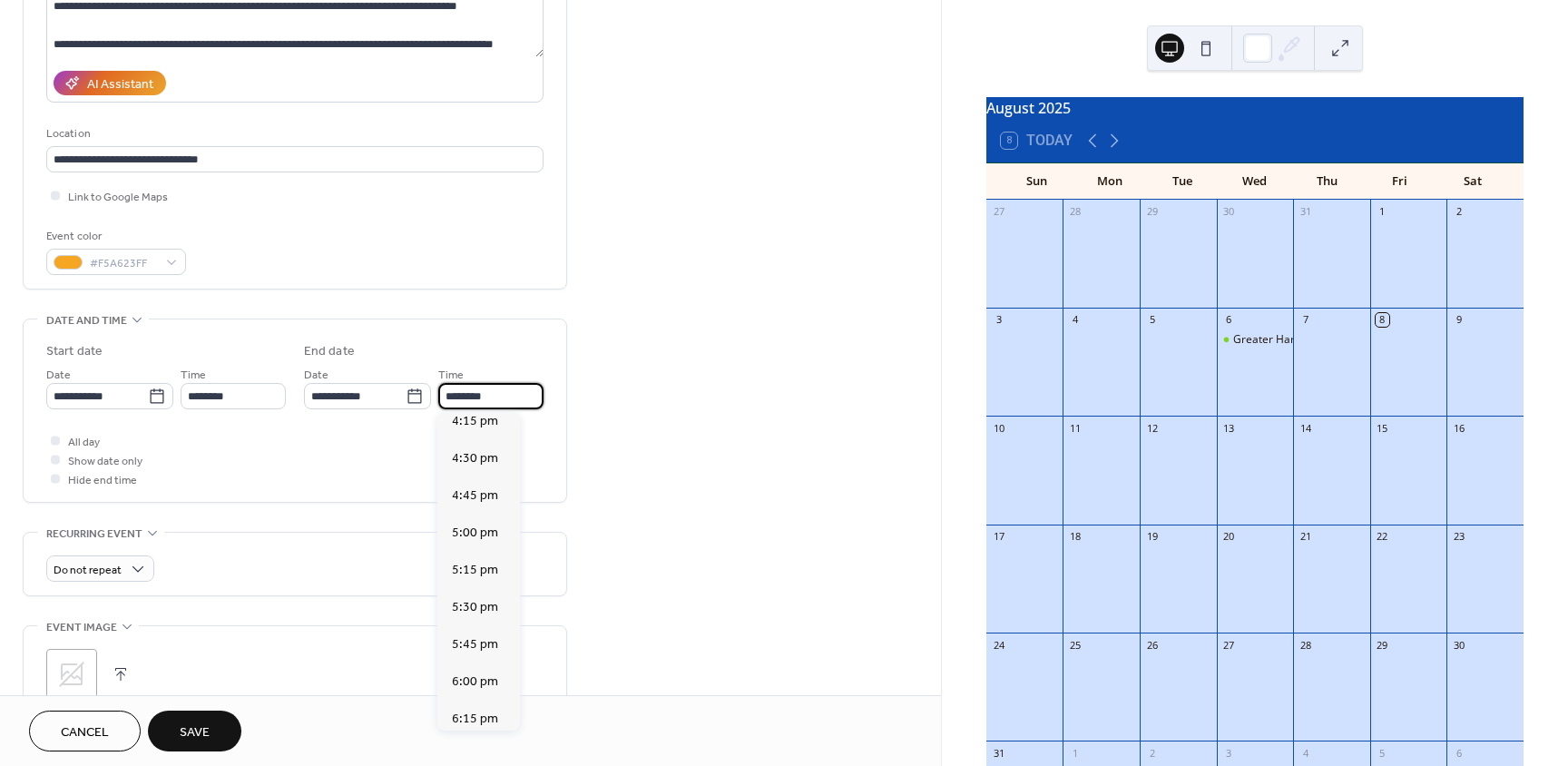 scroll, scrollTop: 908, scrollLeft: 0, axis: vertical 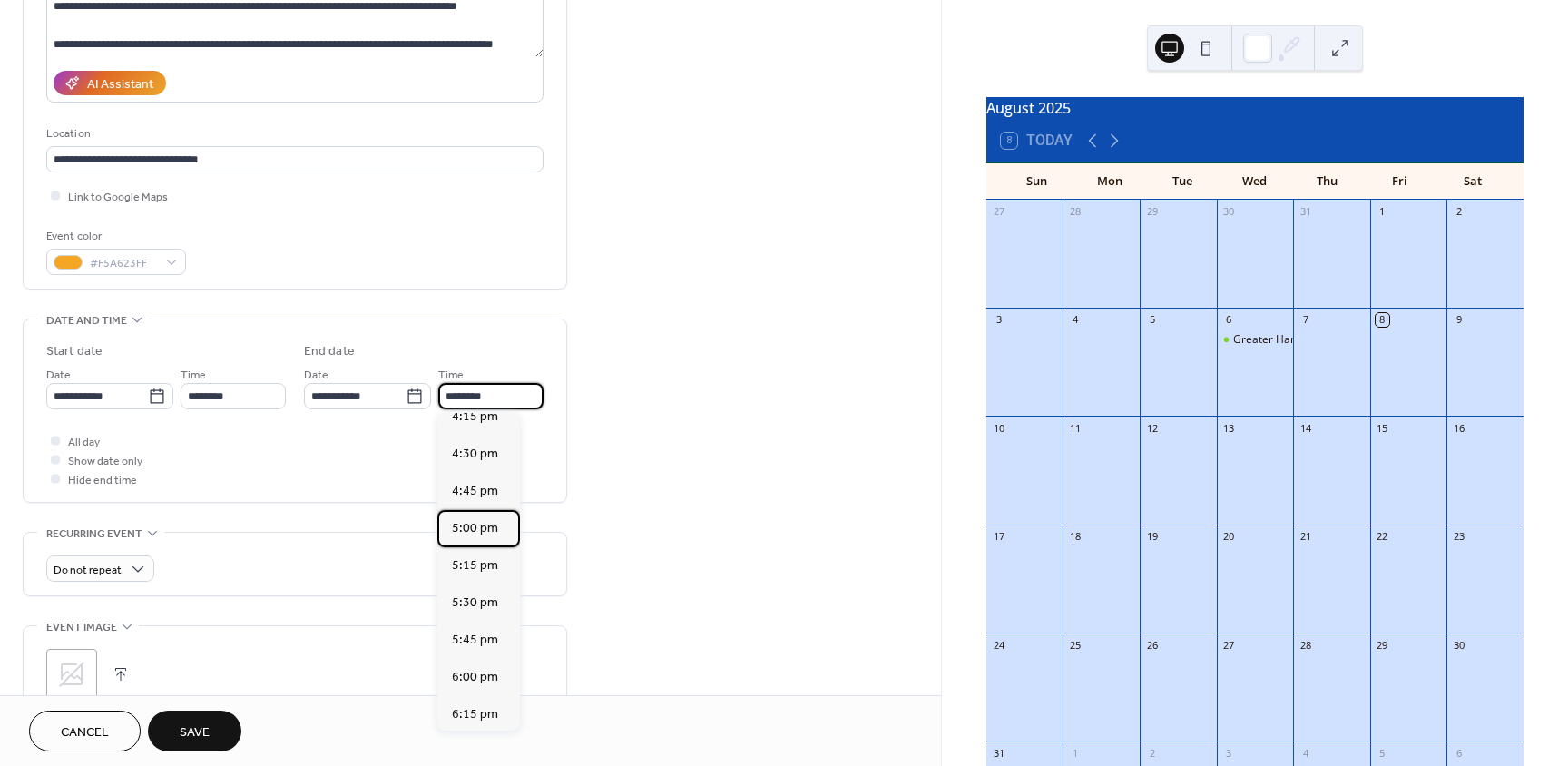 click on "5:00 pm" at bounding box center [475, 528] 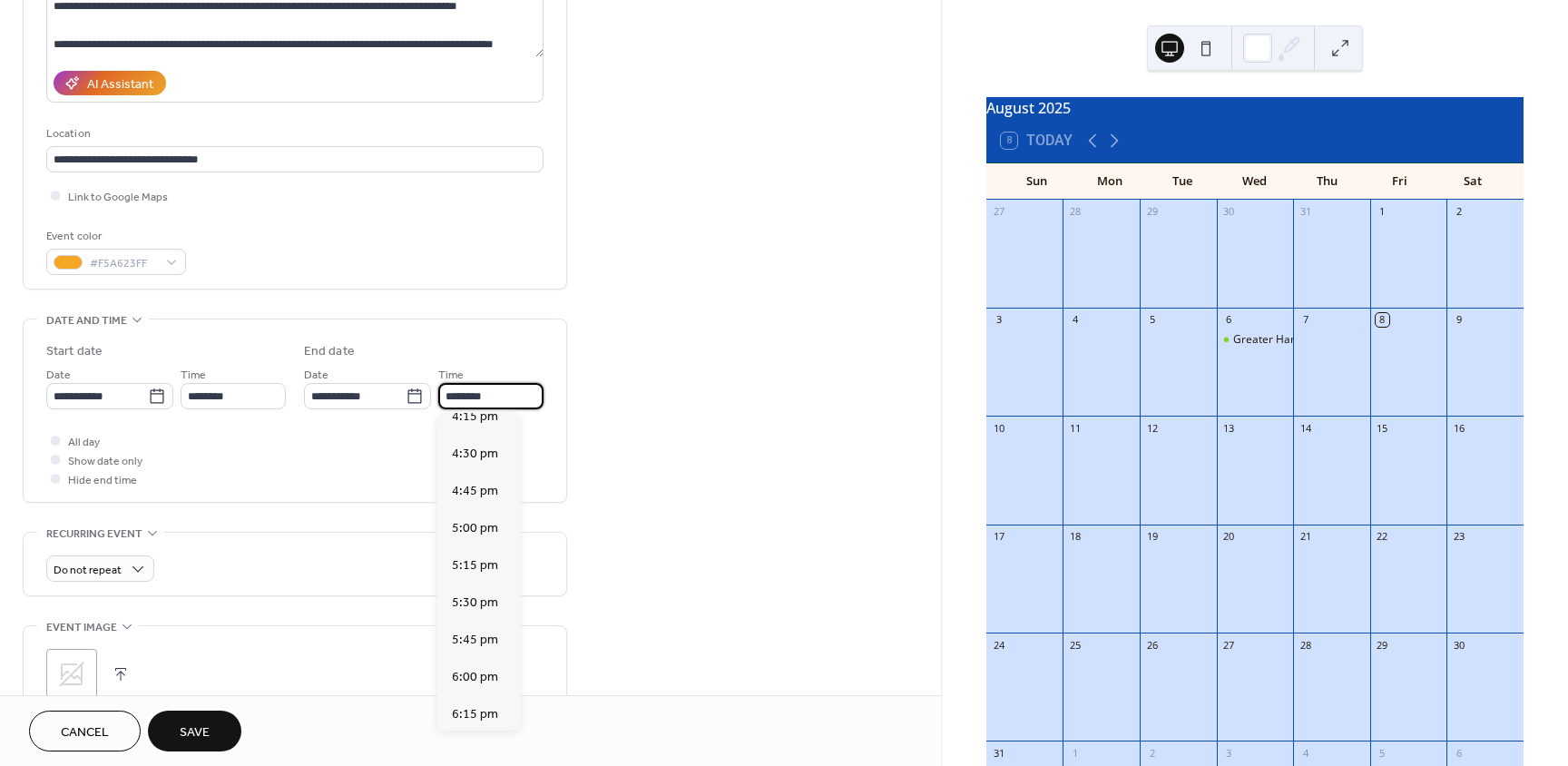 type on "*******" 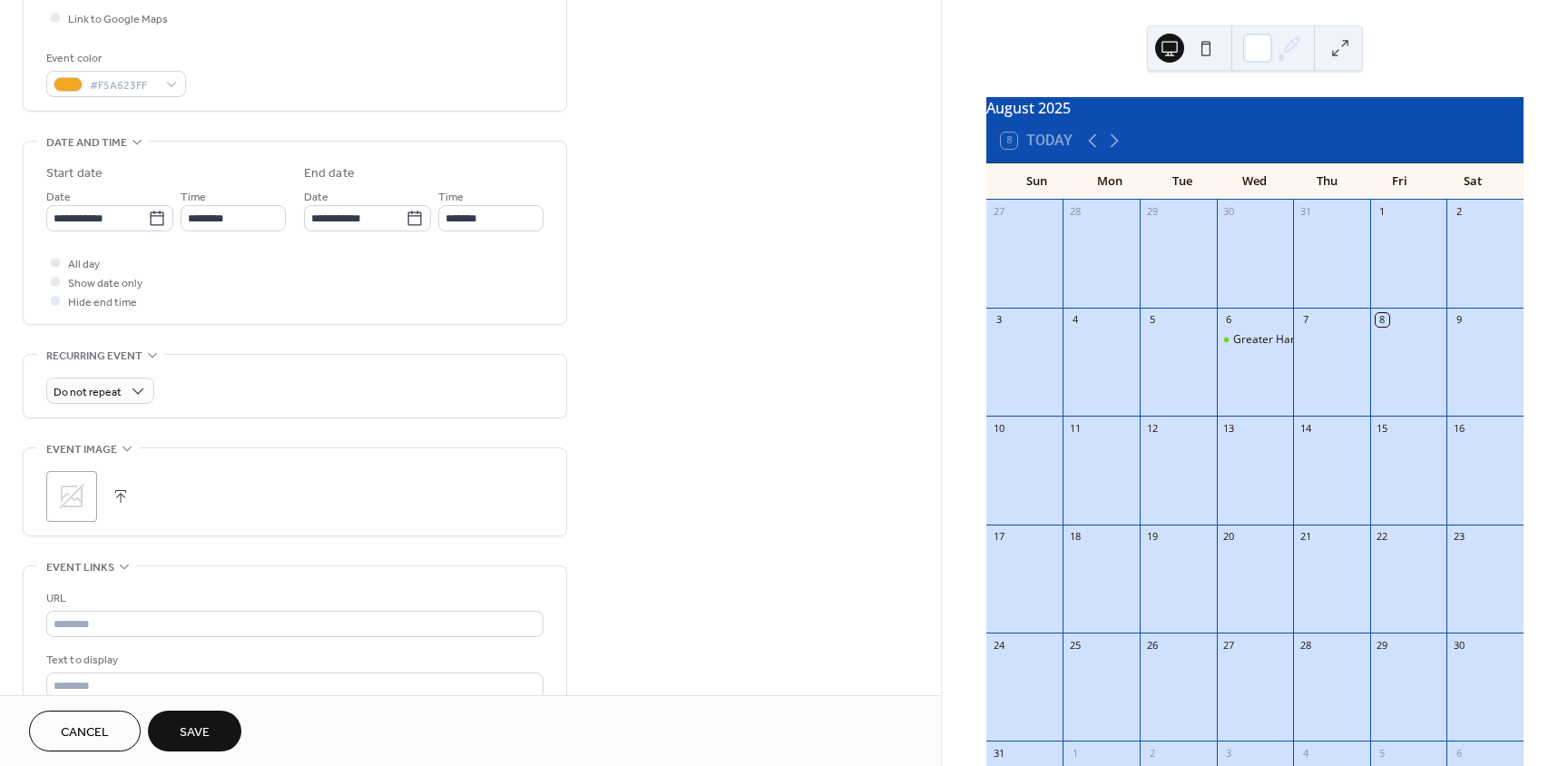 scroll, scrollTop: 454, scrollLeft: 0, axis: vertical 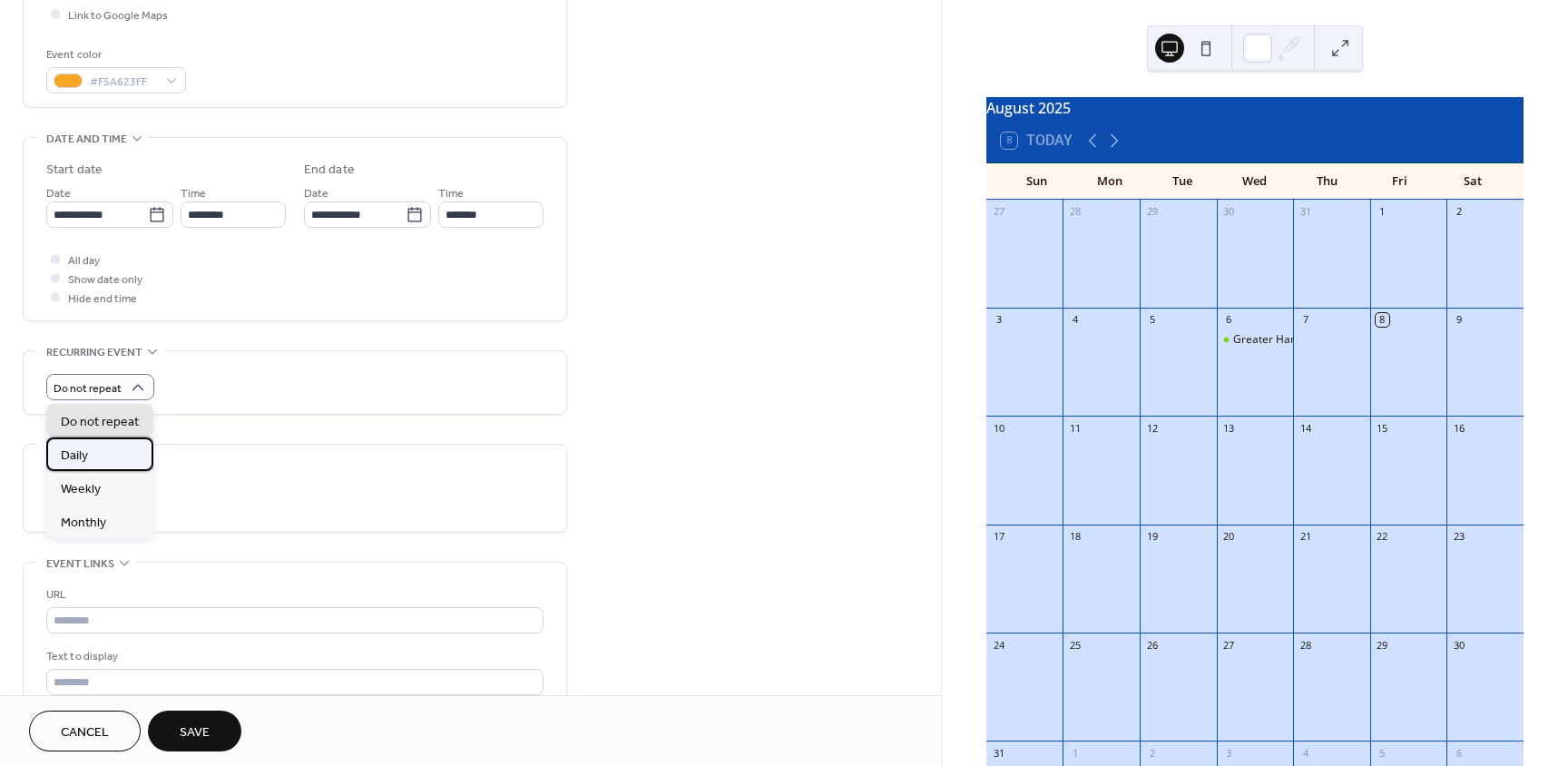 click on "Daily" at bounding box center [100, 454] 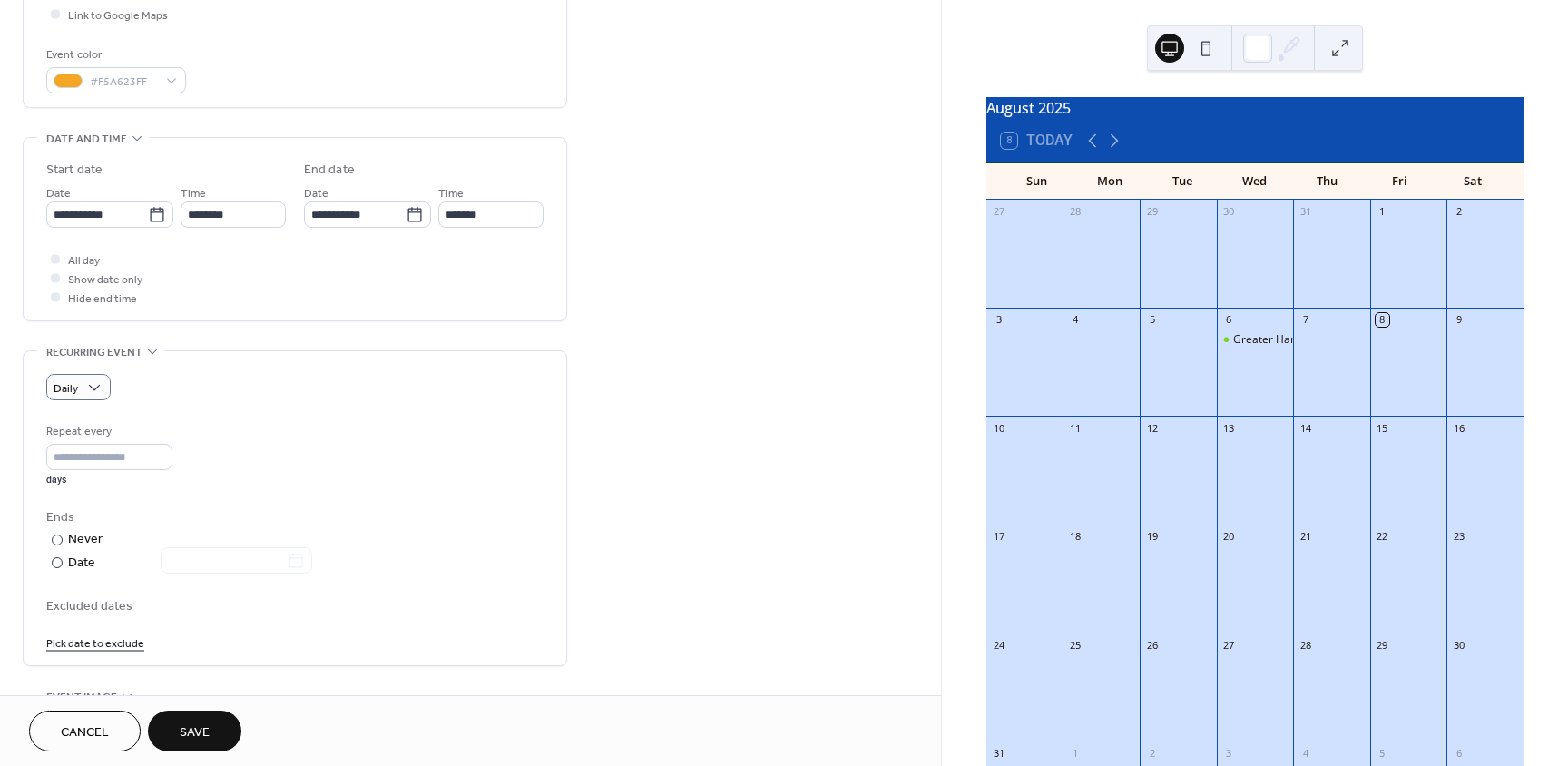 scroll, scrollTop: 1, scrollLeft: 0, axis: vertical 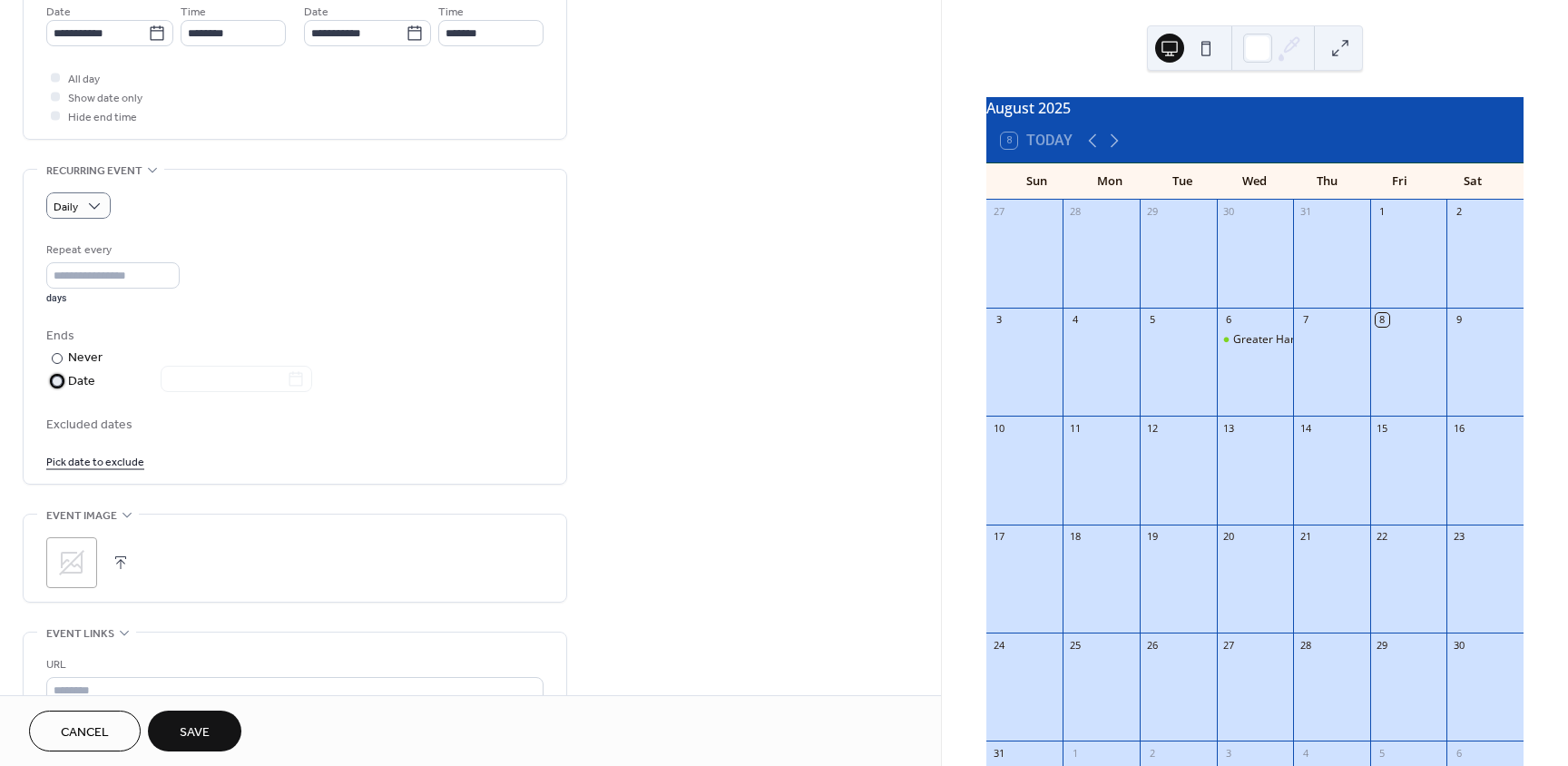 click at bounding box center (57, 381) 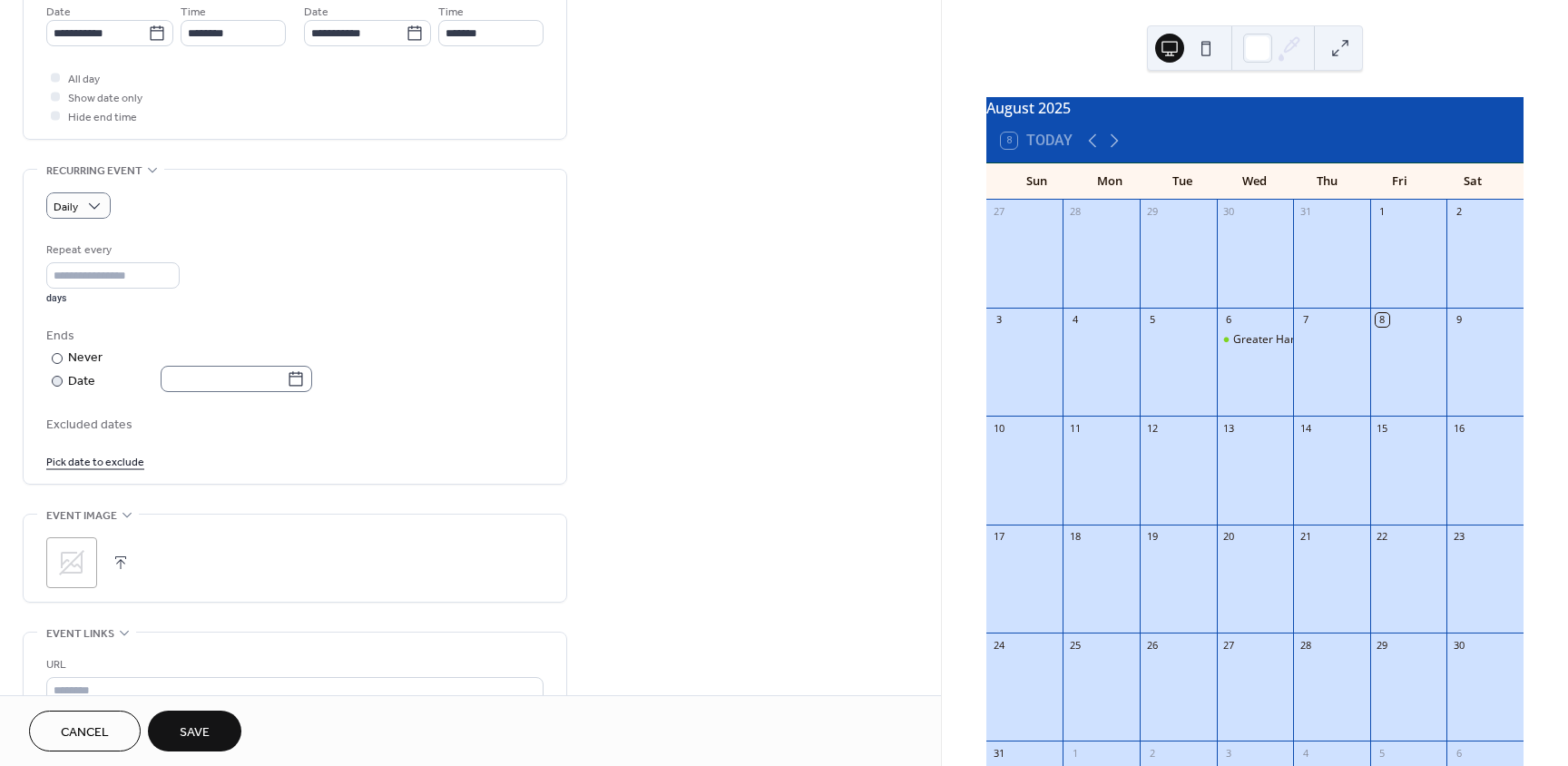 click 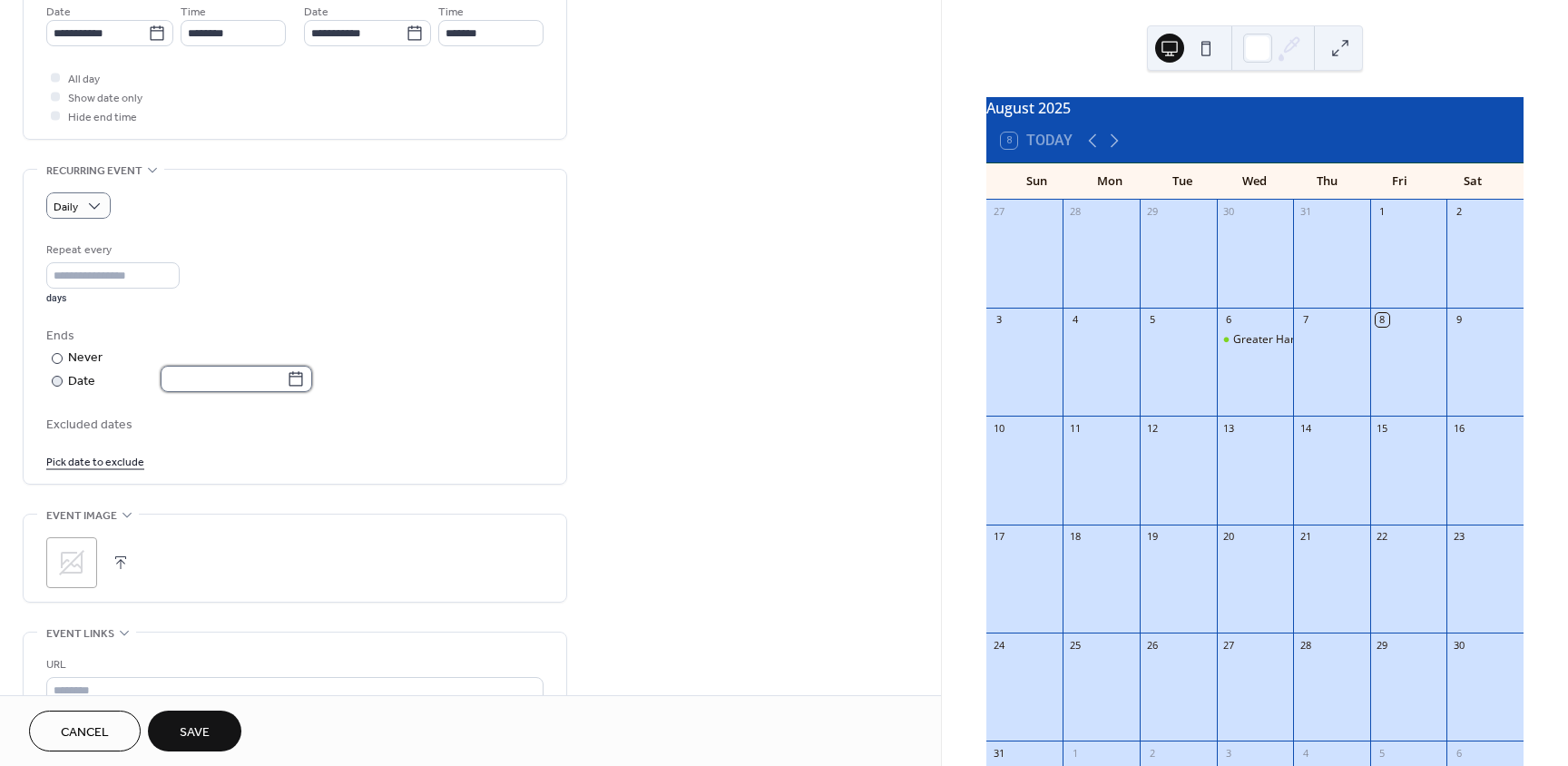 click at bounding box center (223, 378) 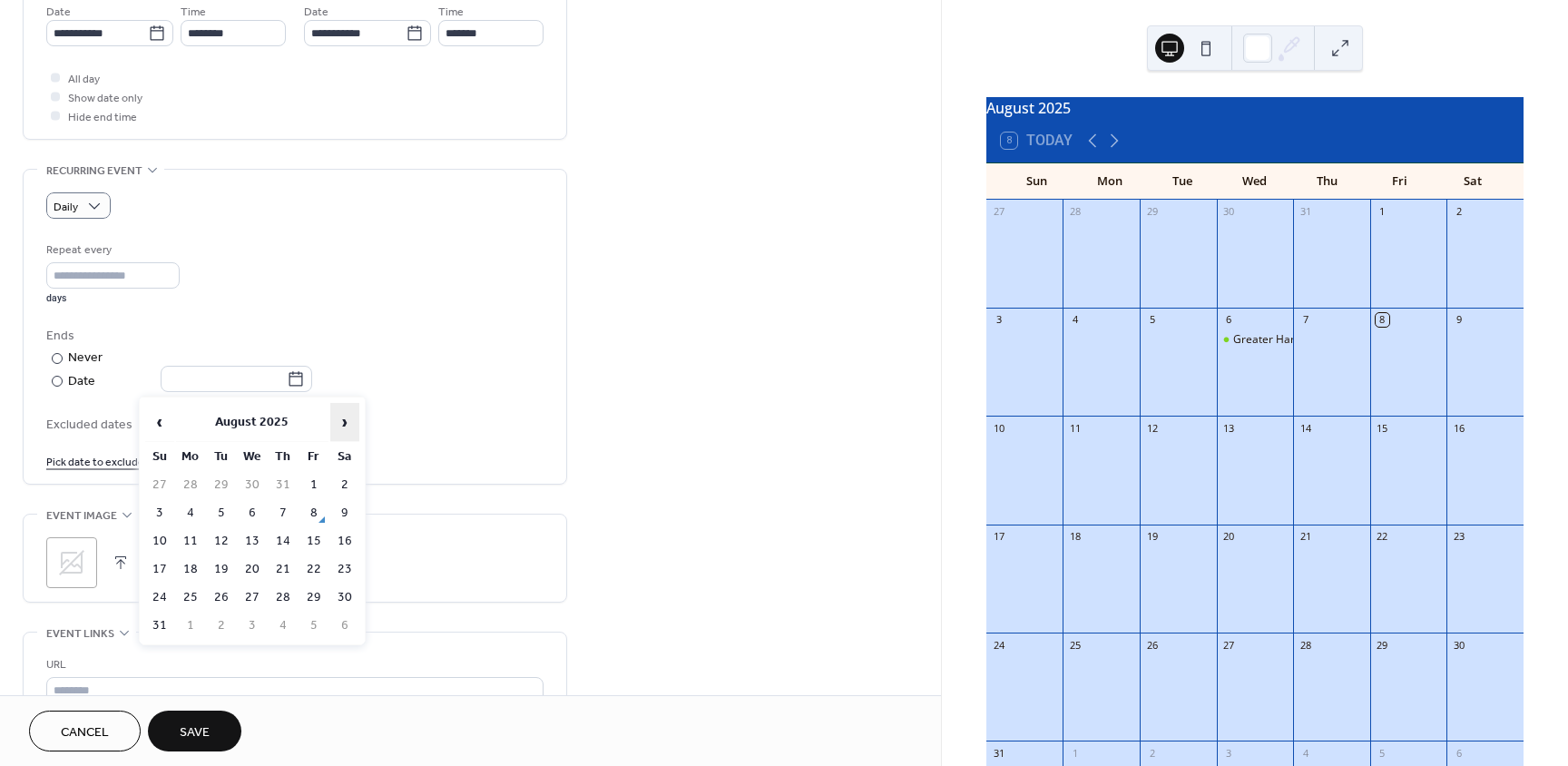 click on "›" at bounding box center (345, 422) 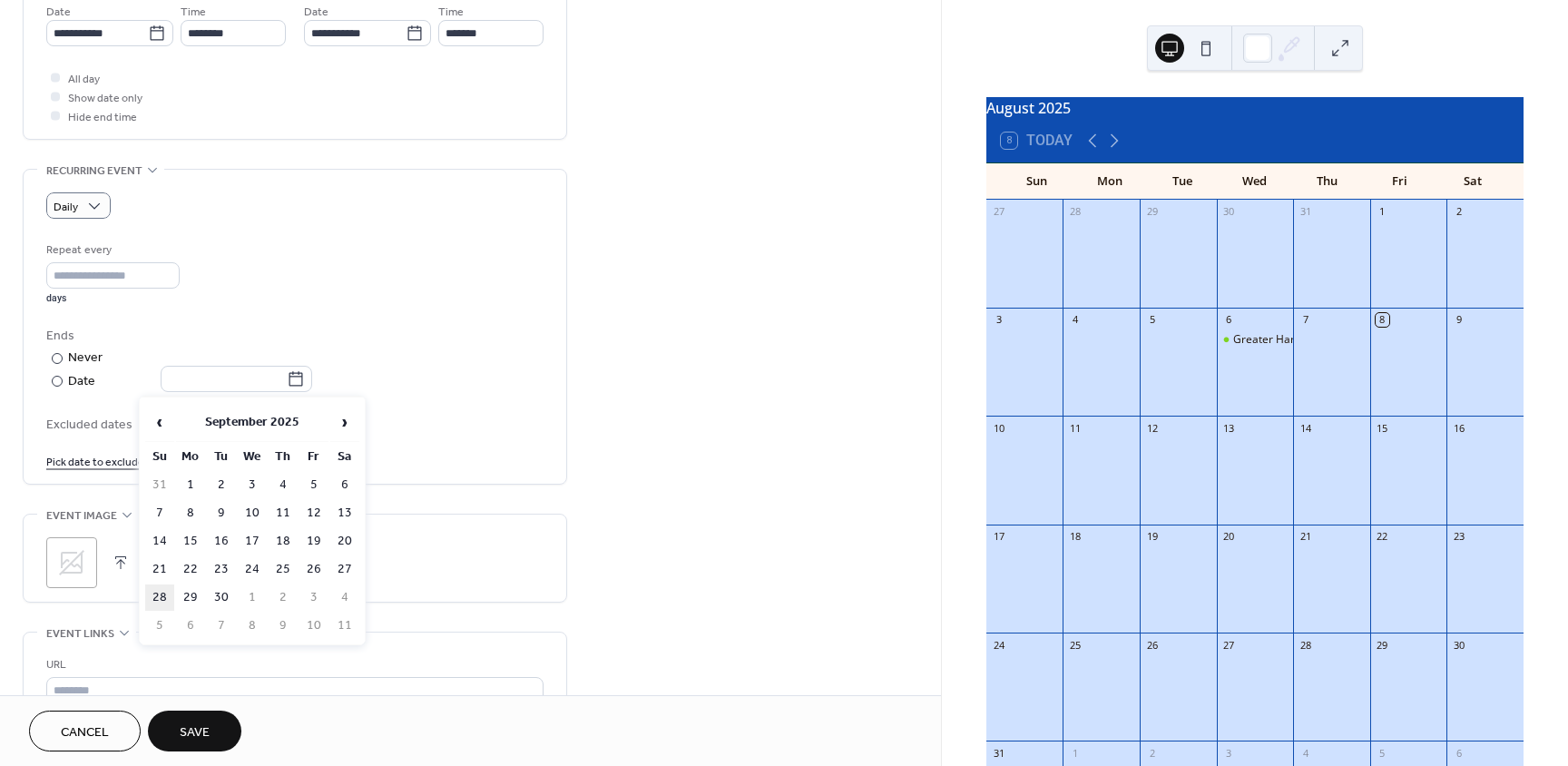 click on "28" at bounding box center [160, 597] 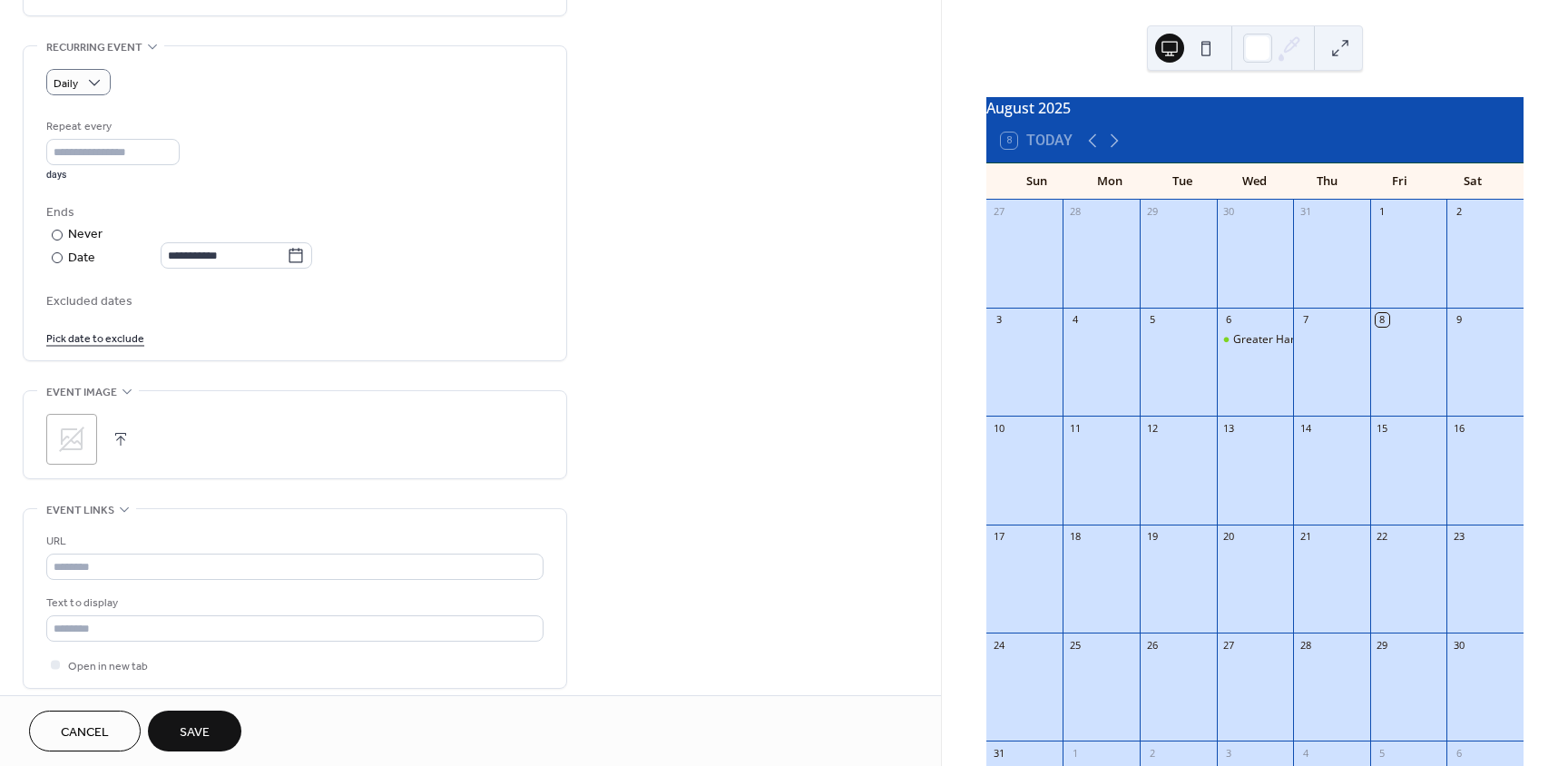 scroll, scrollTop: 817, scrollLeft: 0, axis: vertical 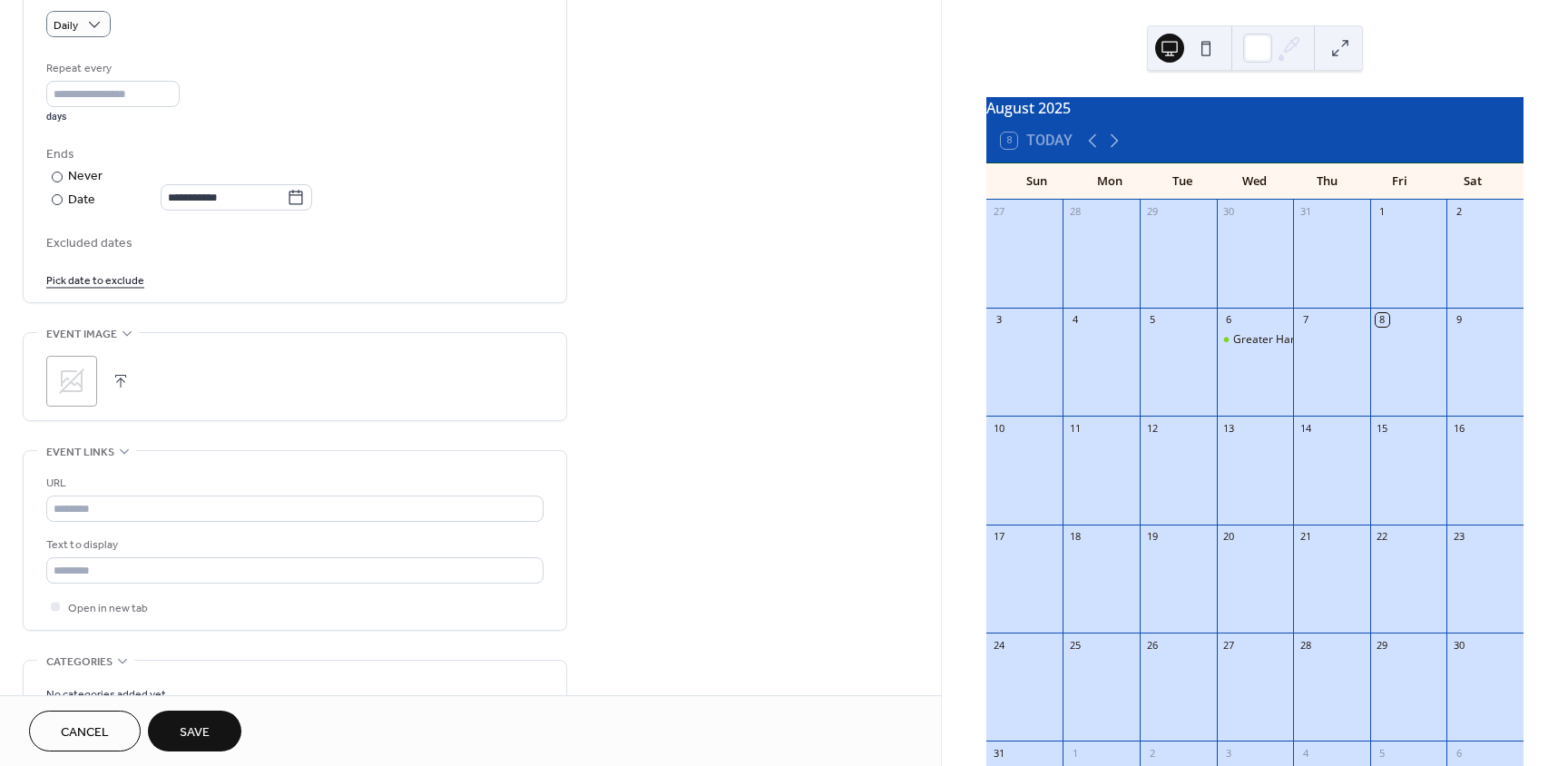 click at bounding box center (121, 381) 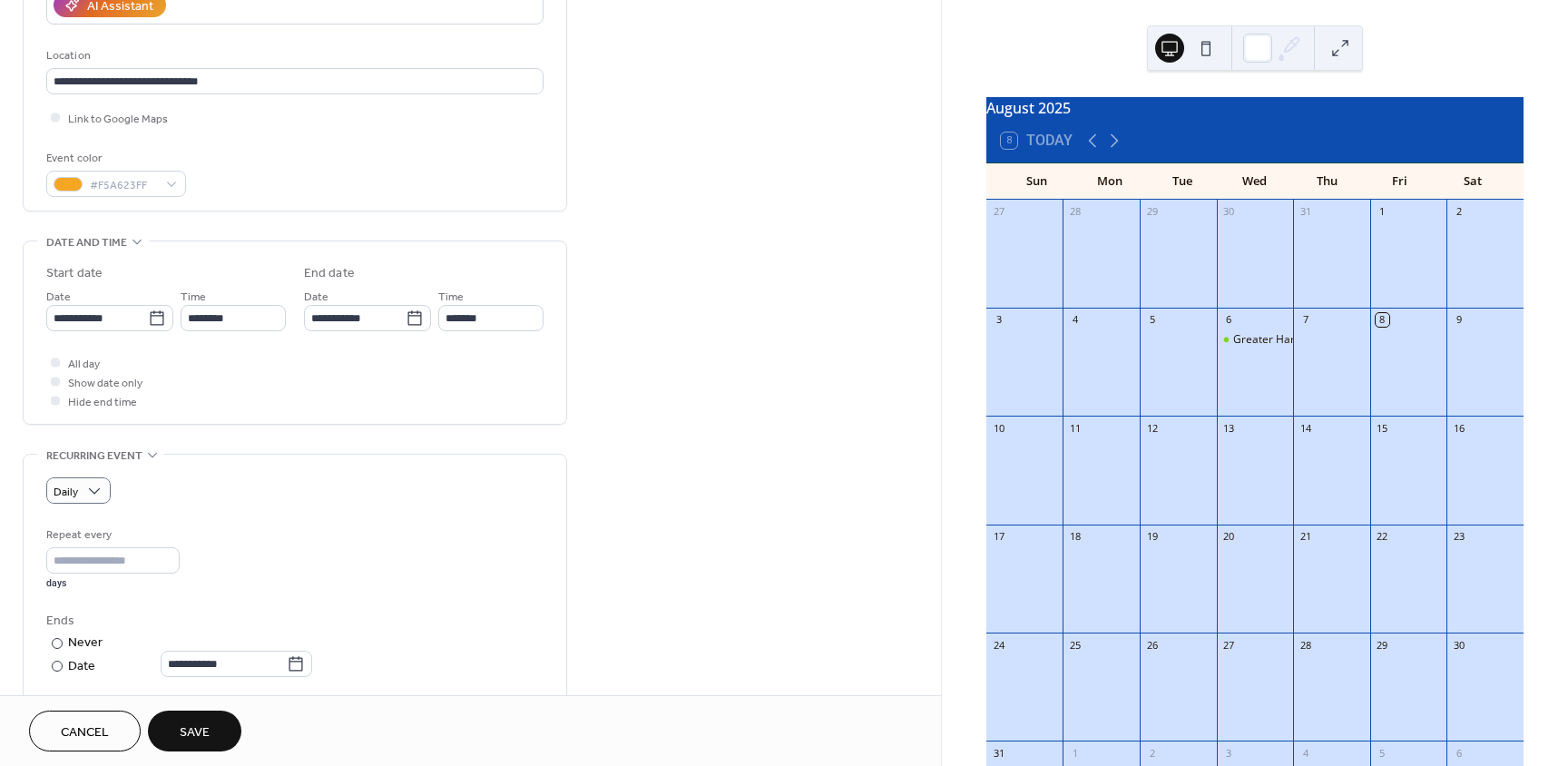 scroll, scrollTop: 346, scrollLeft: 0, axis: vertical 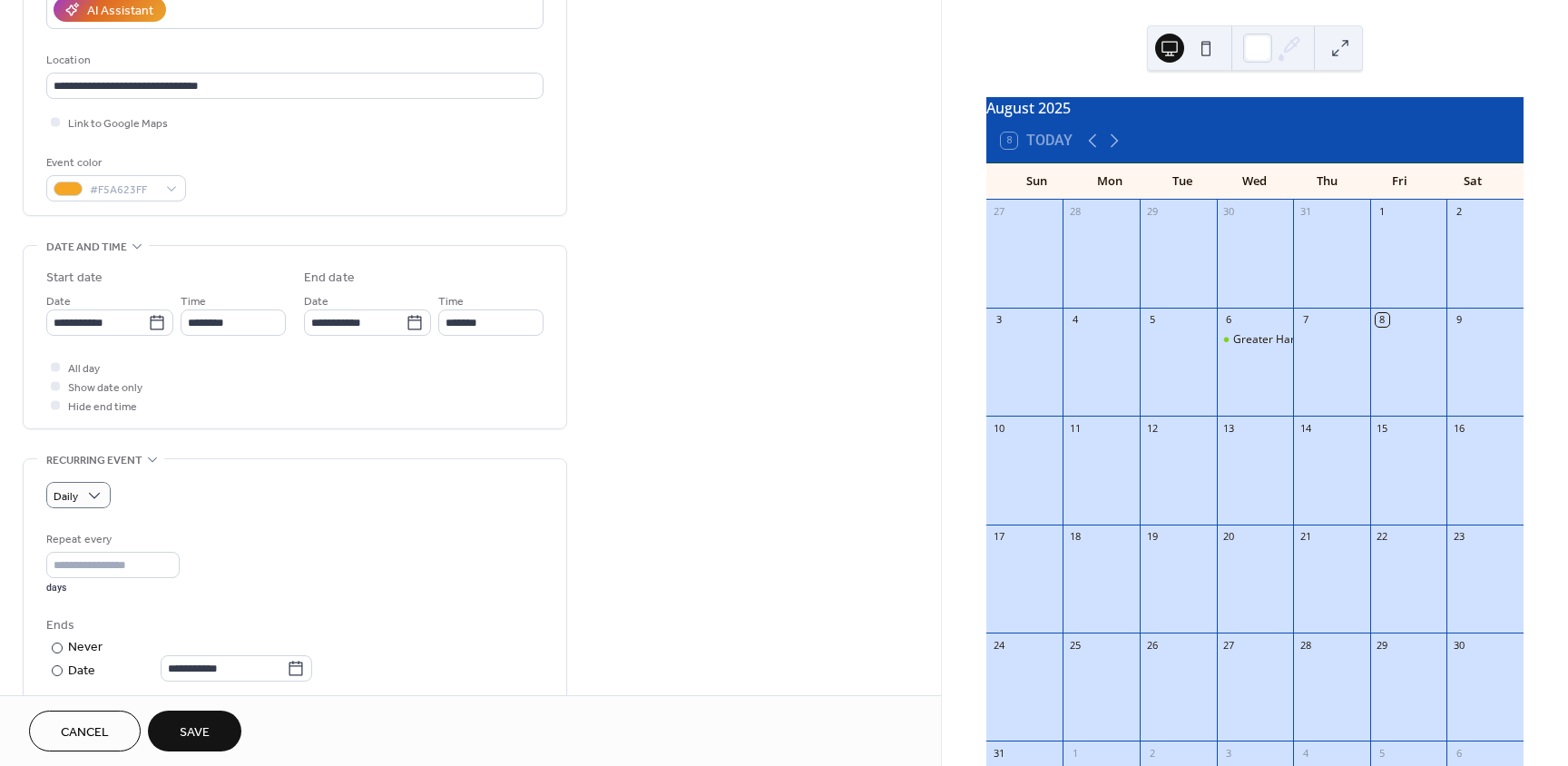 click 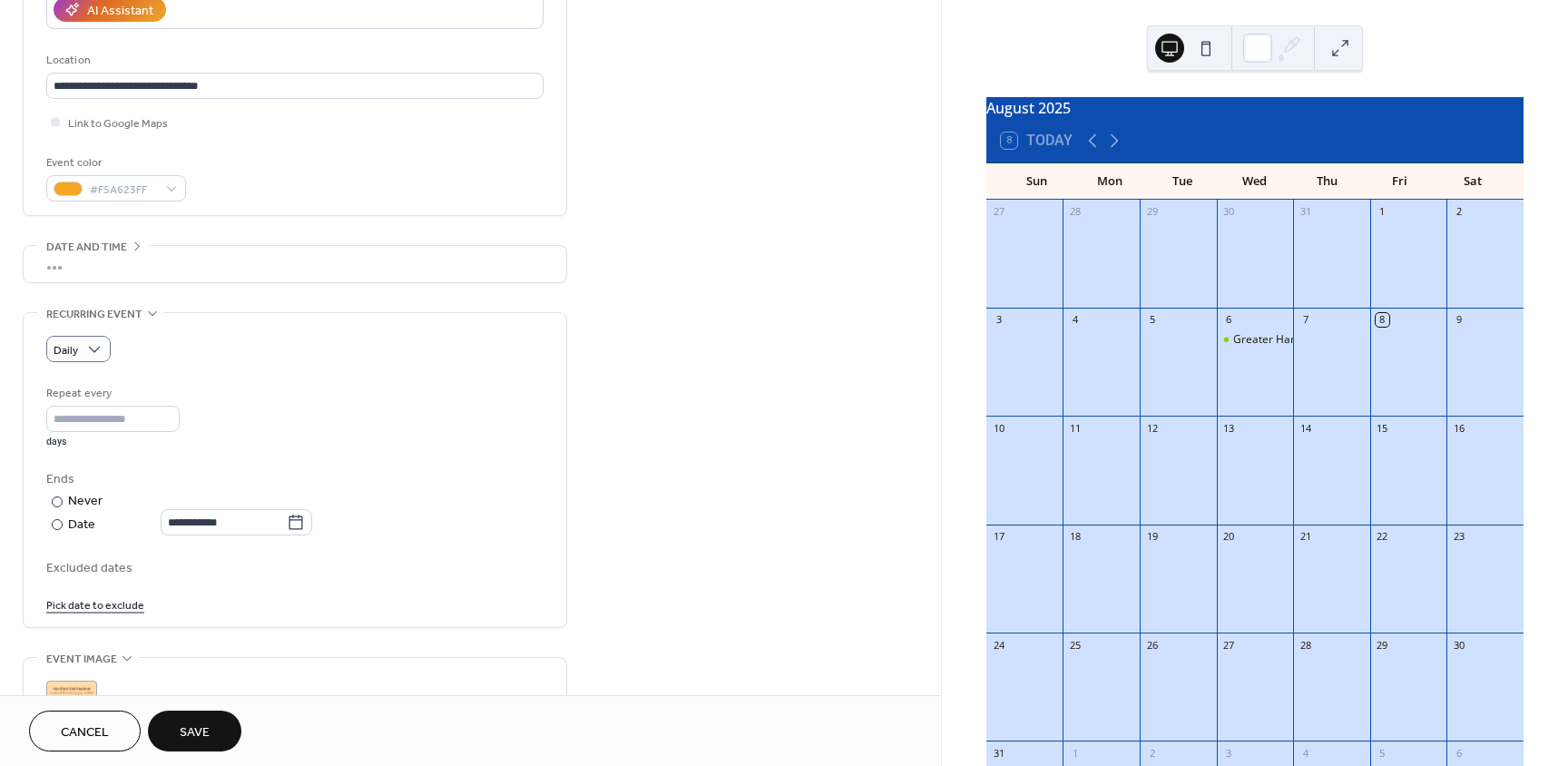 click on "•••" at bounding box center [295, 264] 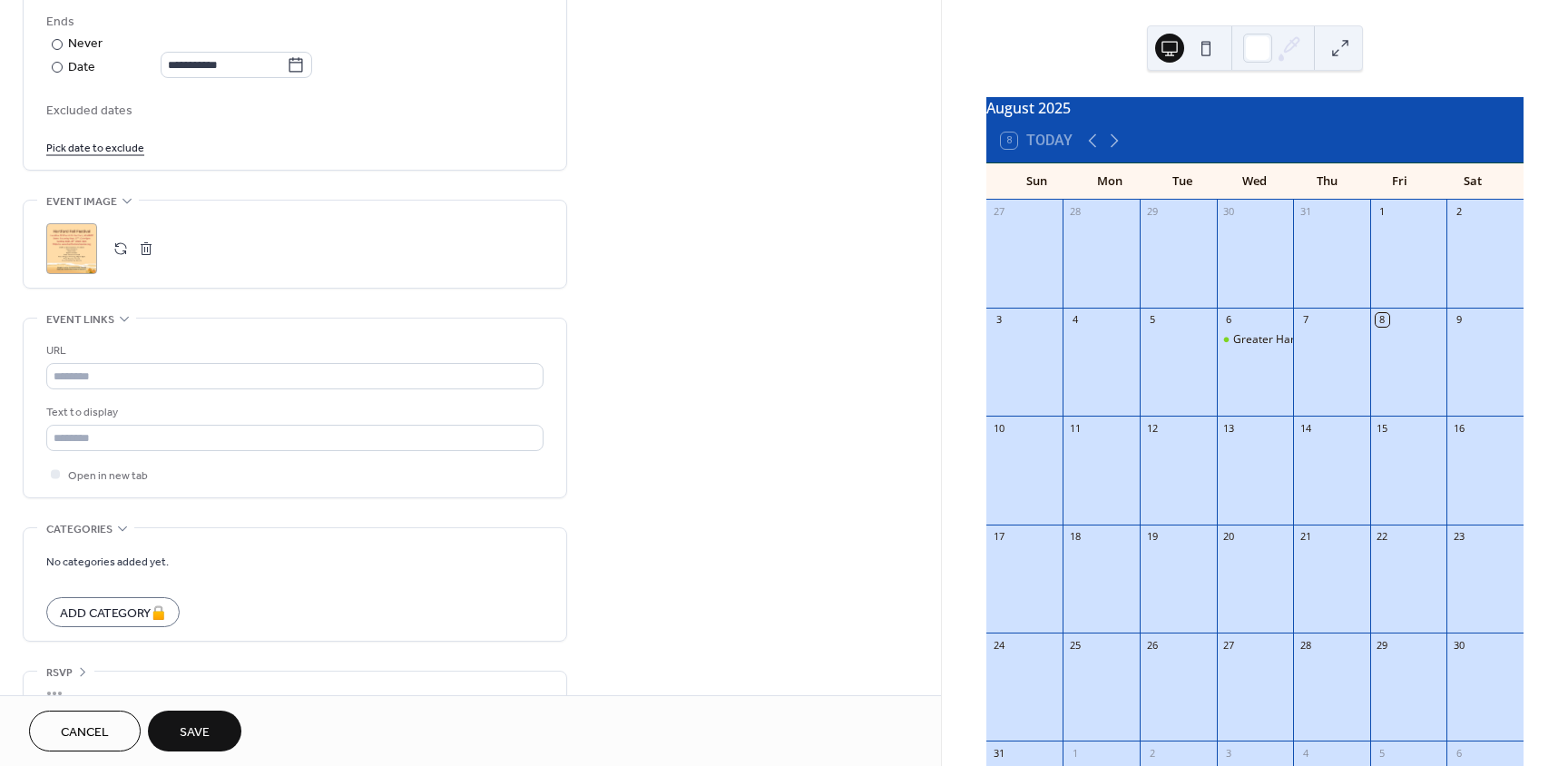 scroll, scrollTop: 981, scrollLeft: 0, axis: vertical 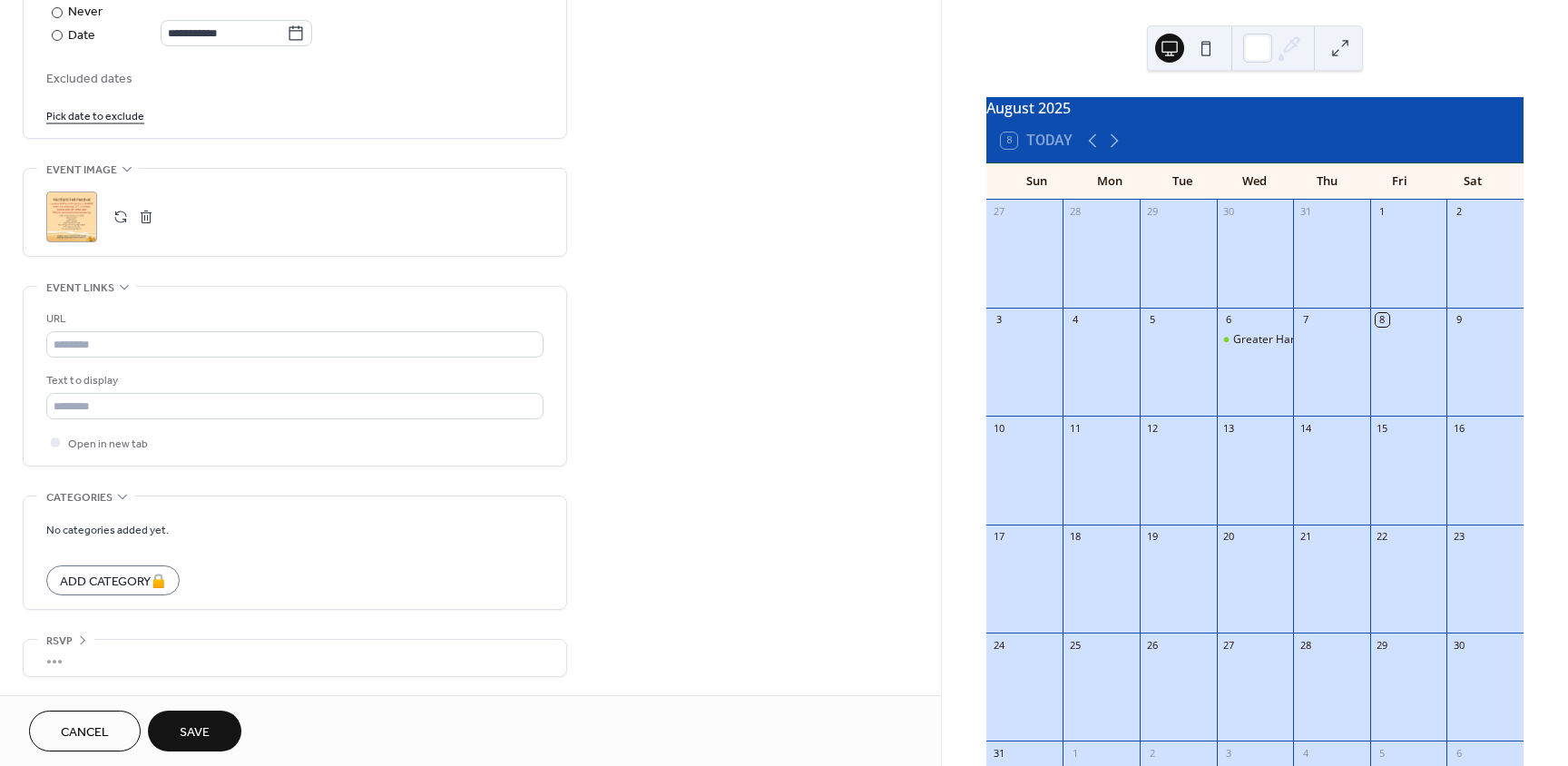 click on "Save" at bounding box center [194, 731] 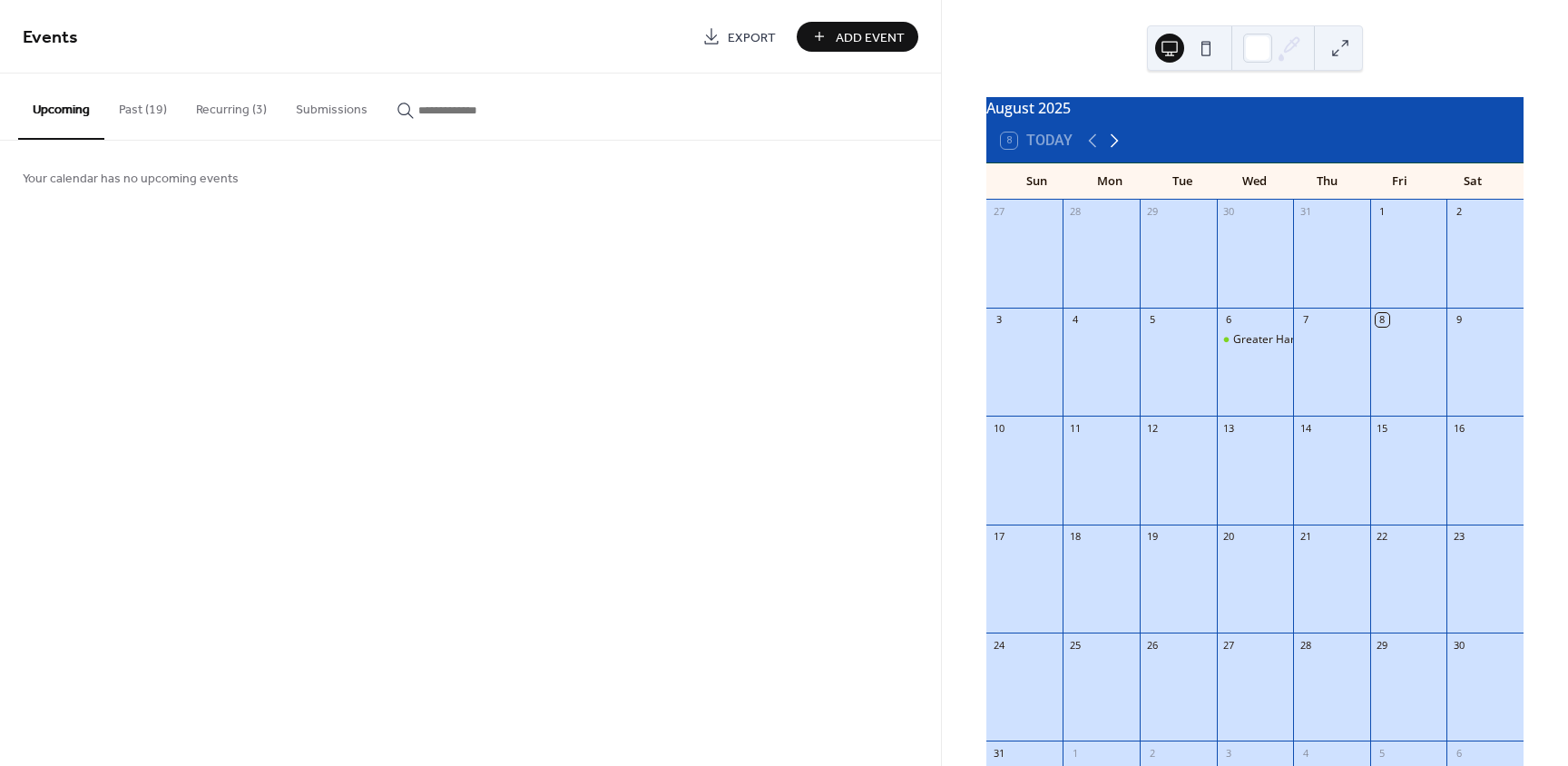 click 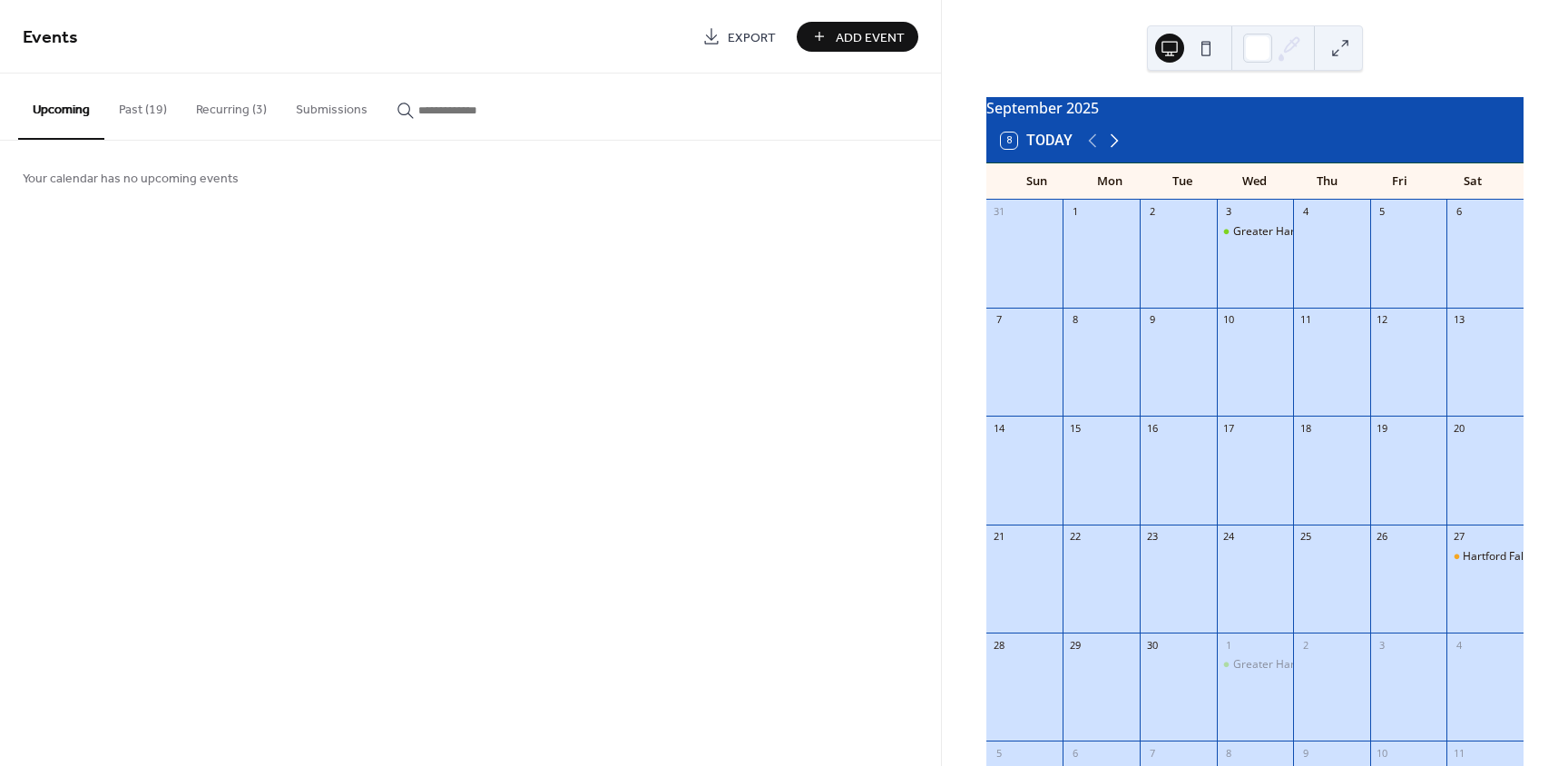 click 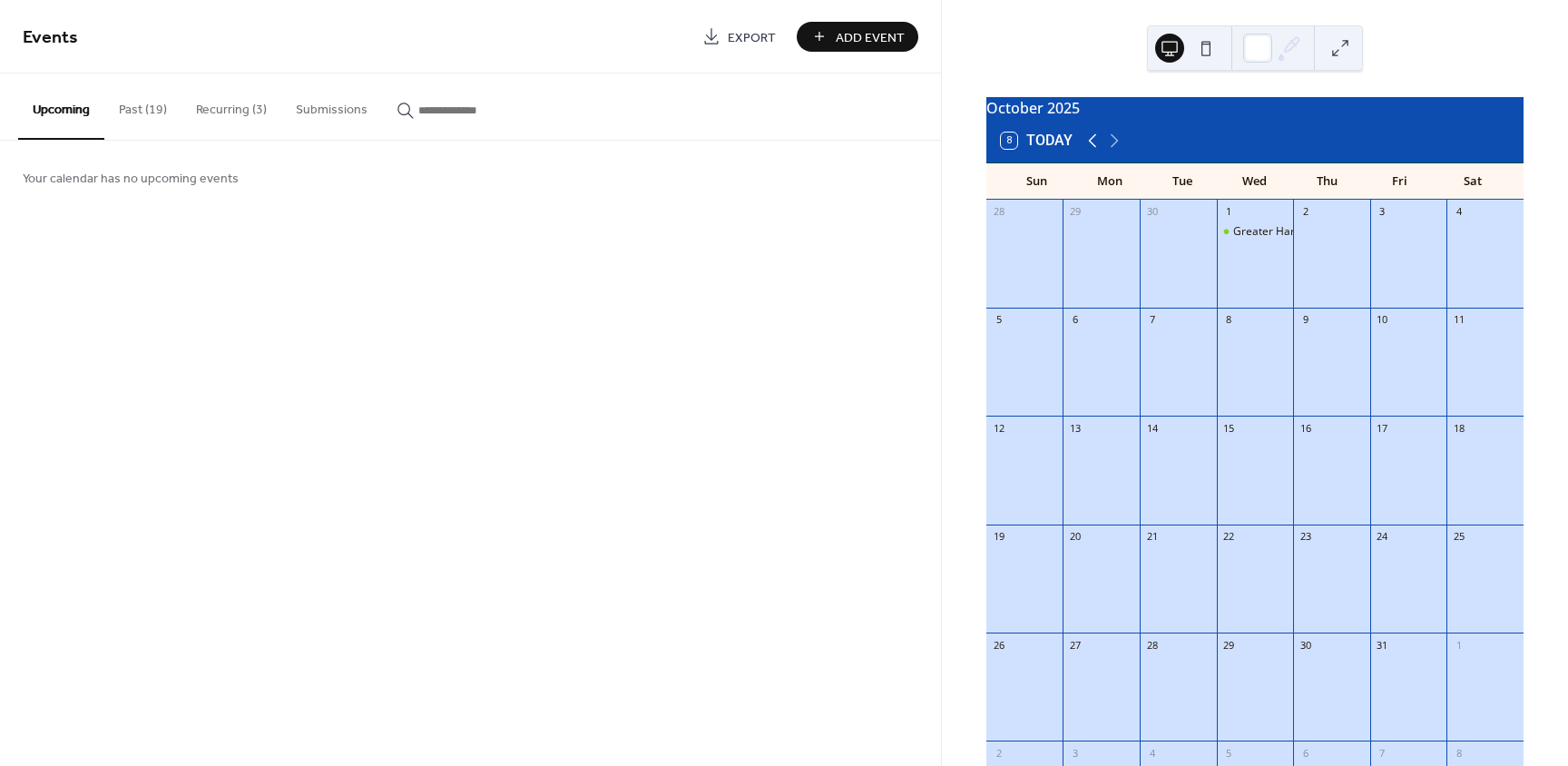 click 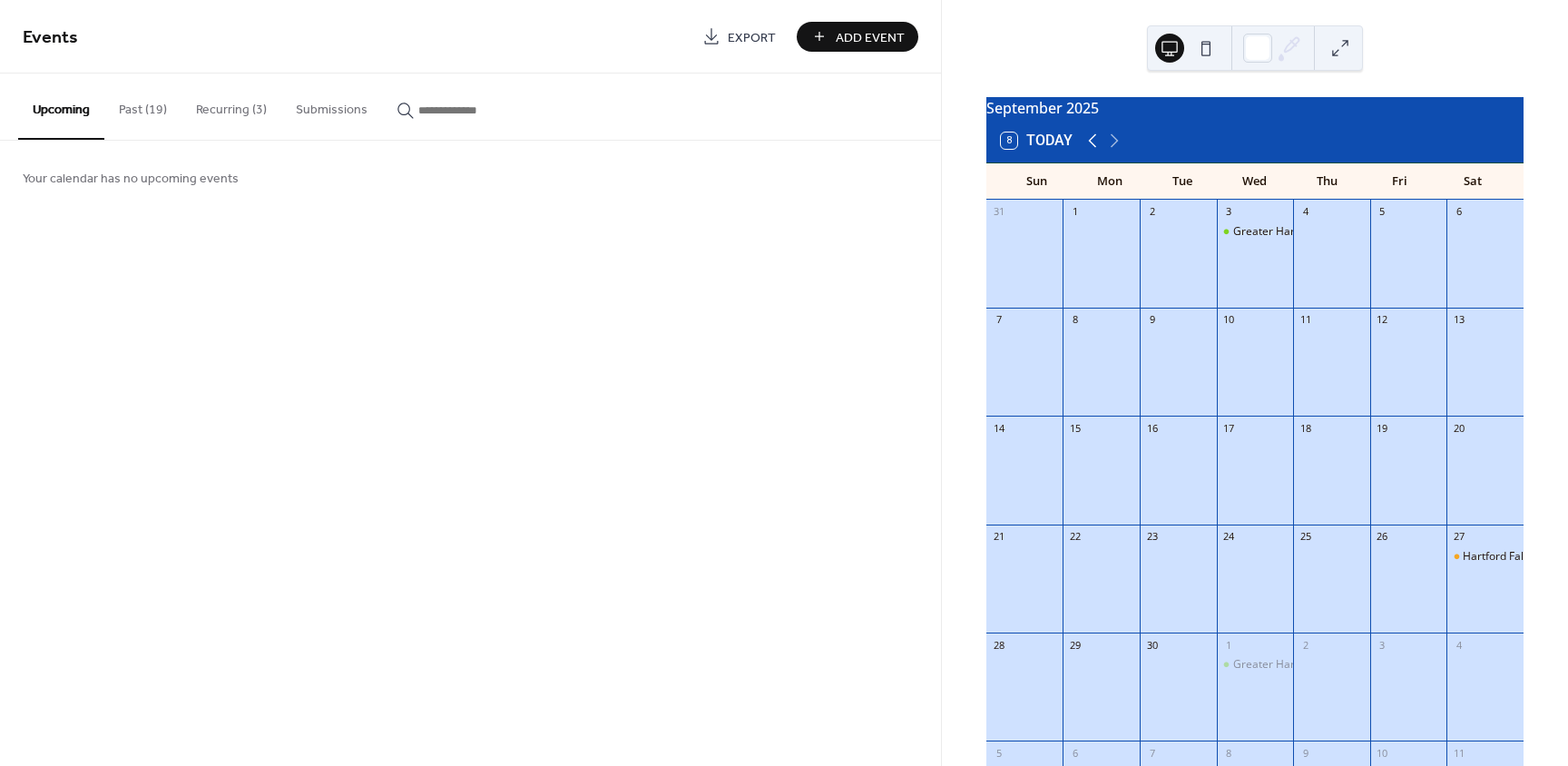 click 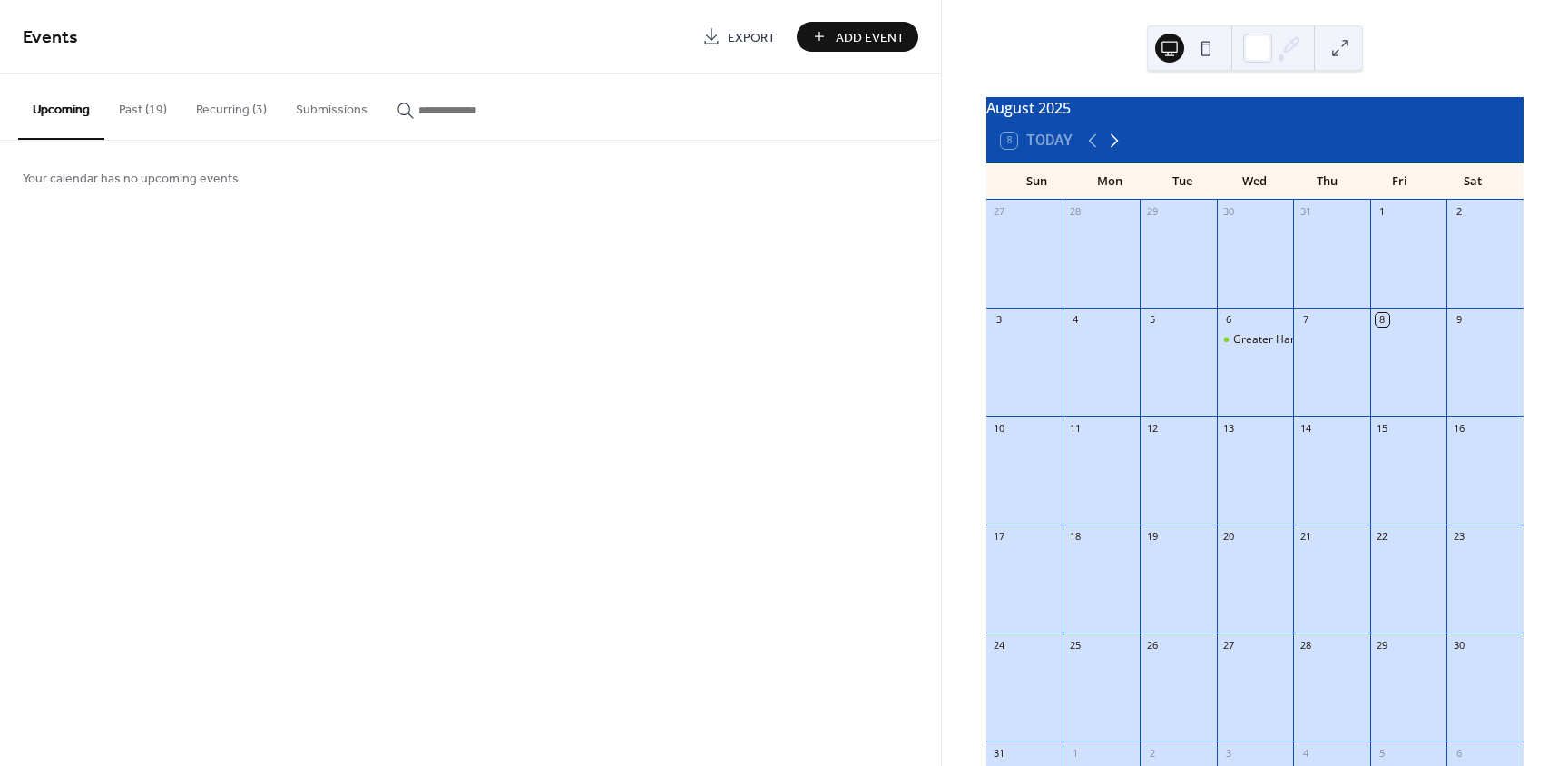 click 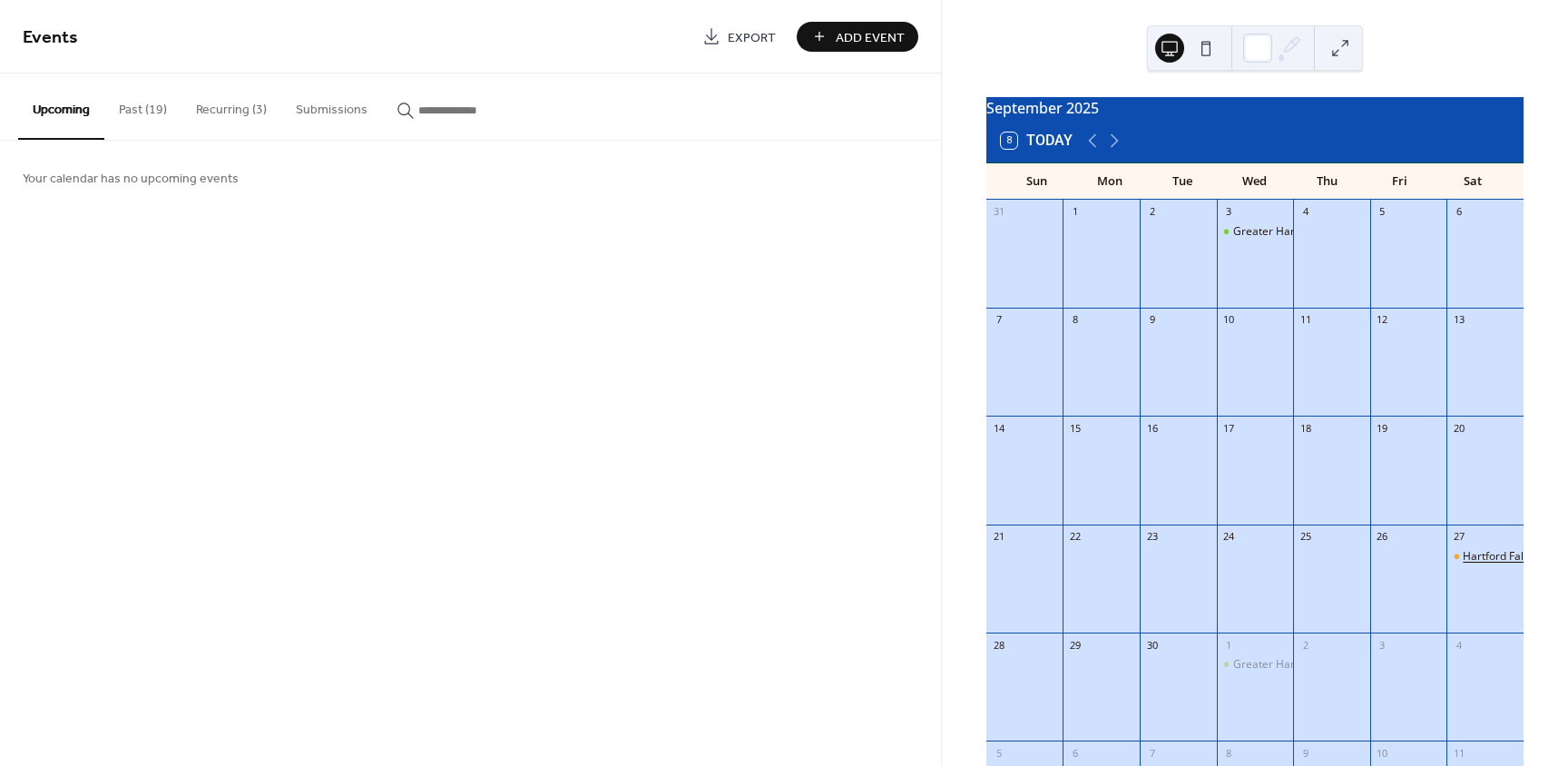 click on "Hartford Fall Festival" at bounding box center (1514, 556) 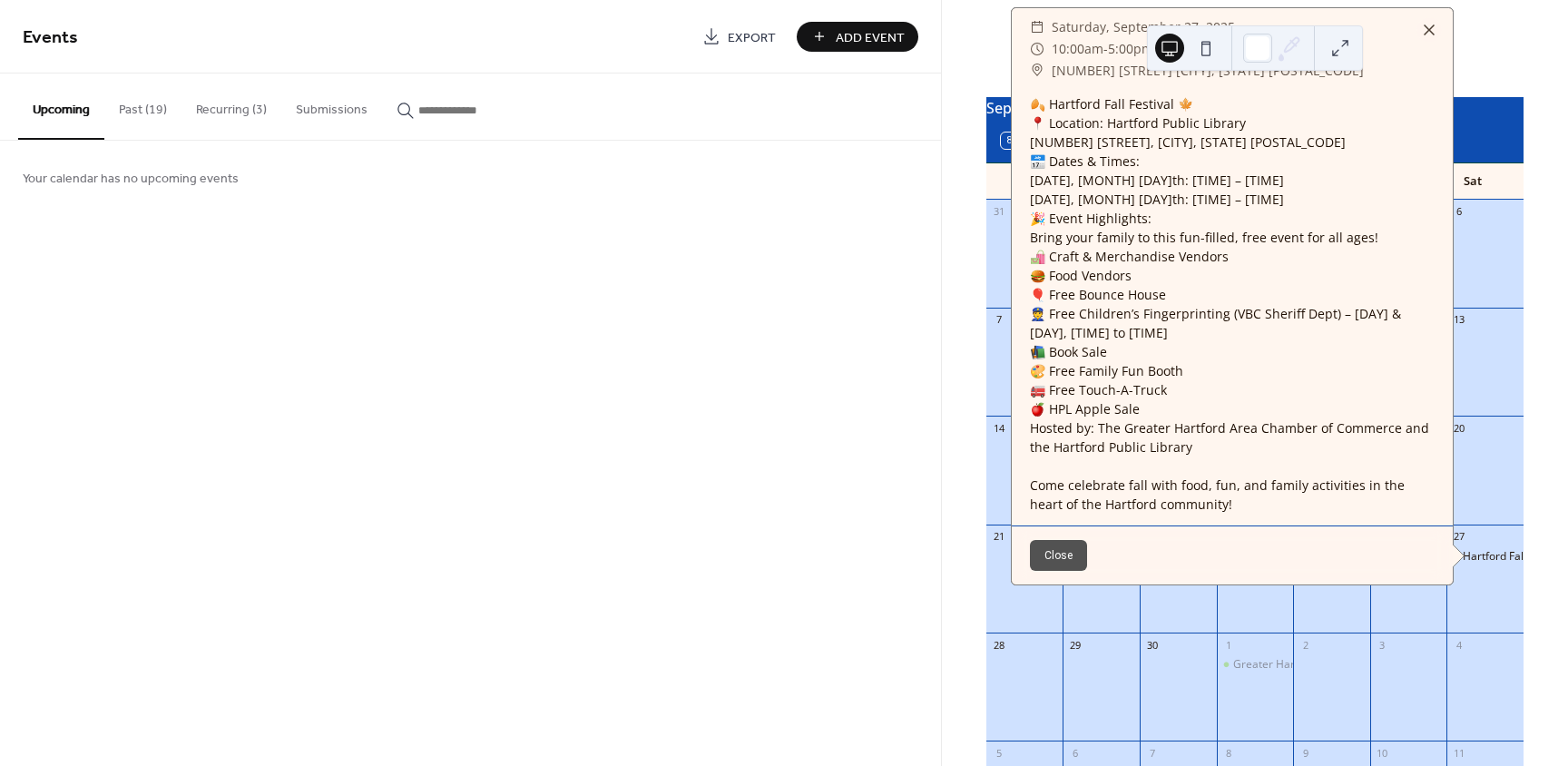 scroll, scrollTop: 265, scrollLeft: 0, axis: vertical 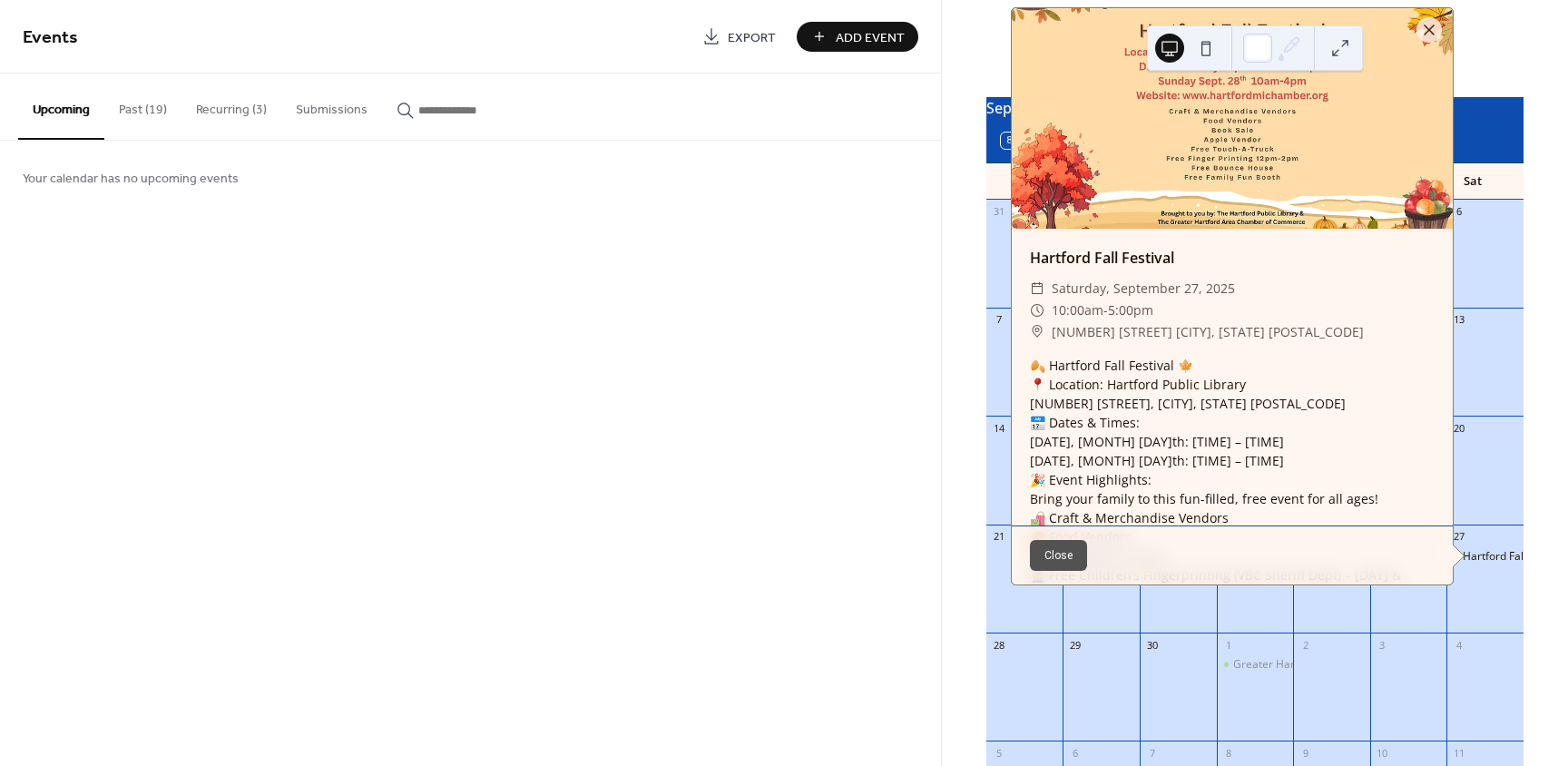 click at bounding box center [1232, 118] 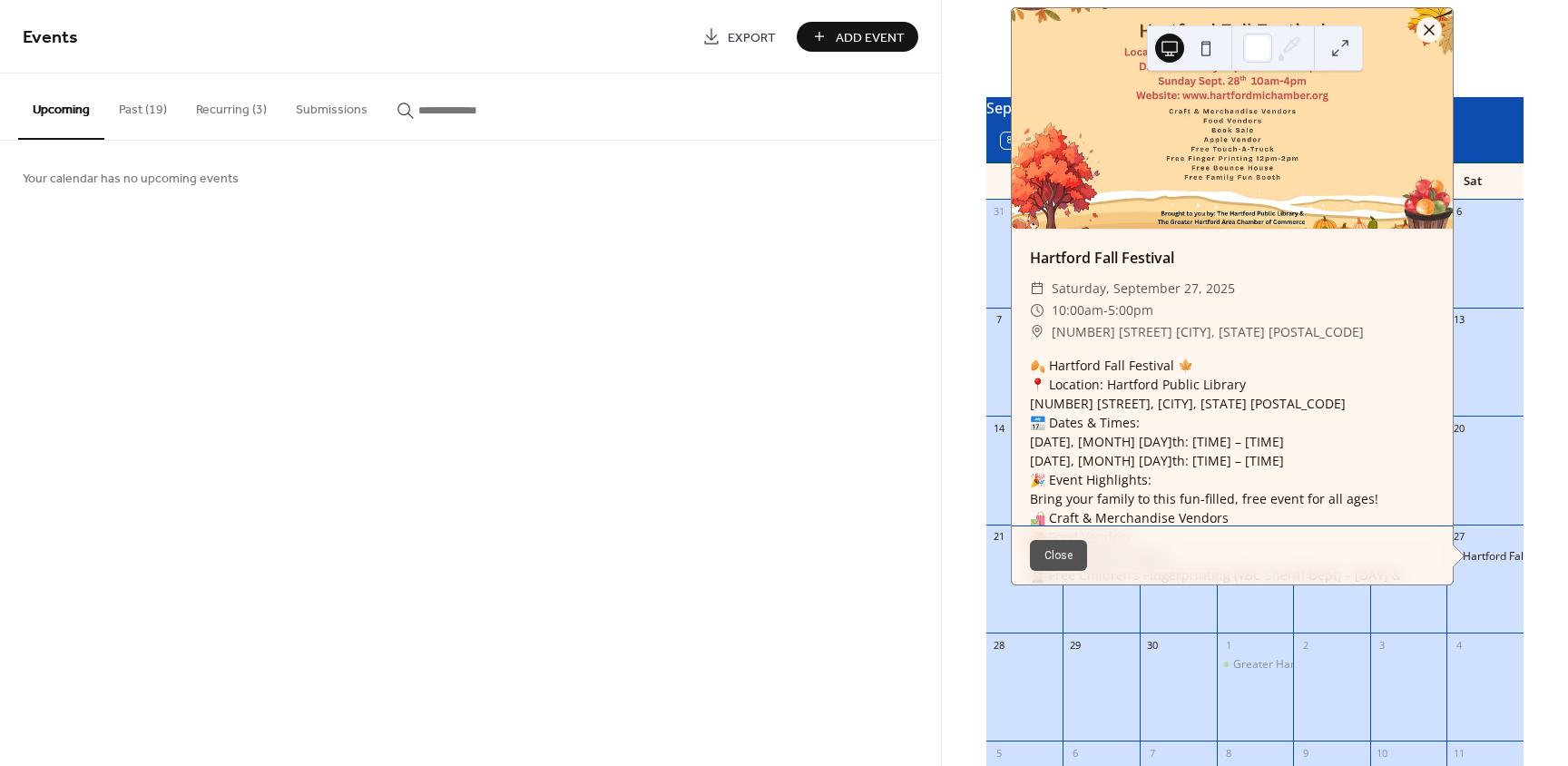 click at bounding box center (1429, 30) 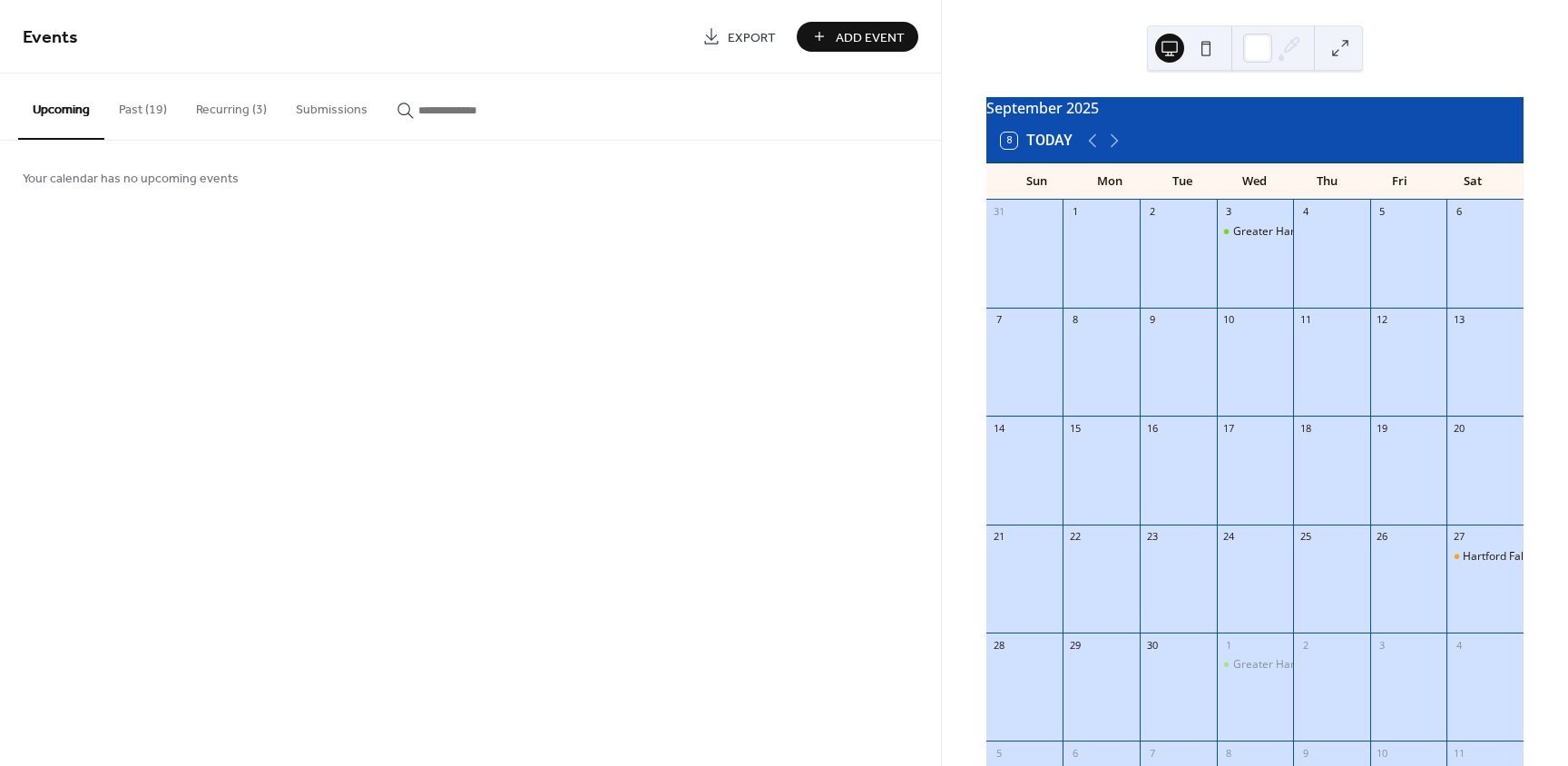 click on "Recurring (3)" at bounding box center [231, 105] 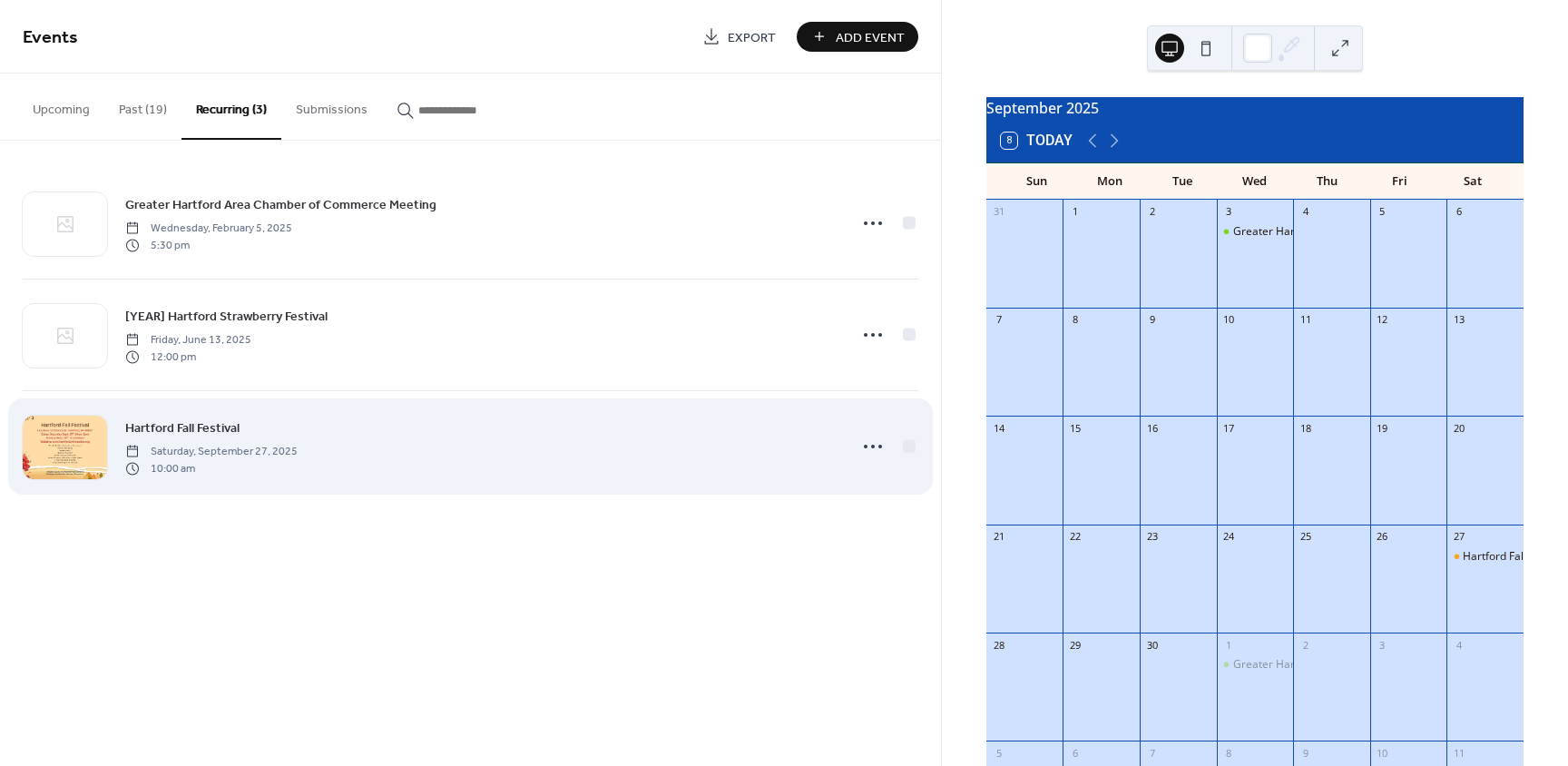 click on "Saturday, September 27, 2025" at bounding box center (211, 452) 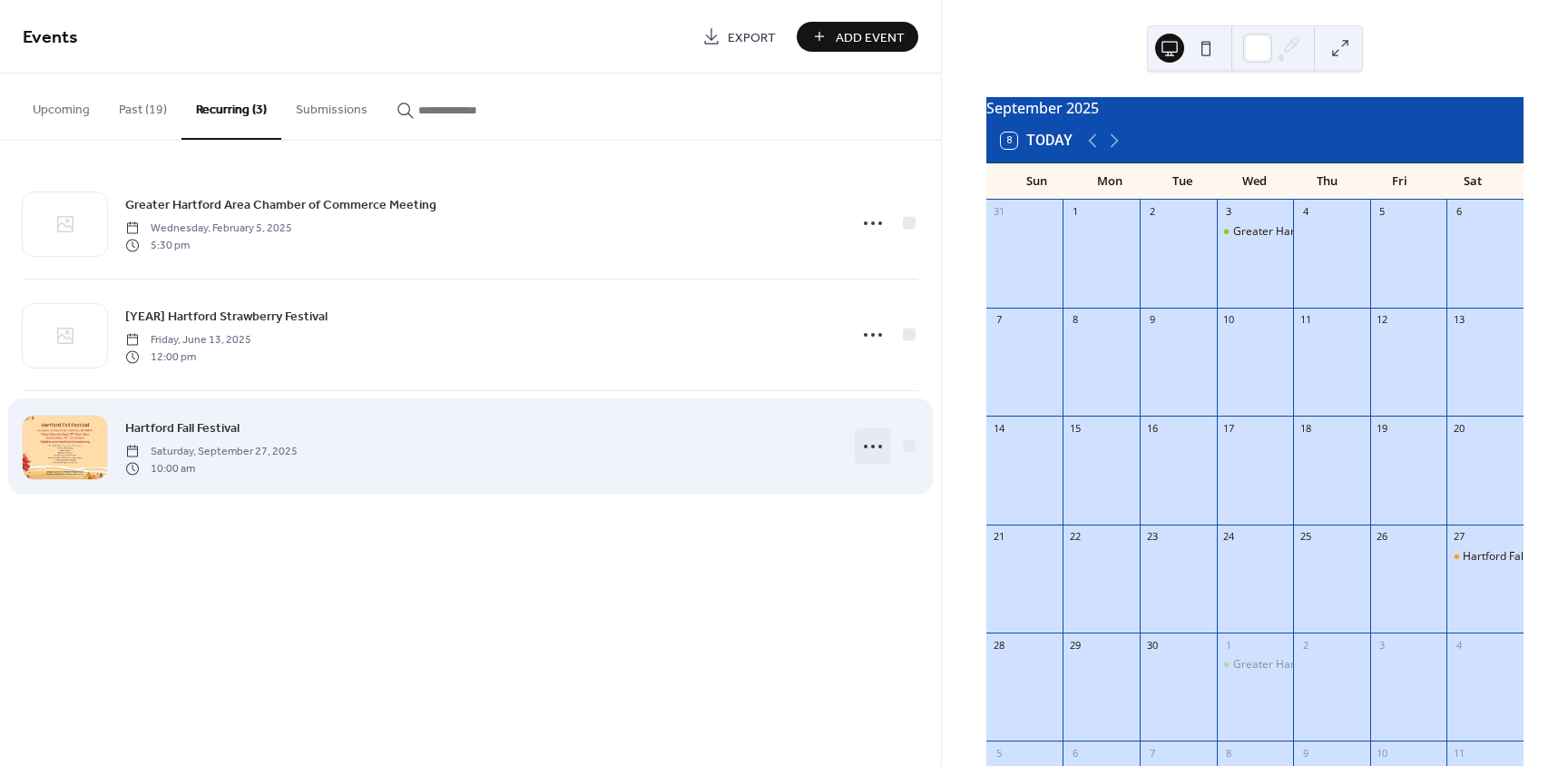 click 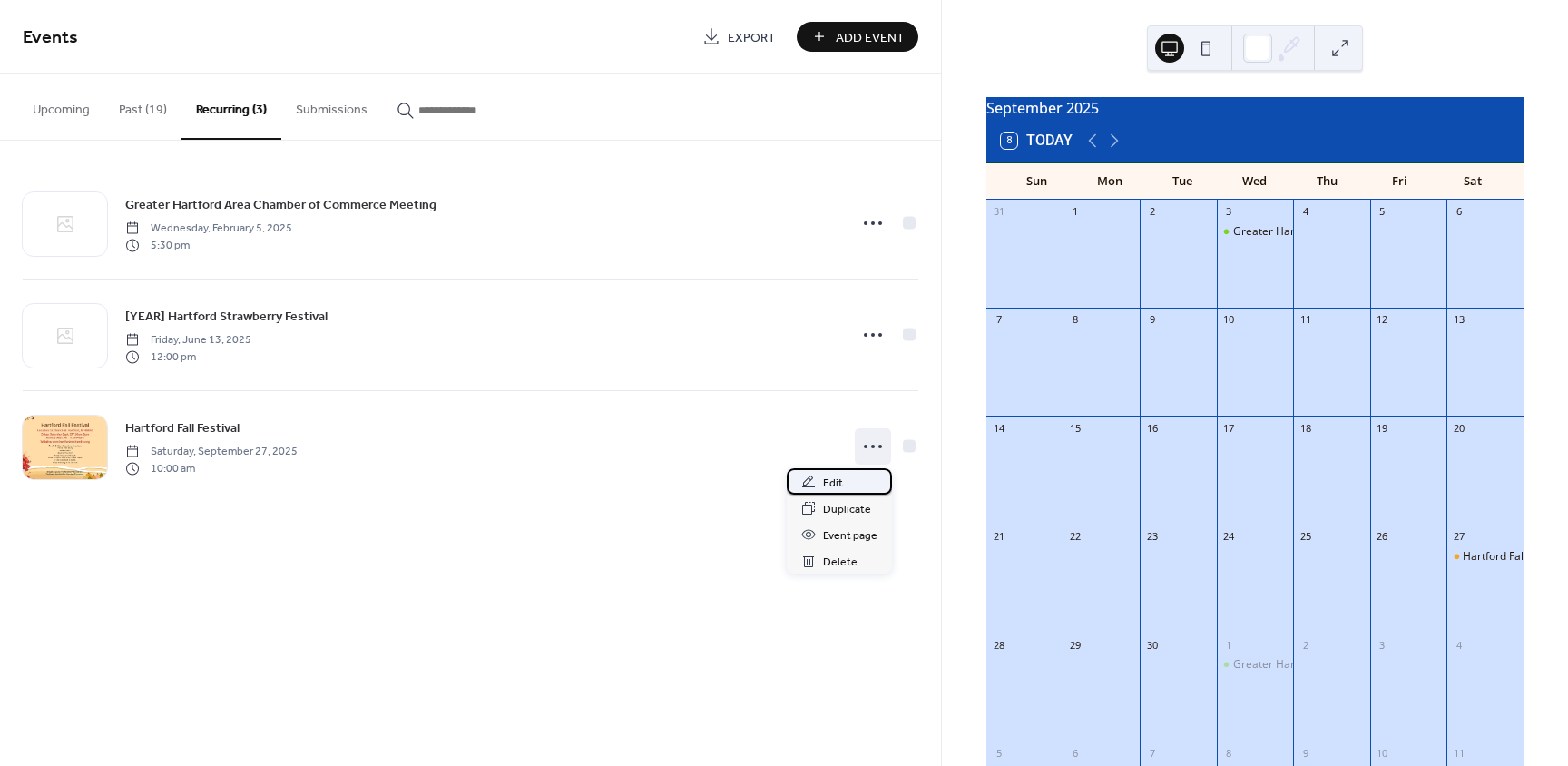 click on "Edit" at bounding box center [839, 481] 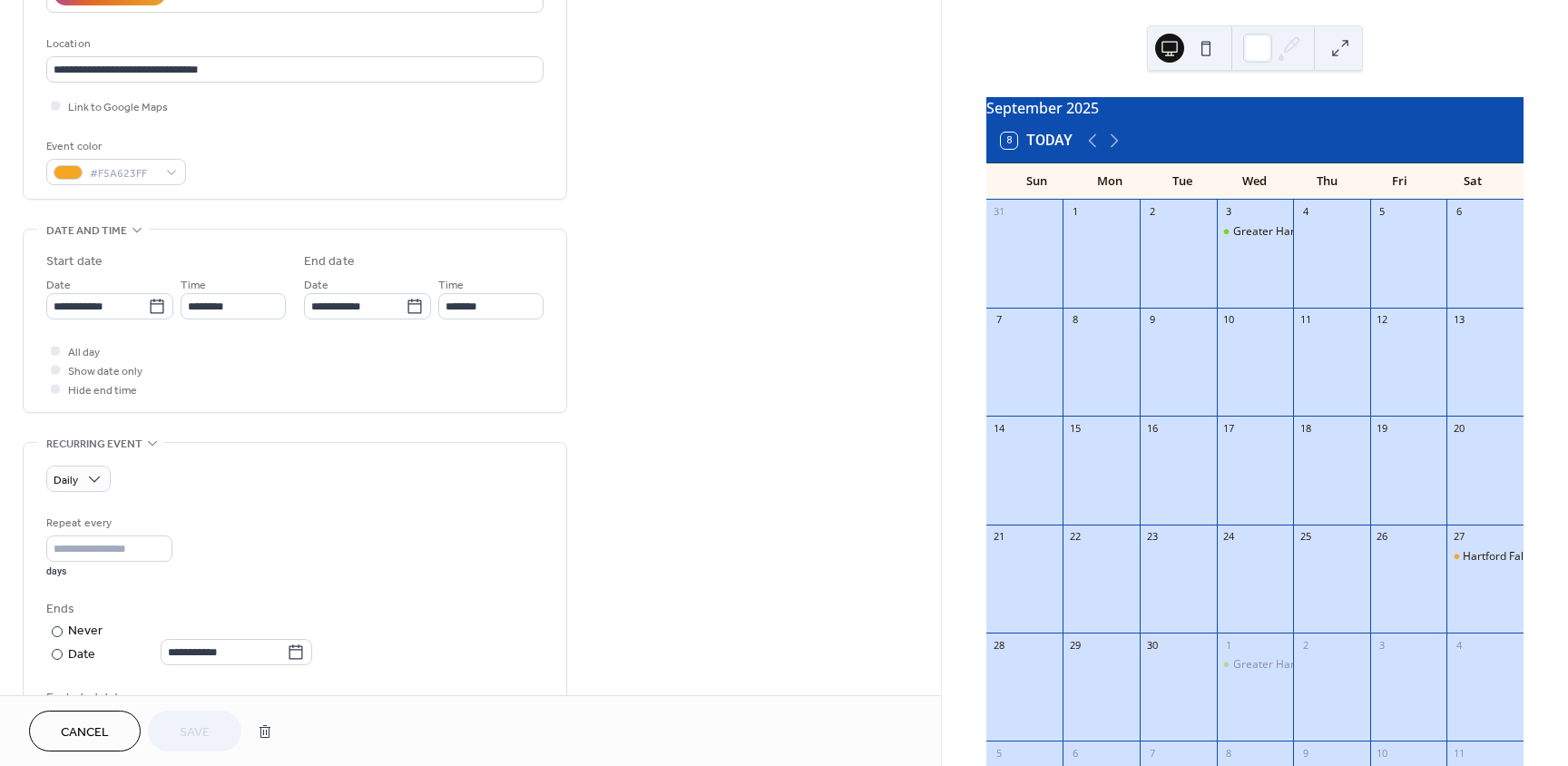 scroll, scrollTop: 363, scrollLeft: 0, axis: vertical 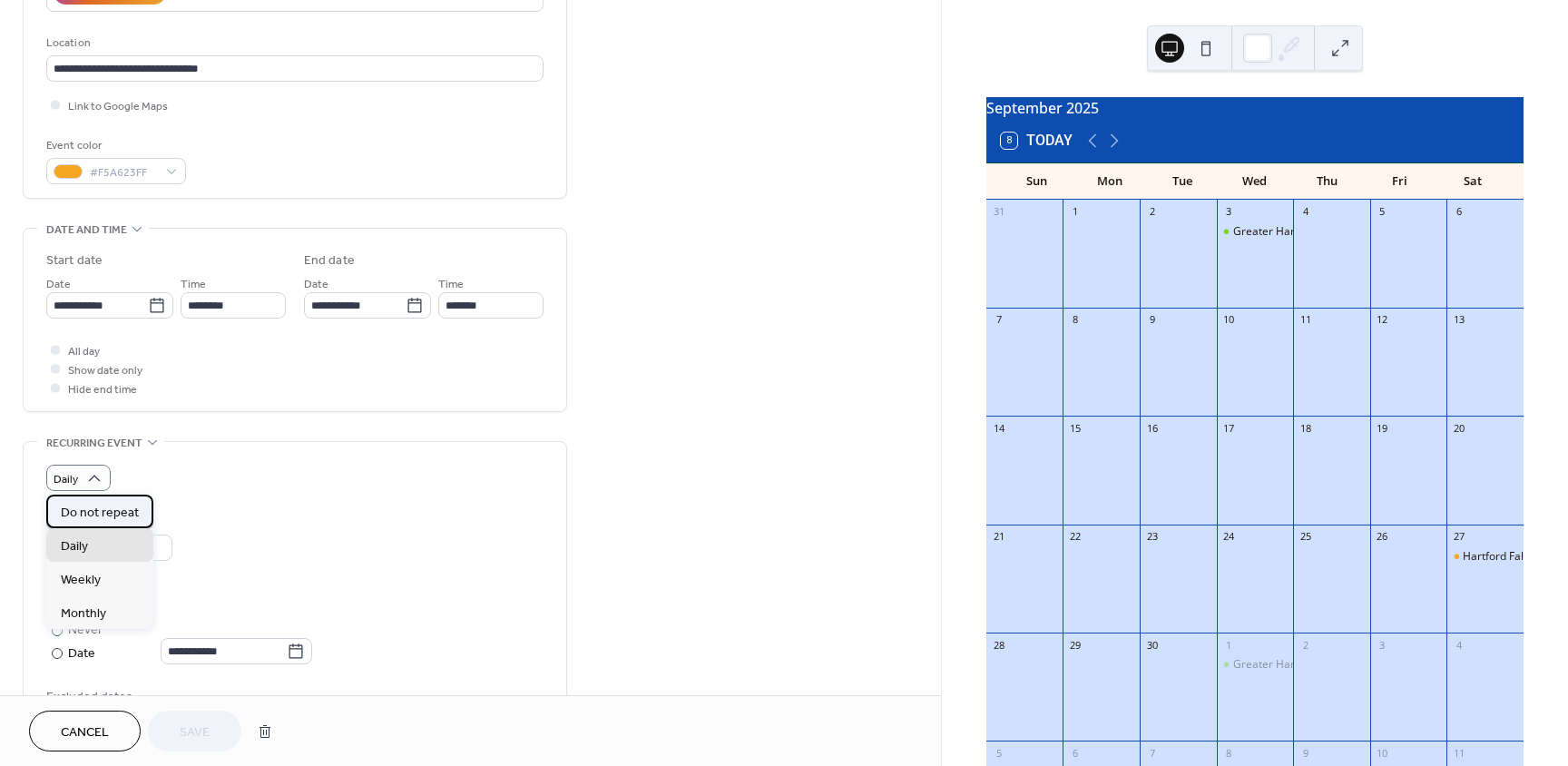 click on "Do not repeat" at bounding box center (100, 513) 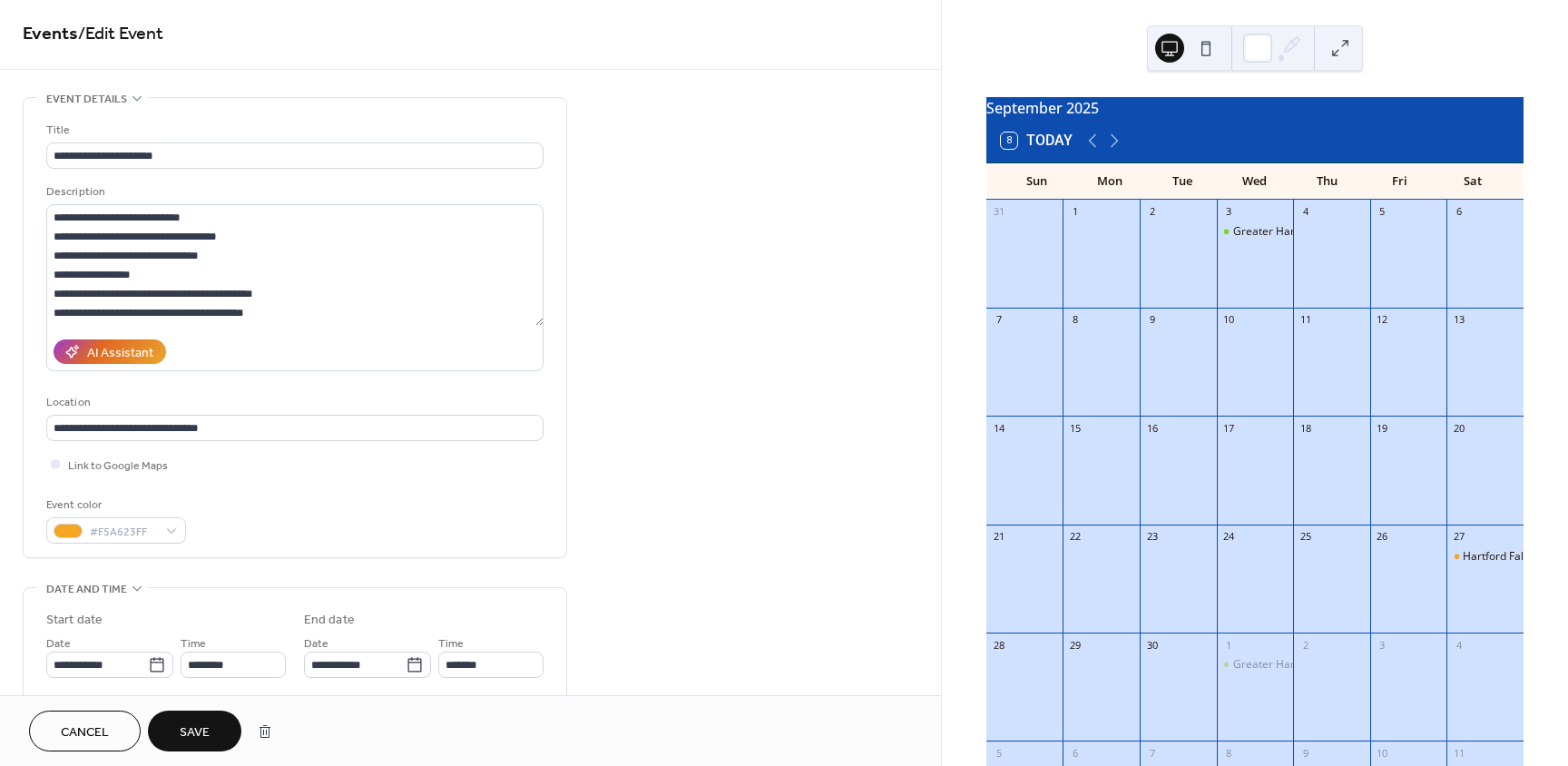 scroll, scrollTop: 0, scrollLeft: 0, axis: both 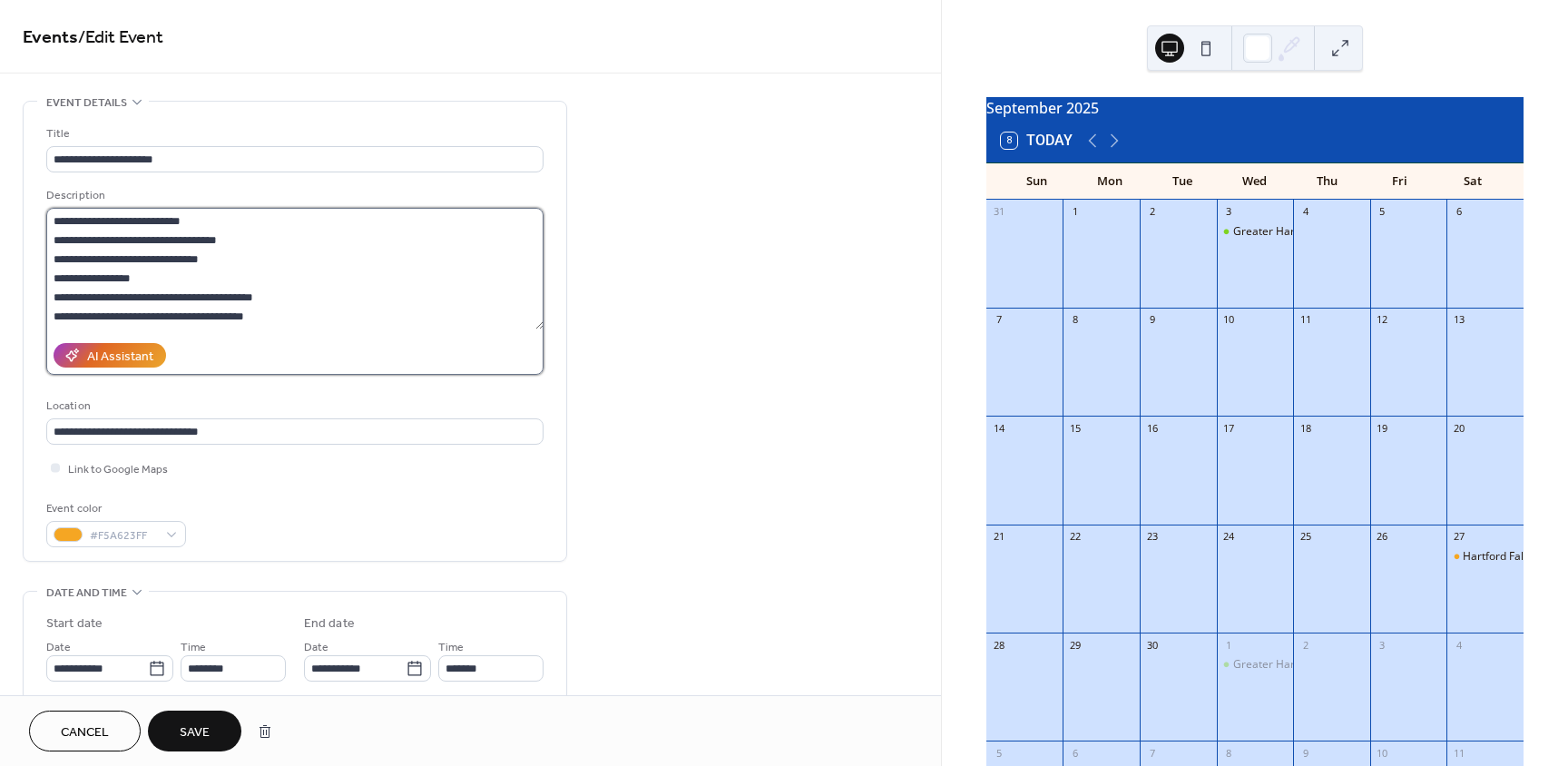 click on "**********" at bounding box center (295, 269) 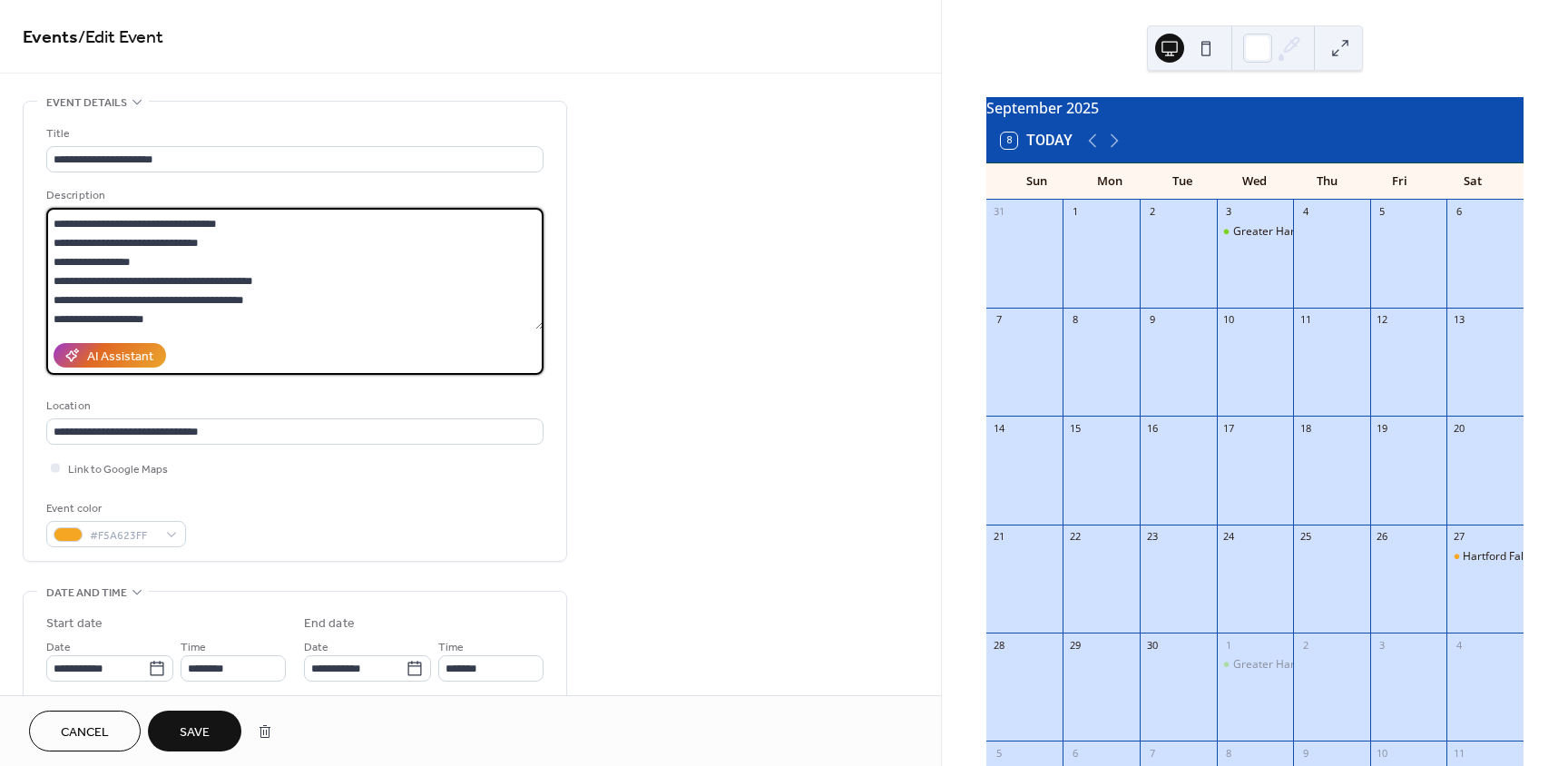 scroll, scrollTop: 0, scrollLeft: 0, axis: both 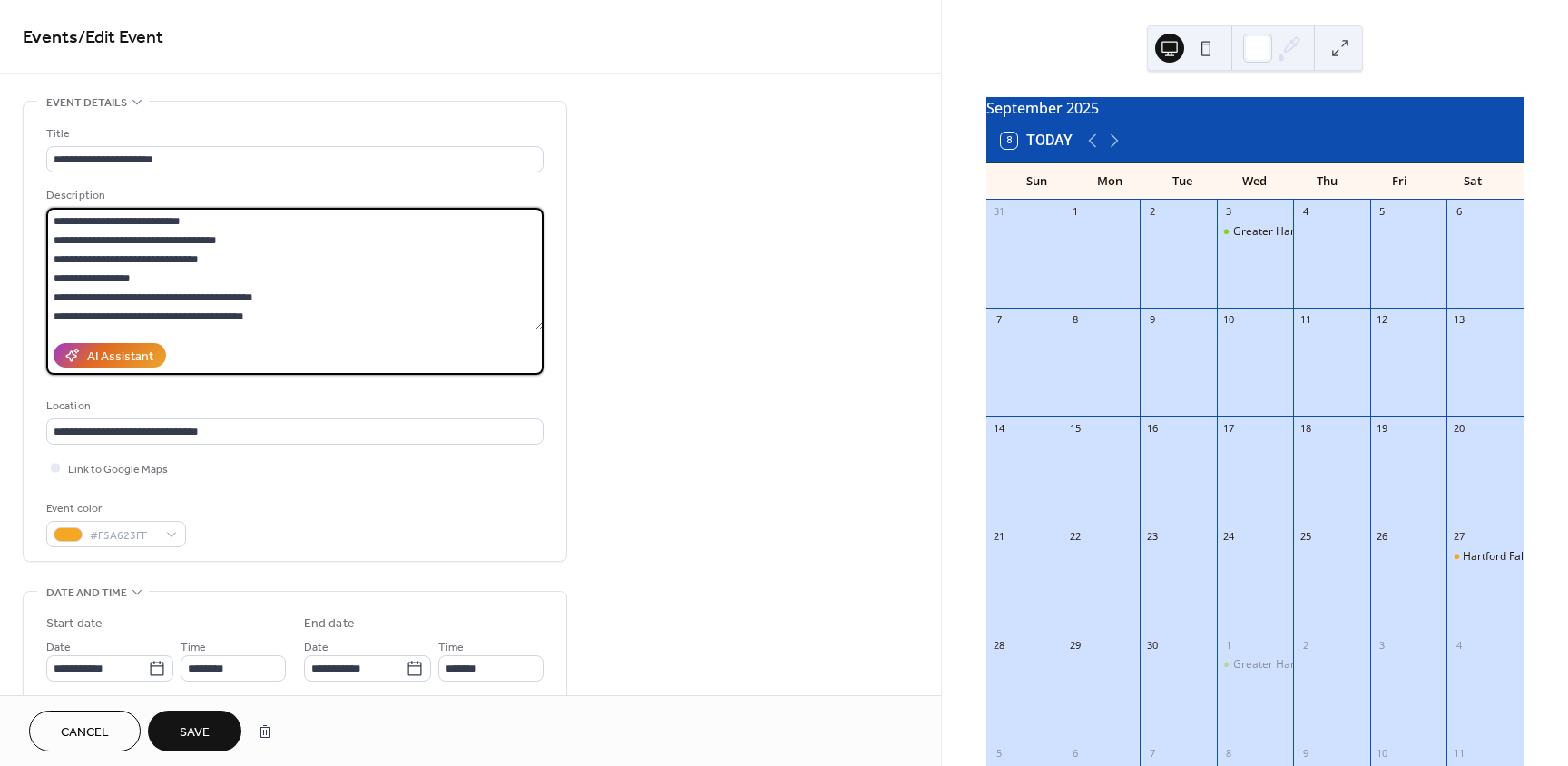 drag, startPoint x: 279, startPoint y: 321, endPoint x: 57, endPoint y: 221, distance: 243.4831 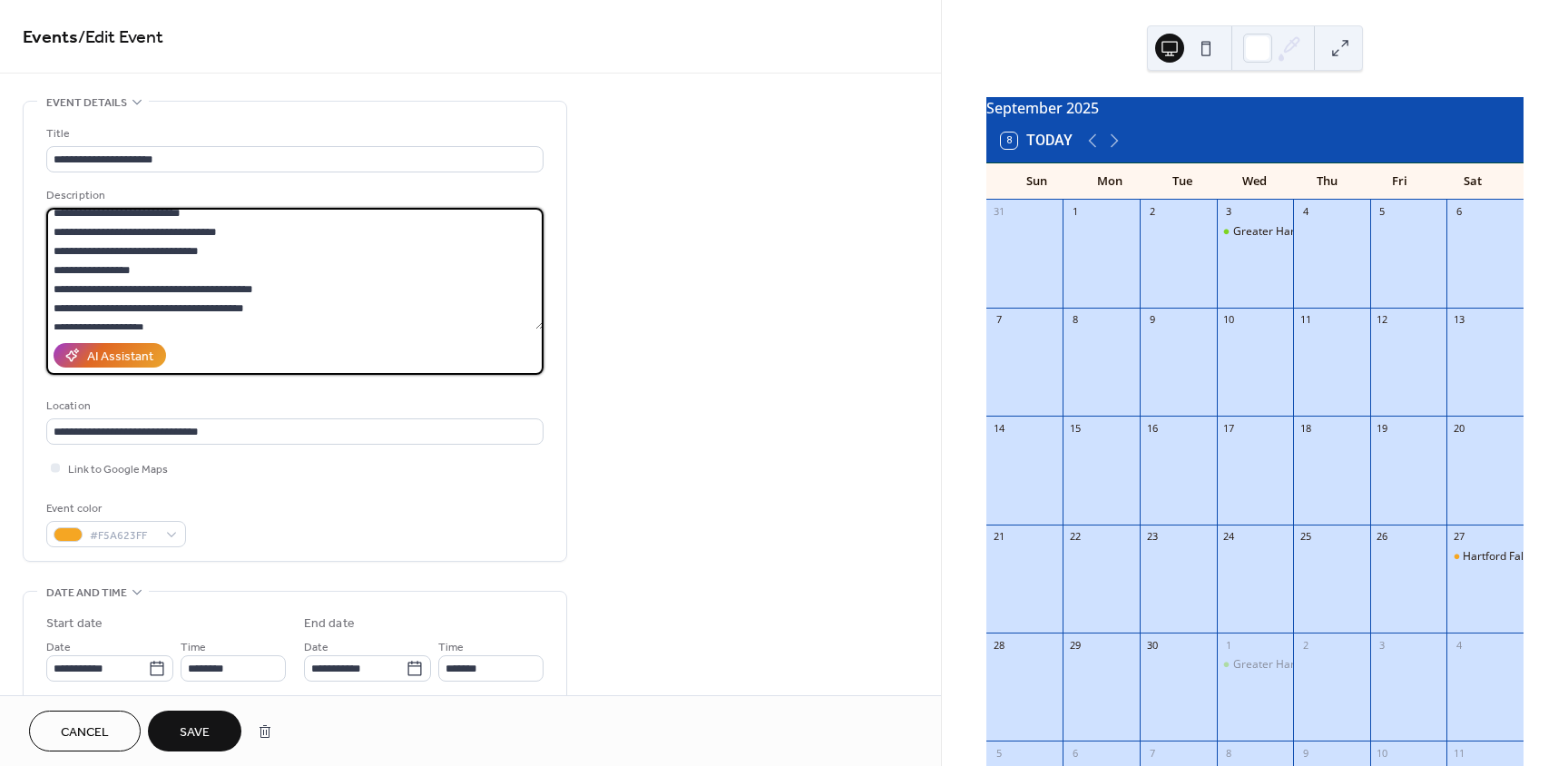 scroll, scrollTop: 0, scrollLeft: 0, axis: both 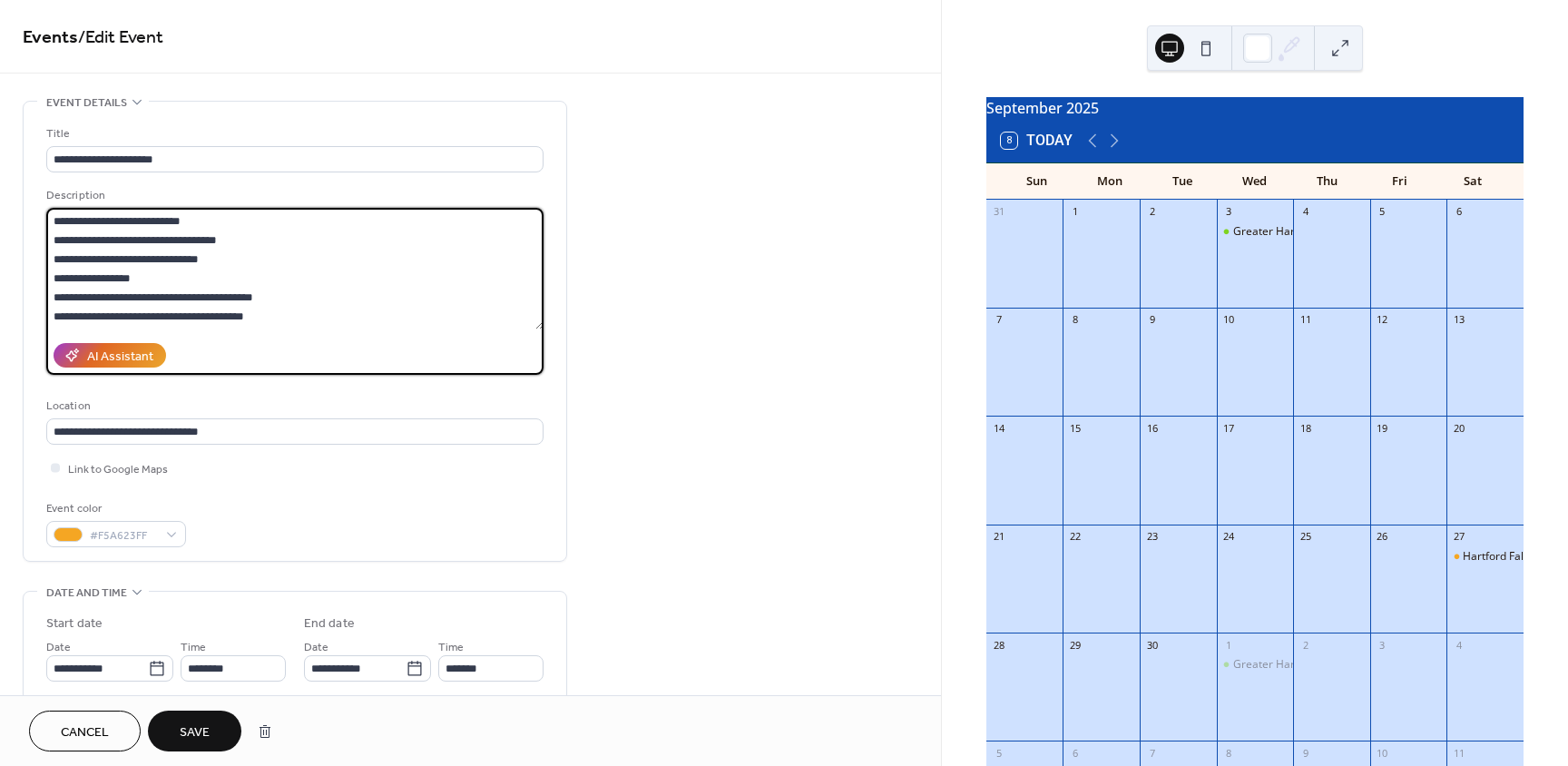 click on "**********" at bounding box center [295, 269] 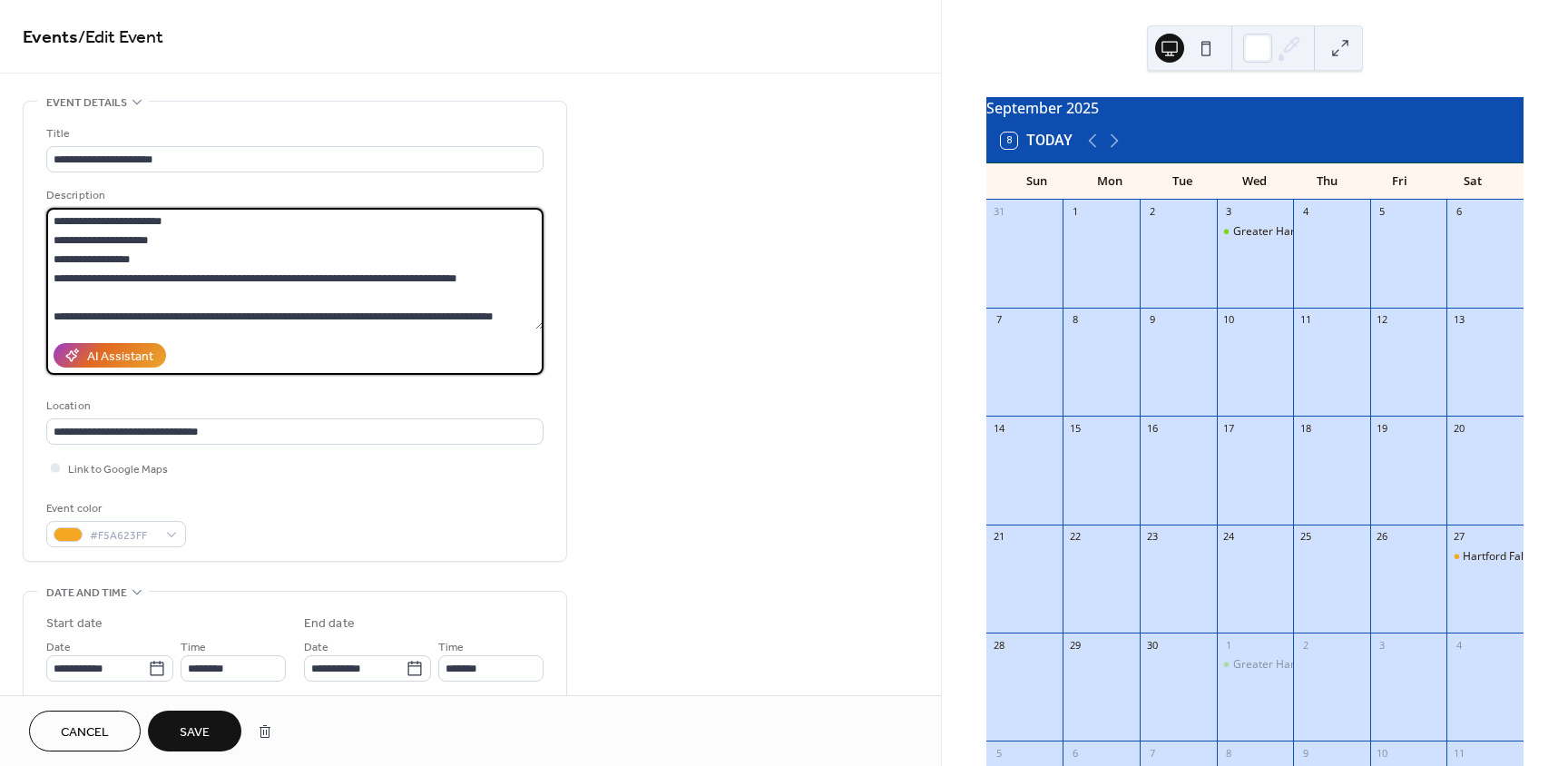 drag, startPoint x: 55, startPoint y: 222, endPoint x: 694, endPoint y: 417, distance: 668.09131 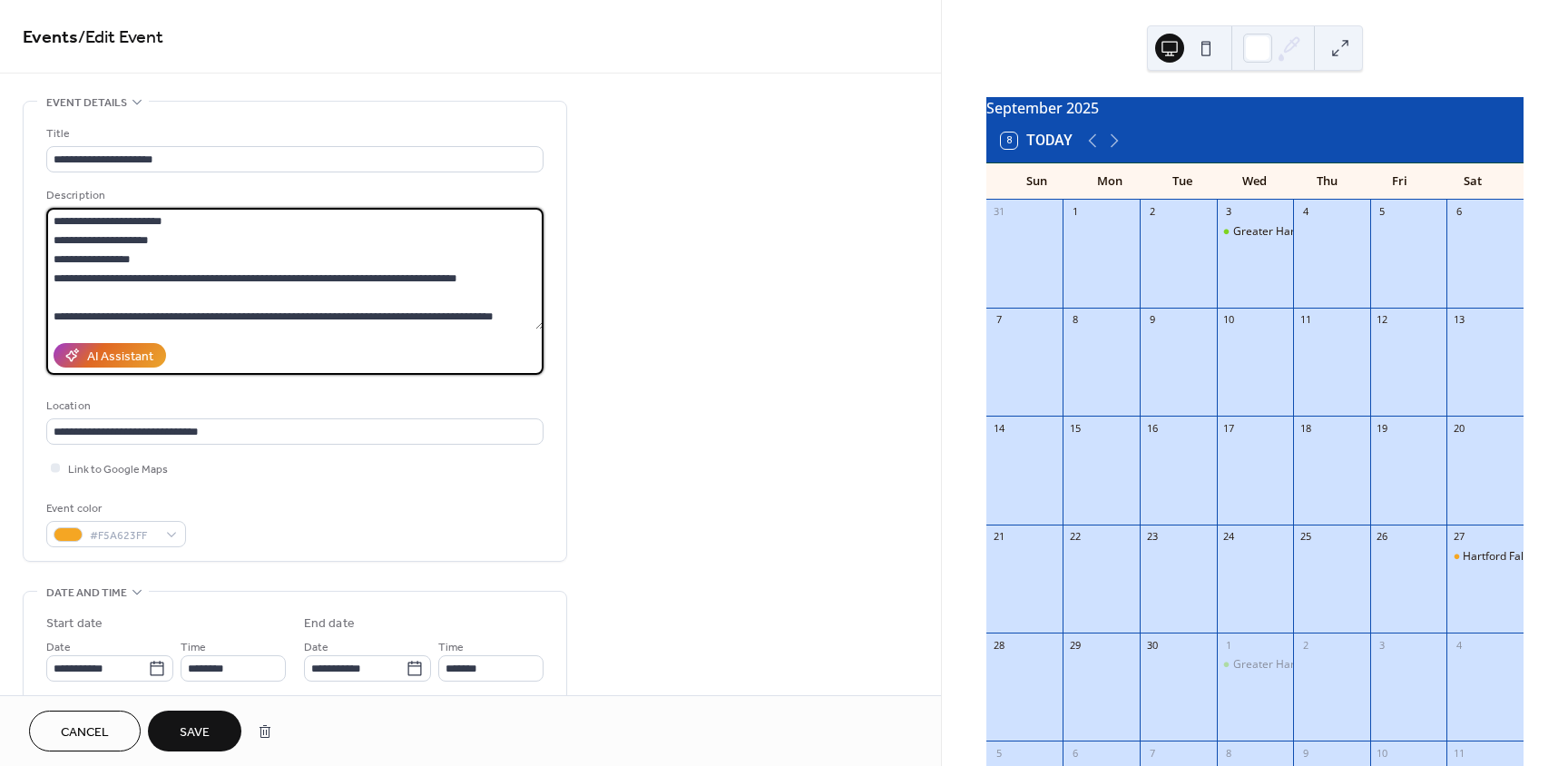 click on "**********" at bounding box center (470, 762) 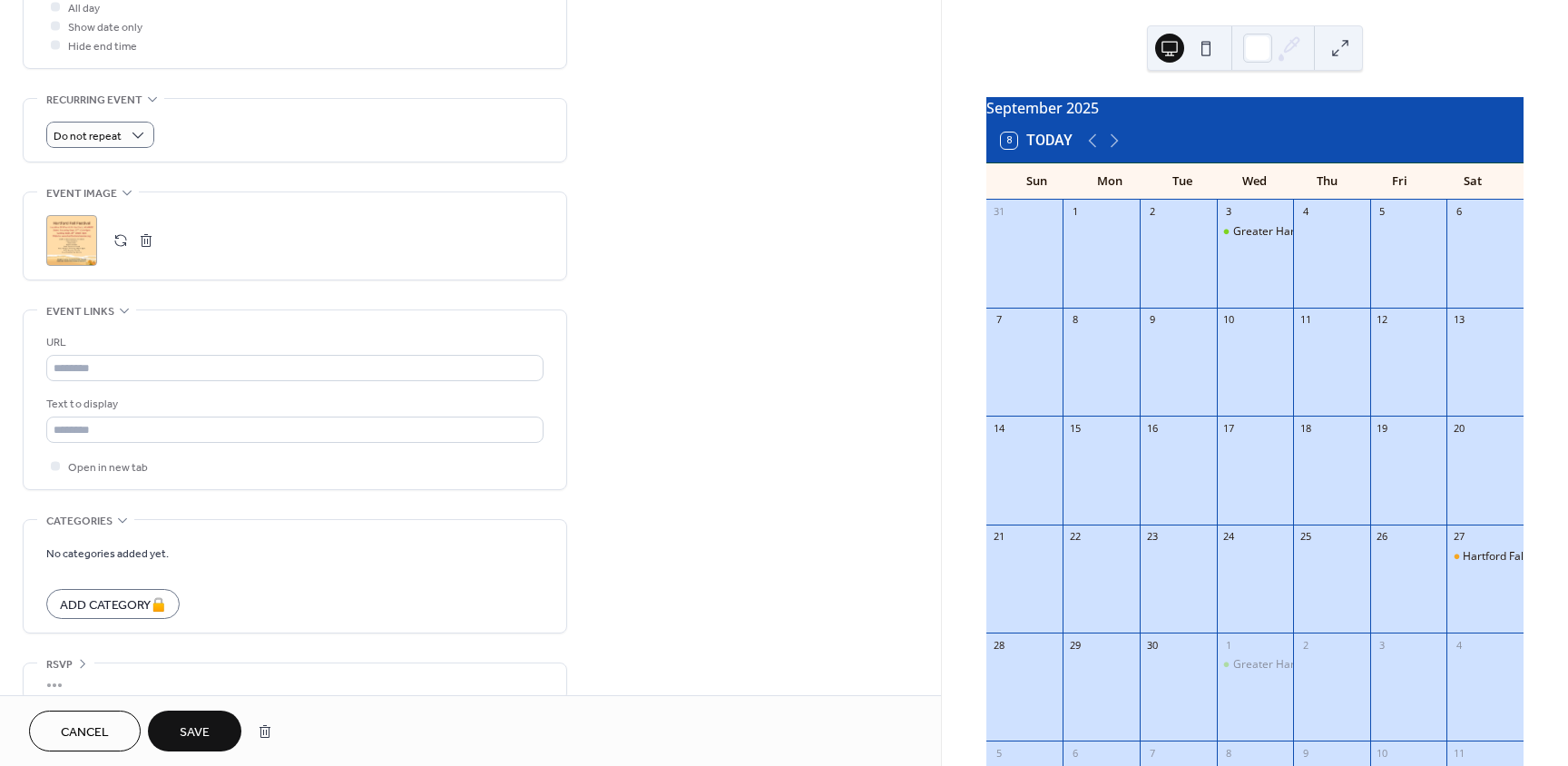 scroll, scrollTop: 730, scrollLeft: 0, axis: vertical 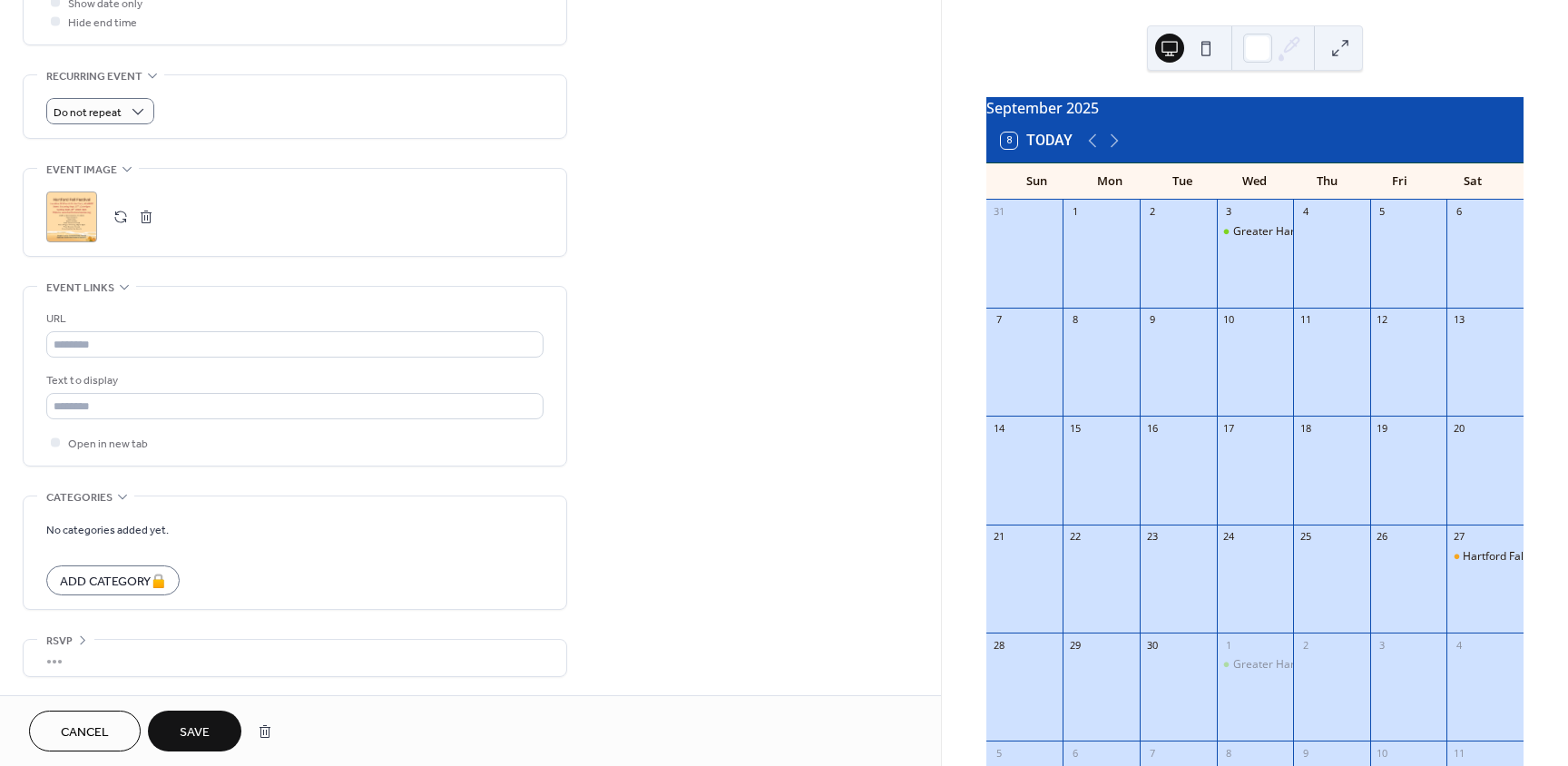 click on "Save" at bounding box center [194, 732] 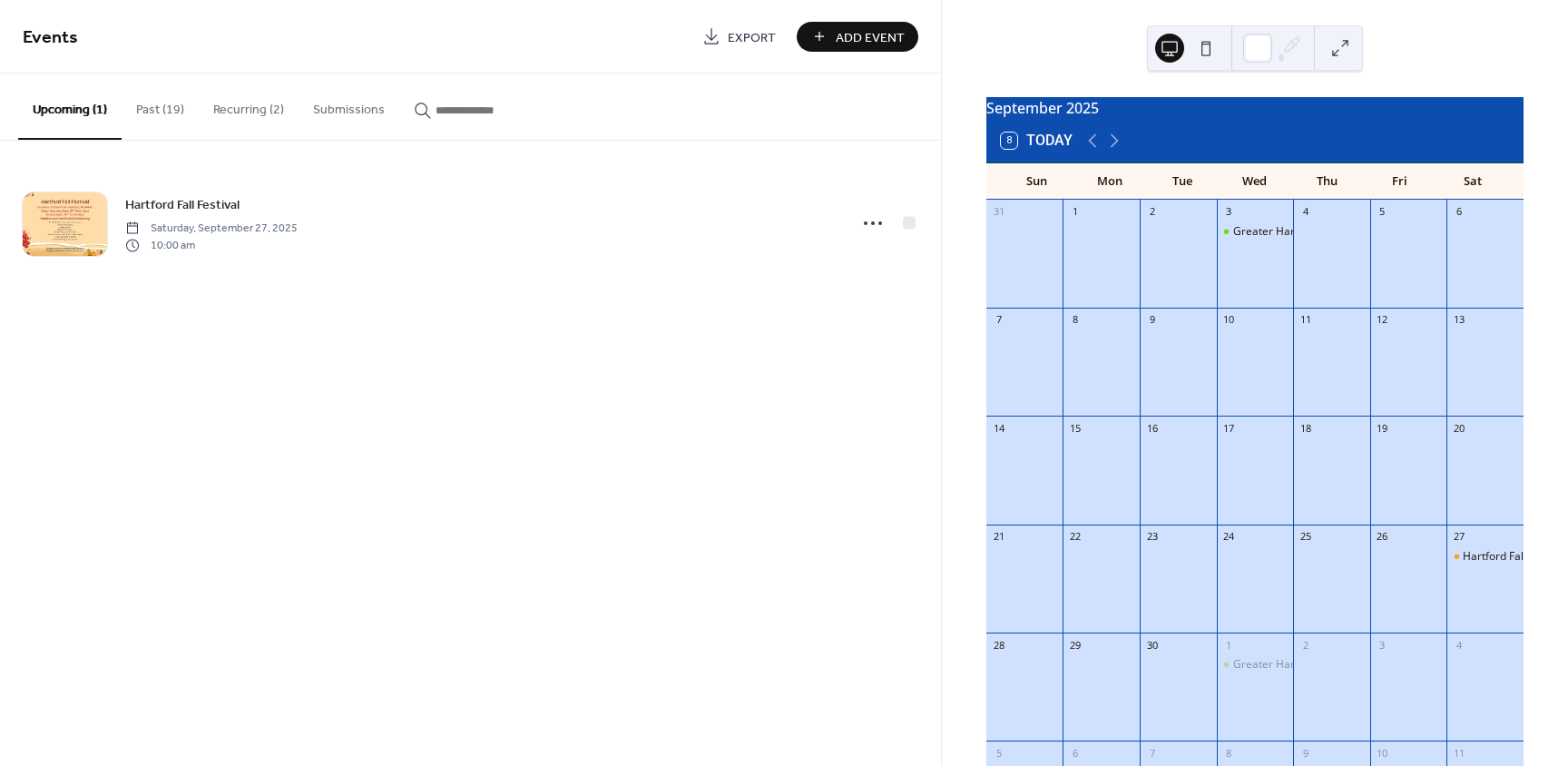 click on "Upcoming (1)" at bounding box center (70, 106) 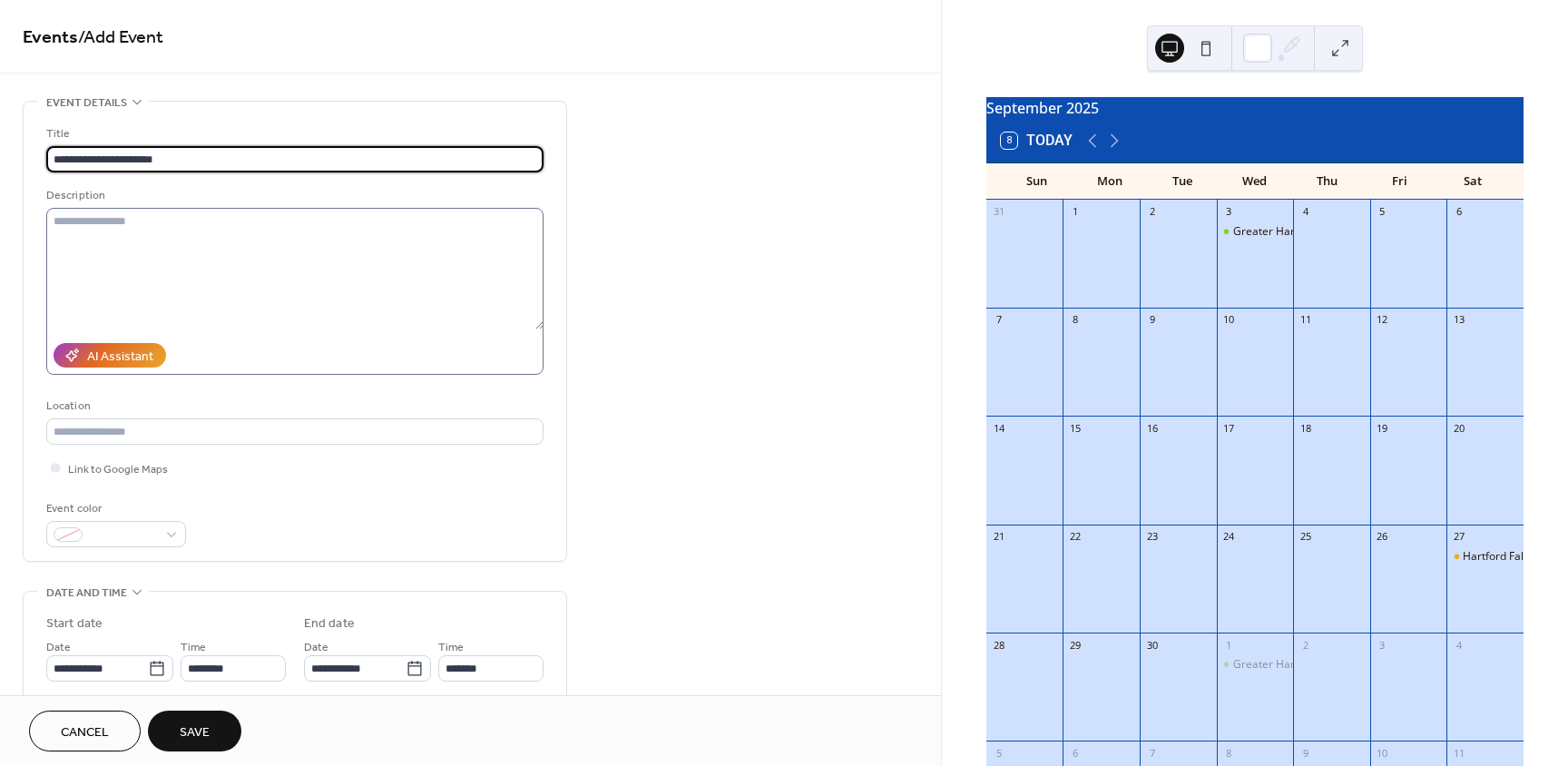 type on "**********" 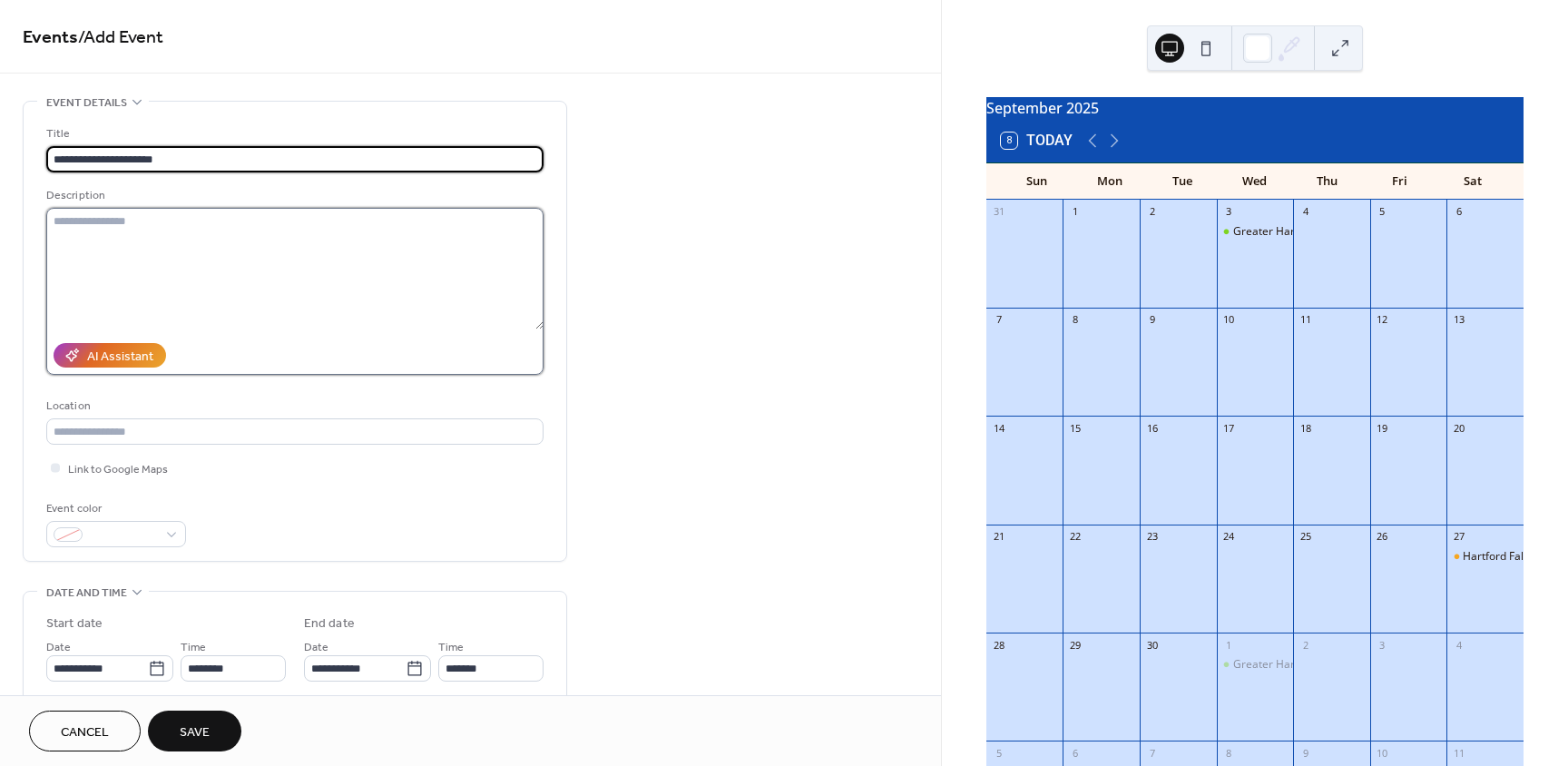 click at bounding box center [295, 269] 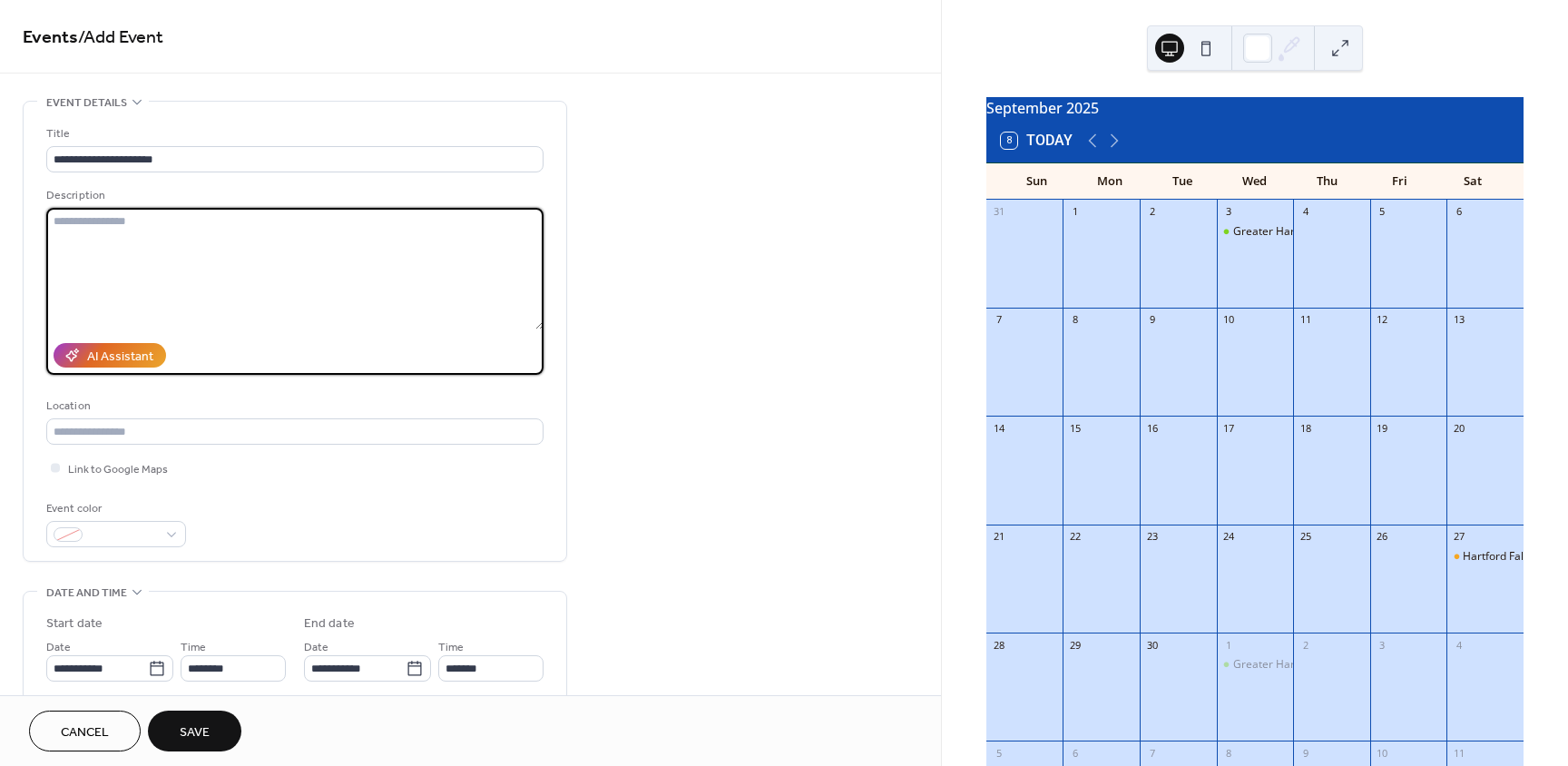 paste on "**********" 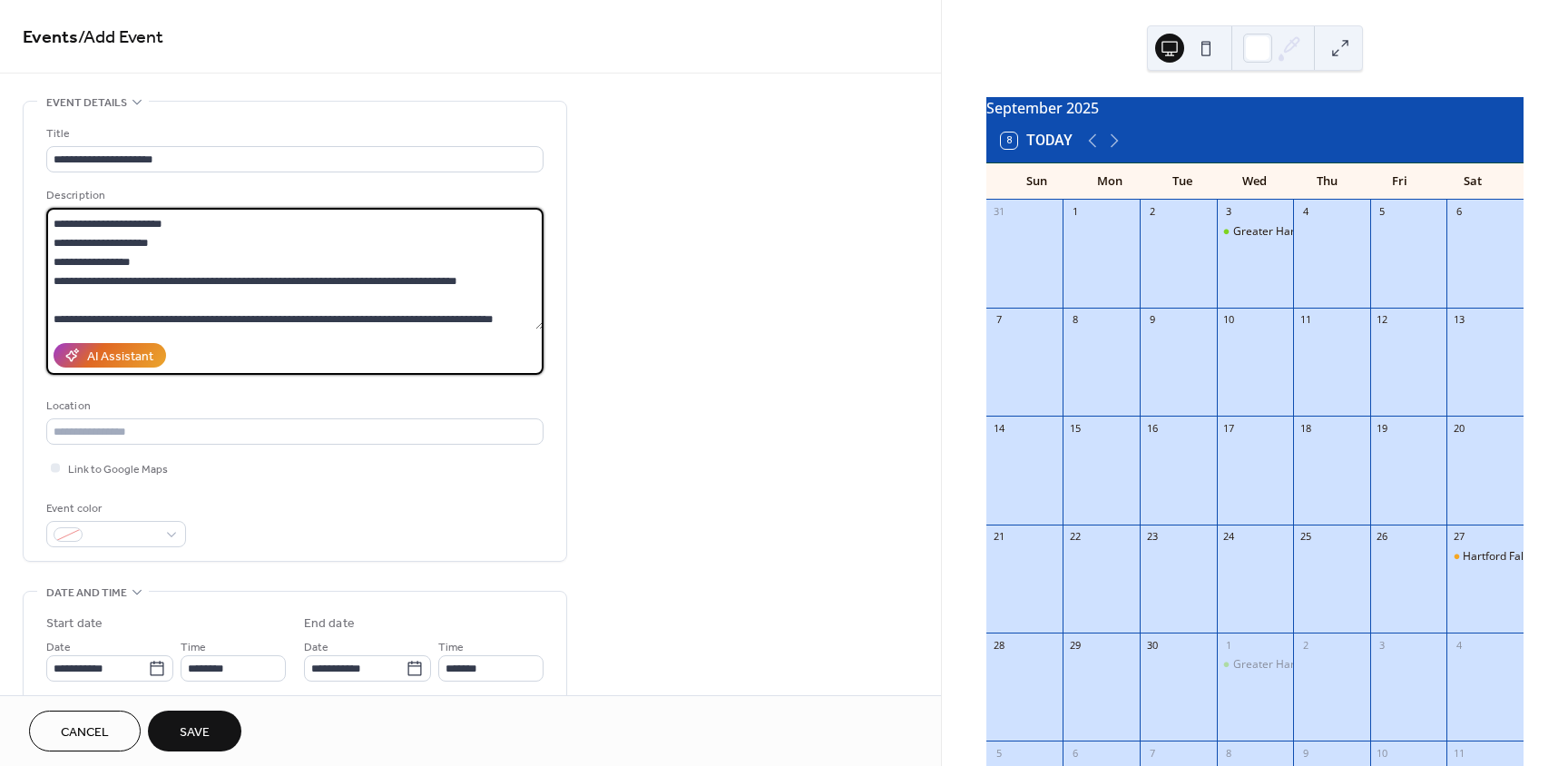 scroll, scrollTop: 248, scrollLeft: 0, axis: vertical 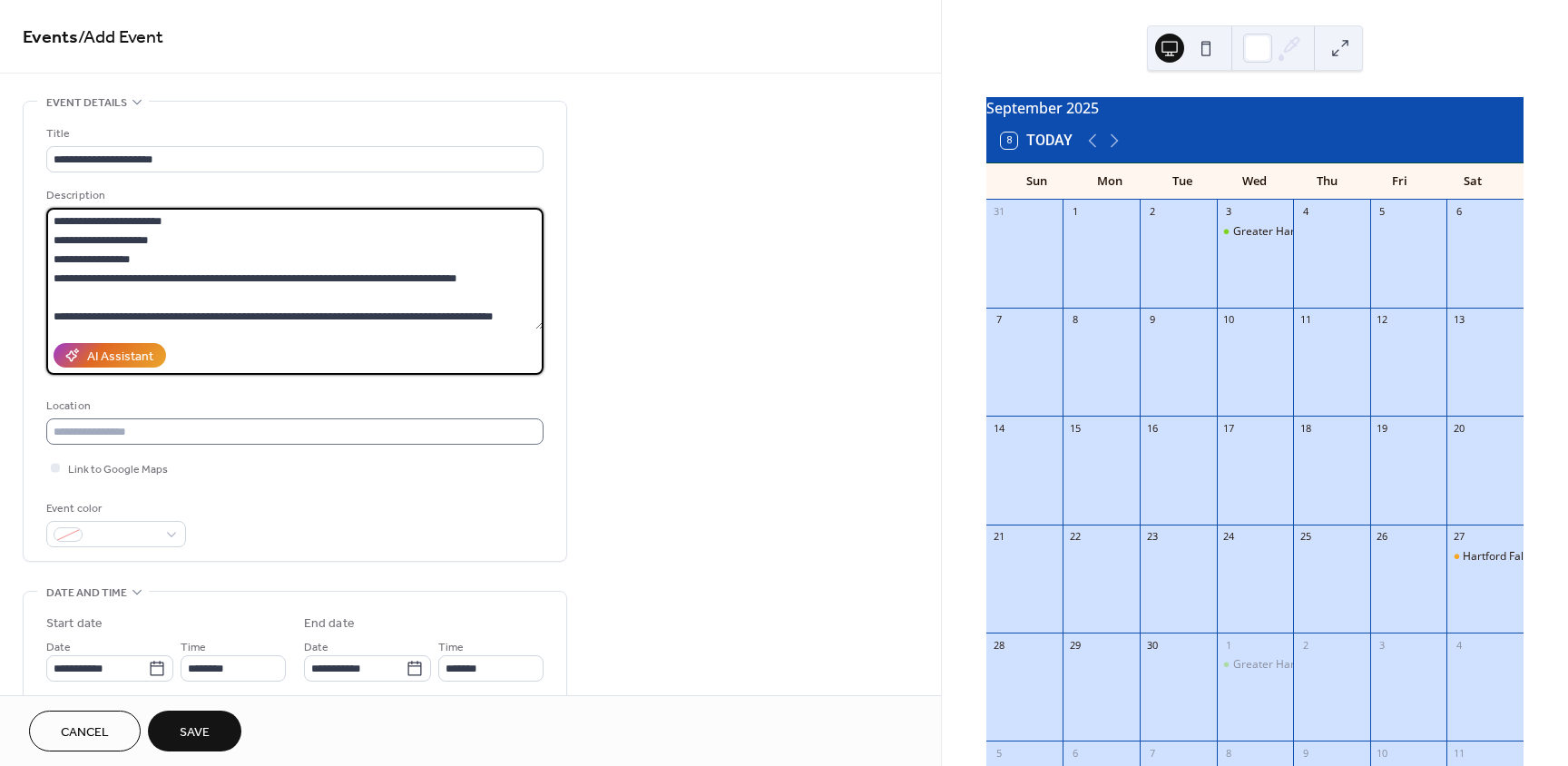 type on "**********" 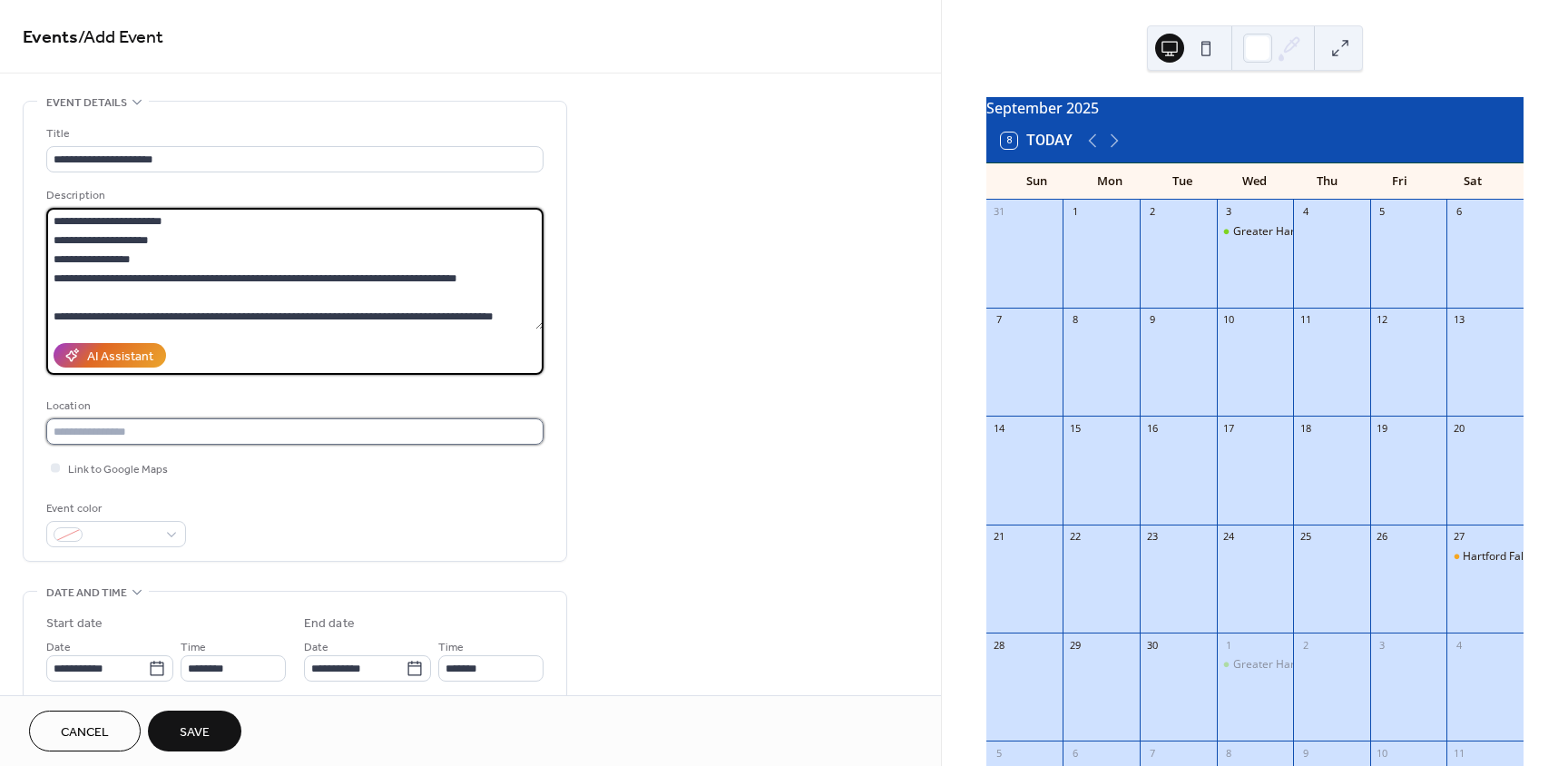 click at bounding box center [295, 431] 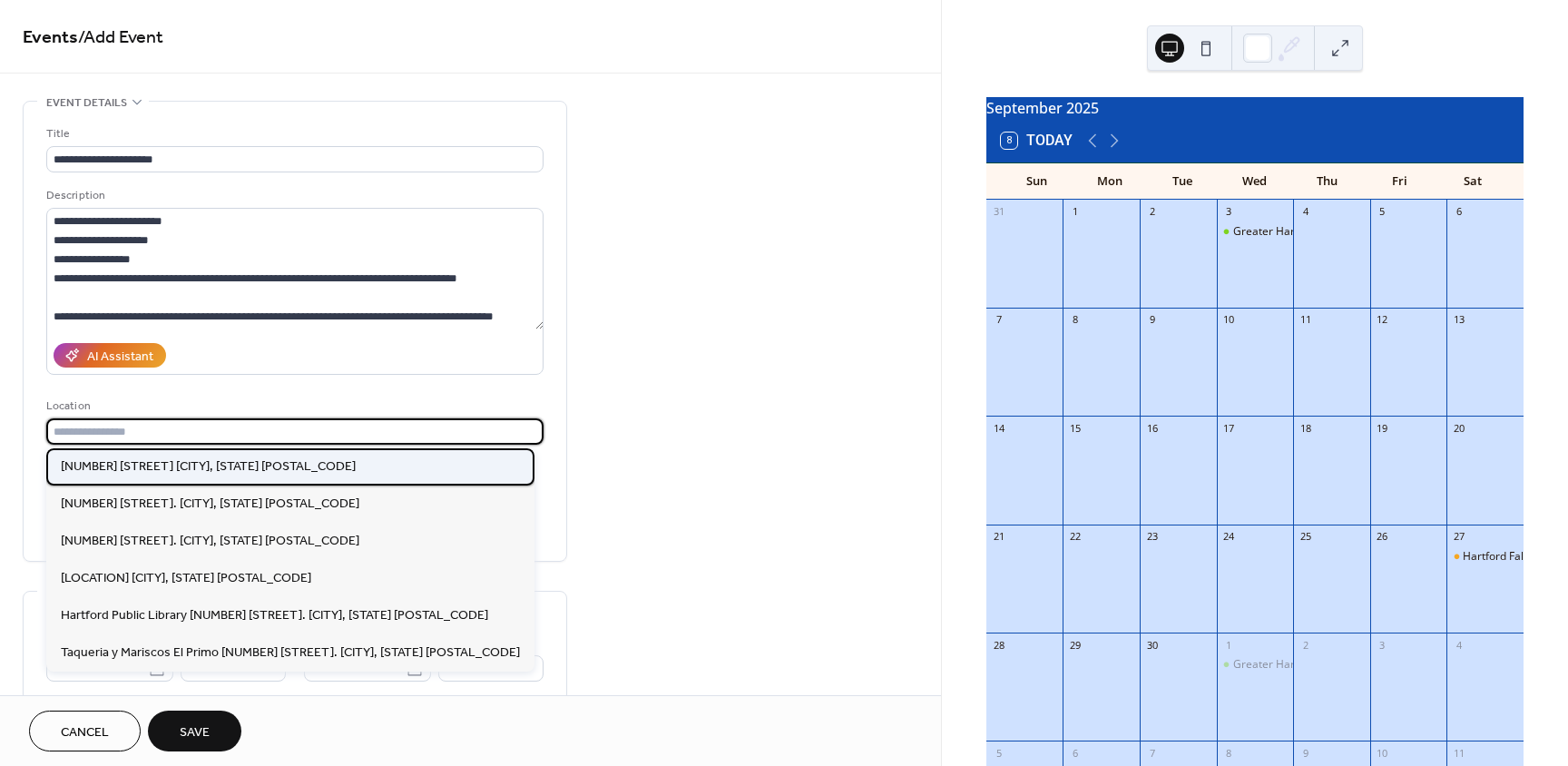 click on "[NUMBER] [STREET] [CITY], [STATE] [POSTAL_CODE]" at bounding box center (208, 466) 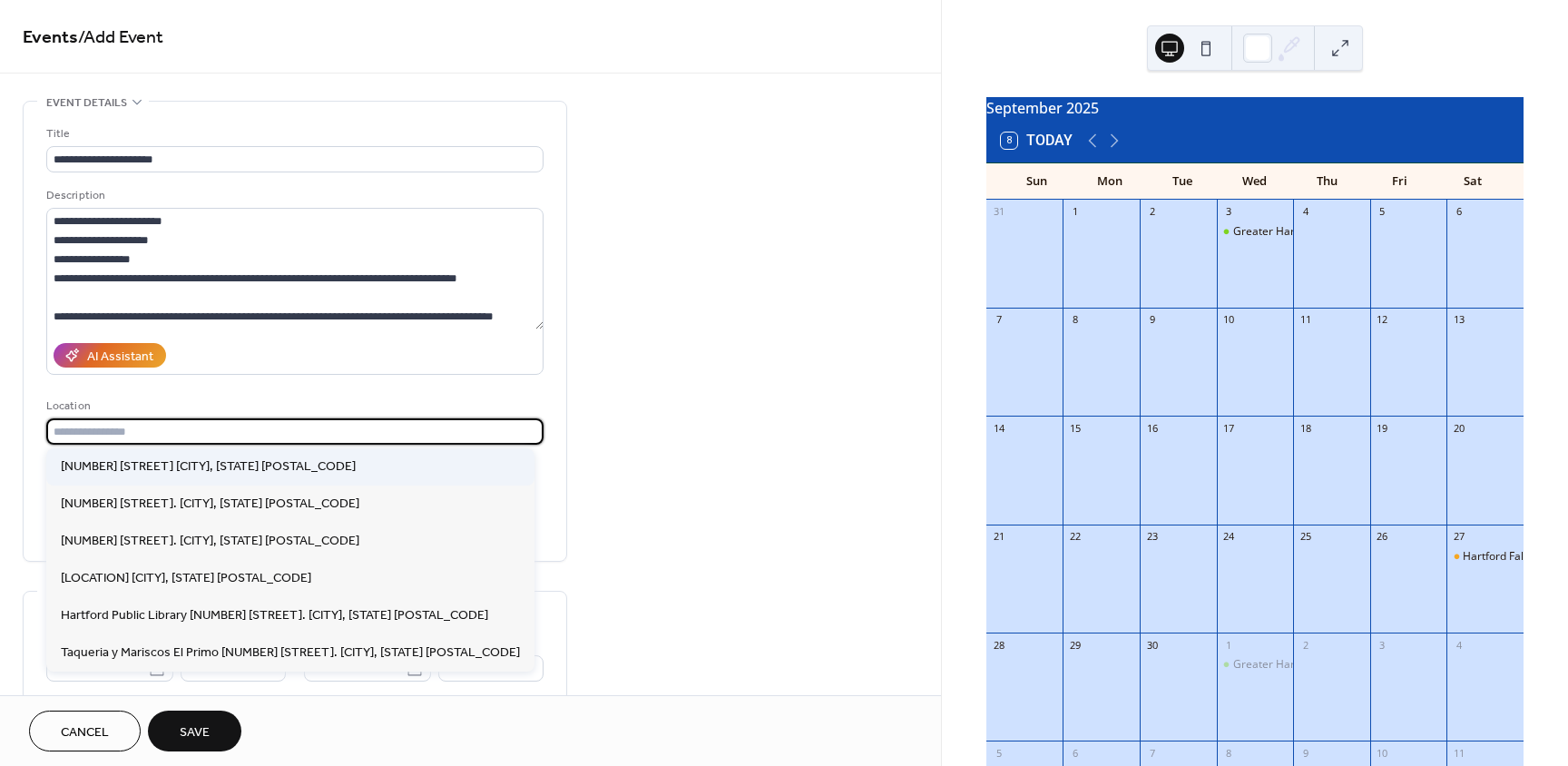 type on "**********" 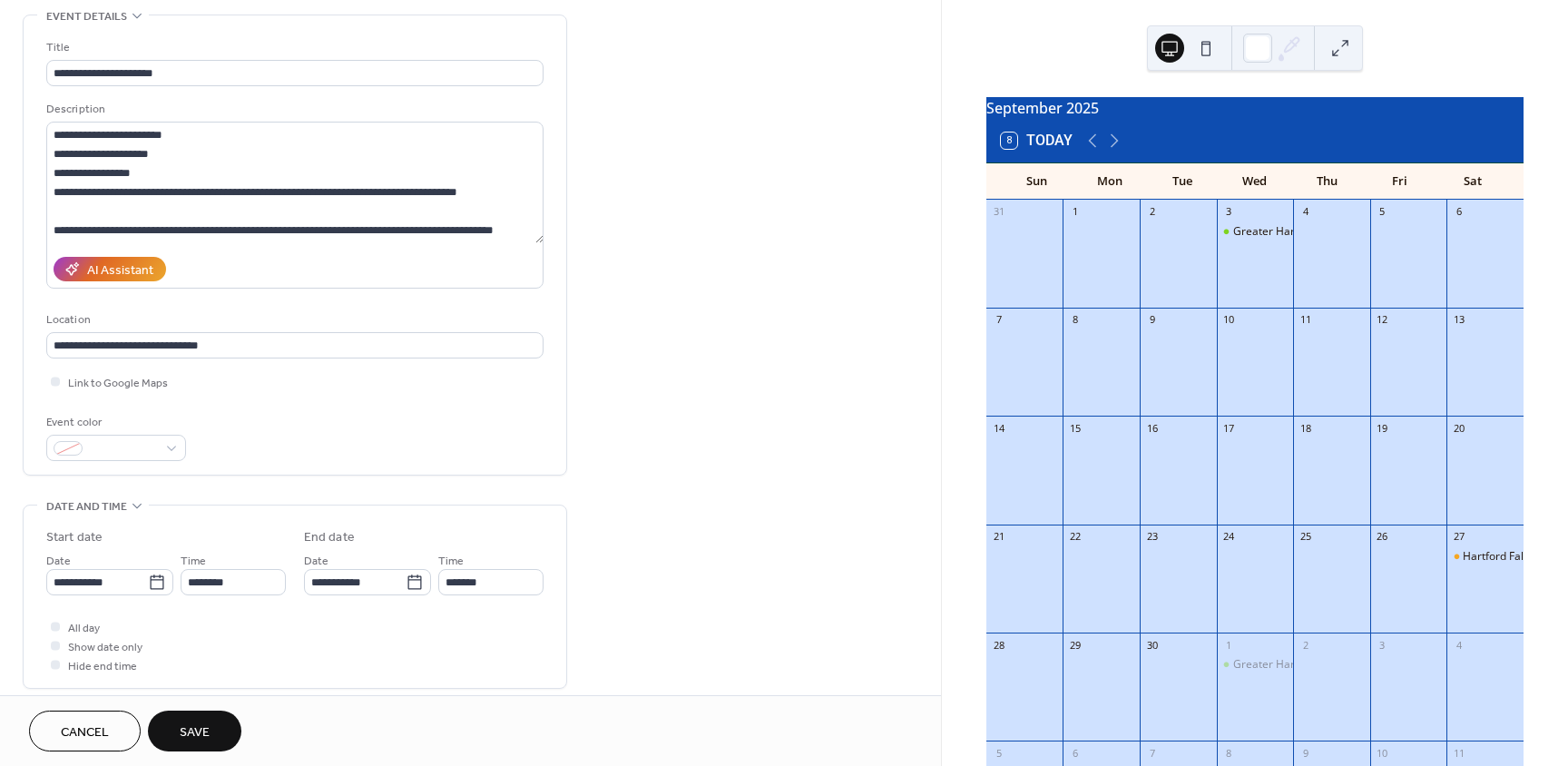 scroll, scrollTop: 91, scrollLeft: 0, axis: vertical 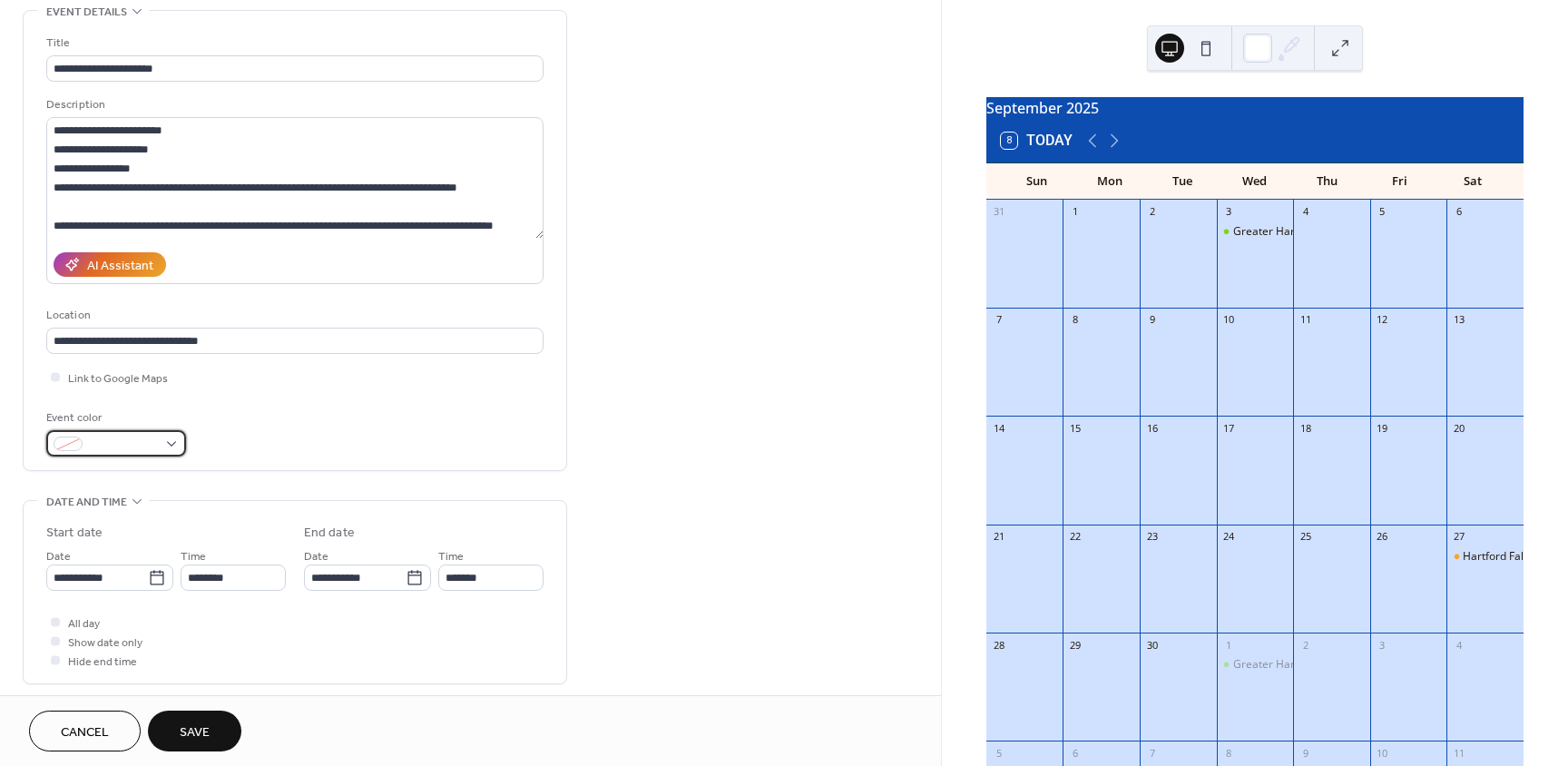 click at bounding box center [116, 443] 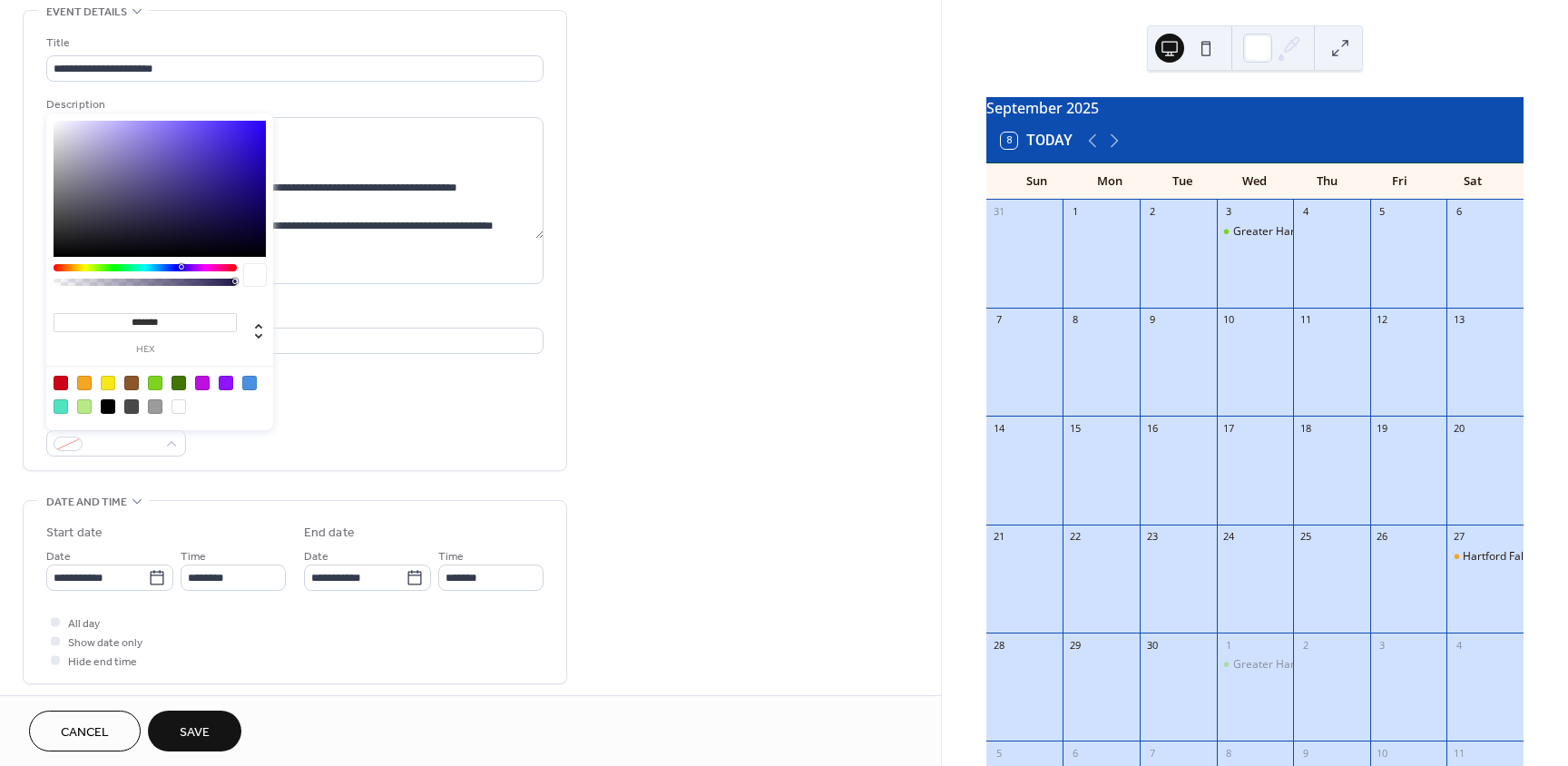 click at bounding box center [84, 383] 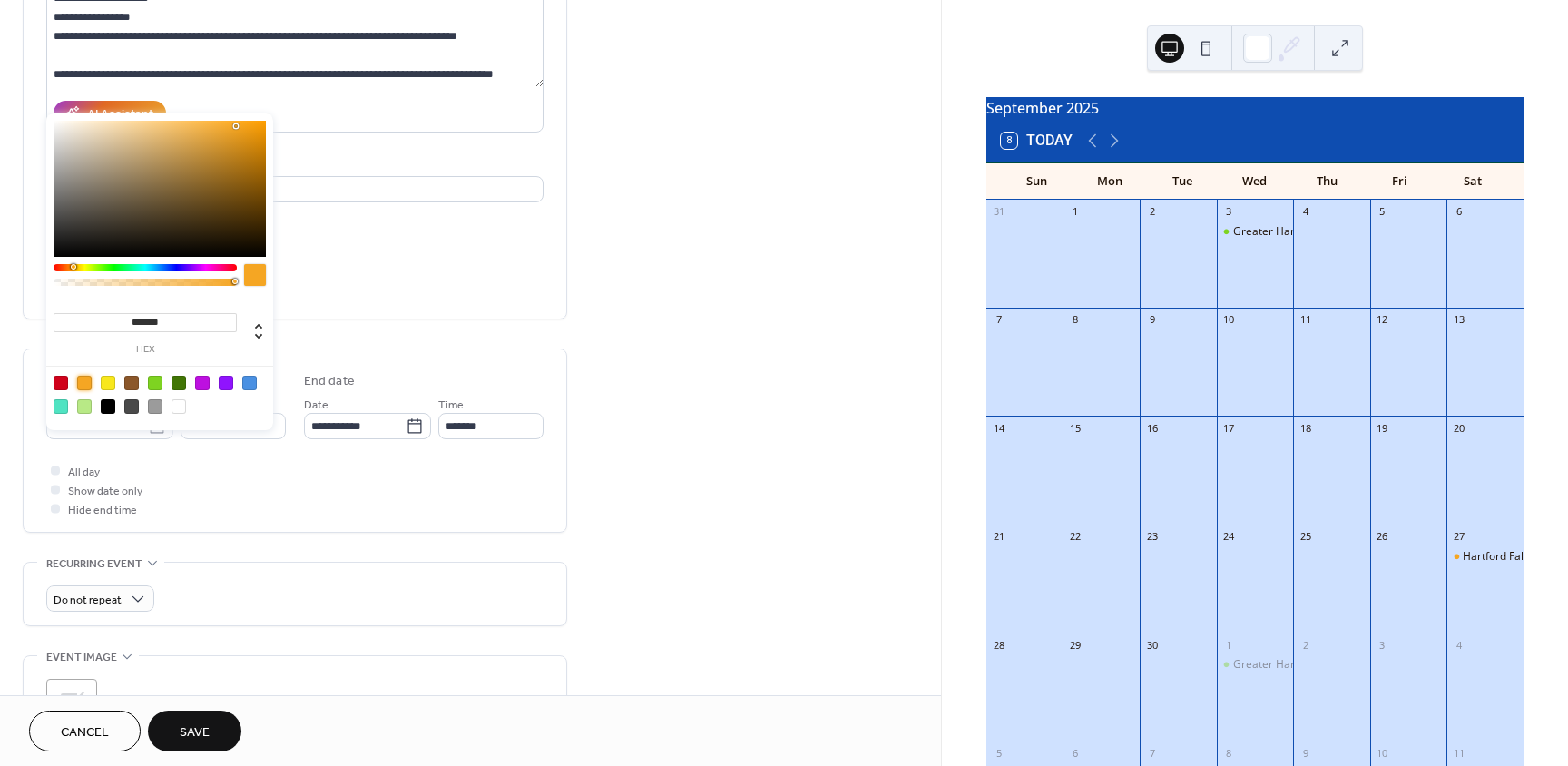 scroll, scrollTop: 272, scrollLeft: 0, axis: vertical 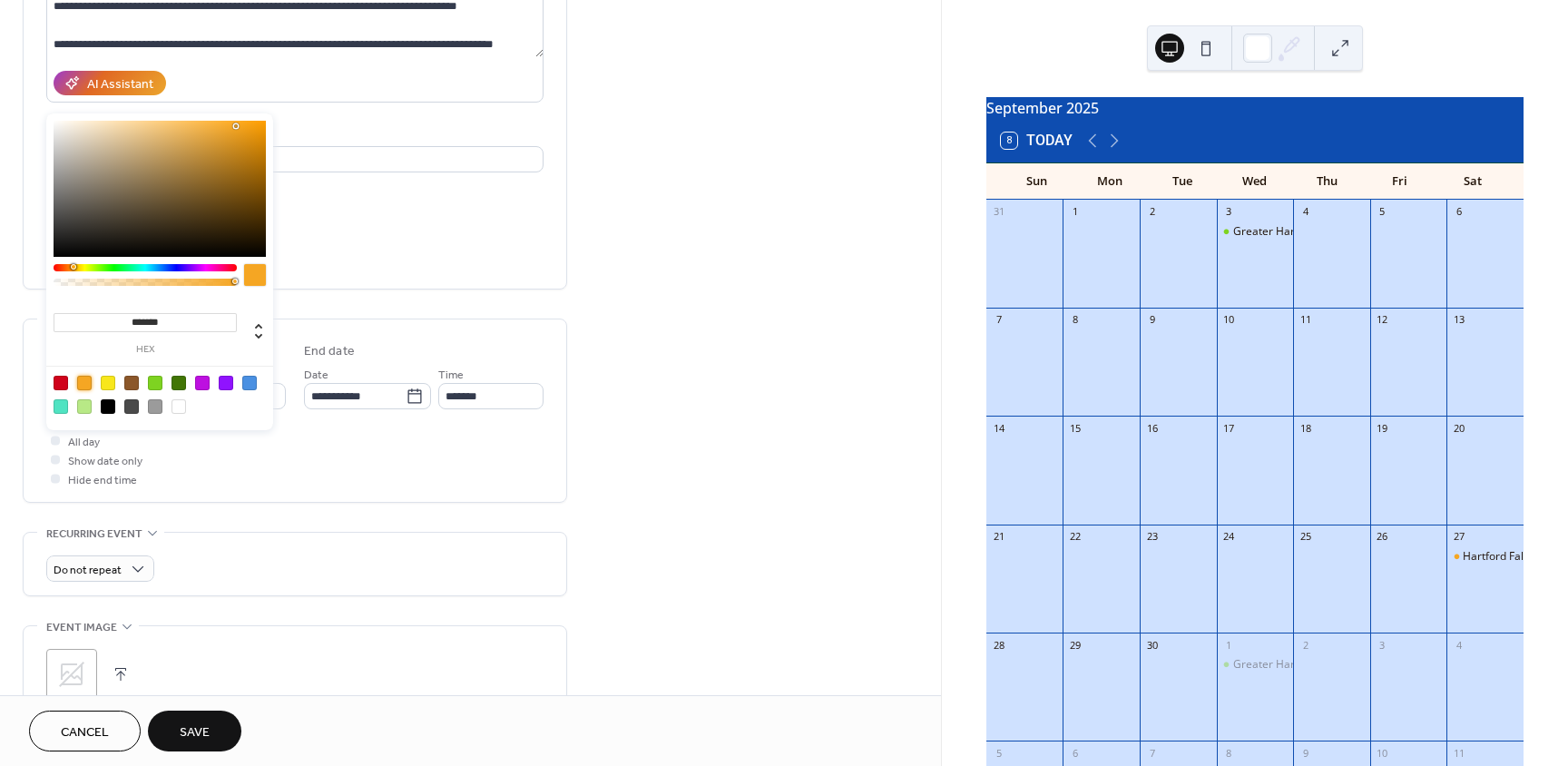 click on "All day Show date only Hide end time" at bounding box center (295, 459) 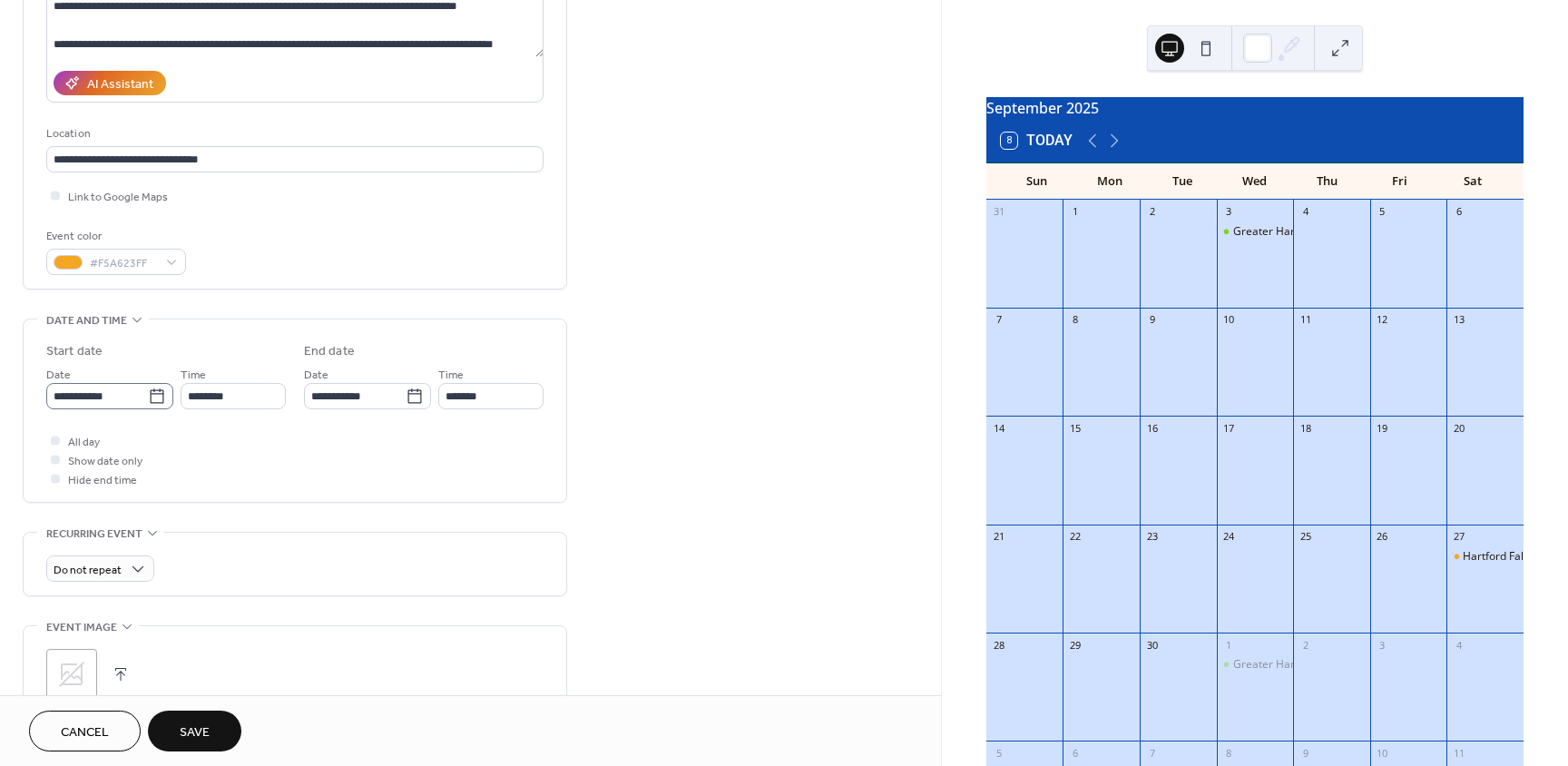 click 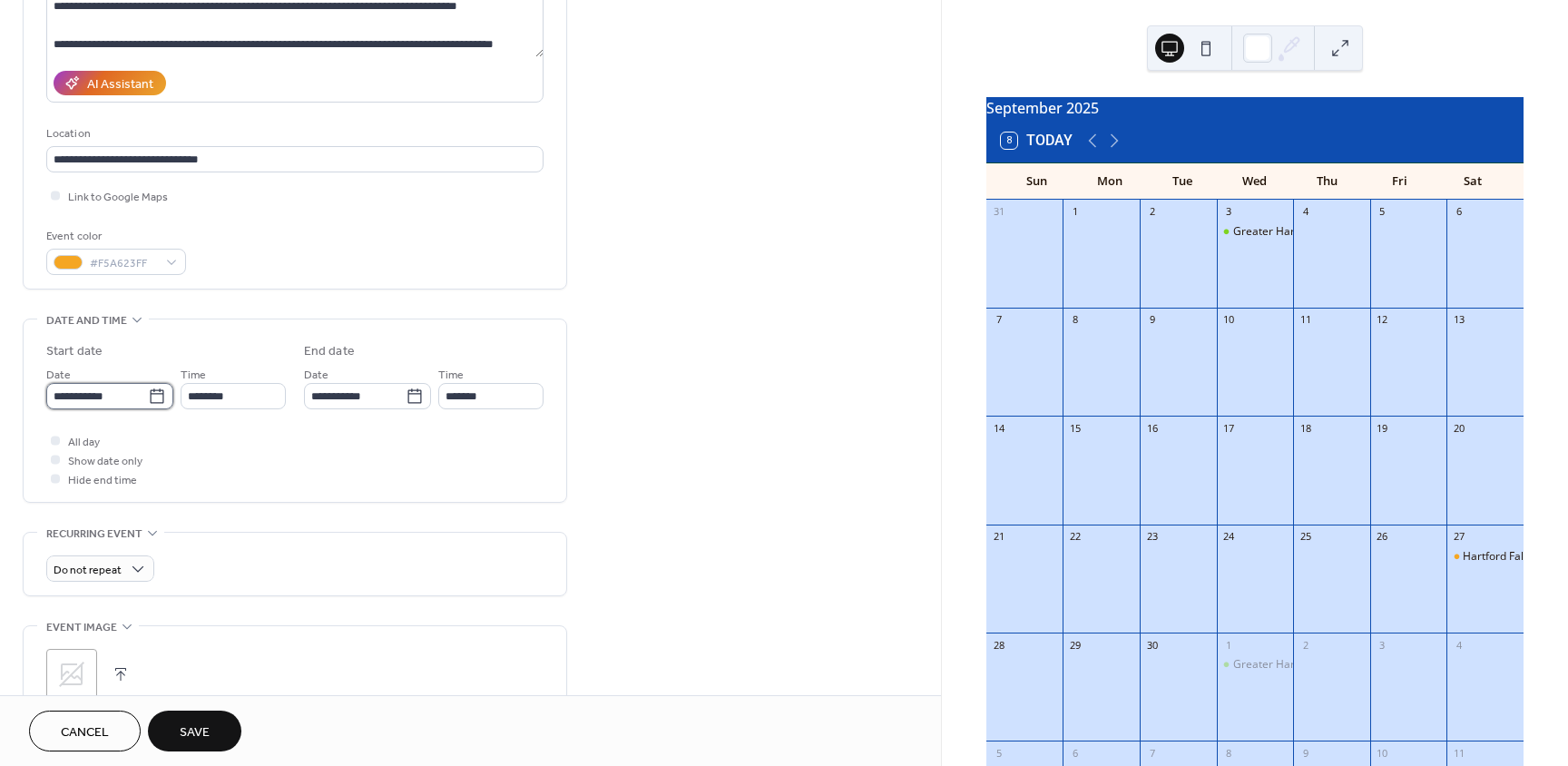 click on "**********" at bounding box center [97, 396] 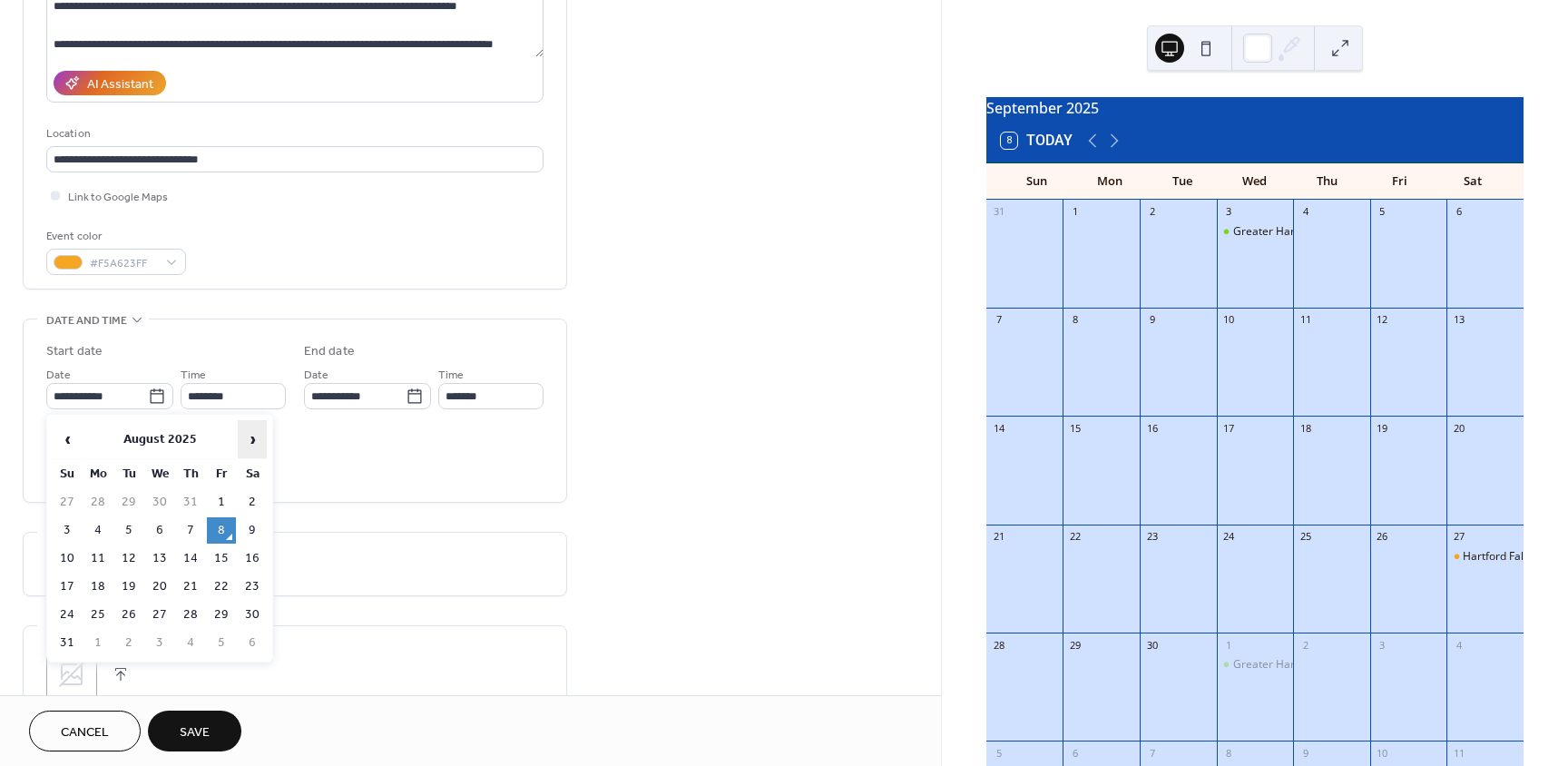 click on "›" at bounding box center (252, 439) 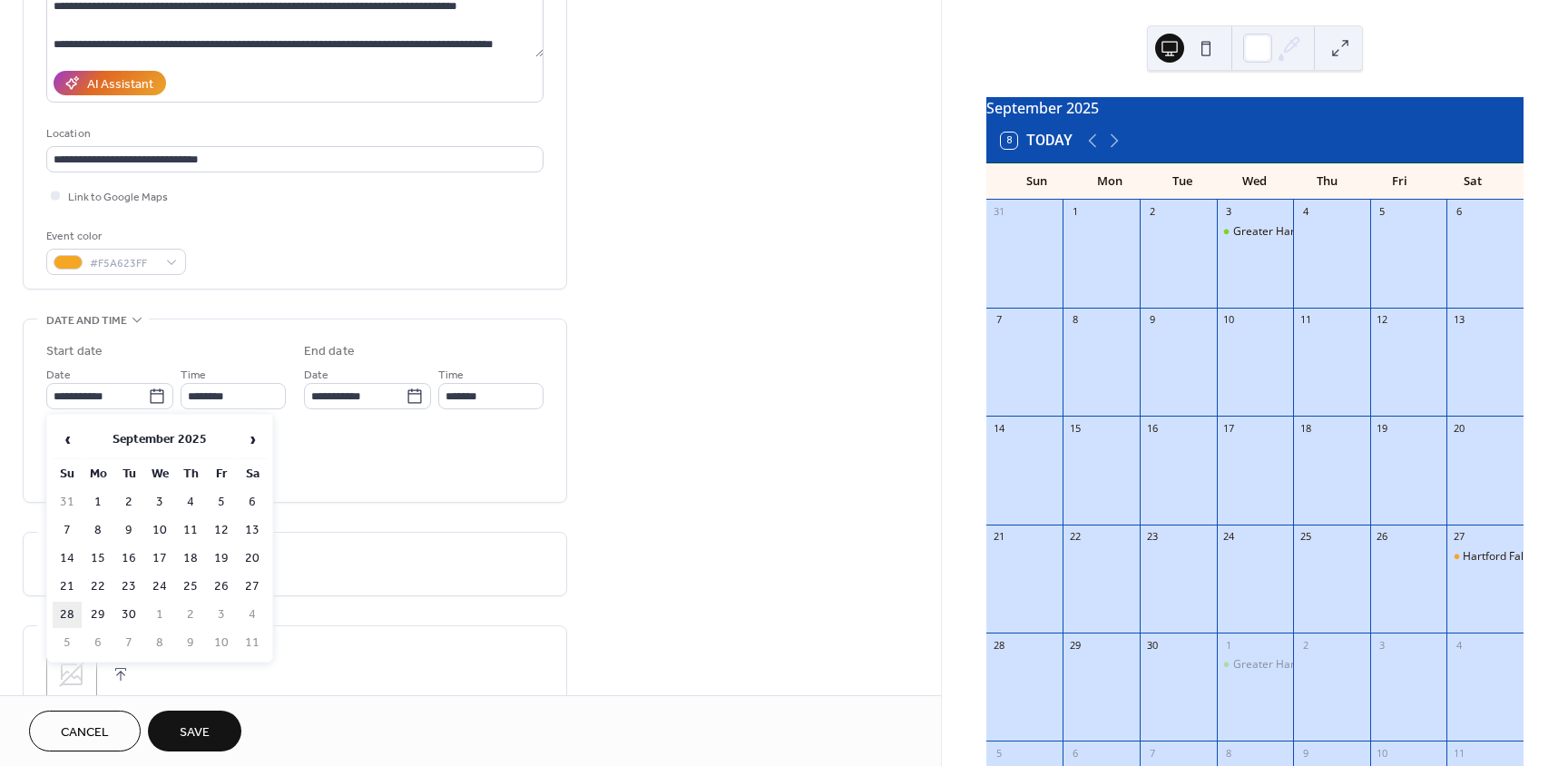 click on "28" at bounding box center (67, 614) 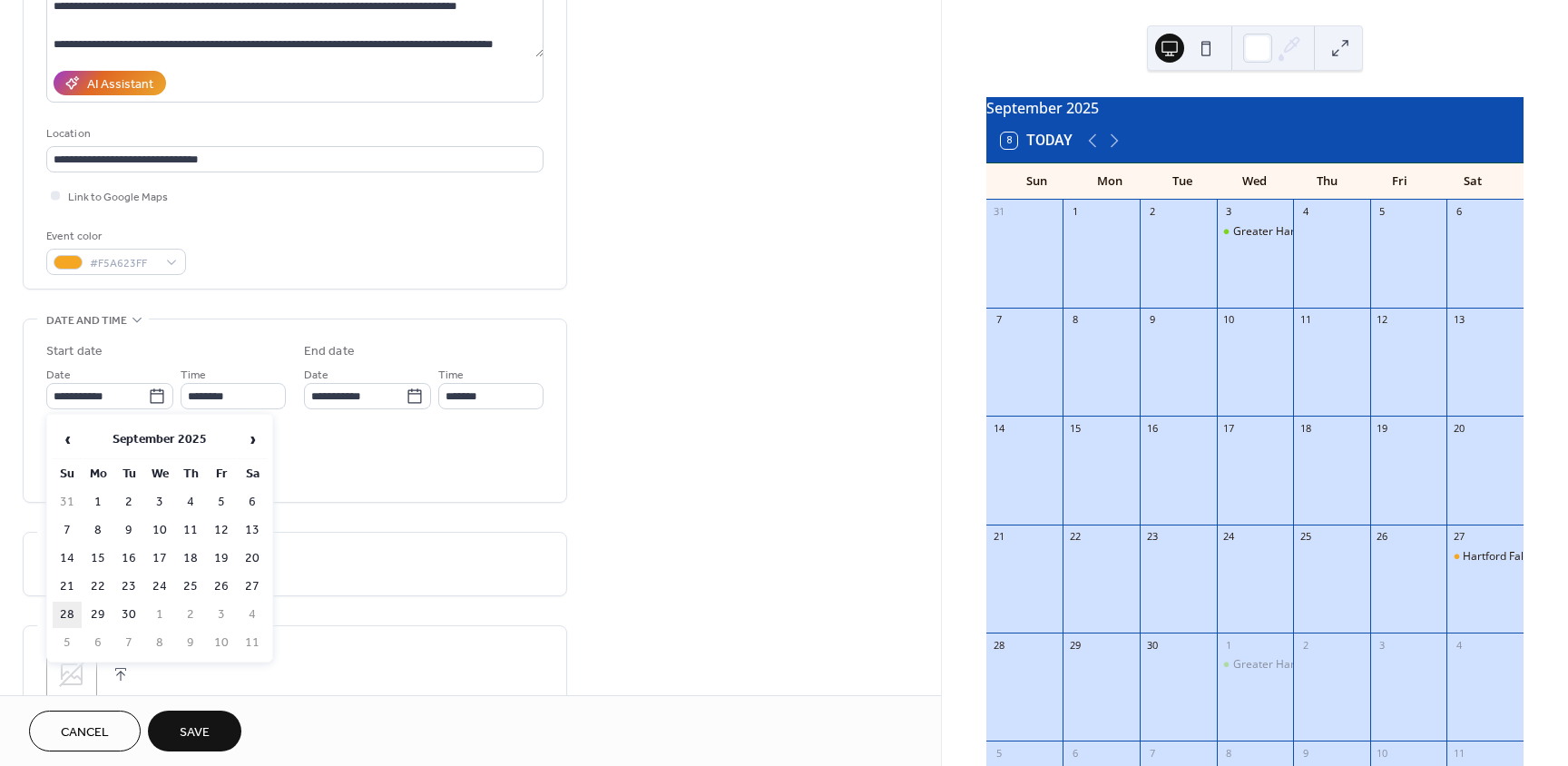 type on "**********" 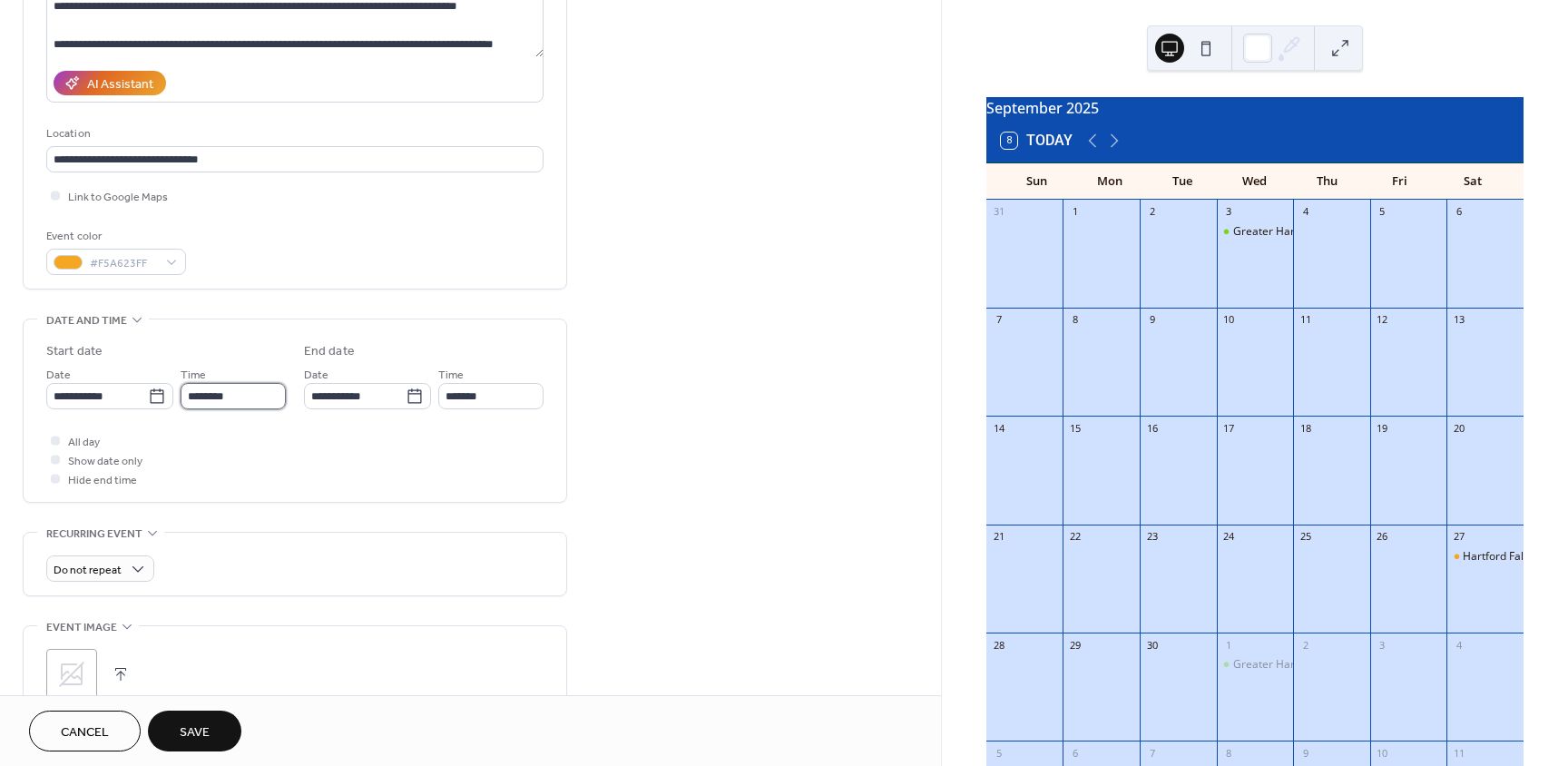 click on "********" at bounding box center (233, 396) 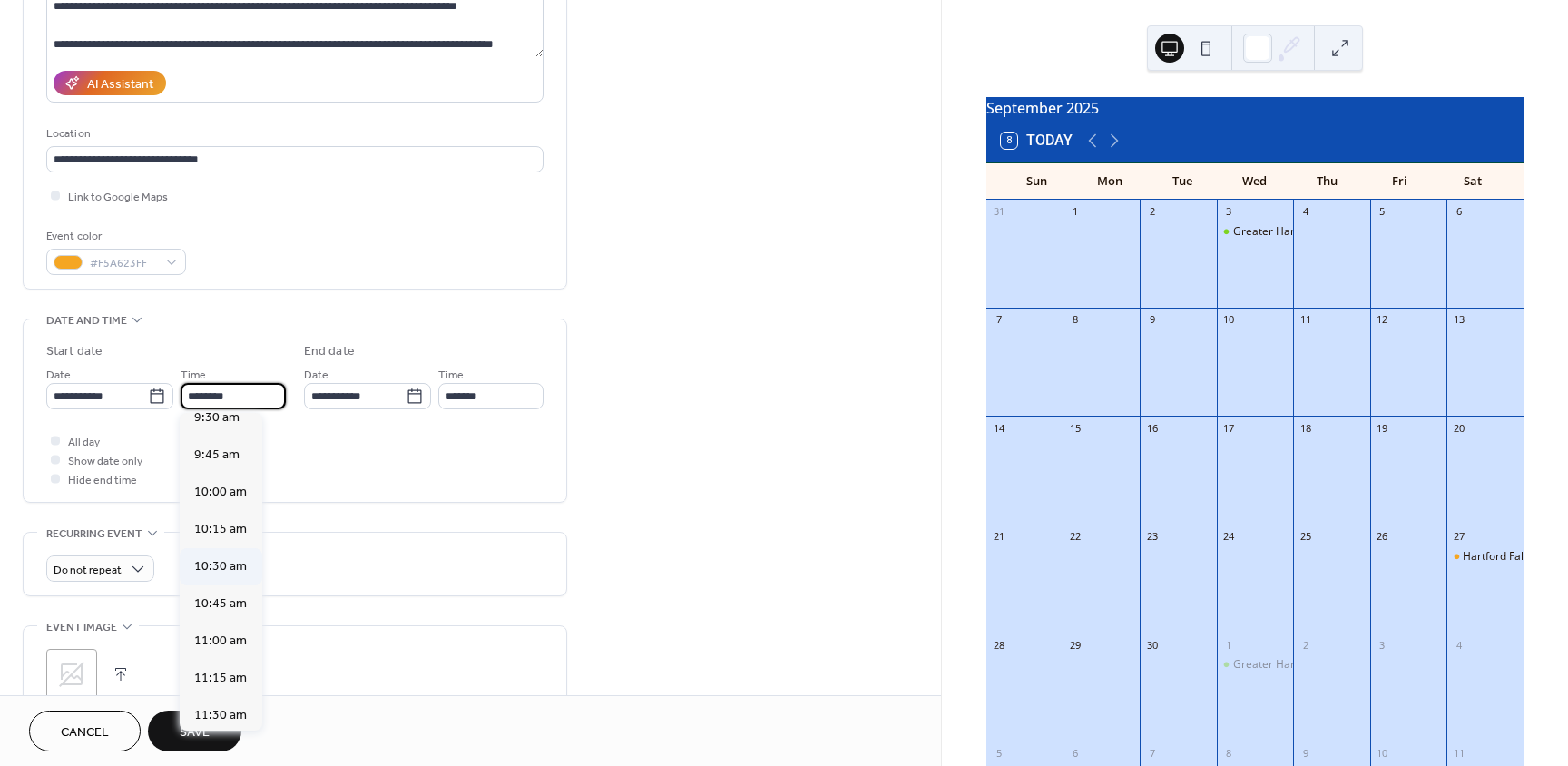 scroll, scrollTop: 1423, scrollLeft: 0, axis: vertical 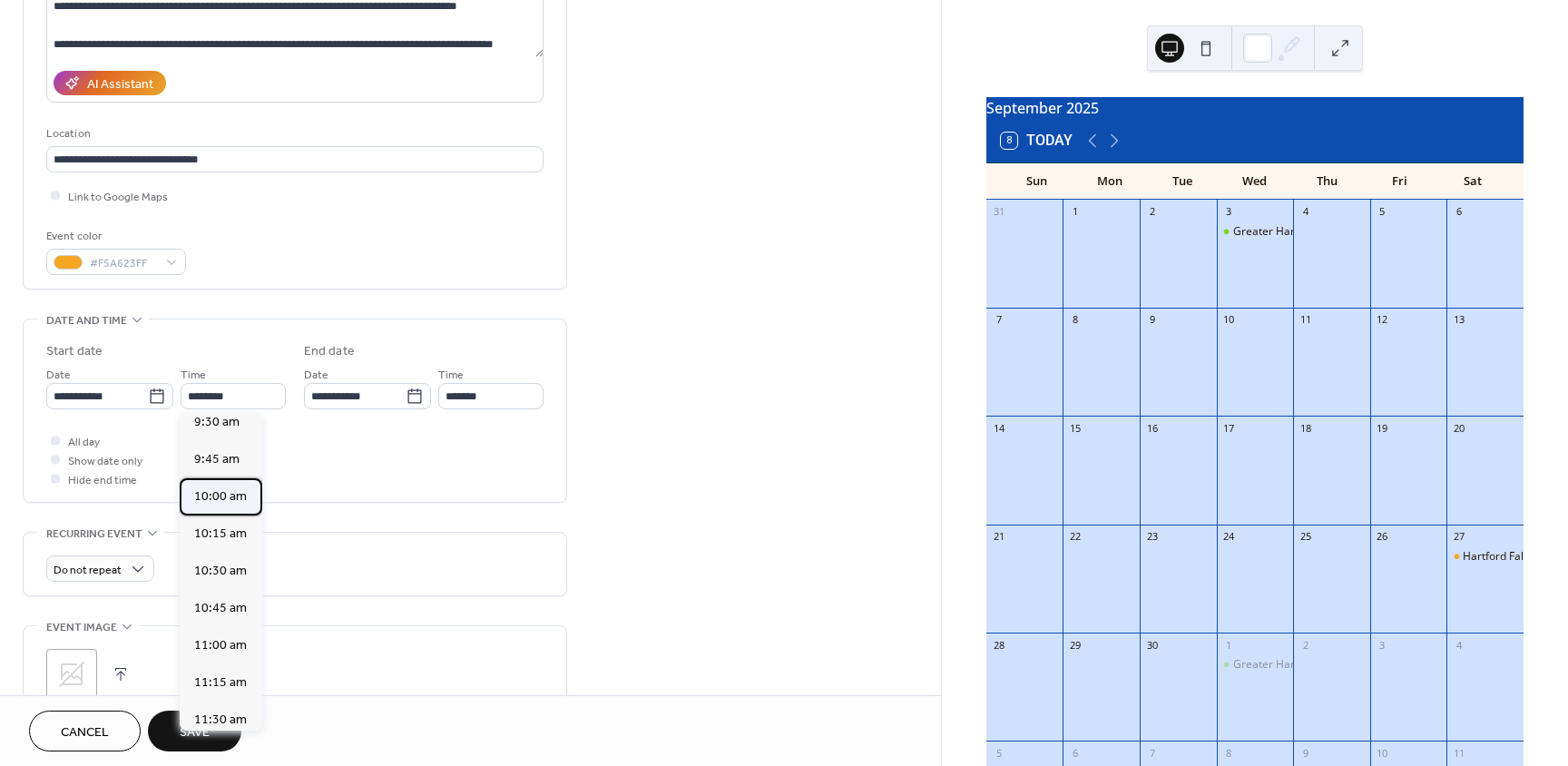 click on "10:00 am" at bounding box center [220, 496] 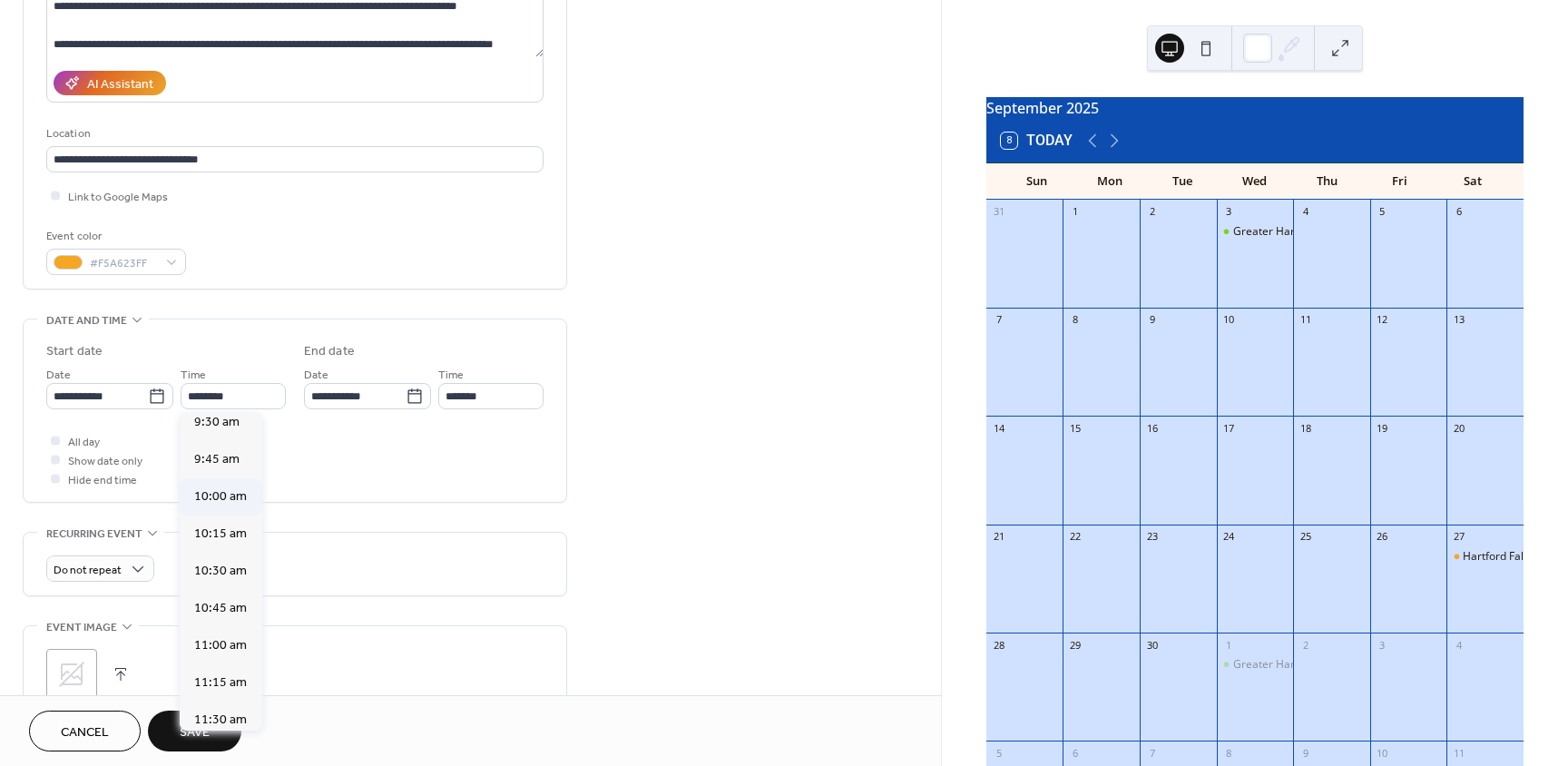 type on "********" 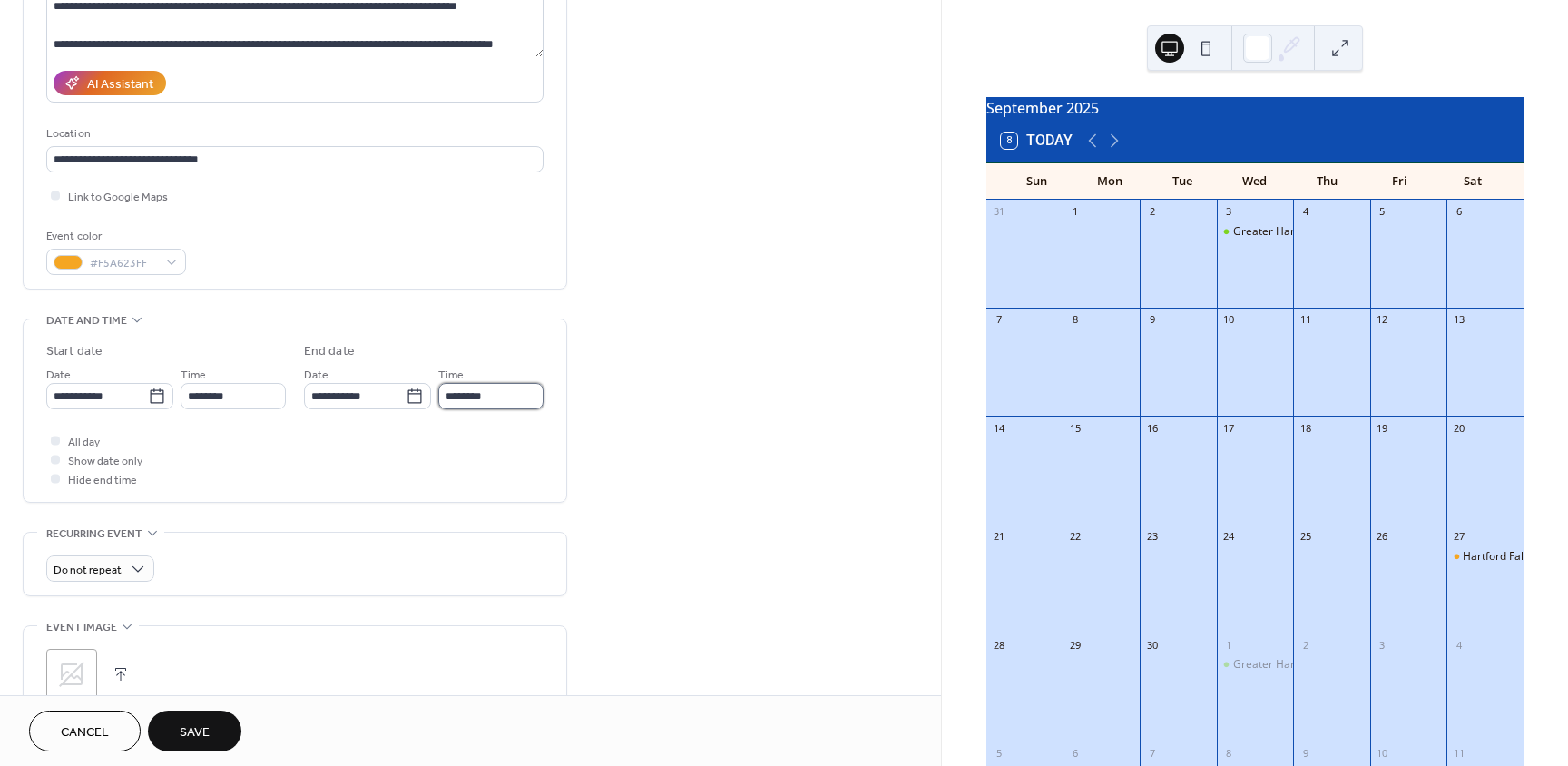 click on "********" at bounding box center (491, 396) 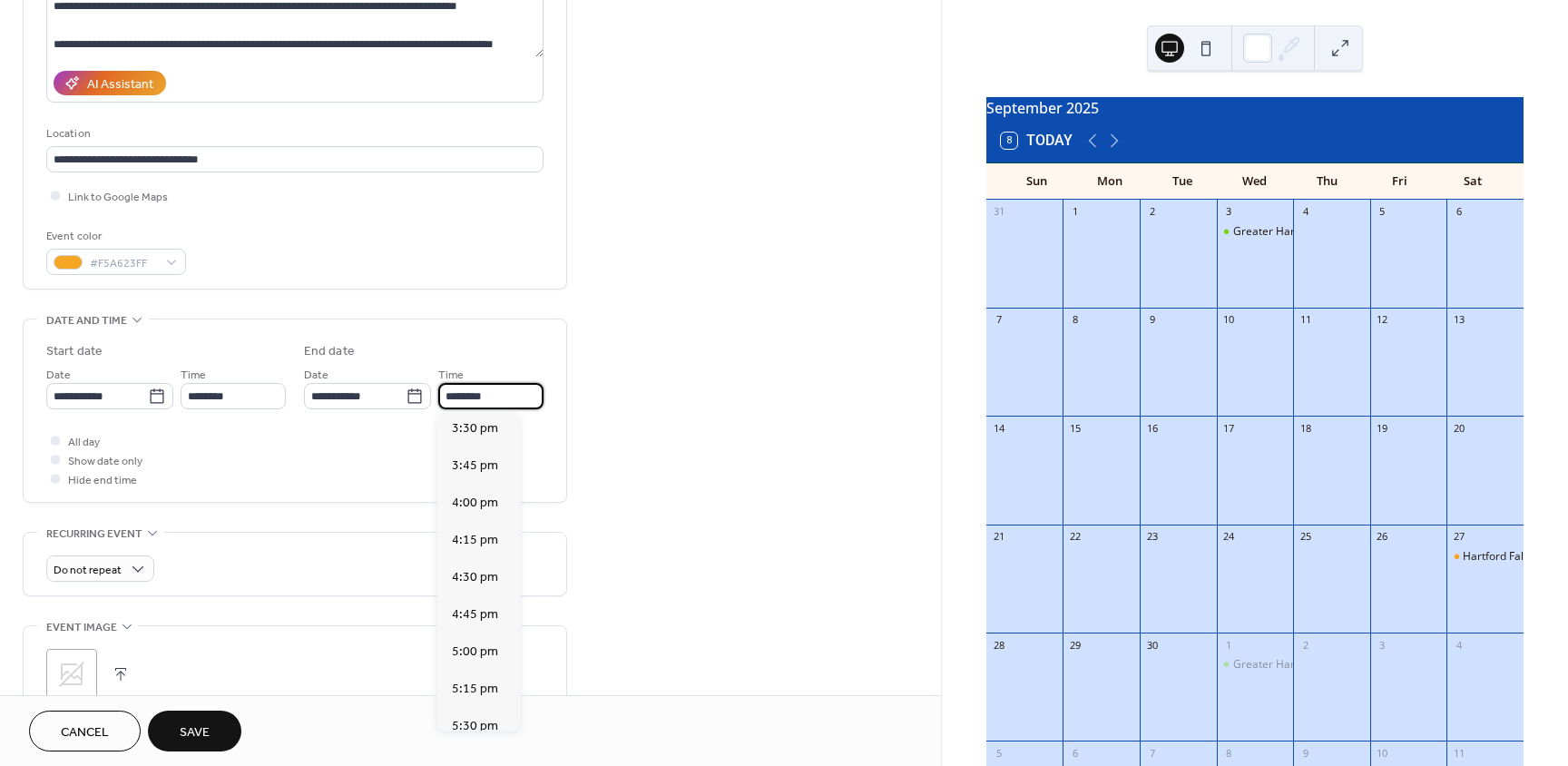 scroll, scrollTop: 817, scrollLeft: 0, axis: vertical 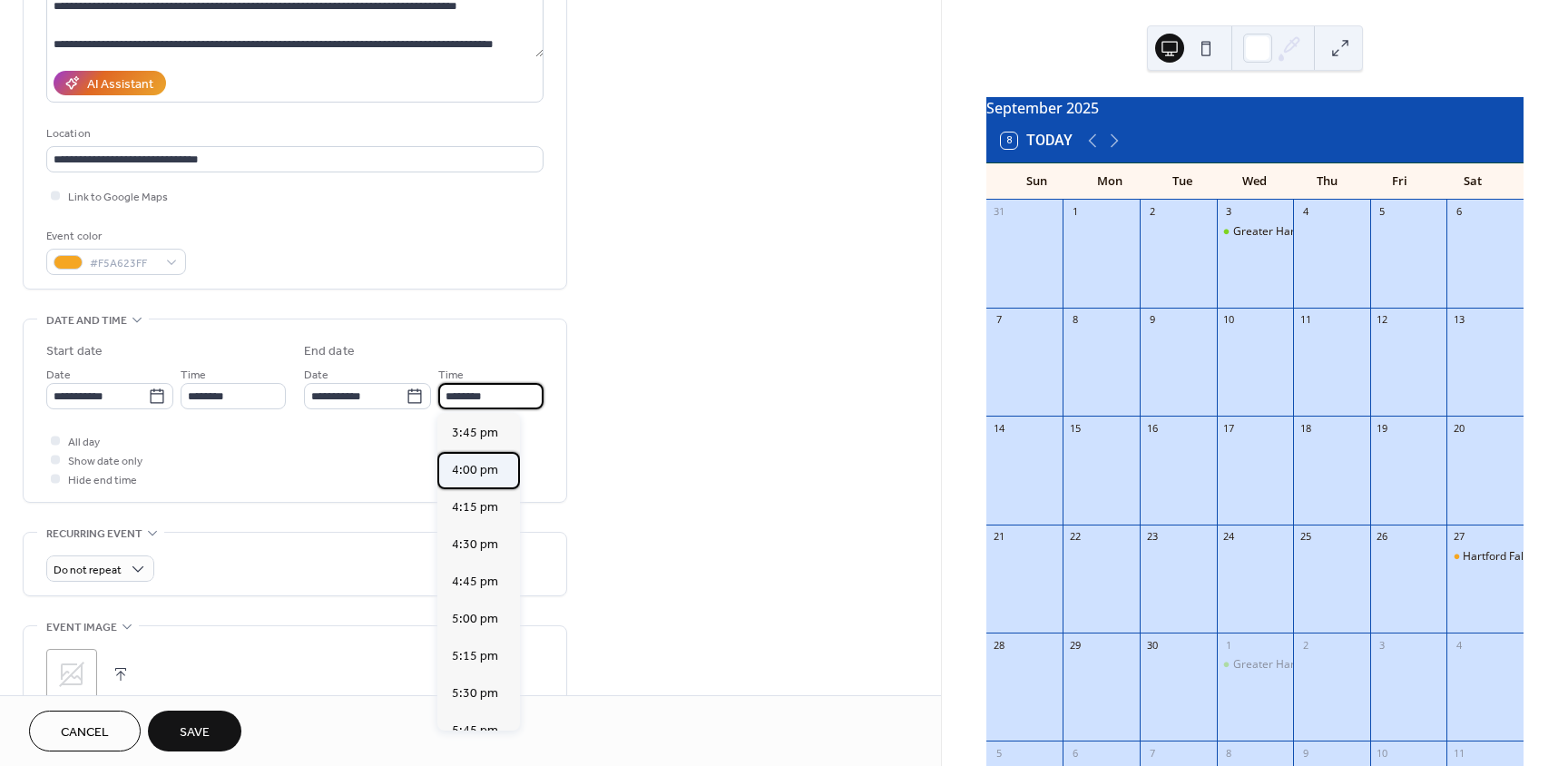 click on "4:00 pm" at bounding box center [475, 470] 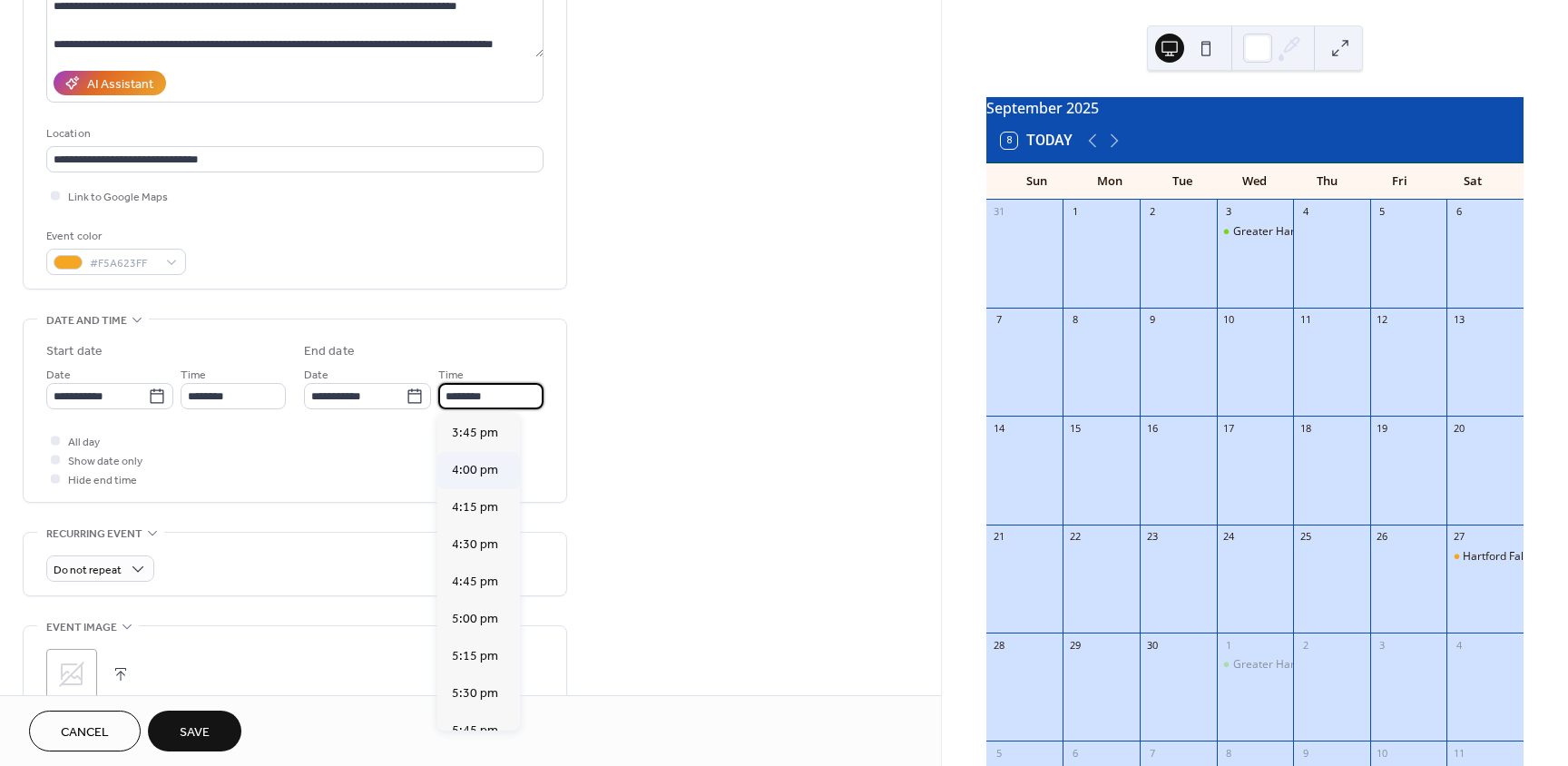type on "*******" 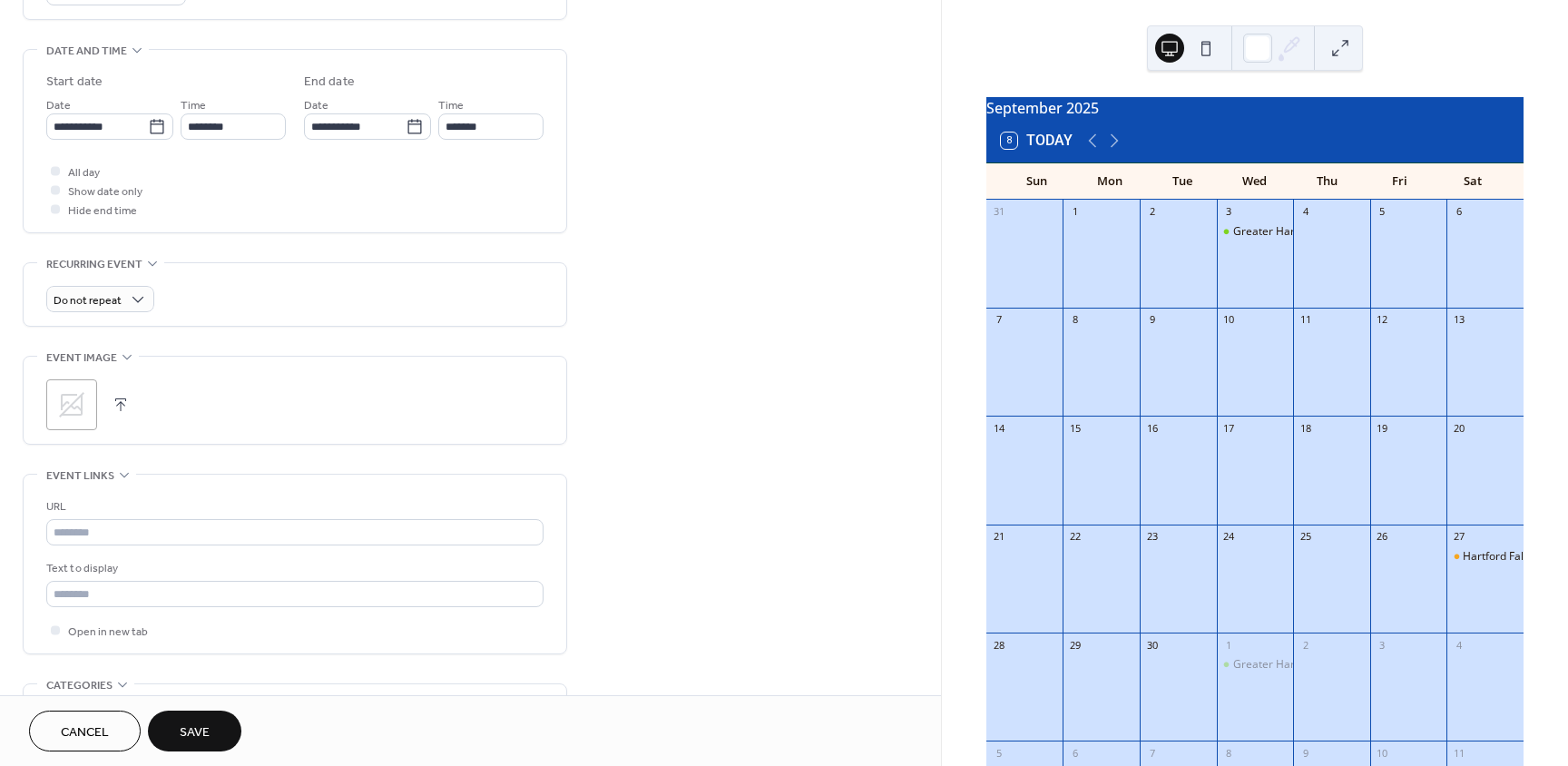 scroll, scrollTop: 545, scrollLeft: 0, axis: vertical 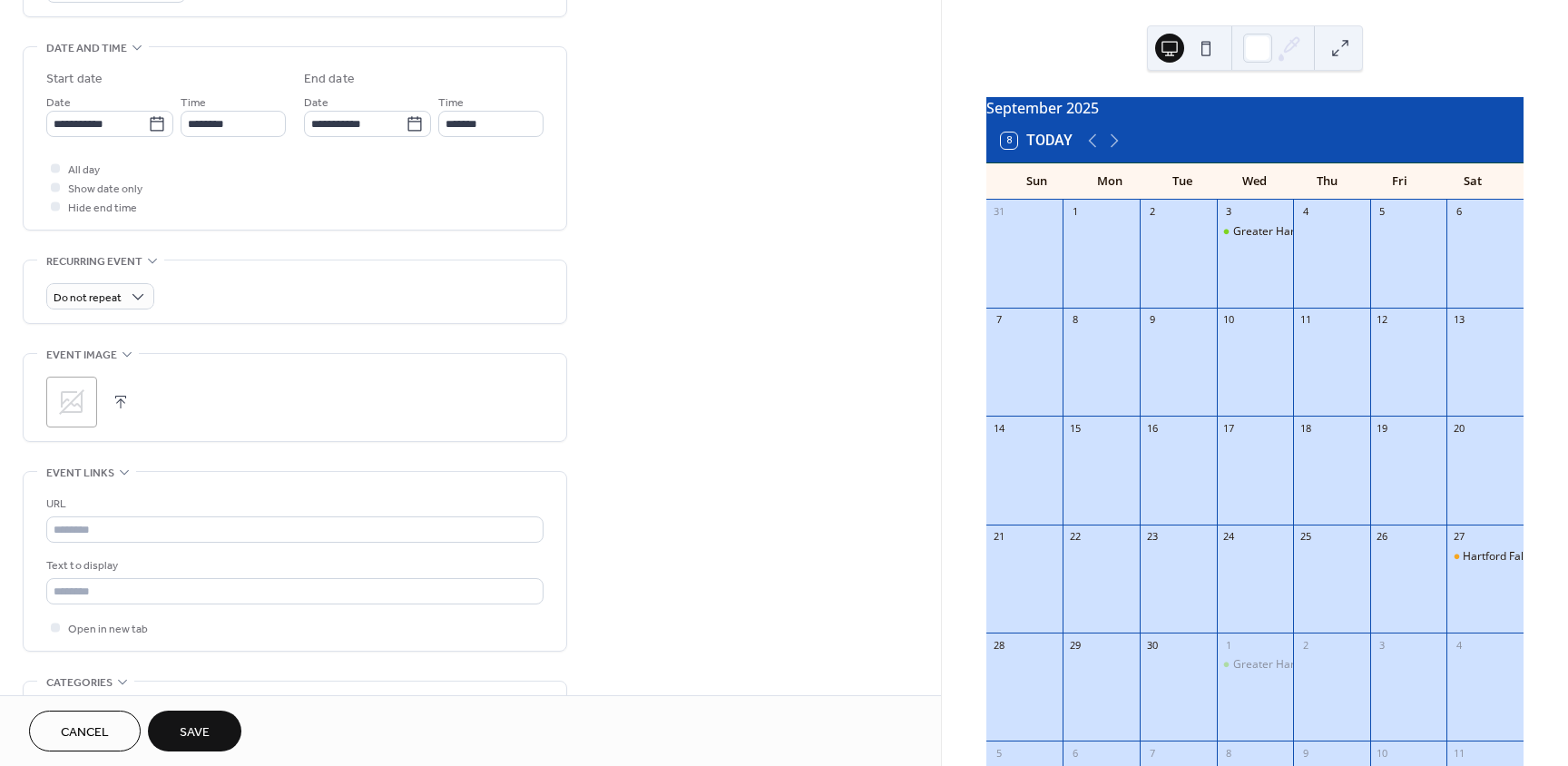 click at bounding box center [121, 402] 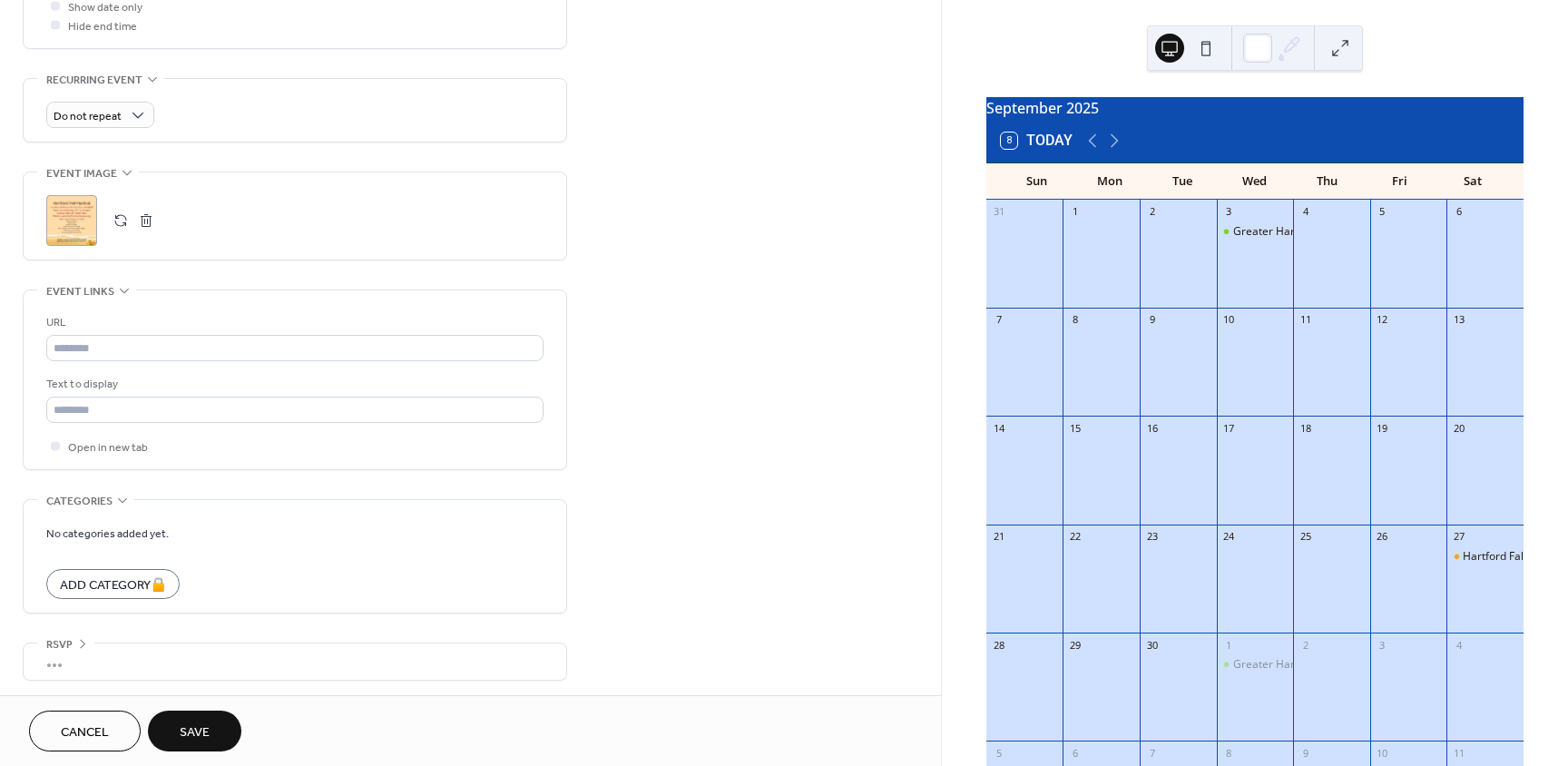 scroll, scrollTop: 730, scrollLeft: 0, axis: vertical 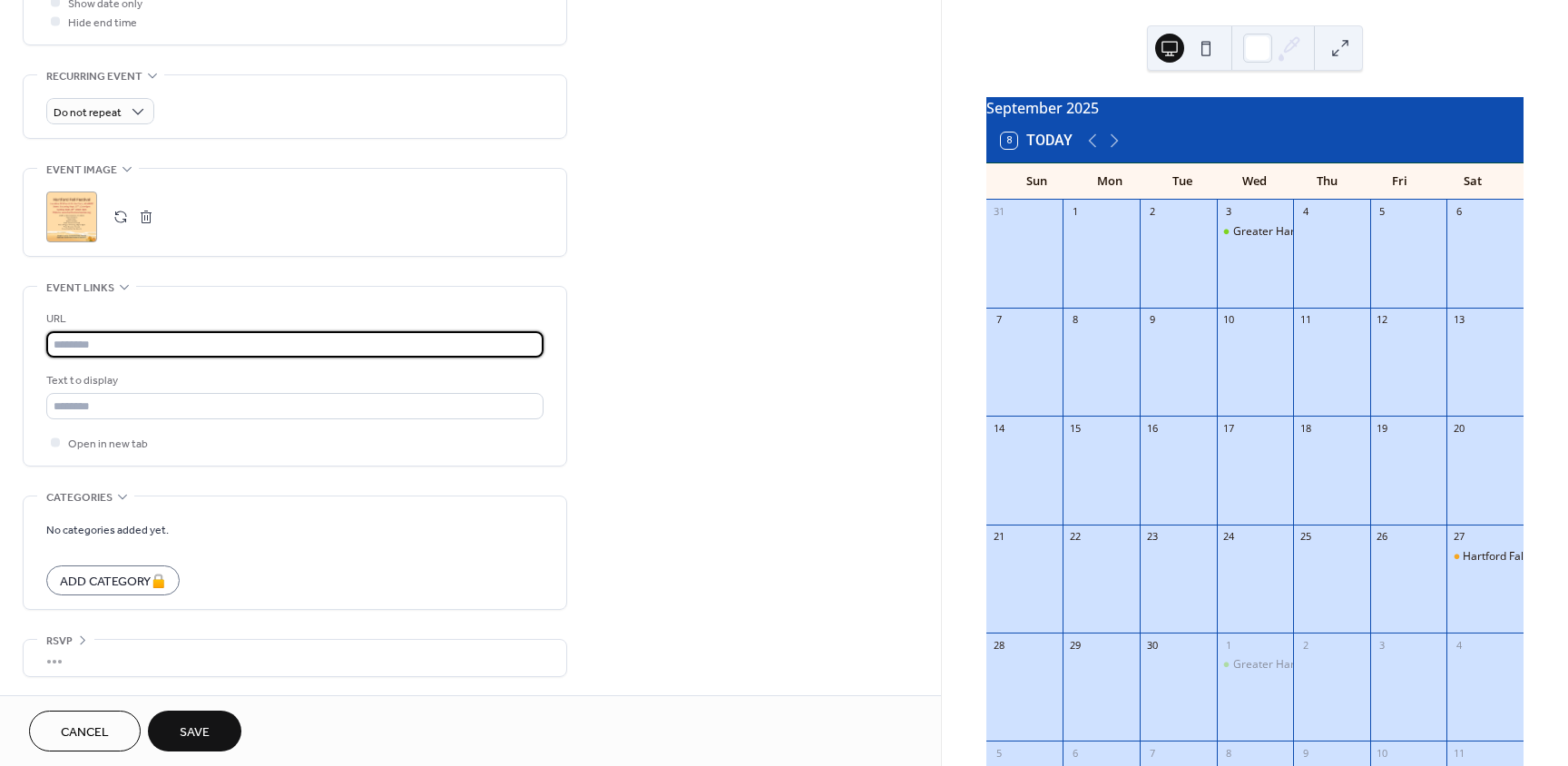 click at bounding box center (295, 344) 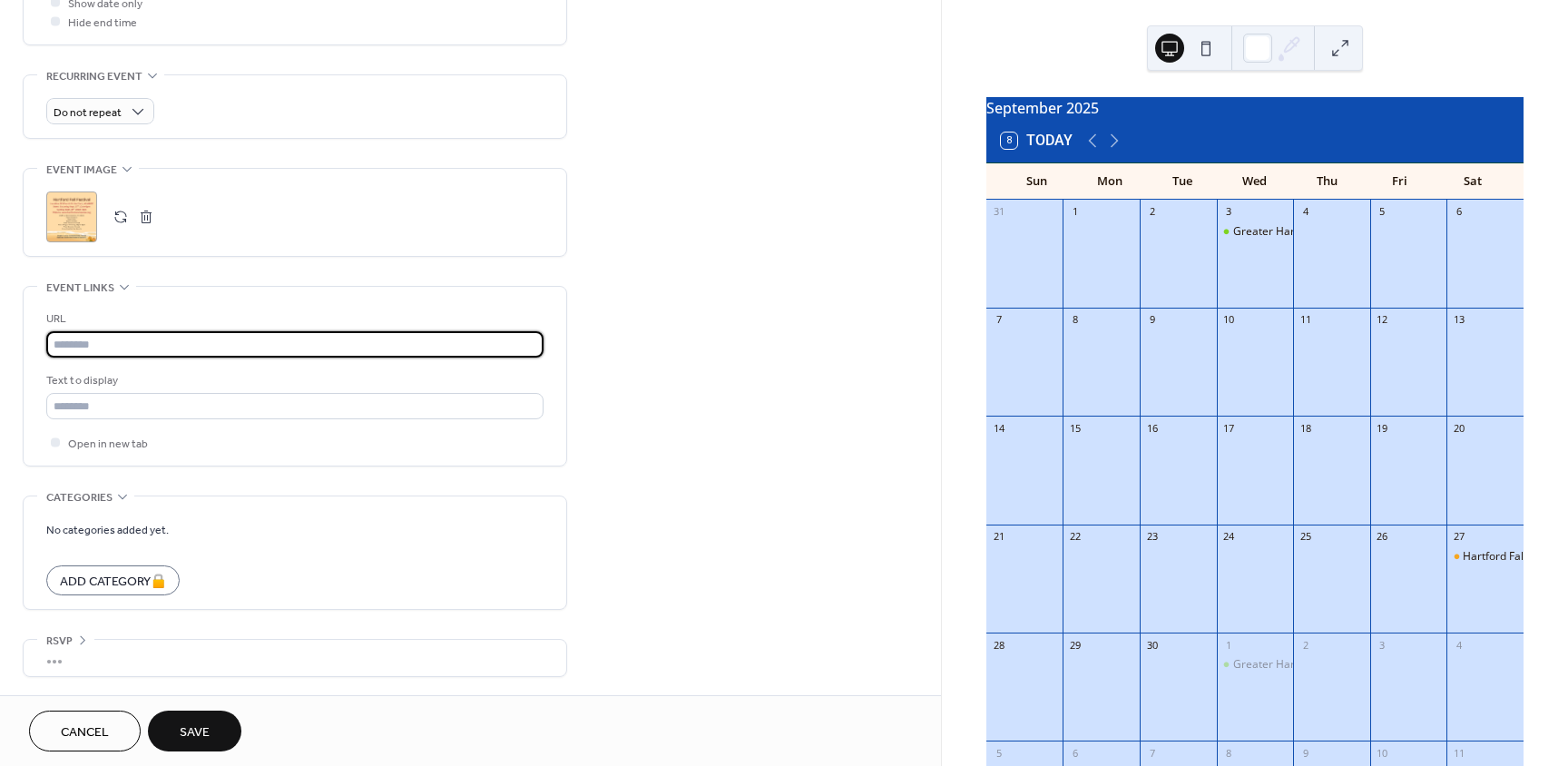 click at bounding box center [295, 344] 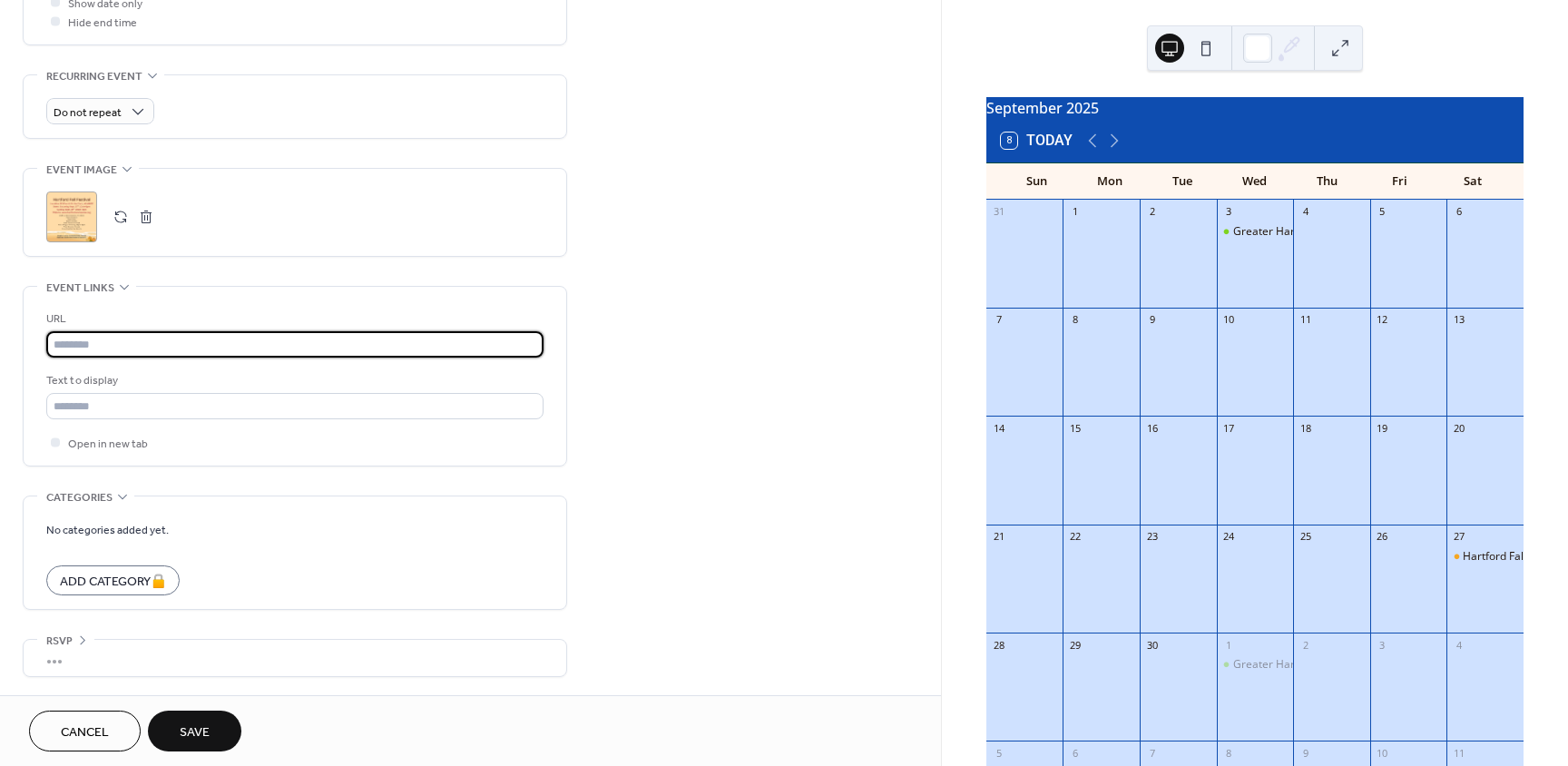 paste on "**********" 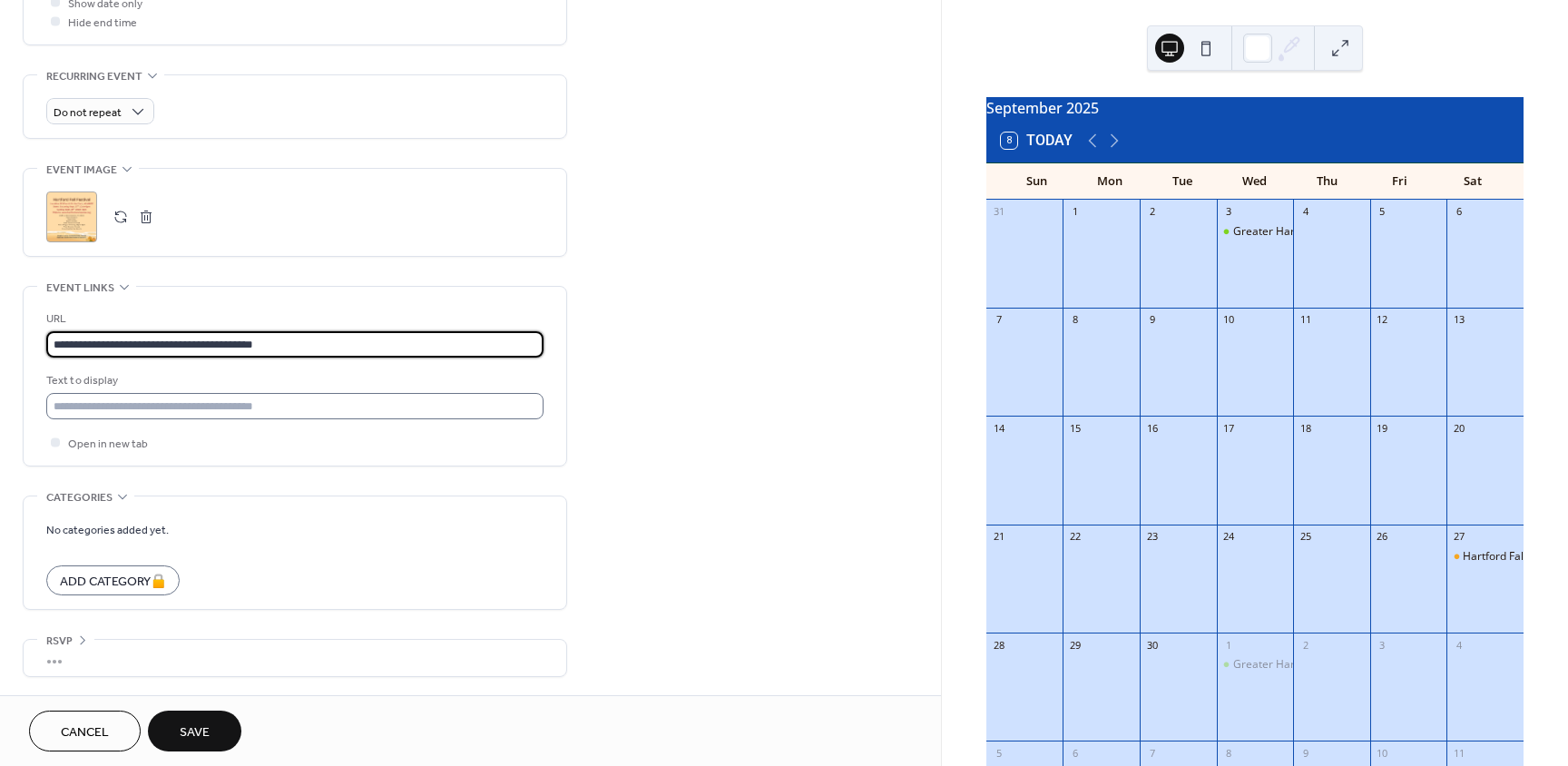 type on "**********" 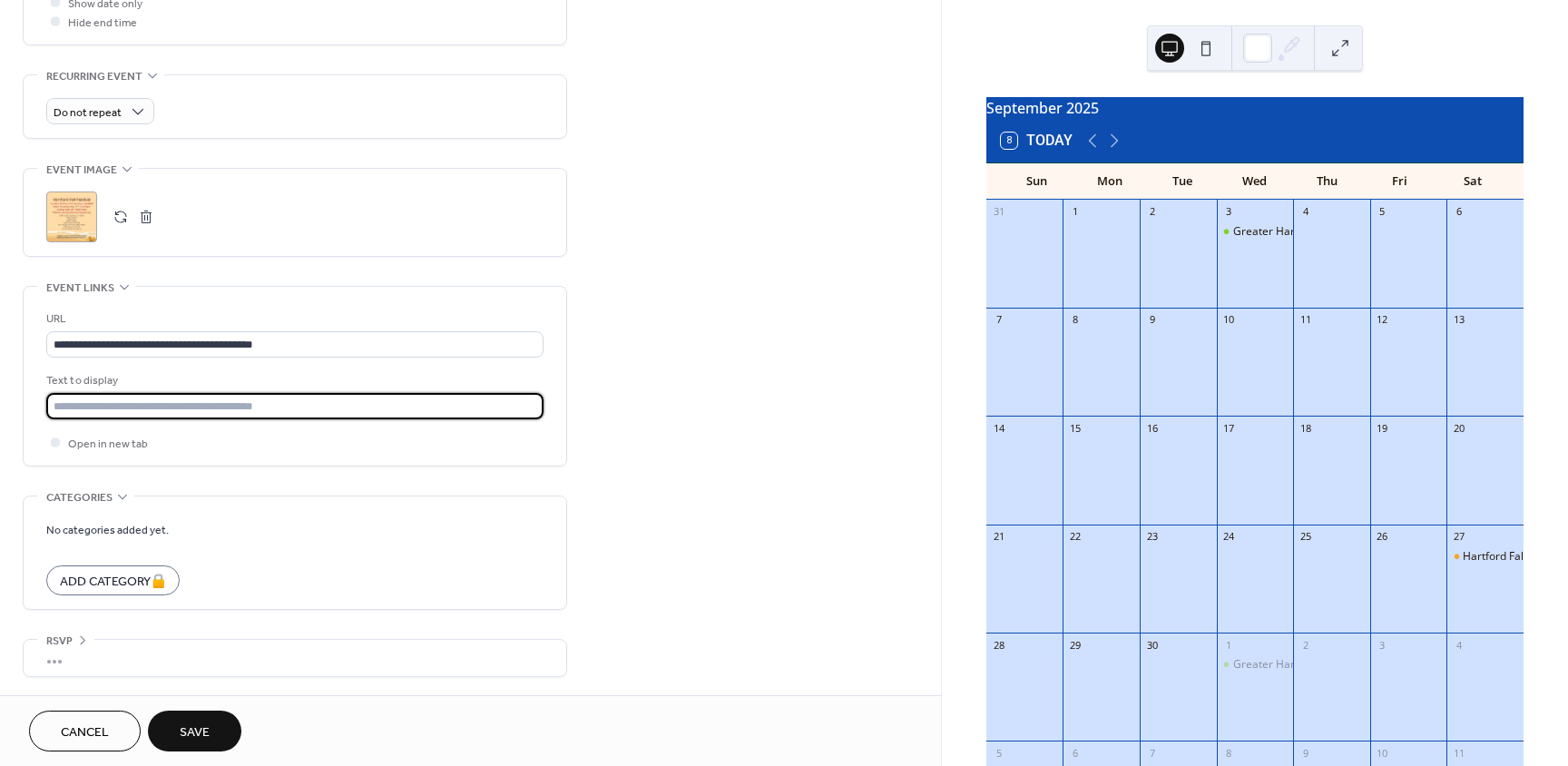 click at bounding box center [295, 406] 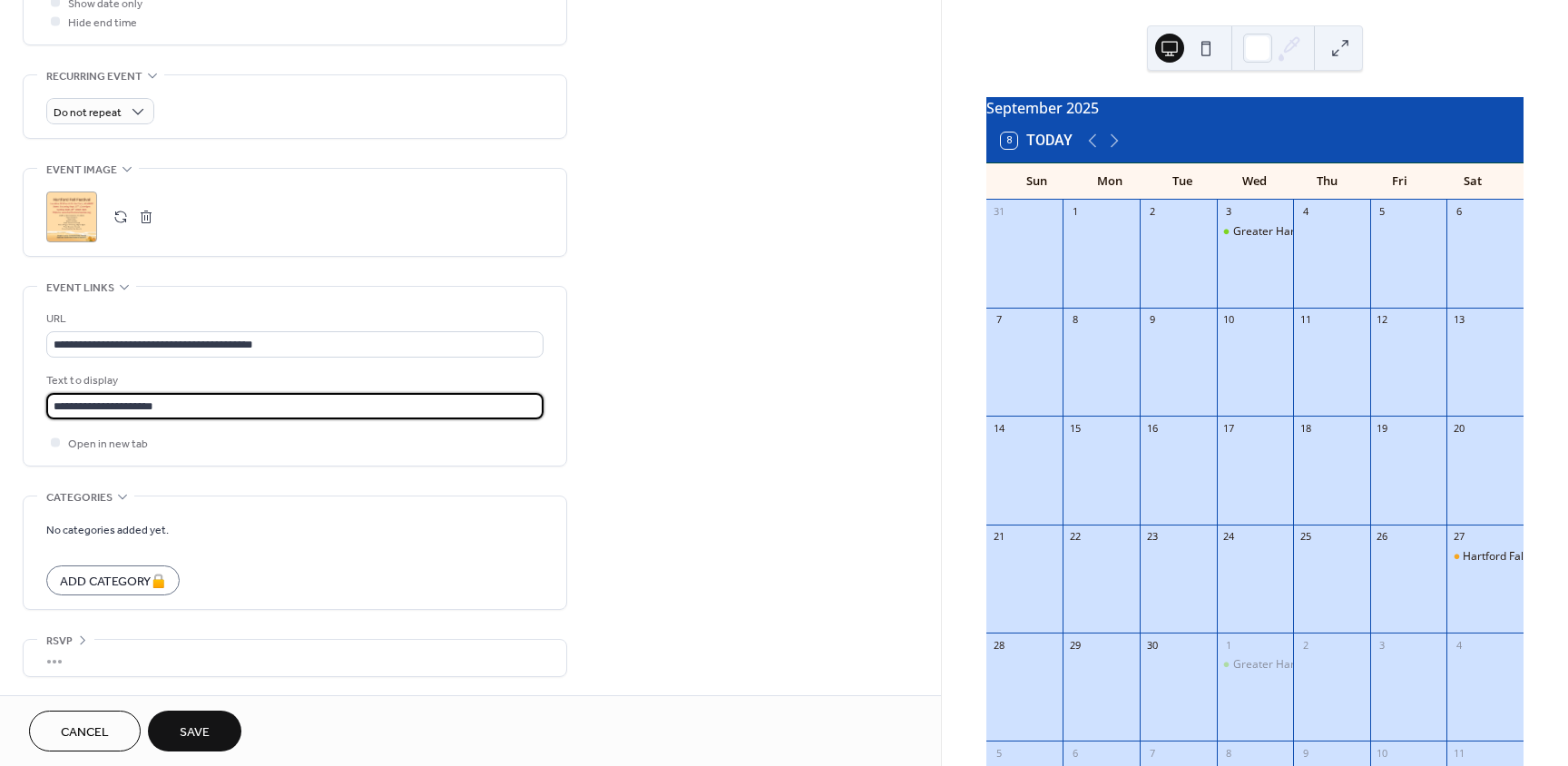 type on "**********" 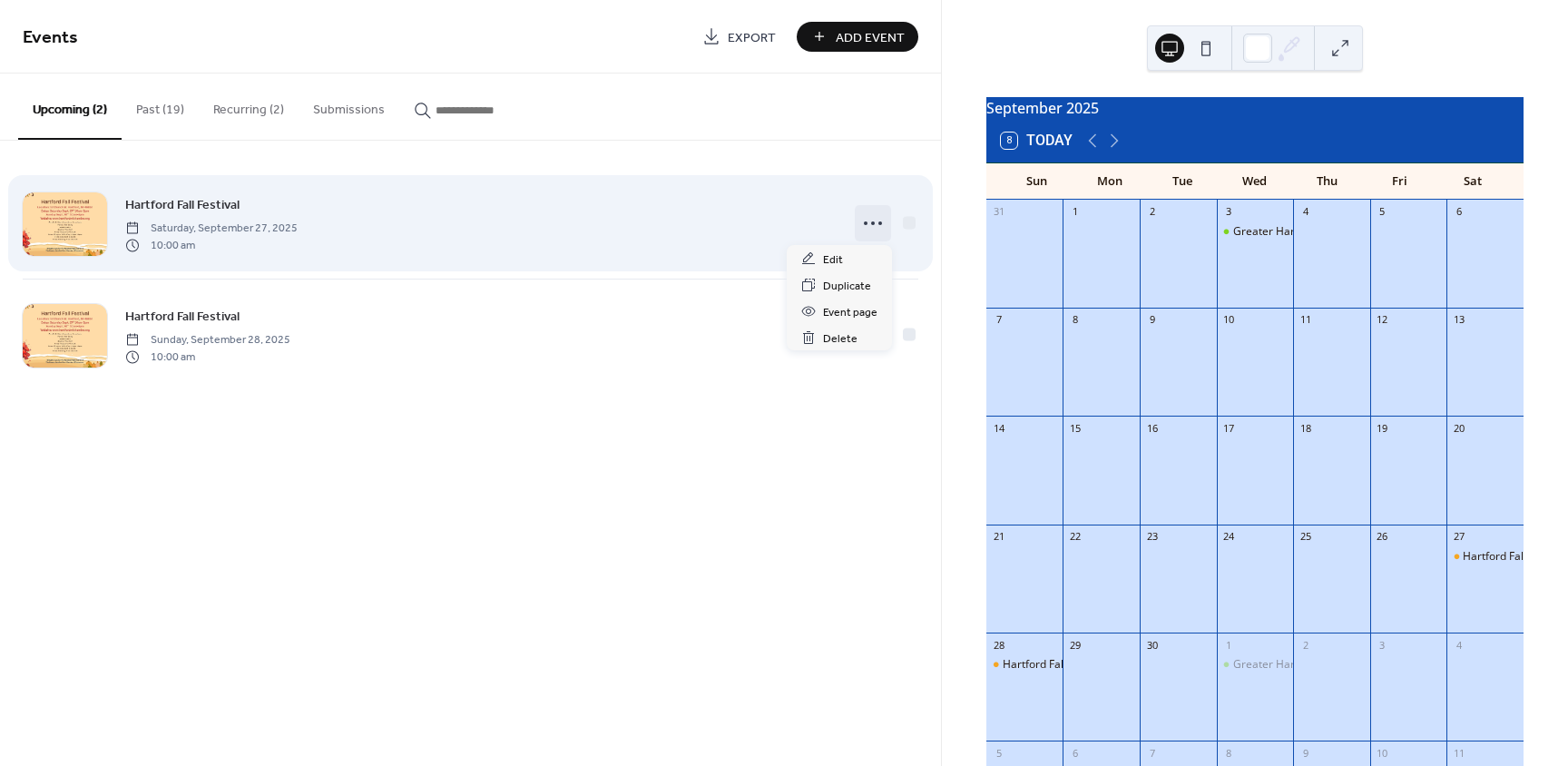 click 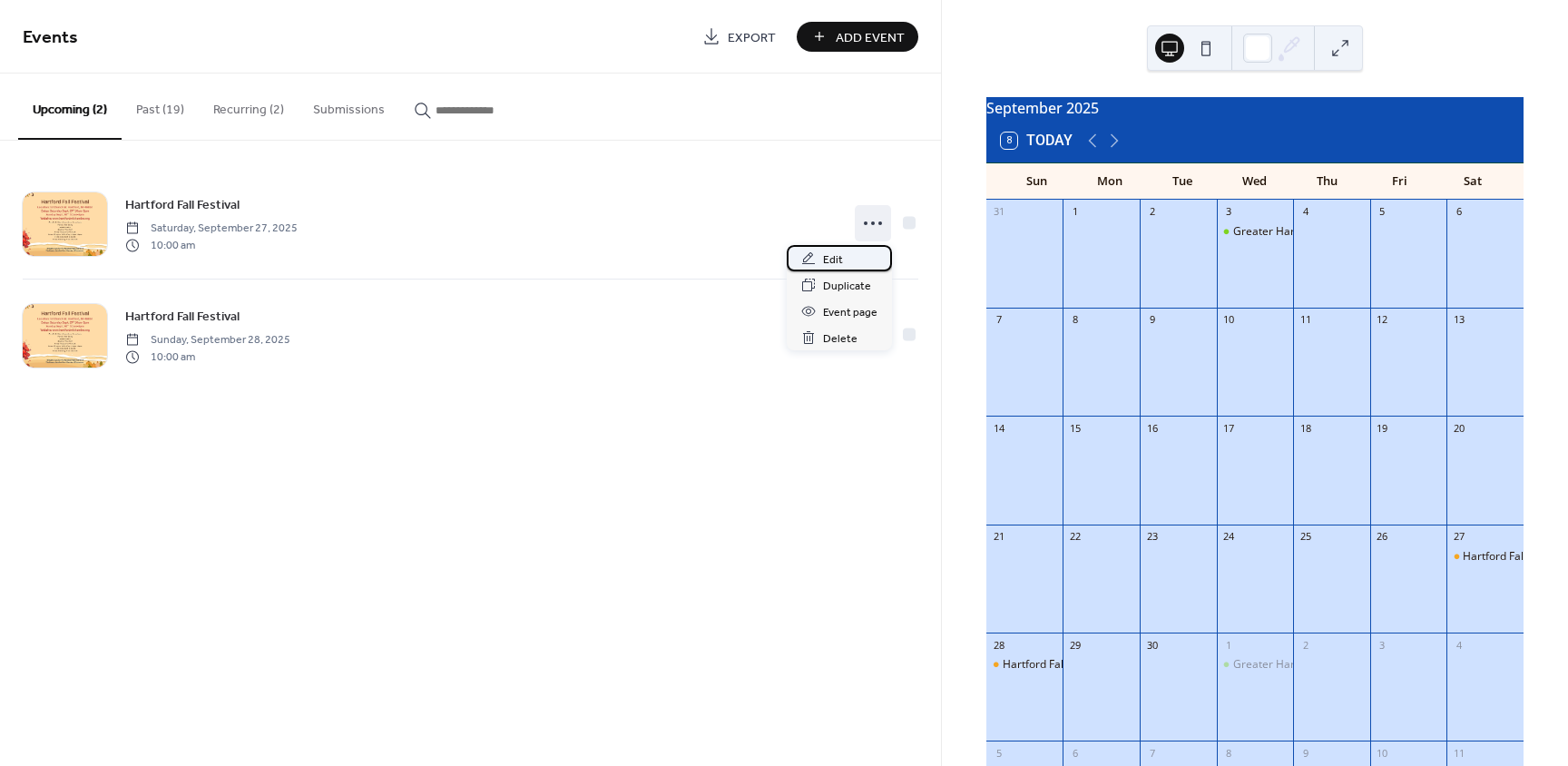 click on "Edit" at bounding box center (839, 258) 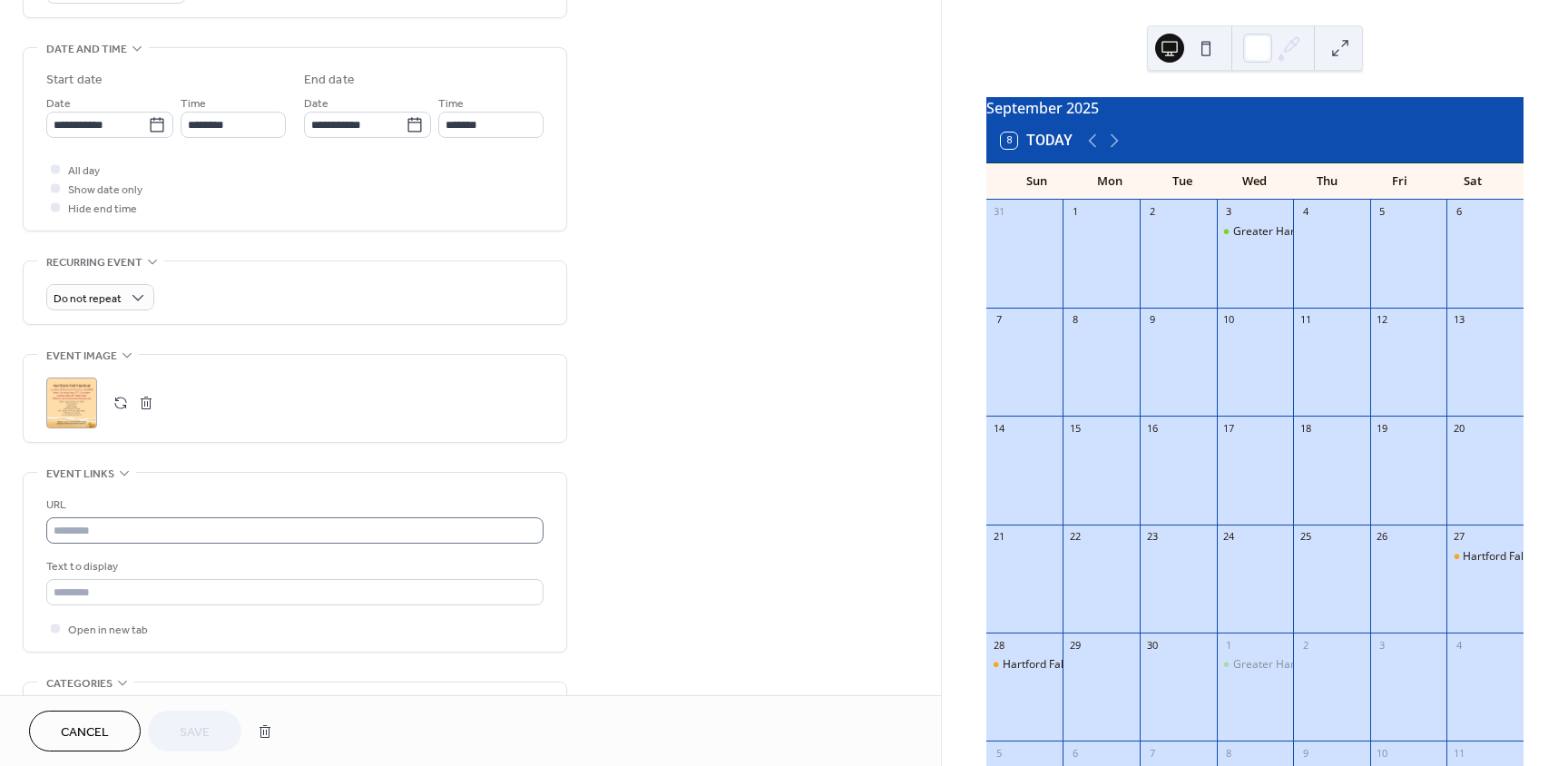 scroll, scrollTop: 545, scrollLeft: 0, axis: vertical 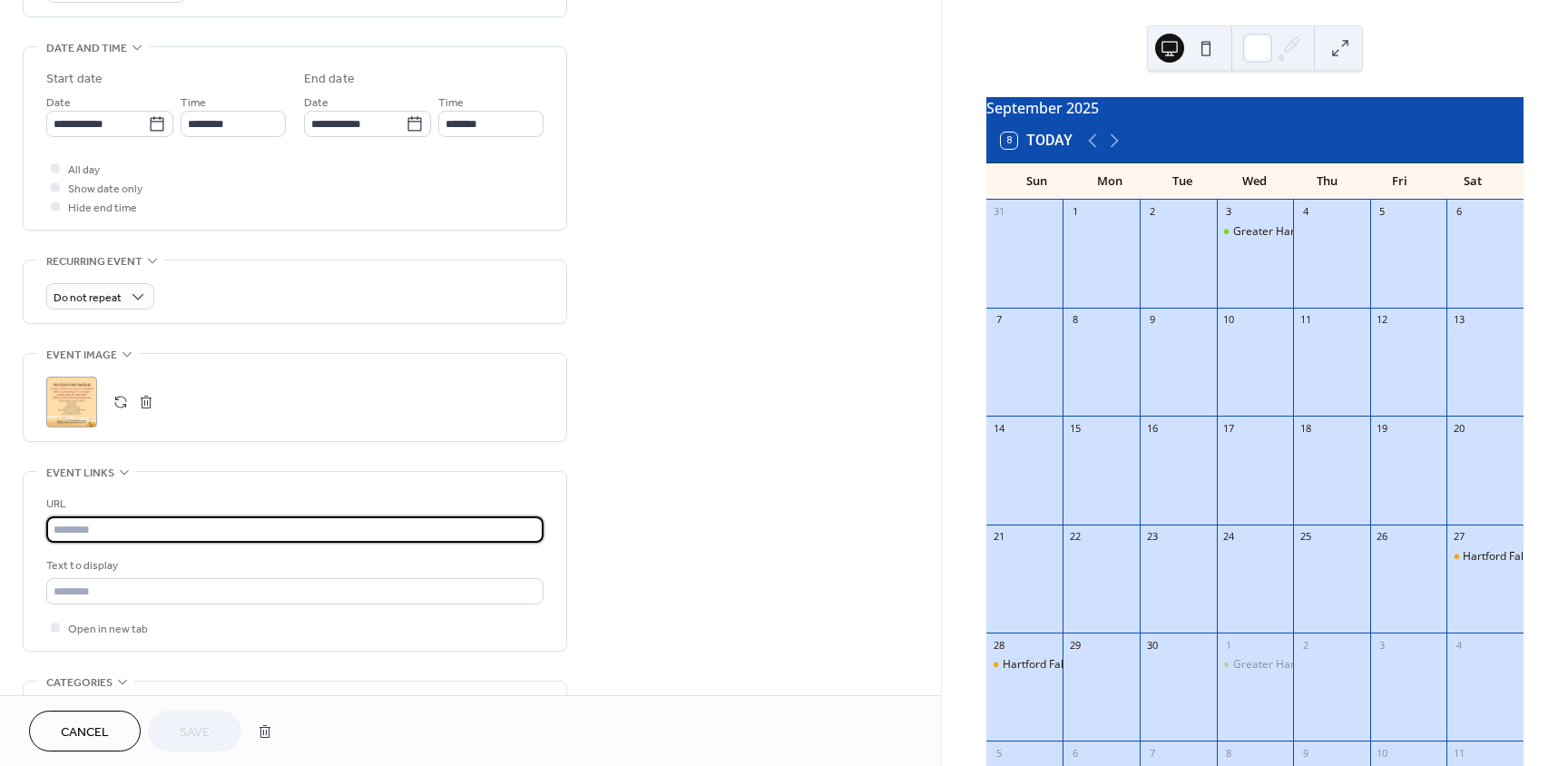 click at bounding box center (295, 529) 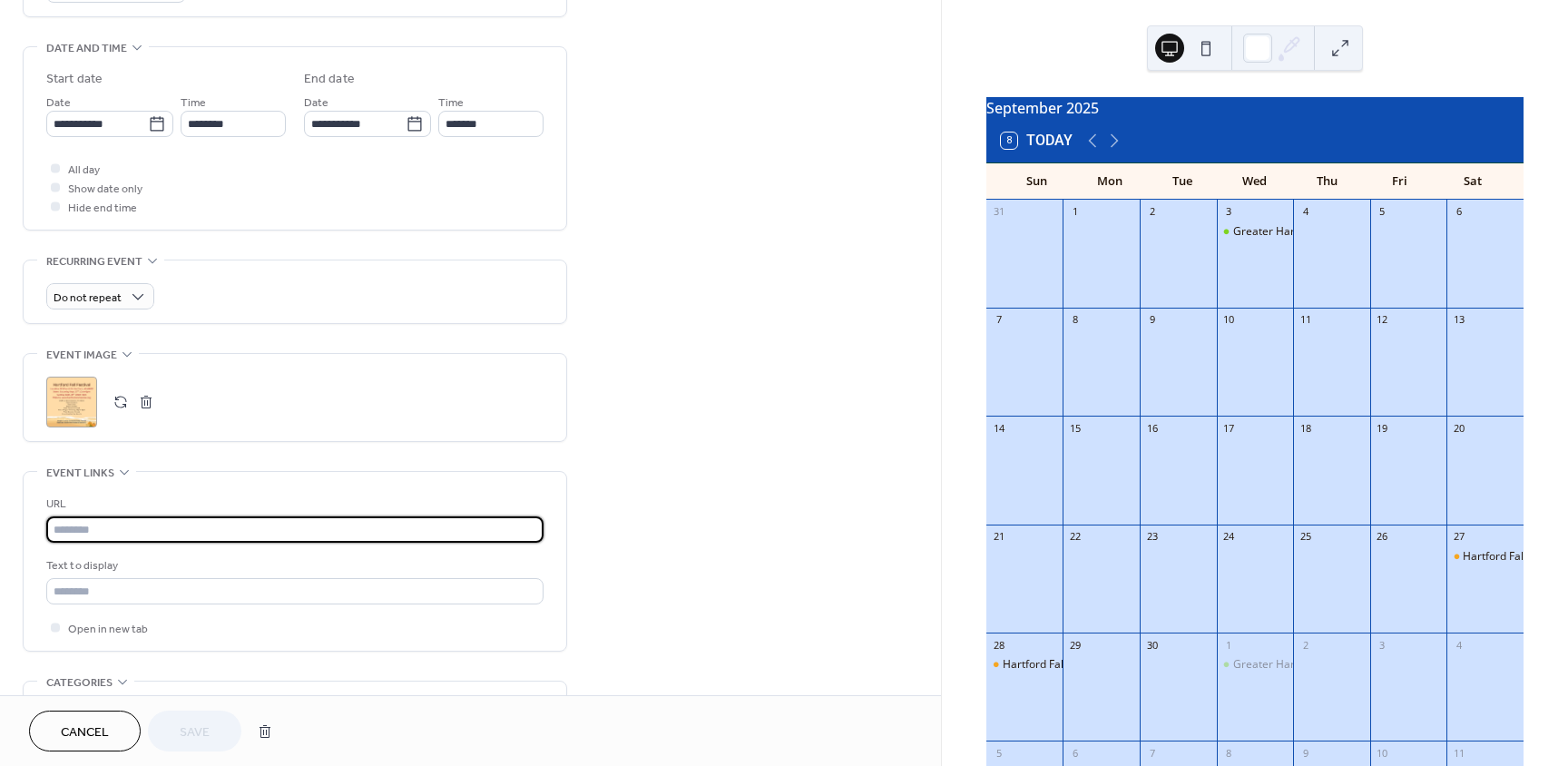 paste on "**********" 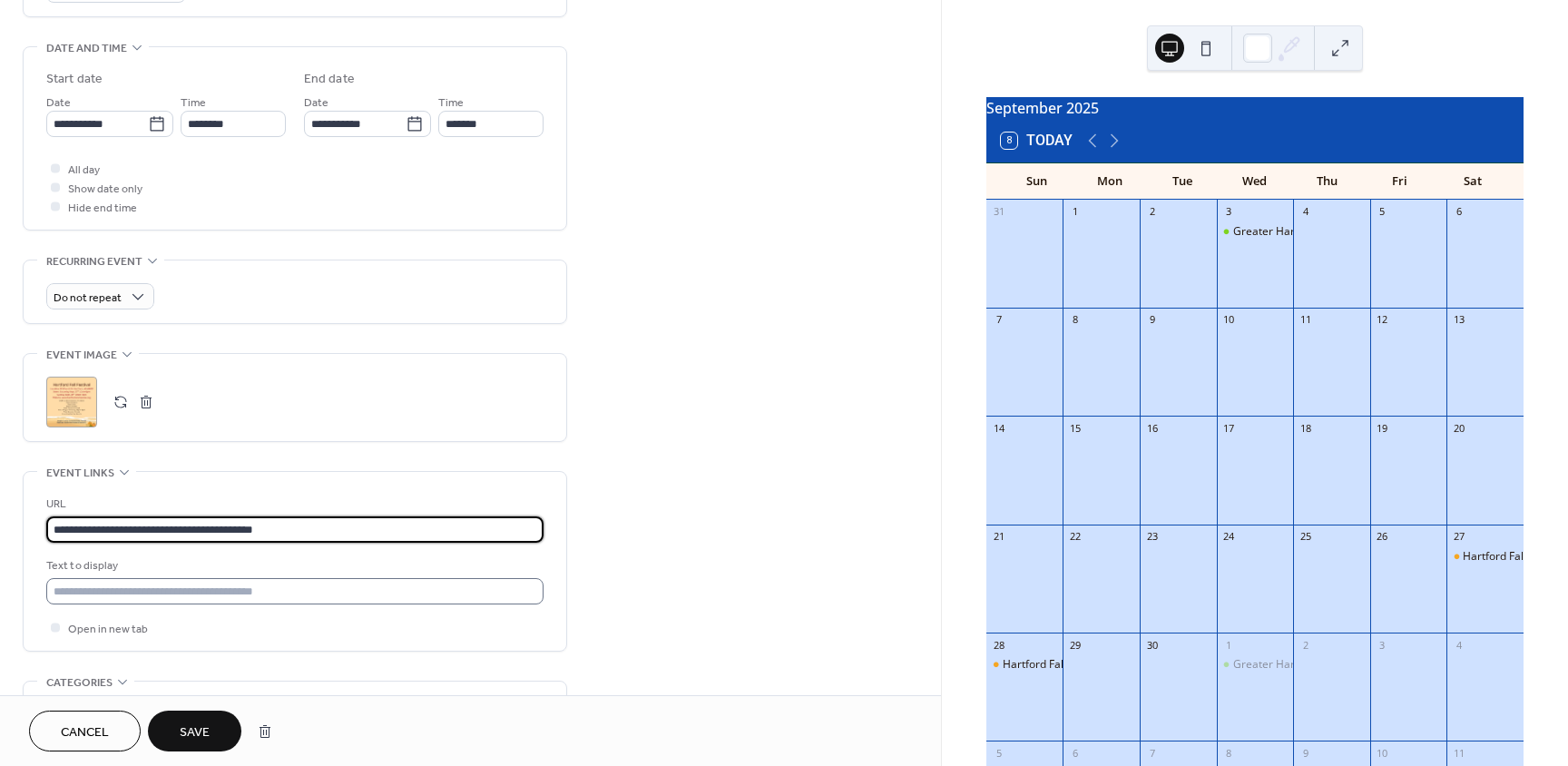 type on "**********" 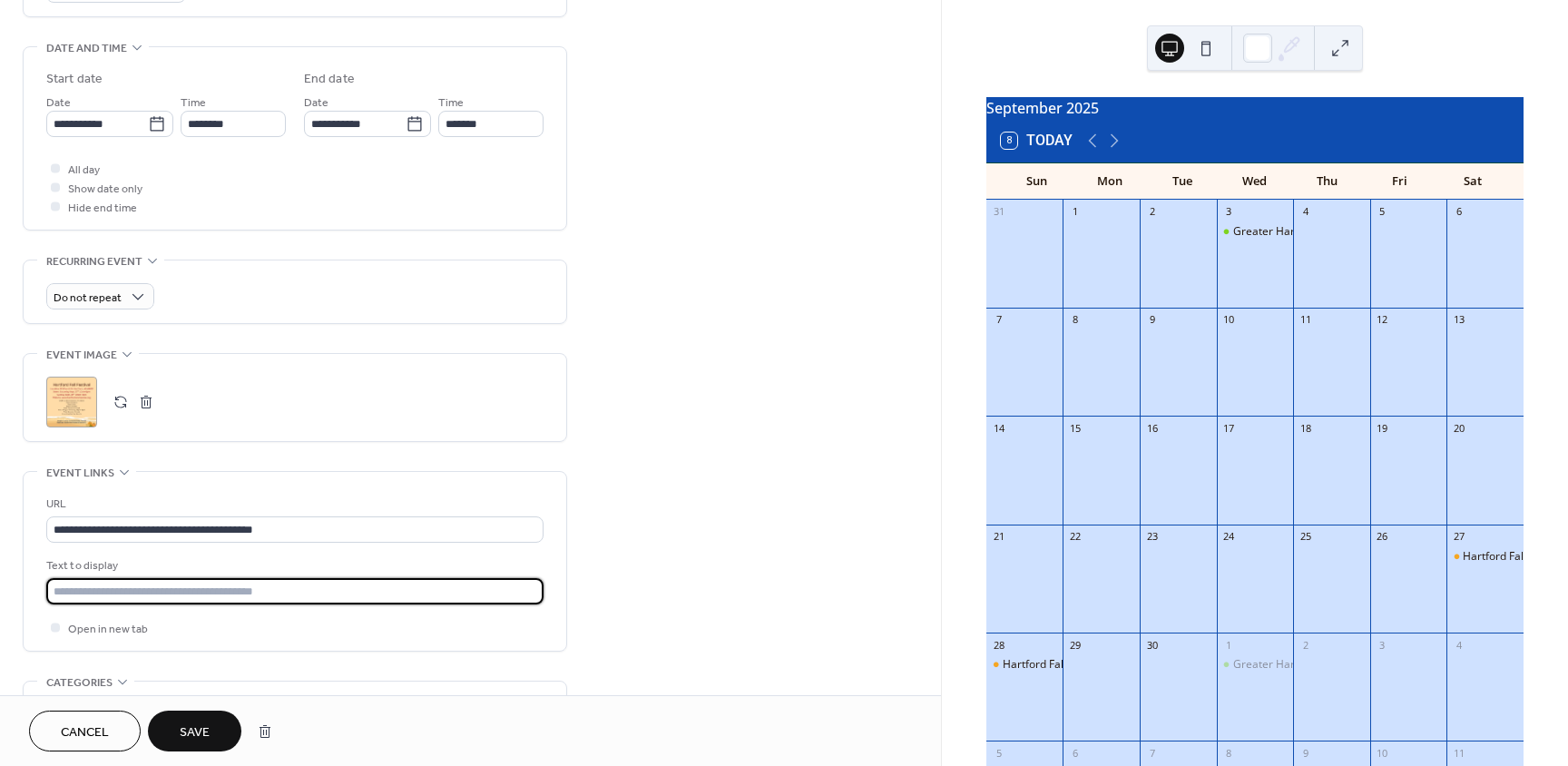 click at bounding box center (295, 591) 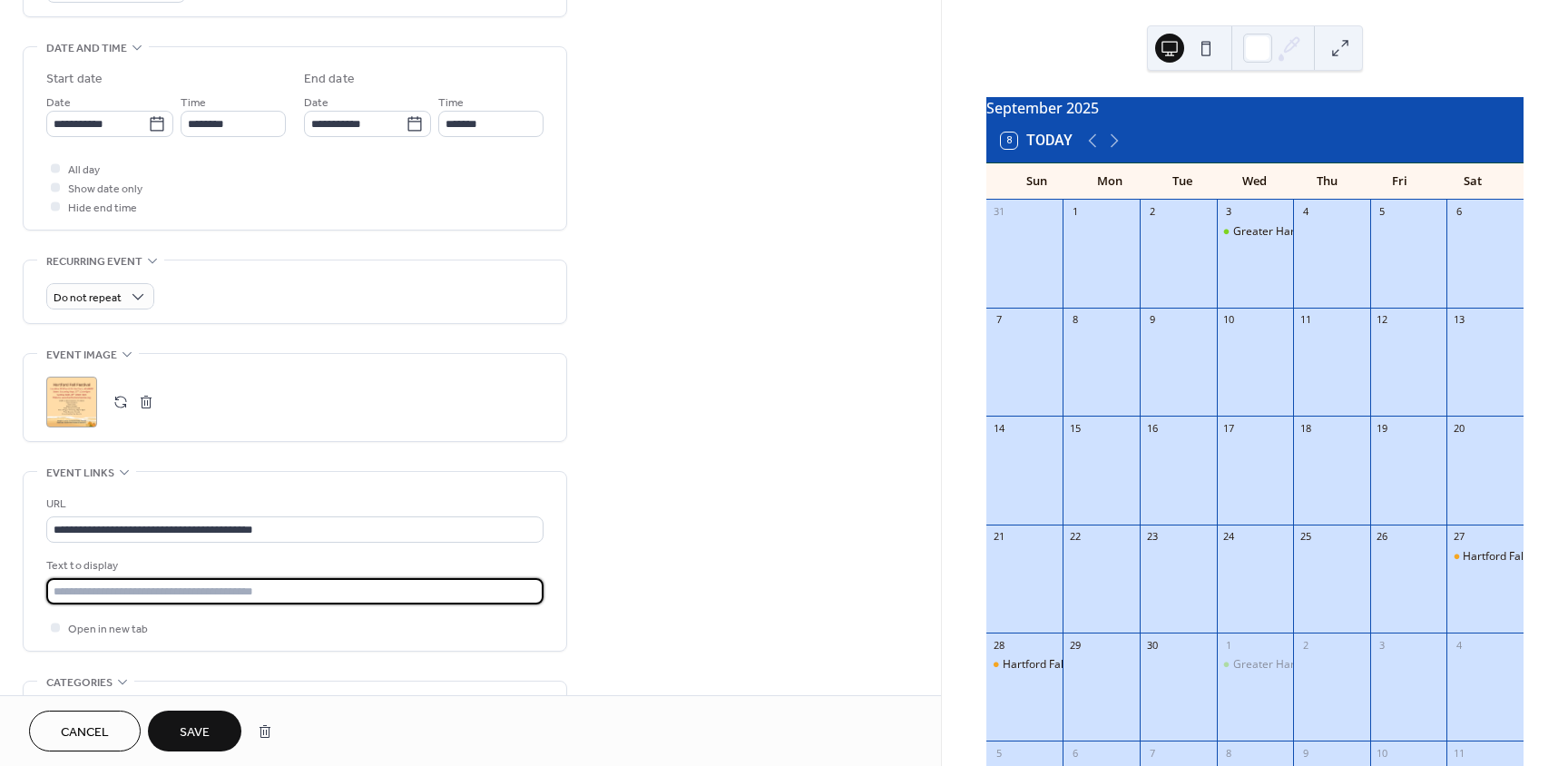 type on "**********" 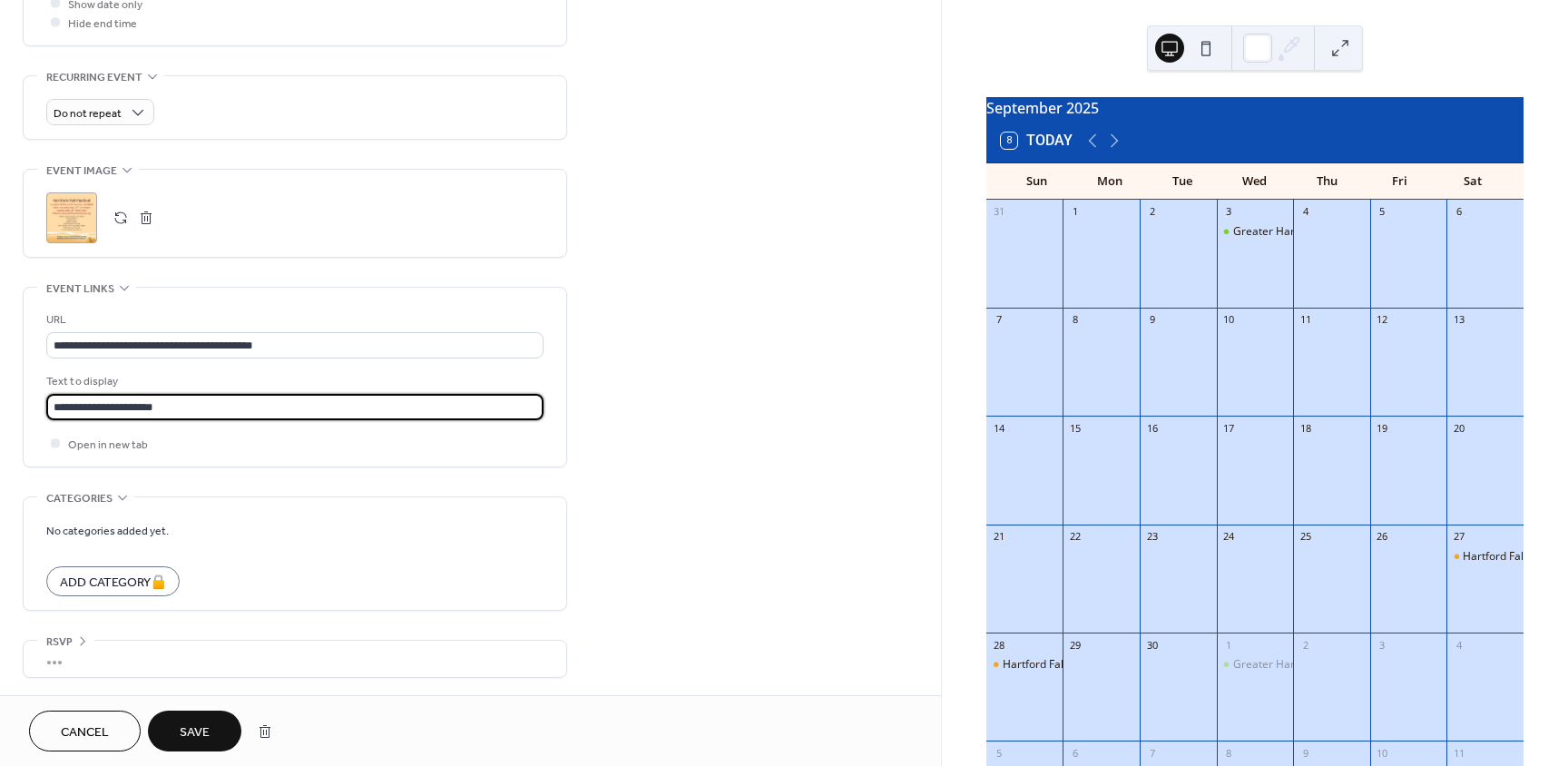 scroll, scrollTop: 730, scrollLeft: 0, axis: vertical 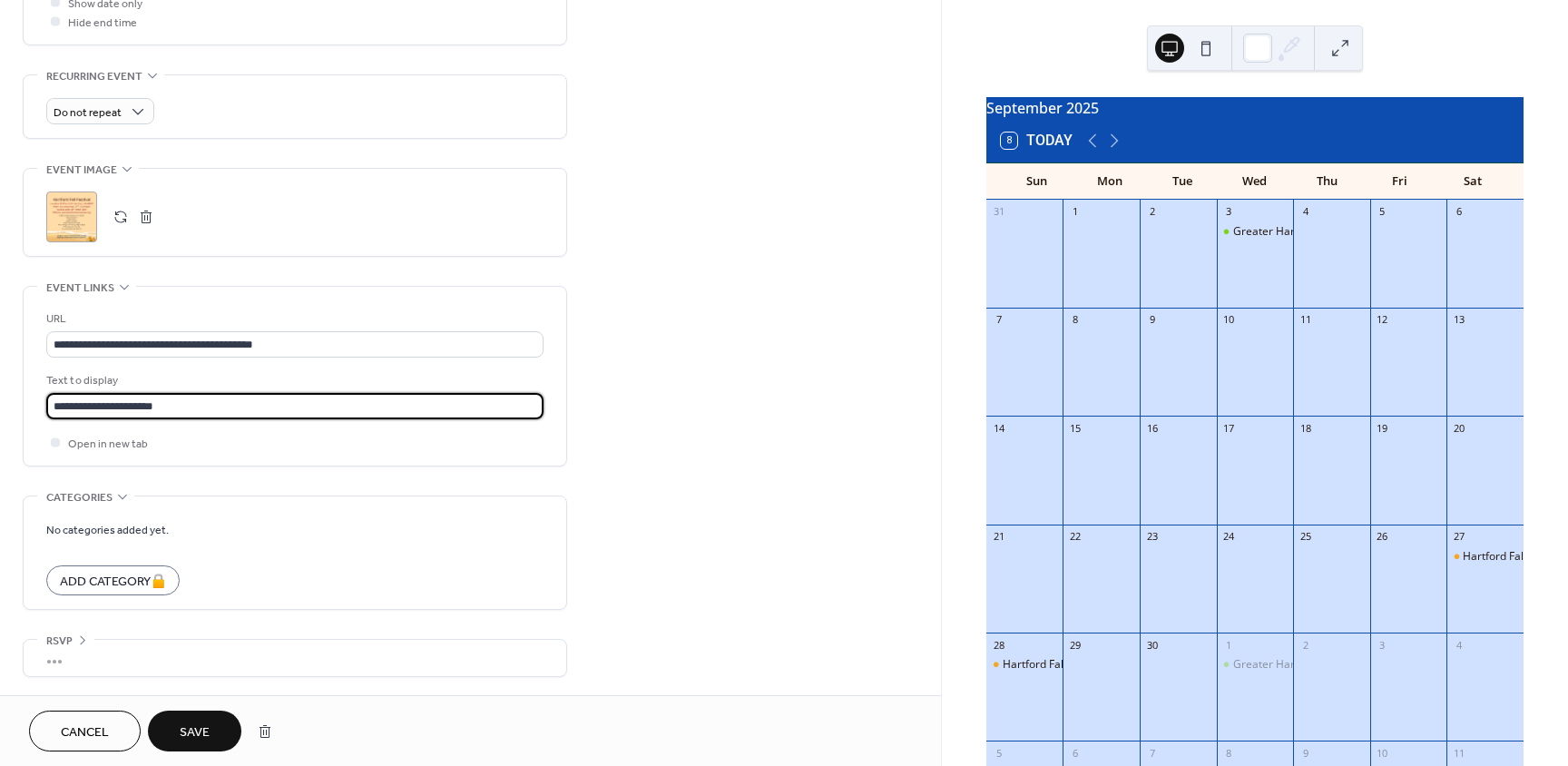 click on "Save" at bounding box center (194, 732) 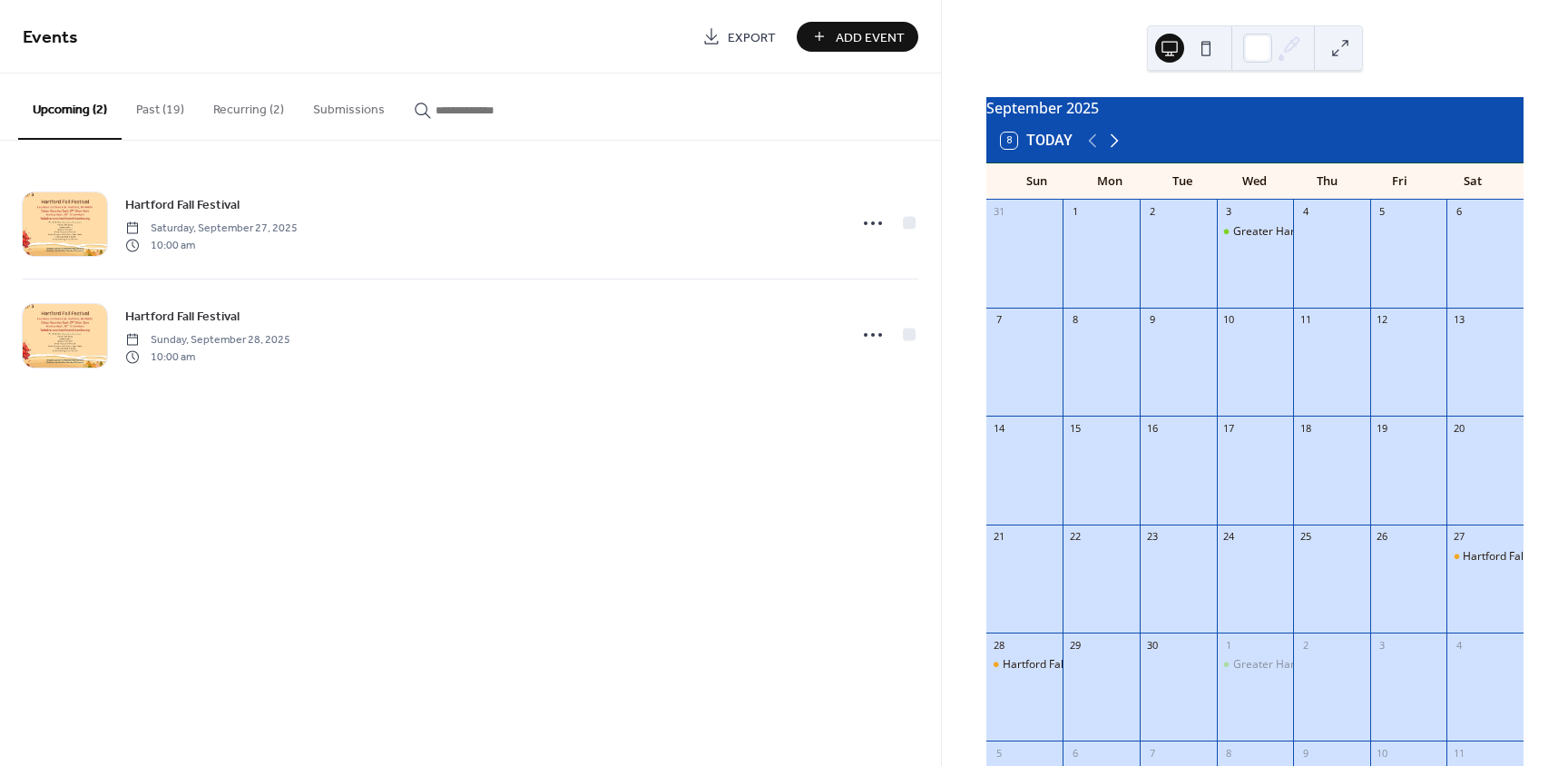 click 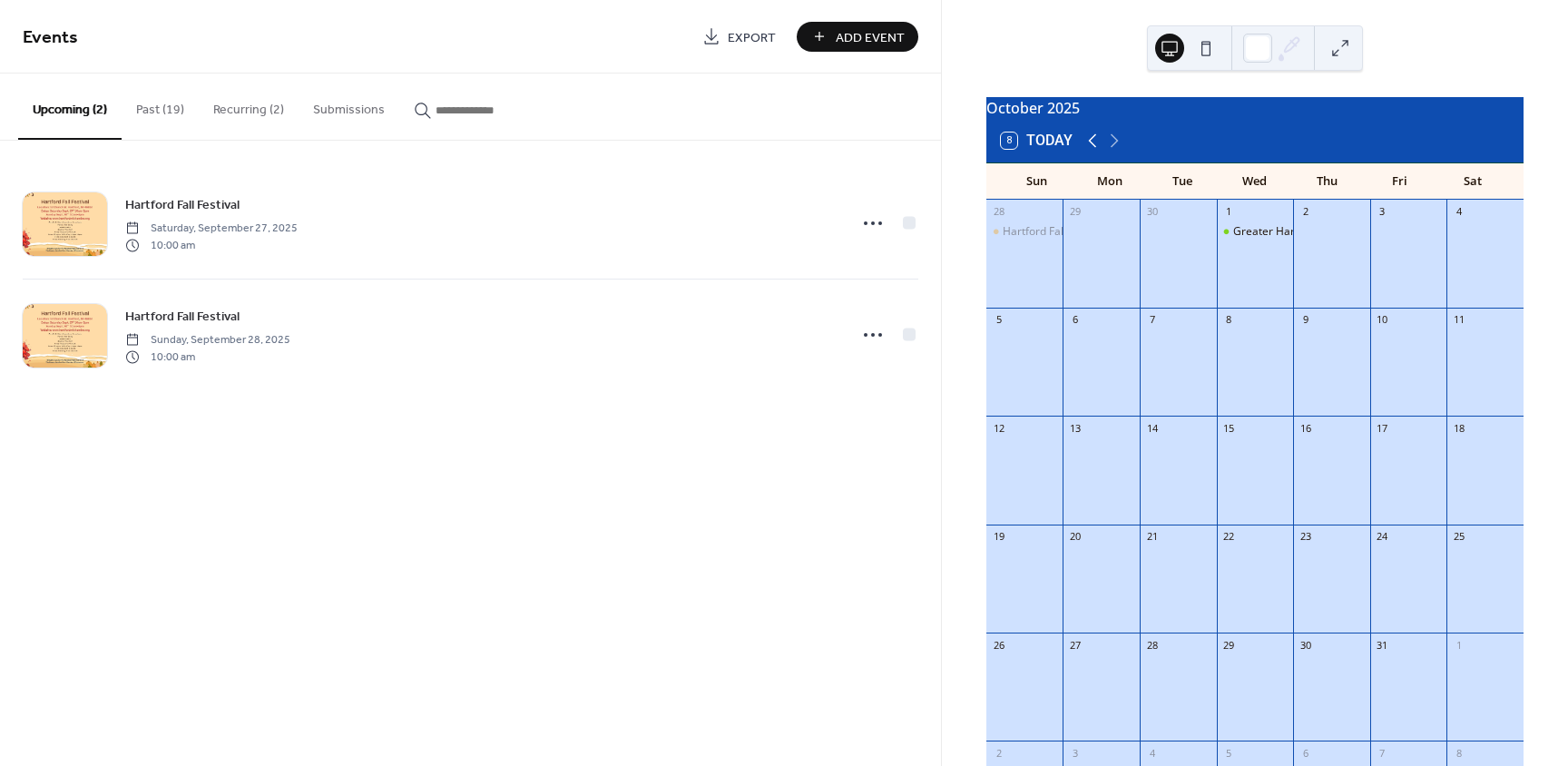 click 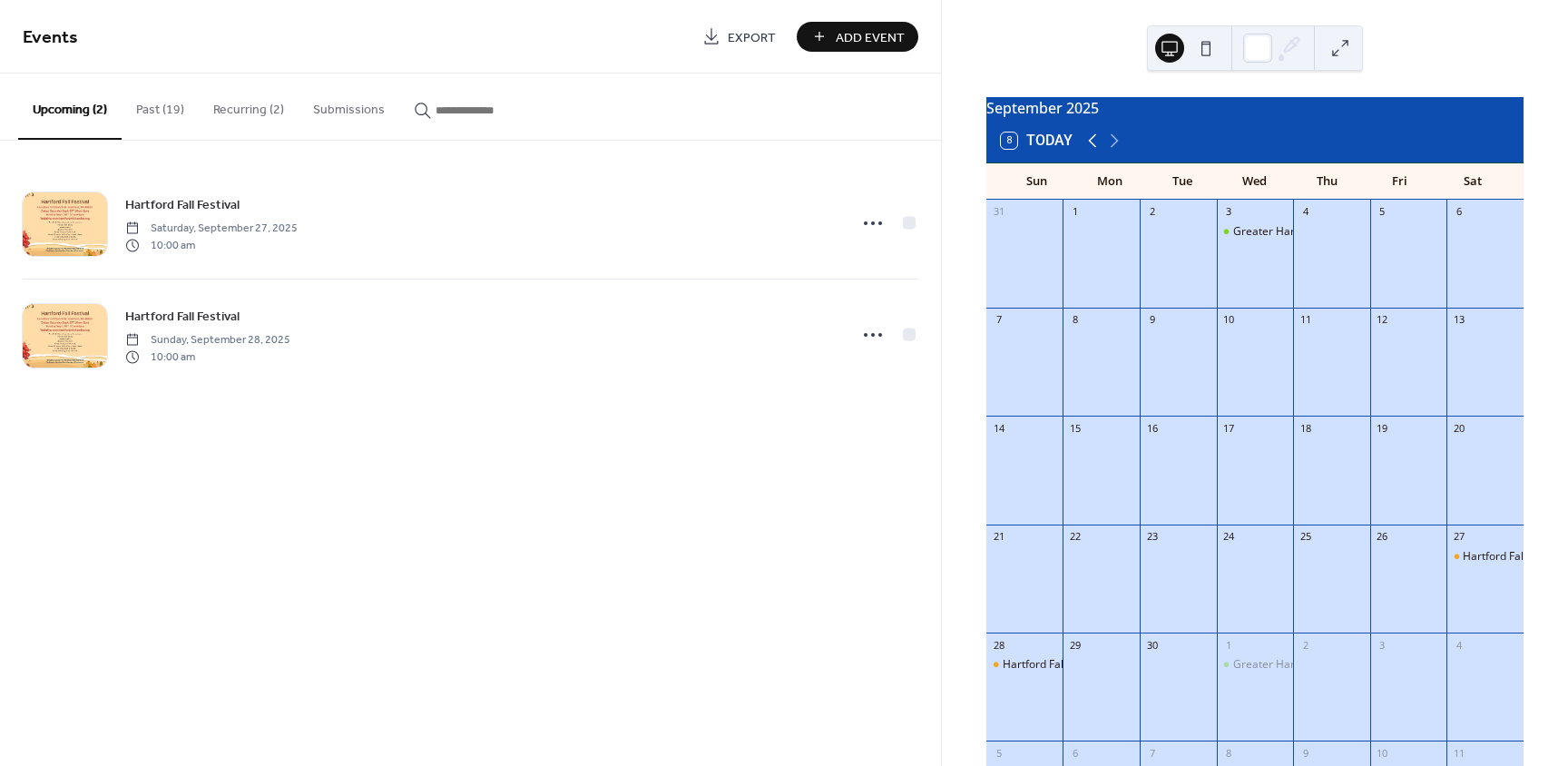 click 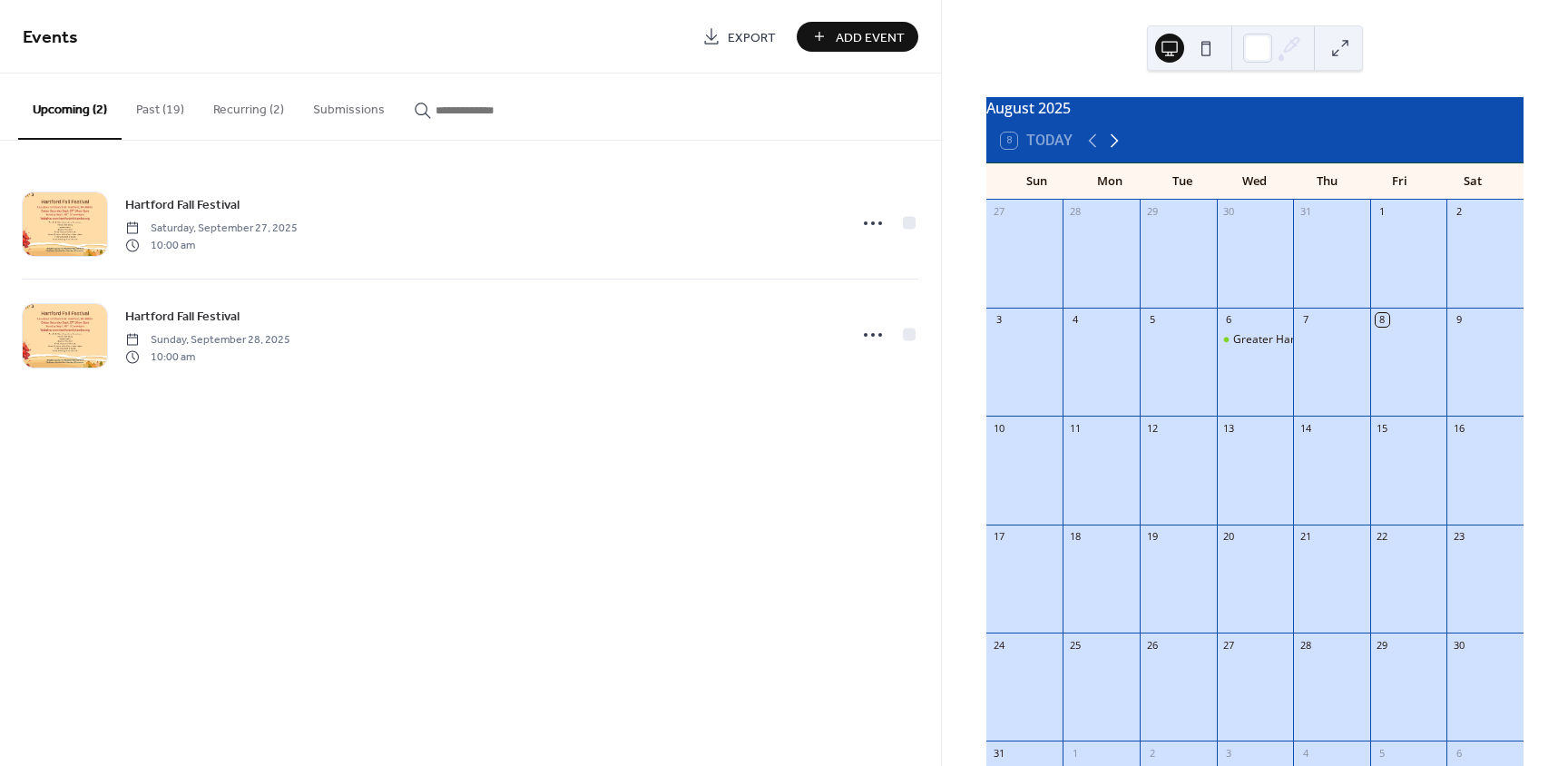 click 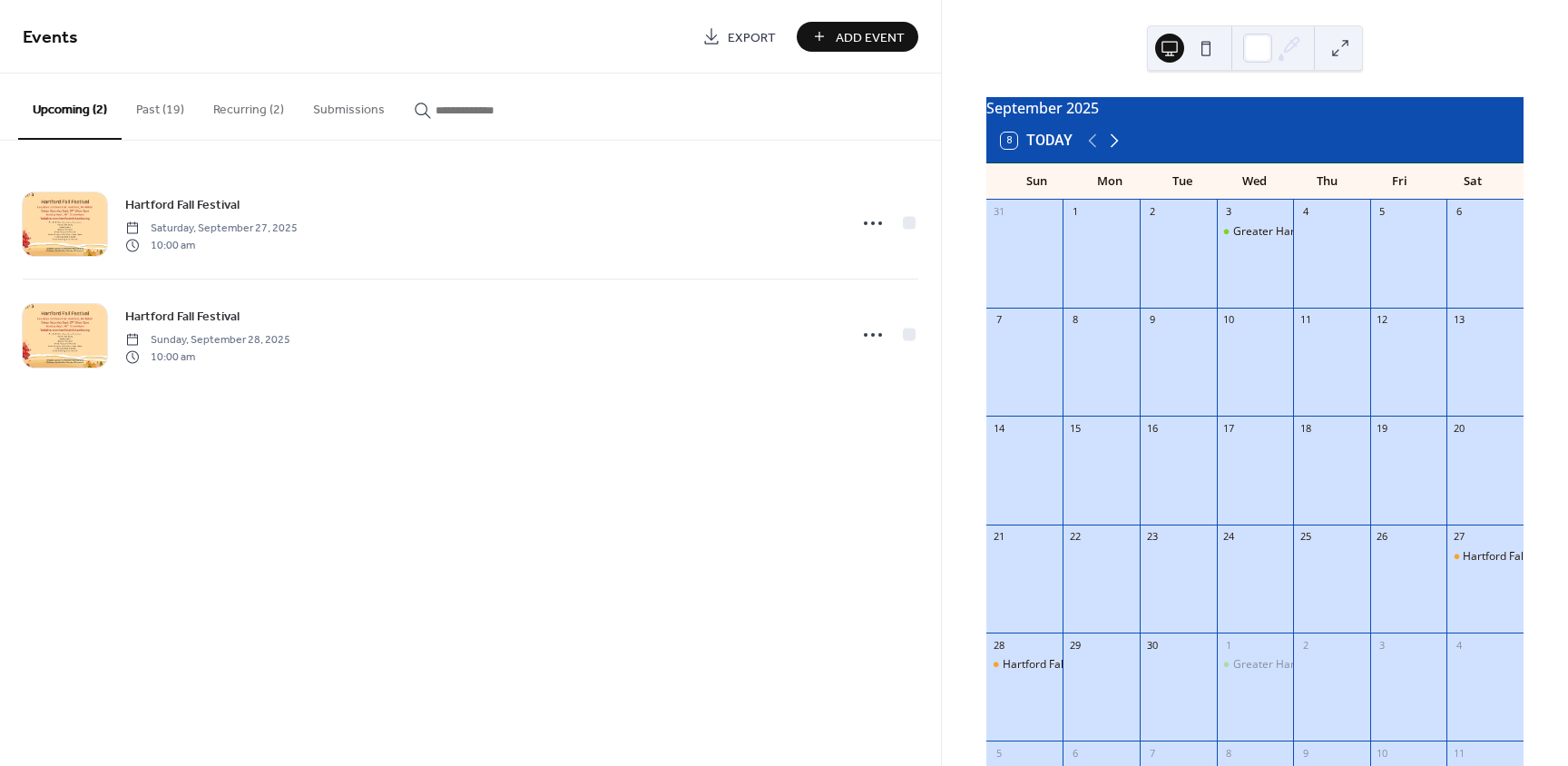 click 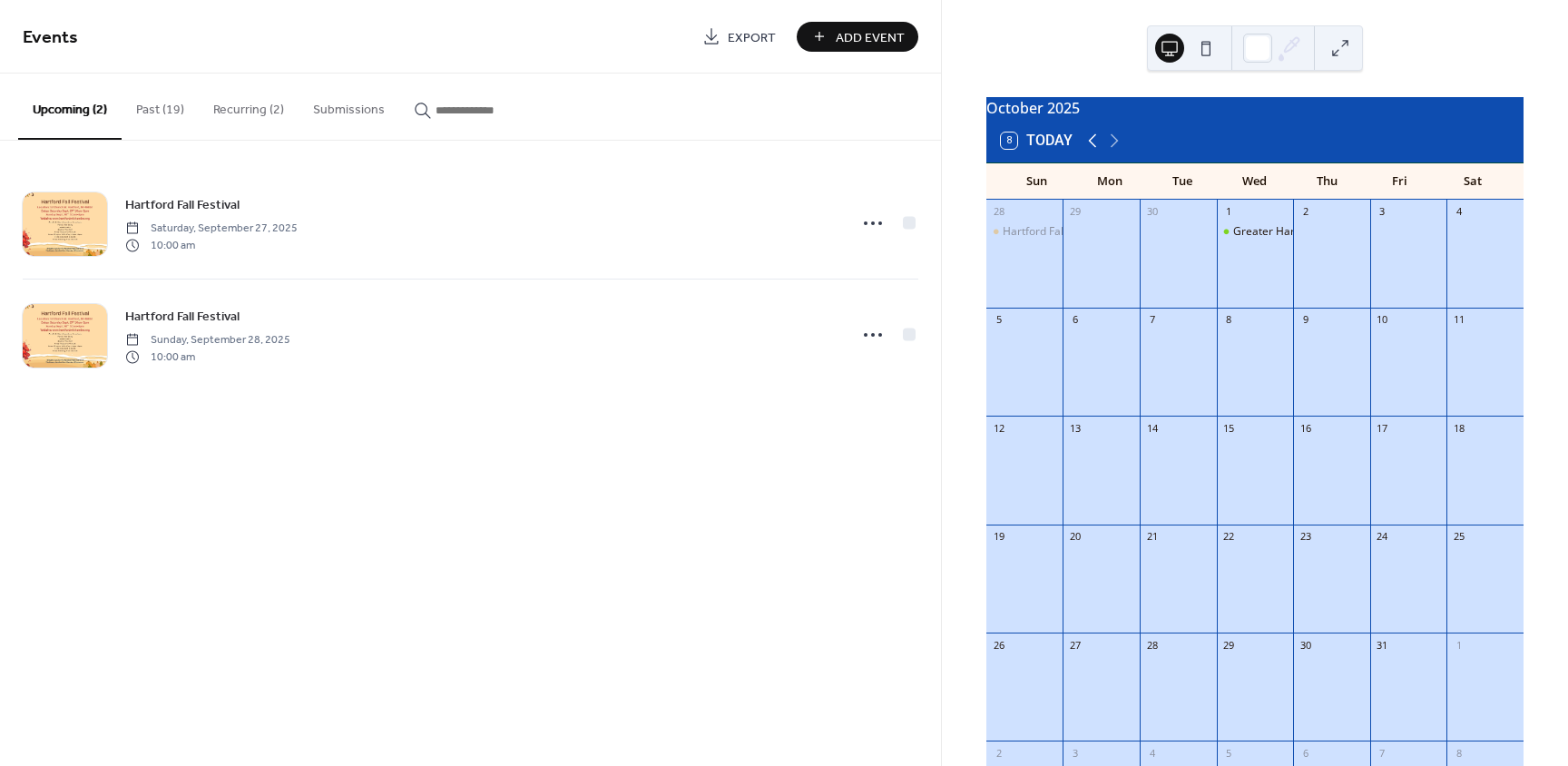 click 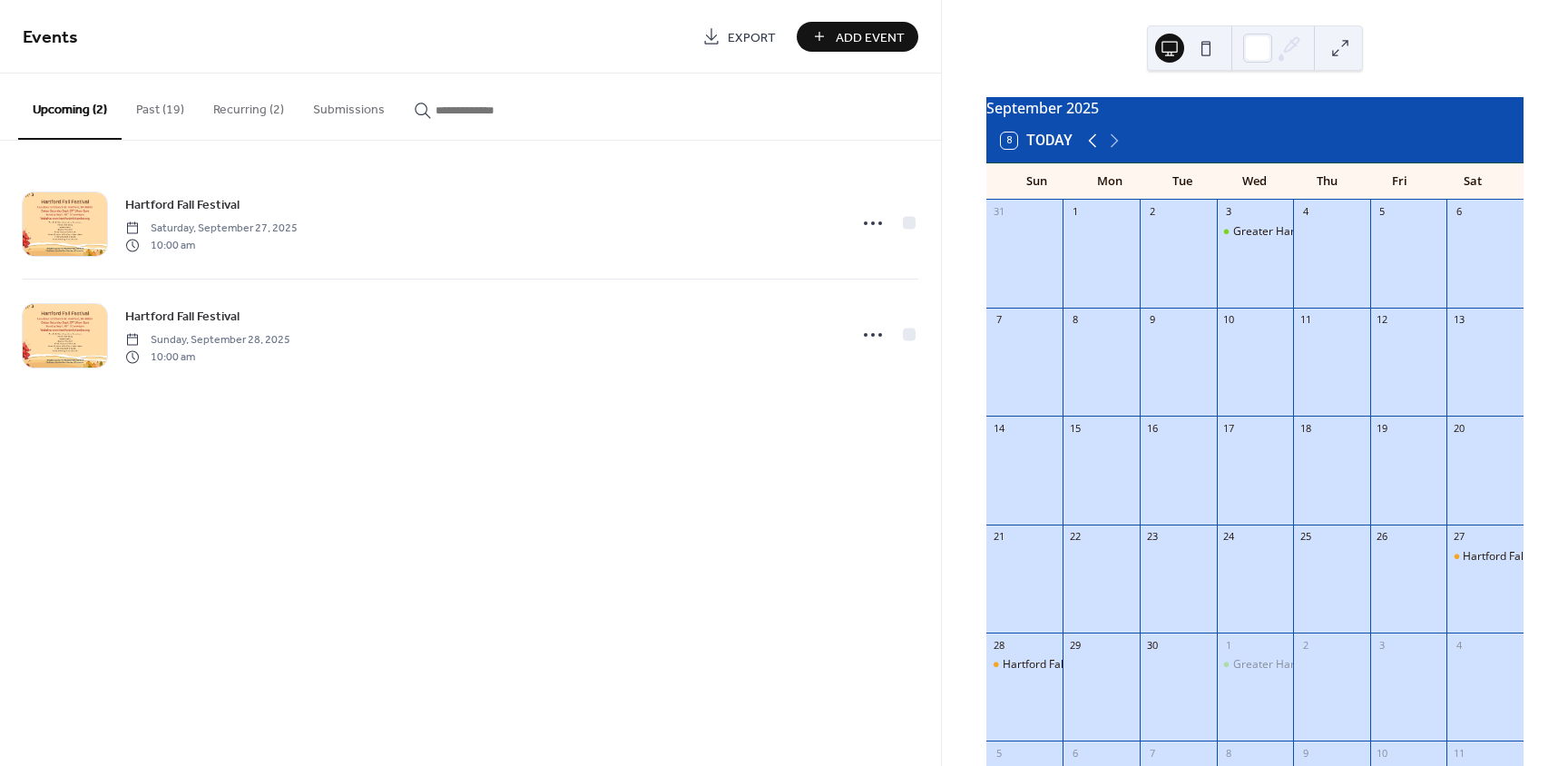 click 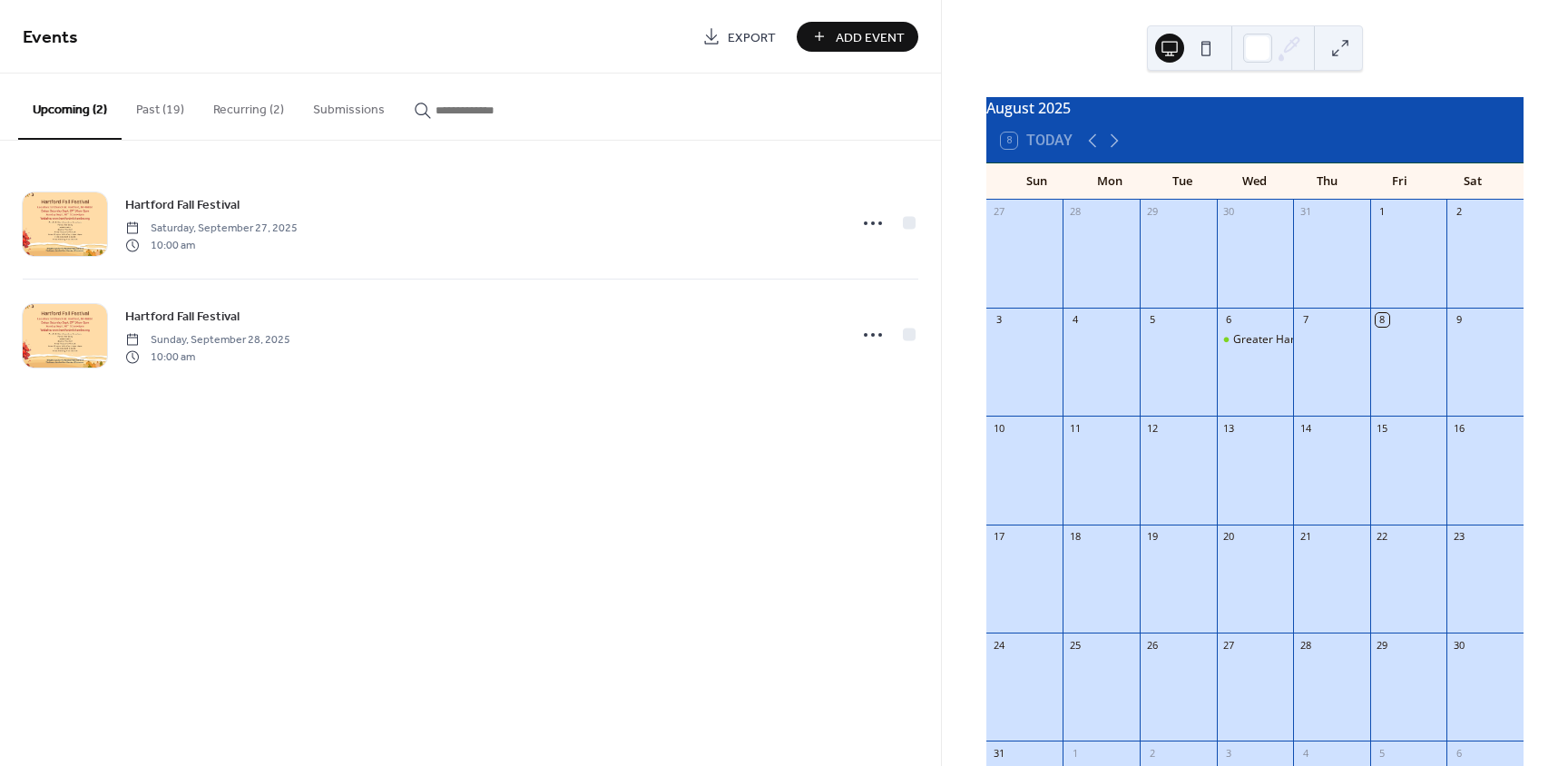 click at bounding box center (1178, 479) 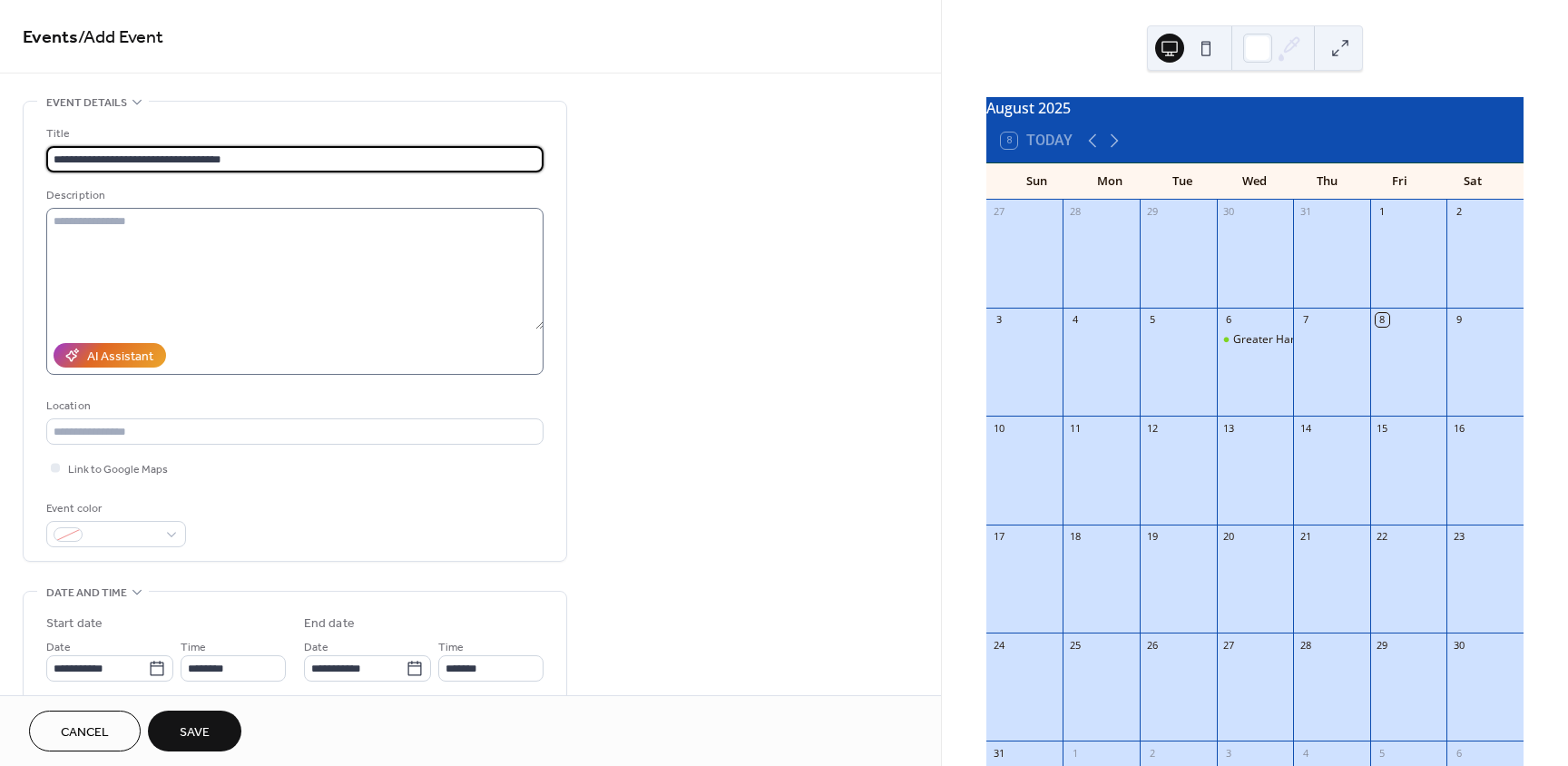 type on "**********" 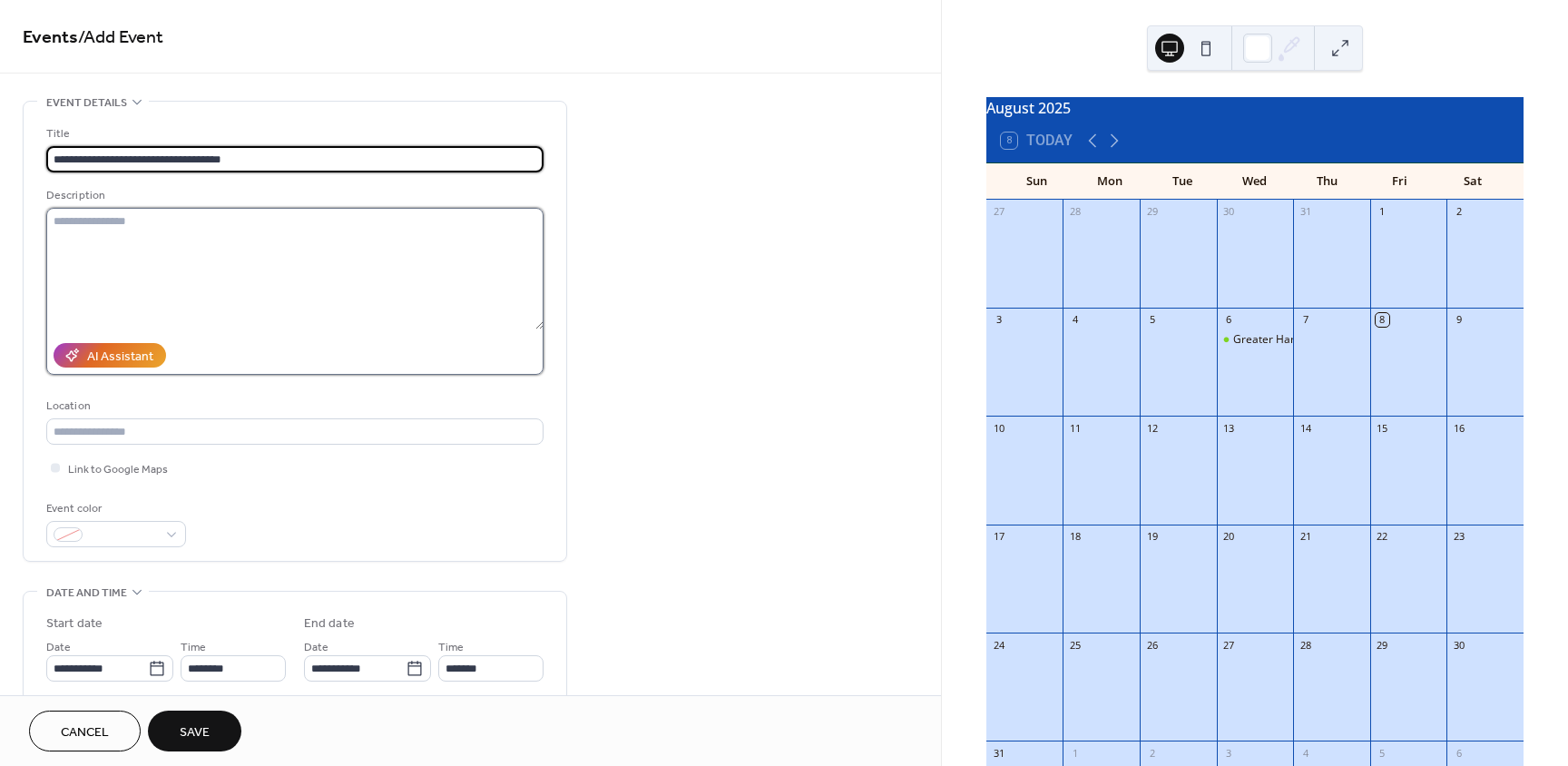click at bounding box center (295, 269) 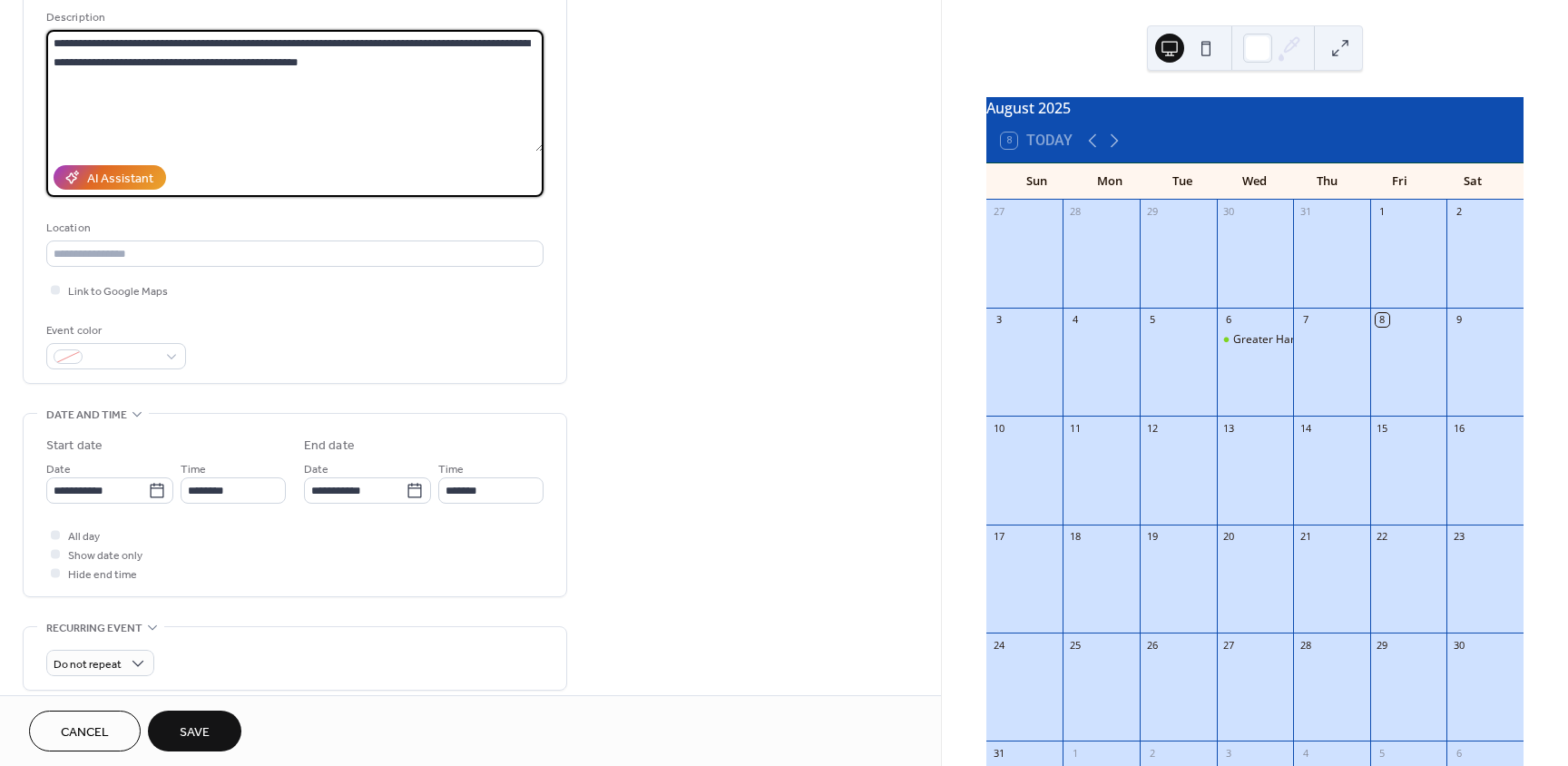 scroll, scrollTop: 182, scrollLeft: 0, axis: vertical 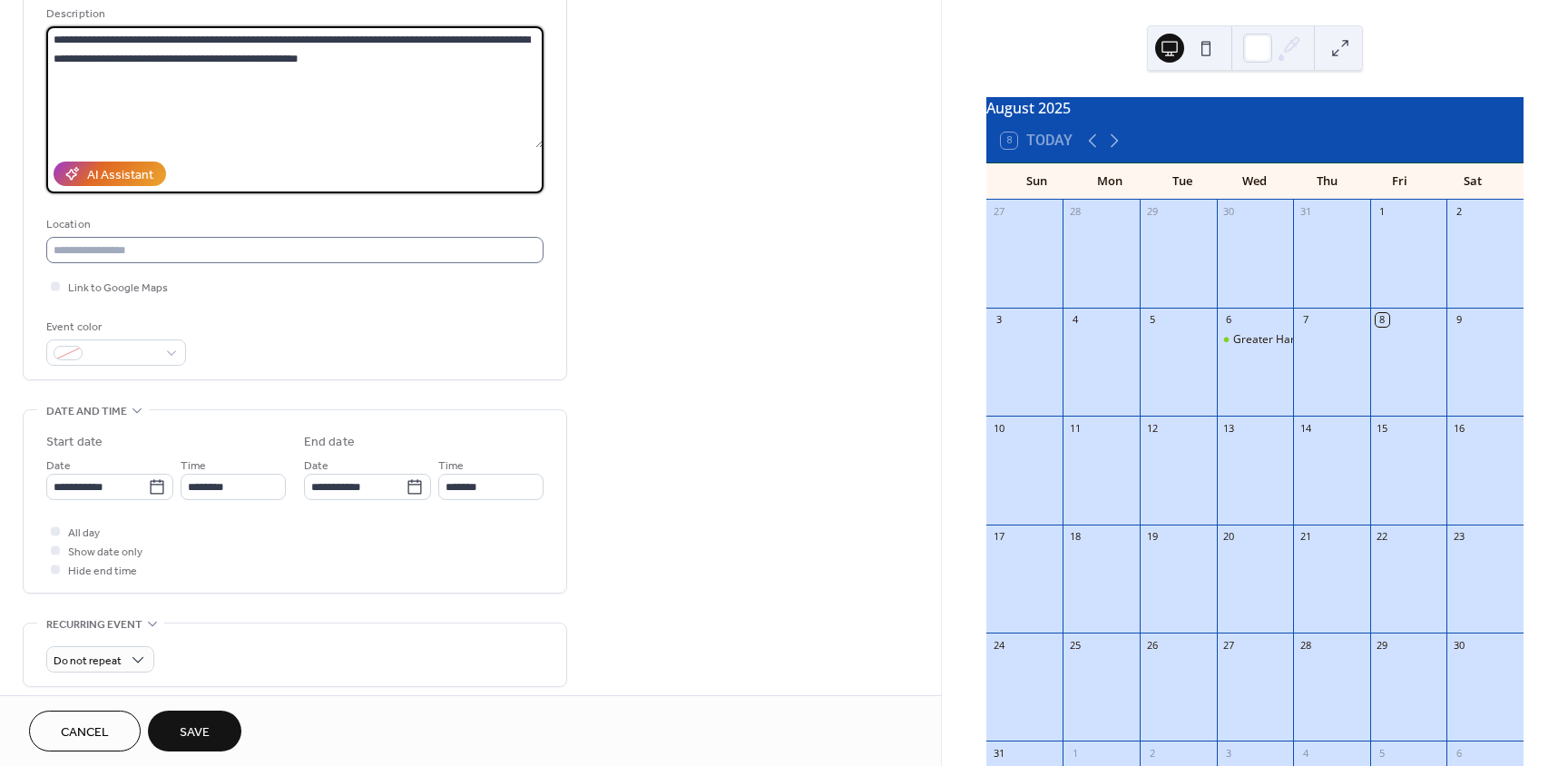 type on "**********" 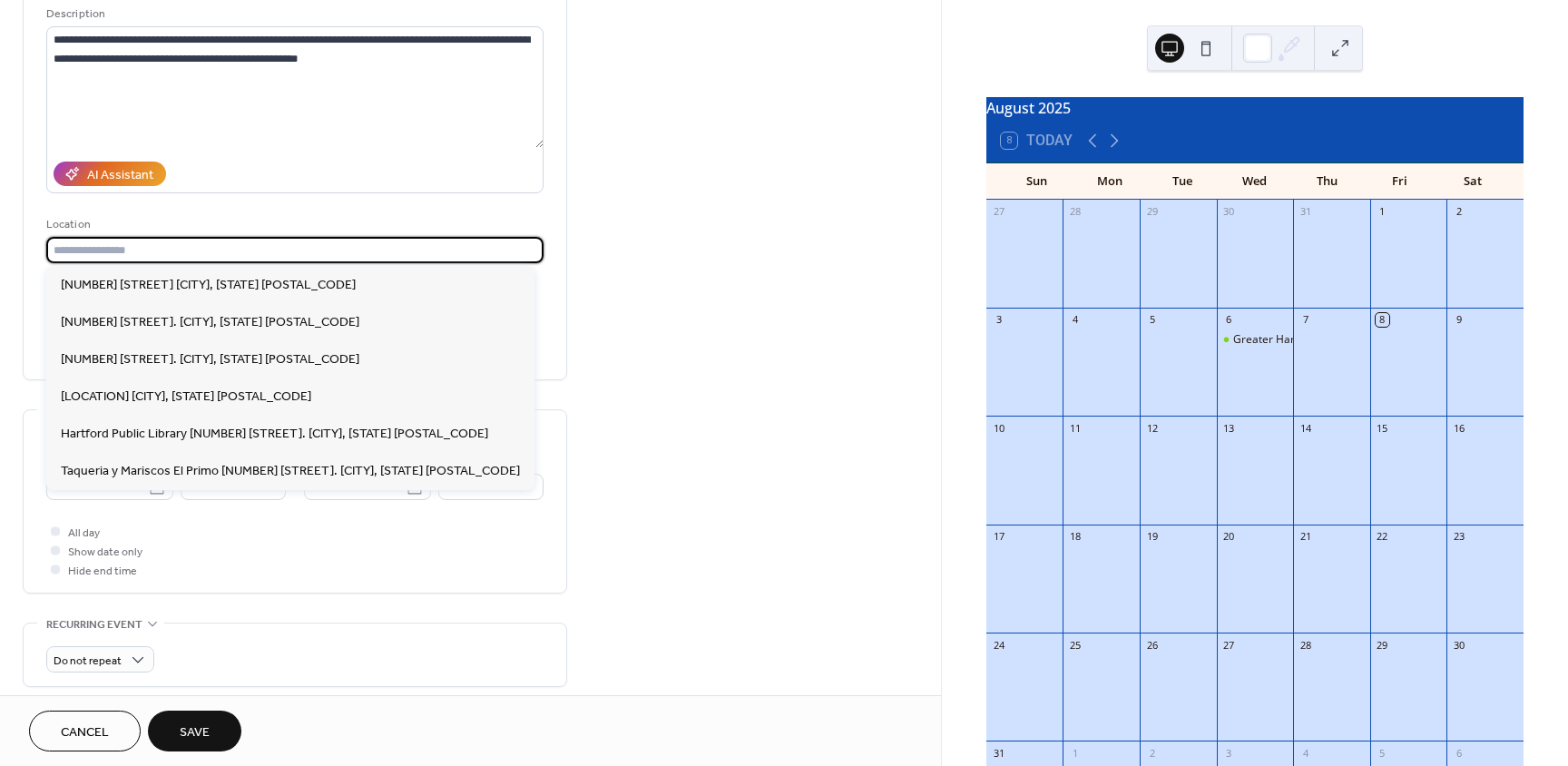 click at bounding box center [295, 250] 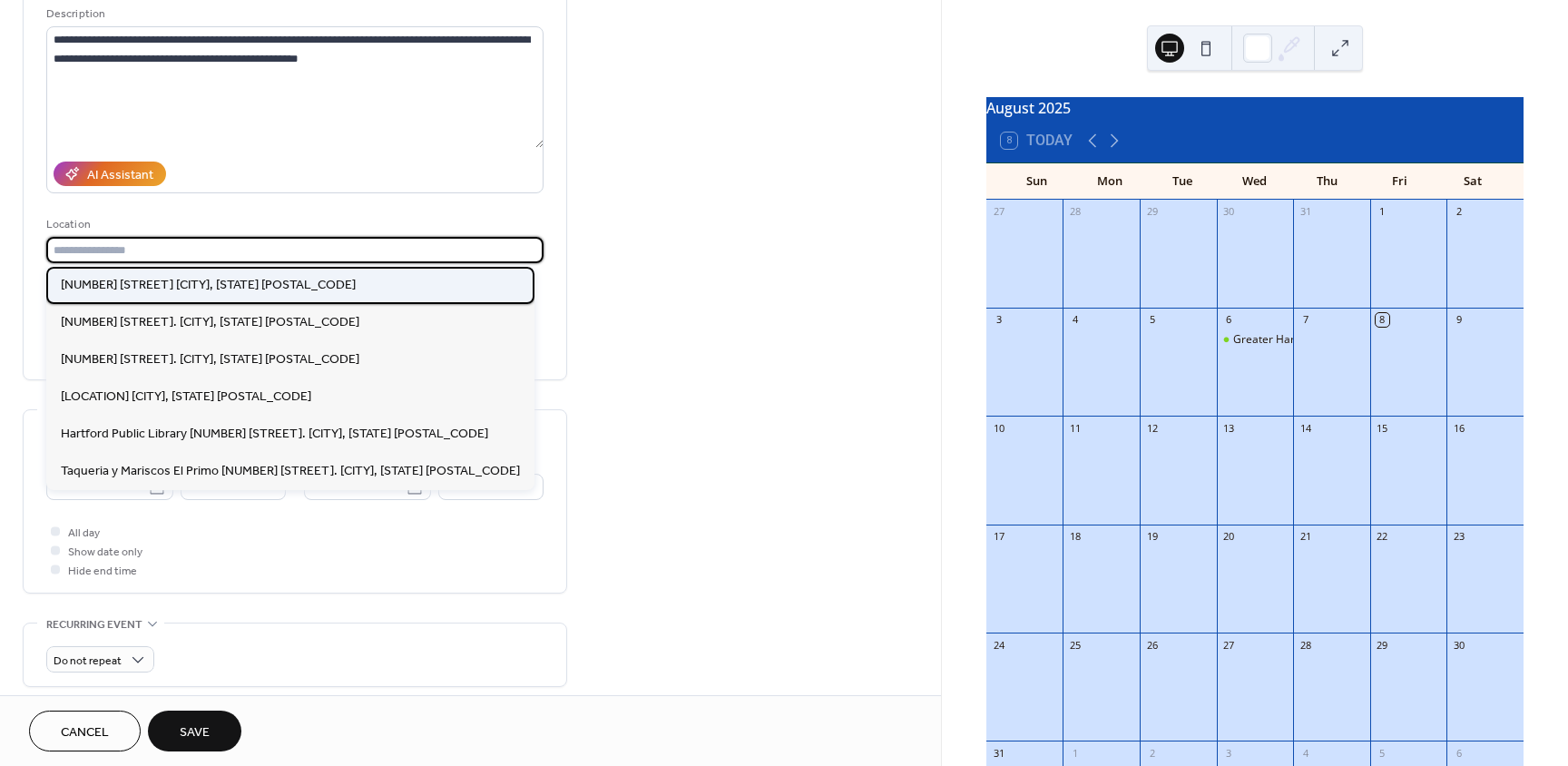 click on "[NUMBER] [STREET] [CITY], [STATE] [POSTAL_CODE]" at bounding box center (208, 285) 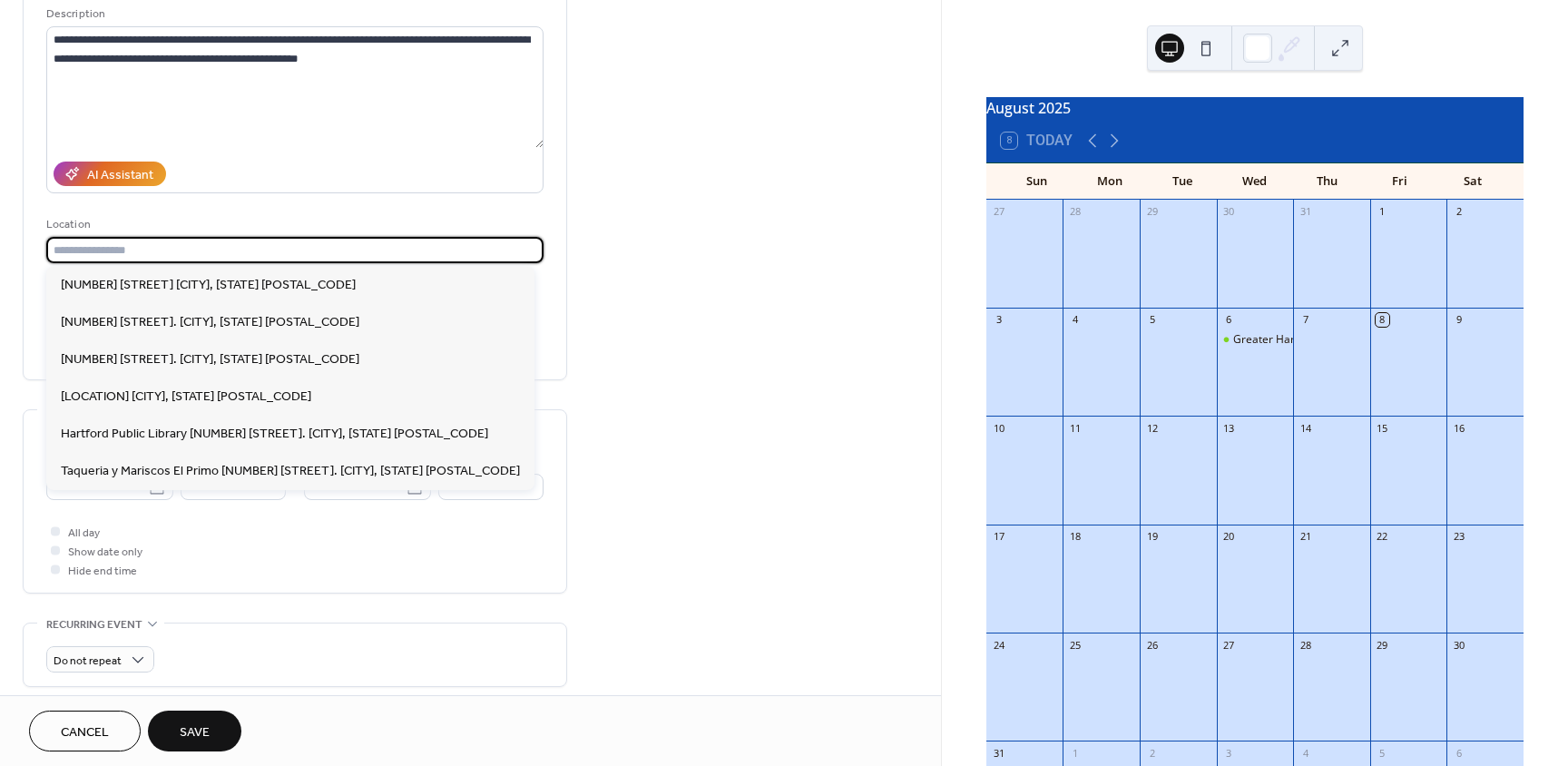 type on "**********" 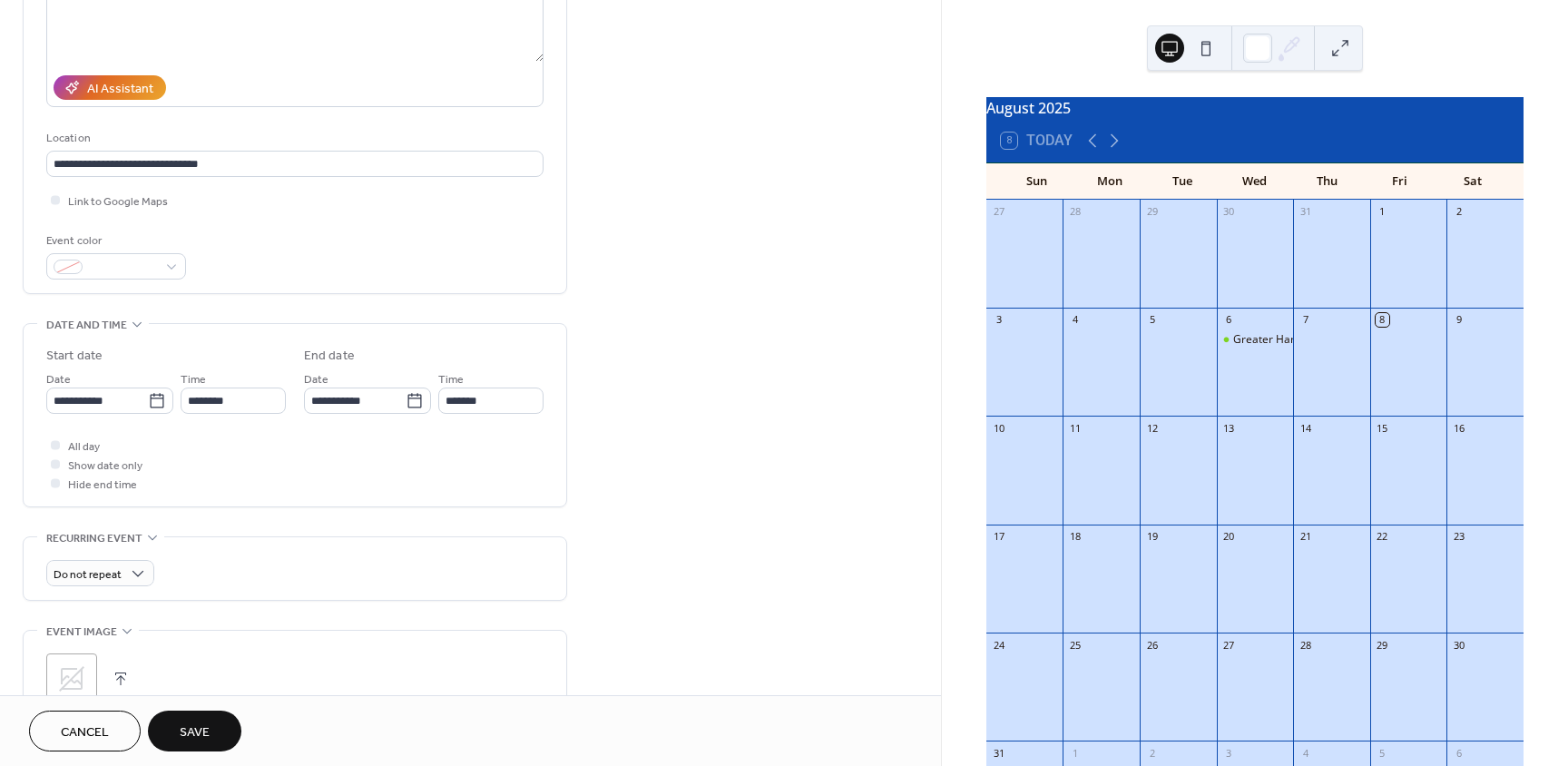 scroll, scrollTop: 272, scrollLeft: 0, axis: vertical 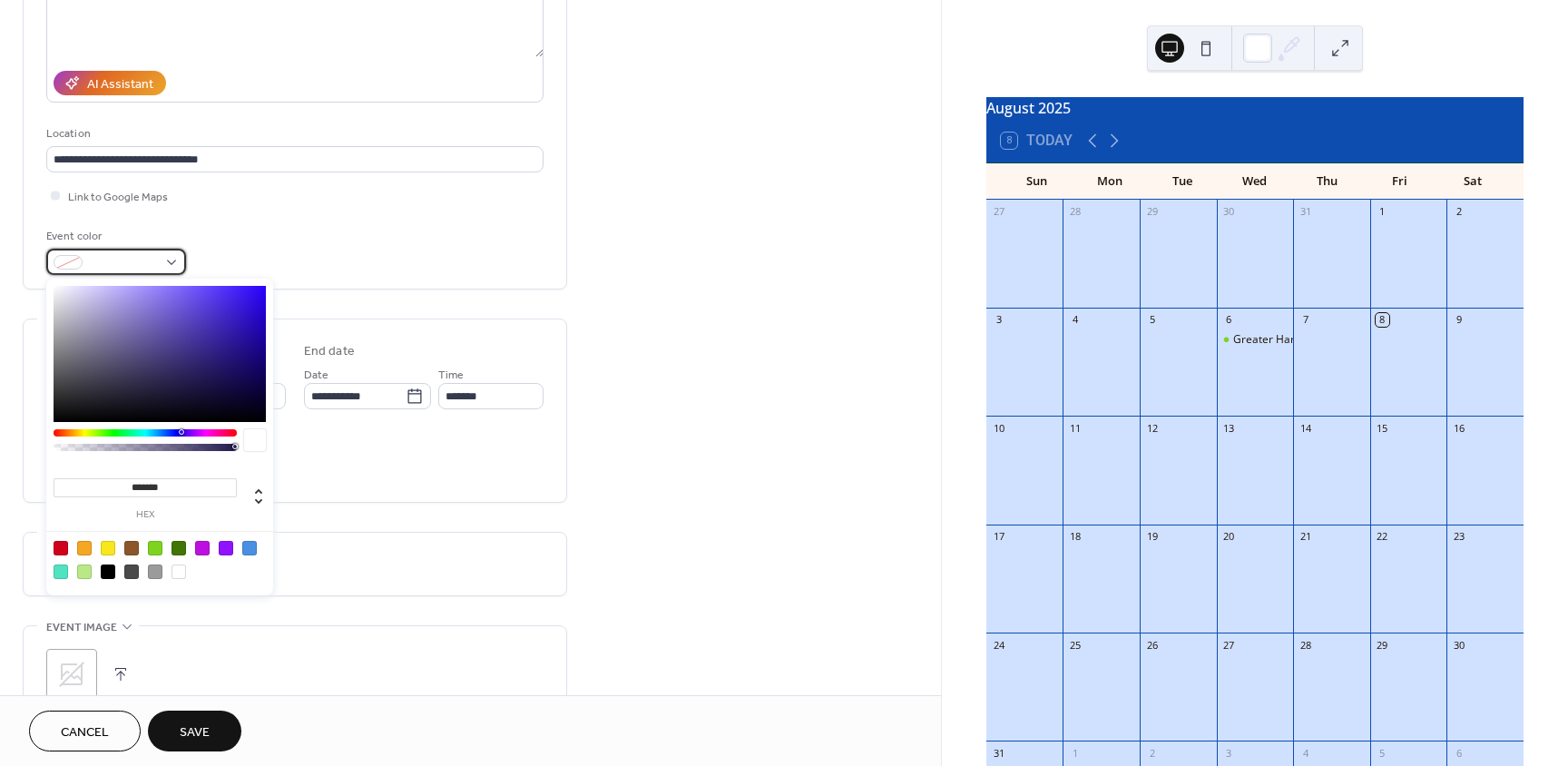 click at bounding box center [116, 261] 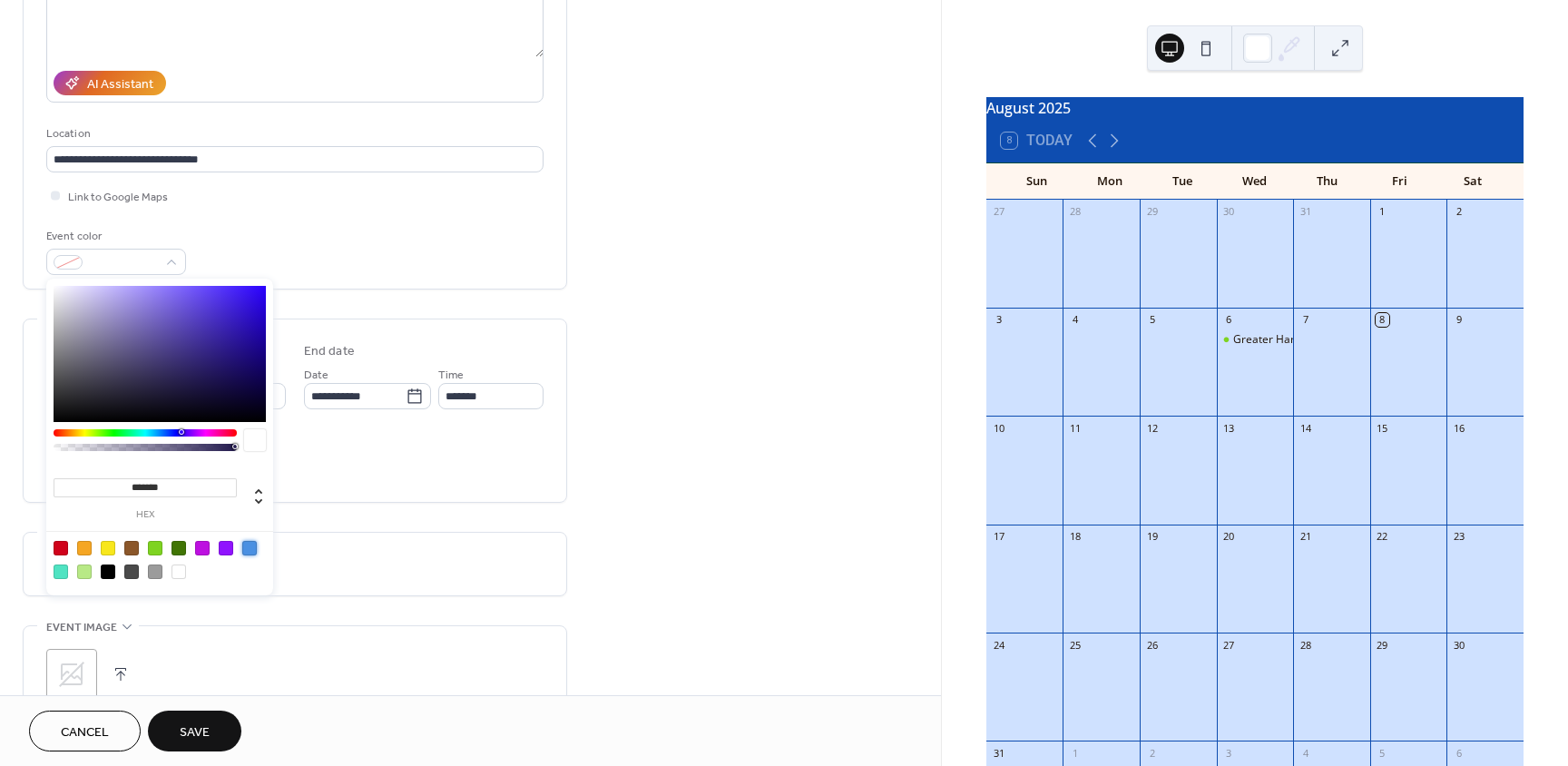 click at bounding box center (250, 548) 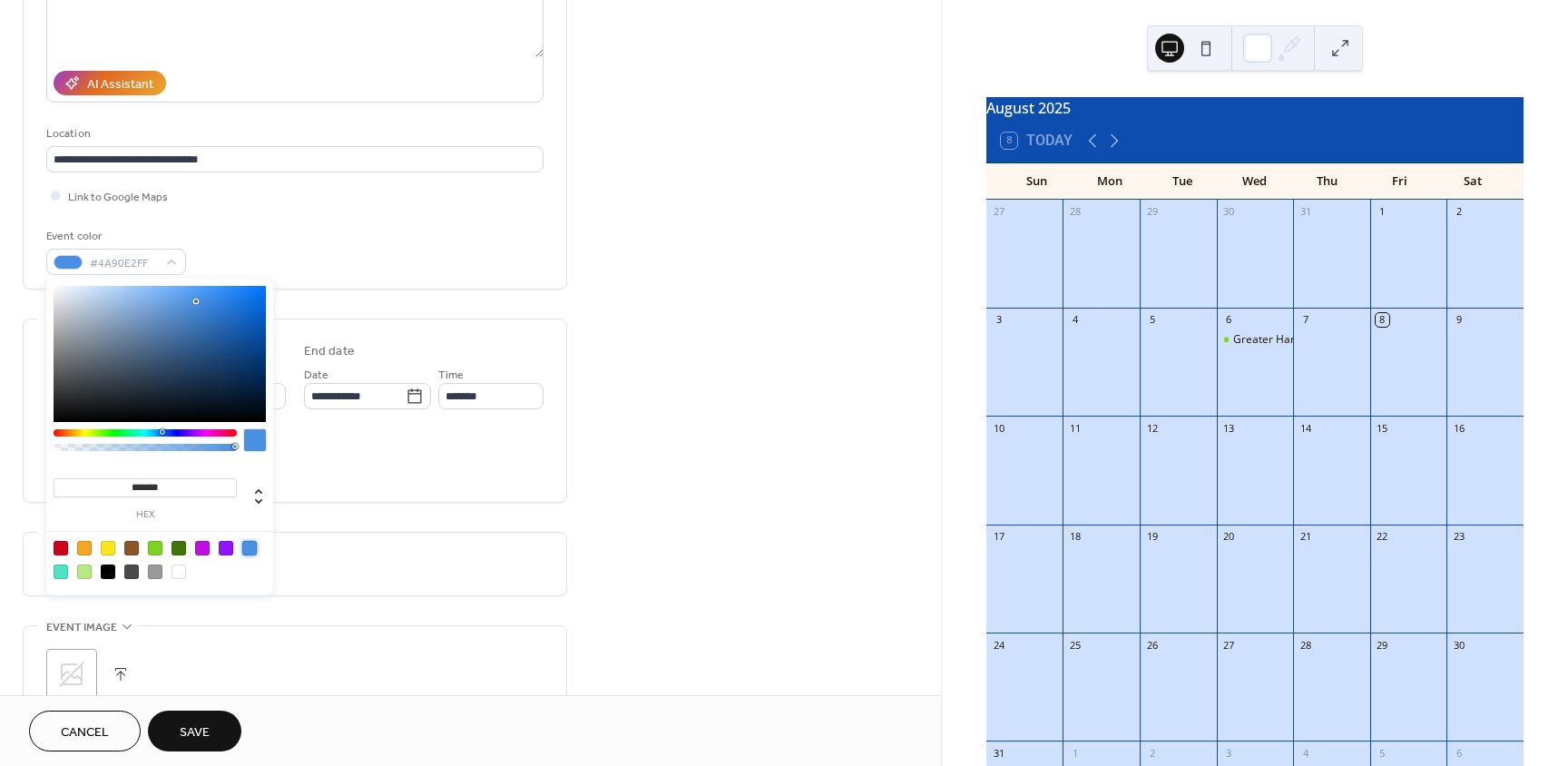 click on "Link to Google Maps" at bounding box center [295, 195] 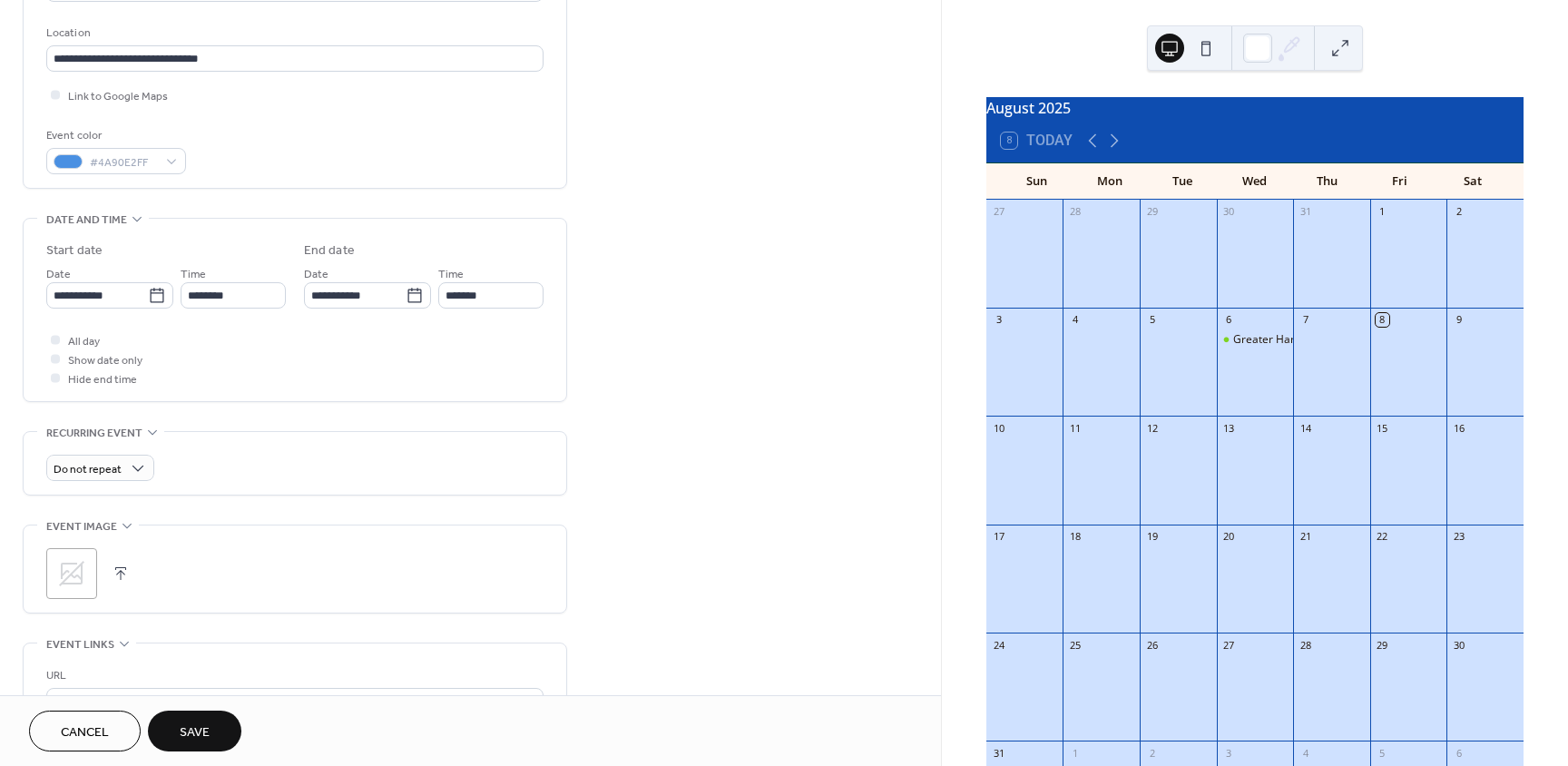 scroll, scrollTop: 454, scrollLeft: 0, axis: vertical 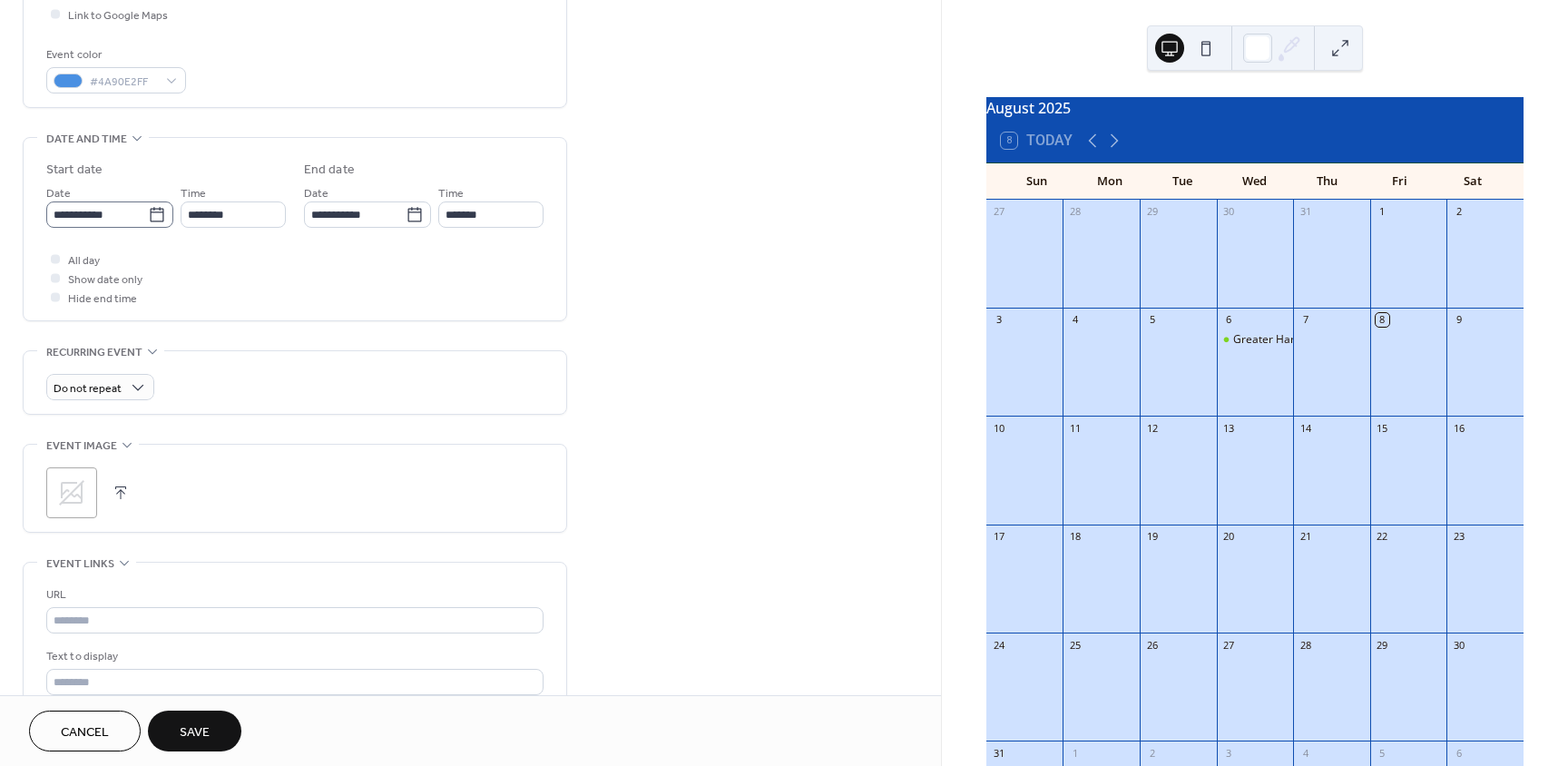 click 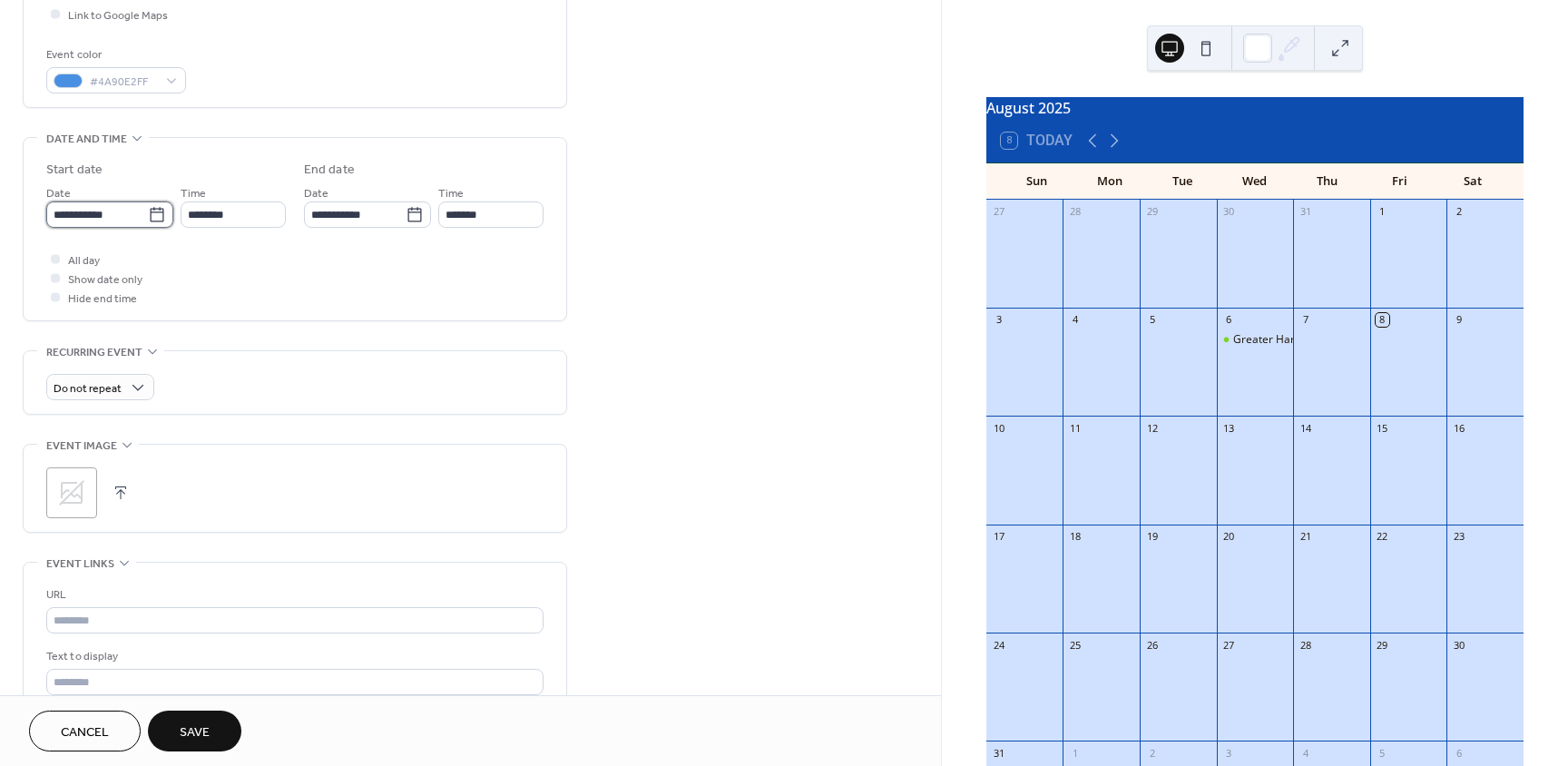click on "**********" at bounding box center (97, 214) 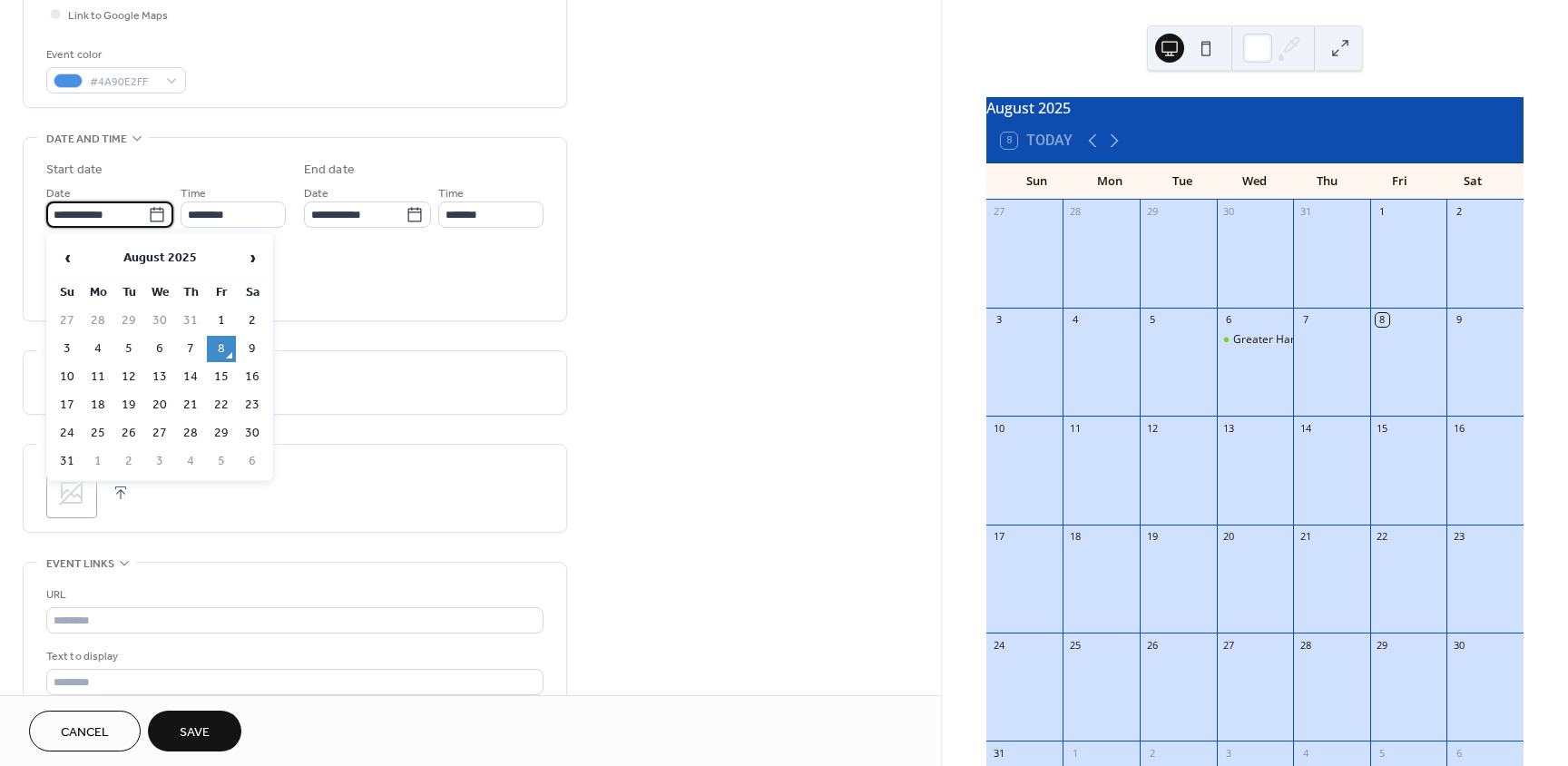 click on "‹ August 2025 › Su Mo Tu We Th Fr Sa 27 28 29 30 31 1 2 3 4 5 6 7 8 9 10 11 12 13 14 15 16 17 18 19 20 21 22 23 24 25 26 27 28 29 30 31 1 2 3 4 5 6" at bounding box center (160, 357) 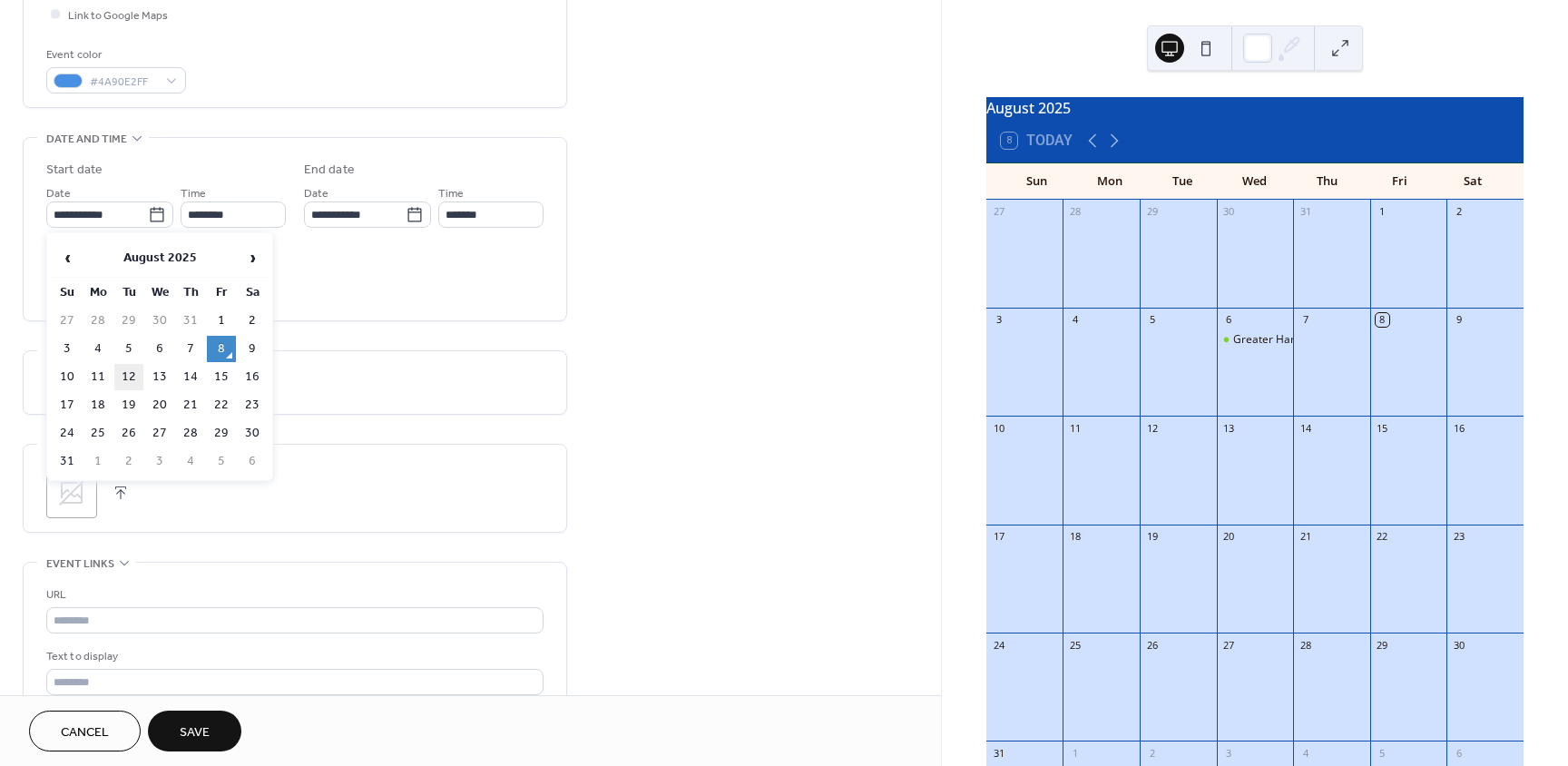 click on "12" at bounding box center (129, 377) 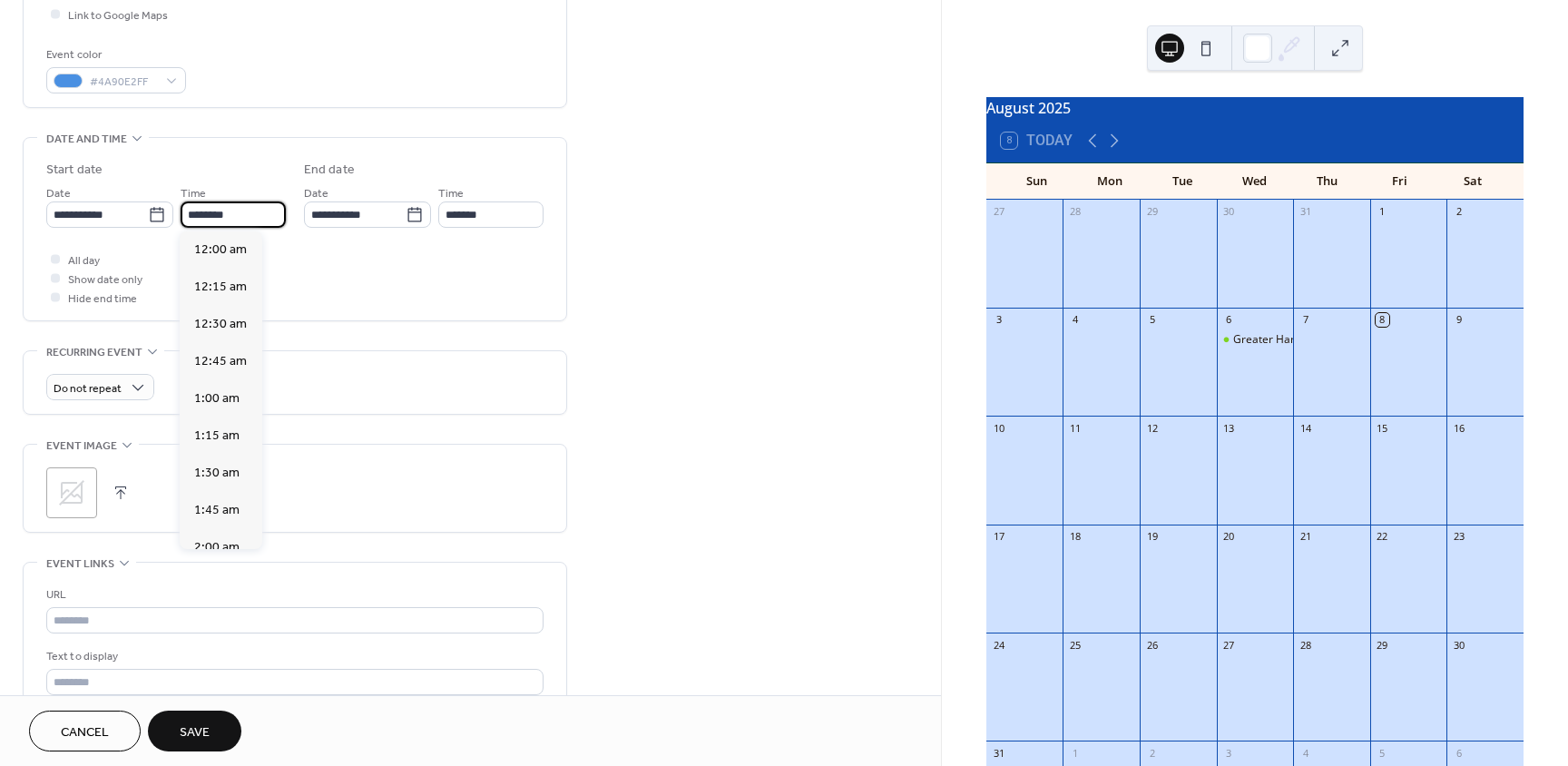 click on "********" at bounding box center [233, 214] 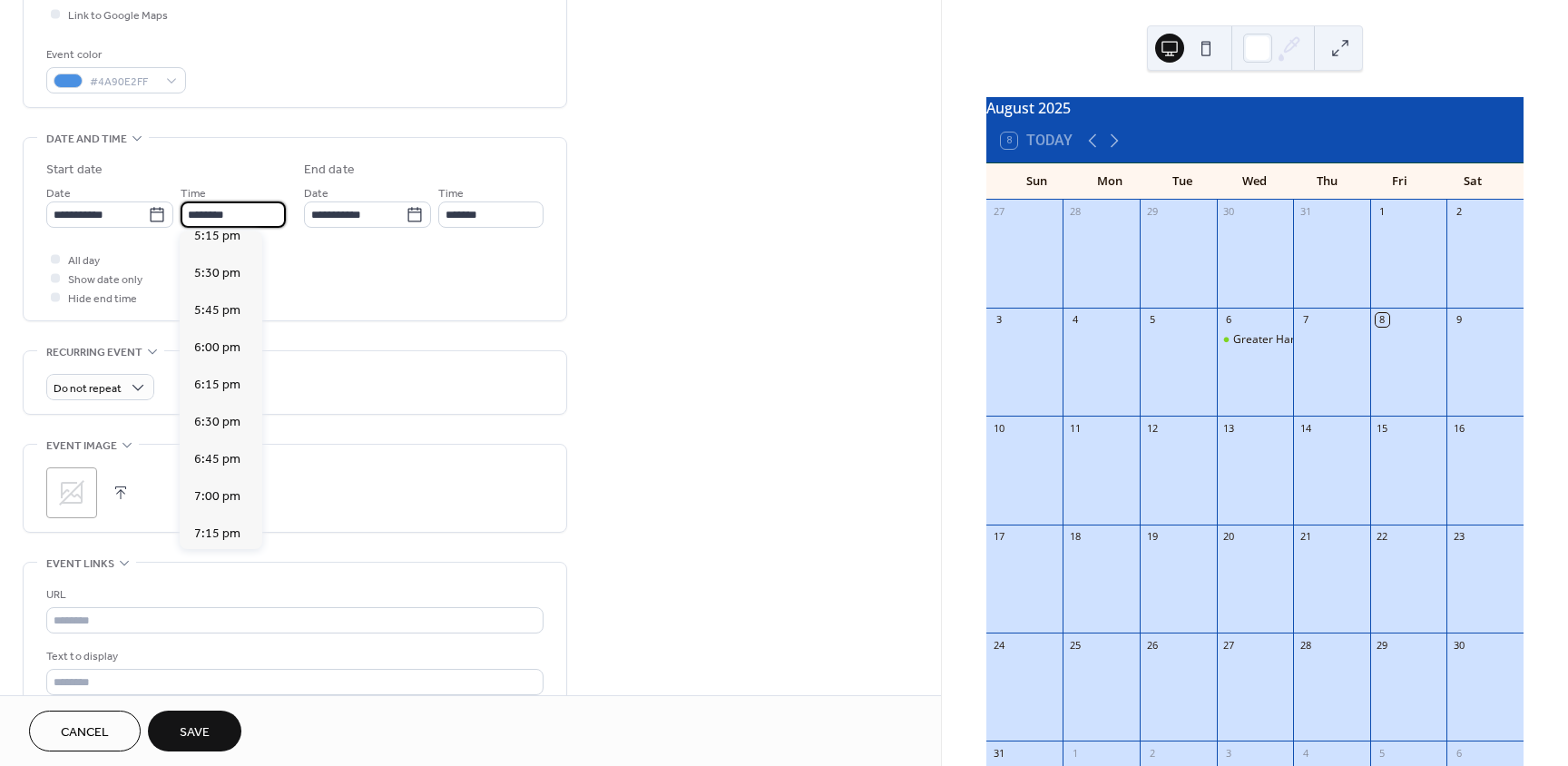 scroll, scrollTop: 2694, scrollLeft: 0, axis: vertical 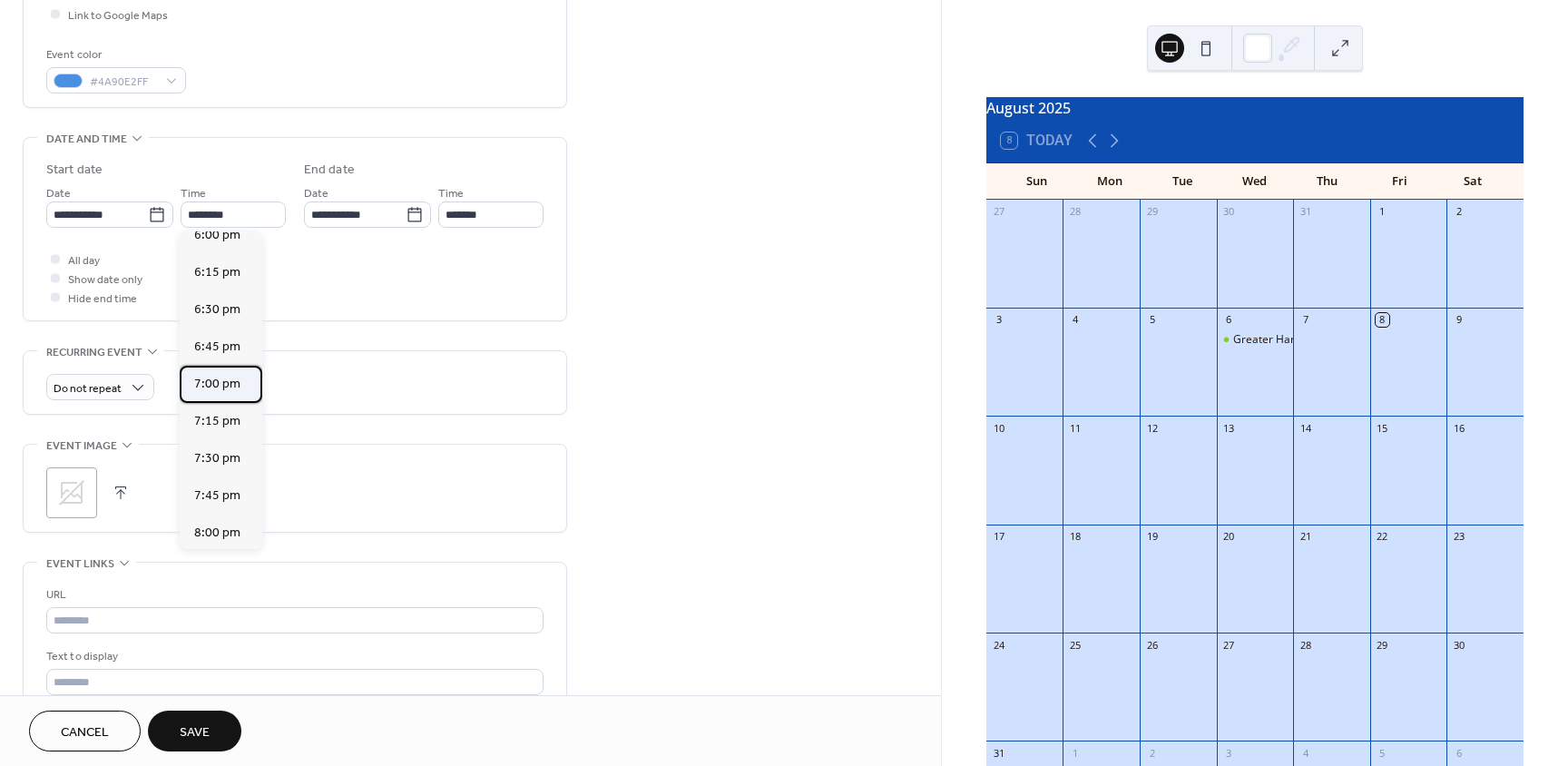 click on "7:00 pm" at bounding box center [217, 384] 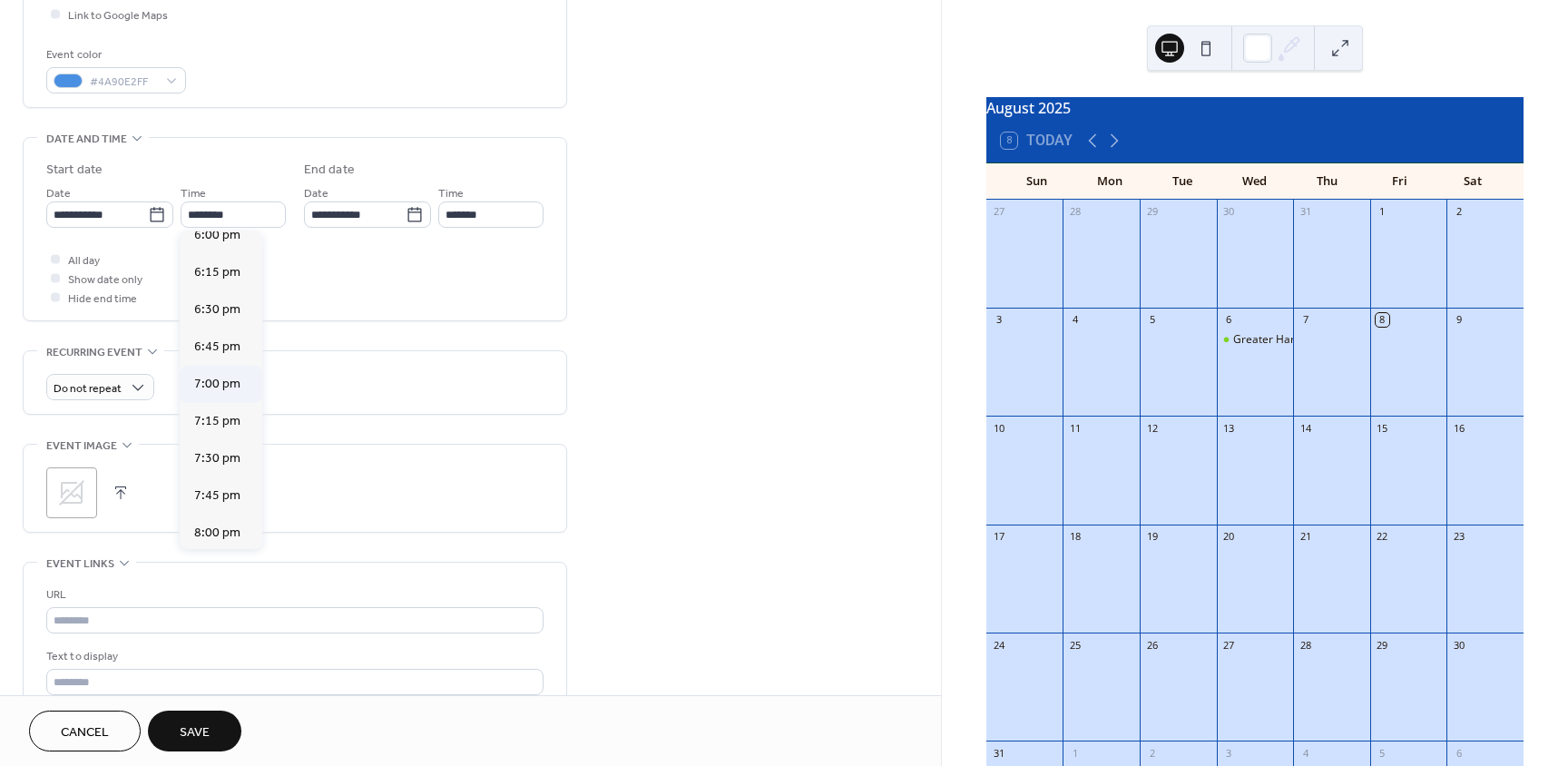 type on "*******" 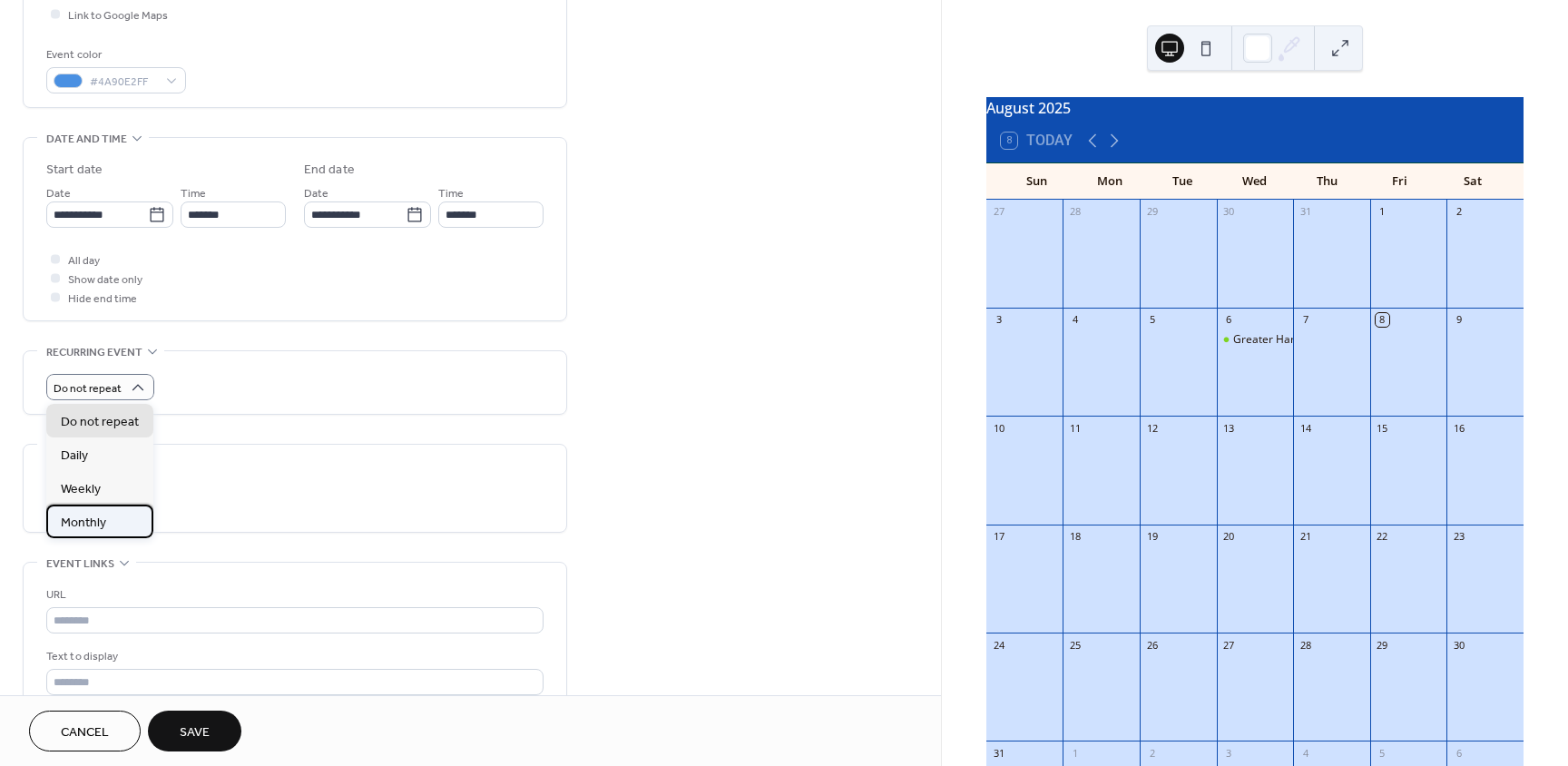 click on "Monthly" at bounding box center [83, 523] 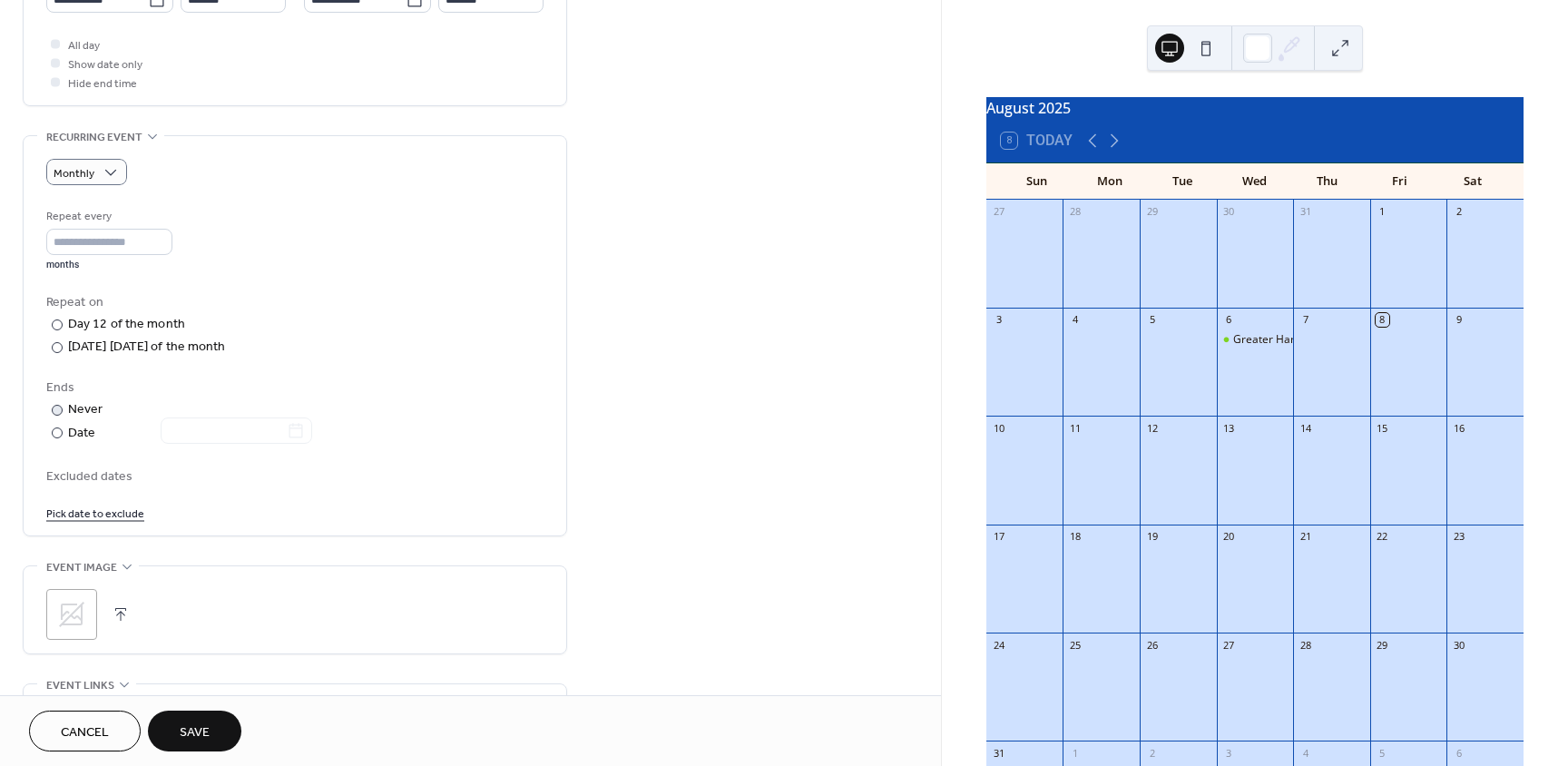 scroll, scrollTop: 726, scrollLeft: 0, axis: vertical 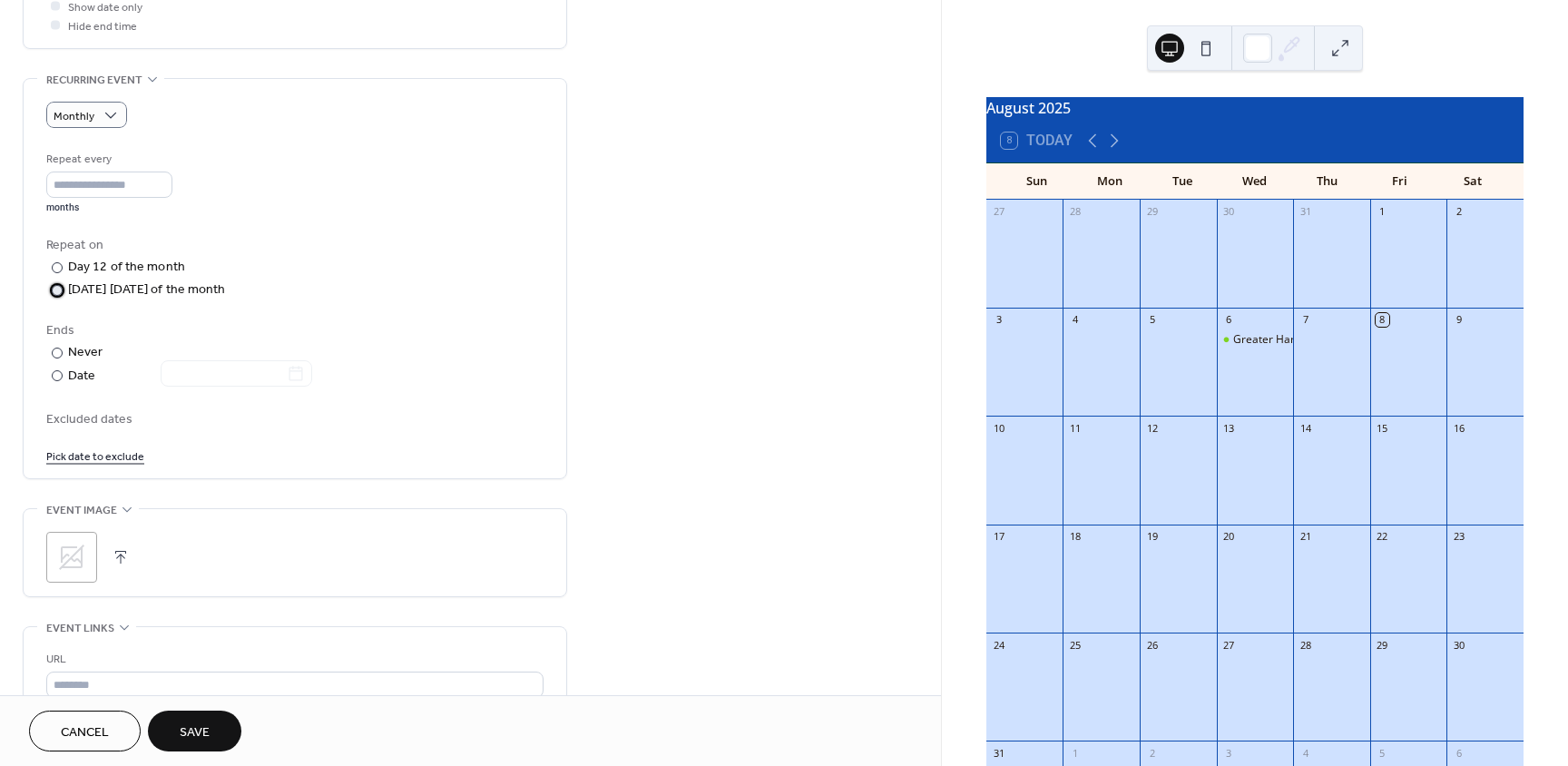 click at bounding box center (57, 290) 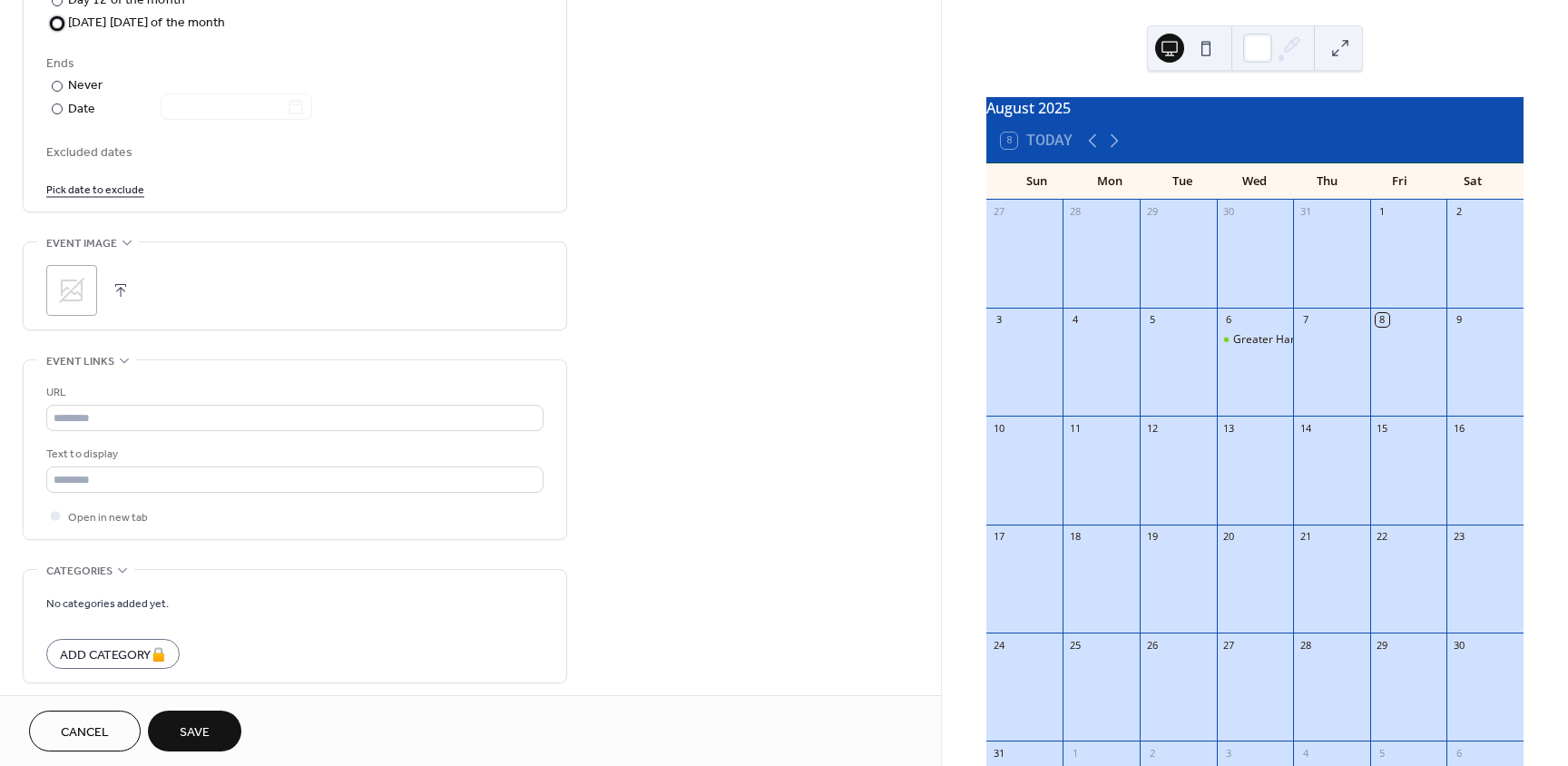 scroll, scrollTop: 998, scrollLeft: 0, axis: vertical 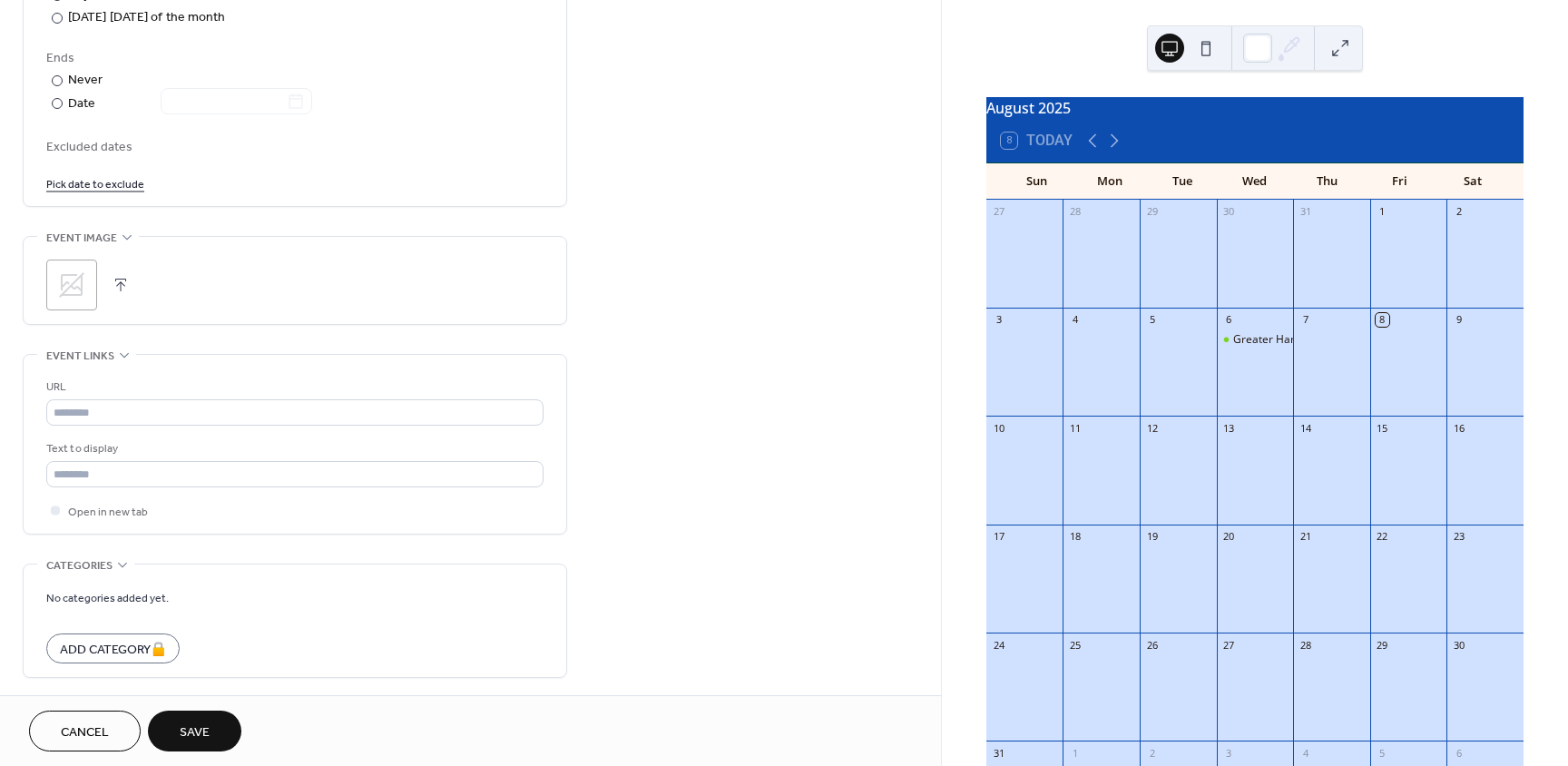 click at bounding box center (121, 285) 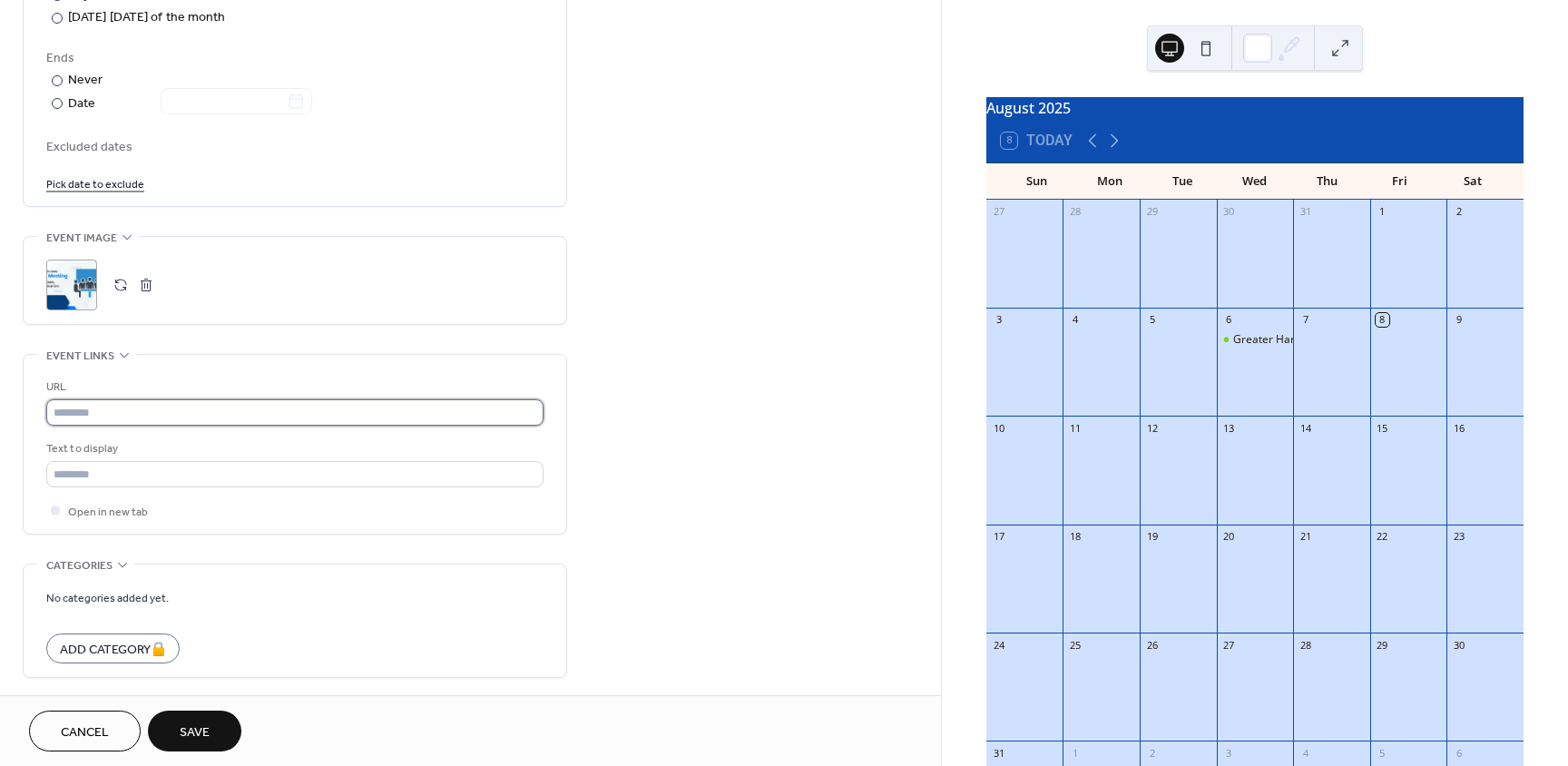click at bounding box center [295, 412] 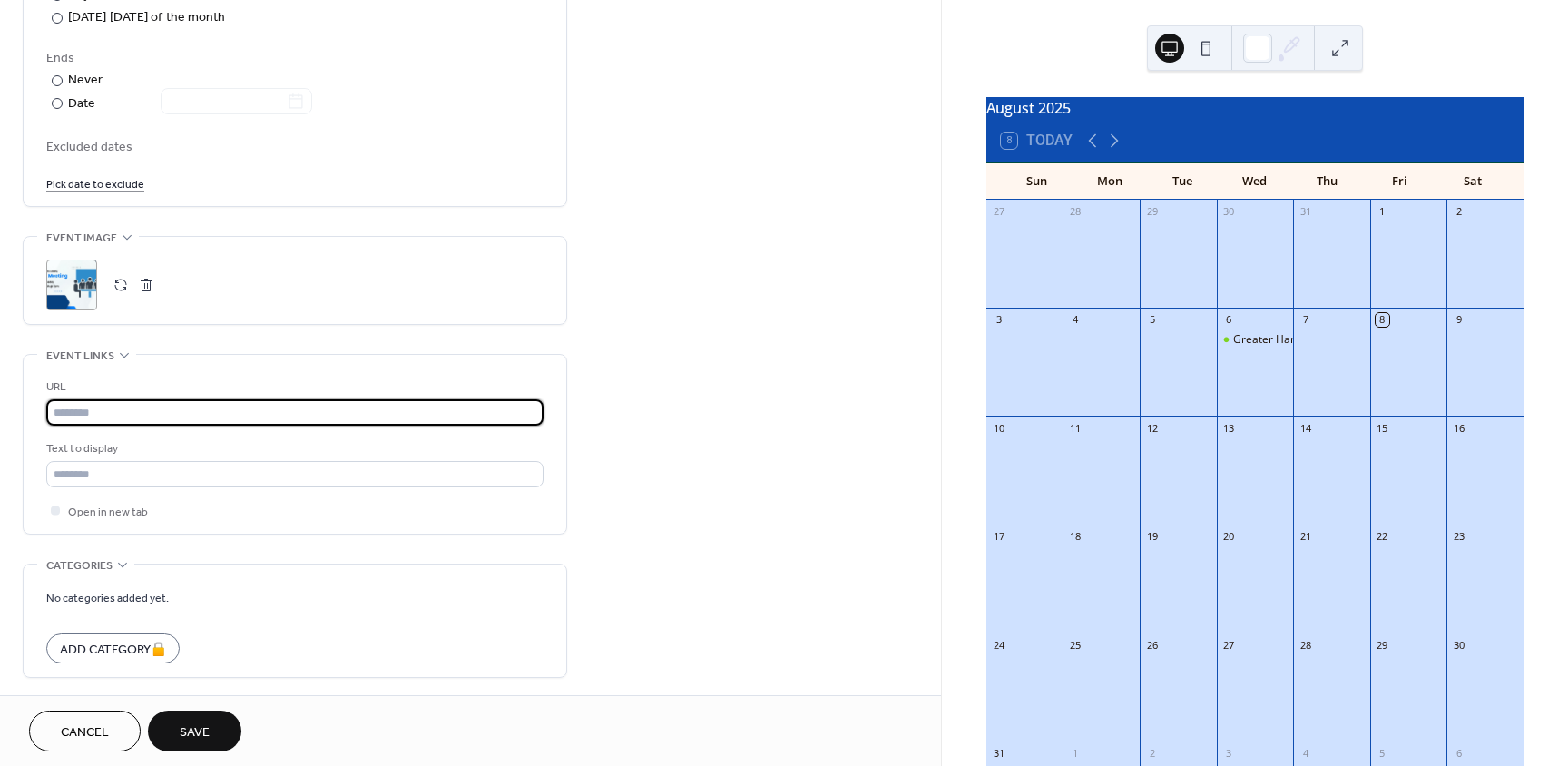 paste on "**********" 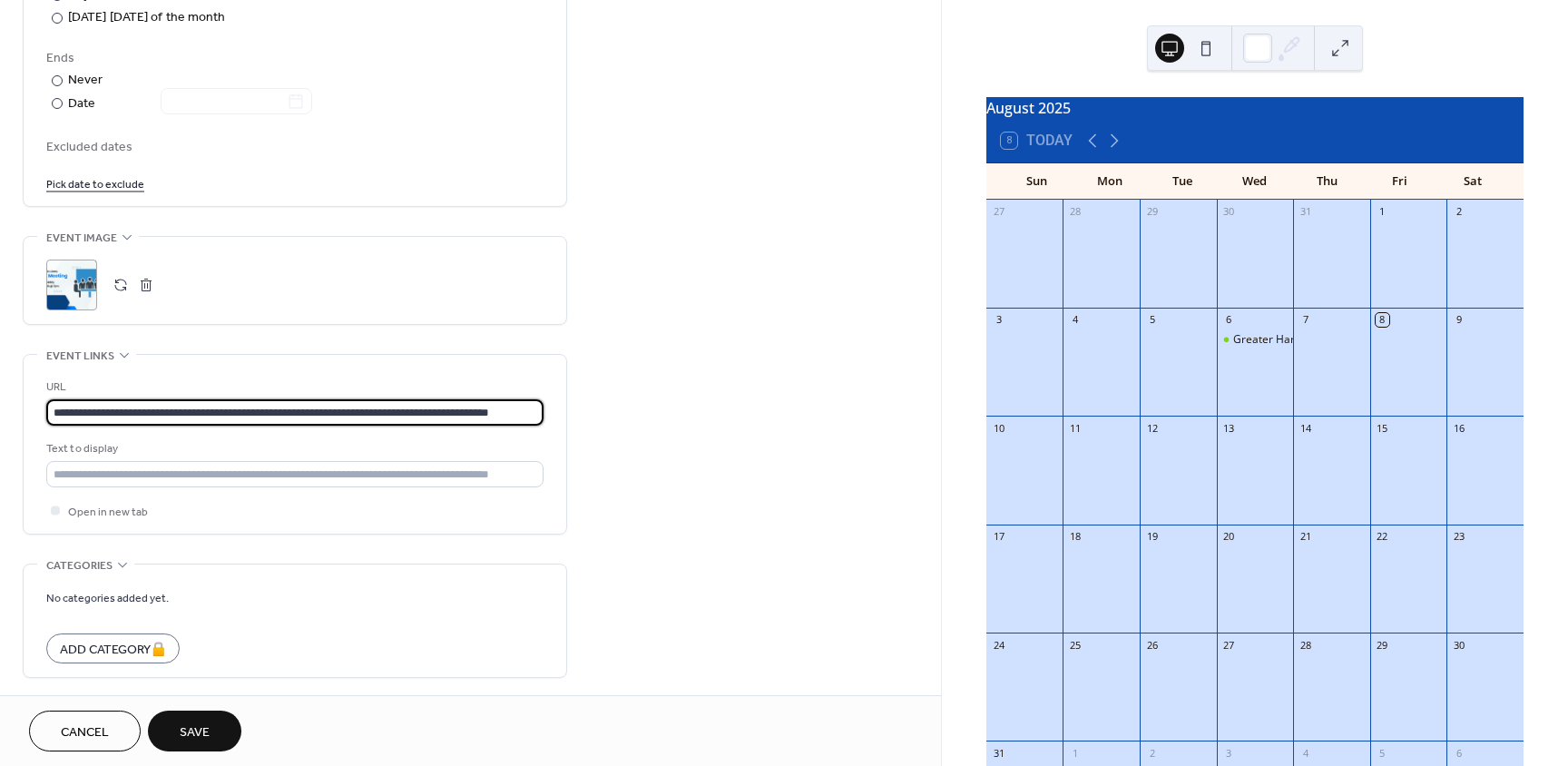 scroll, scrollTop: 0, scrollLeft: 5, axis: horizontal 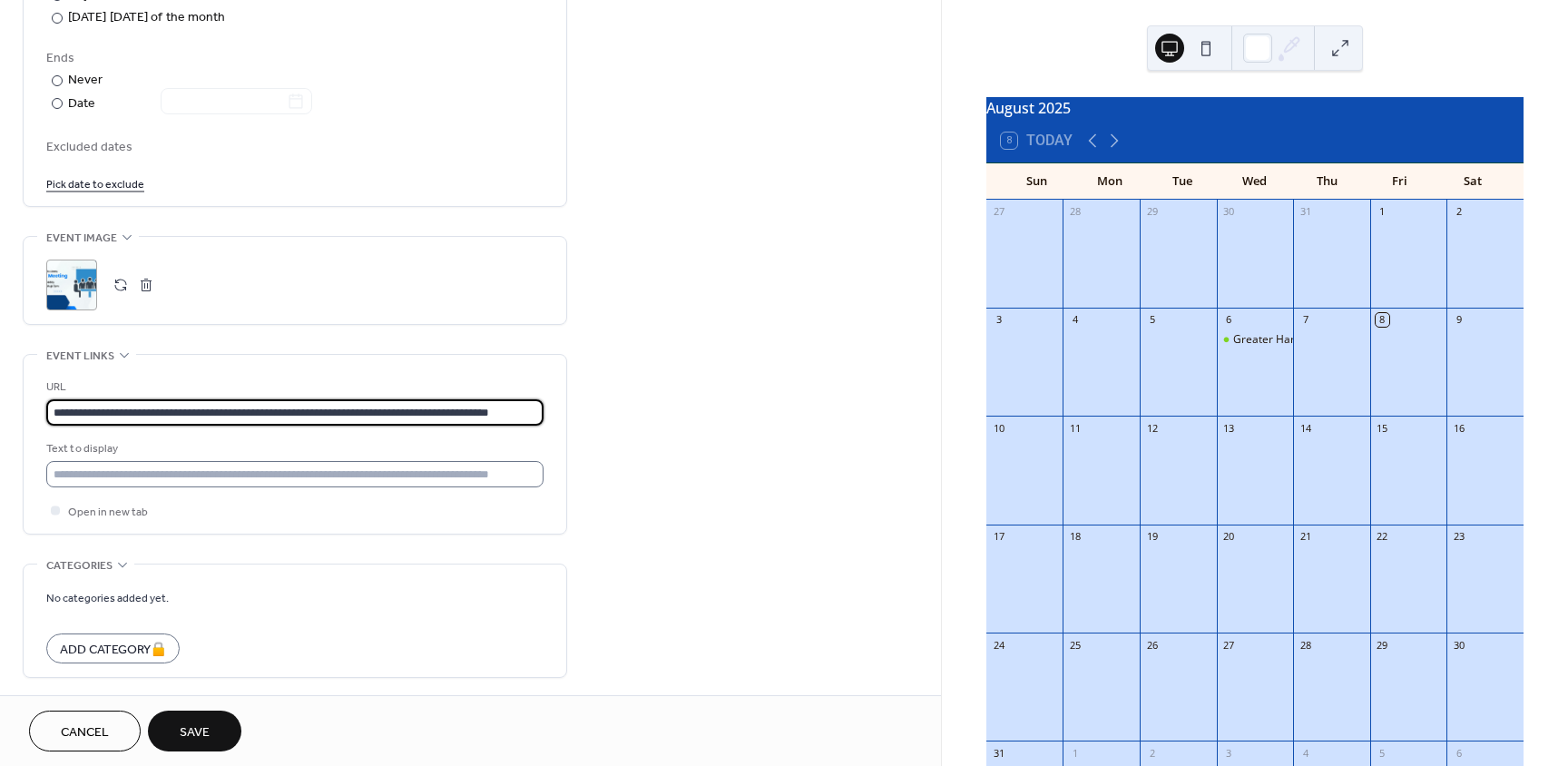 type on "**********" 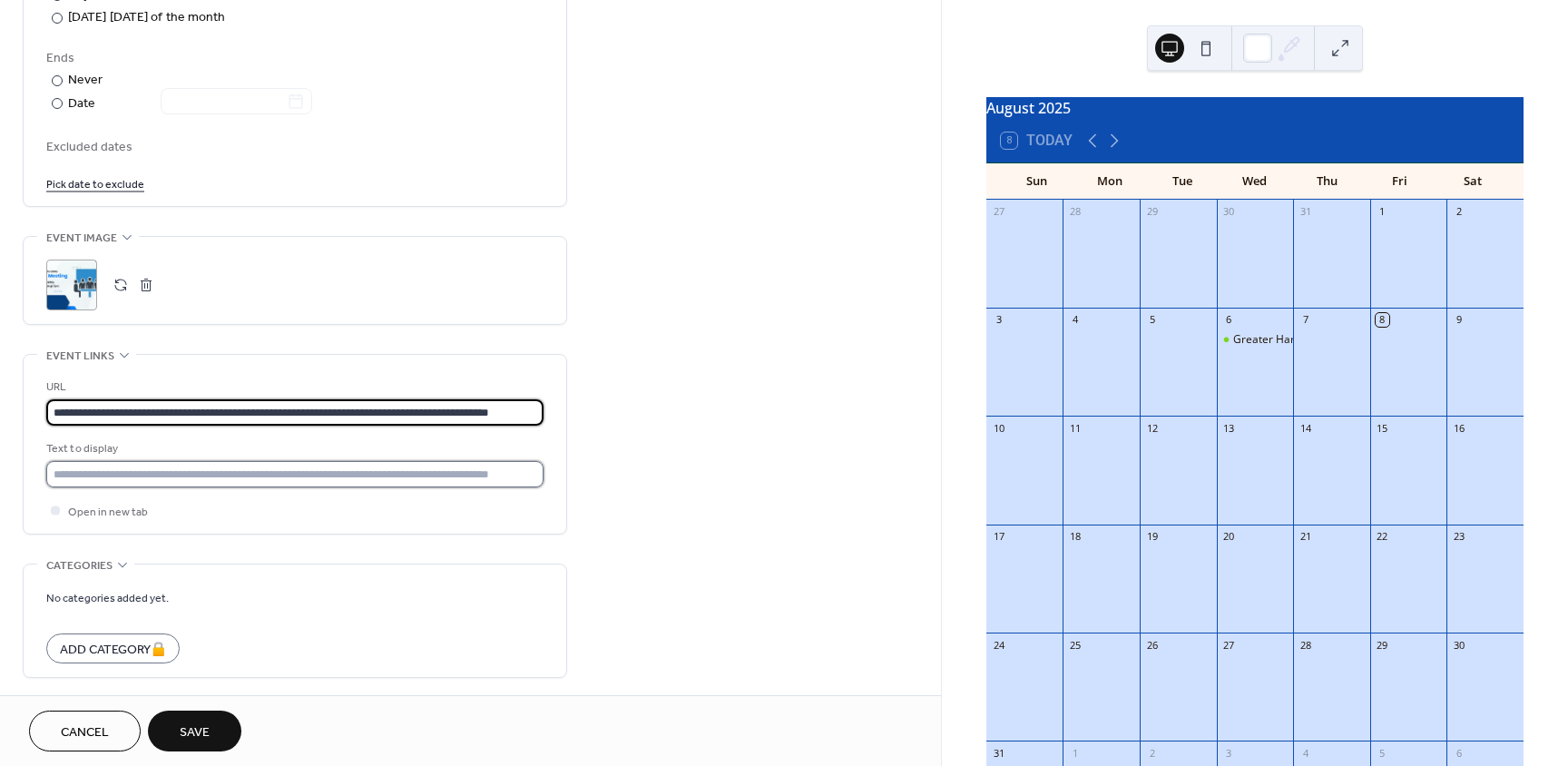 click at bounding box center (295, 474) 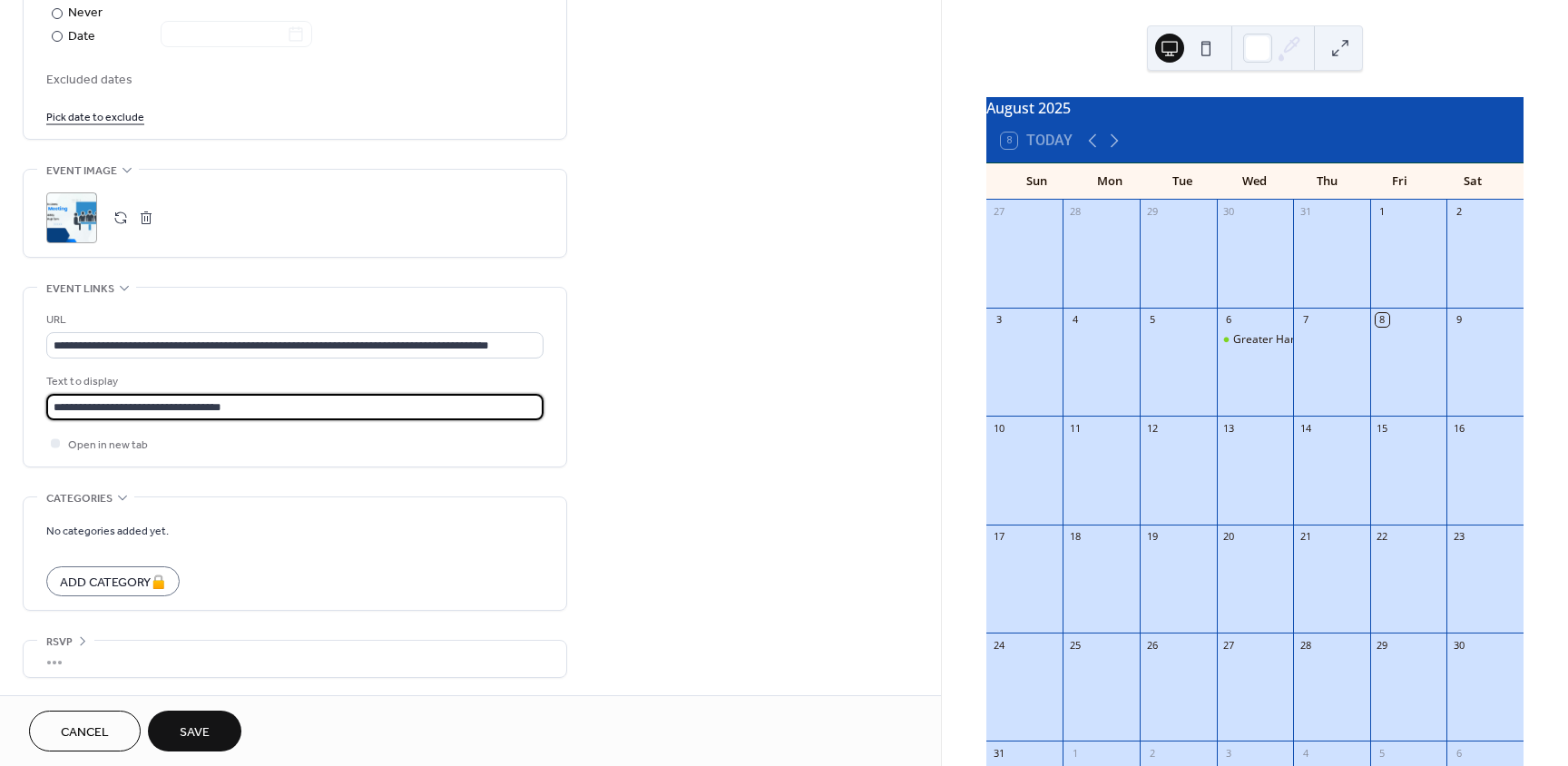 scroll, scrollTop: 1066, scrollLeft: 0, axis: vertical 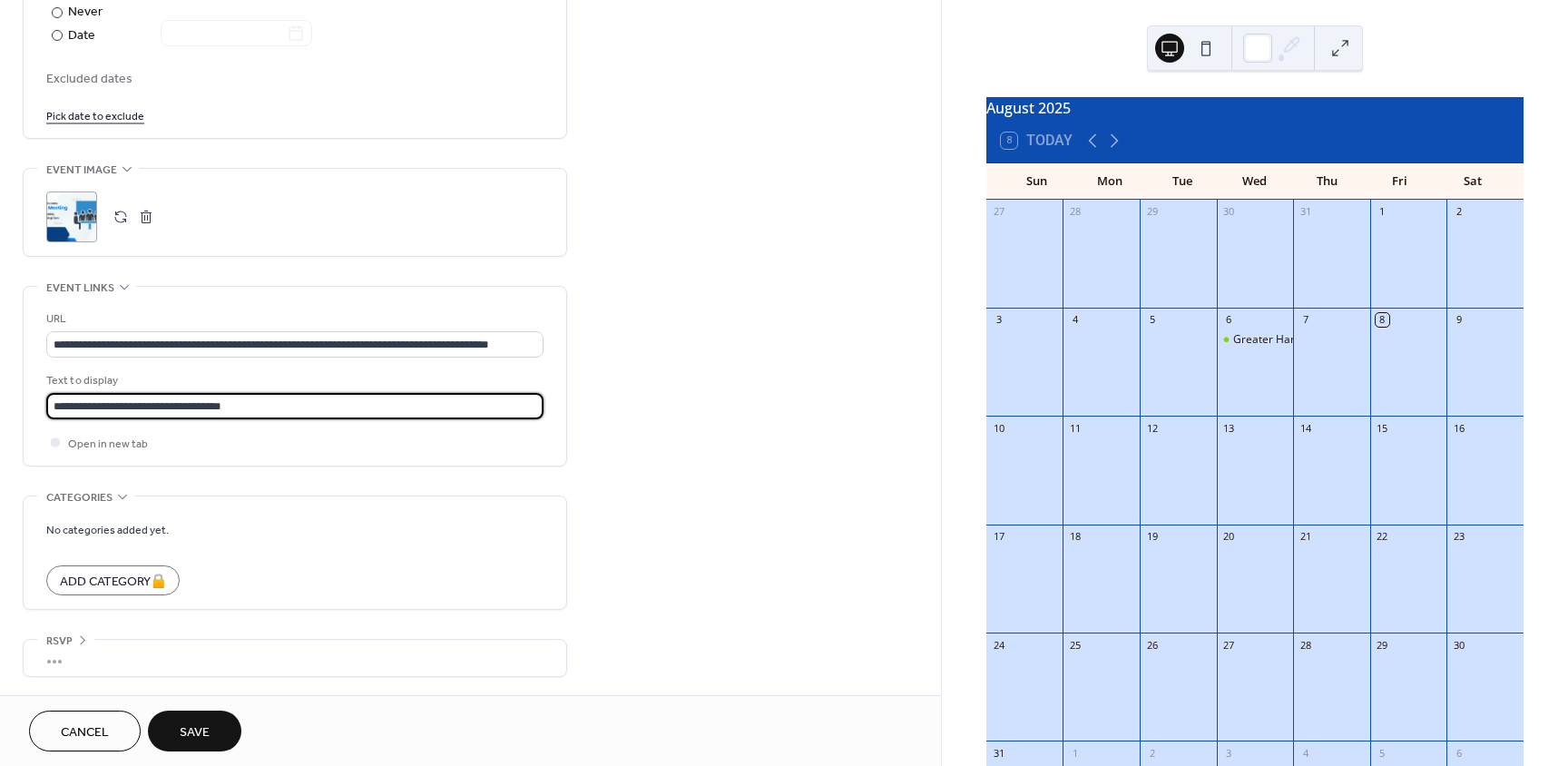 type on "**********" 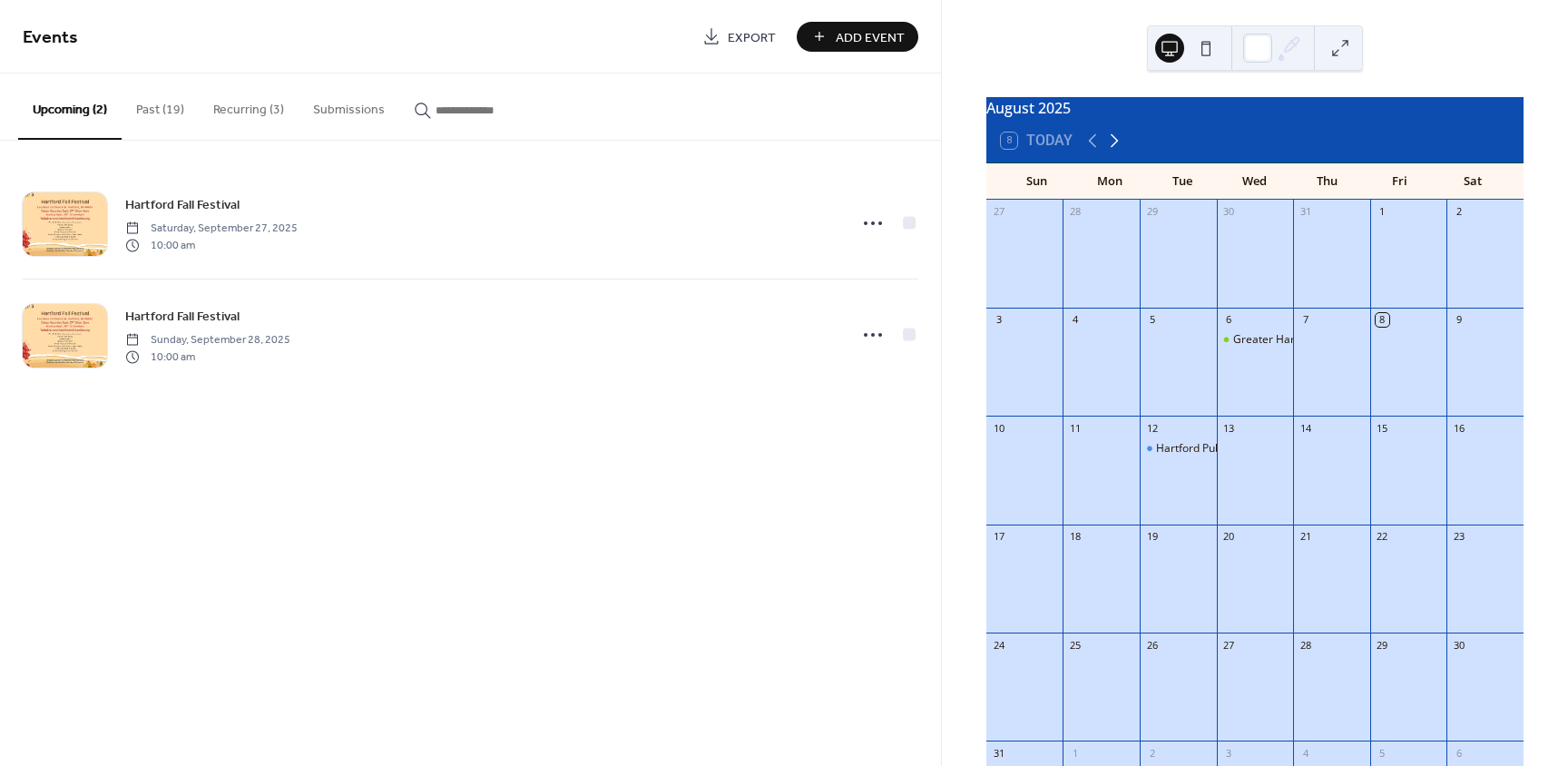 click 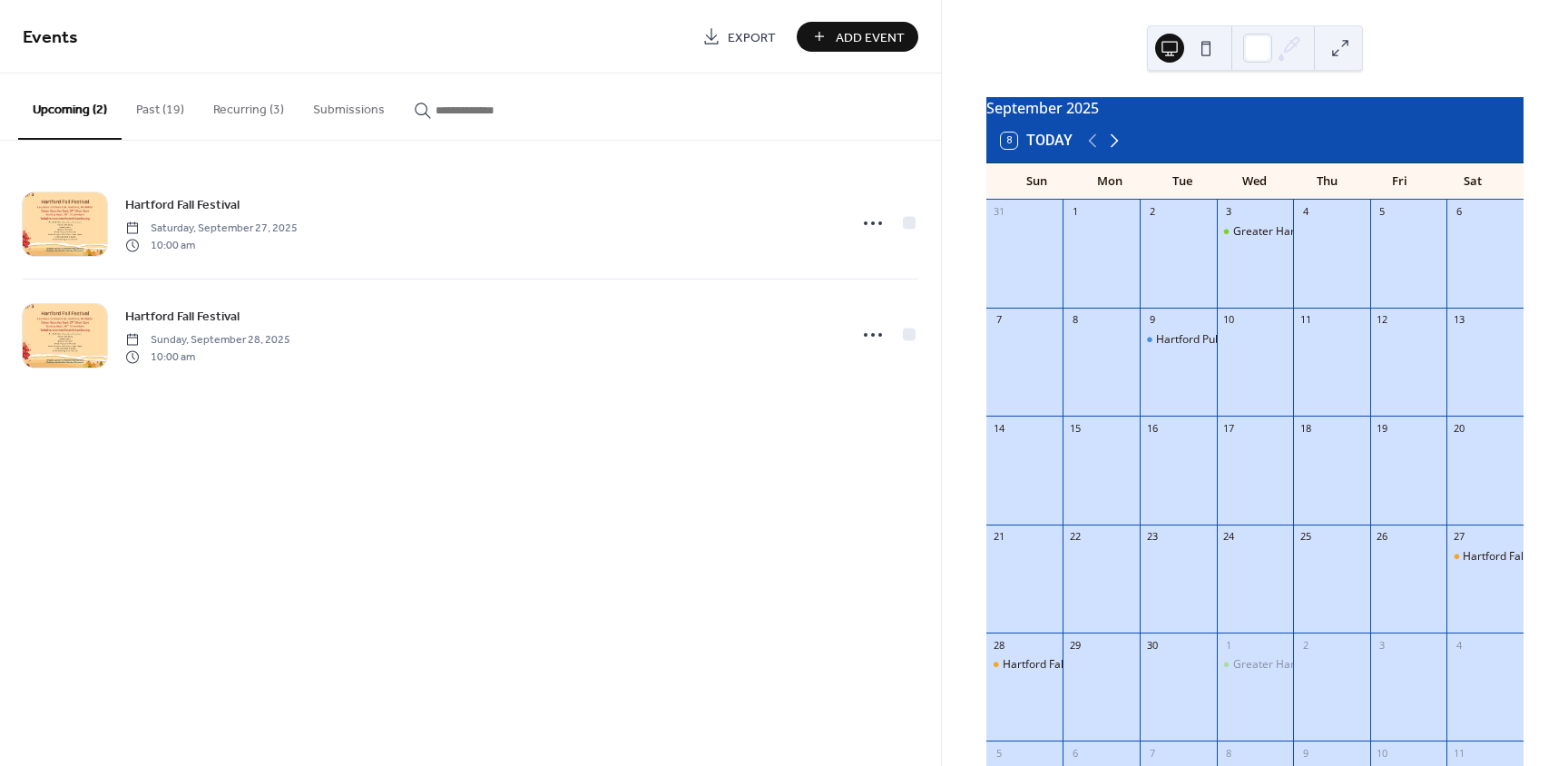 click 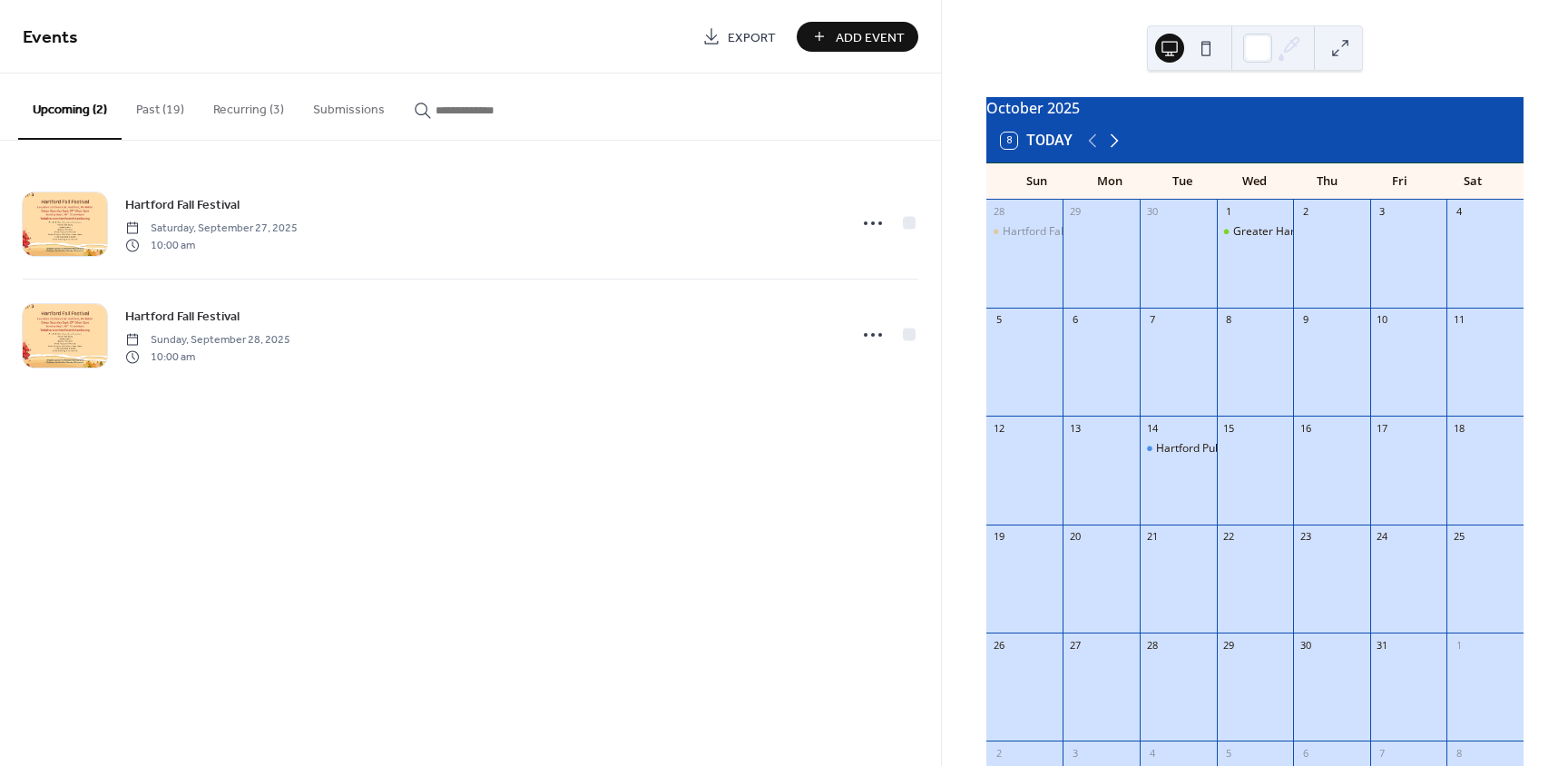 click 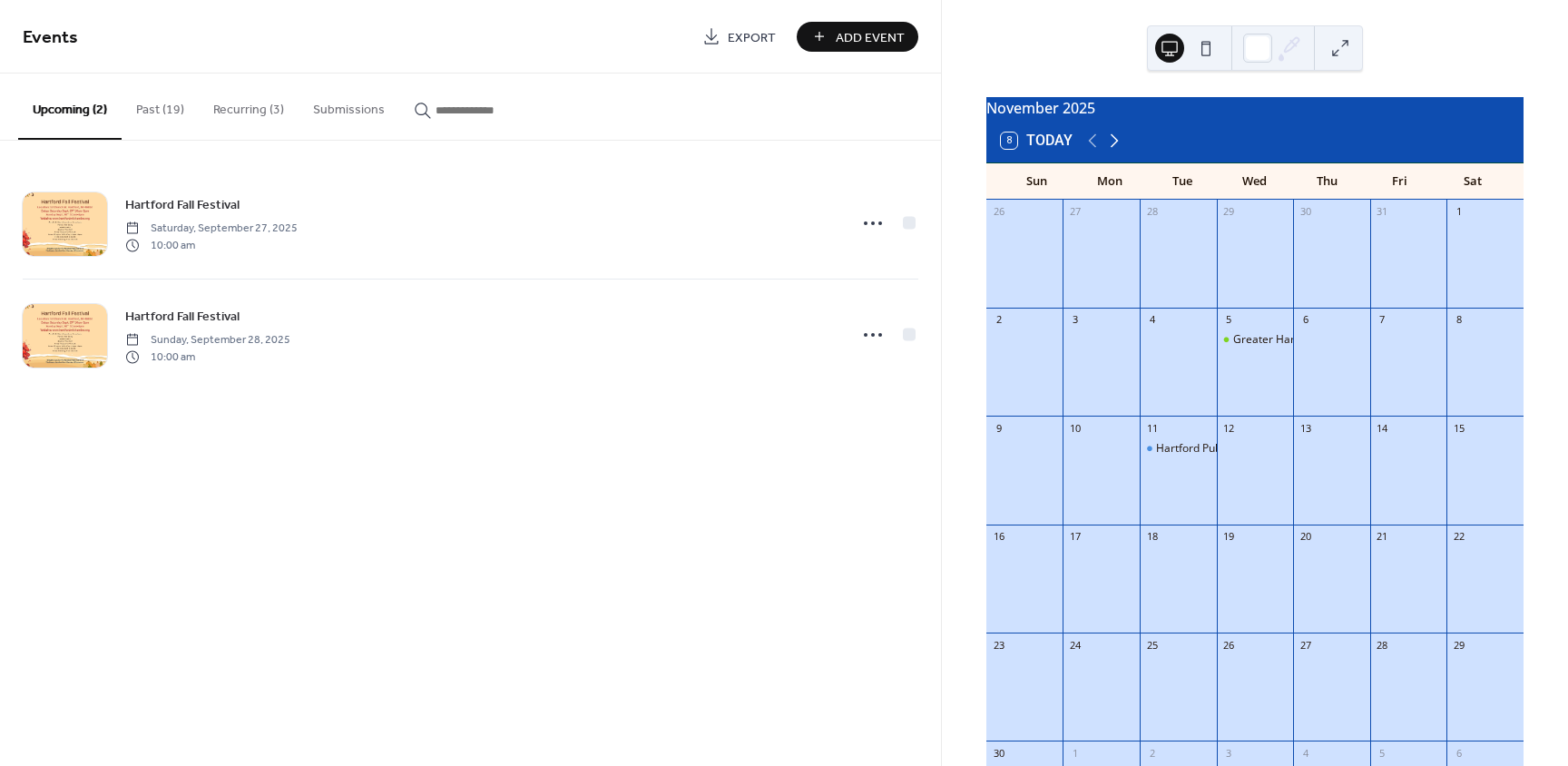 click 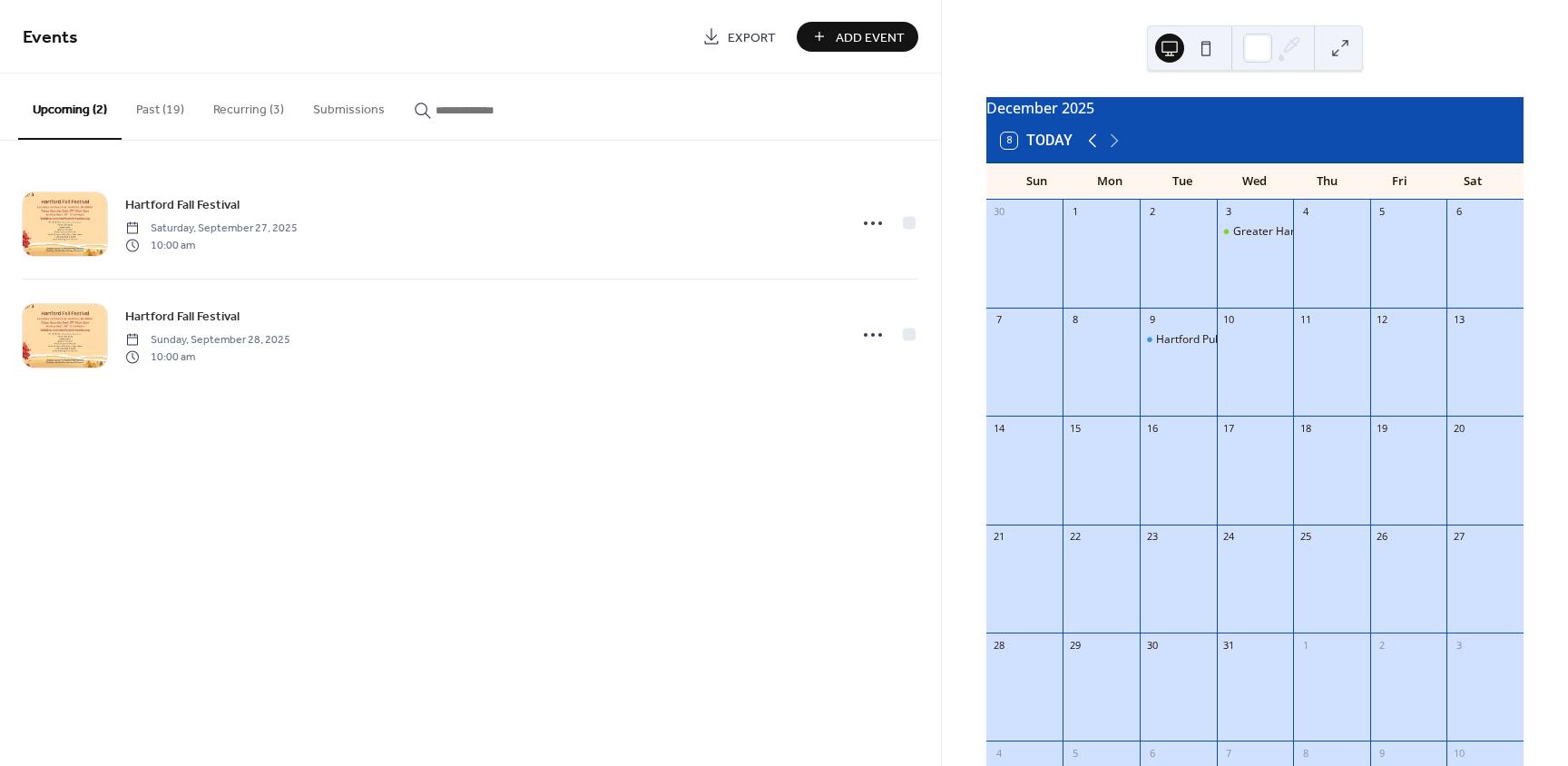 click 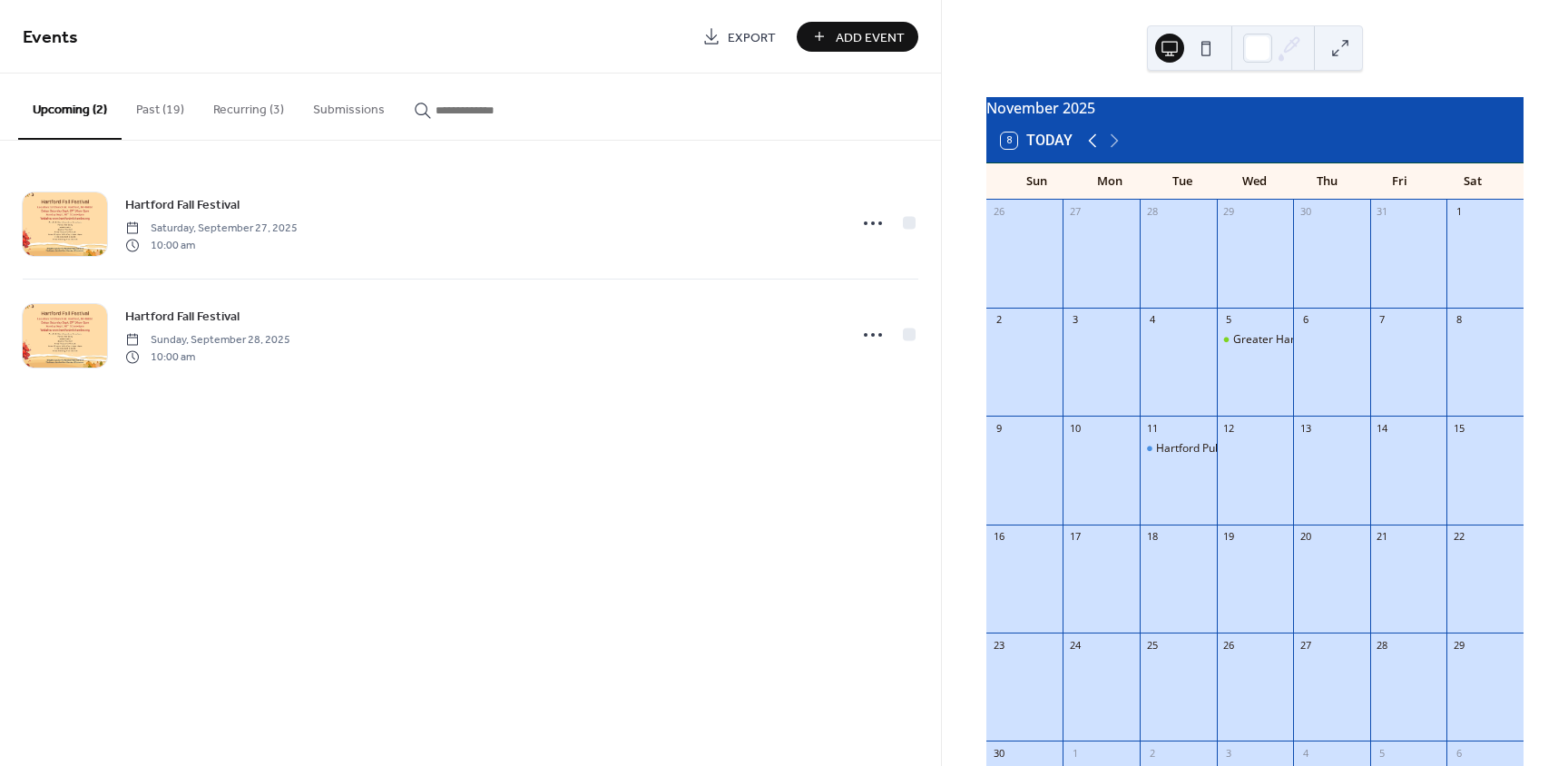 click 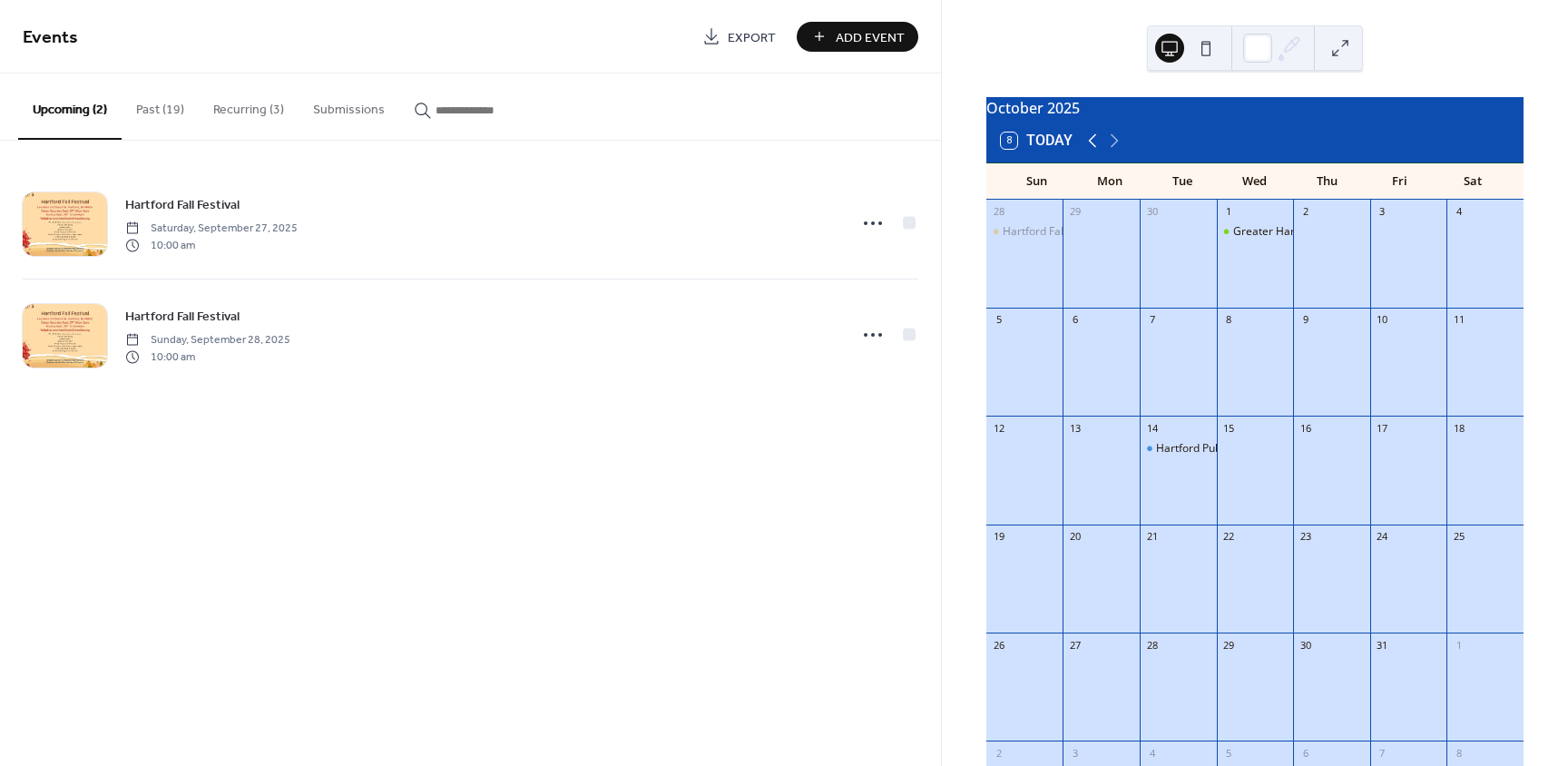 click 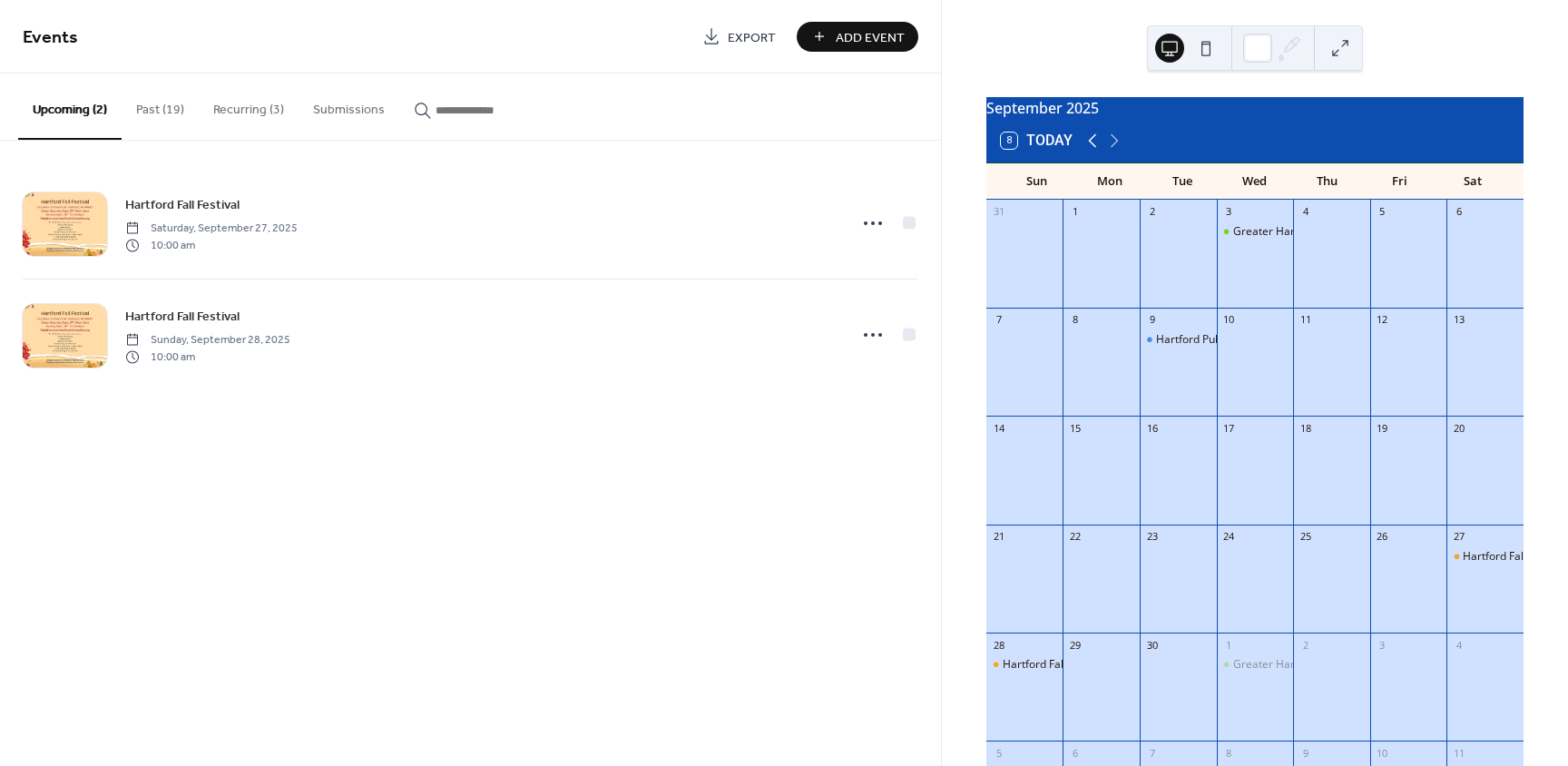 click 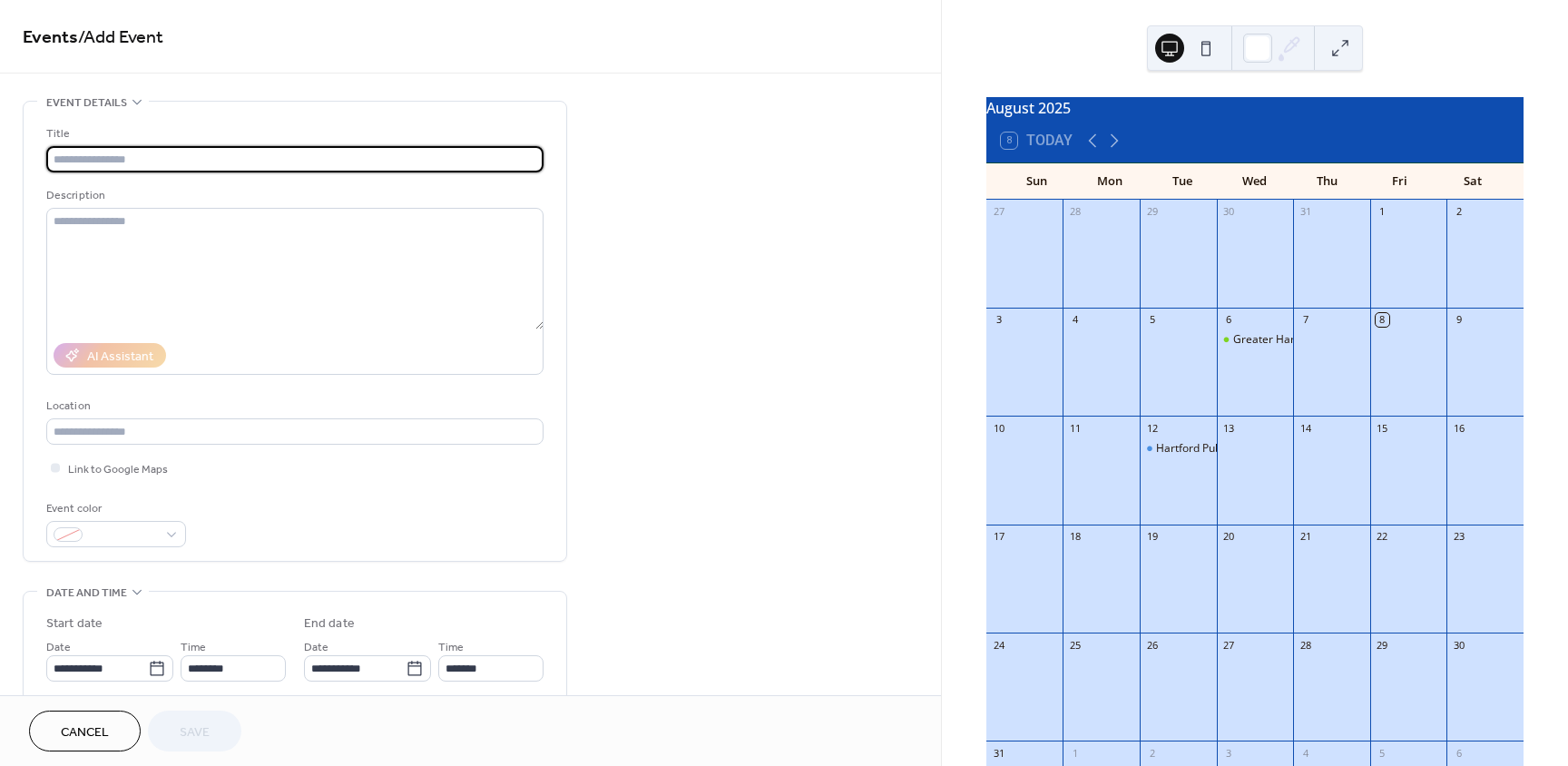 scroll, scrollTop: 0, scrollLeft: 0, axis: both 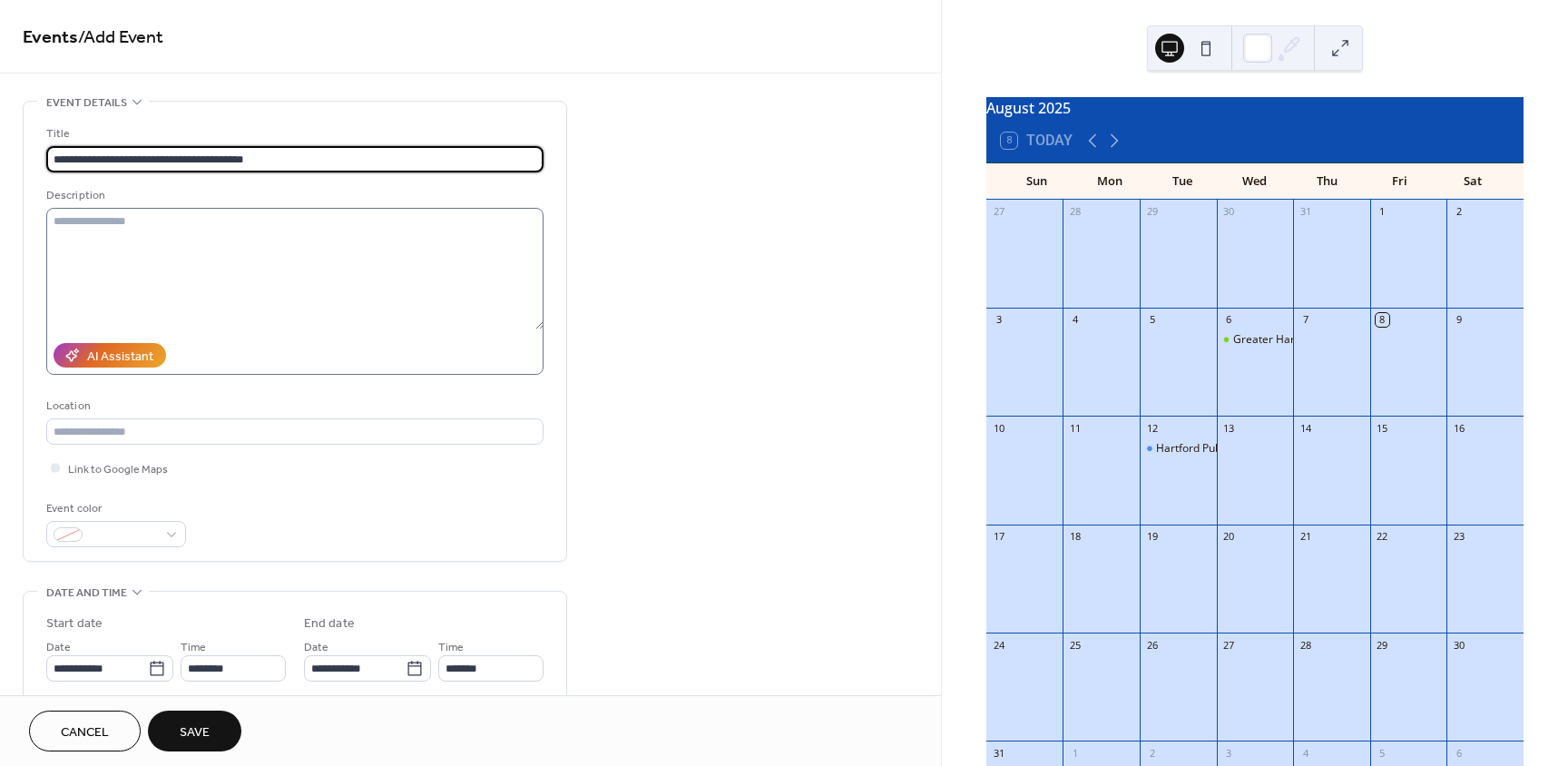 type on "**********" 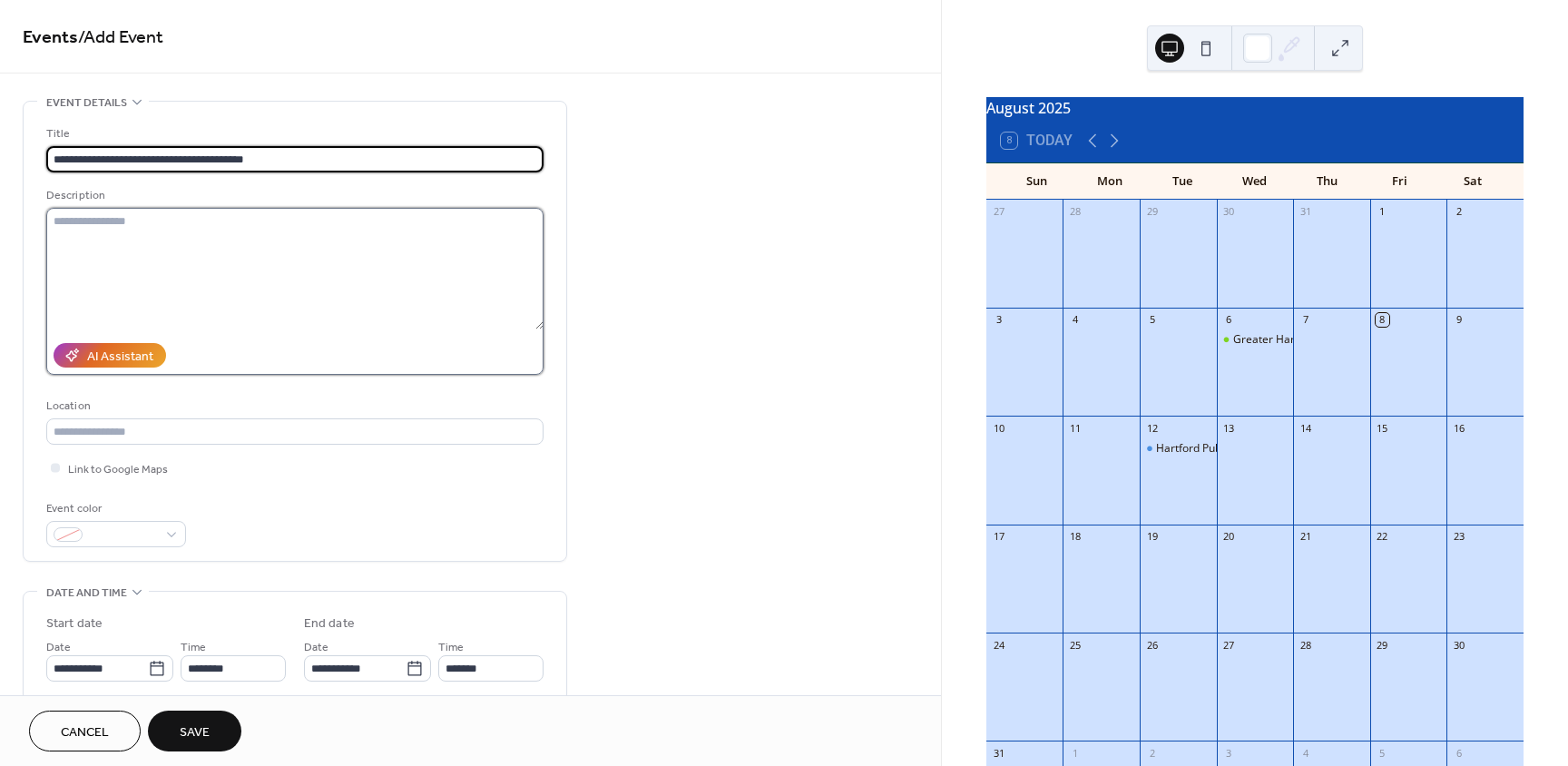 click at bounding box center [295, 269] 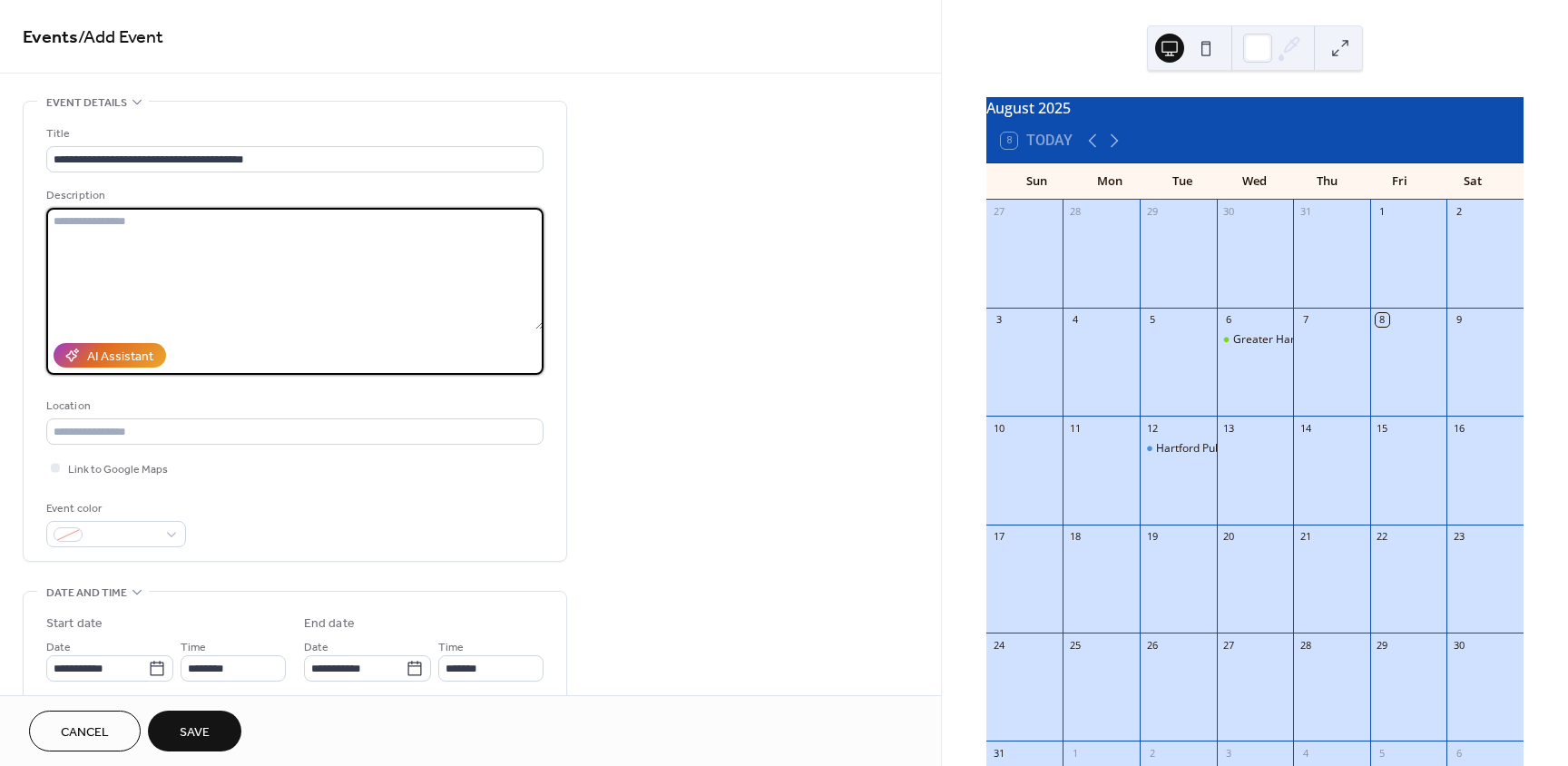 paste on "**********" 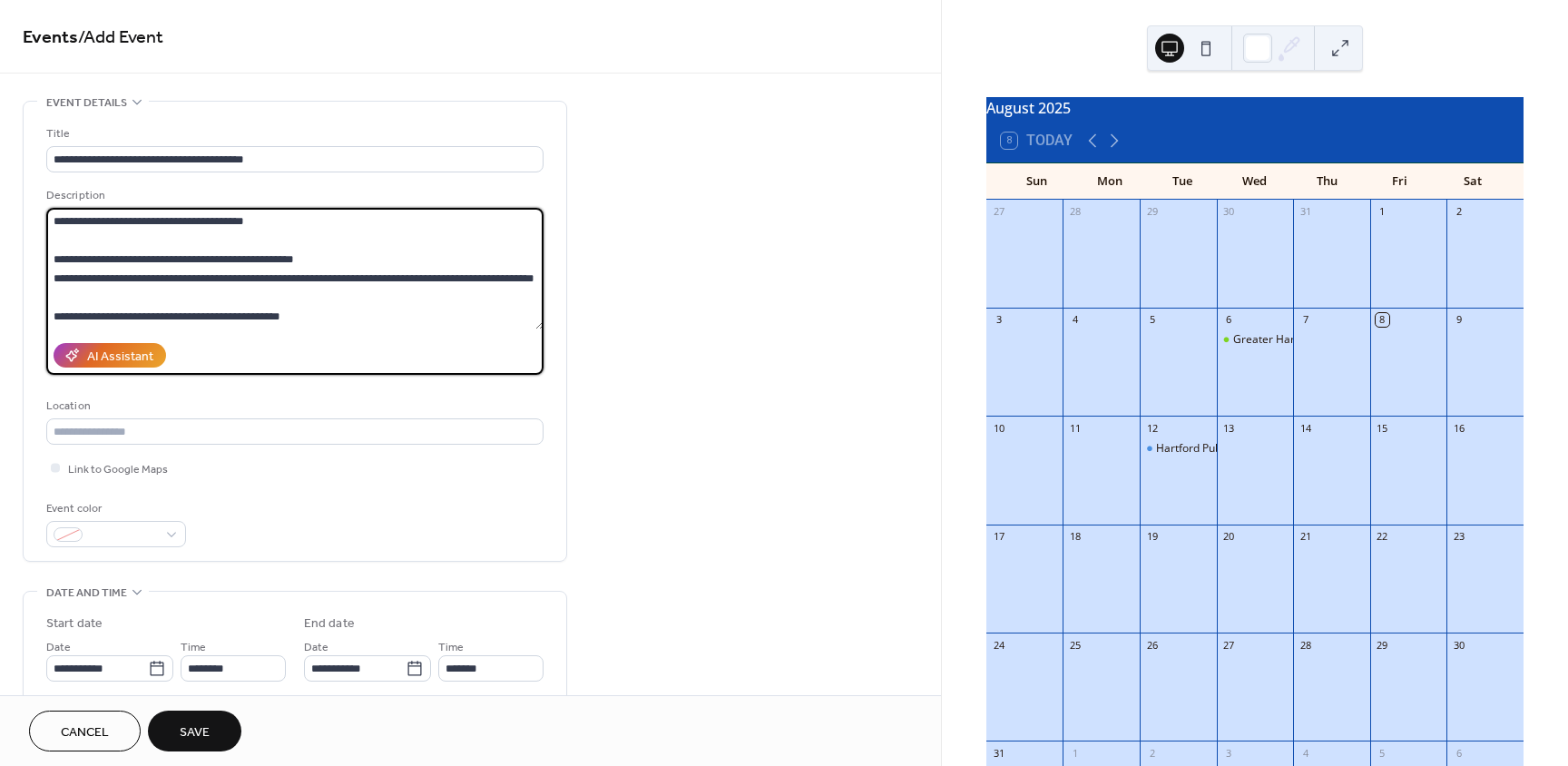 scroll, scrollTop: 0, scrollLeft: 0, axis: both 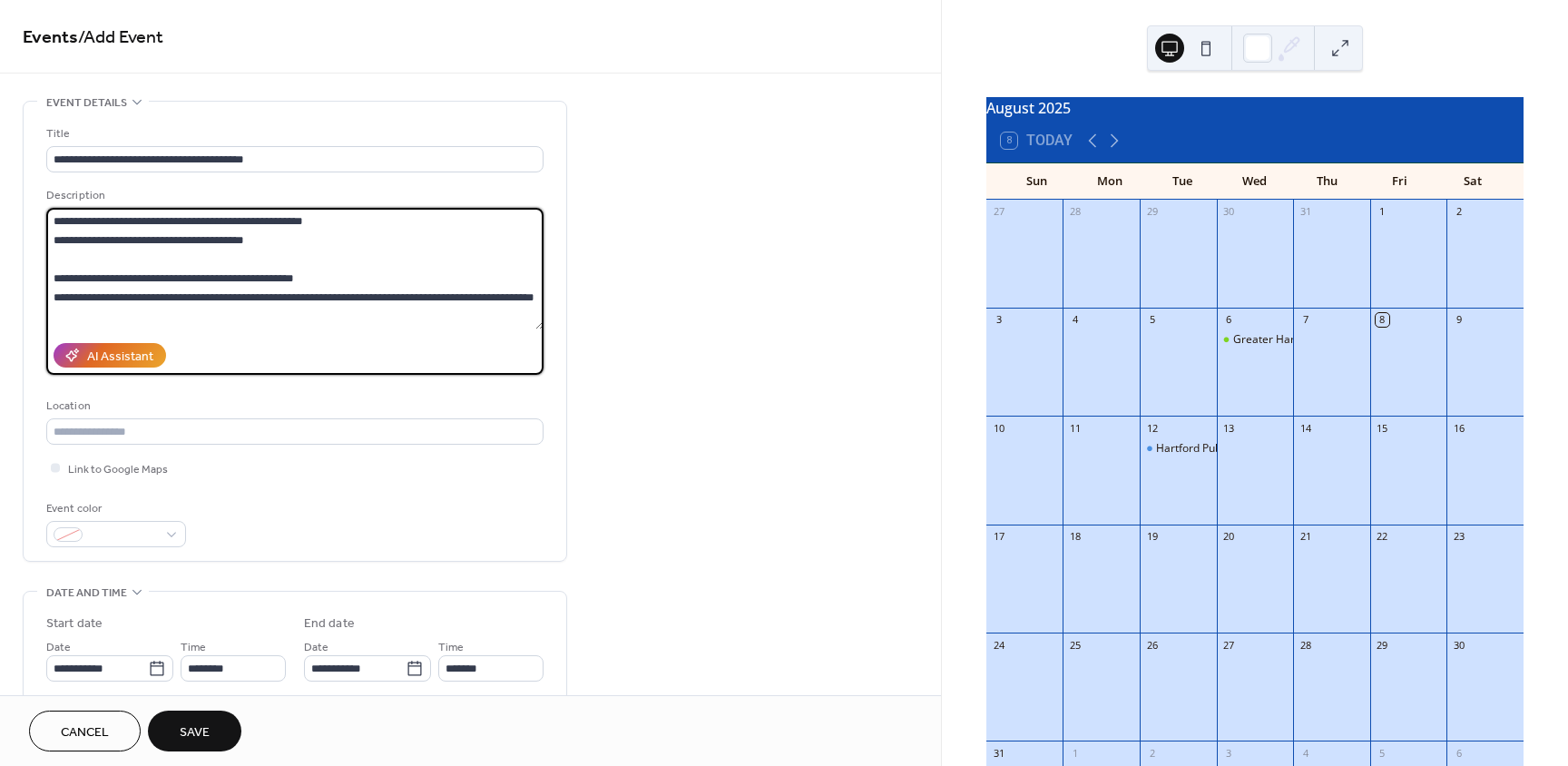 click on "**********" at bounding box center (295, 269) 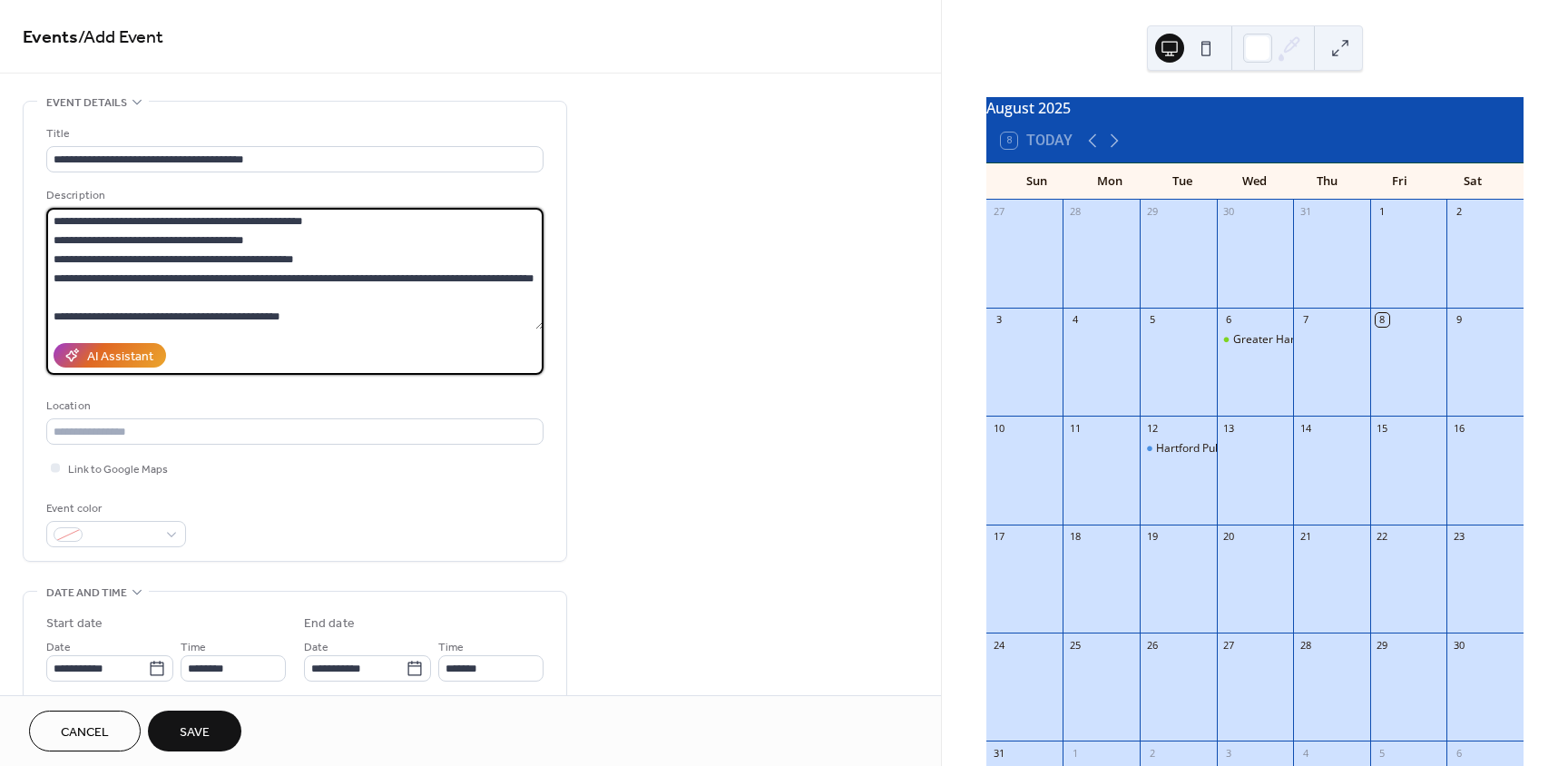 click on "**********" at bounding box center [295, 269] 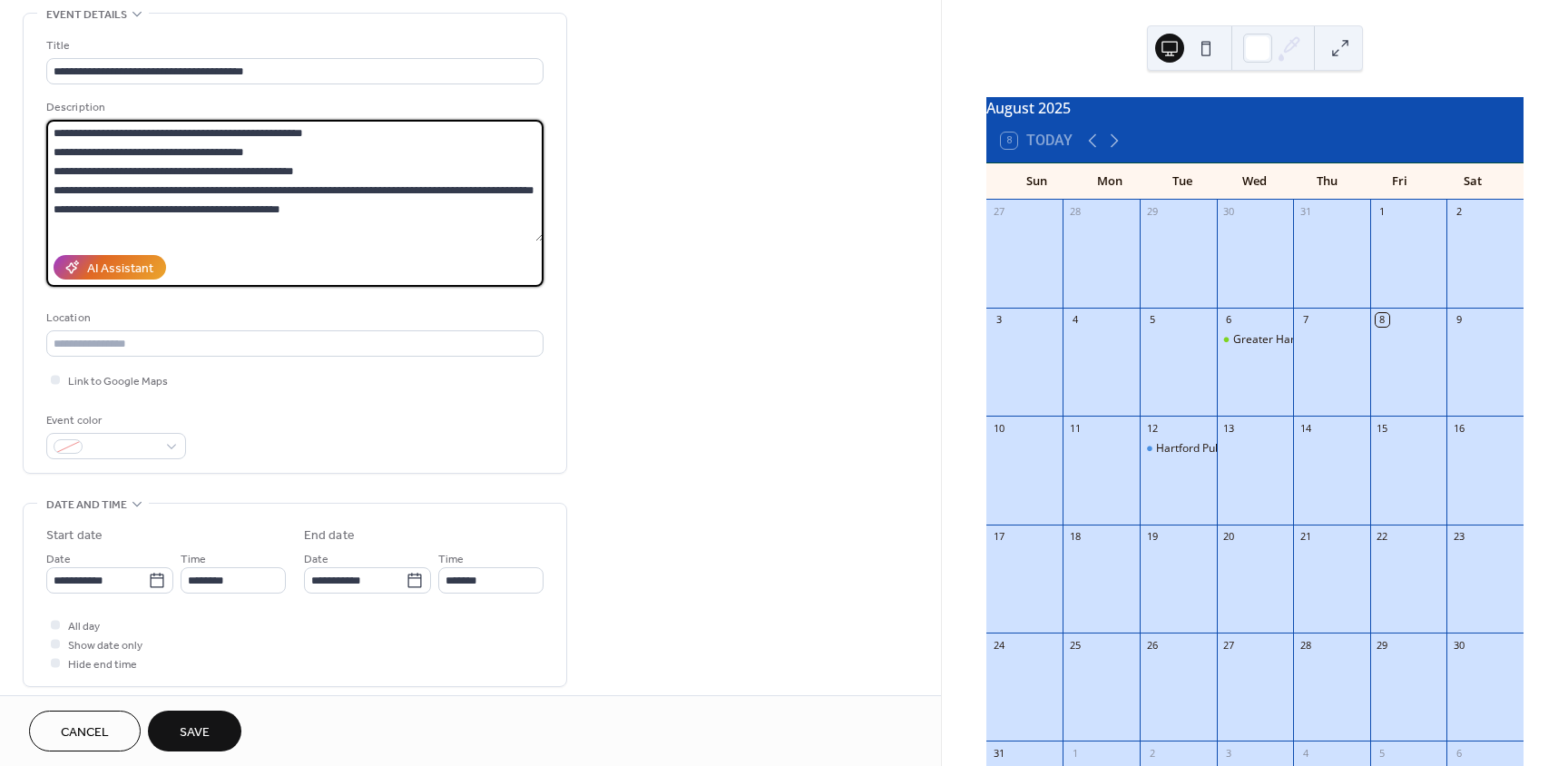scroll, scrollTop: 91, scrollLeft: 0, axis: vertical 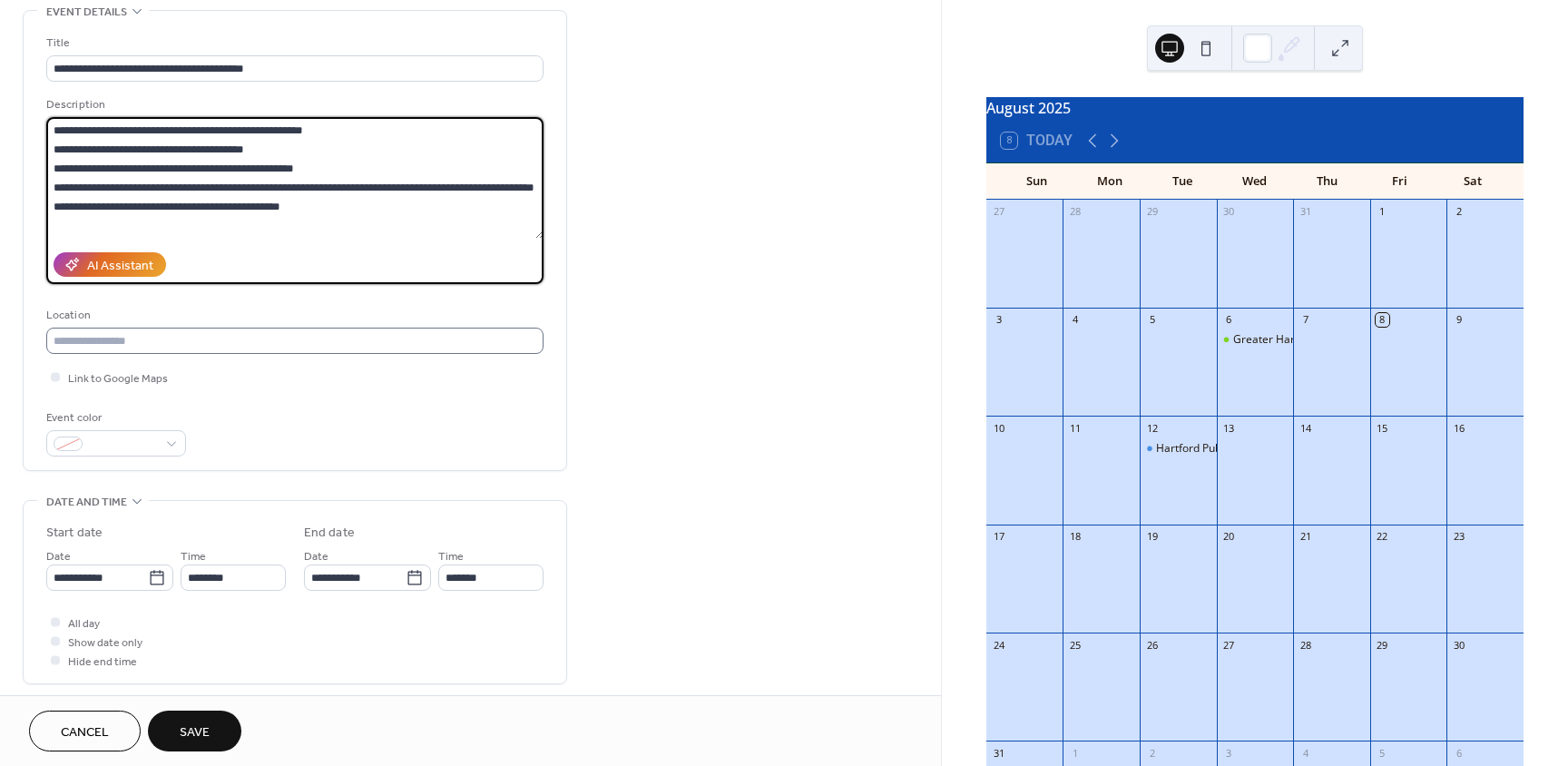 type on "**********" 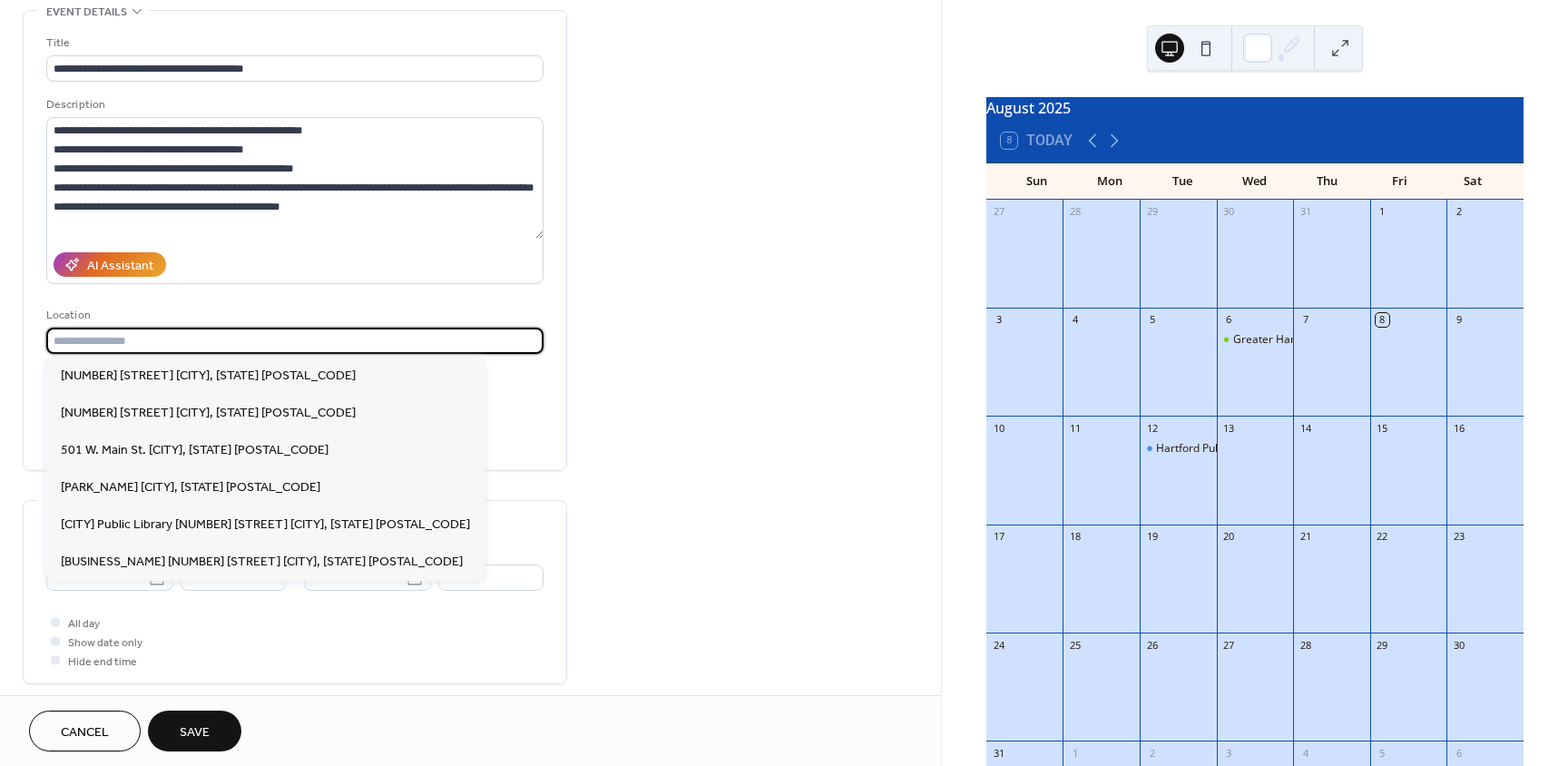 click at bounding box center [295, 340] 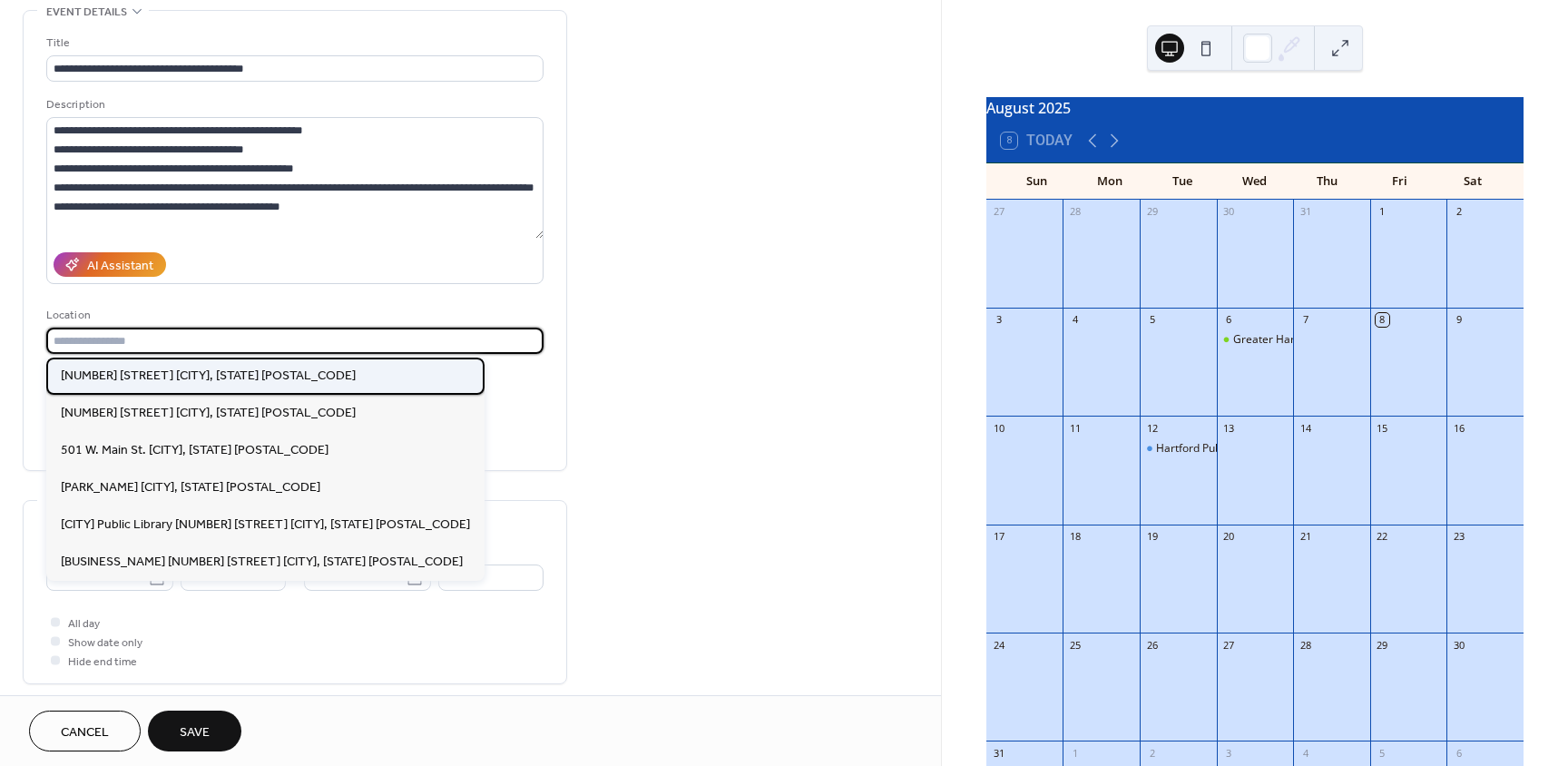 click on "[NUMBER] [STREET] [CITY], [STATE] [POSTAL_CODE]" at bounding box center [208, 376] 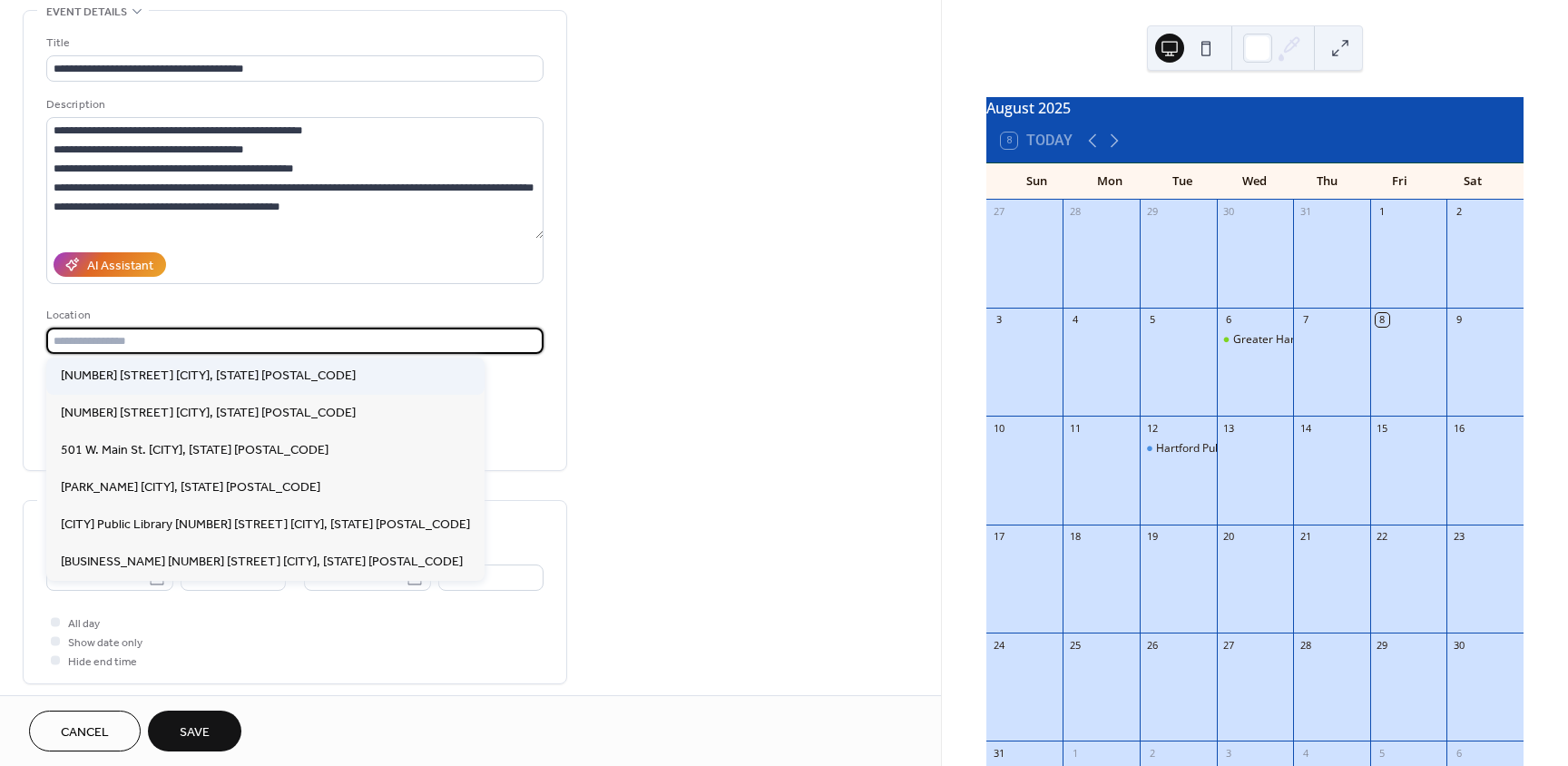 type on "**********" 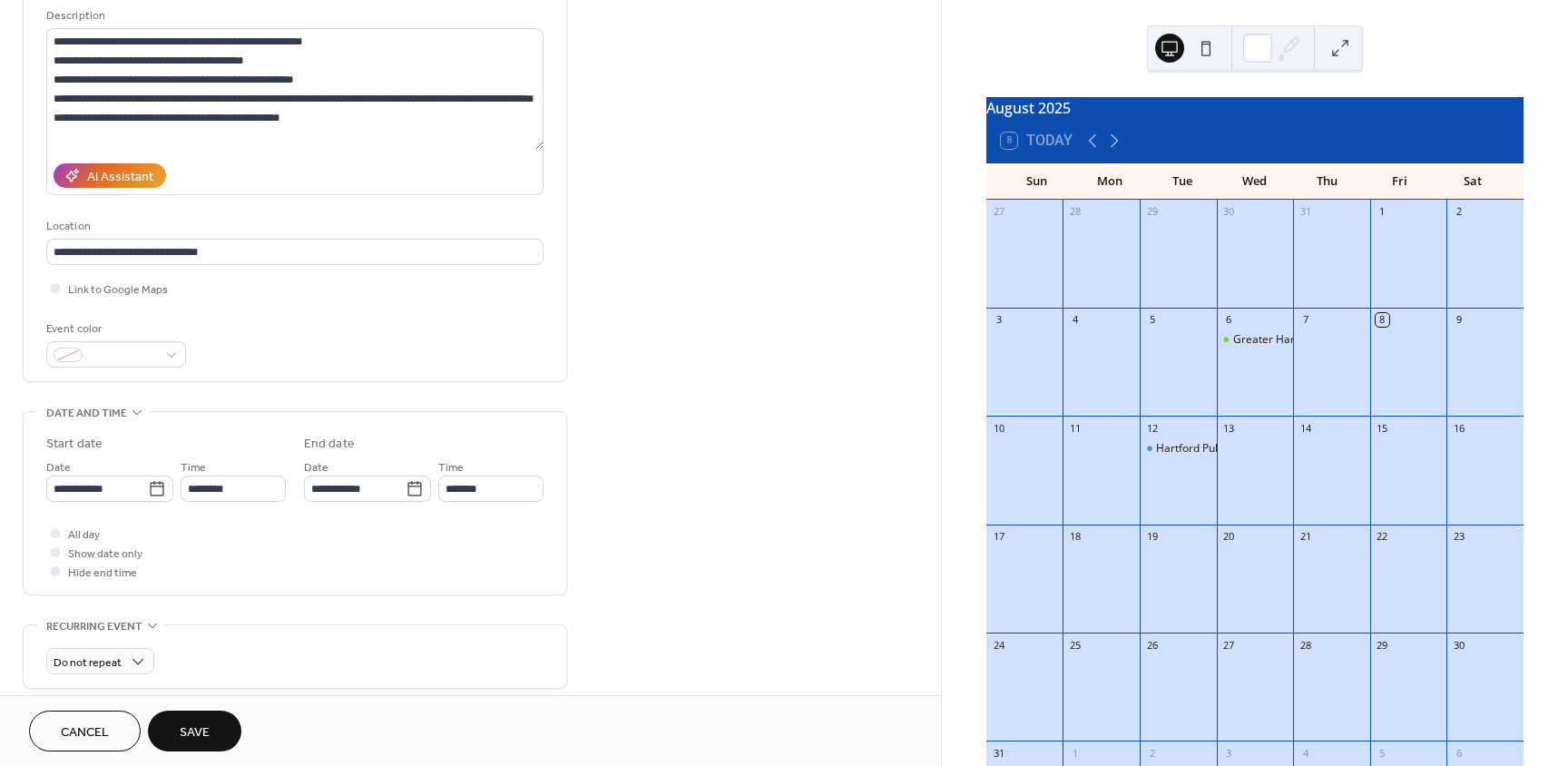 scroll, scrollTop: 182, scrollLeft: 0, axis: vertical 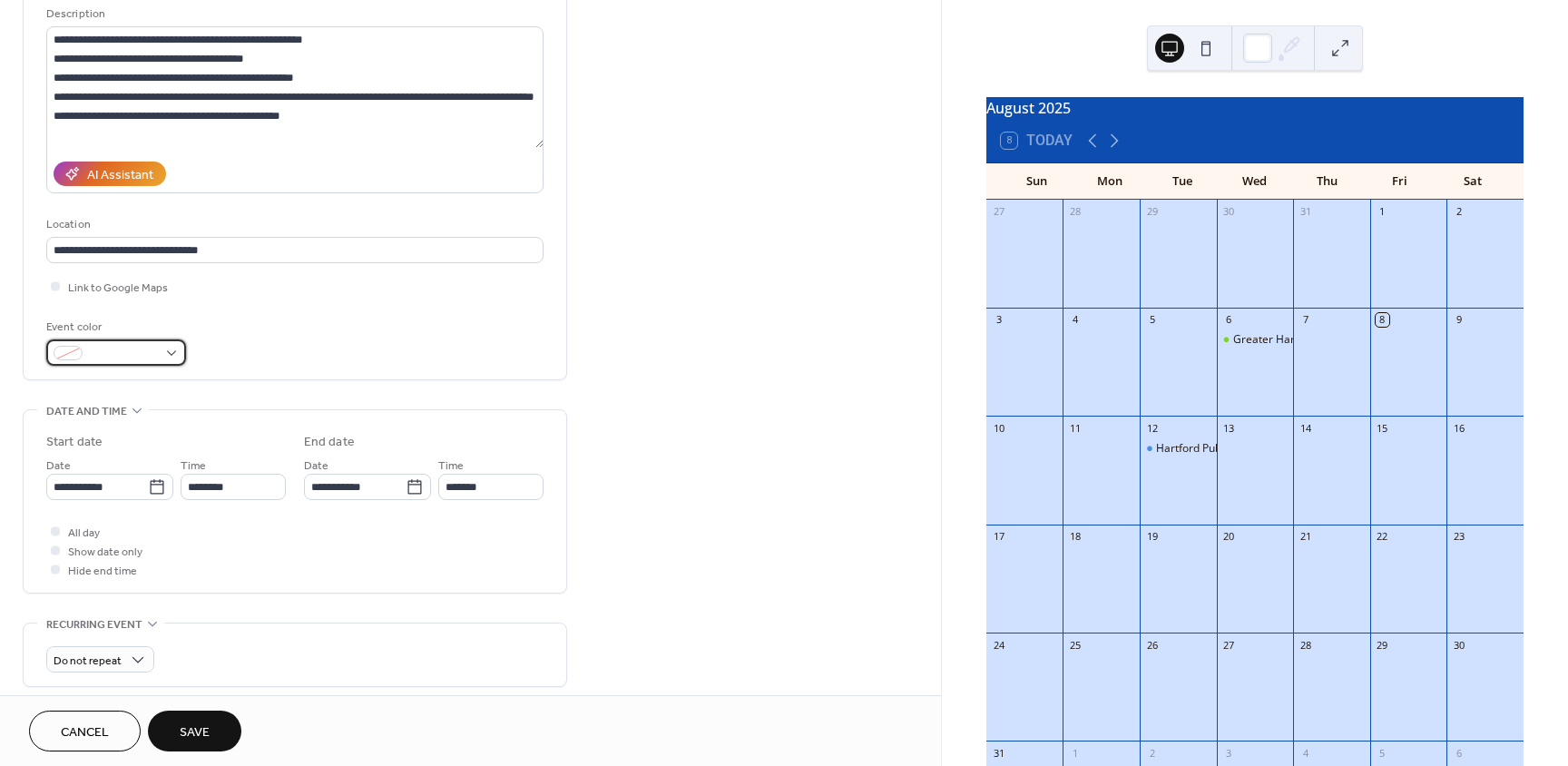 click at bounding box center (116, 352) 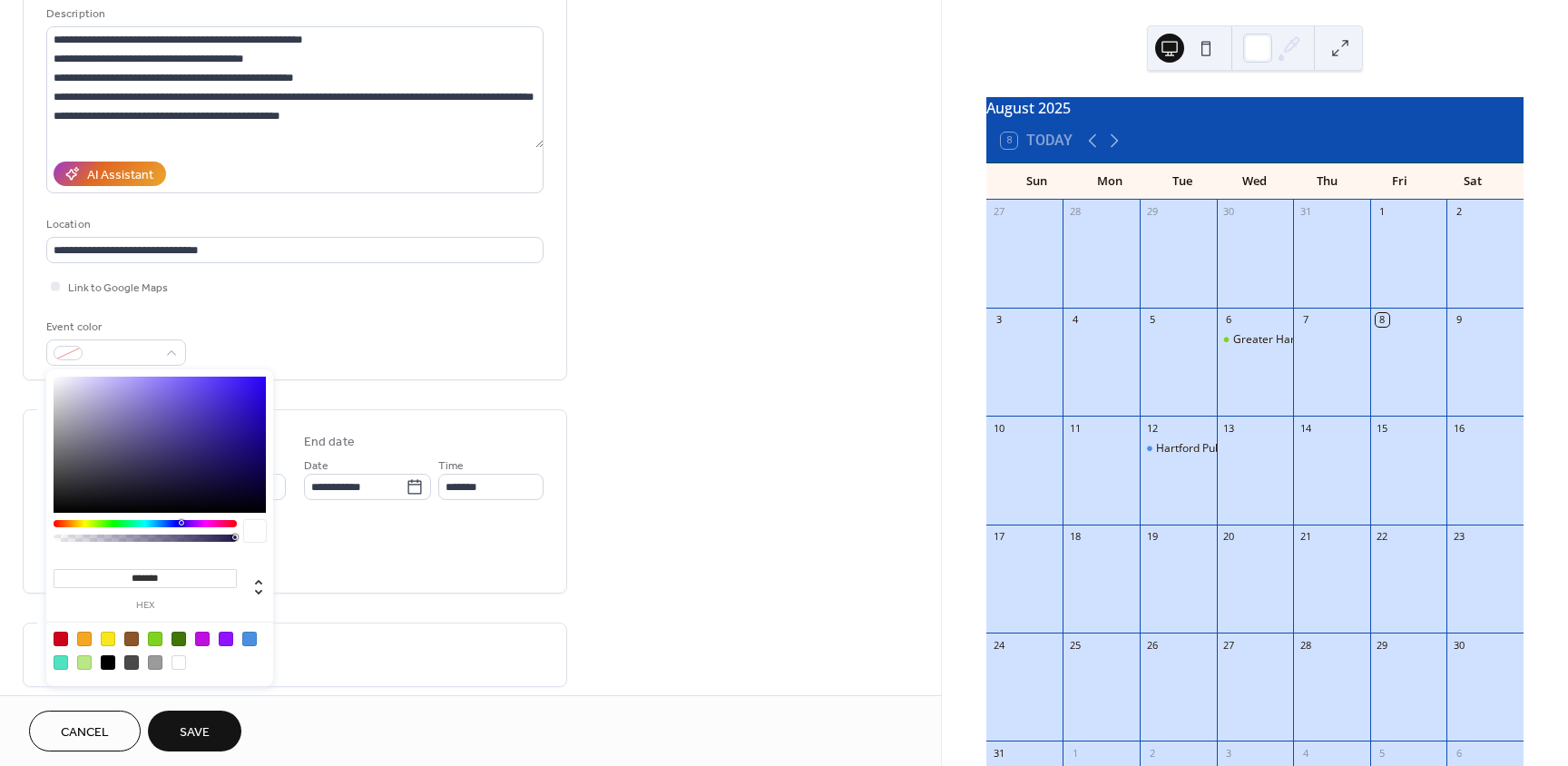 click at bounding box center [84, 639] 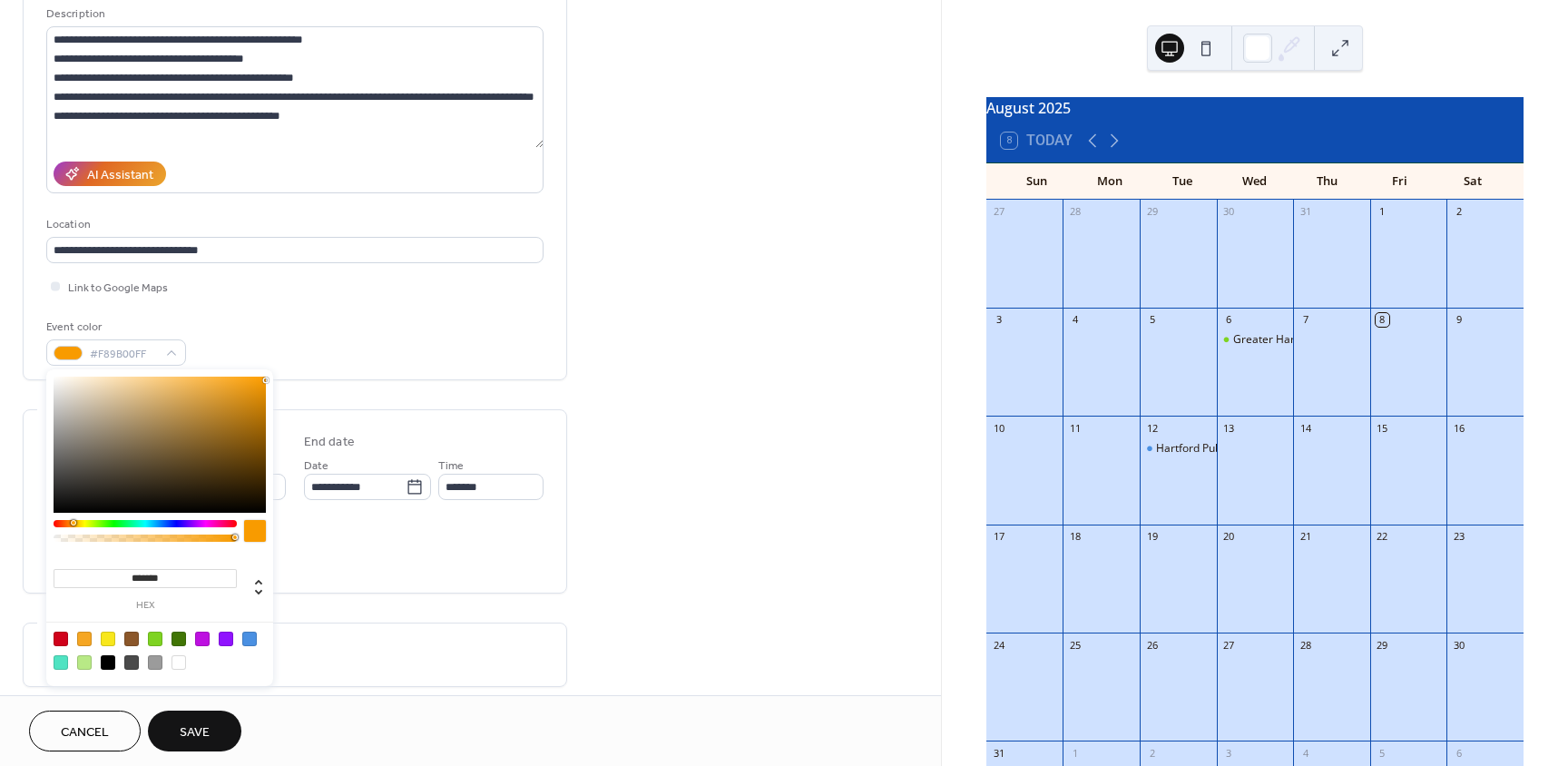 type on "*******" 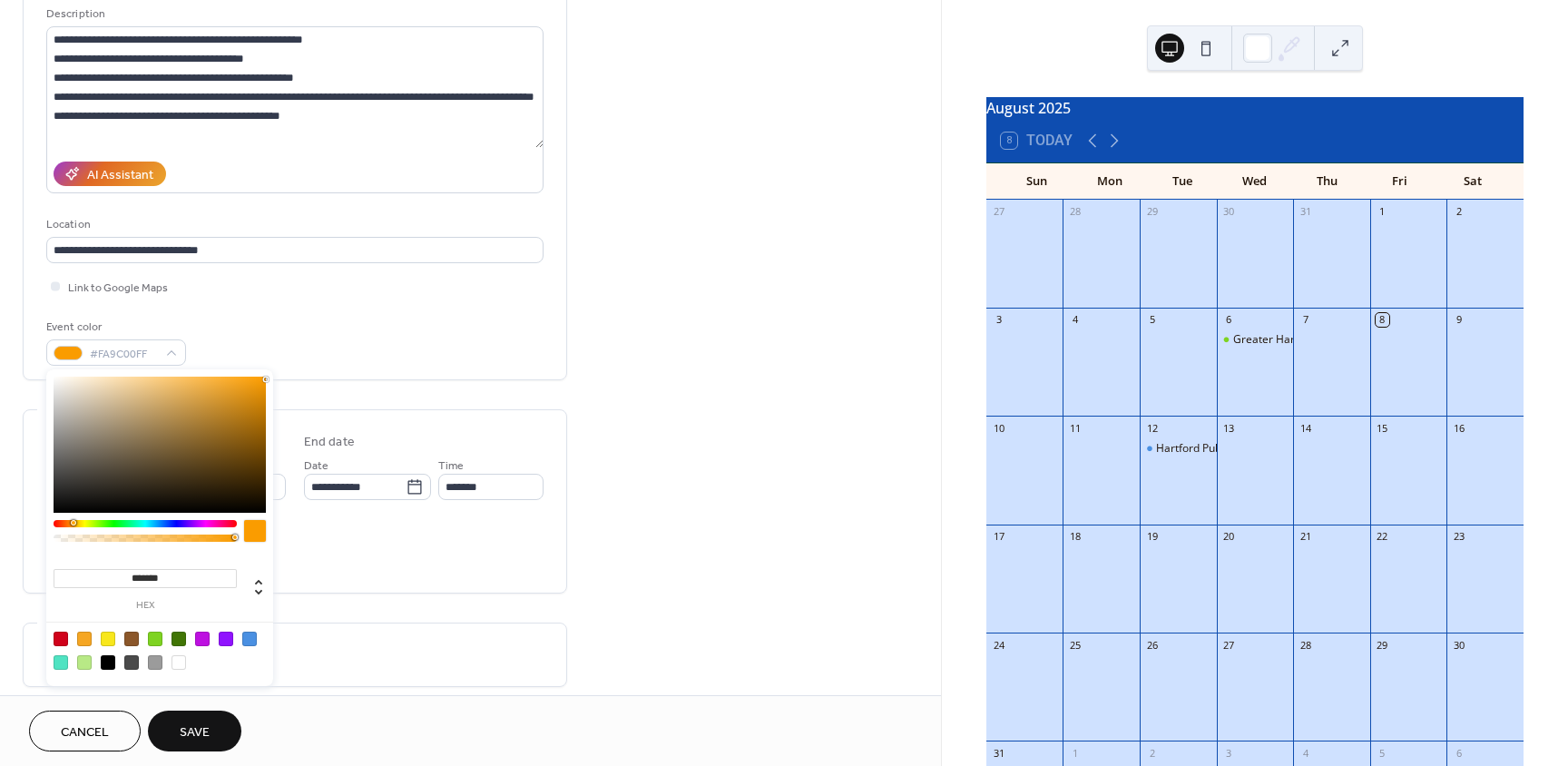 drag, startPoint x: 234, startPoint y: 383, endPoint x: 281, endPoint y: 379, distance: 47.169906 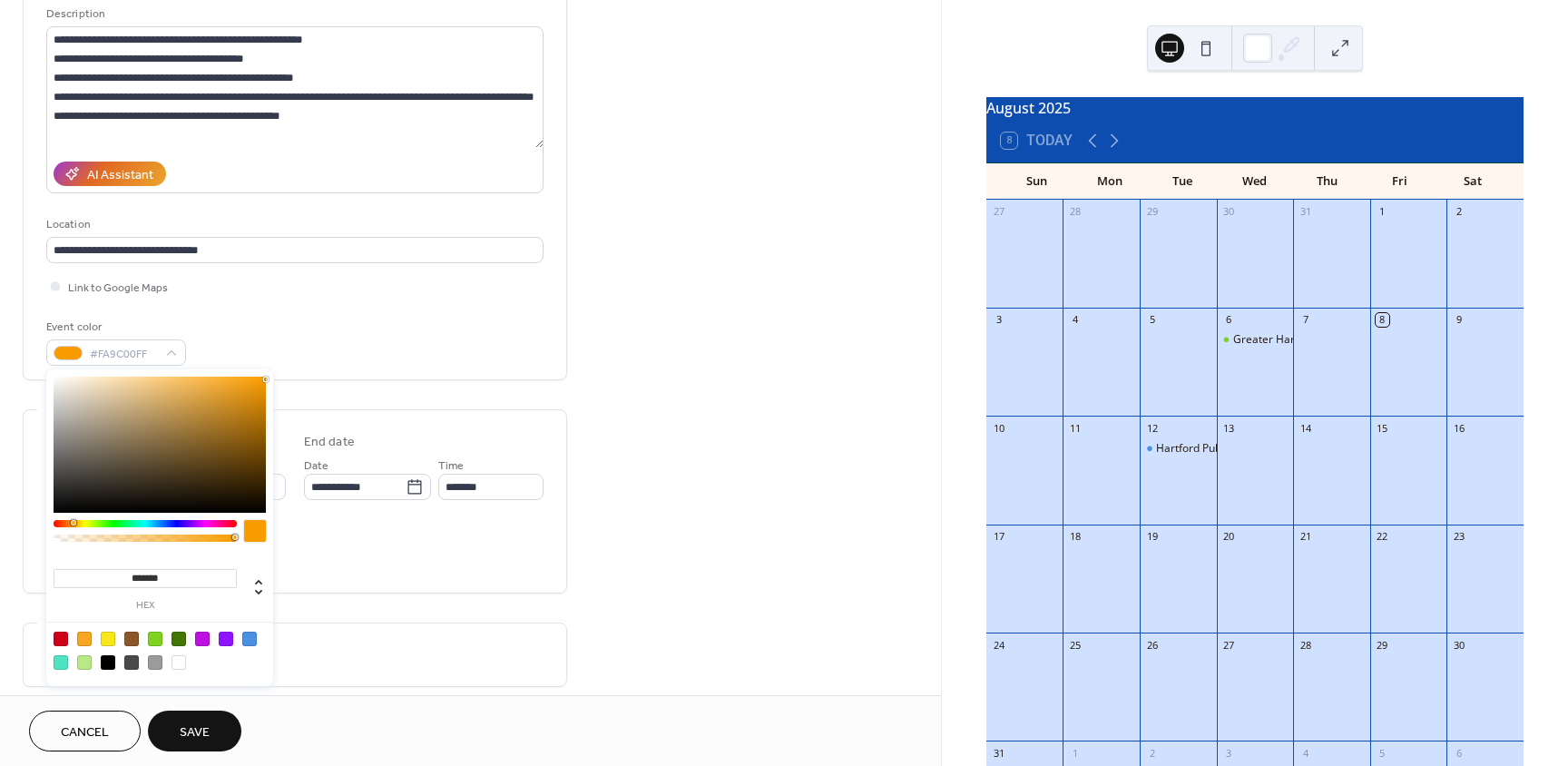 click on "**********" at bounding box center (784, 383) 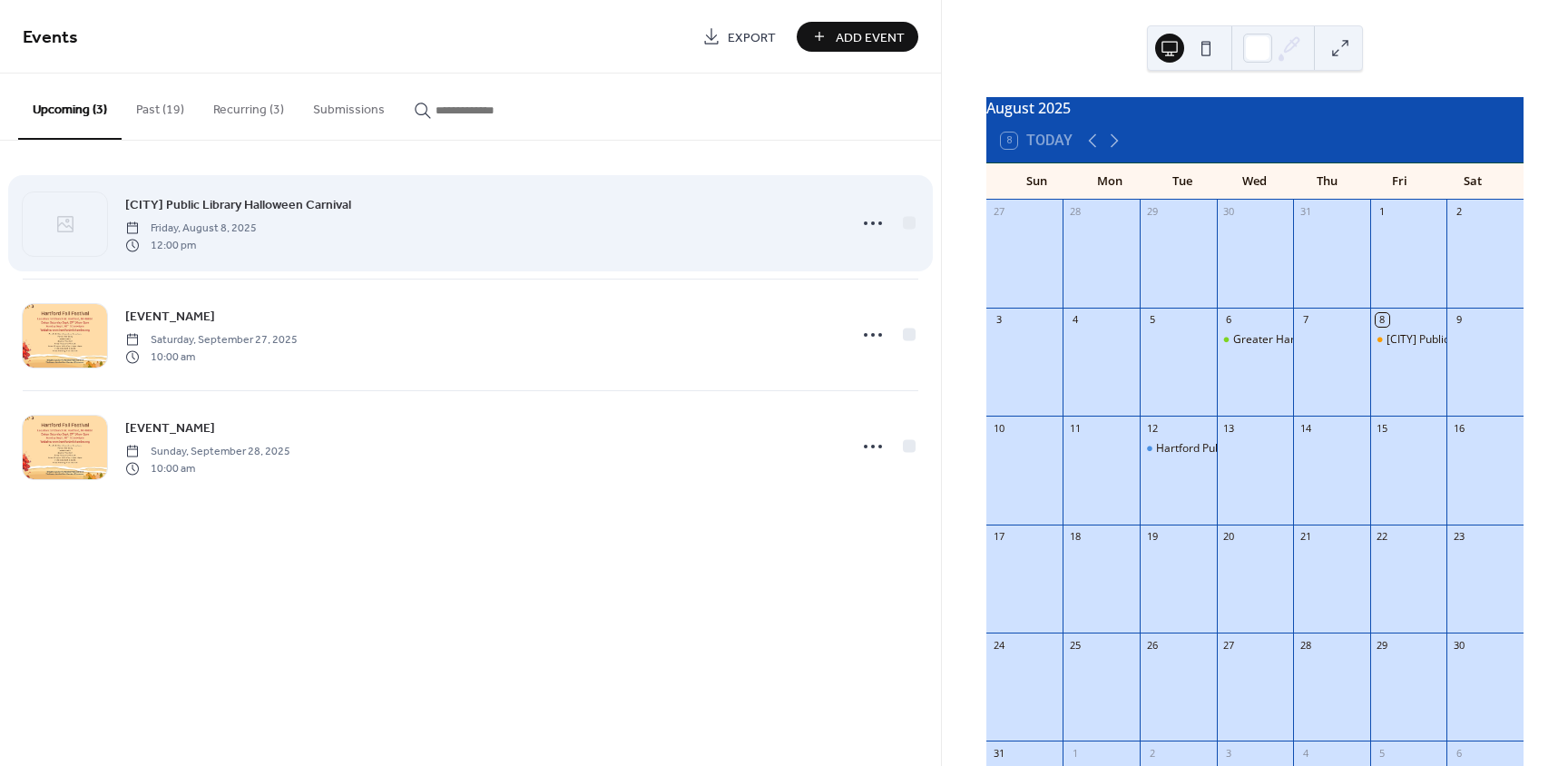 click on "Hartford Public Library Halloween Carnival Friday, August 8, 2025 12:00 pm" at bounding box center [480, 223] 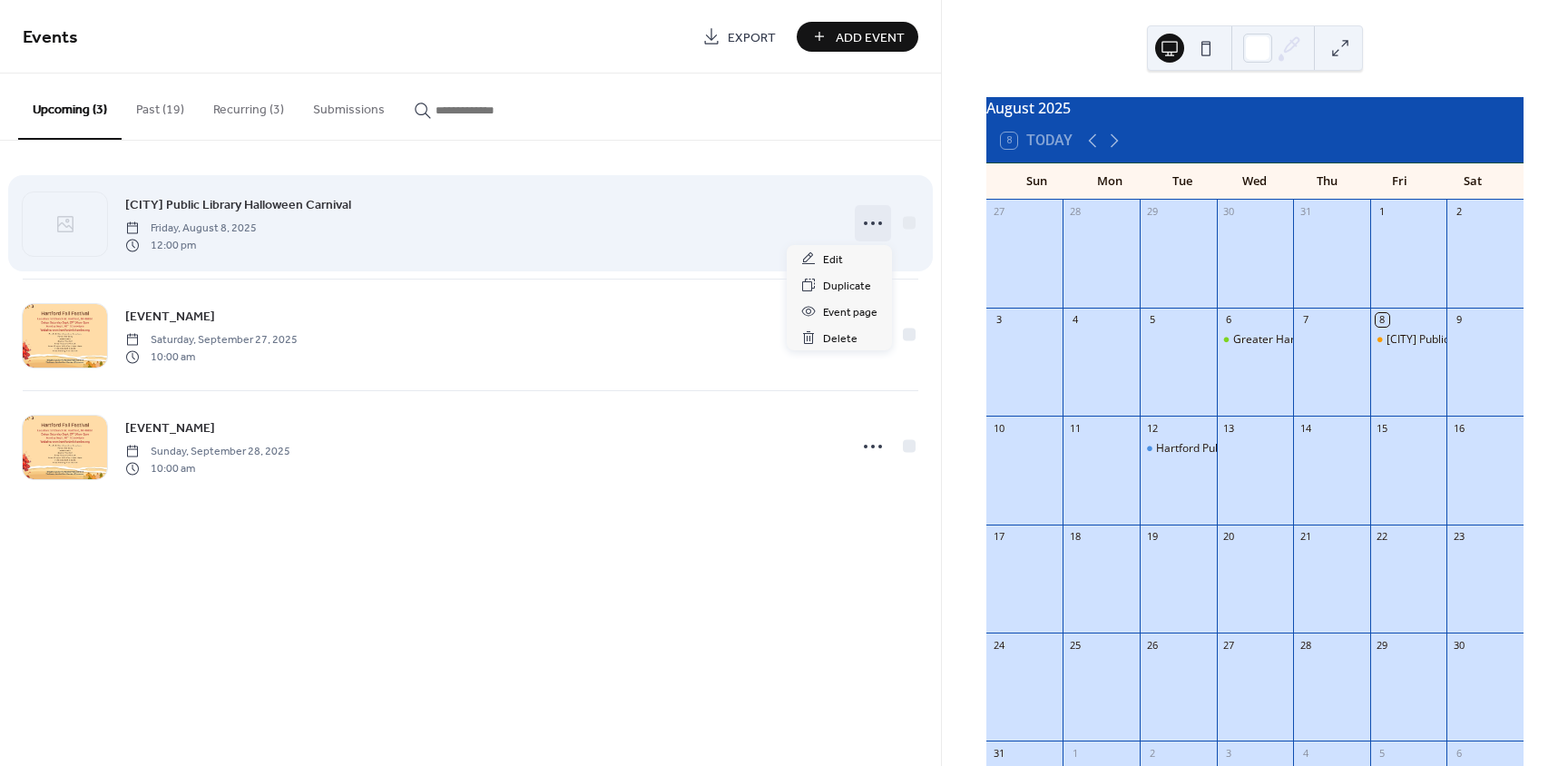 click 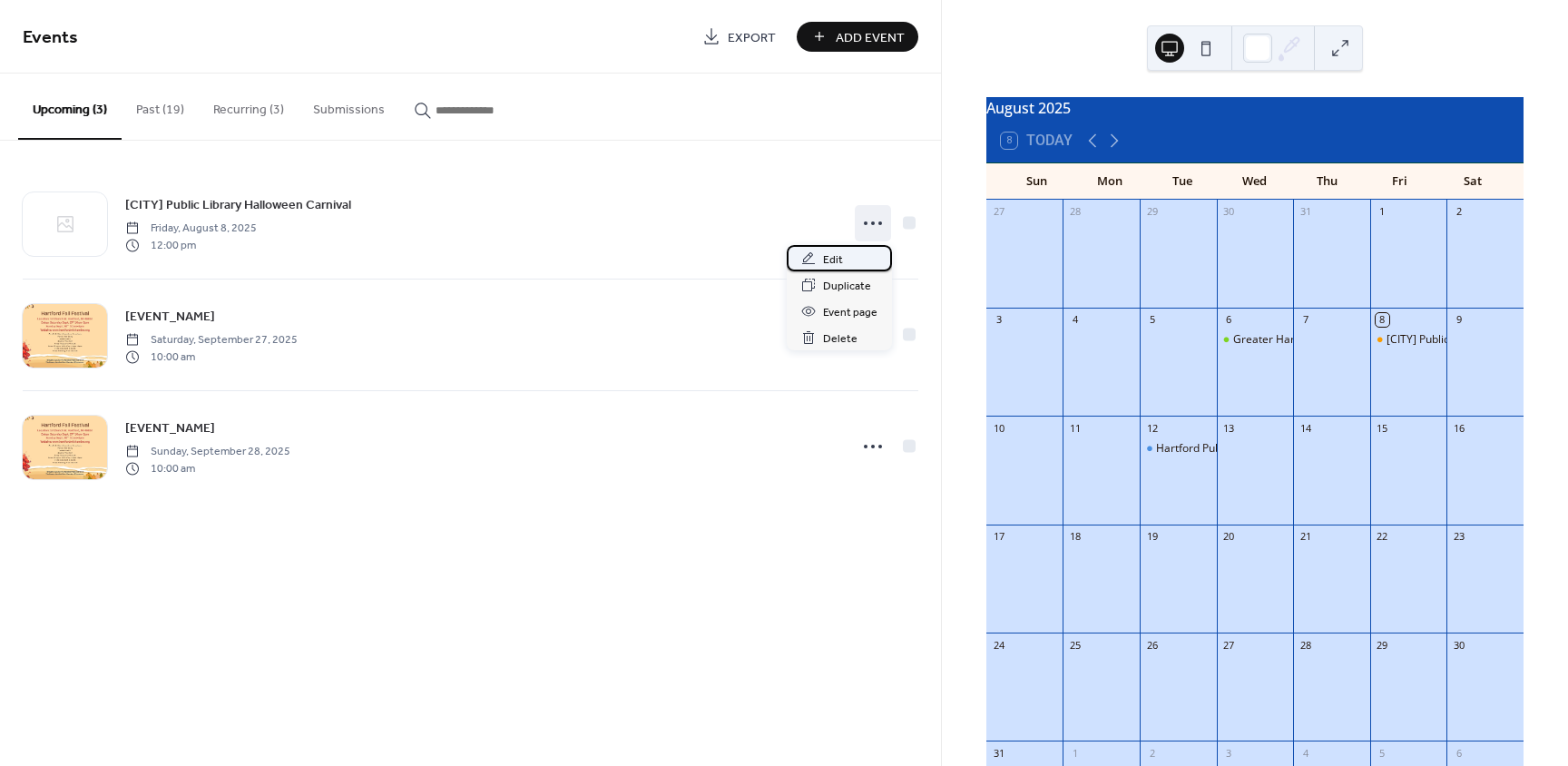 click on "Edit" at bounding box center (833, 260) 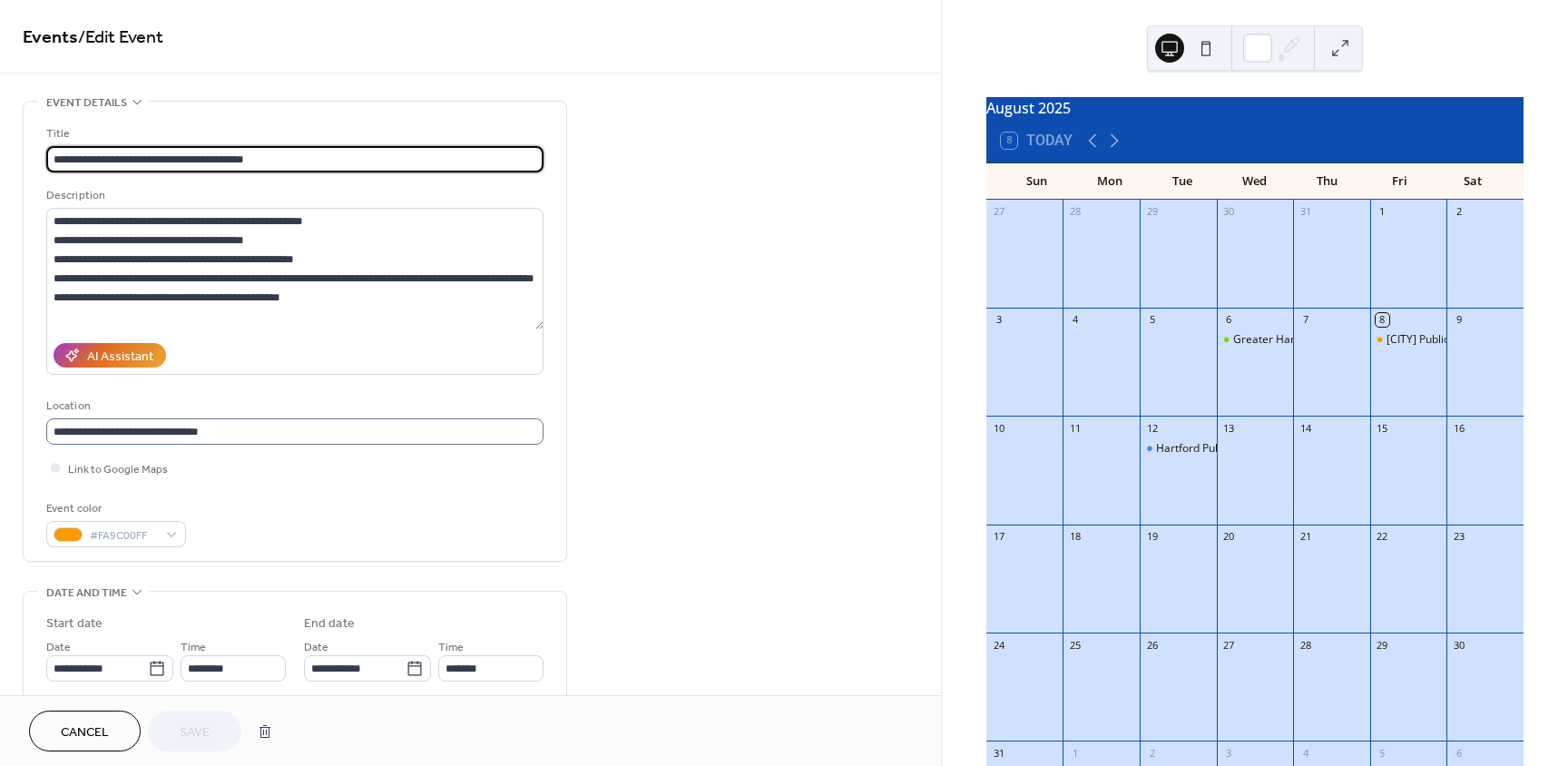 scroll, scrollTop: 1, scrollLeft: 0, axis: vertical 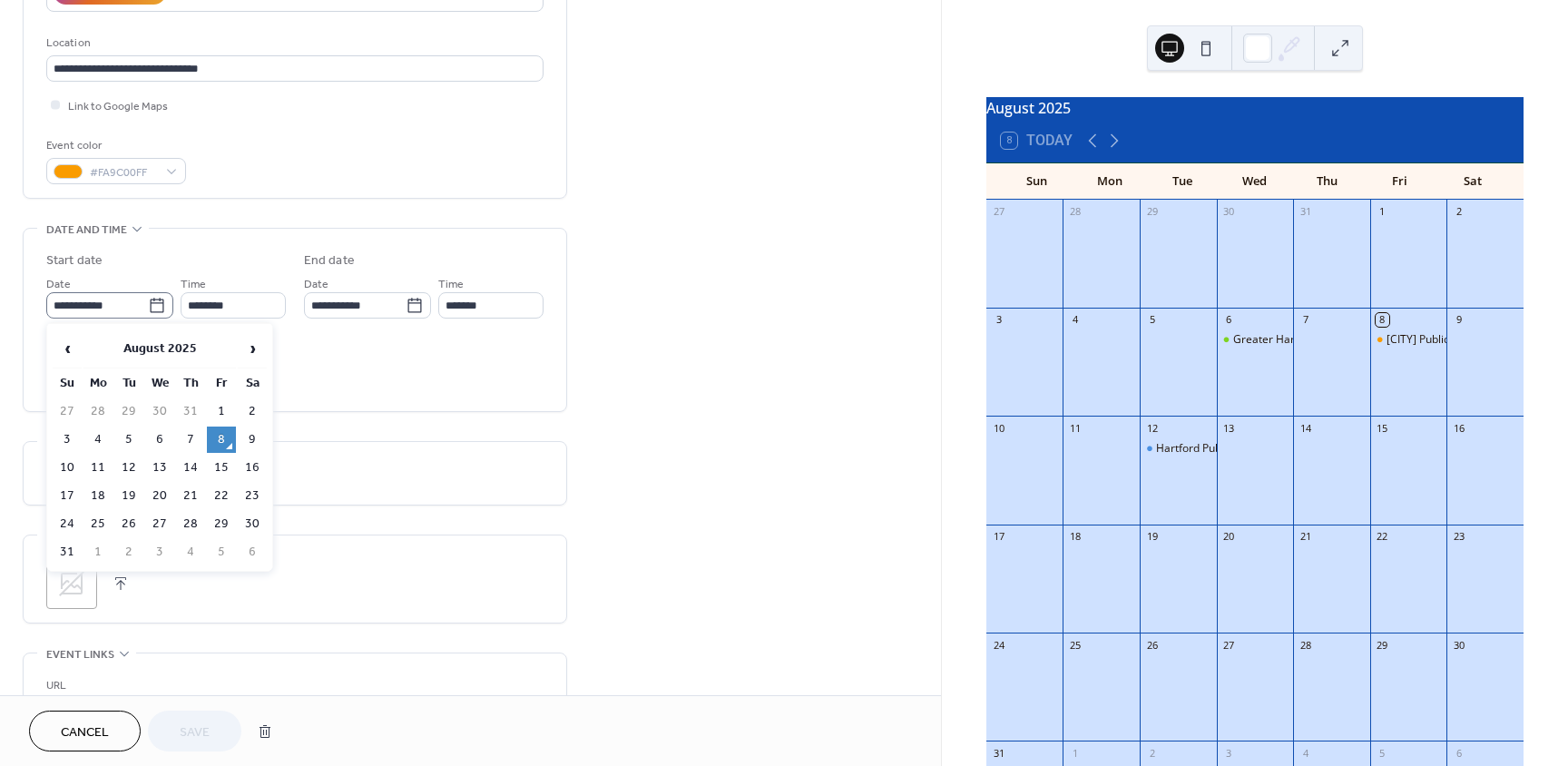 click 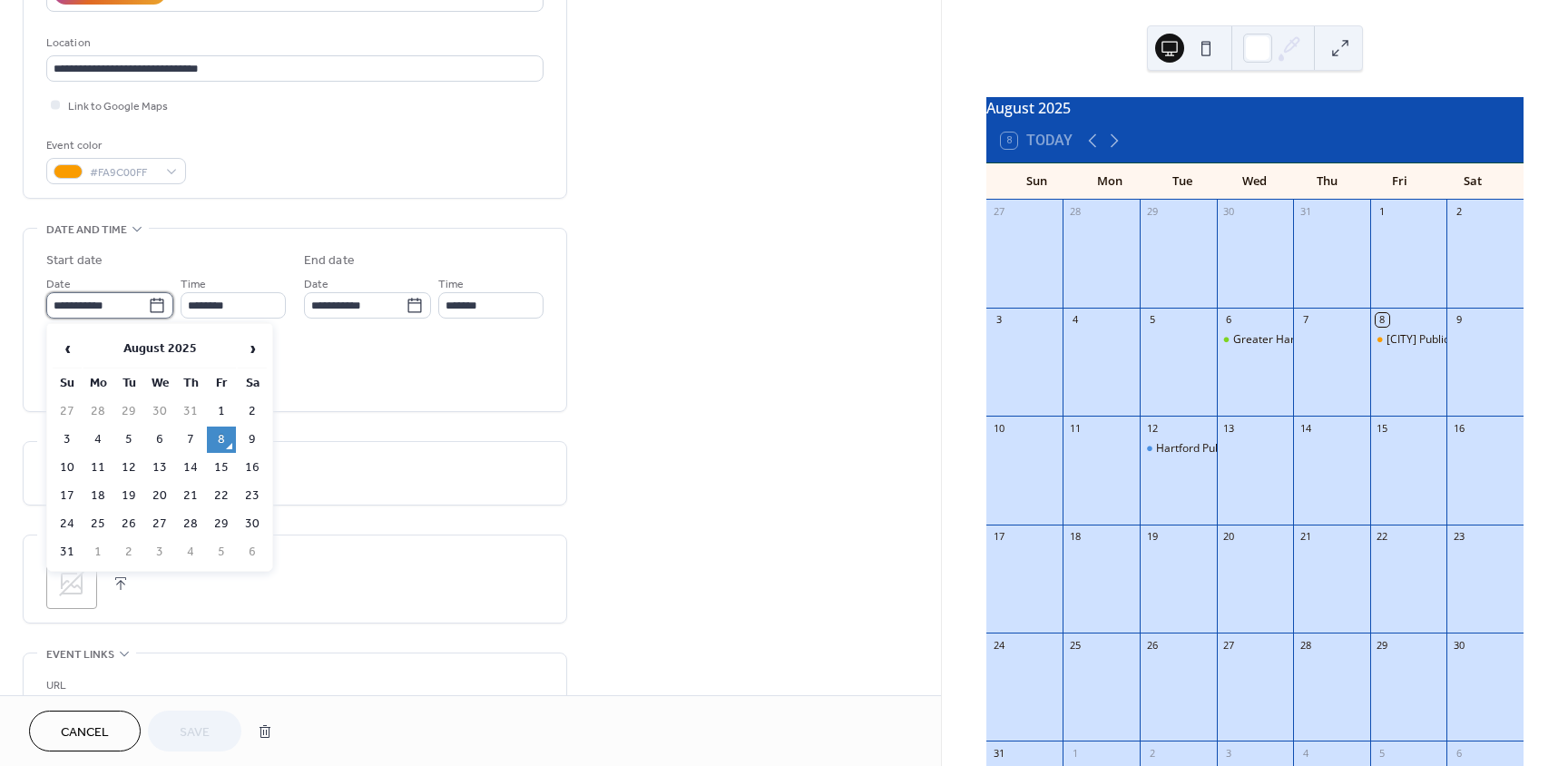 click on "**********" at bounding box center [97, 305] 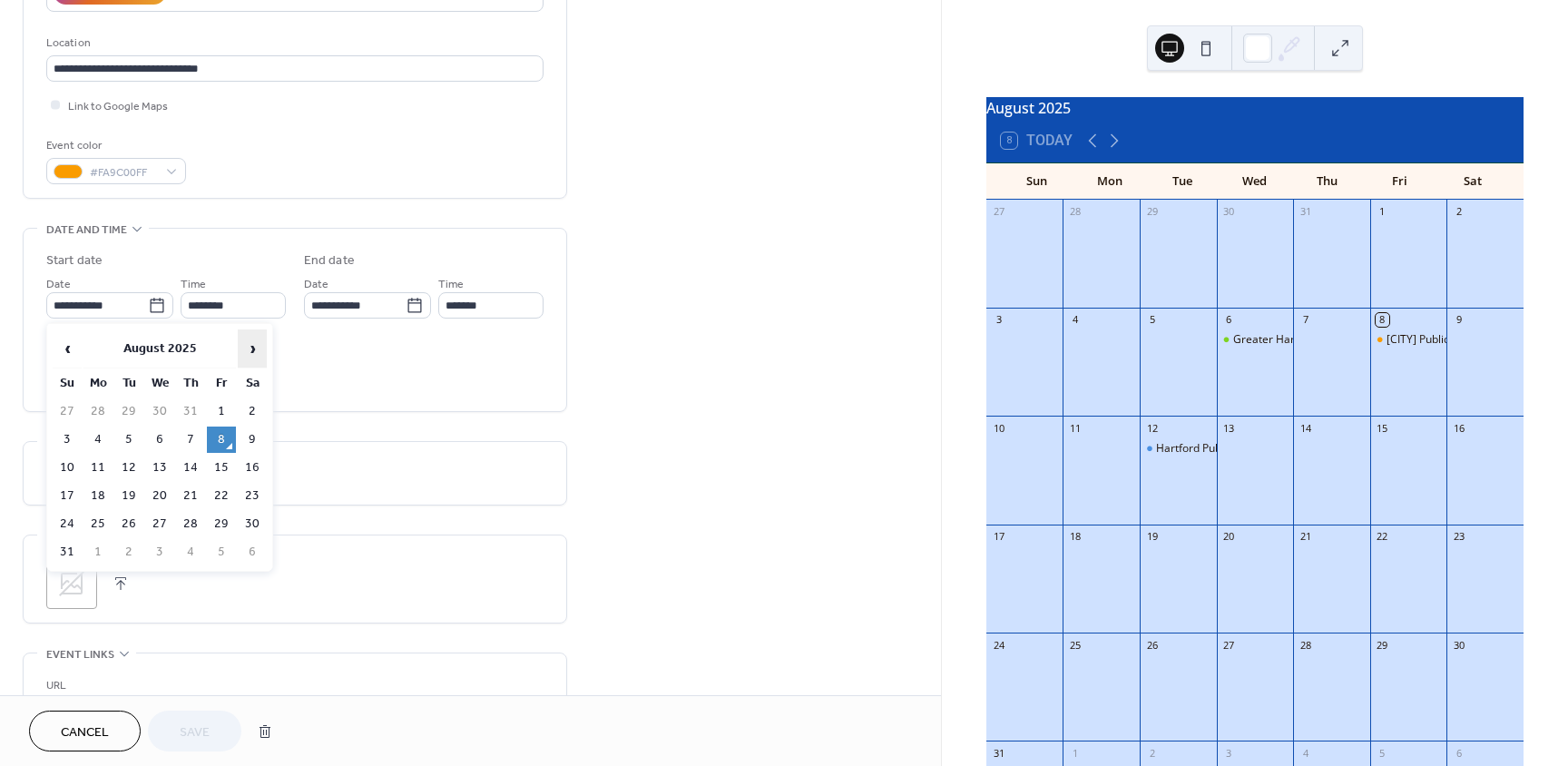 click on "›" at bounding box center (252, 349) 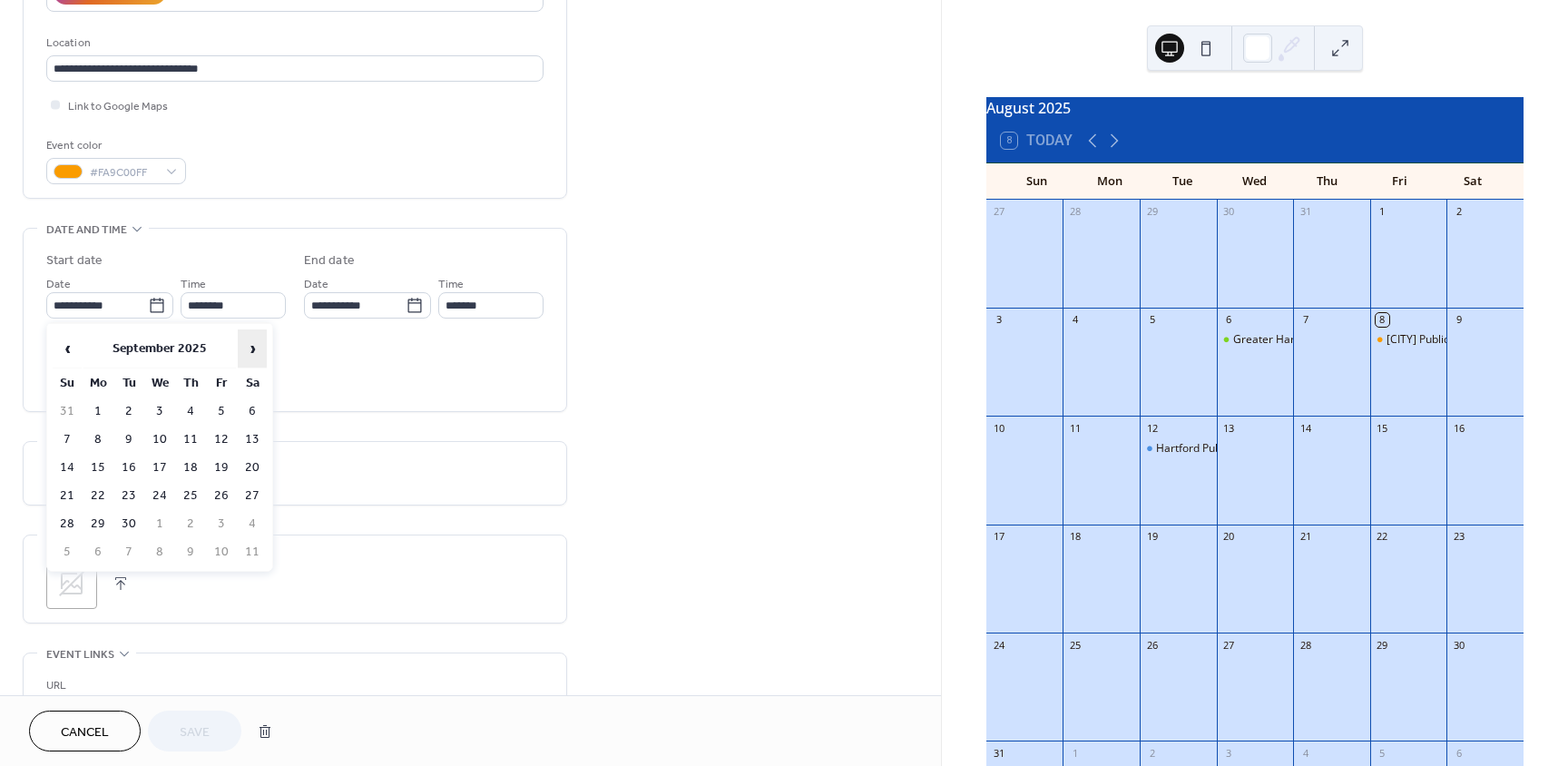 click on "›" at bounding box center (252, 349) 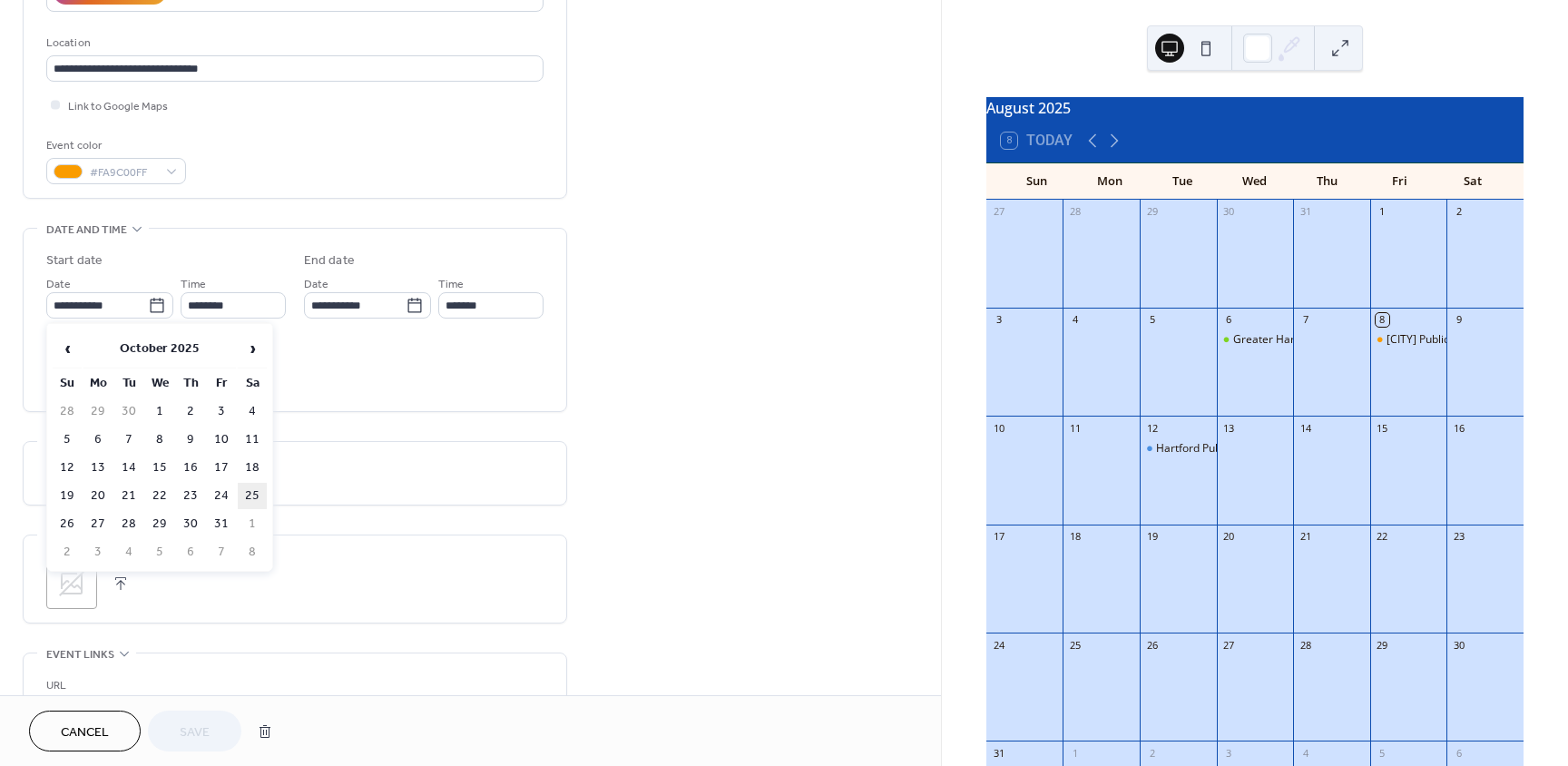 click on "25" at bounding box center [252, 496] 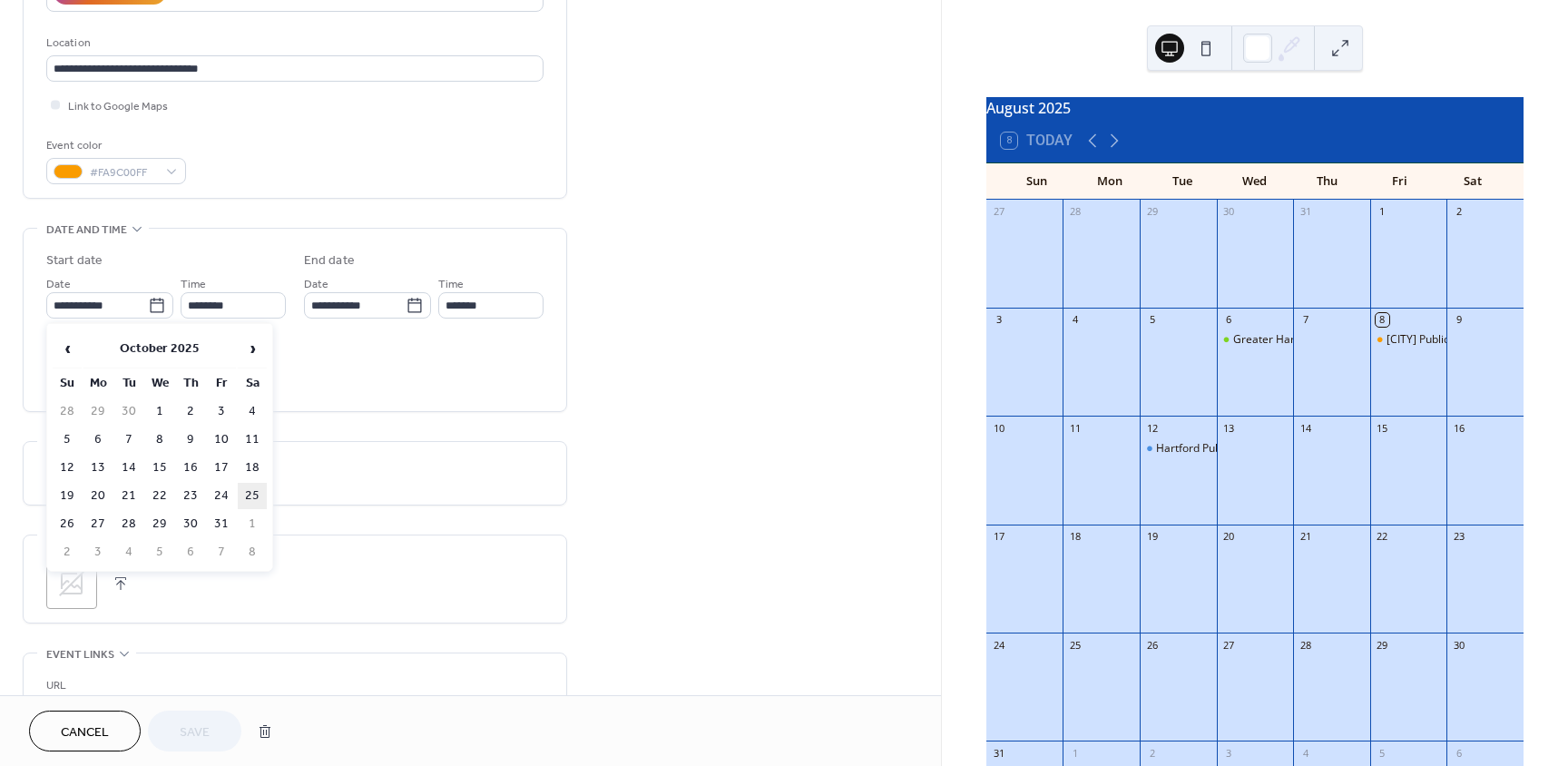 type on "**********" 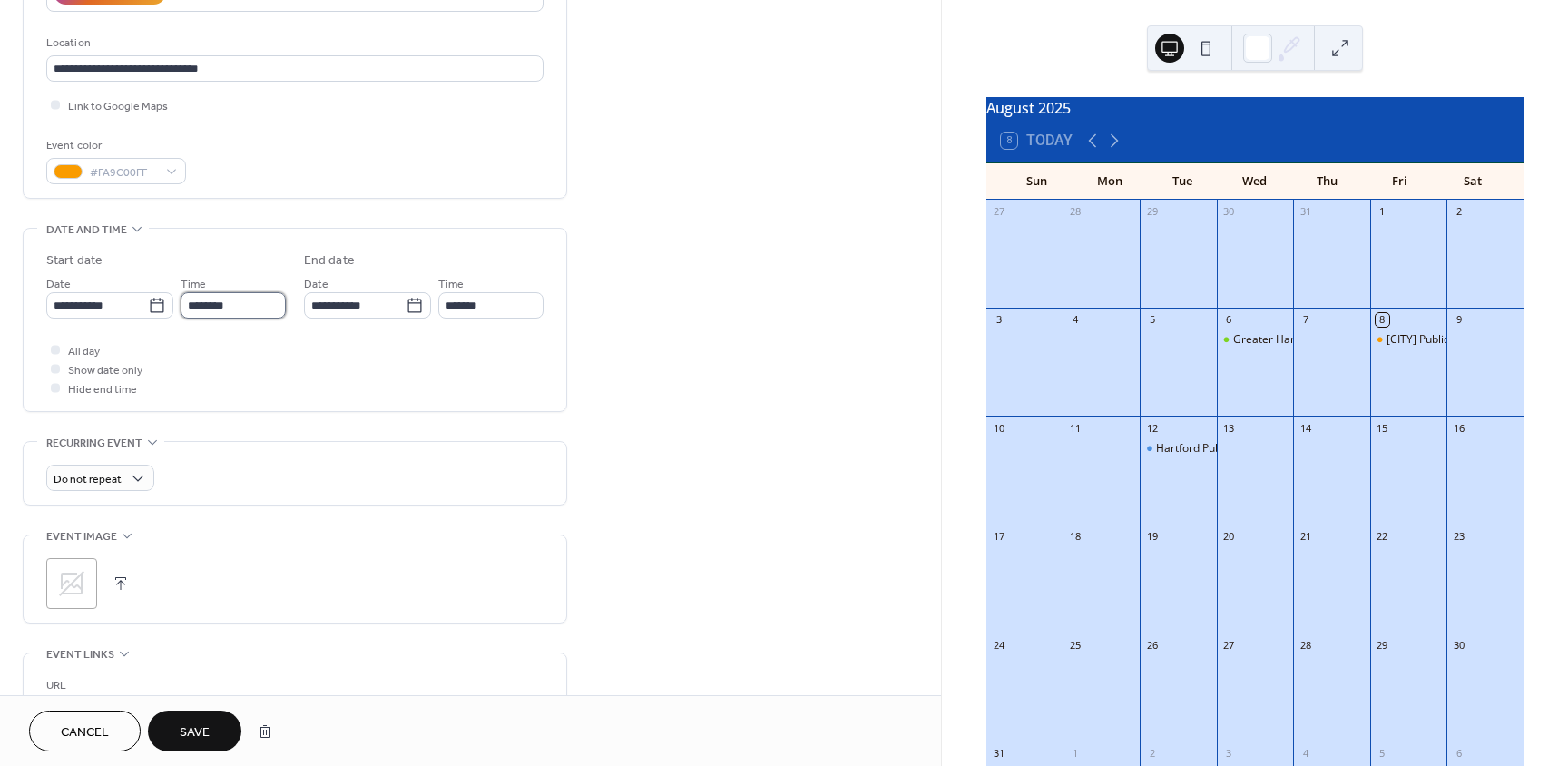 click on "********" at bounding box center [233, 305] 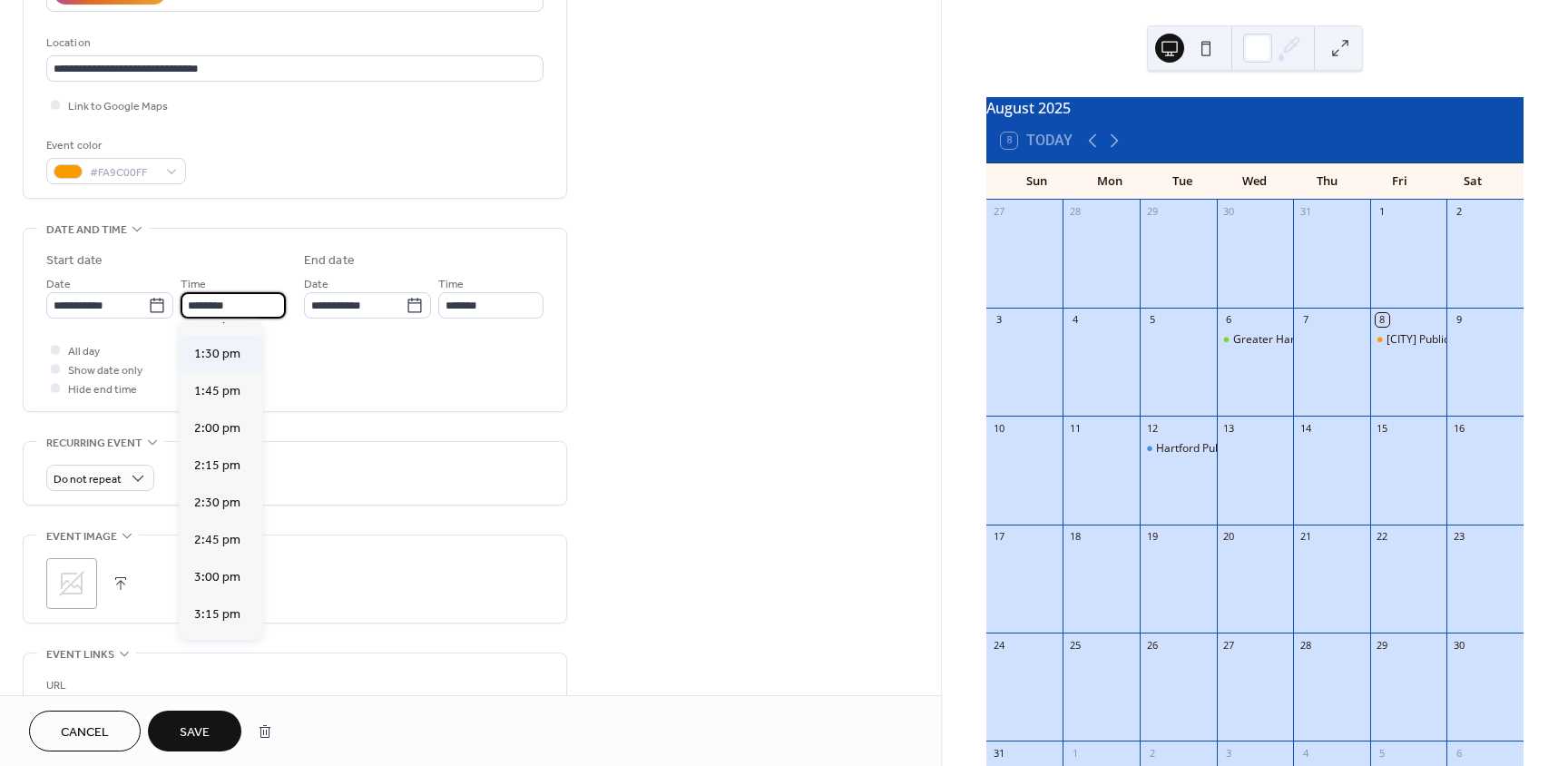 scroll, scrollTop: 2058, scrollLeft: 0, axis: vertical 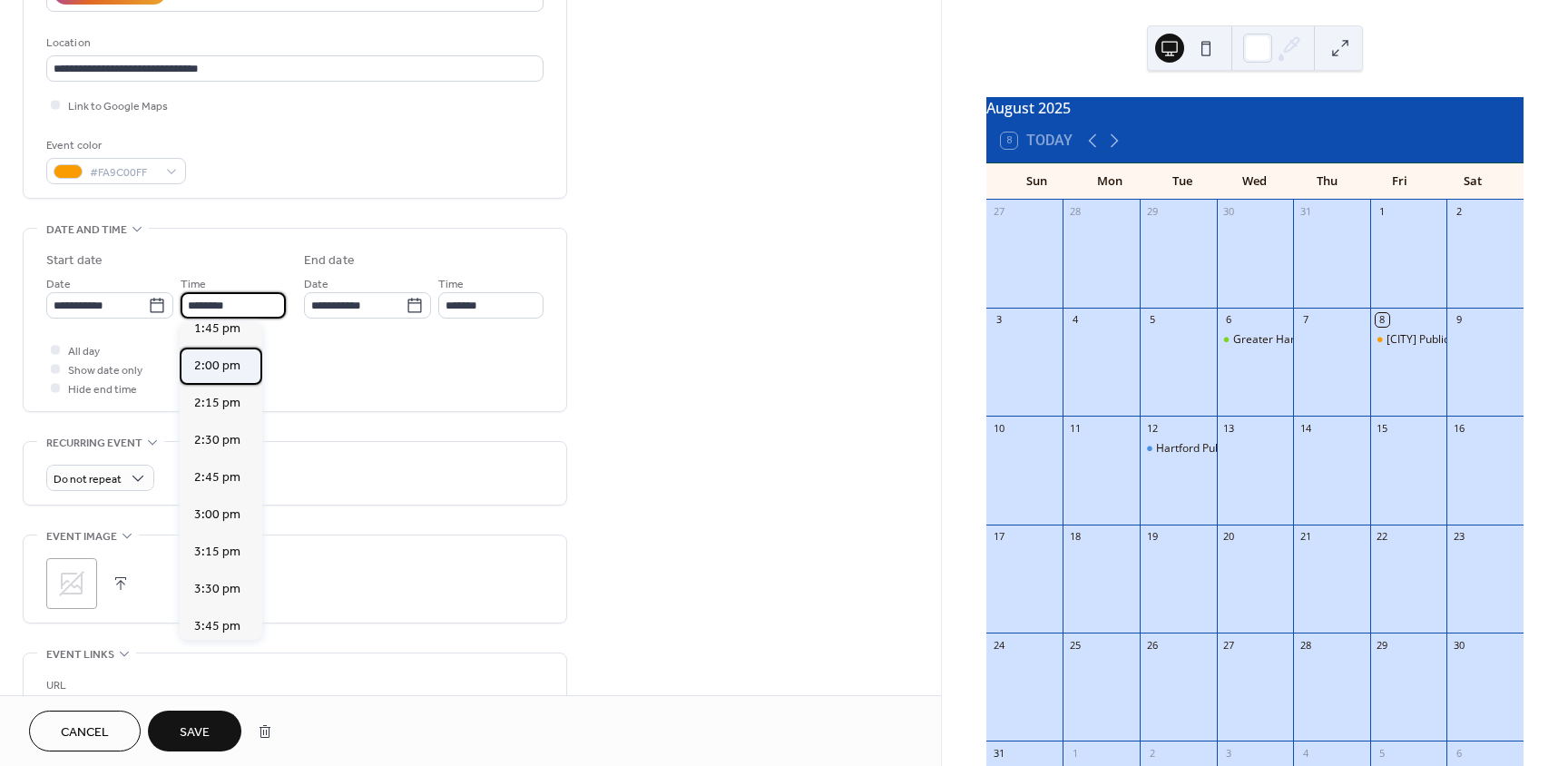 click on "2:00 pm" at bounding box center (217, 366) 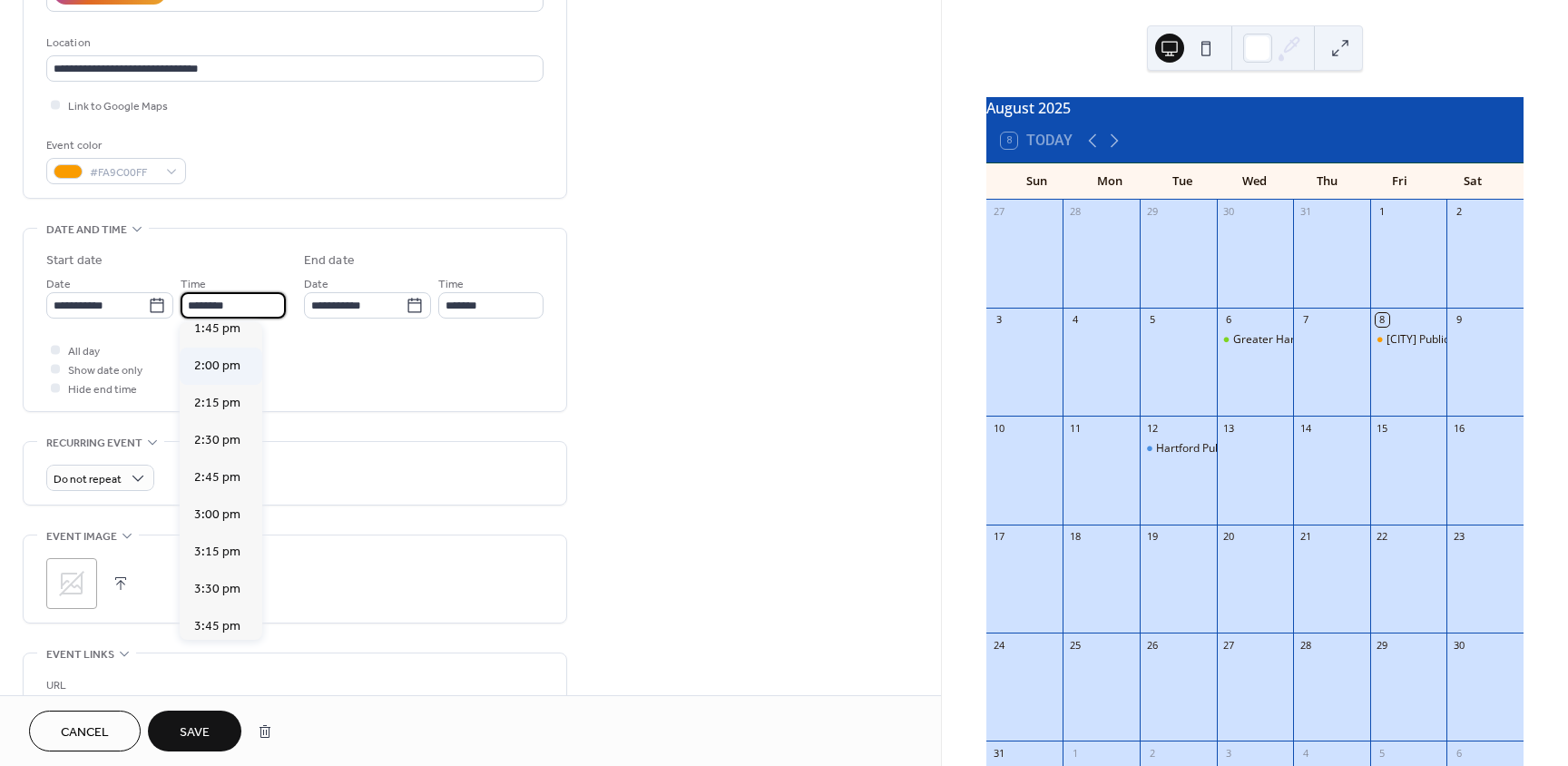 type on "*******" 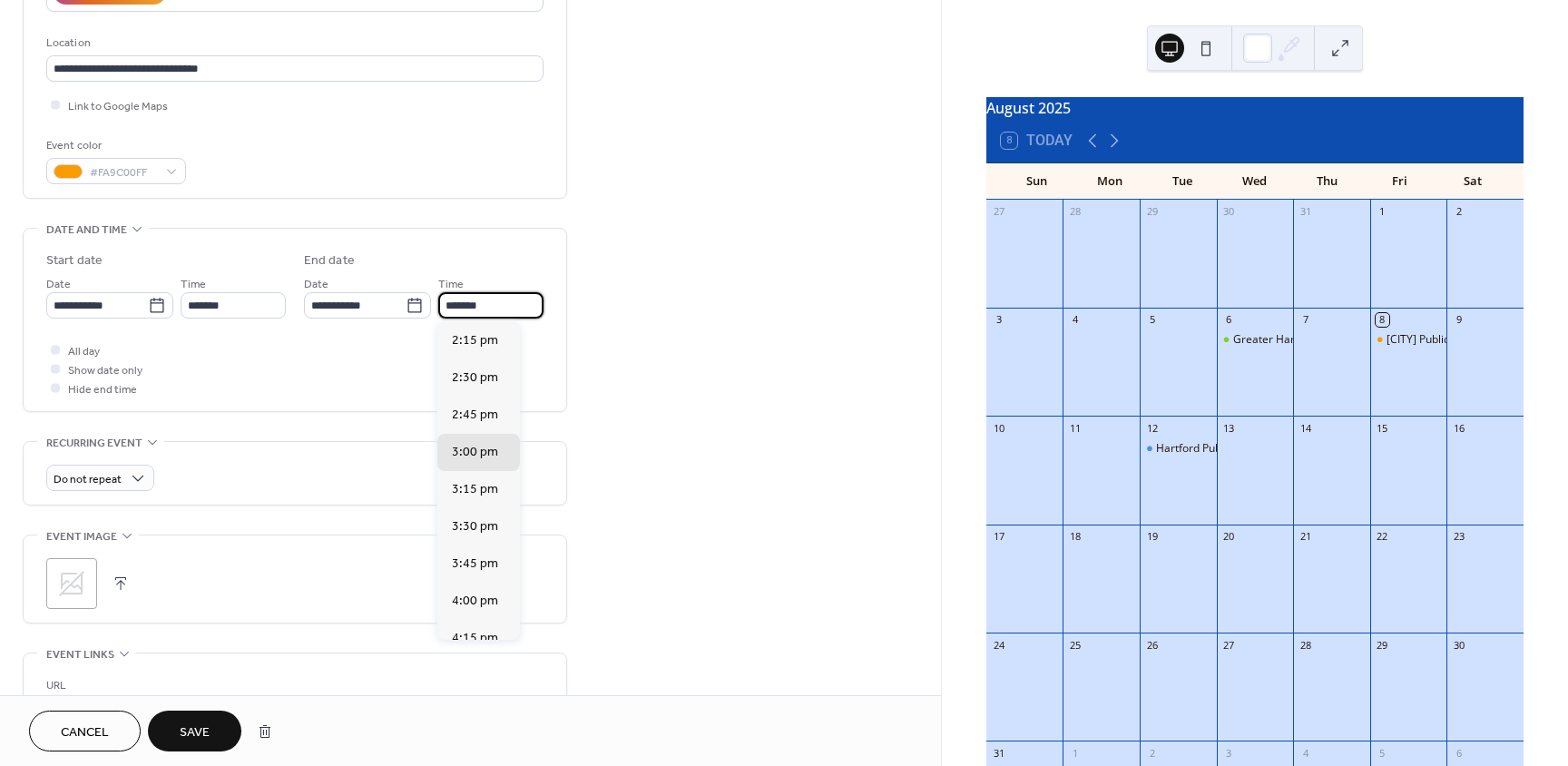 click on "*******" at bounding box center [491, 305] 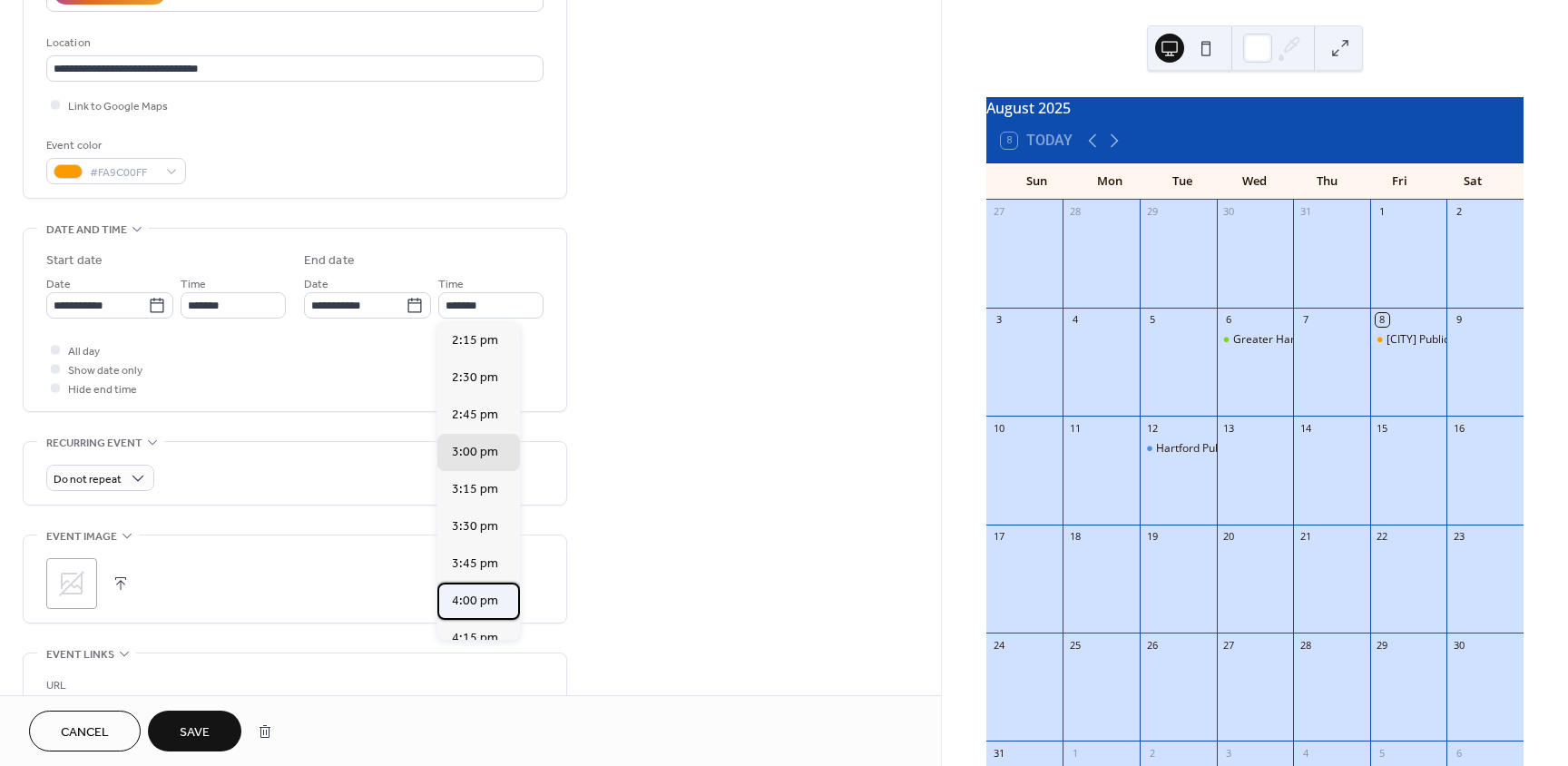 click on "4:00 pm" at bounding box center [475, 601] 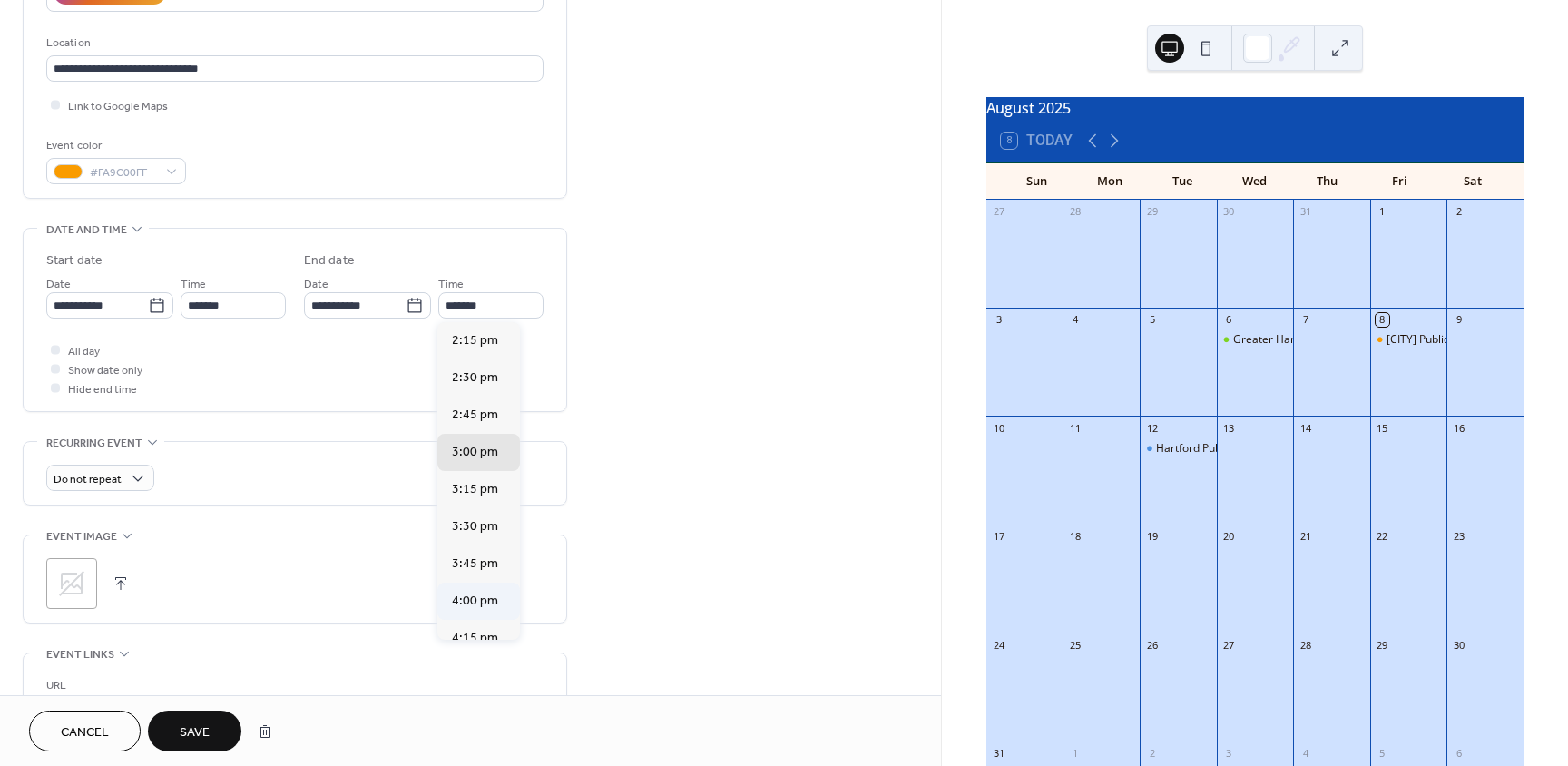 type on "*******" 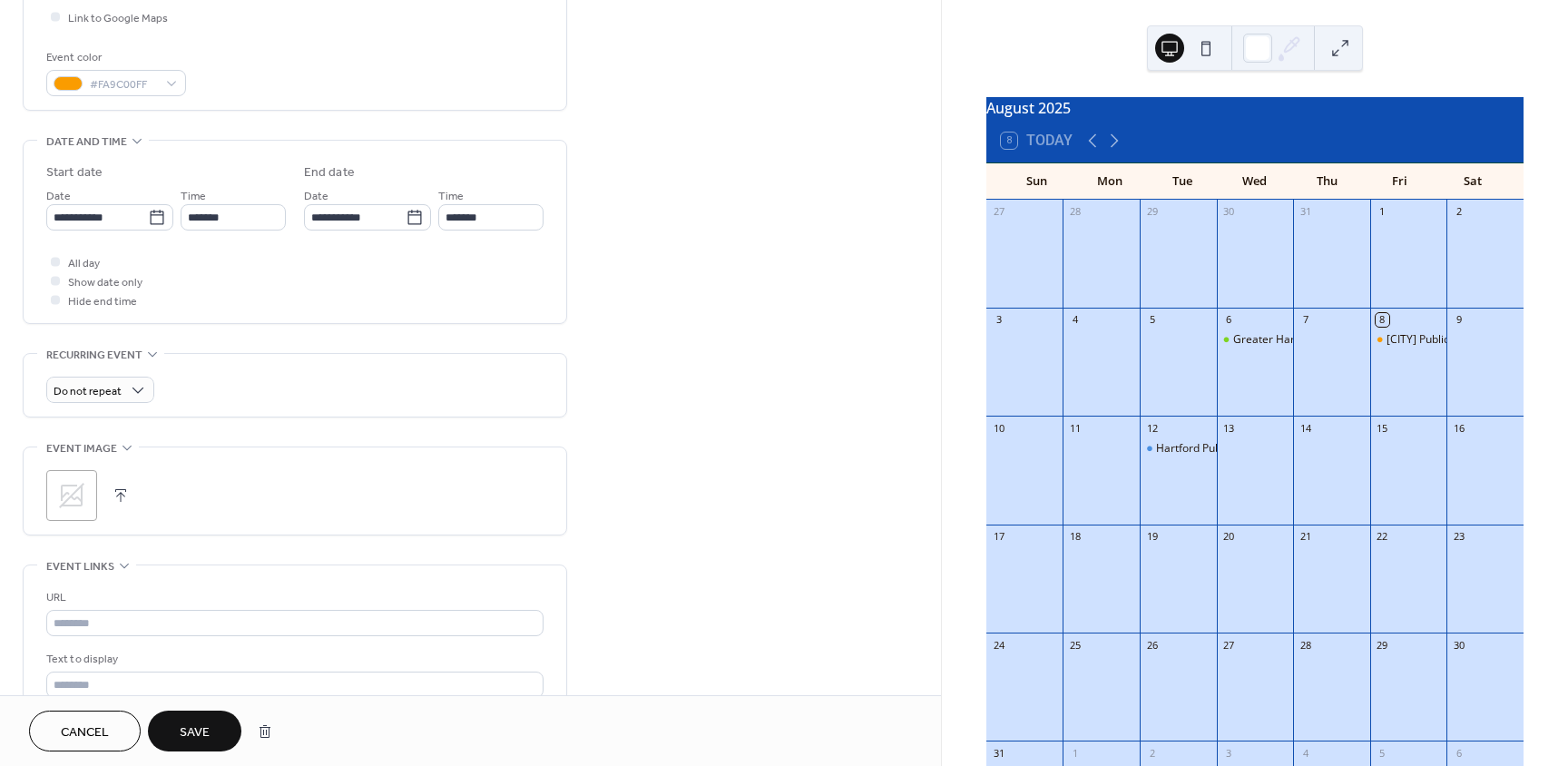 scroll, scrollTop: 454, scrollLeft: 0, axis: vertical 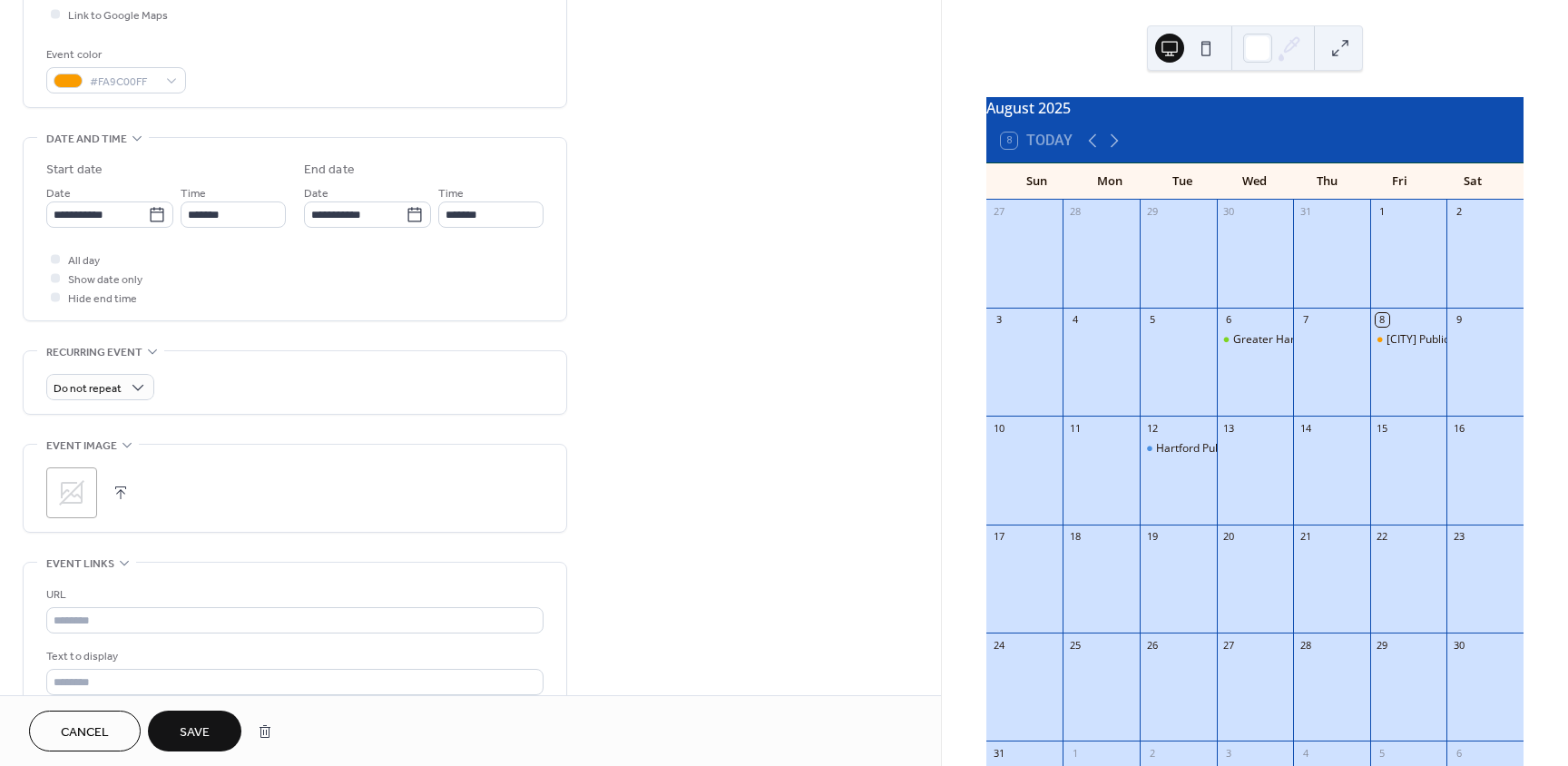 click at bounding box center [121, 493] 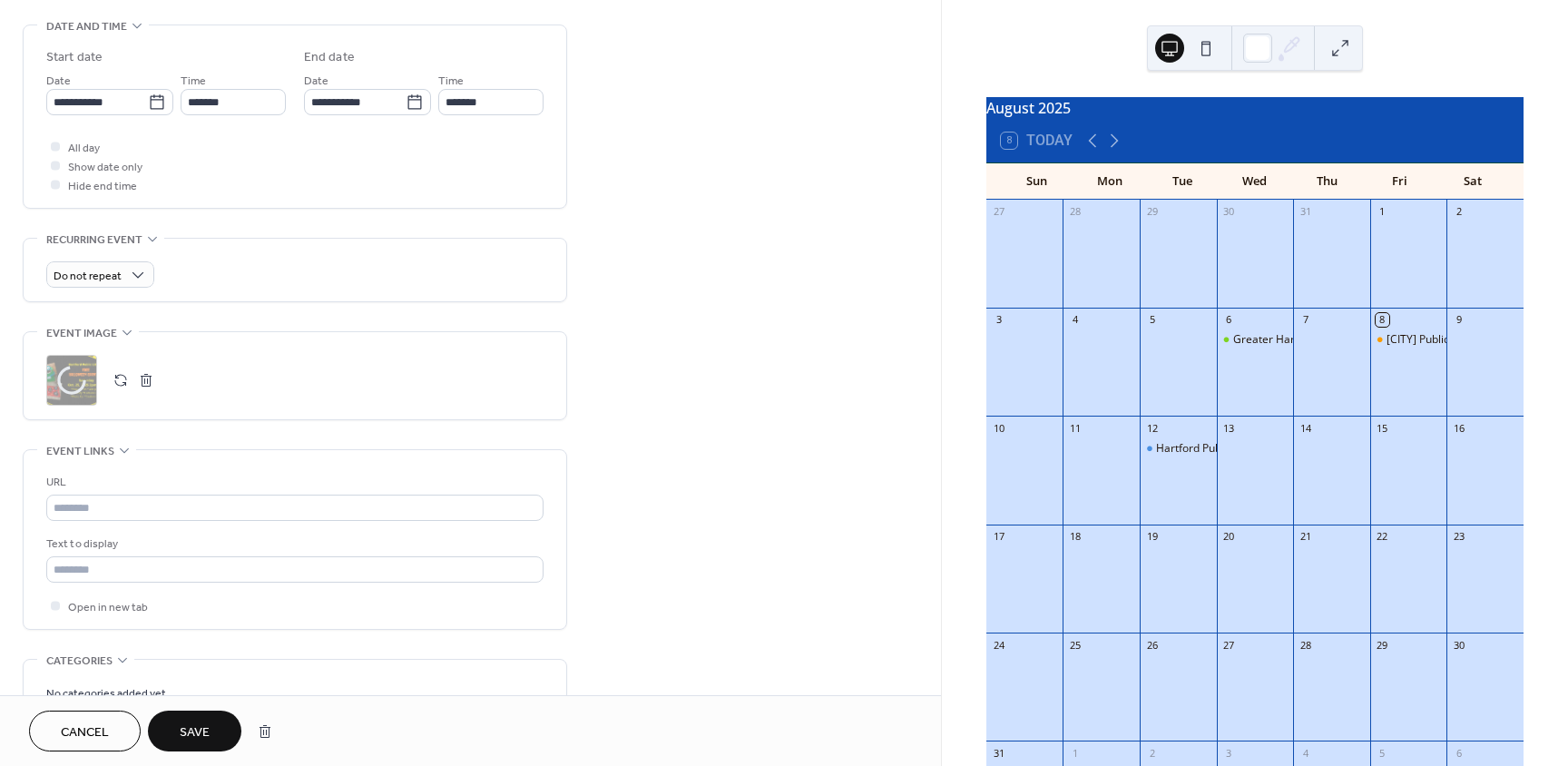 scroll, scrollTop: 635, scrollLeft: 0, axis: vertical 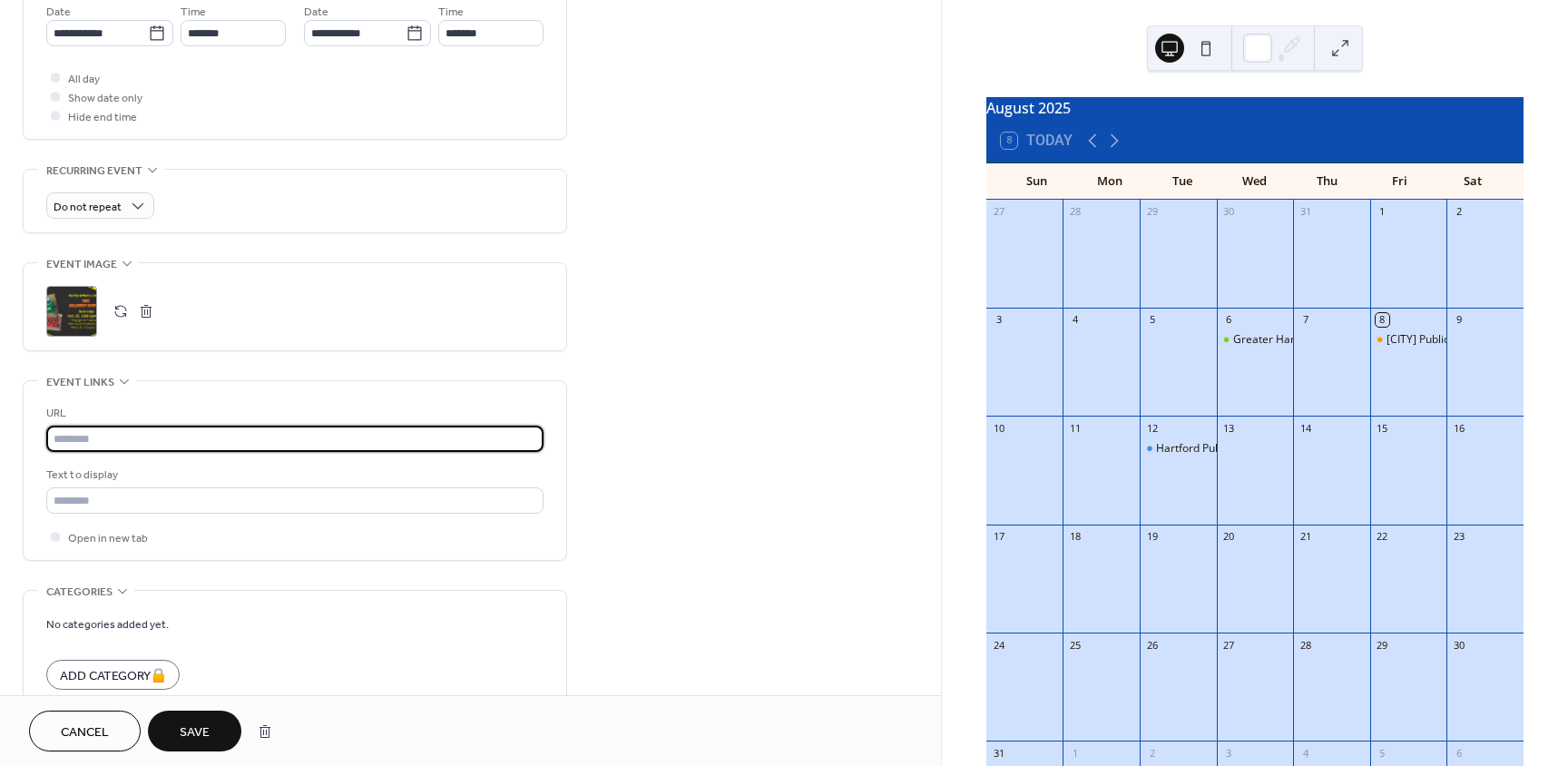 paste on "**********" 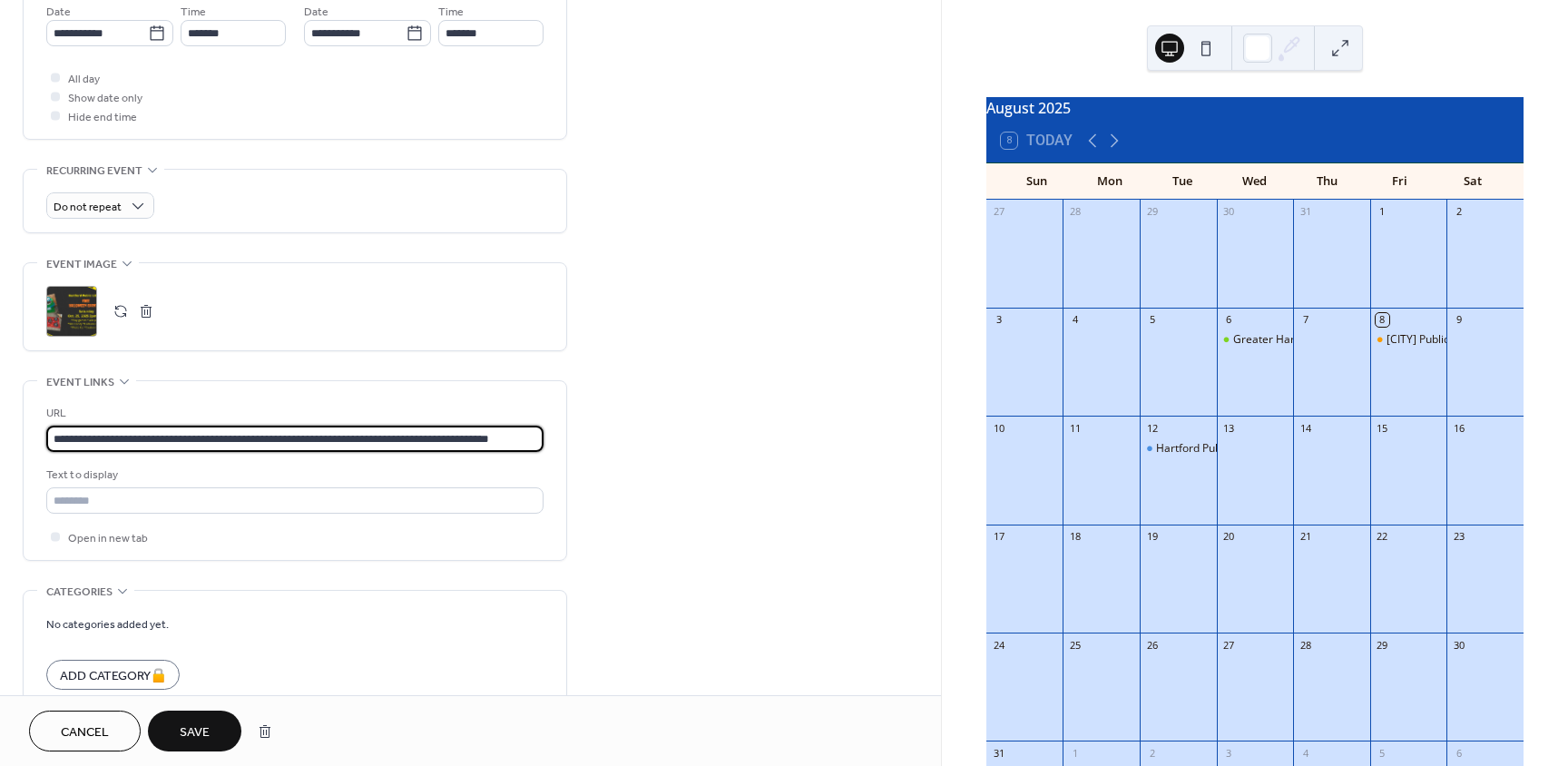 scroll, scrollTop: 0, scrollLeft: 17, axis: horizontal 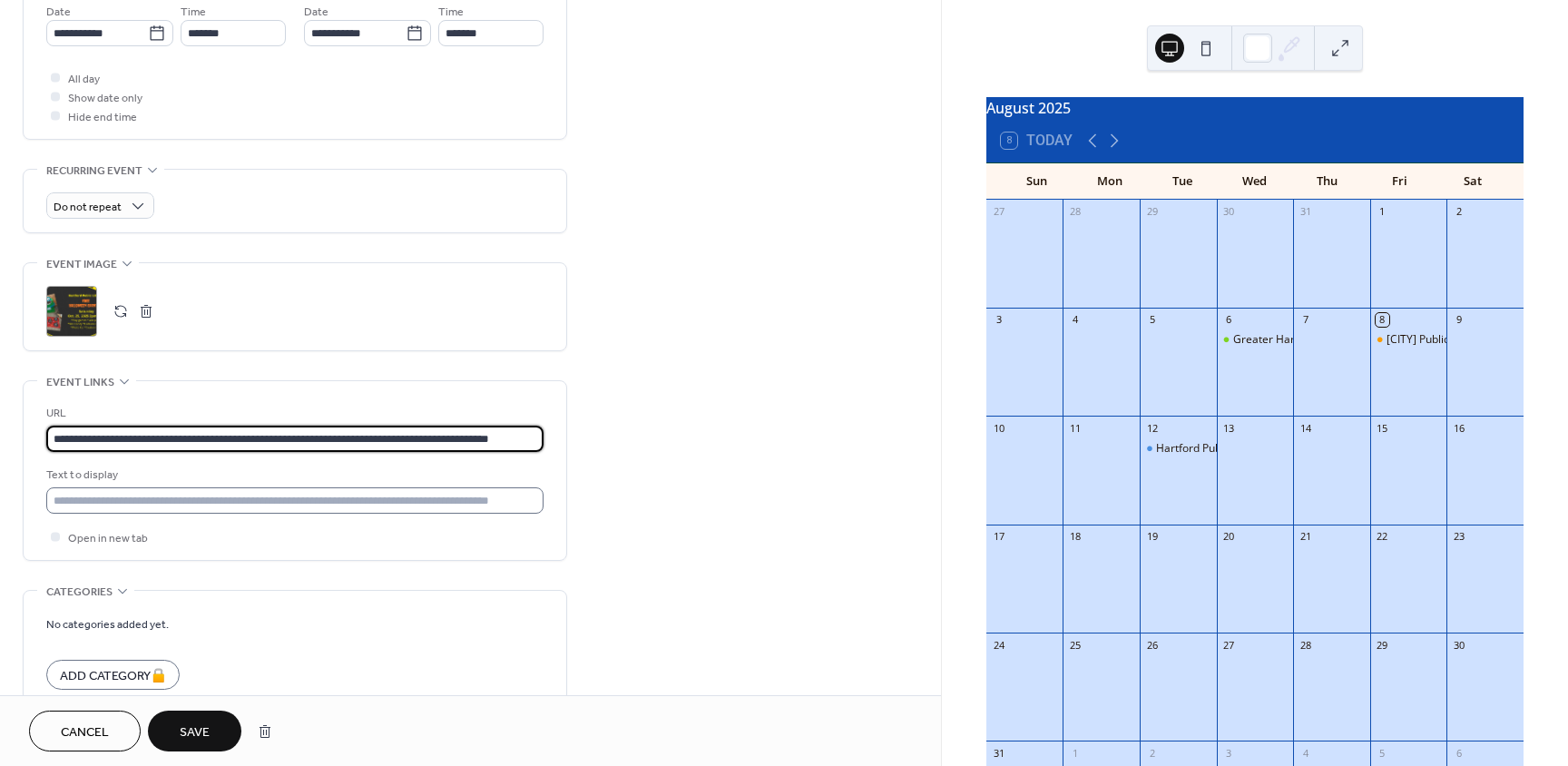 type on "**********" 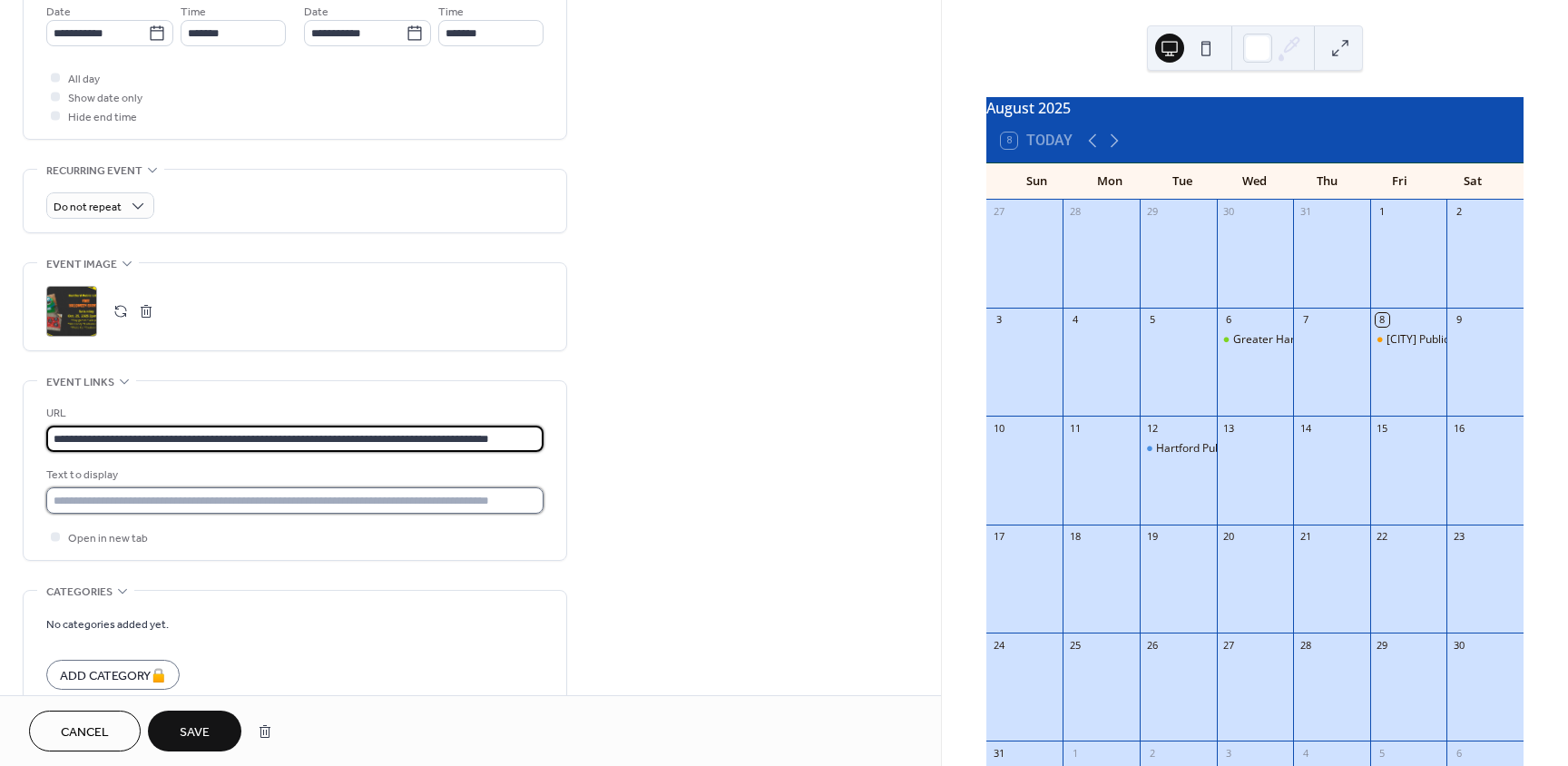 scroll, scrollTop: 0, scrollLeft: 0, axis: both 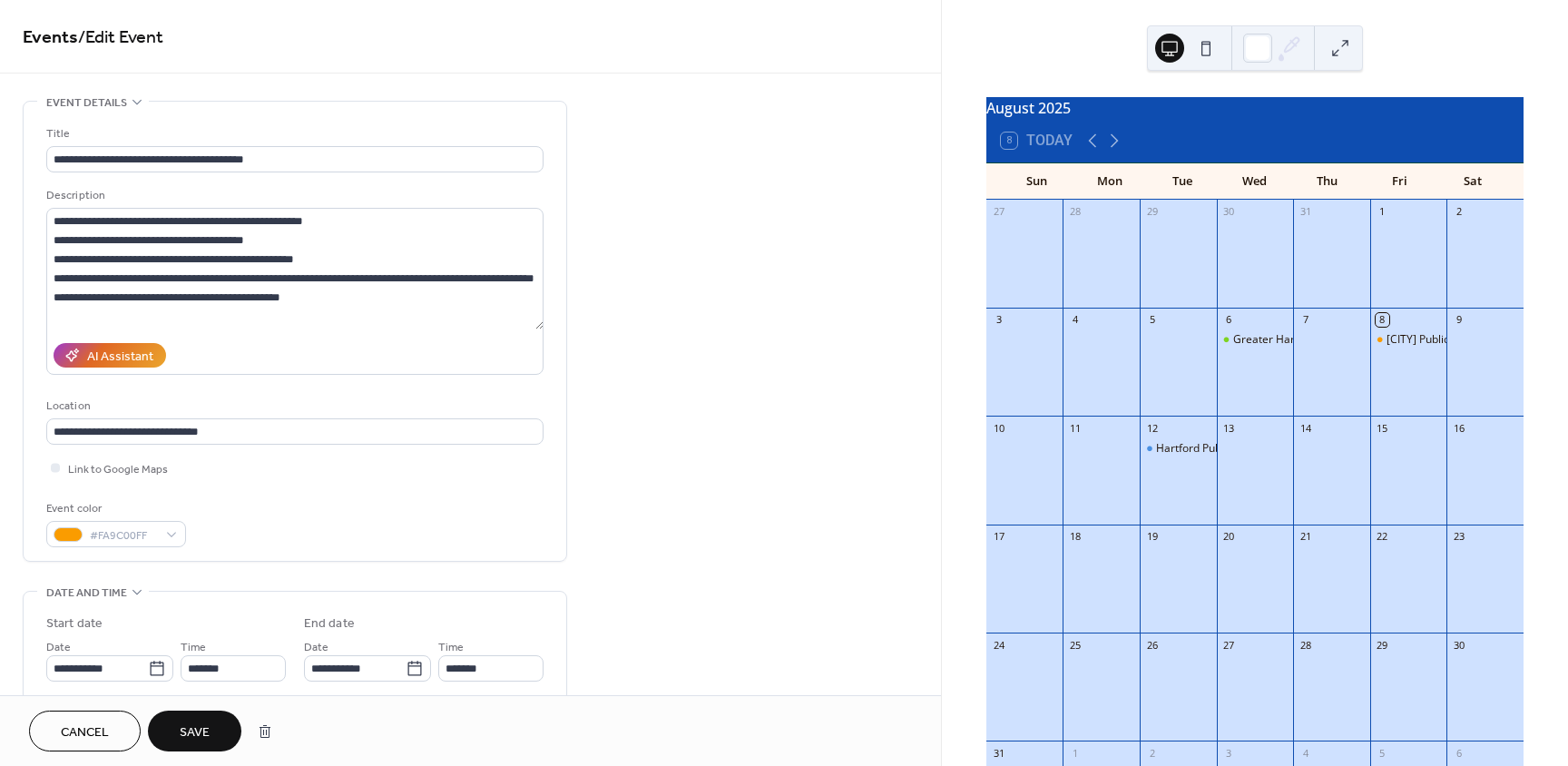 type on "**********" 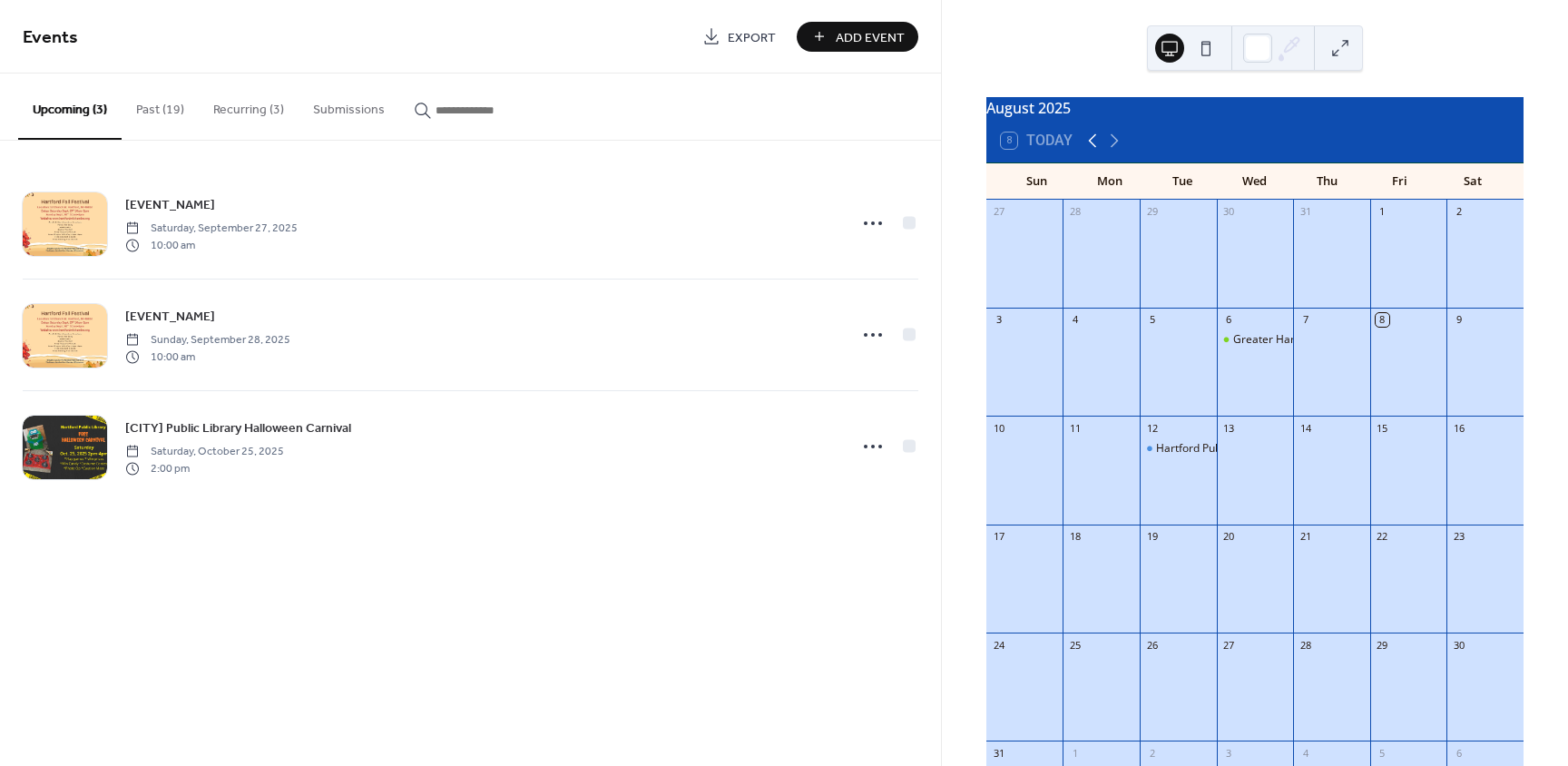 click 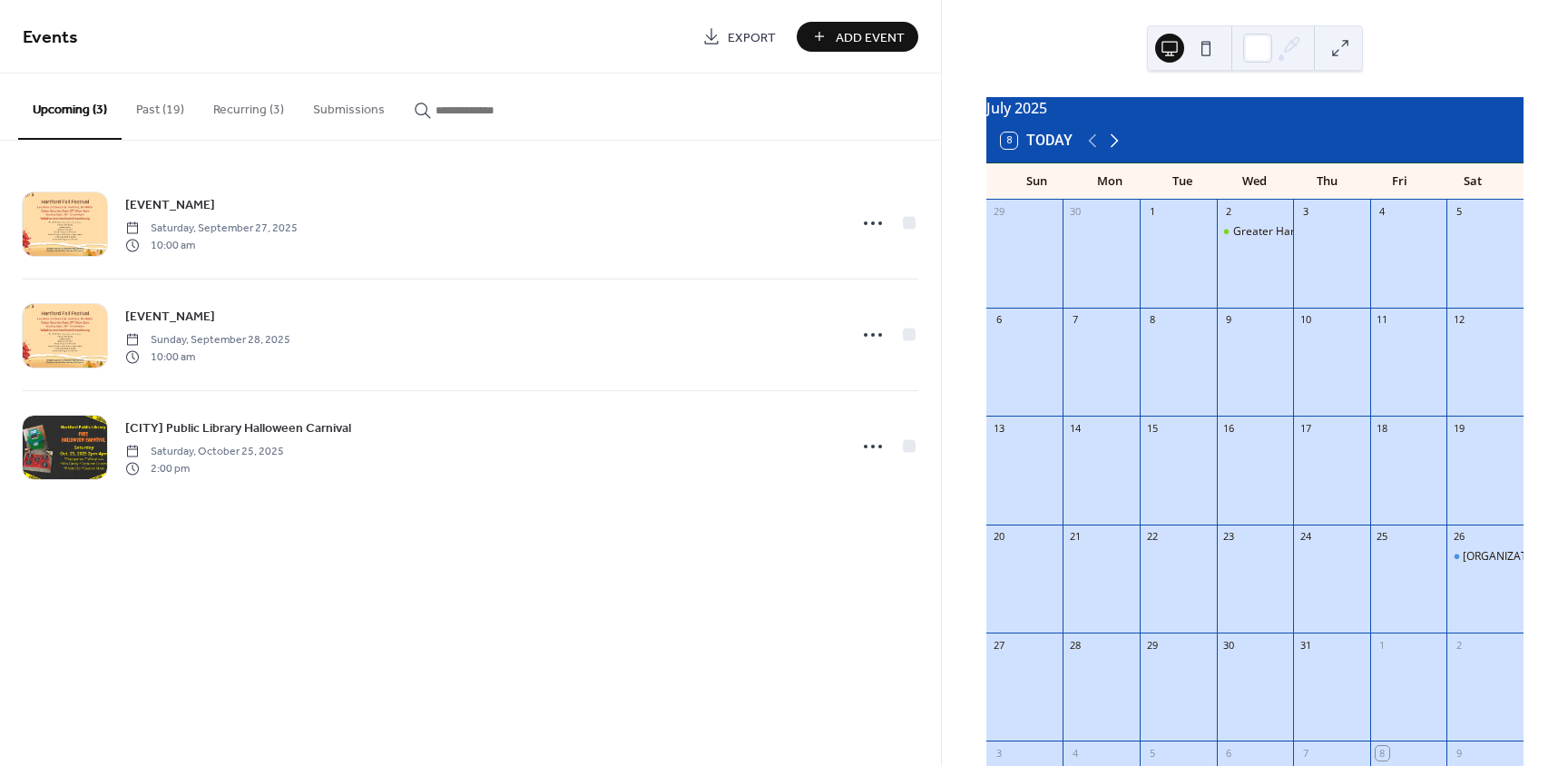 click 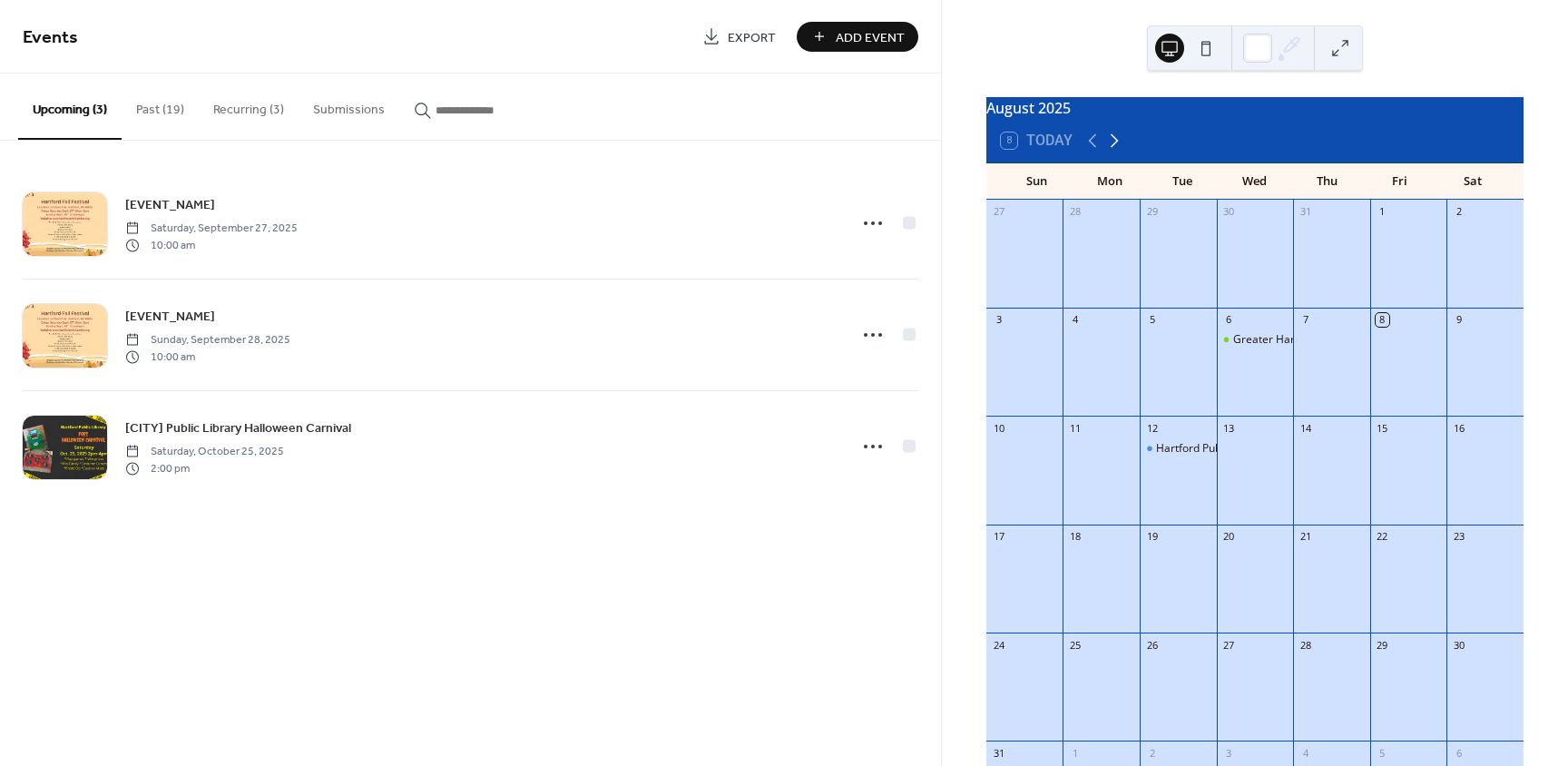 click 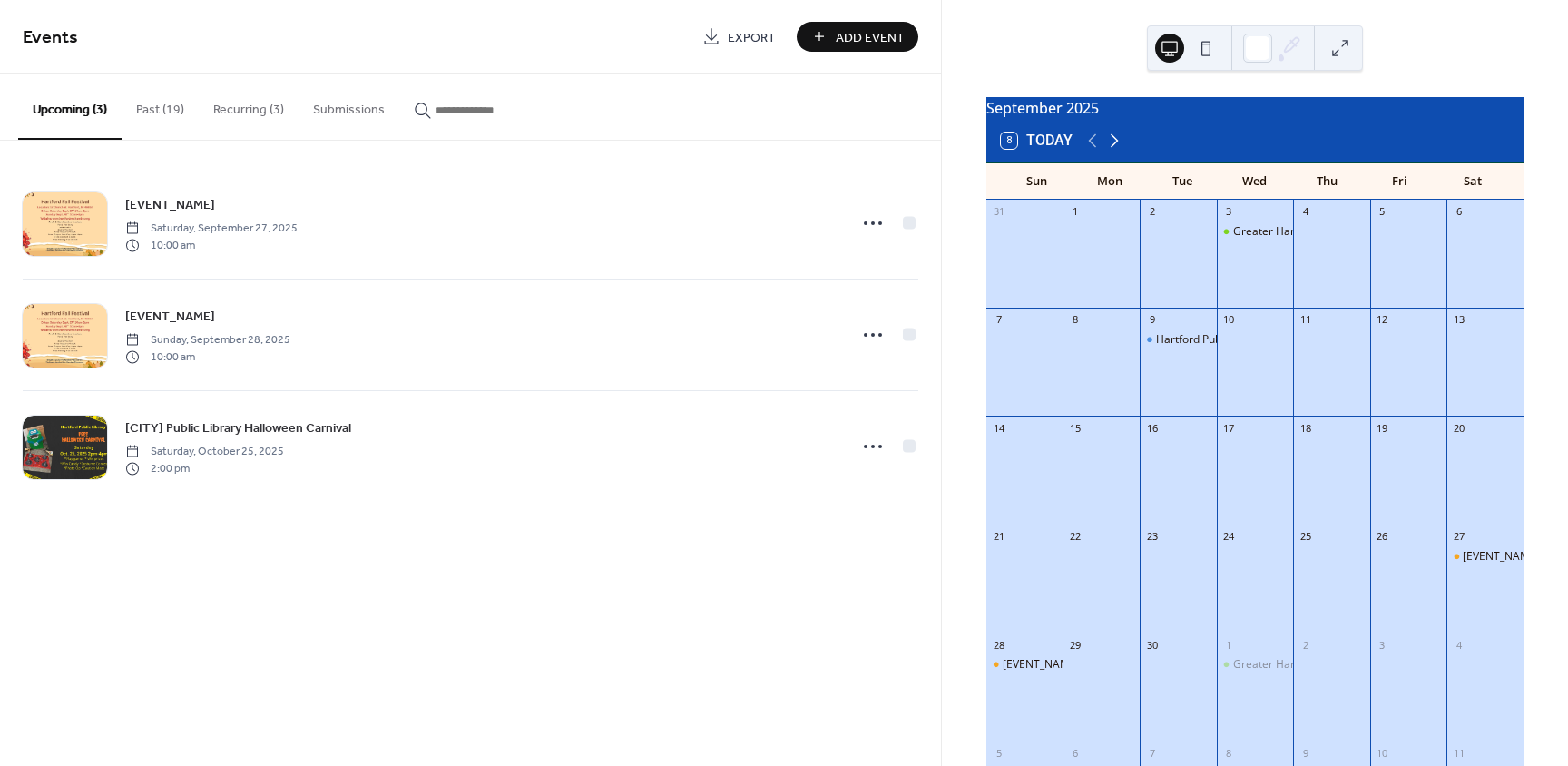 click 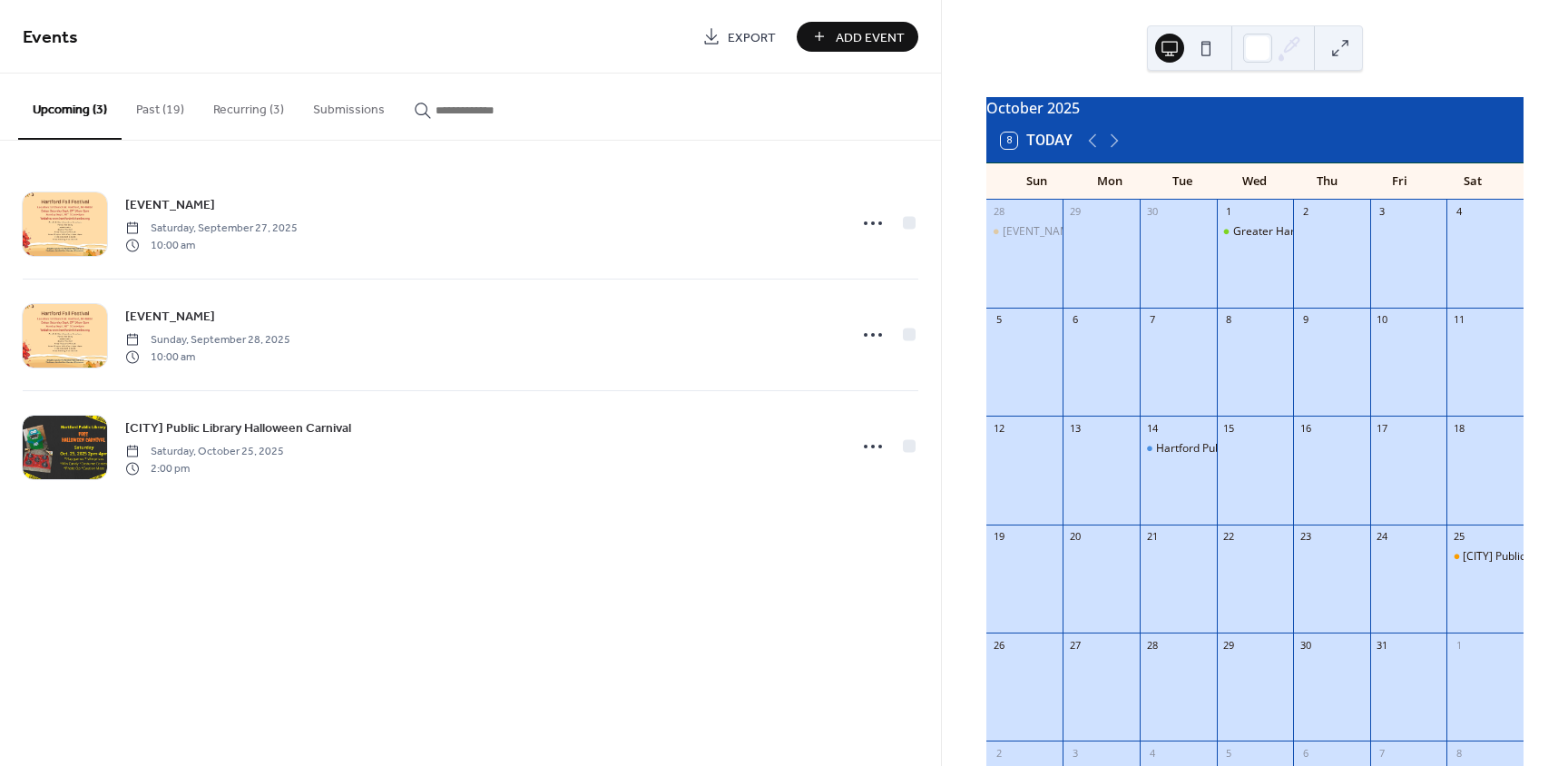 click on "Add Event" at bounding box center [870, 37] 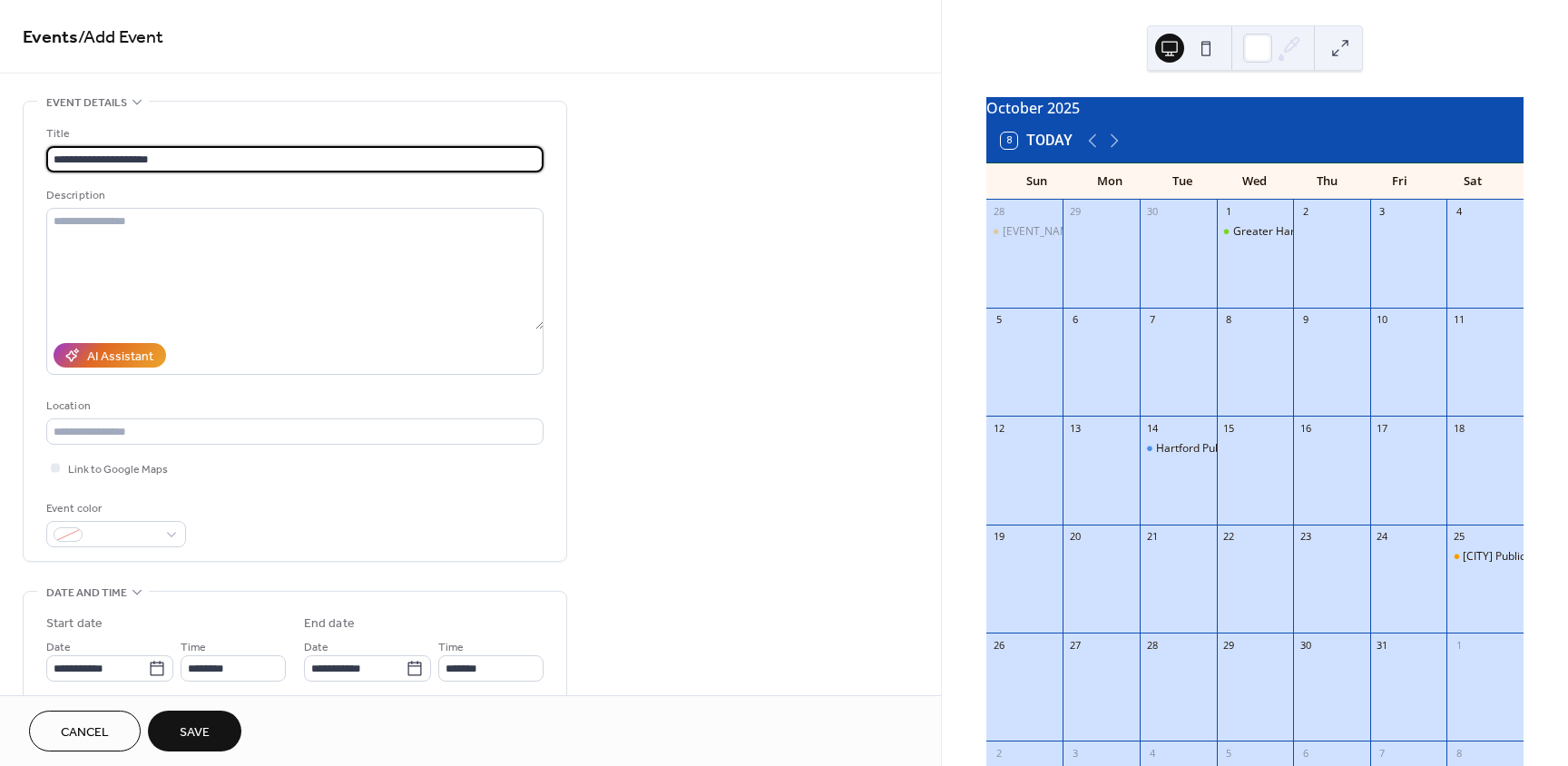 type on "**********" 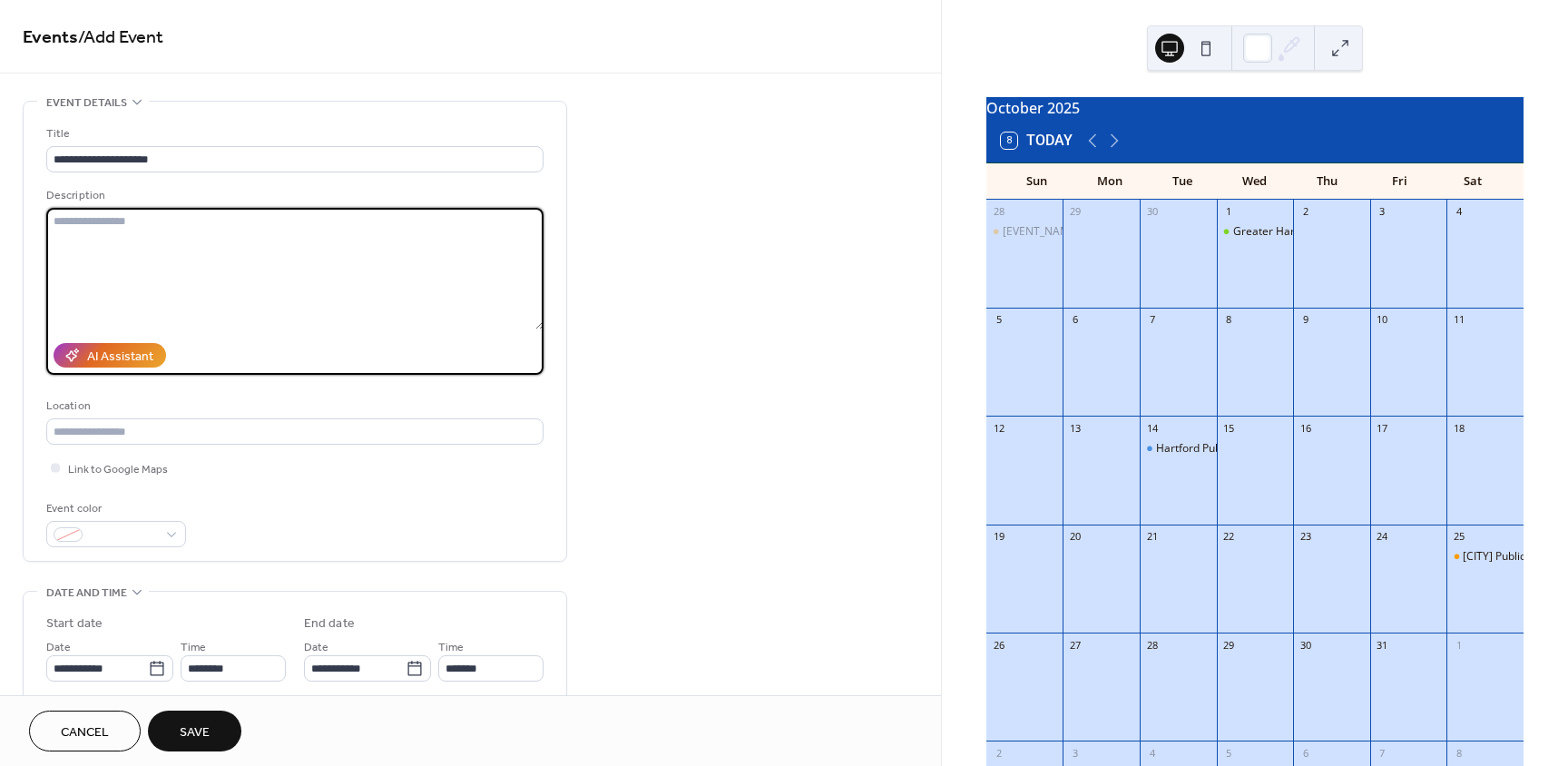 click at bounding box center [295, 269] 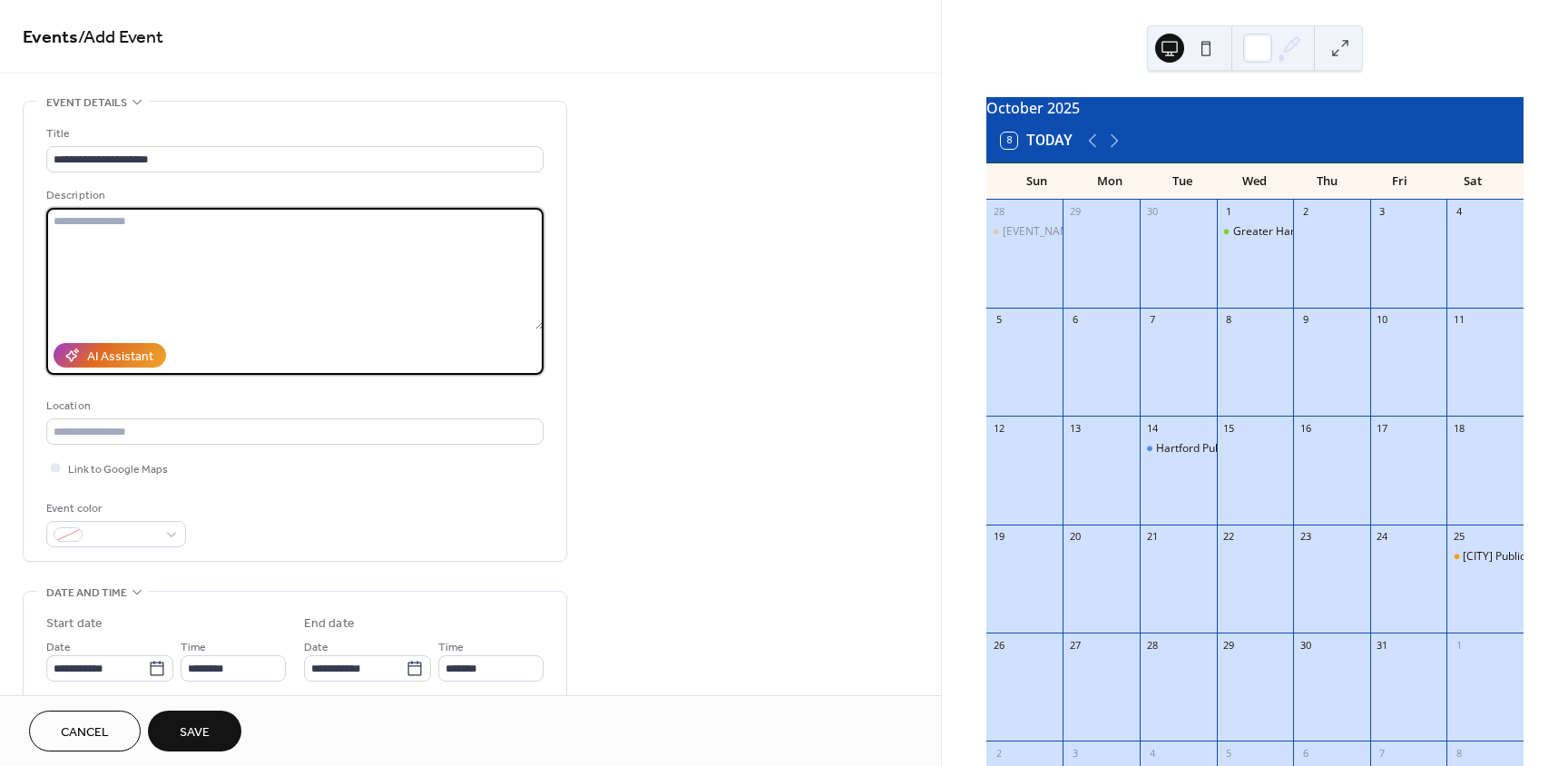 paste on "**********" 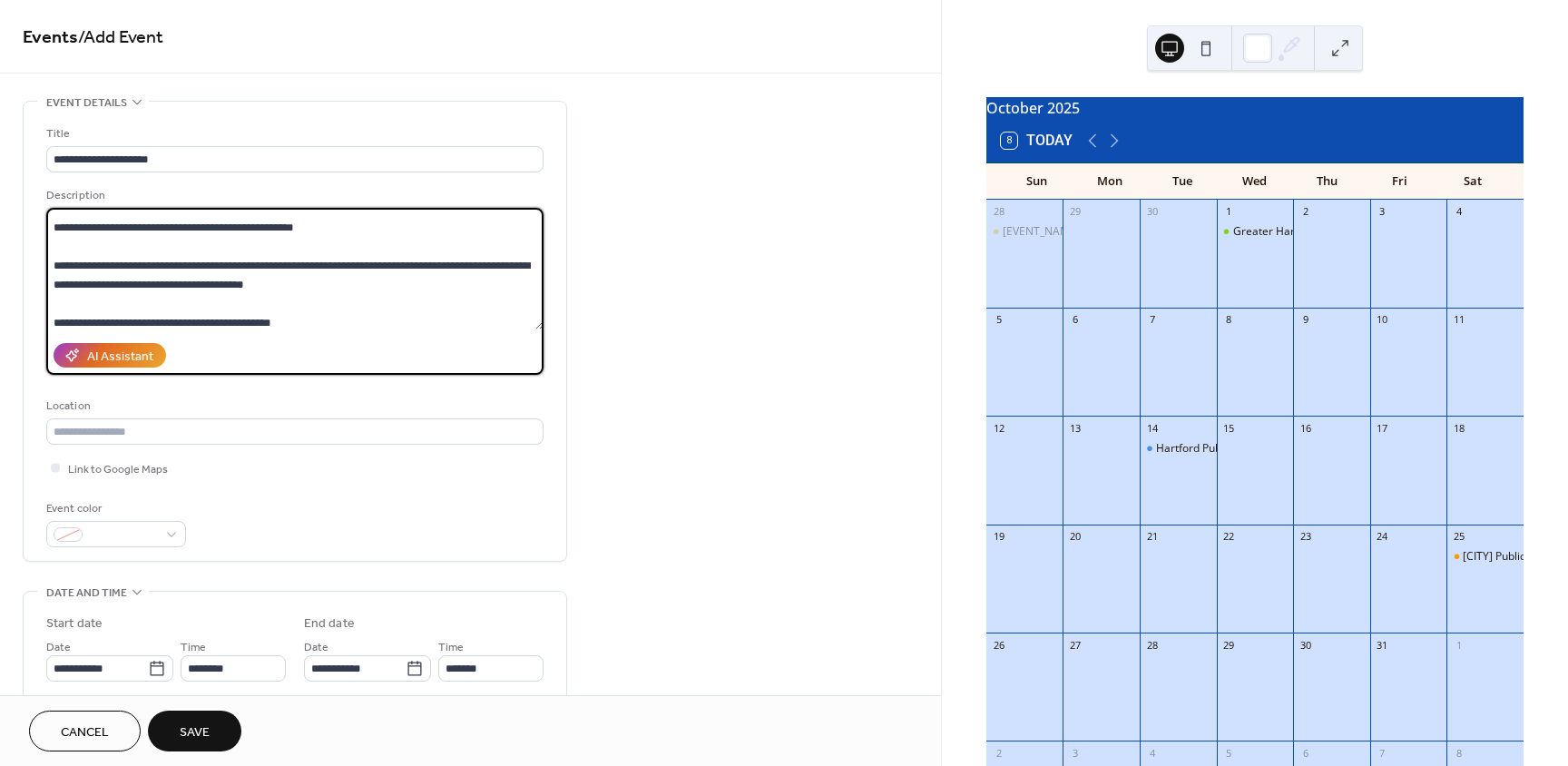 scroll, scrollTop: 0, scrollLeft: 0, axis: both 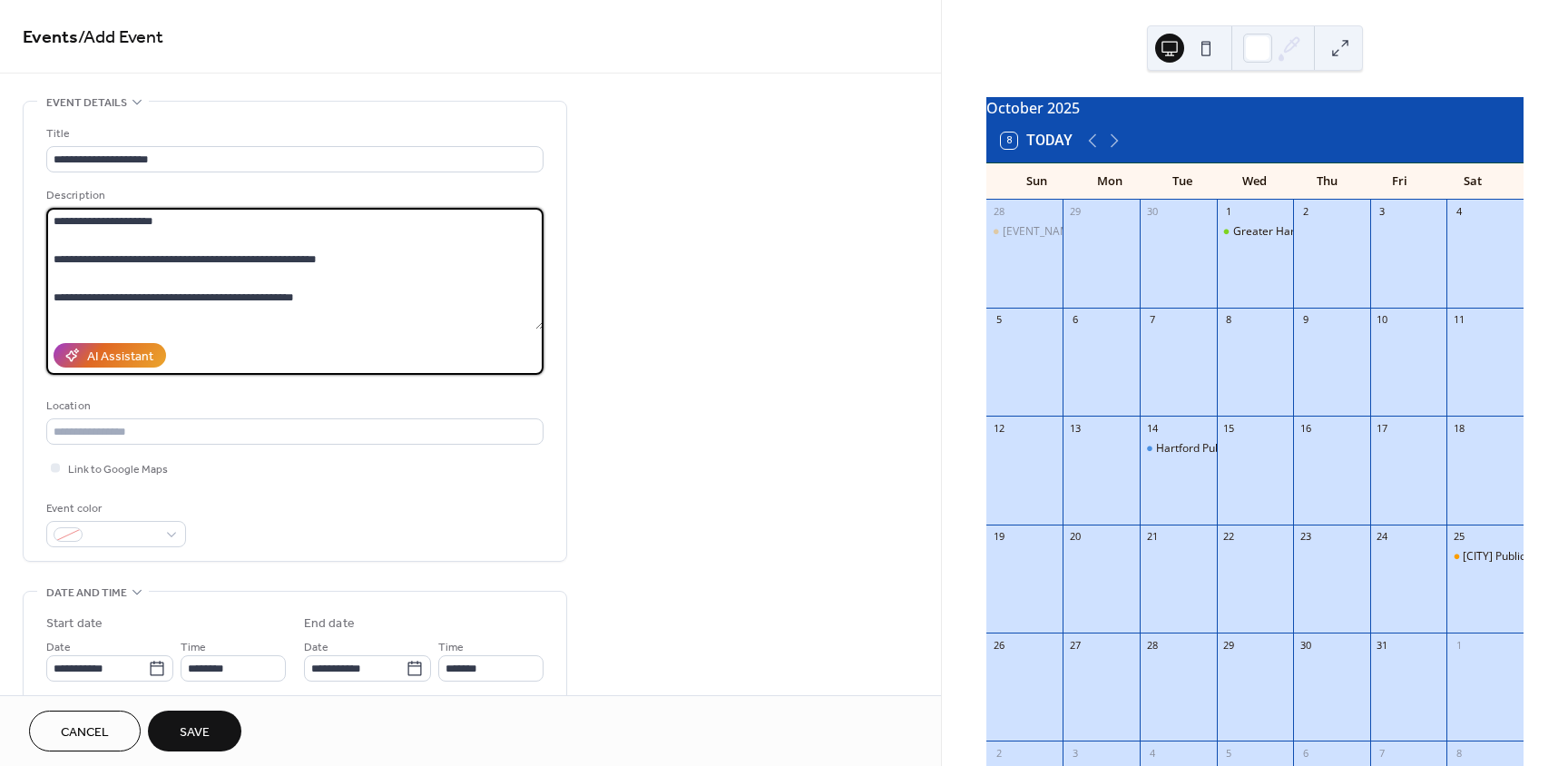 click on "**********" at bounding box center (295, 269) 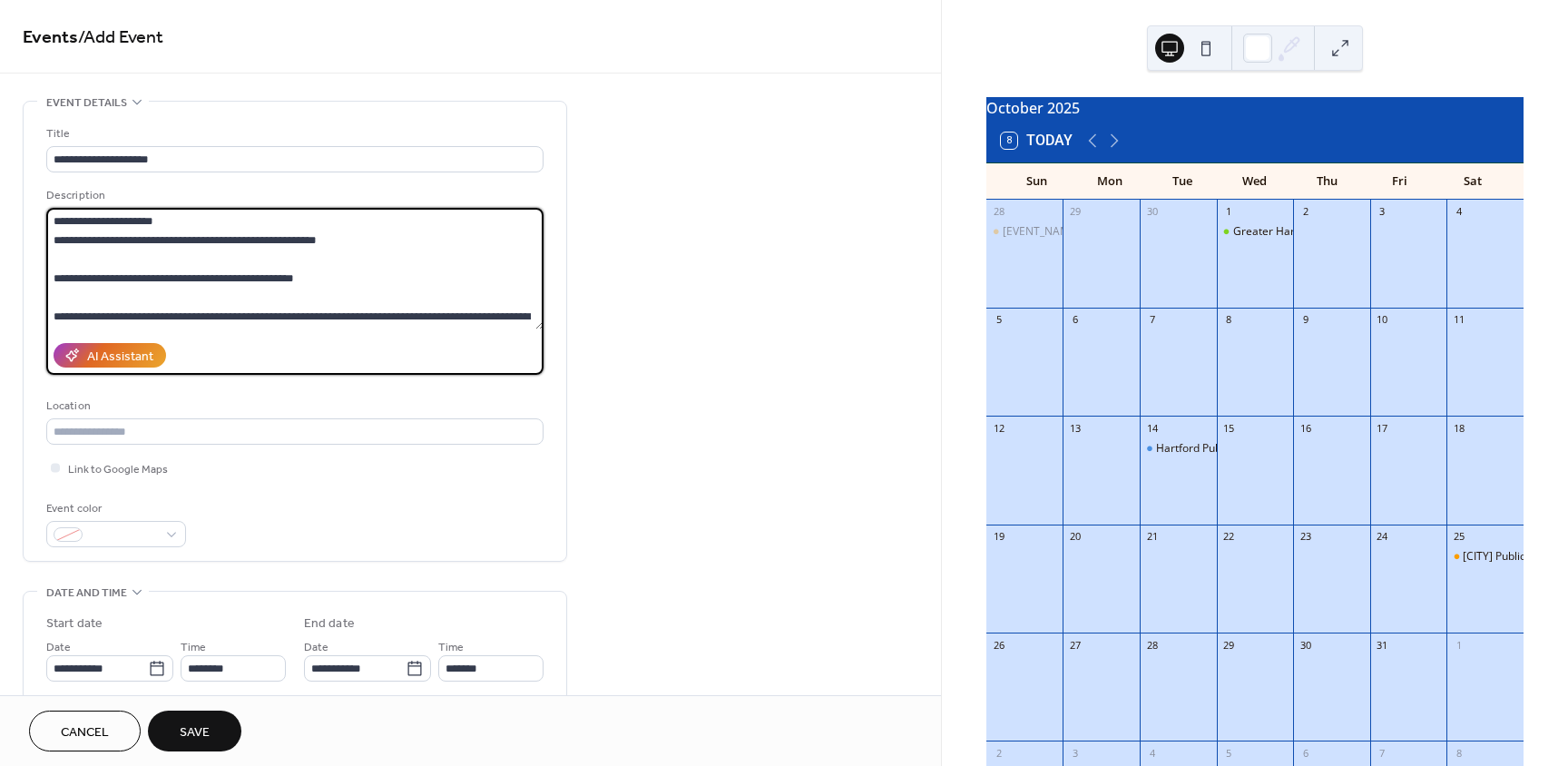 click on "**********" at bounding box center [295, 269] 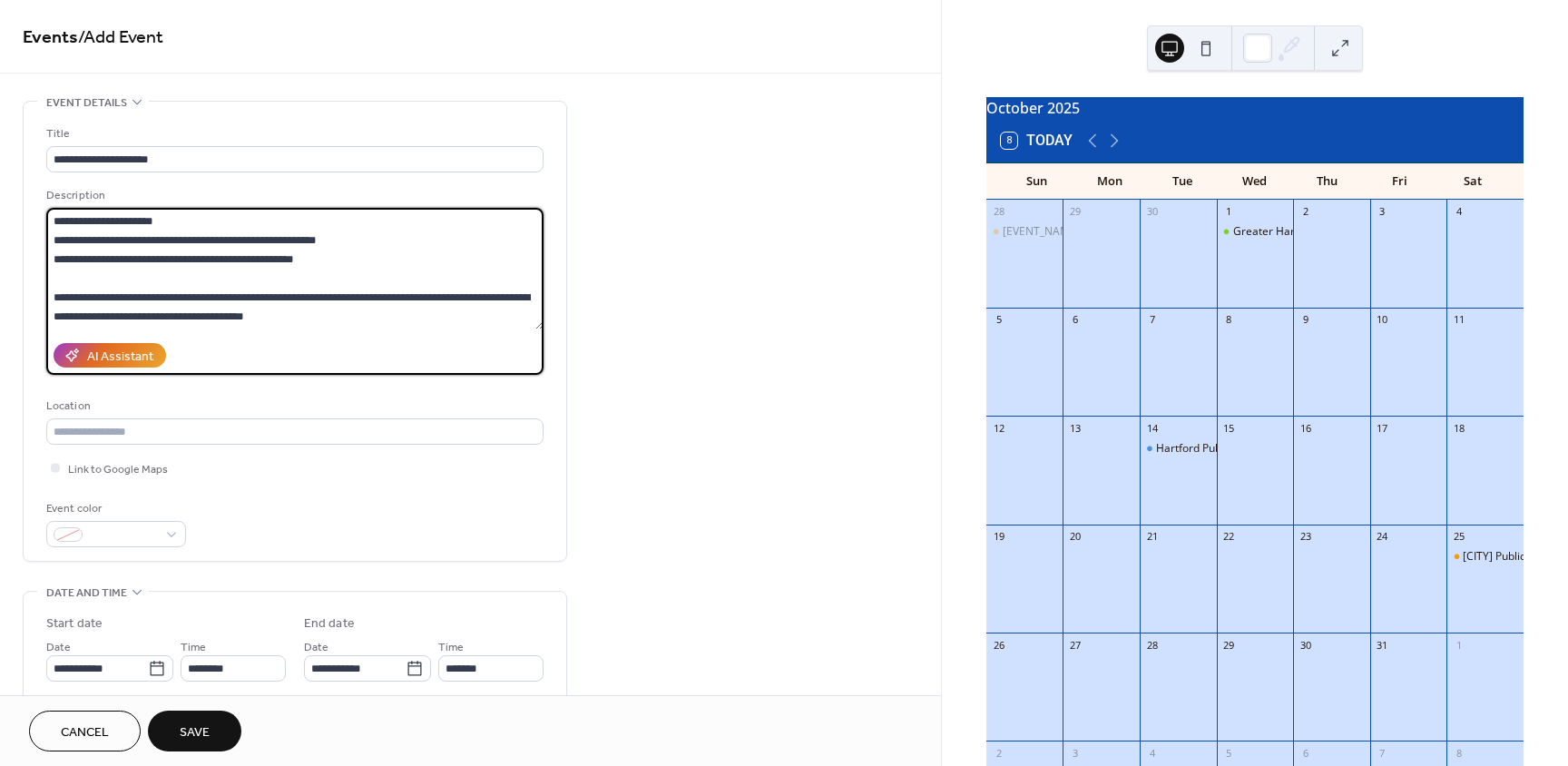 click on "**********" at bounding box center (295, 269) 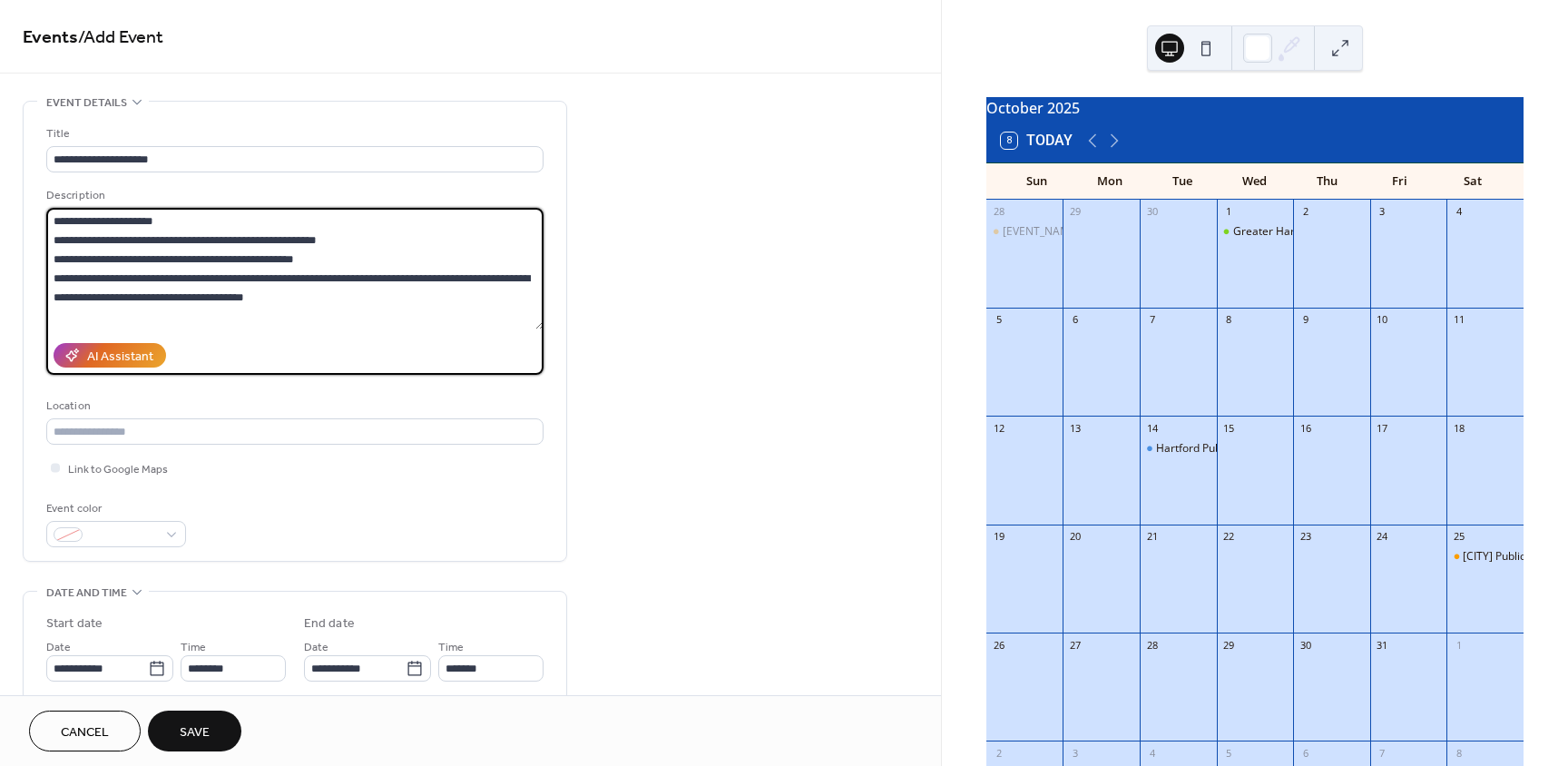 click on "**********" at bounding box center [295, 269] 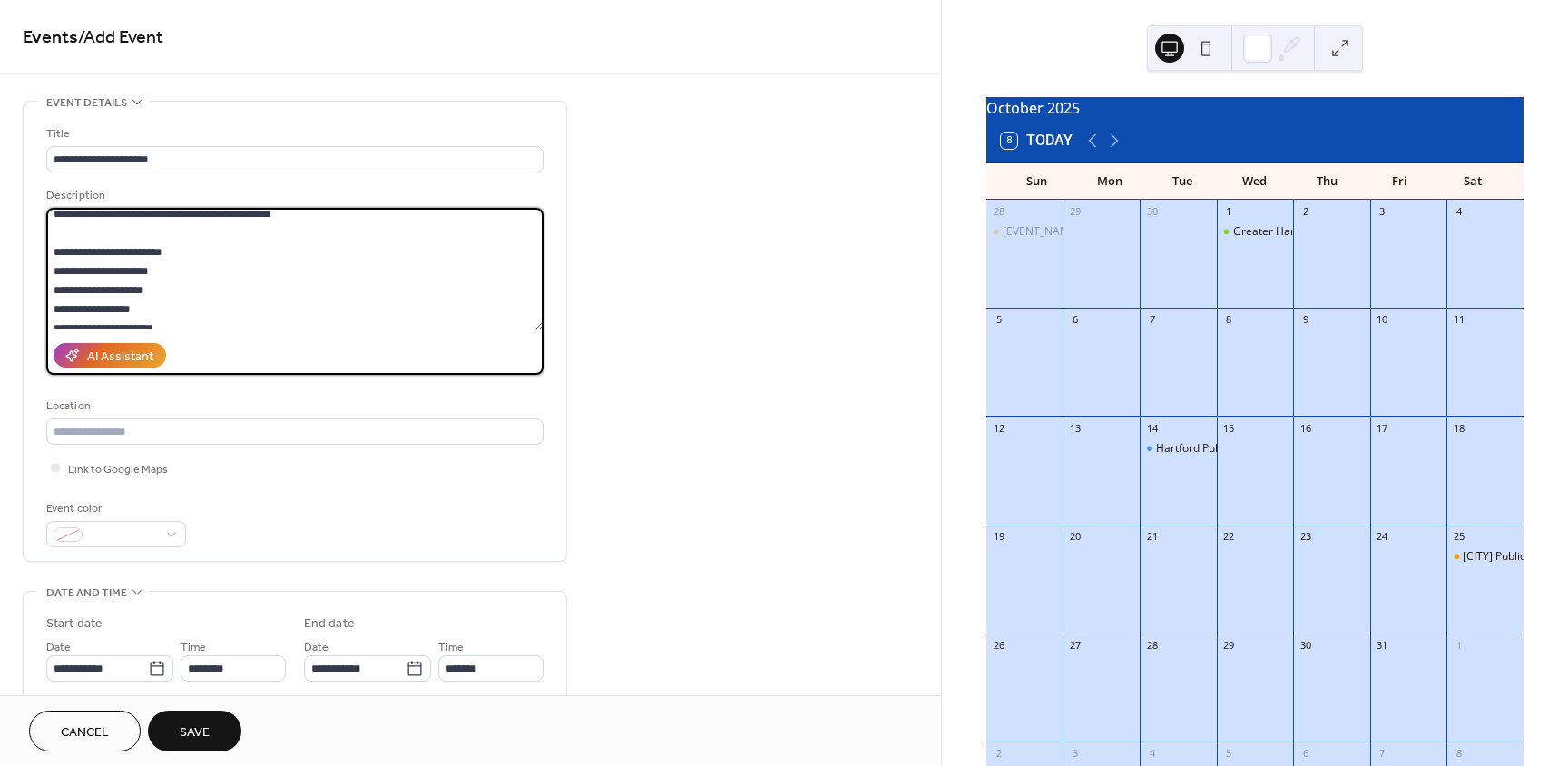 scroll, scrollTop: 100, scrollLeft: 0, axis: vertical 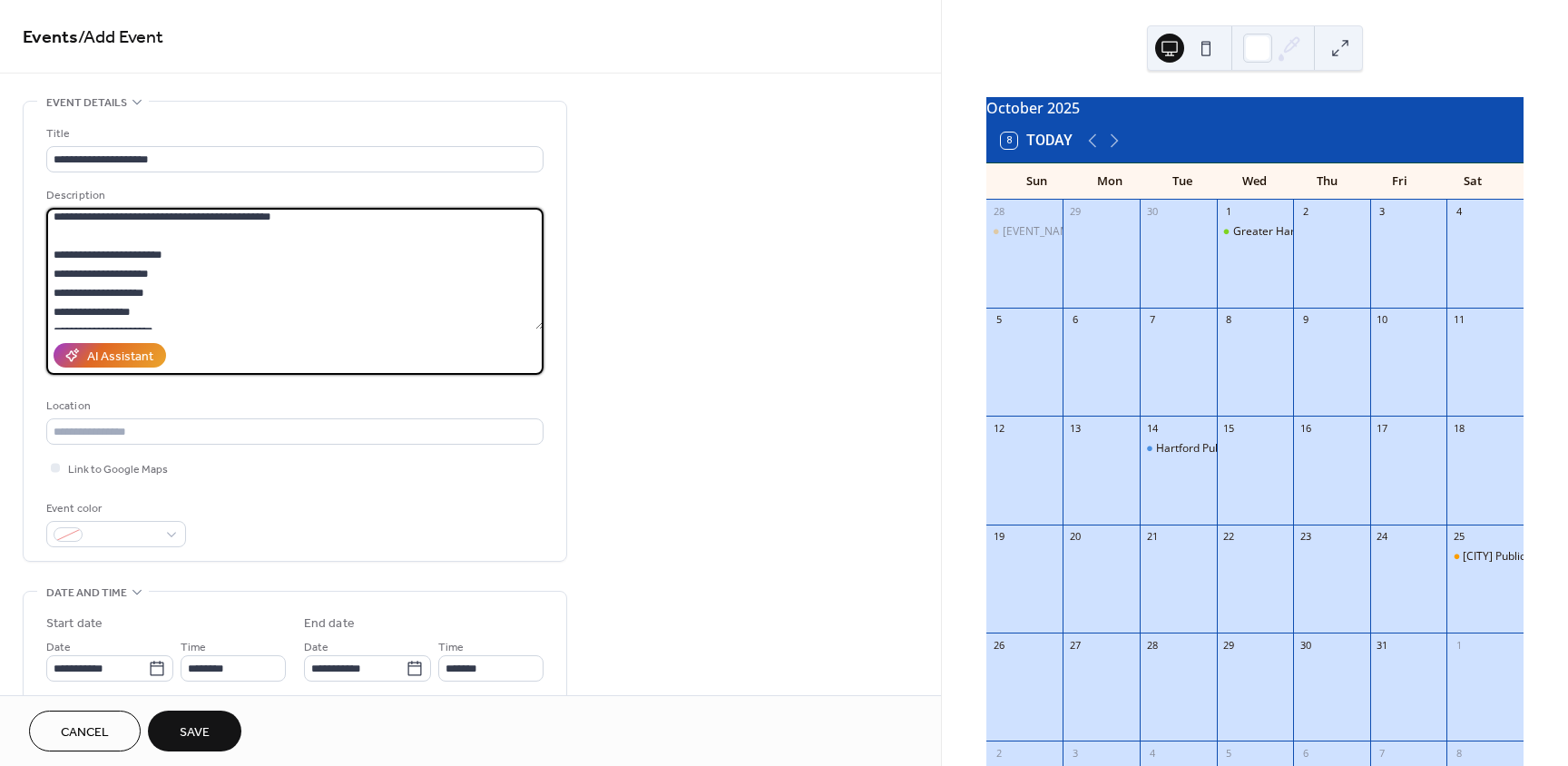 click on "**********" at bounding box center (295, 269) 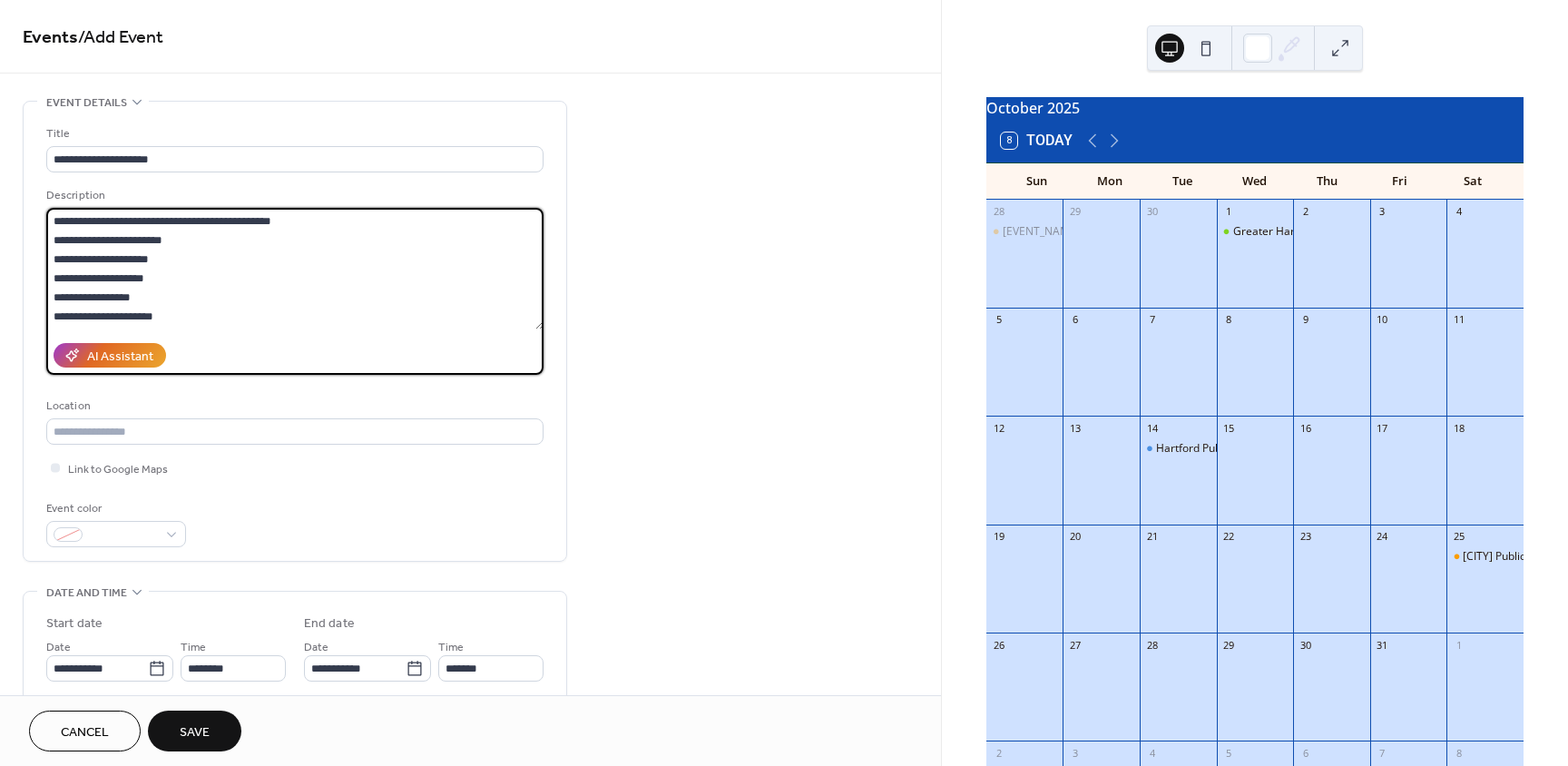 scroll, scrollTop: 172, scrollLeft: 0, axis: vertical 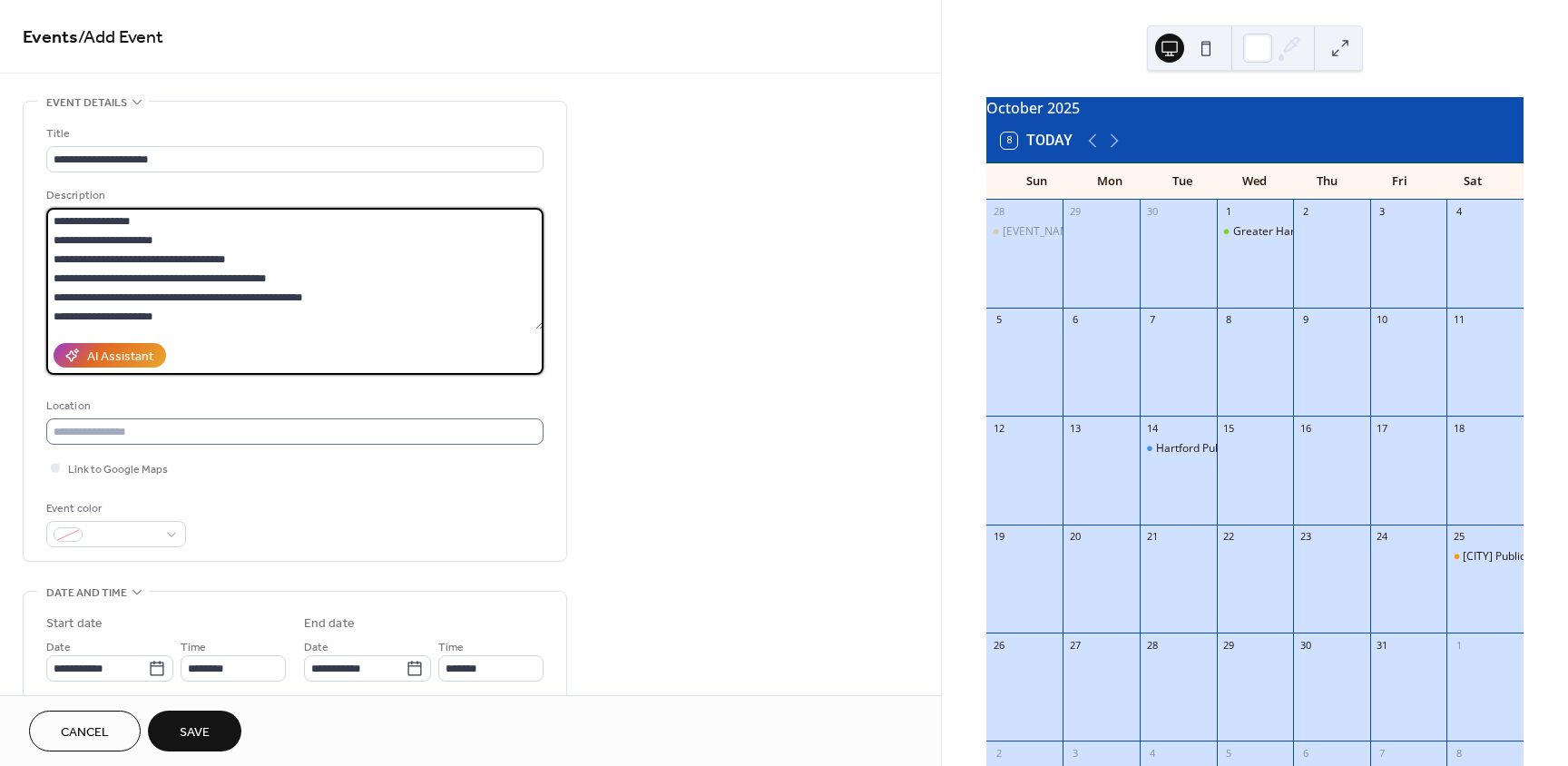 type on "**********" 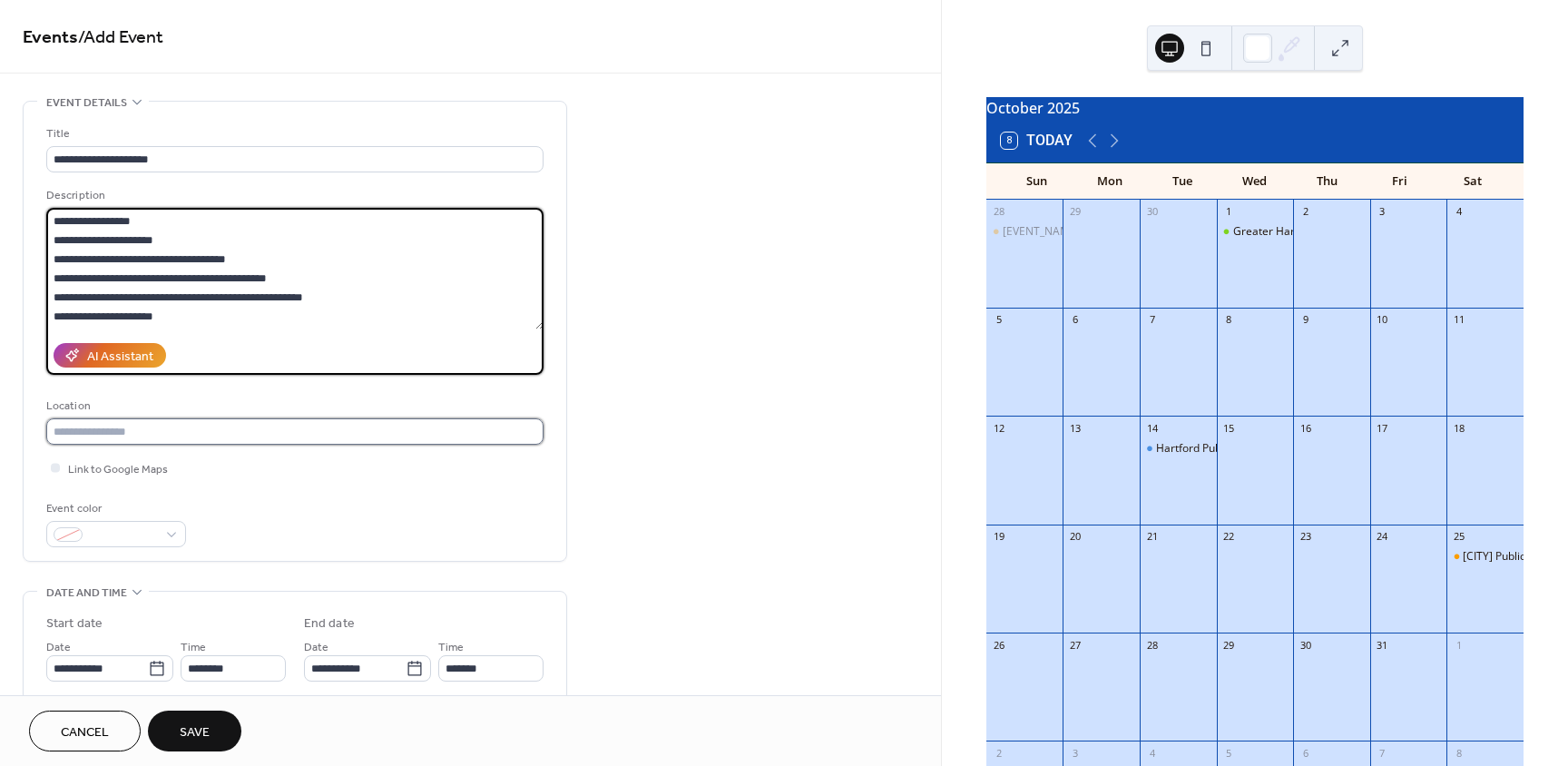 click at bounding box center (295, 431) 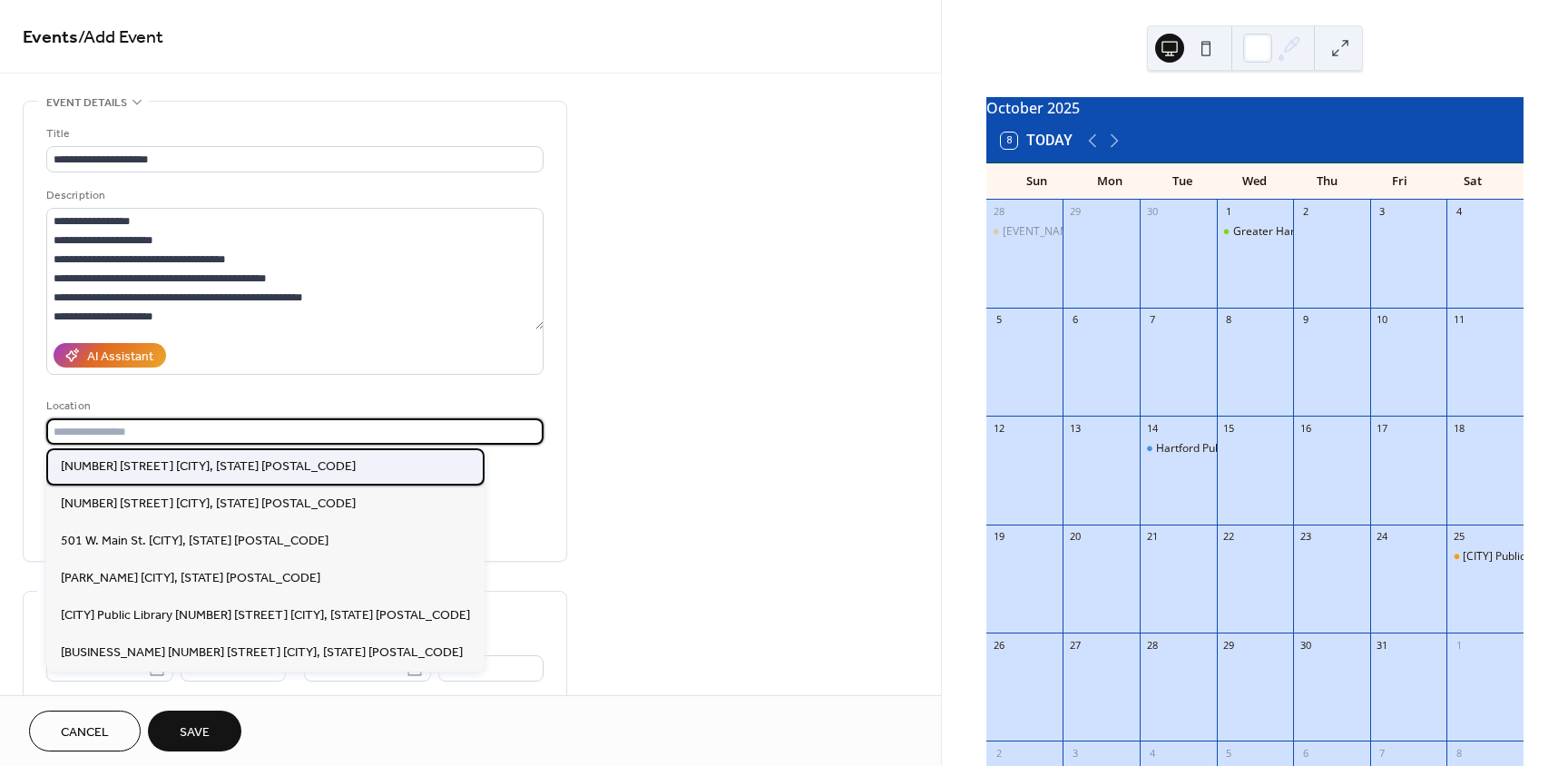 click on "[NUMBER] [STREET] [CITY], [STATE] [POSTAL_CODE]" at bounding box center [208, 466] 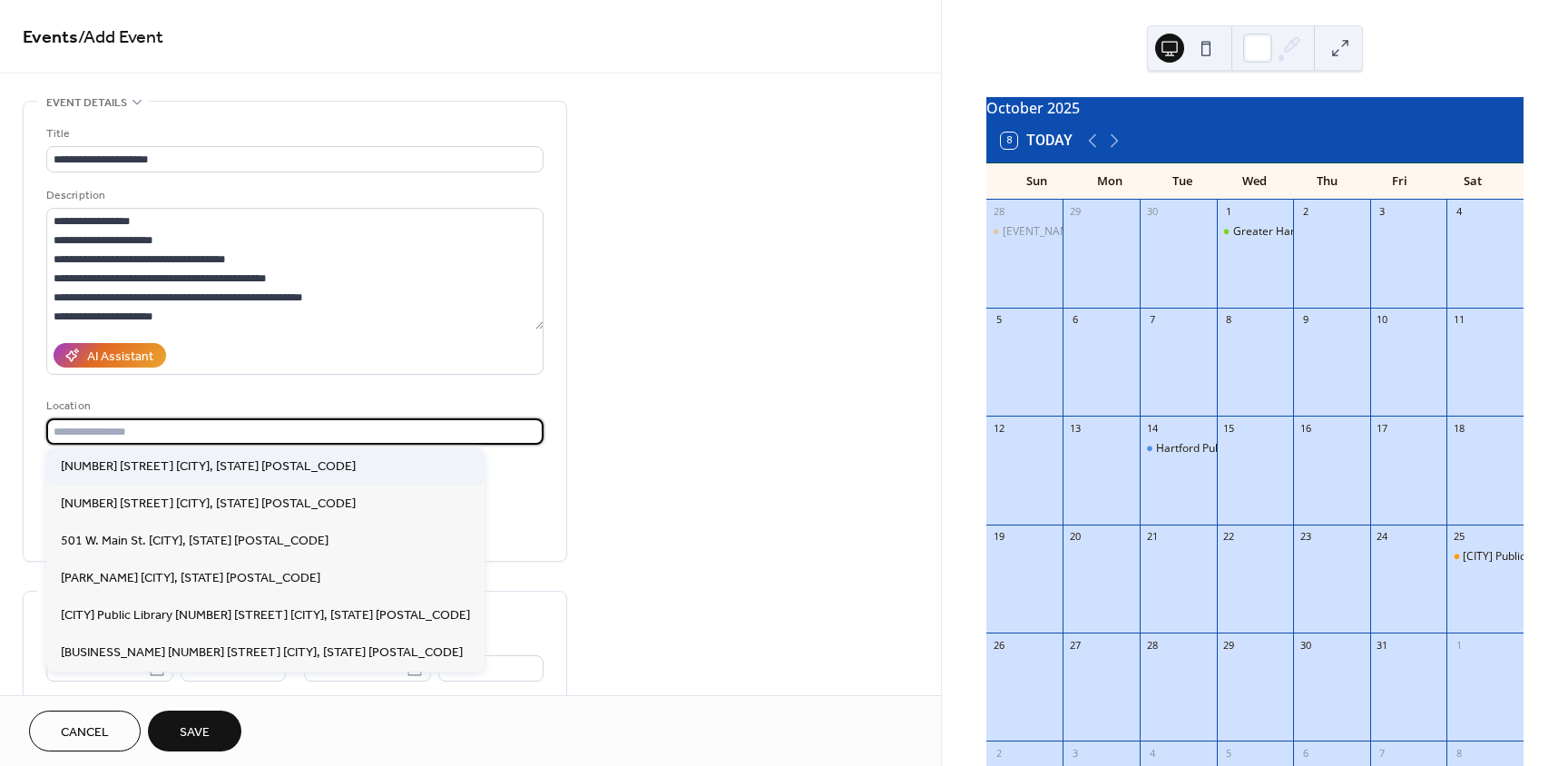 type on "**********" 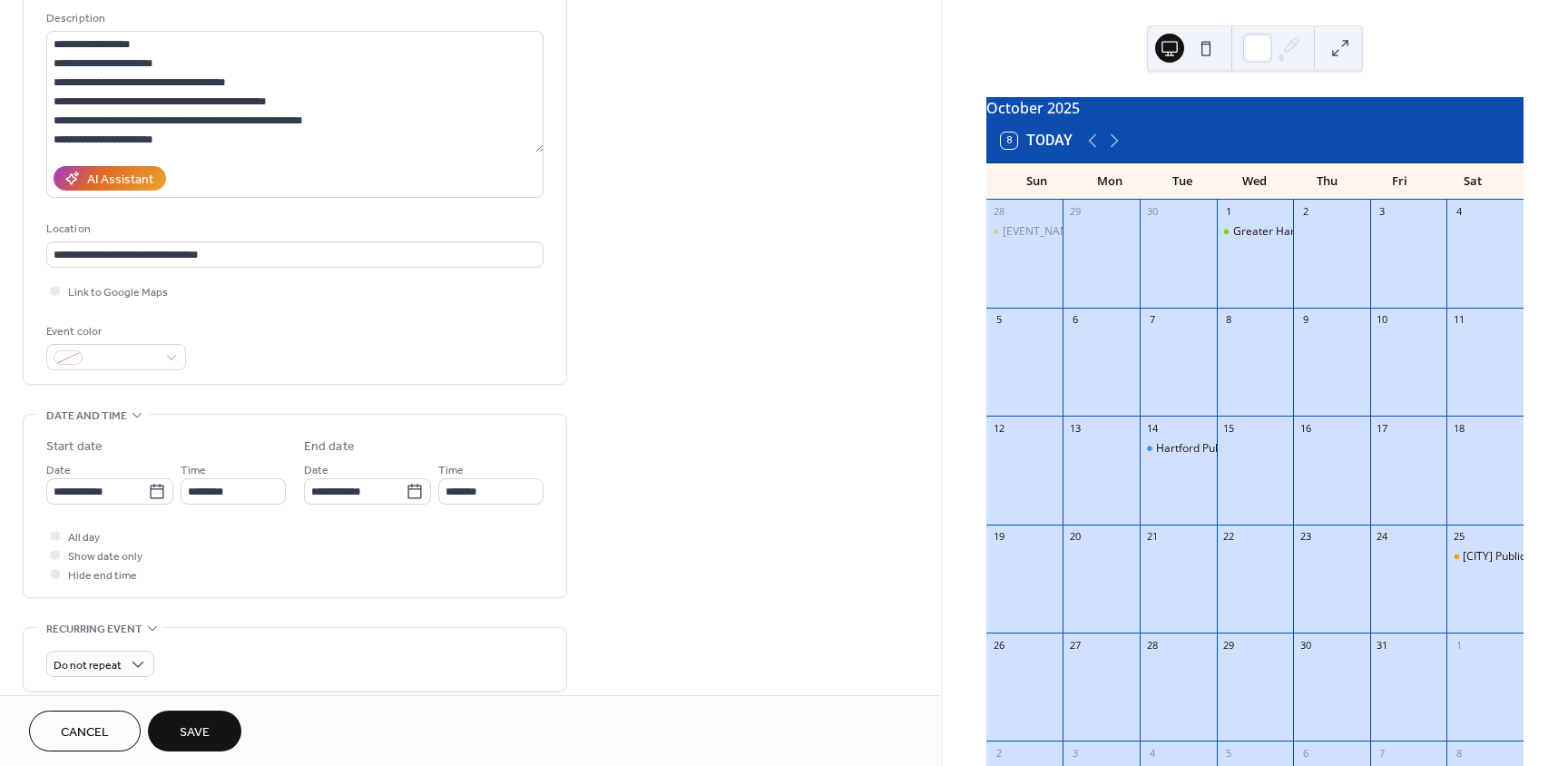 scroll, scrollTop: 182, scrollLeft: 0, axis: vertical 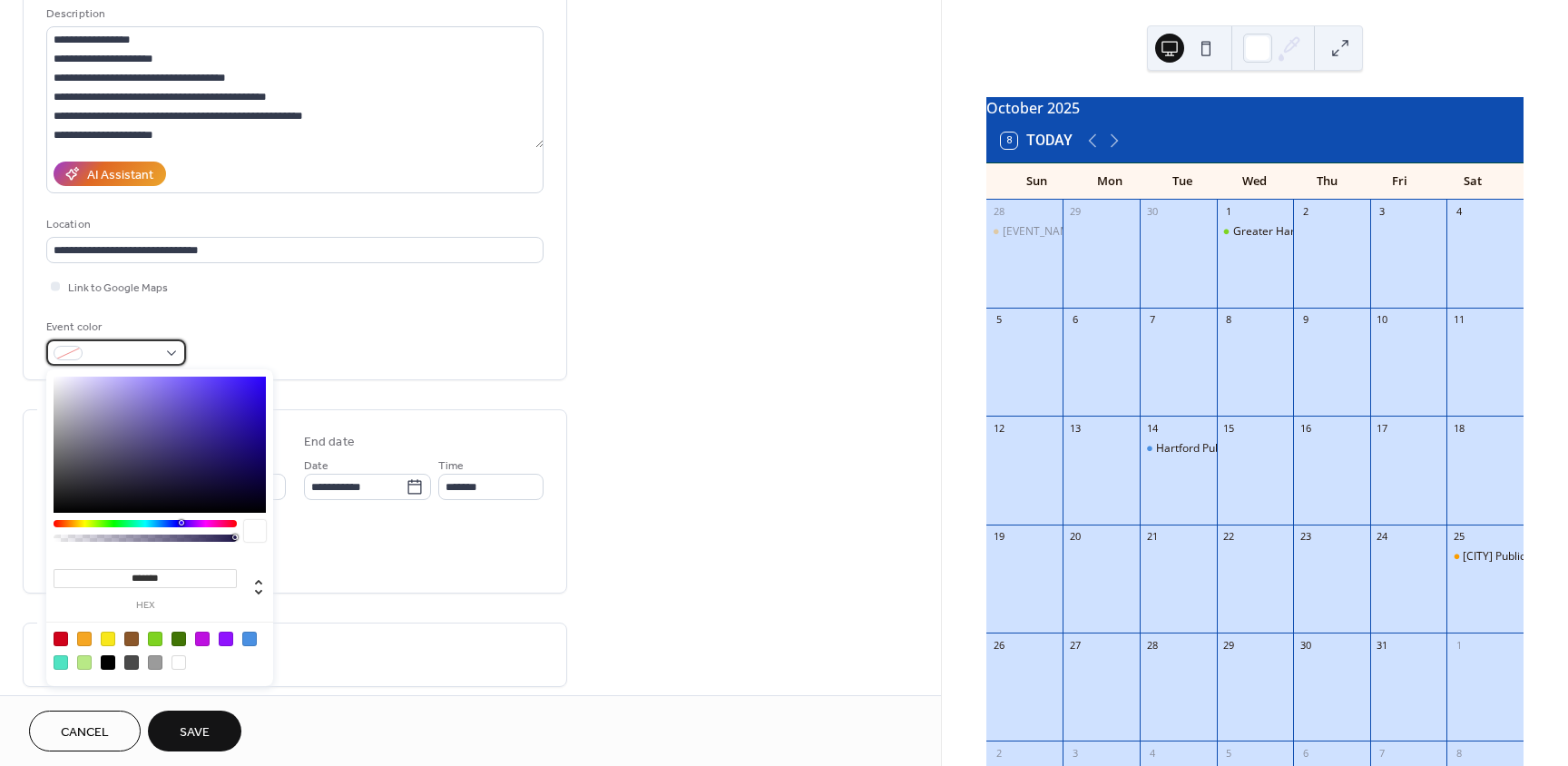 click at bounding box center [116, 352] 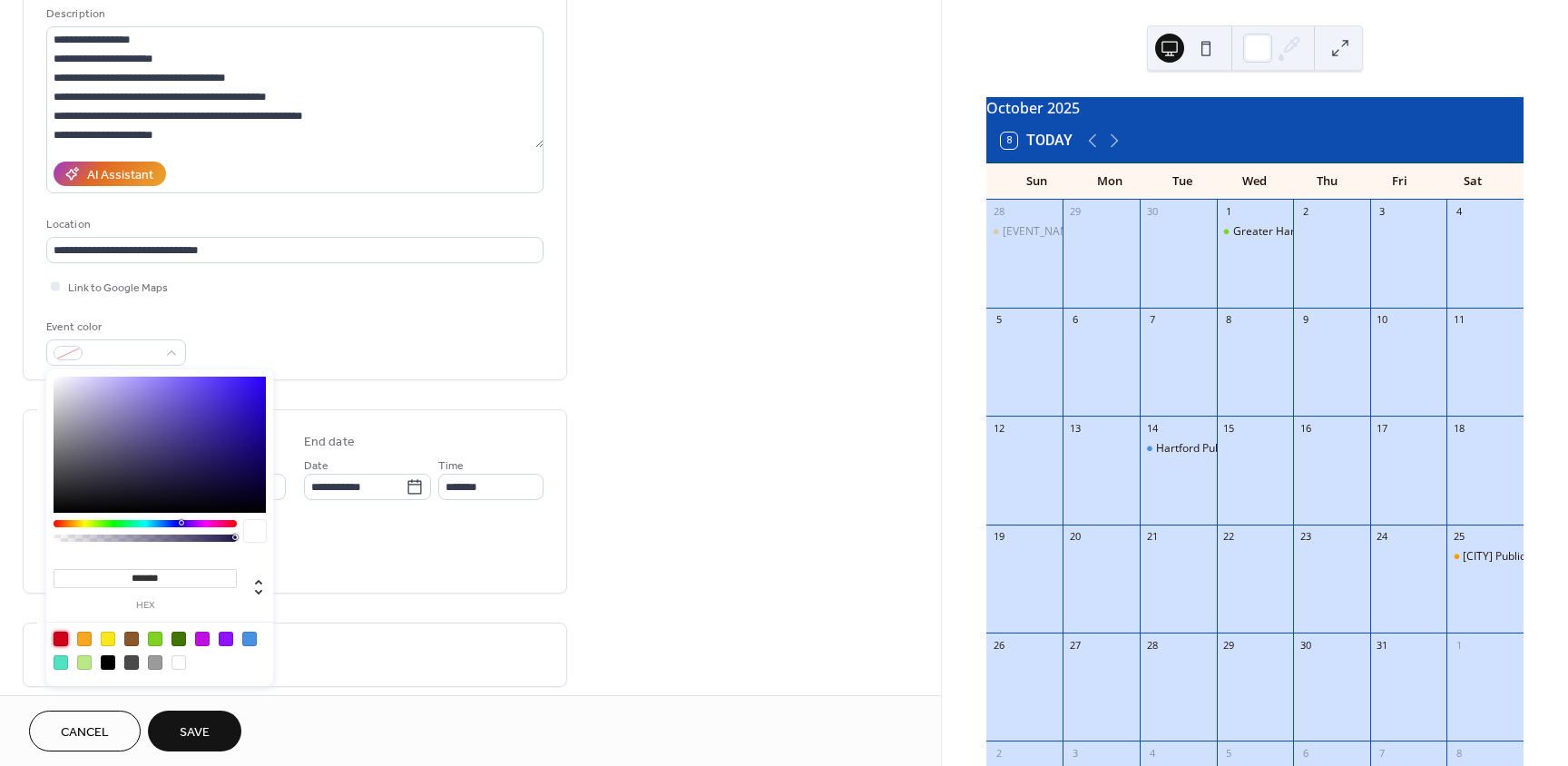 click at bounding box center (61, 639) 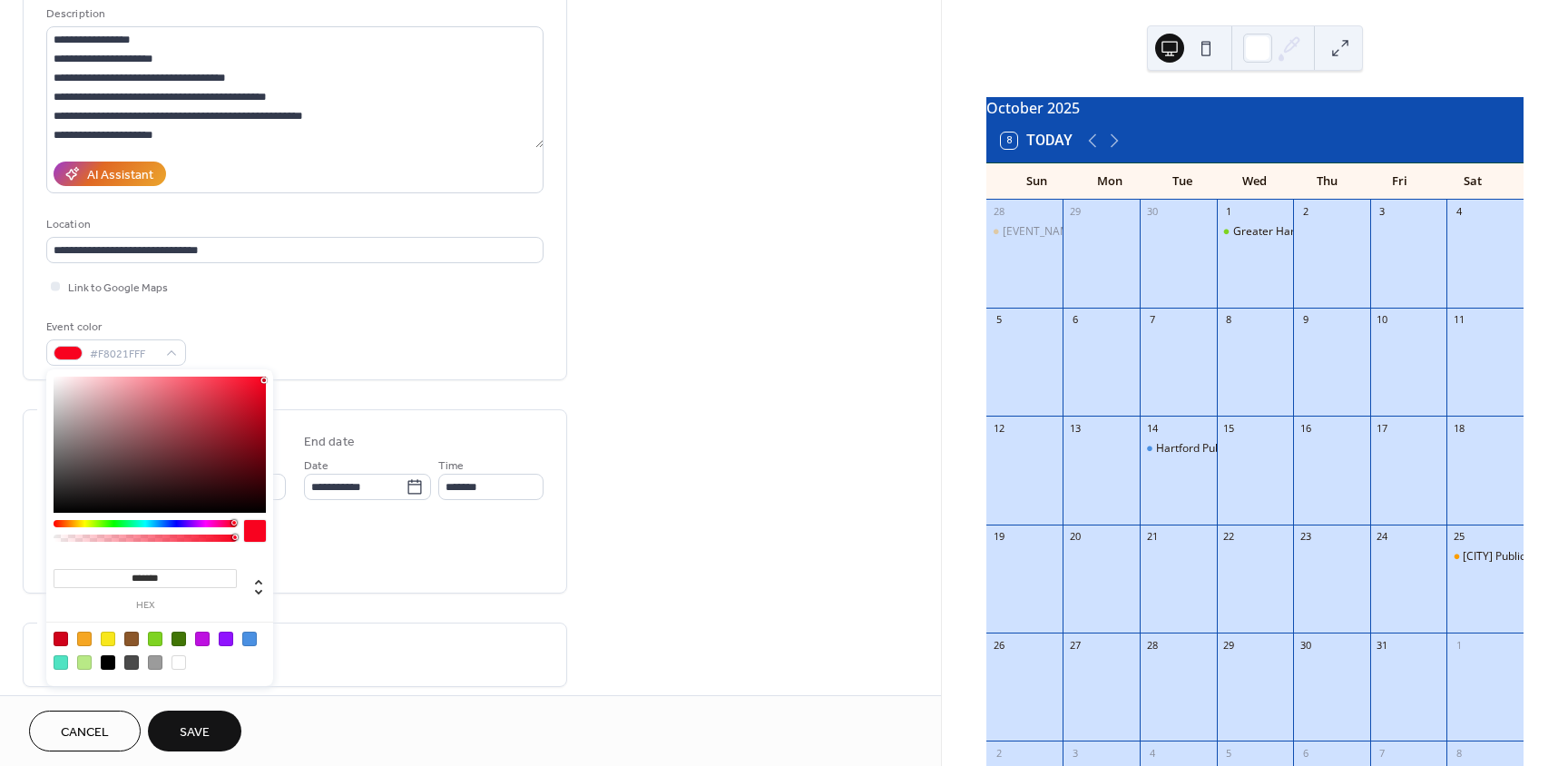 type on "*******" 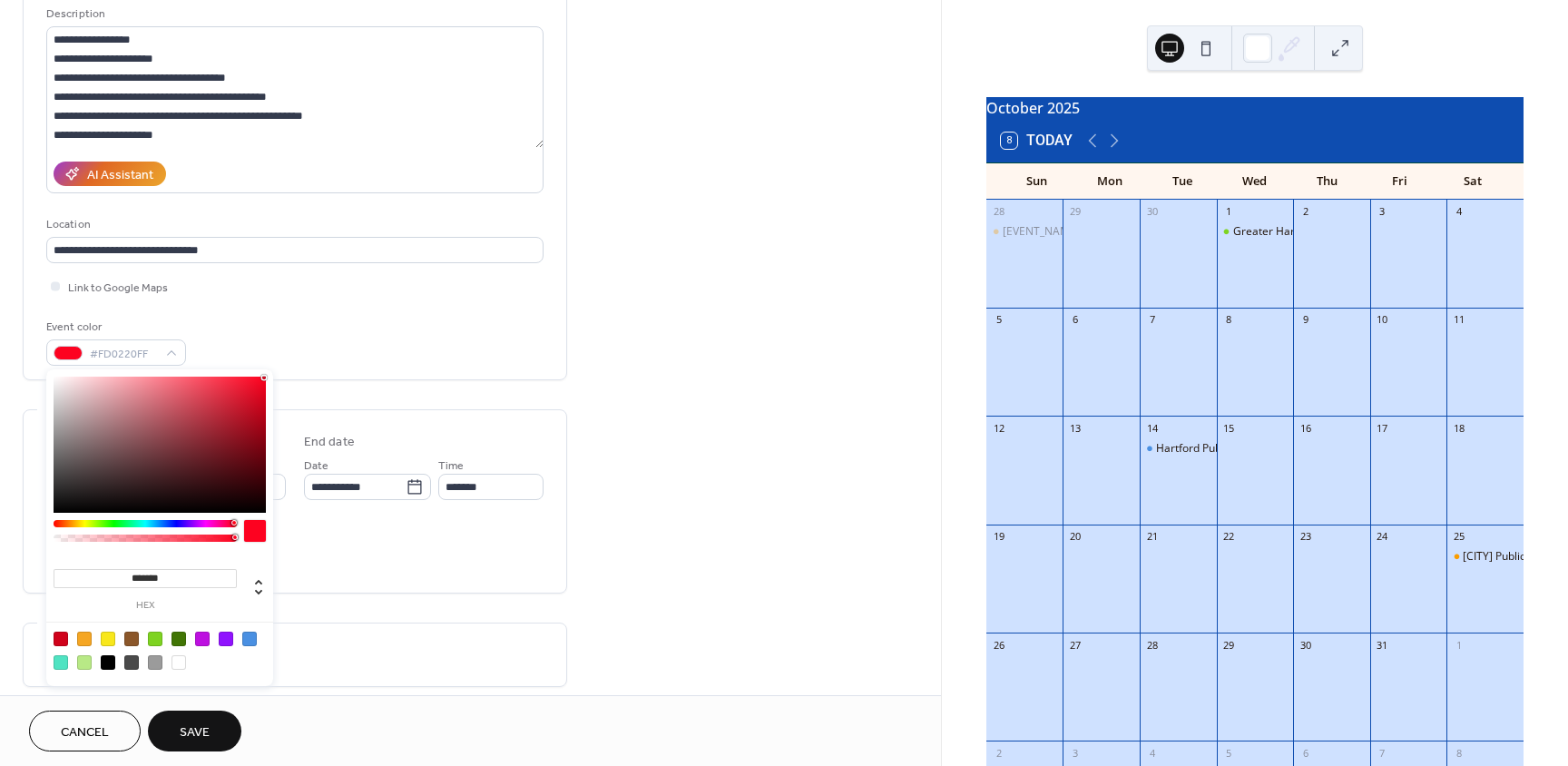 drag, startPoint x: 262, startPoint y: 401, endPoint x: 264, endPoint y: 378, distance: 23.086793 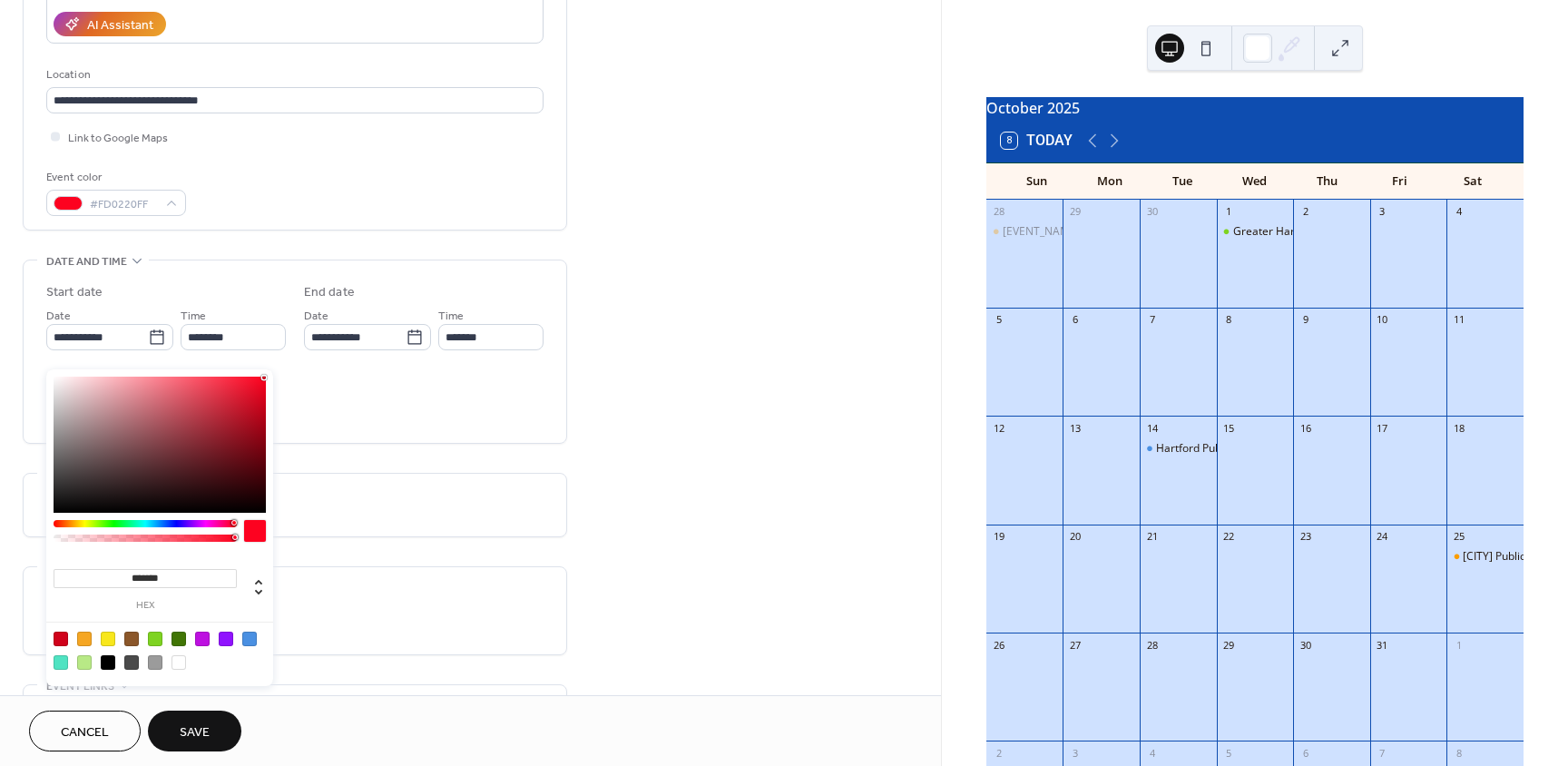 scroll, scrollTop: 363, scrollLeft: 0, axis: vertical 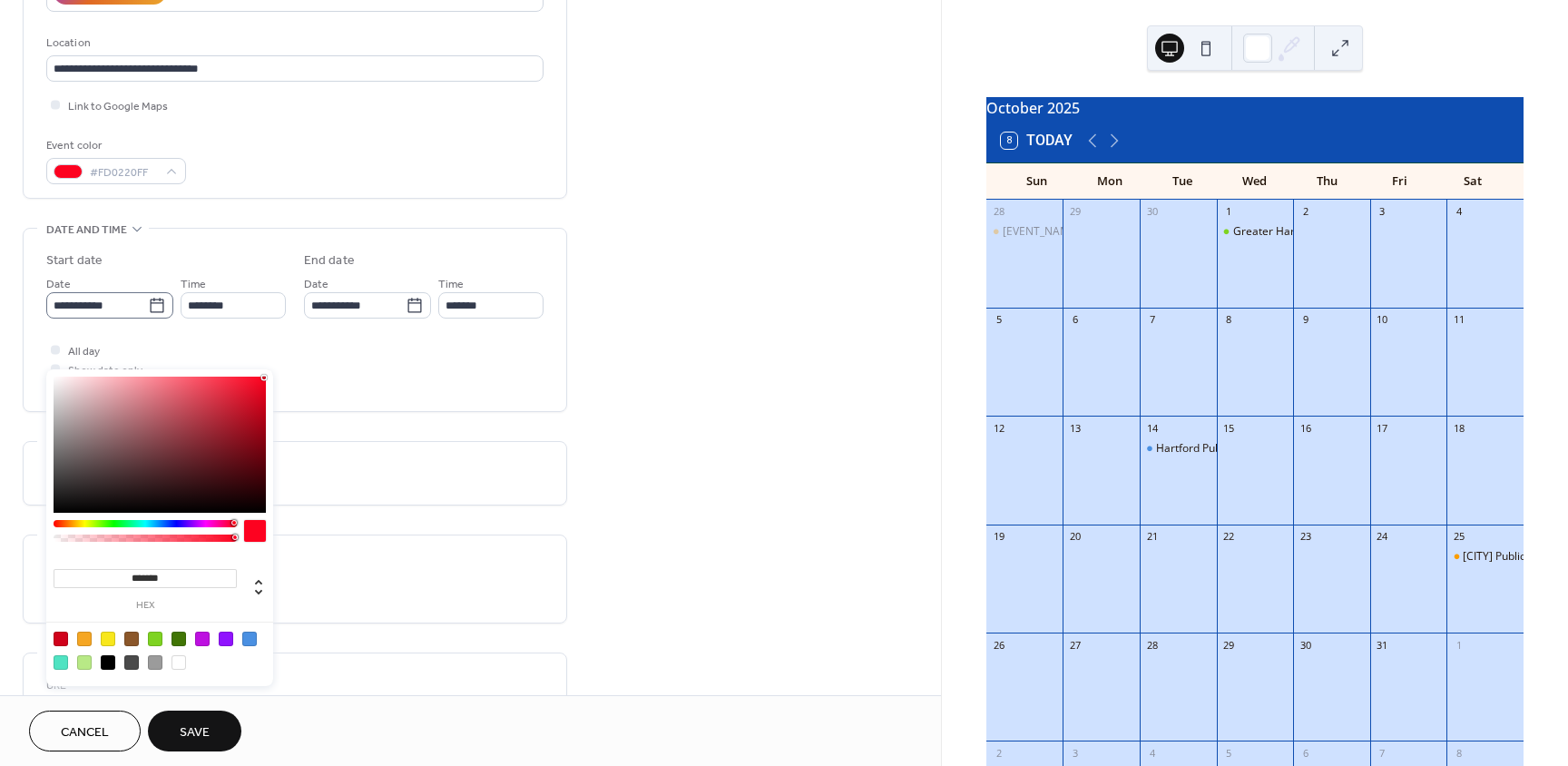 click 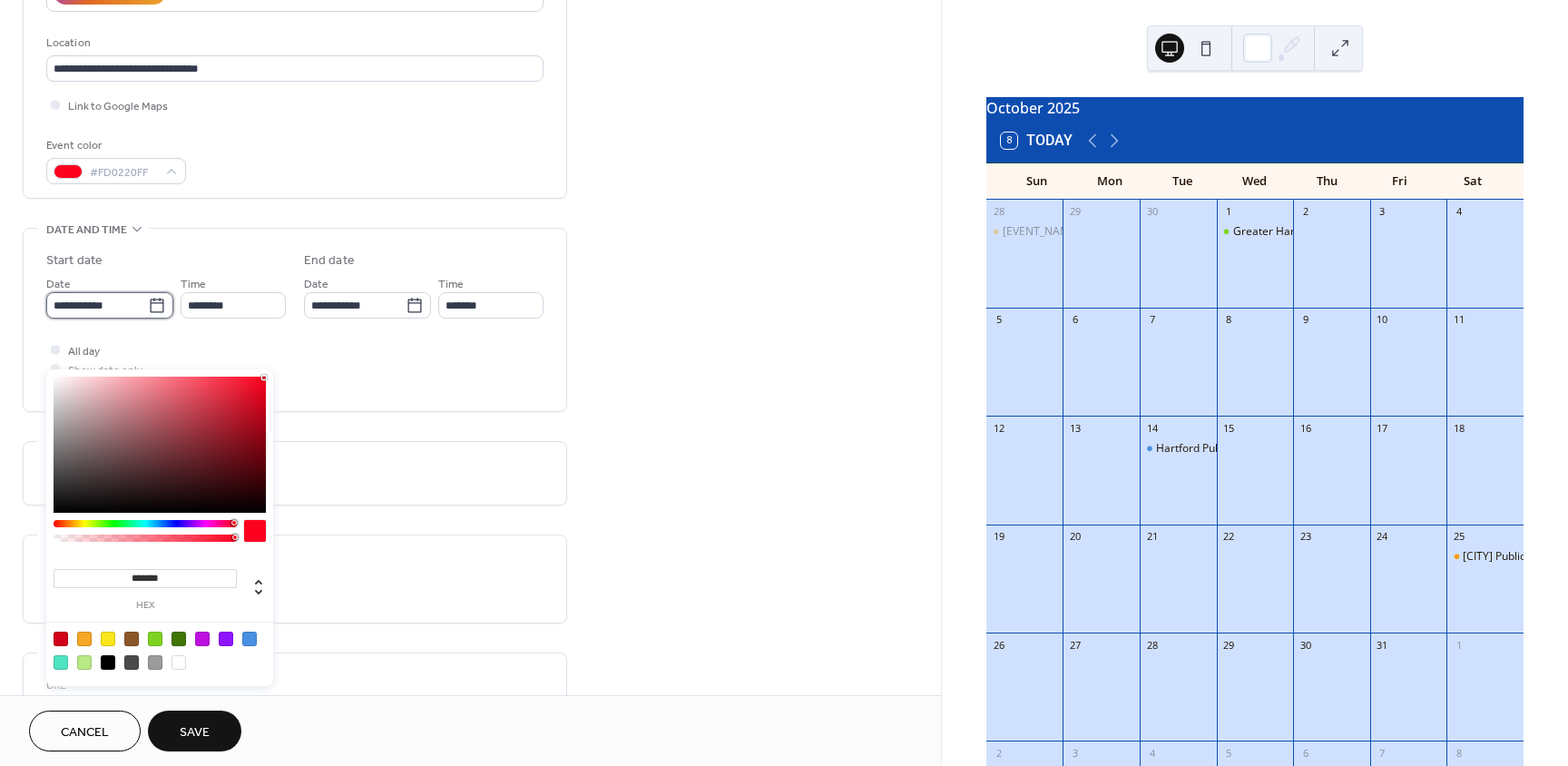 click on "**********" at bounding box center (97, 305) 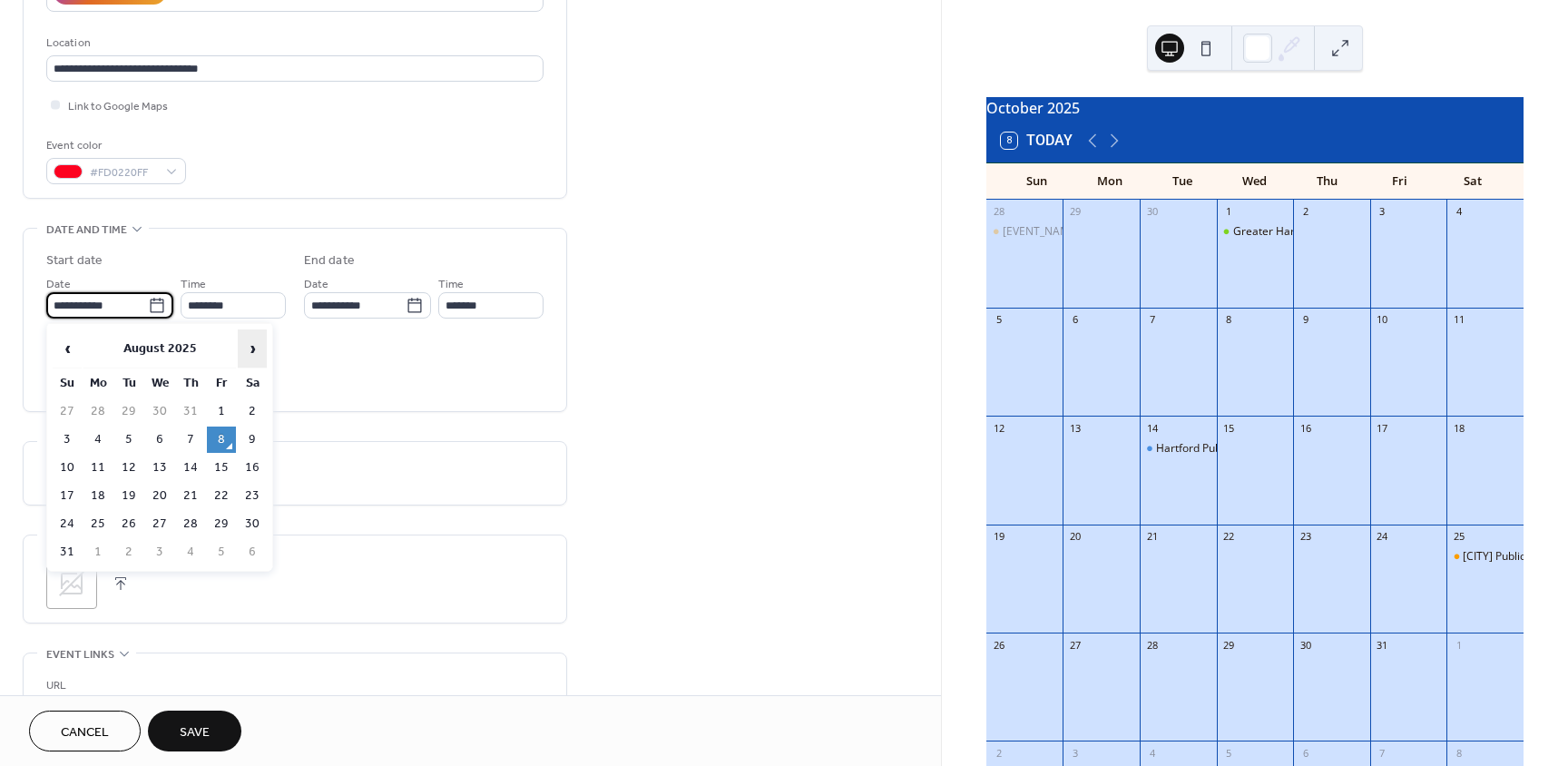 click on "›" at bounding box center (252, 349) 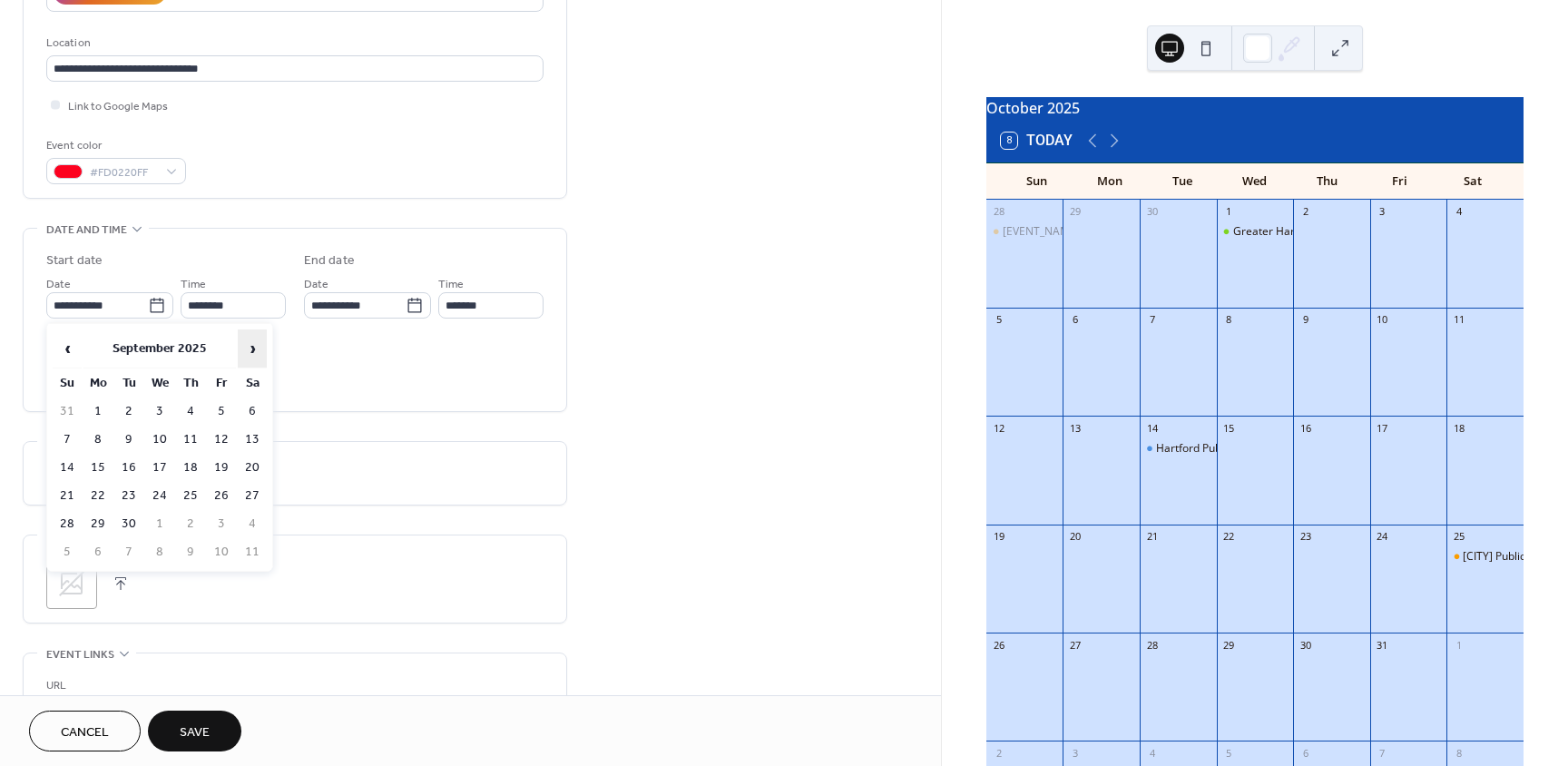 click on "›" at bounding box center [252, 349] 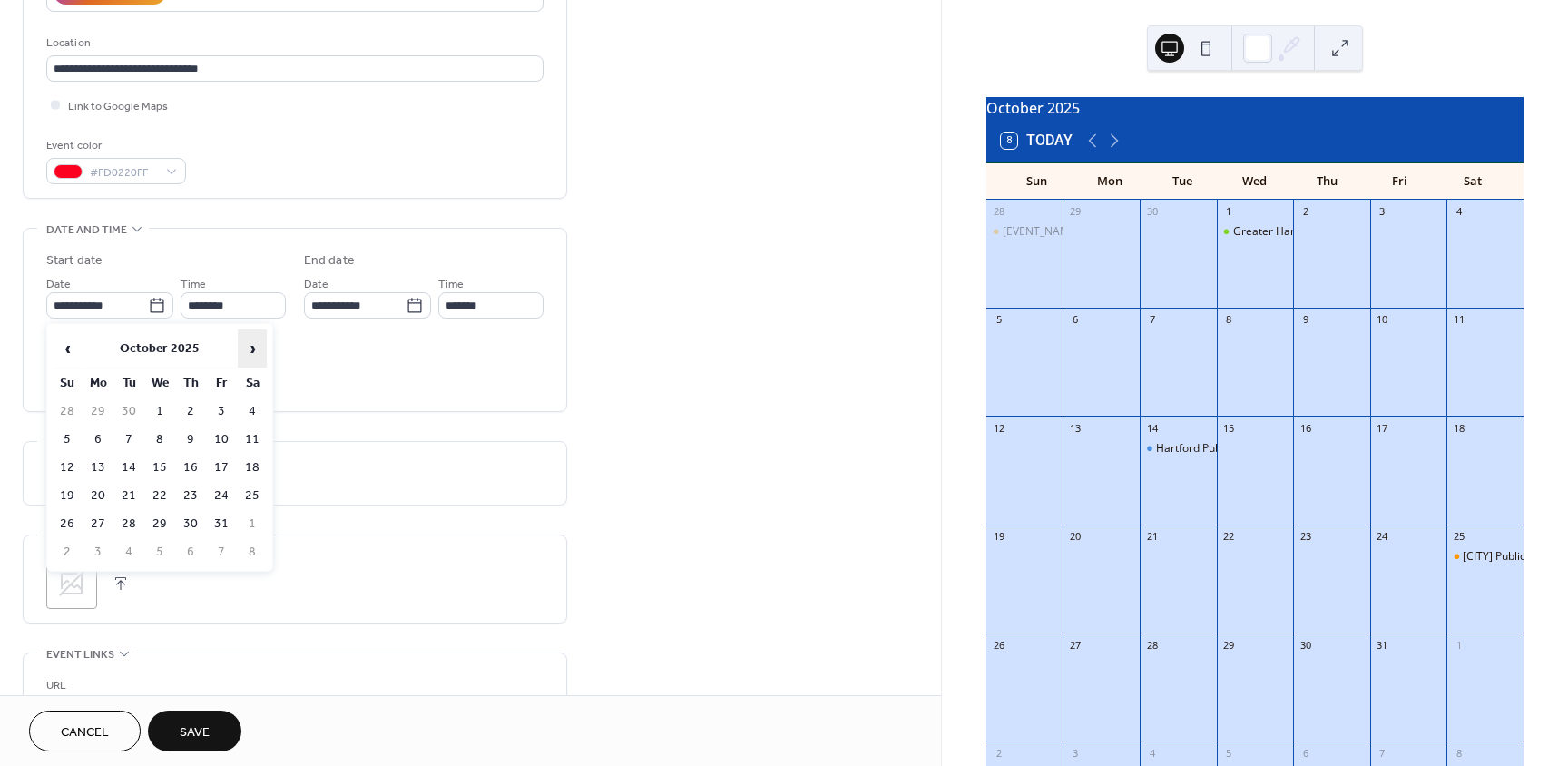 click on "›" at bounding box center [252, 349] 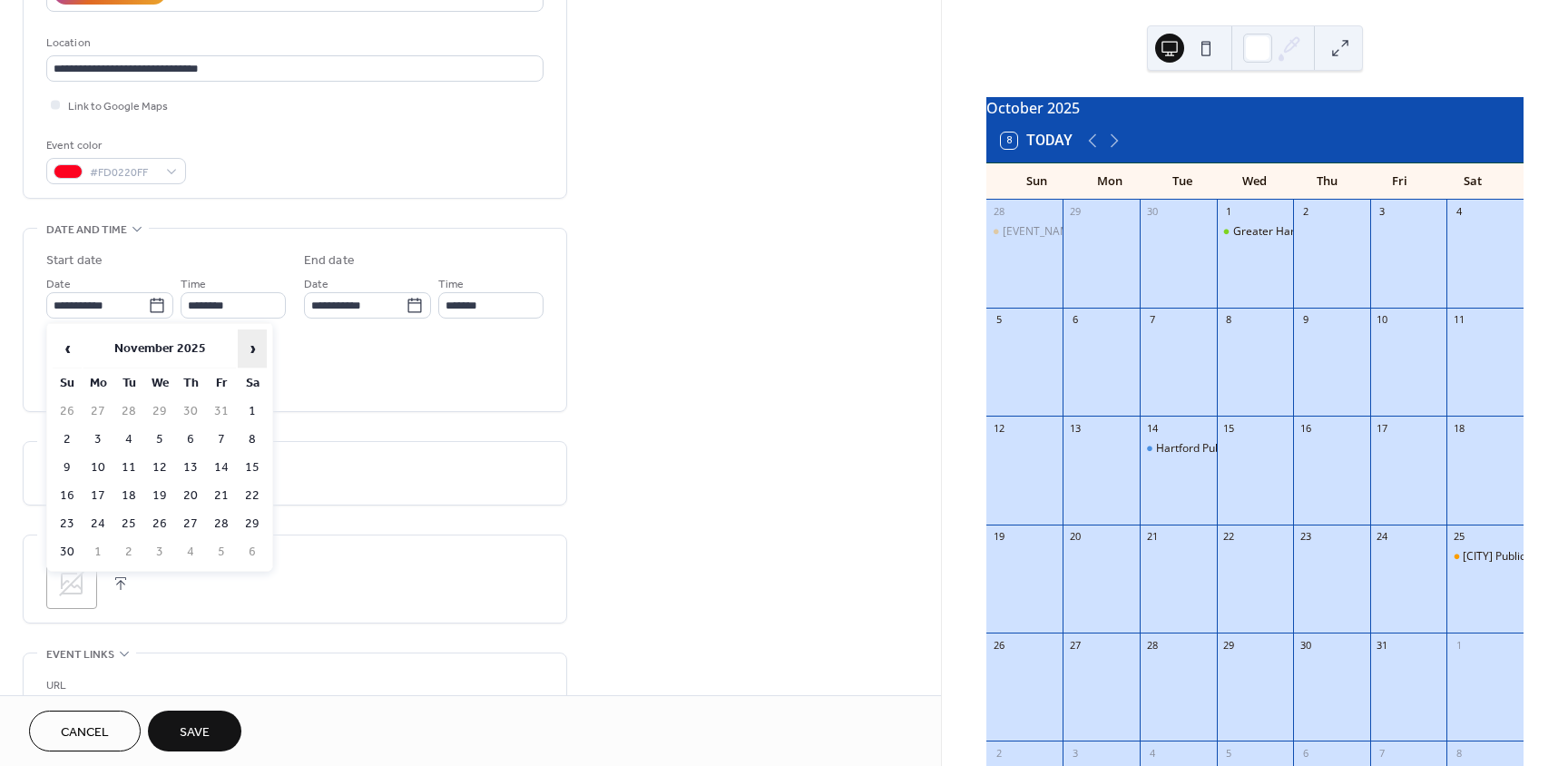 click on "›" at bounding box center [252, 349] 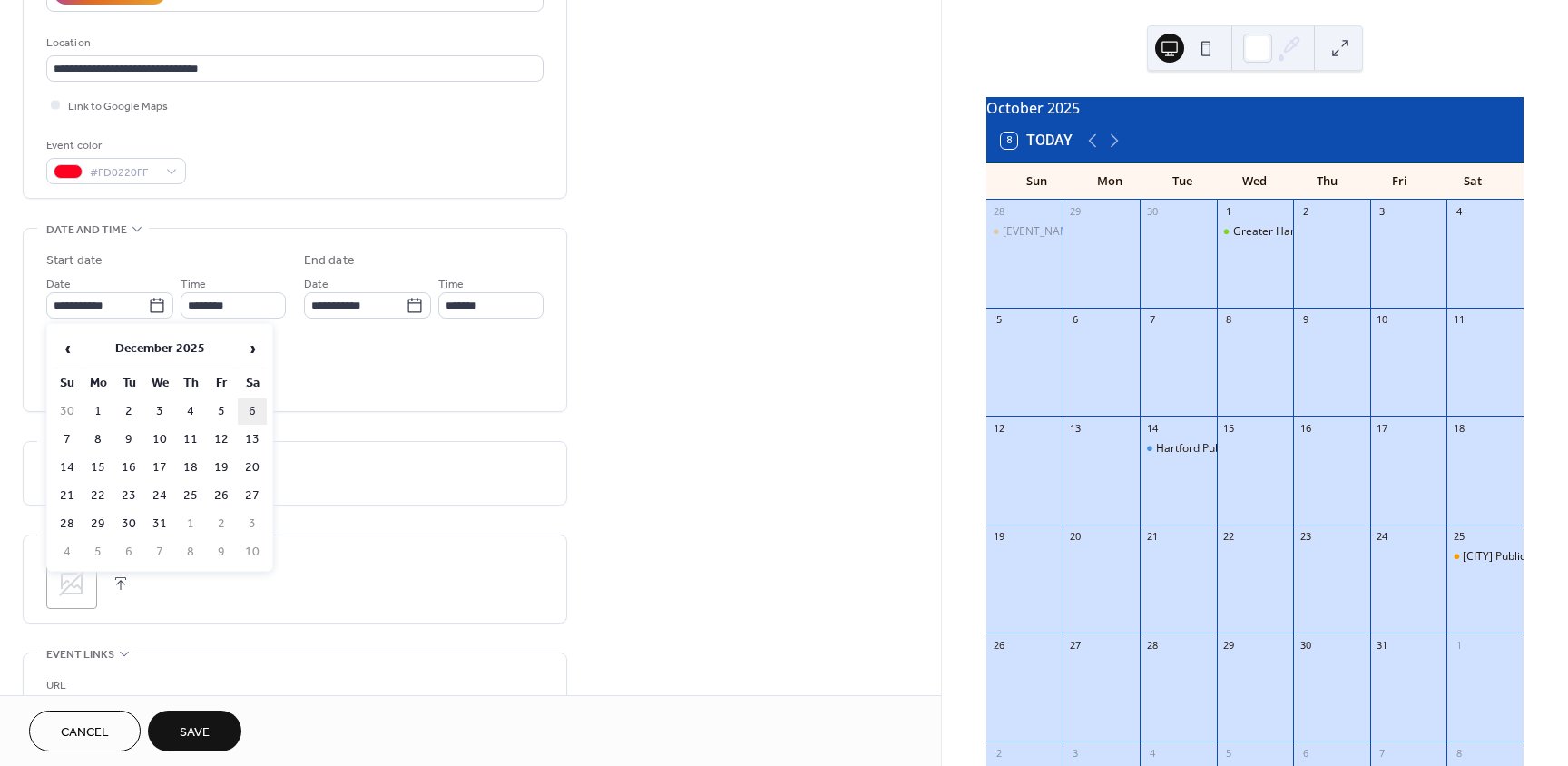 click on "6" at bounding box center (252, 411) 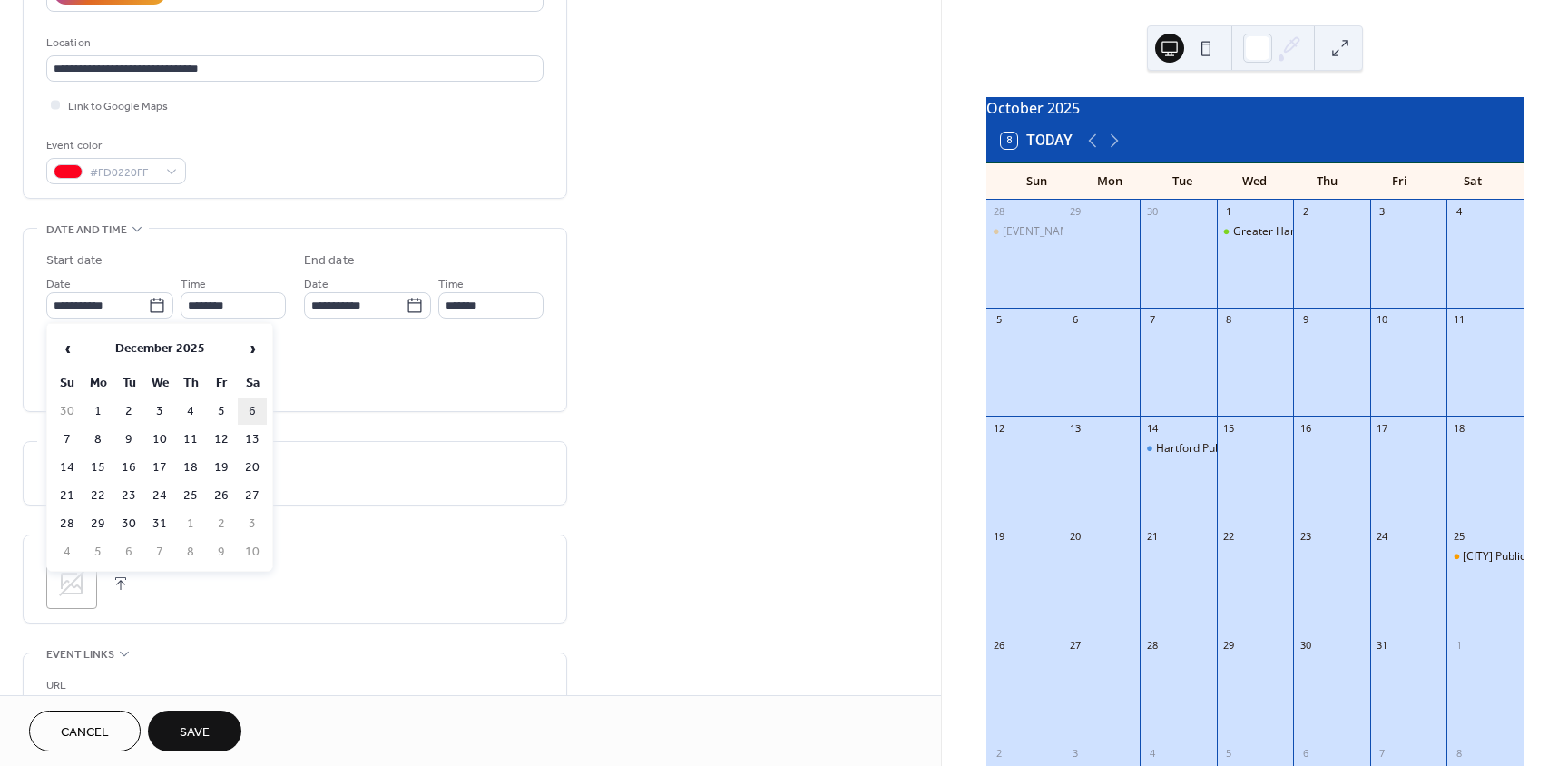 type on "**********" 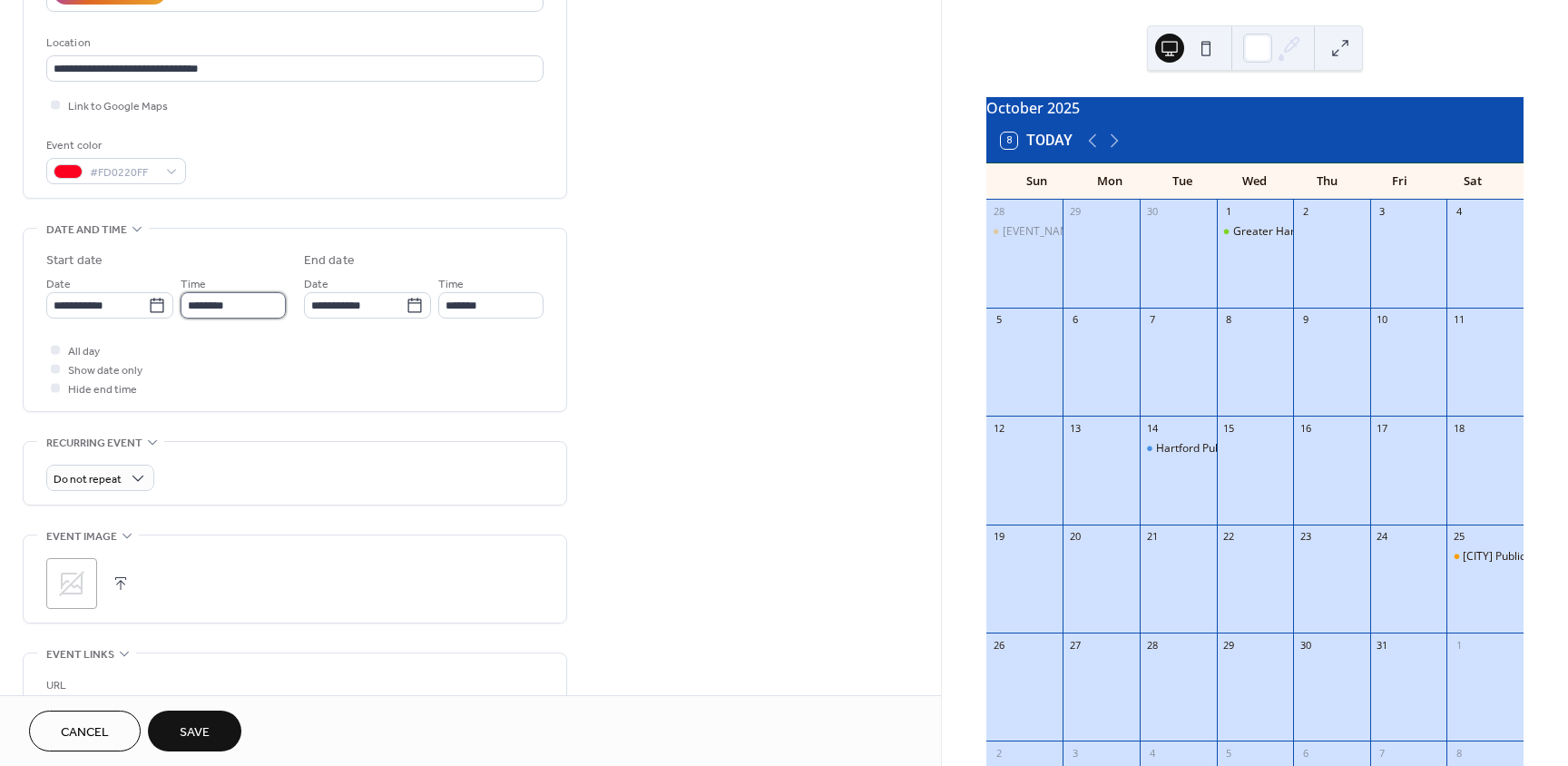 click on "********" at bounding box center [233, 305] 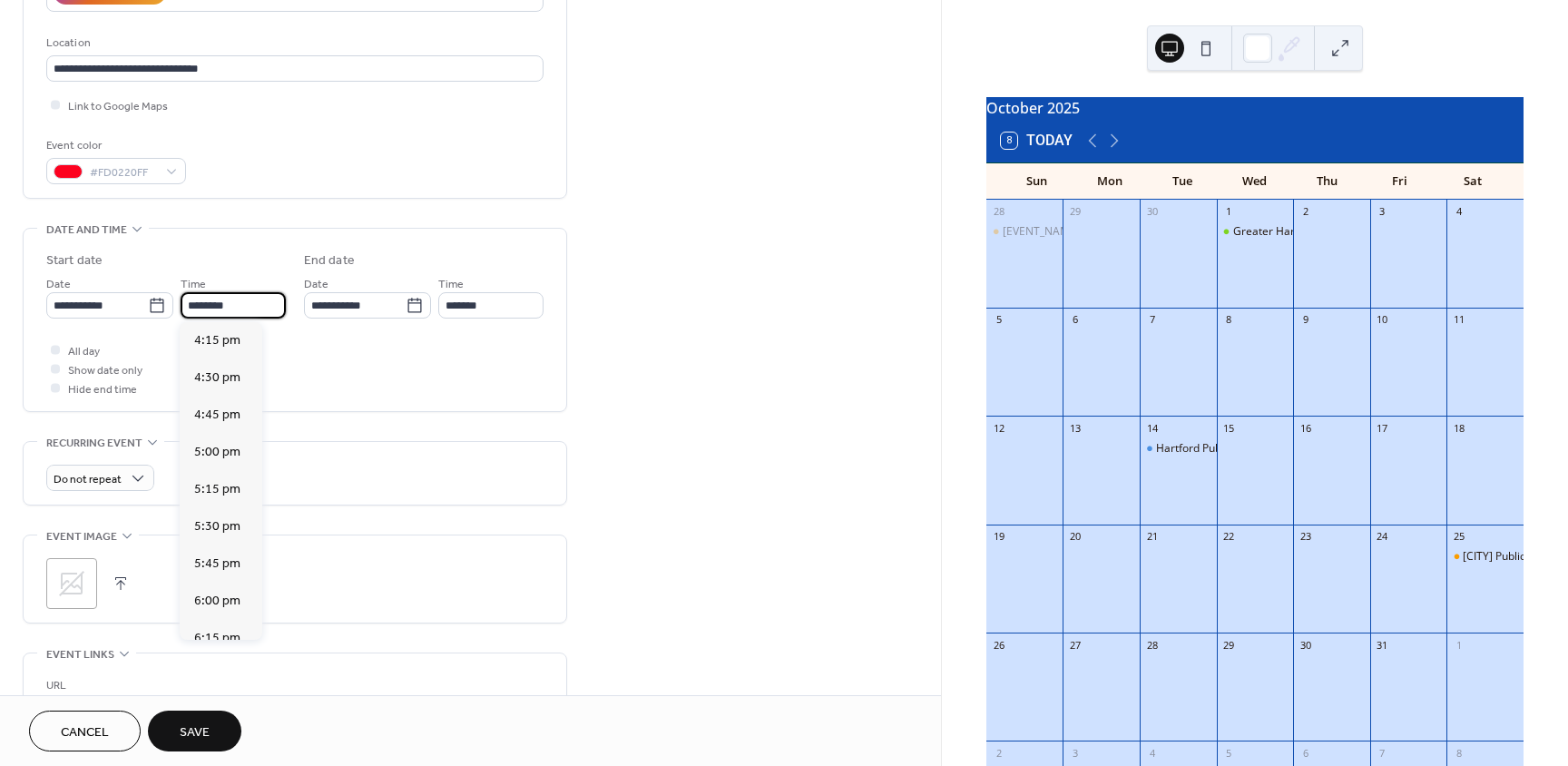 scroll, scrollTop: 2421, scrollLeft: 0, axis: vertical 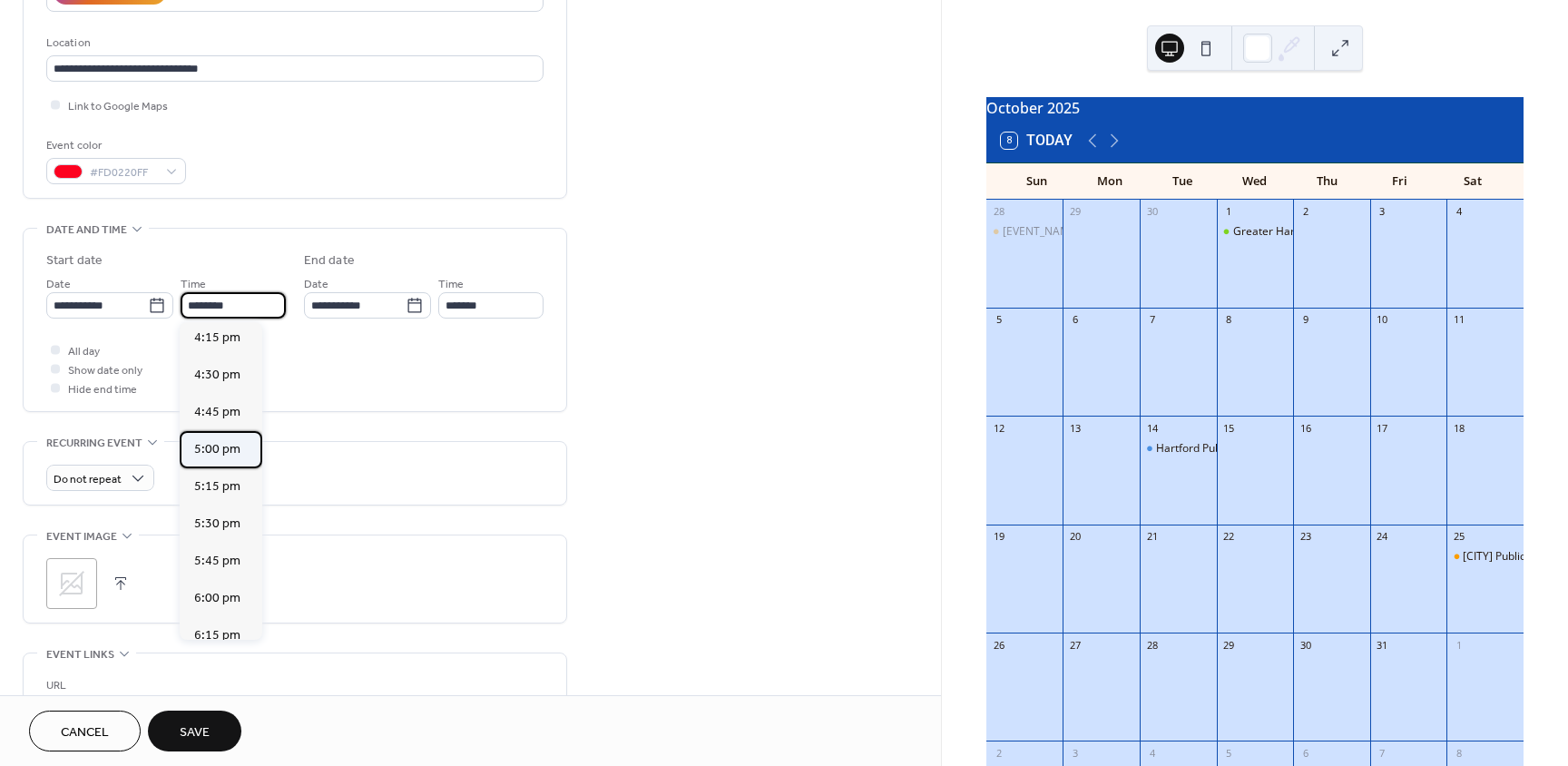 click on "5:00 pm" at bounding box center (217, 449) 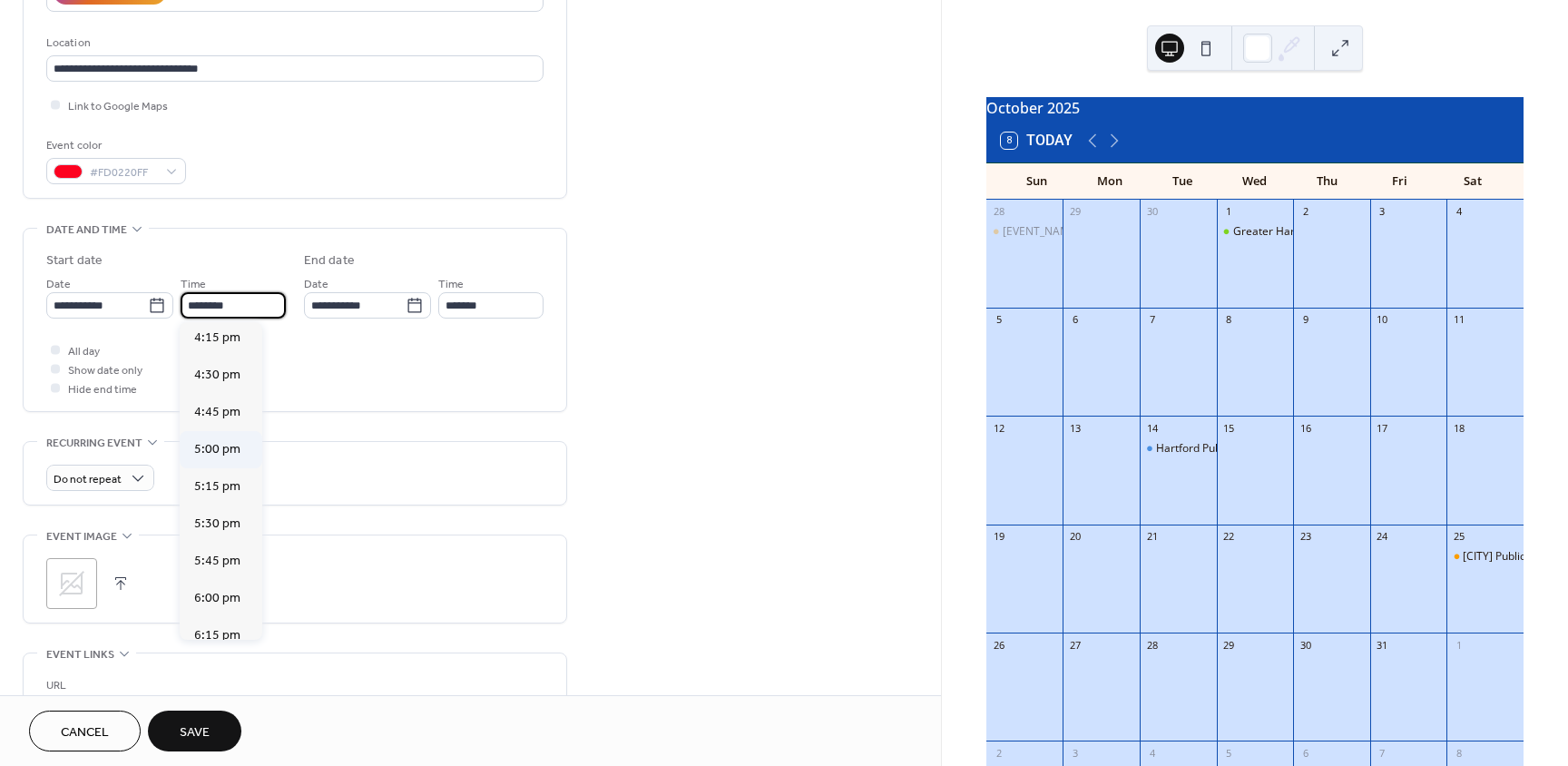 type on "*******" 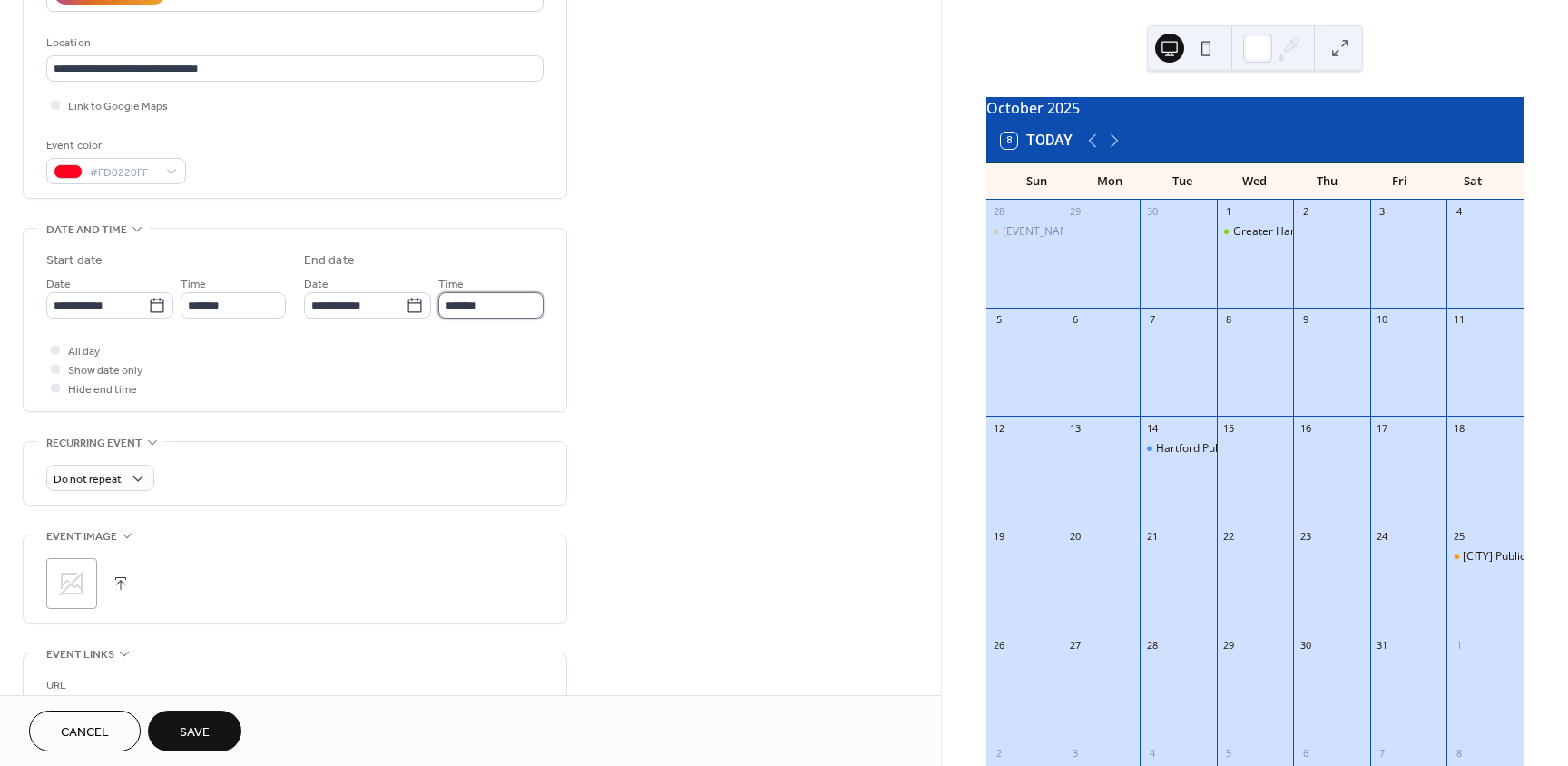 click on "*******" at bounding box center (491, 305) 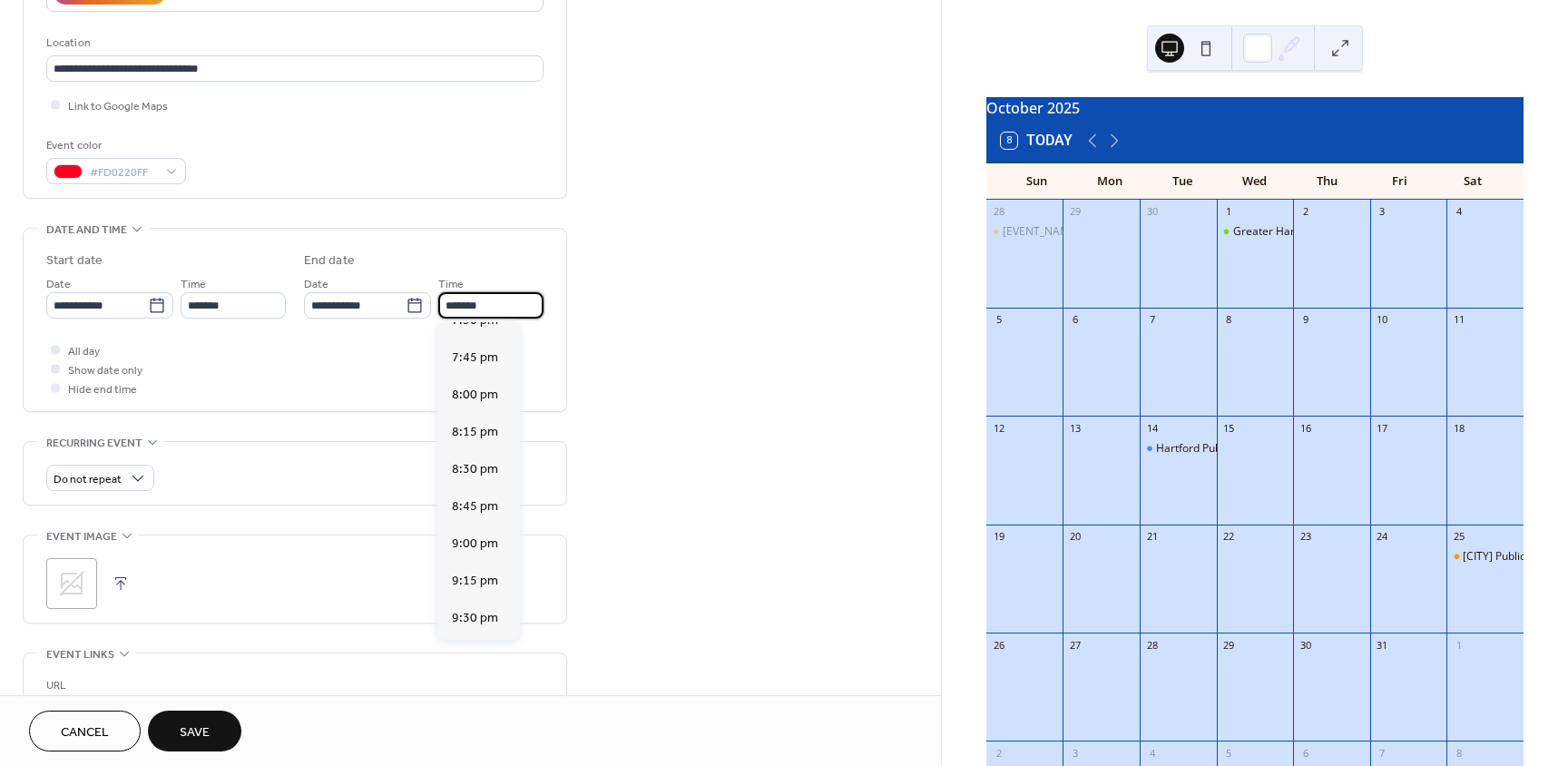scroll, scrollTop: 363, scrollLeft: 0, axis: vertical 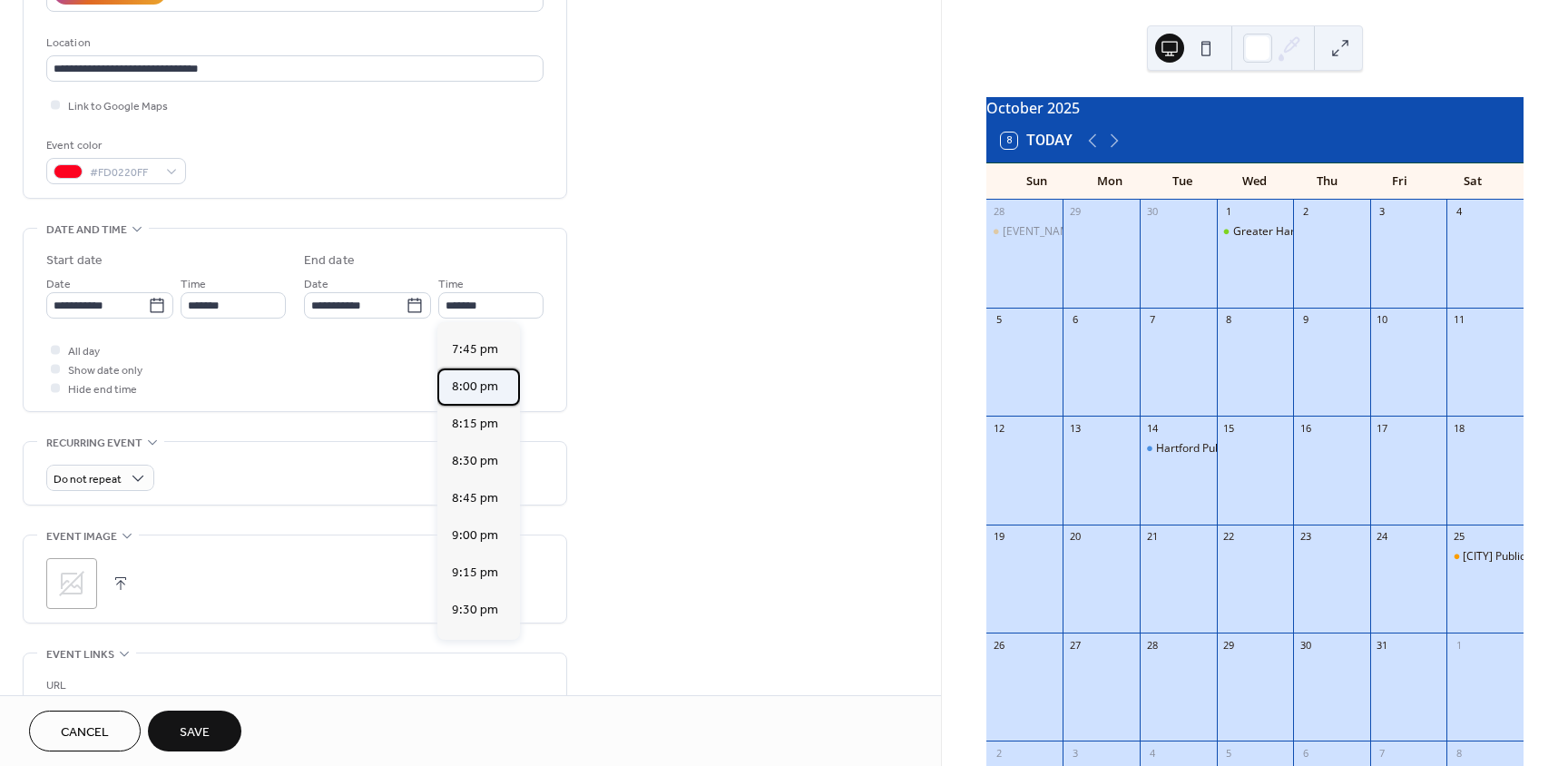 click on "8:00 pm" at bounding box center [475, 387] 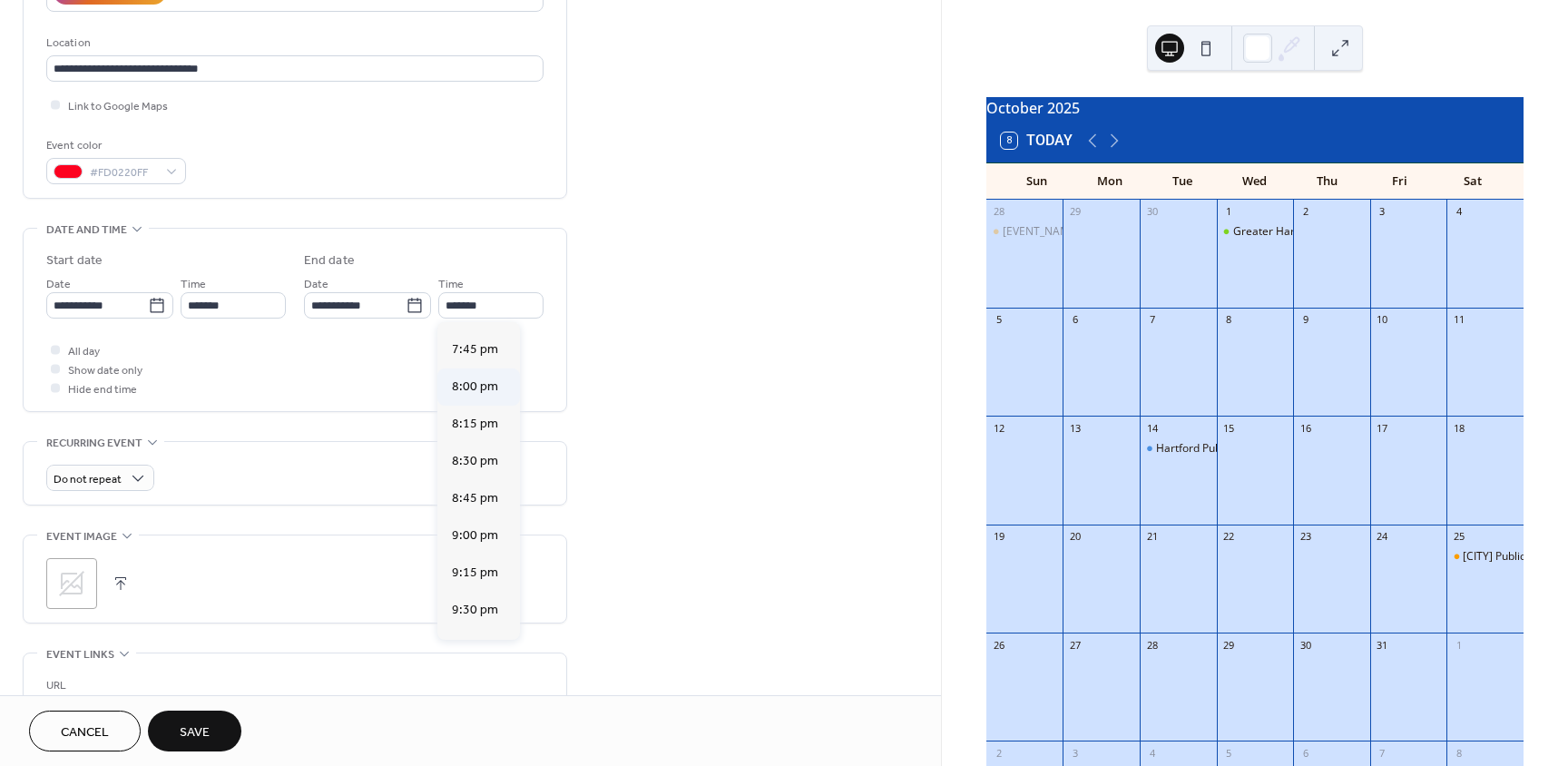 type on "*******" 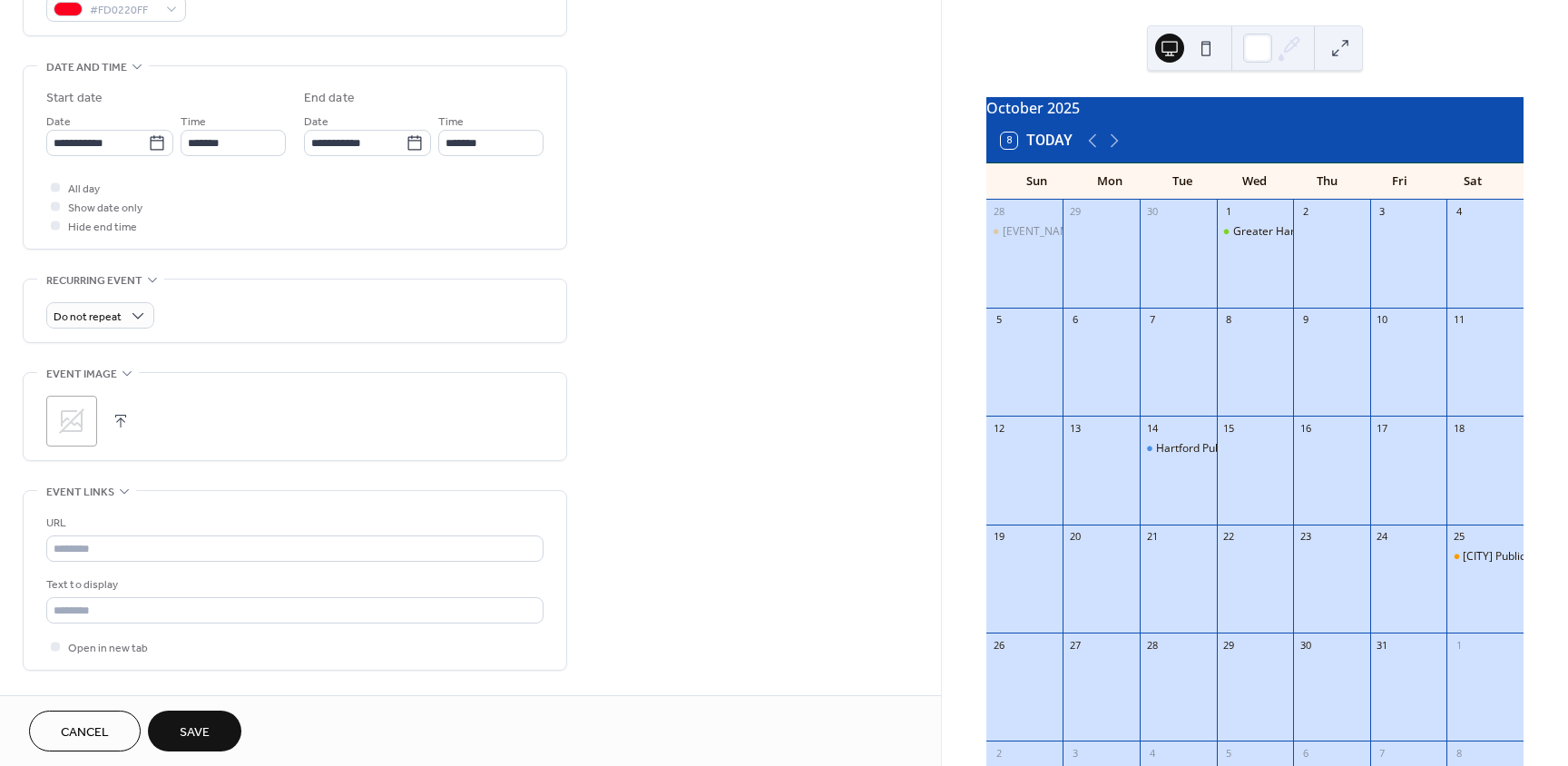 scroll, scrollTop: 545, scrollLeft: 0, axis: vertical 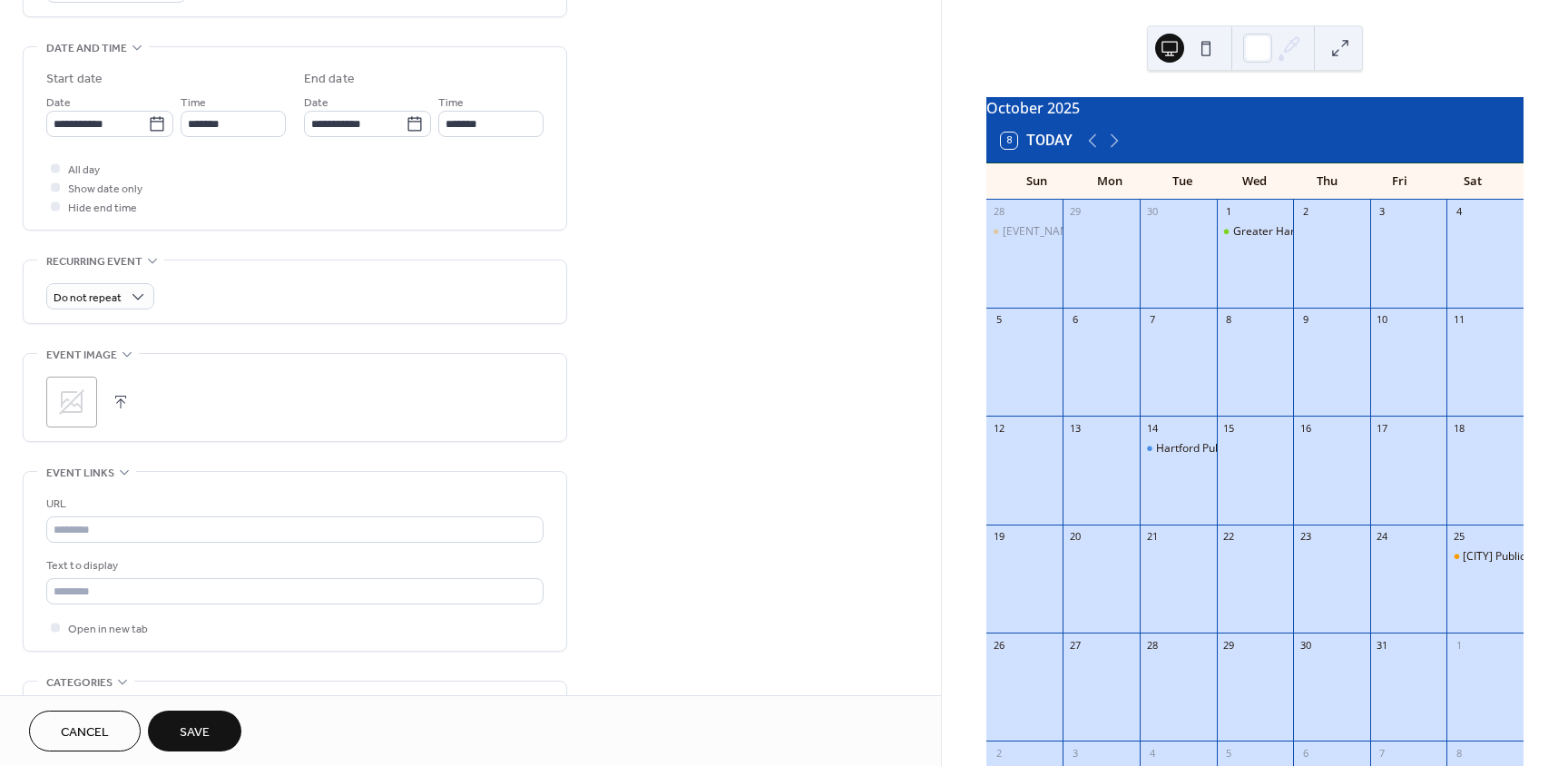 click at bounding box center (121, 402) 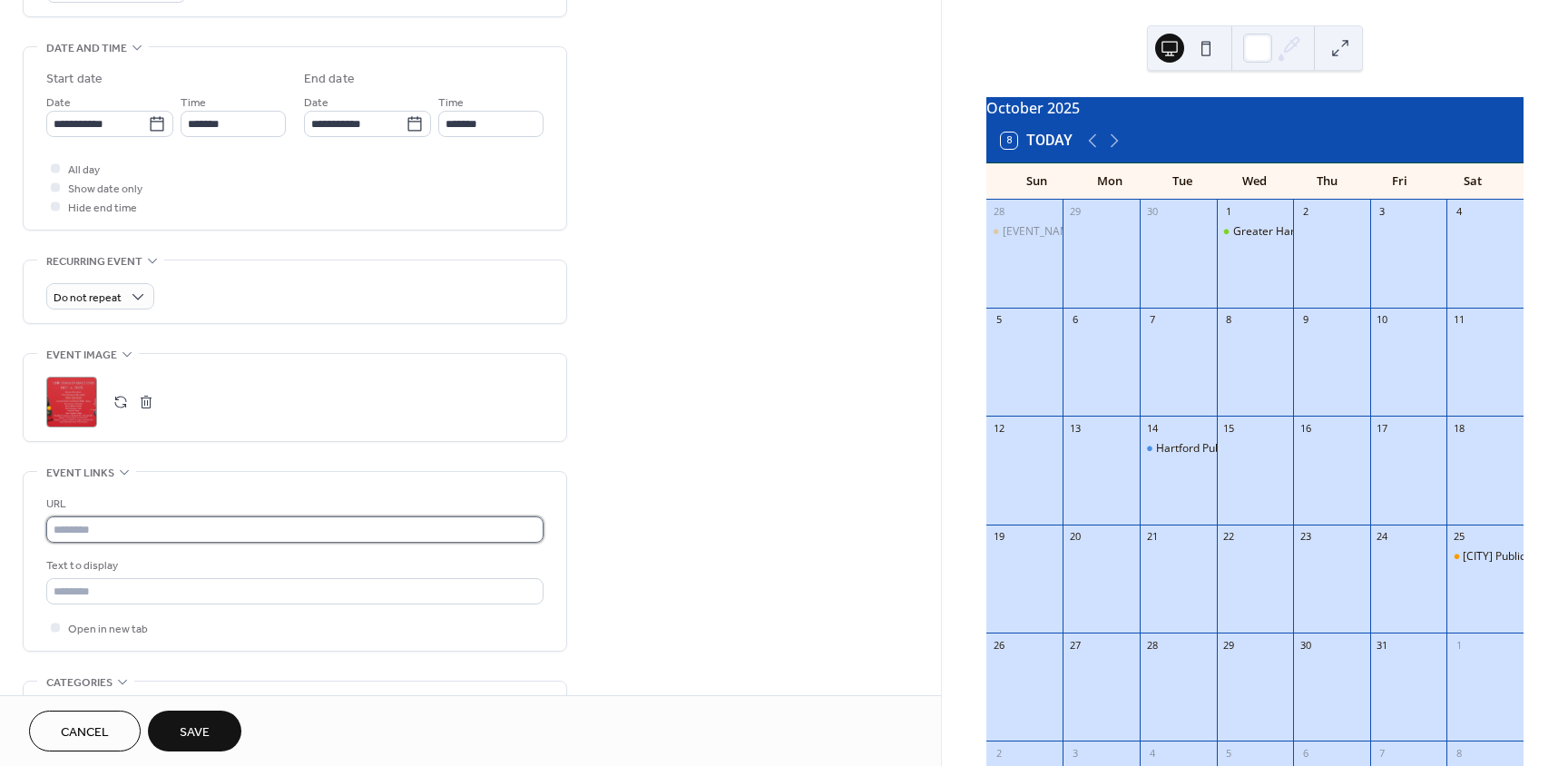 click at bounding box center (295, 529) 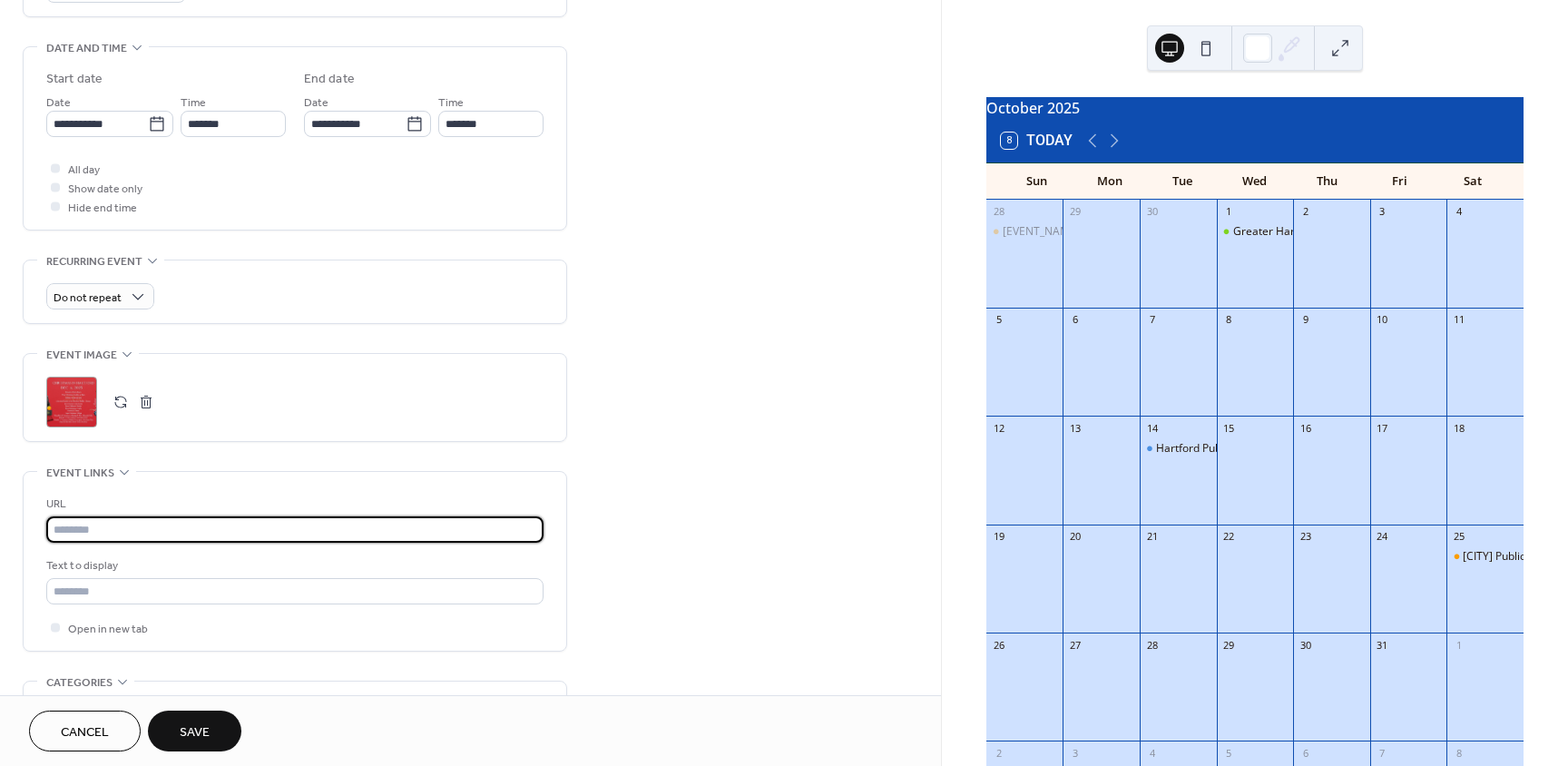 paste on "**********" 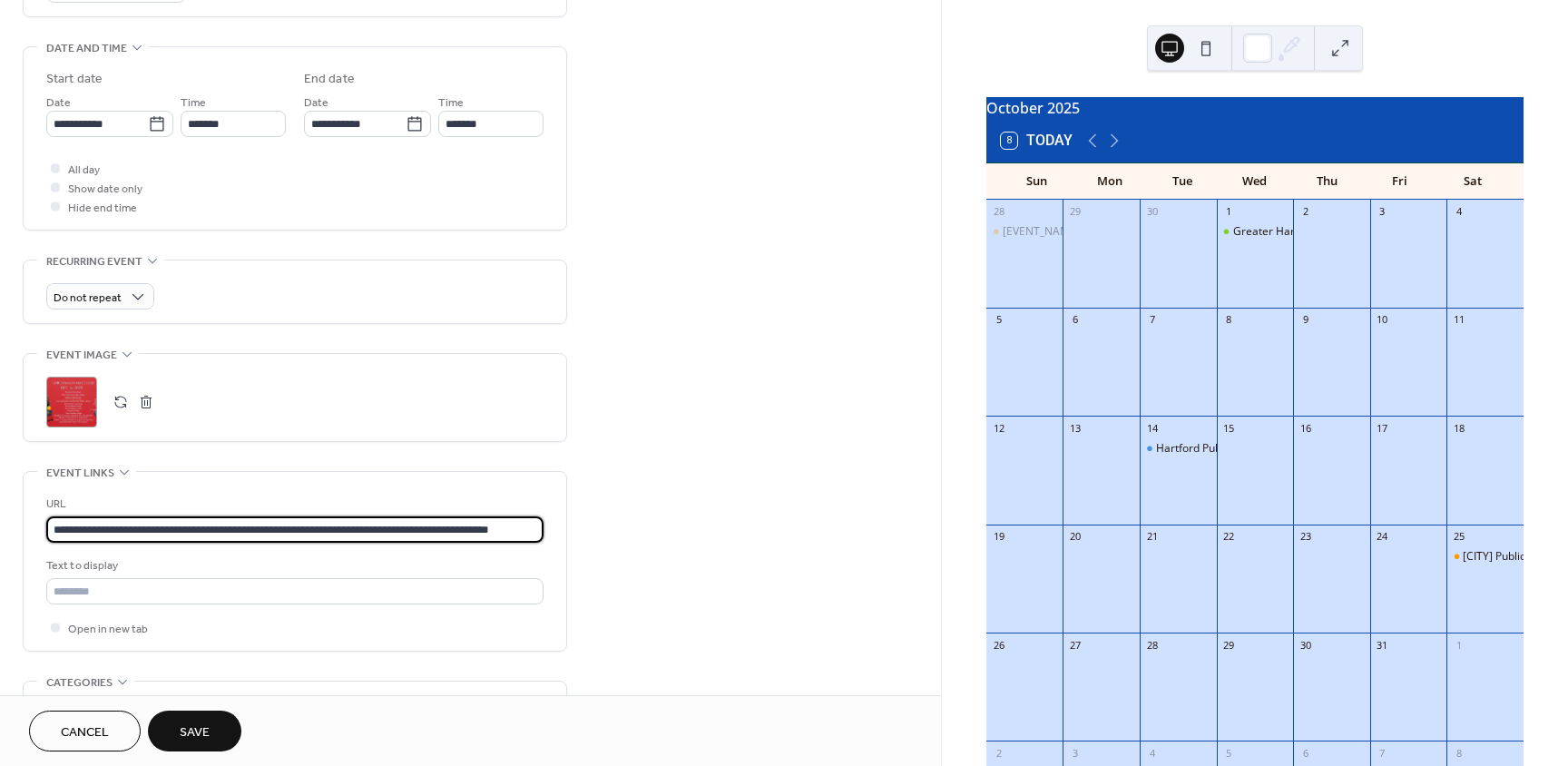 scroll, scrollTop: 0, scrollLeft: 16, axis: horizontal 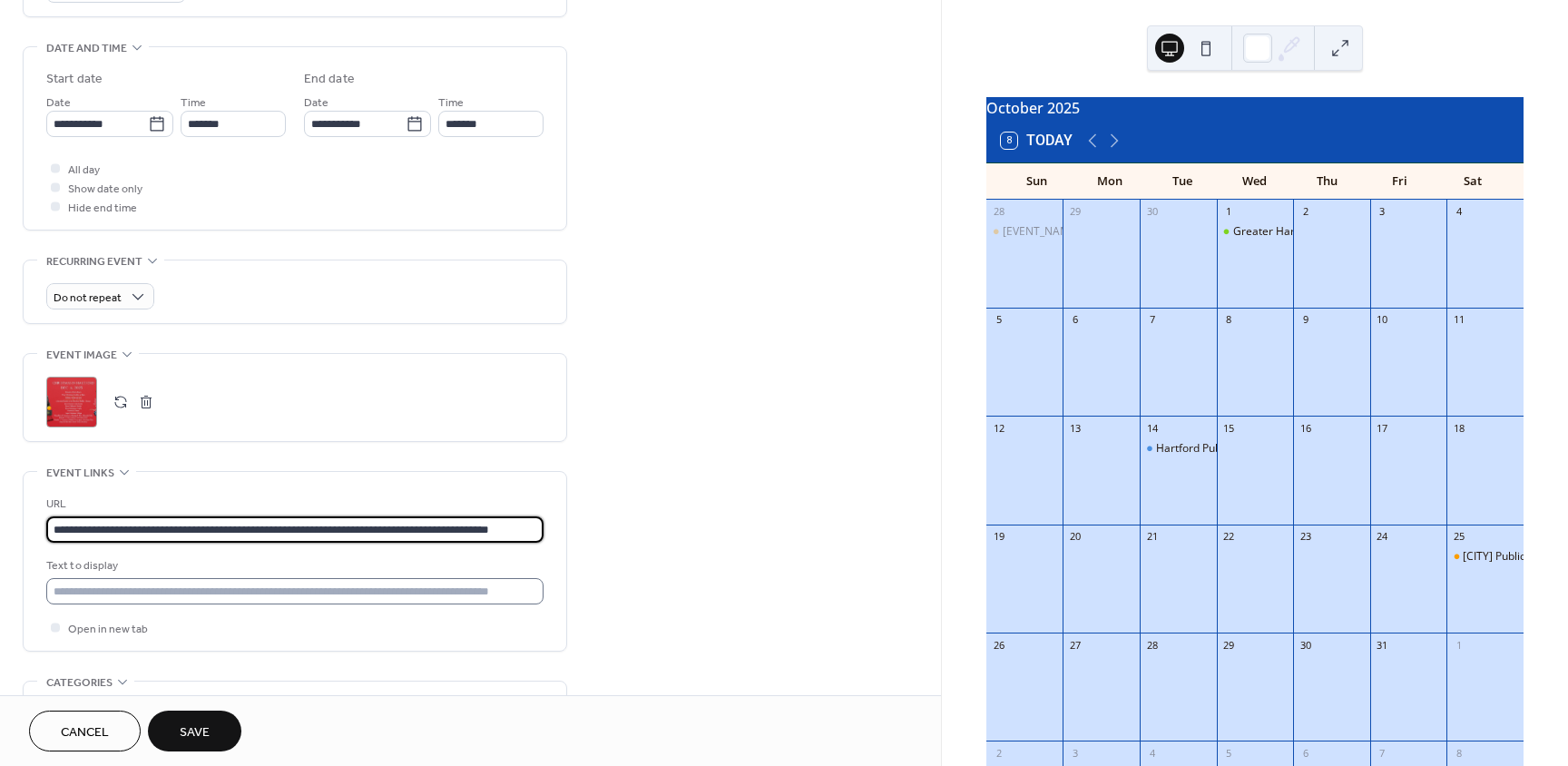 type on "**********" 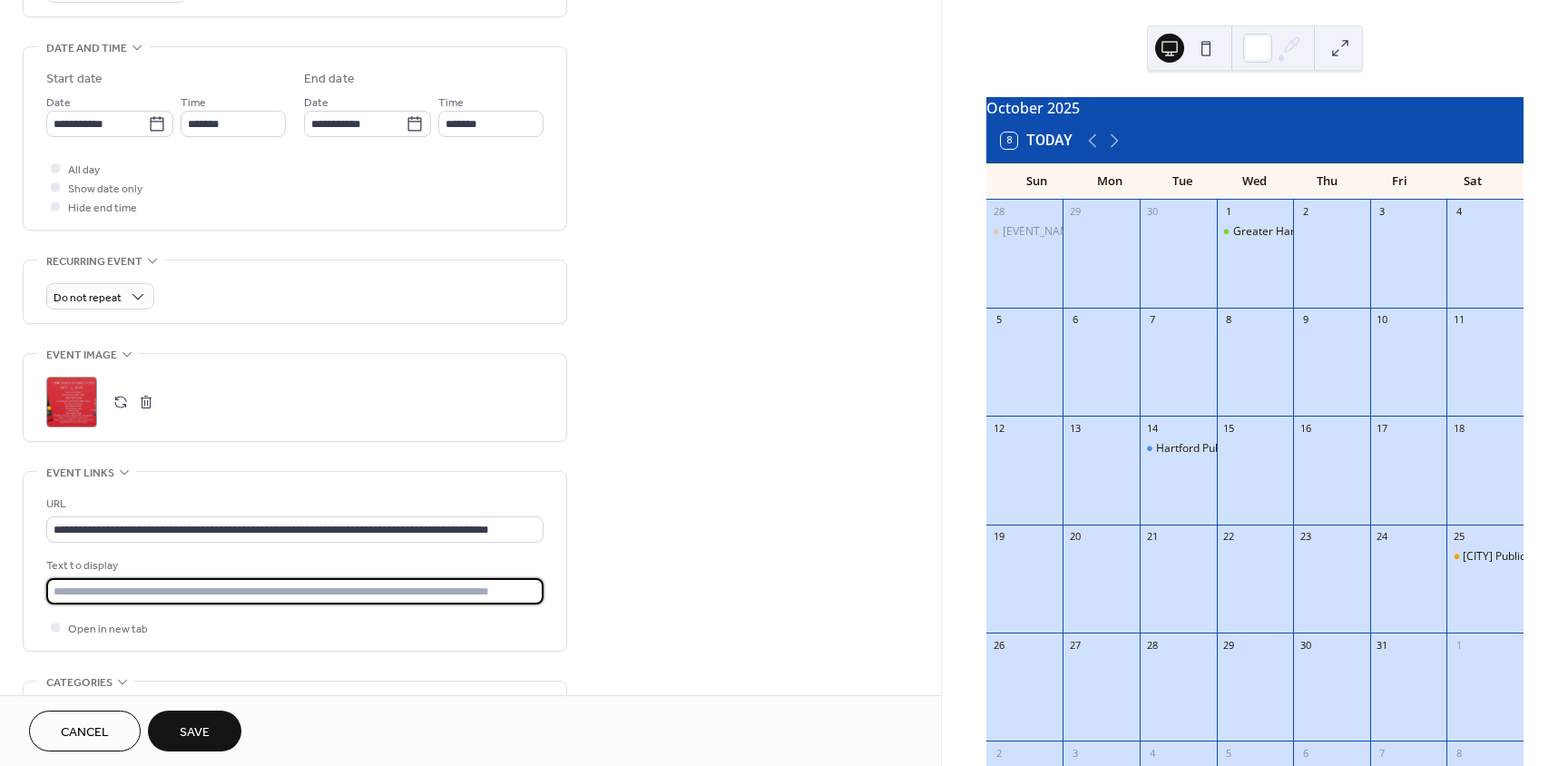 scroll, scrollTop: 0, scrollLeft: 0, axis: both 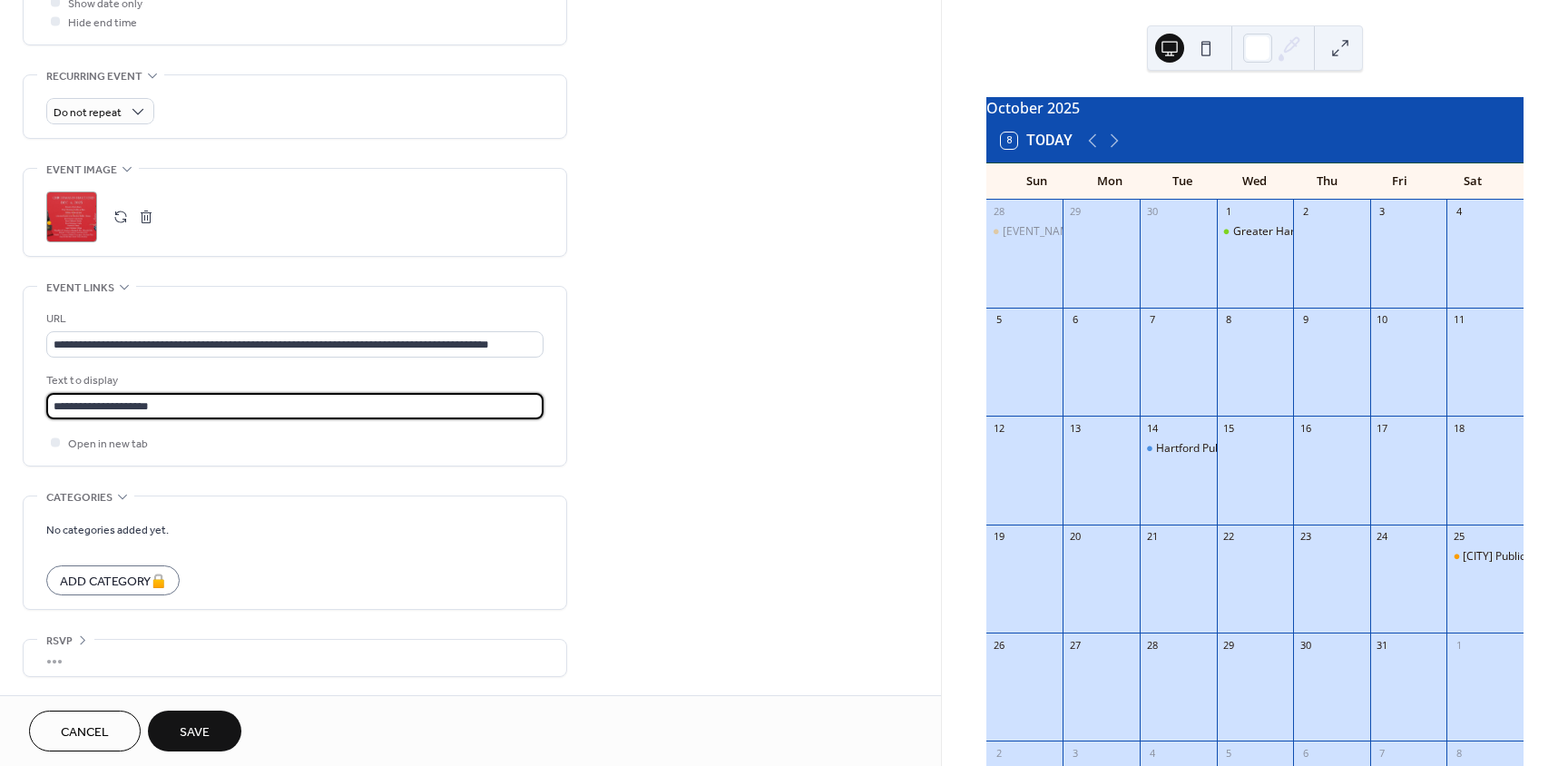 type on "**********" 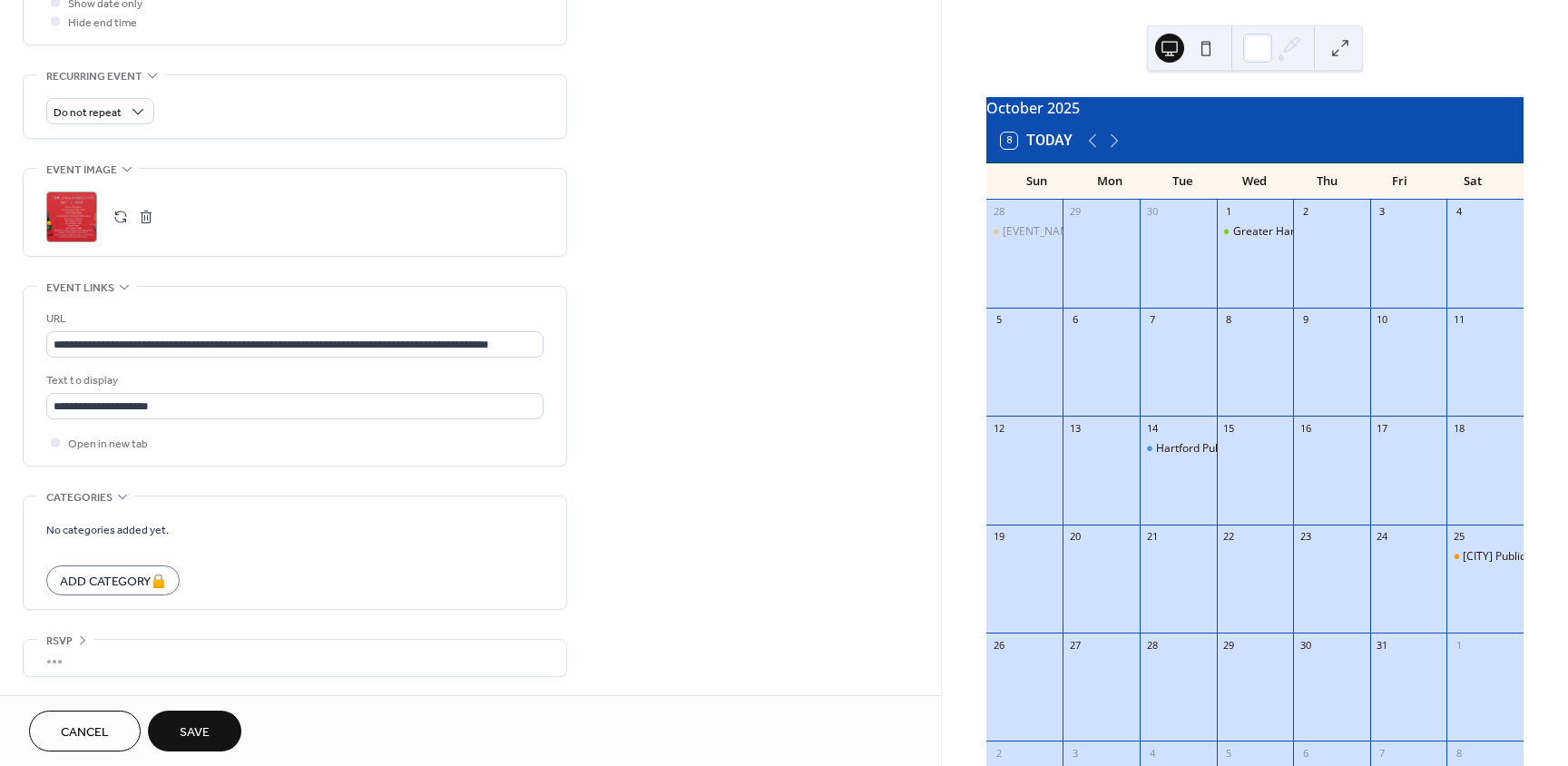 scroll, scrollTop: 0, scrollLeft: 0, axis: both 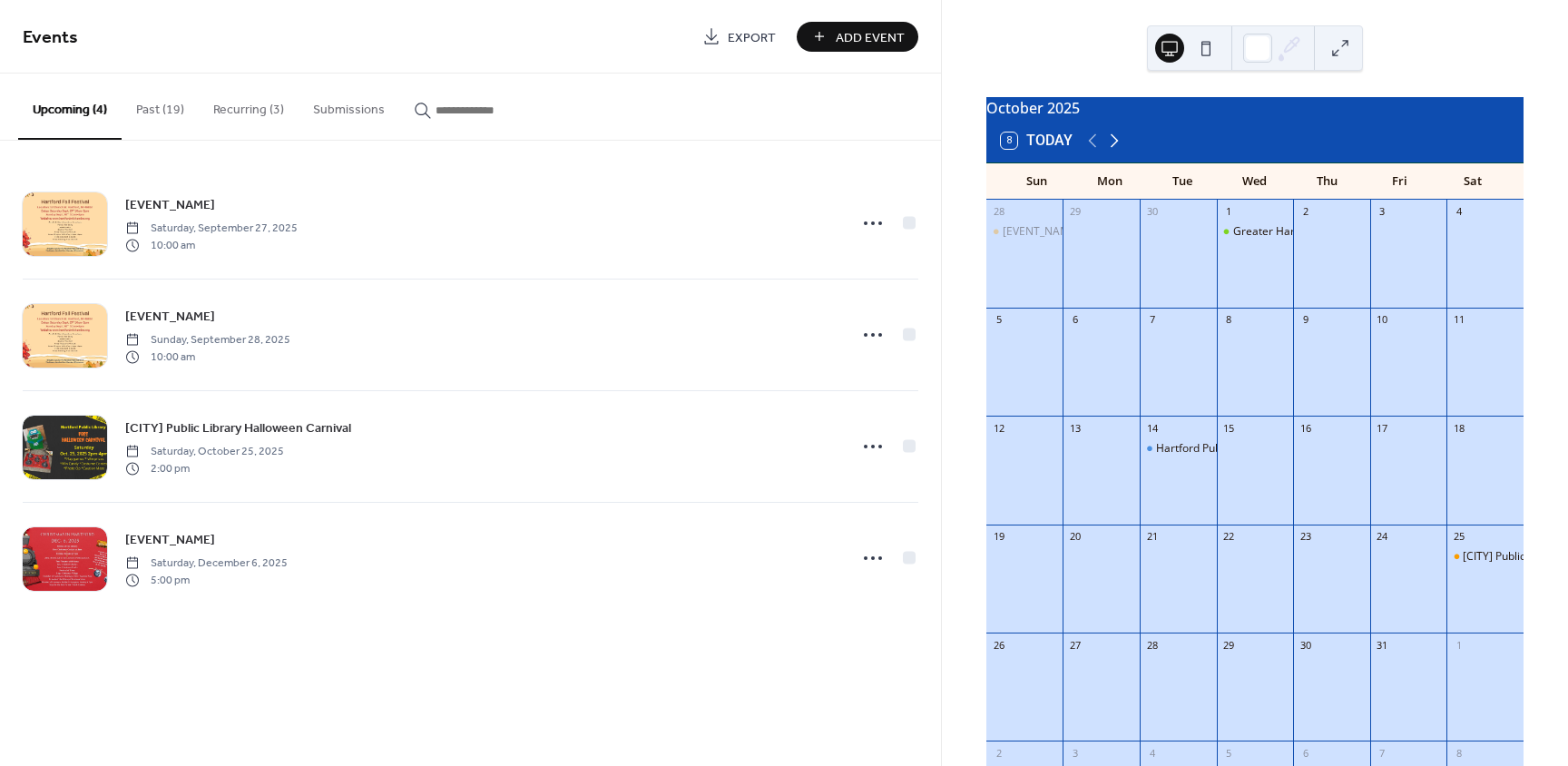 click 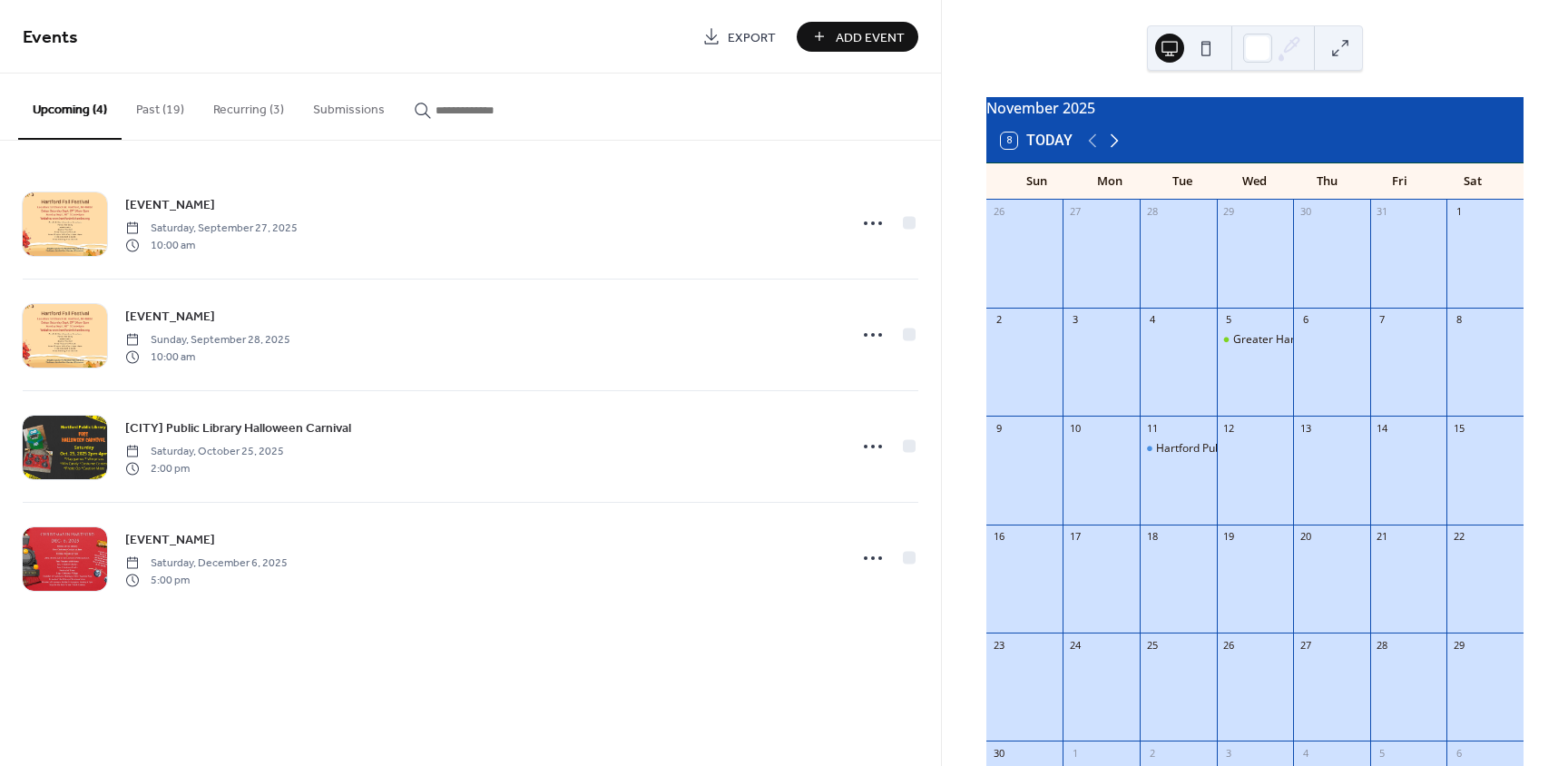 click 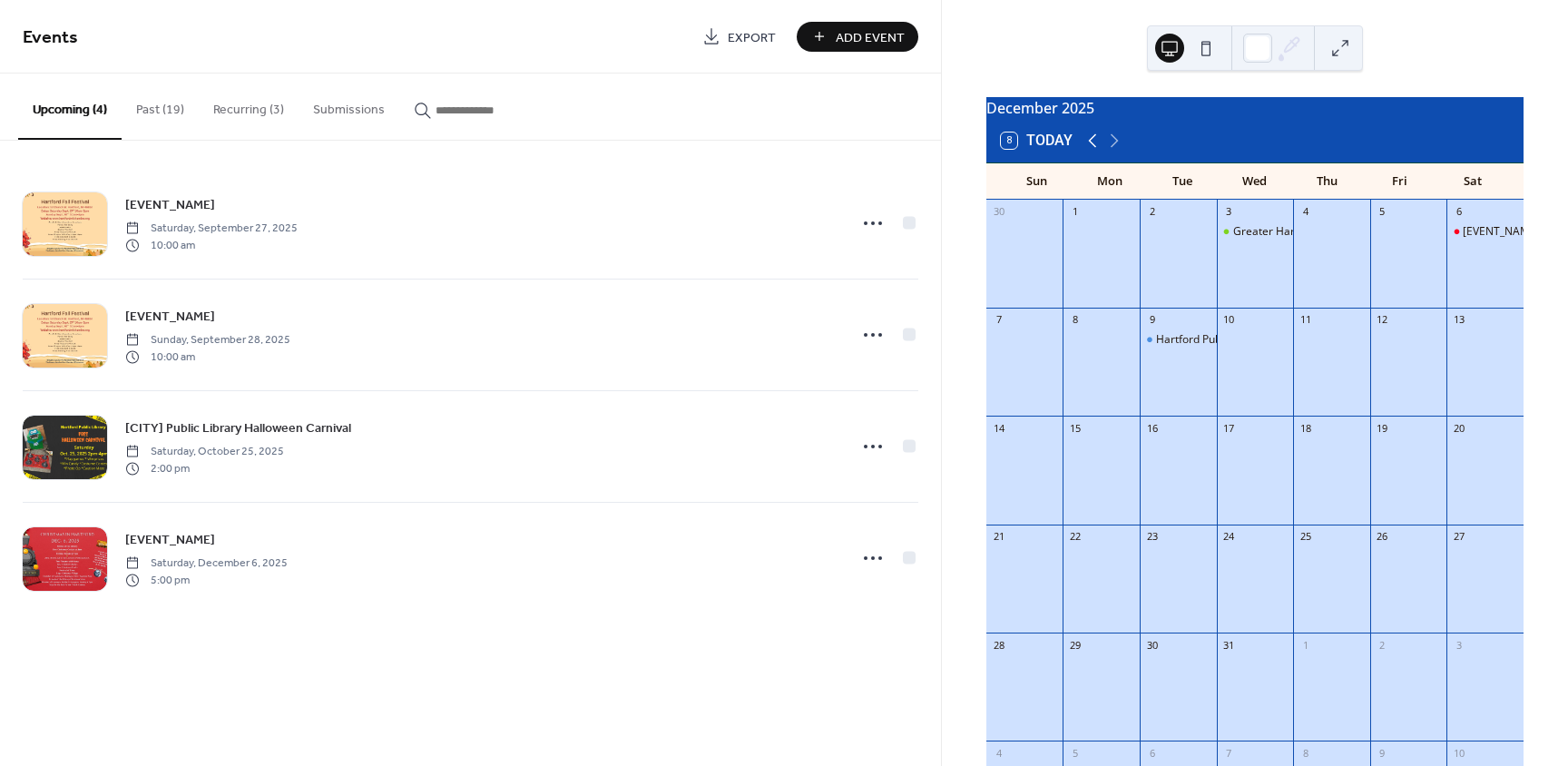 click 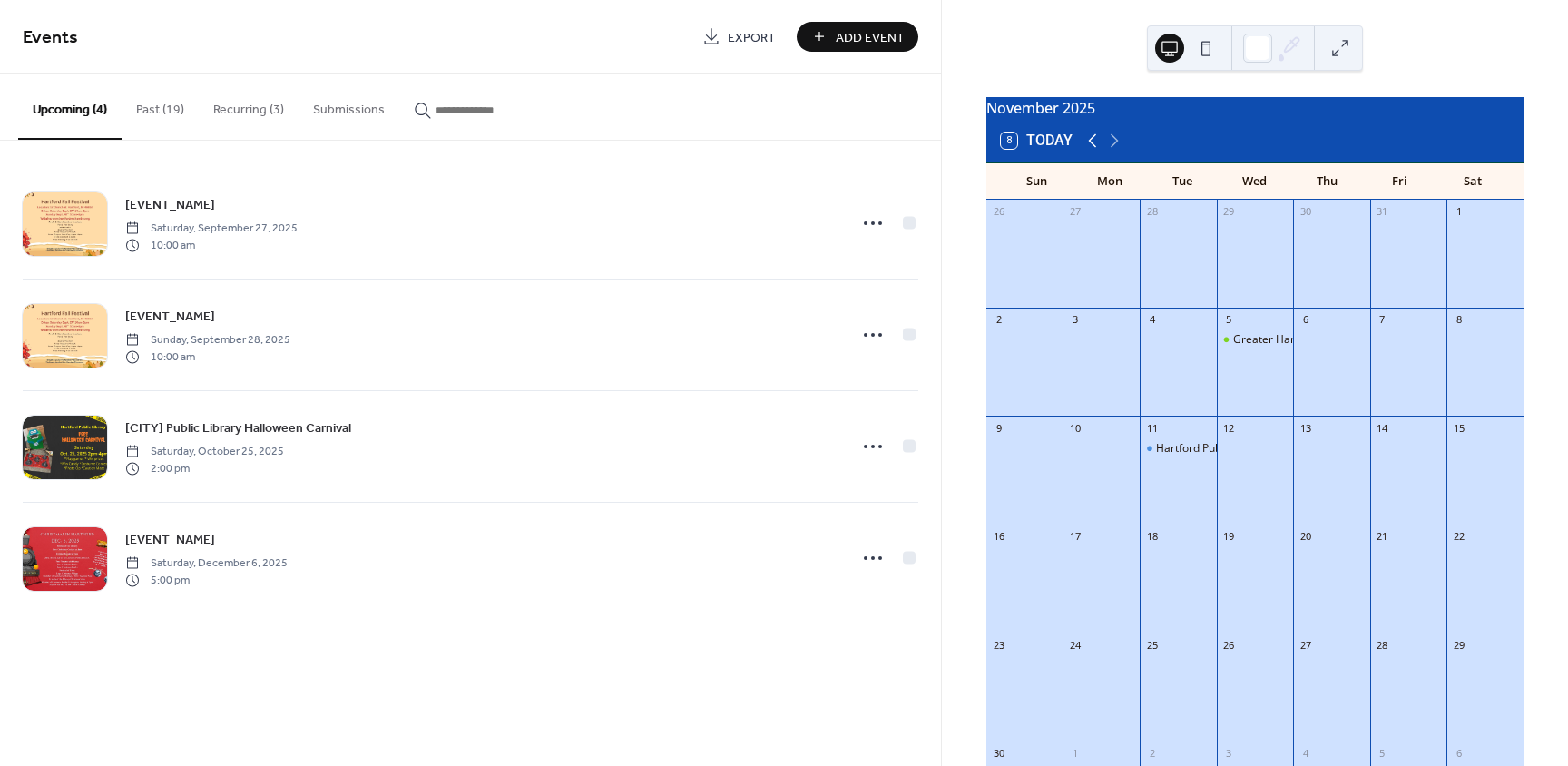 click 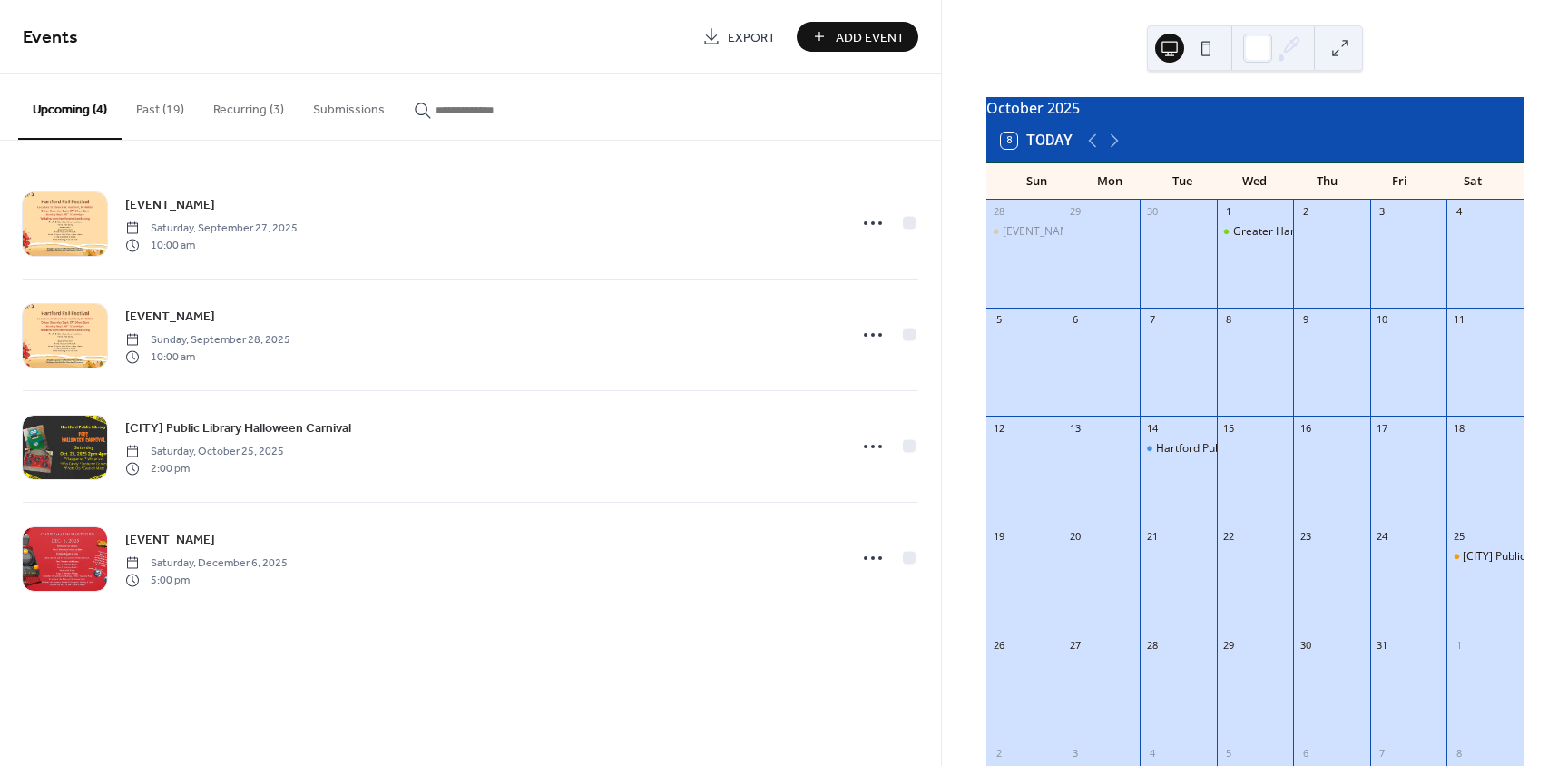 click on "Add Event" at bounding box center (870, 37) 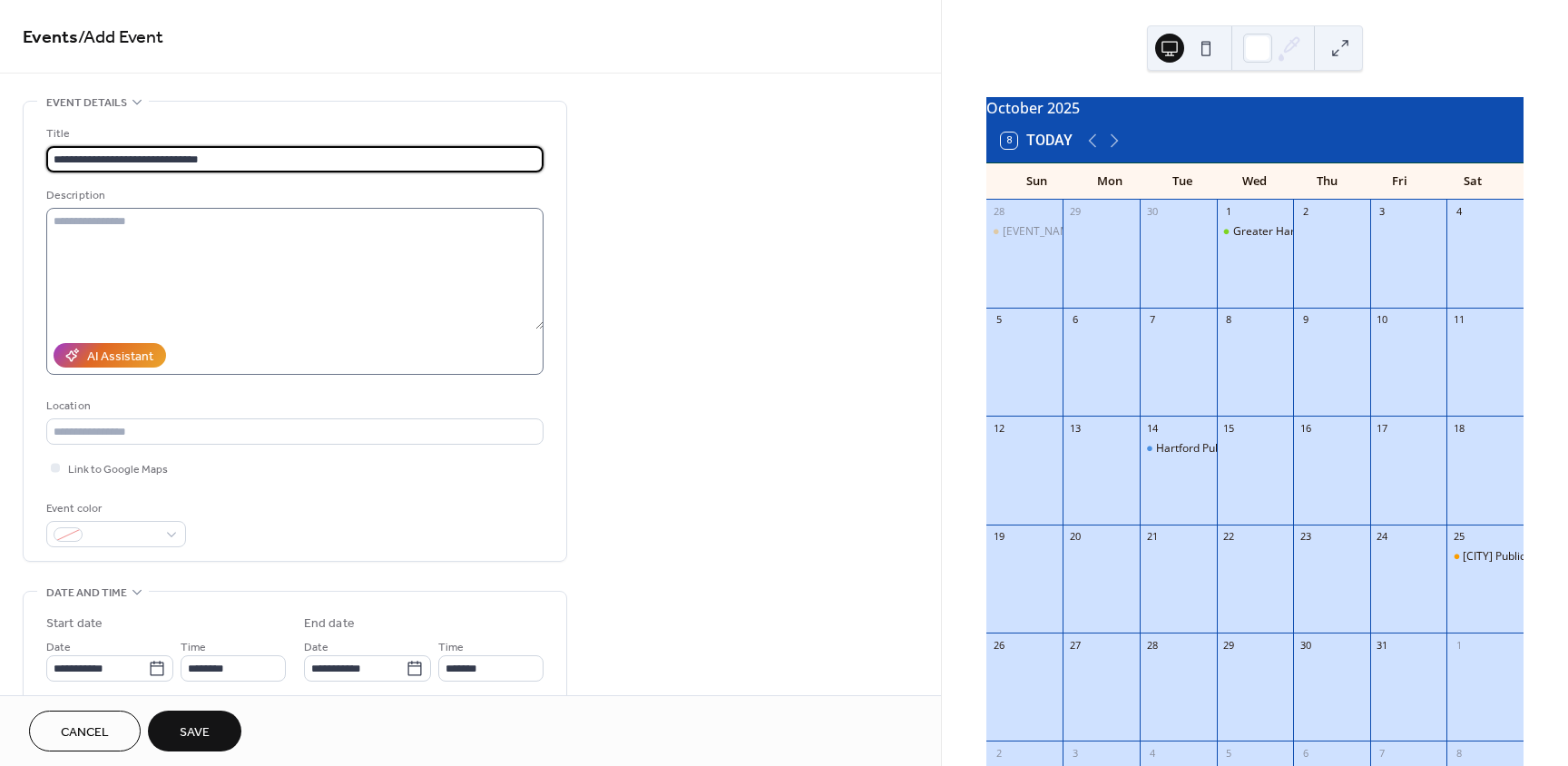 type on "**********" 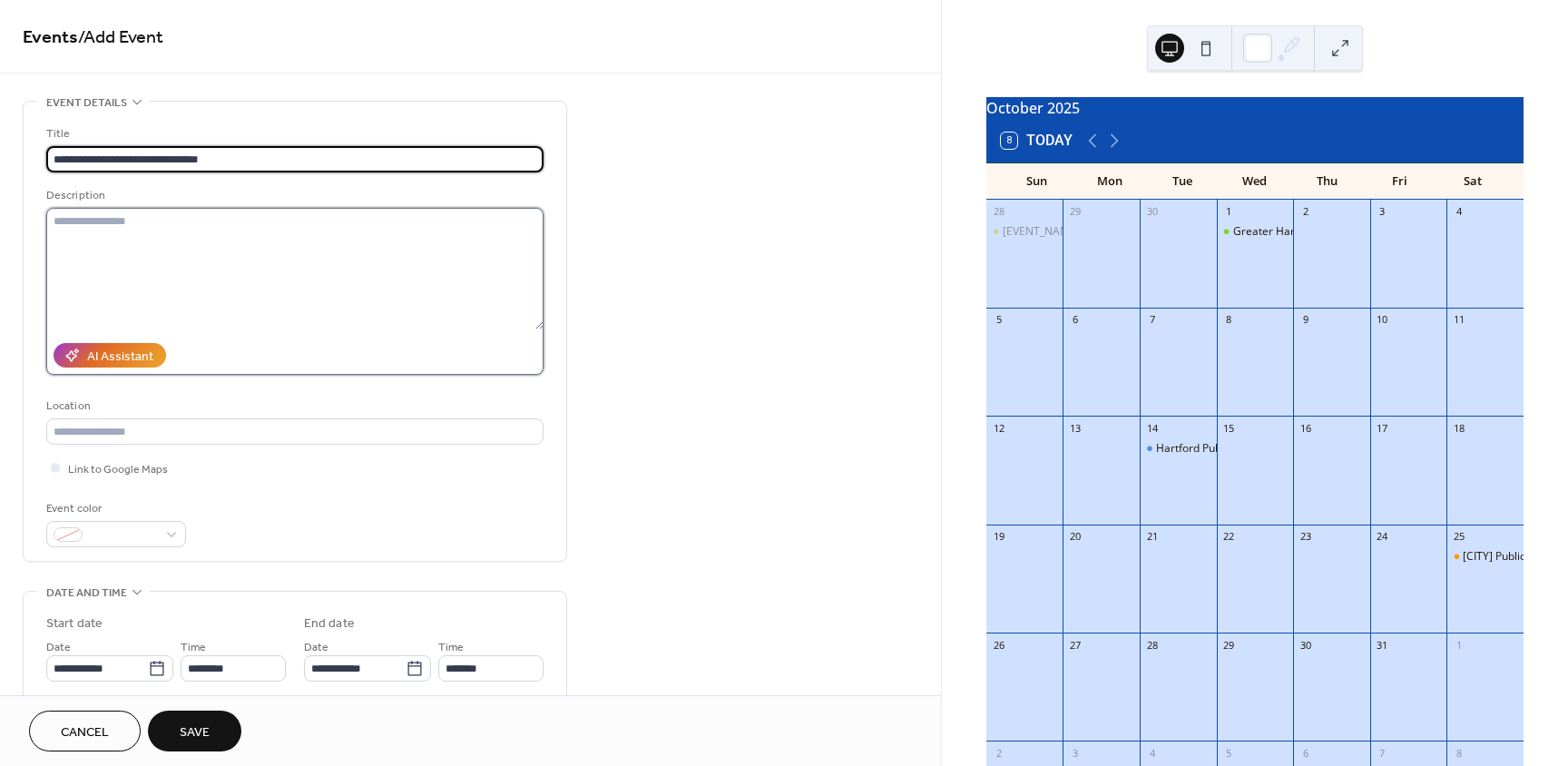 click at bounding box center [295, 269] 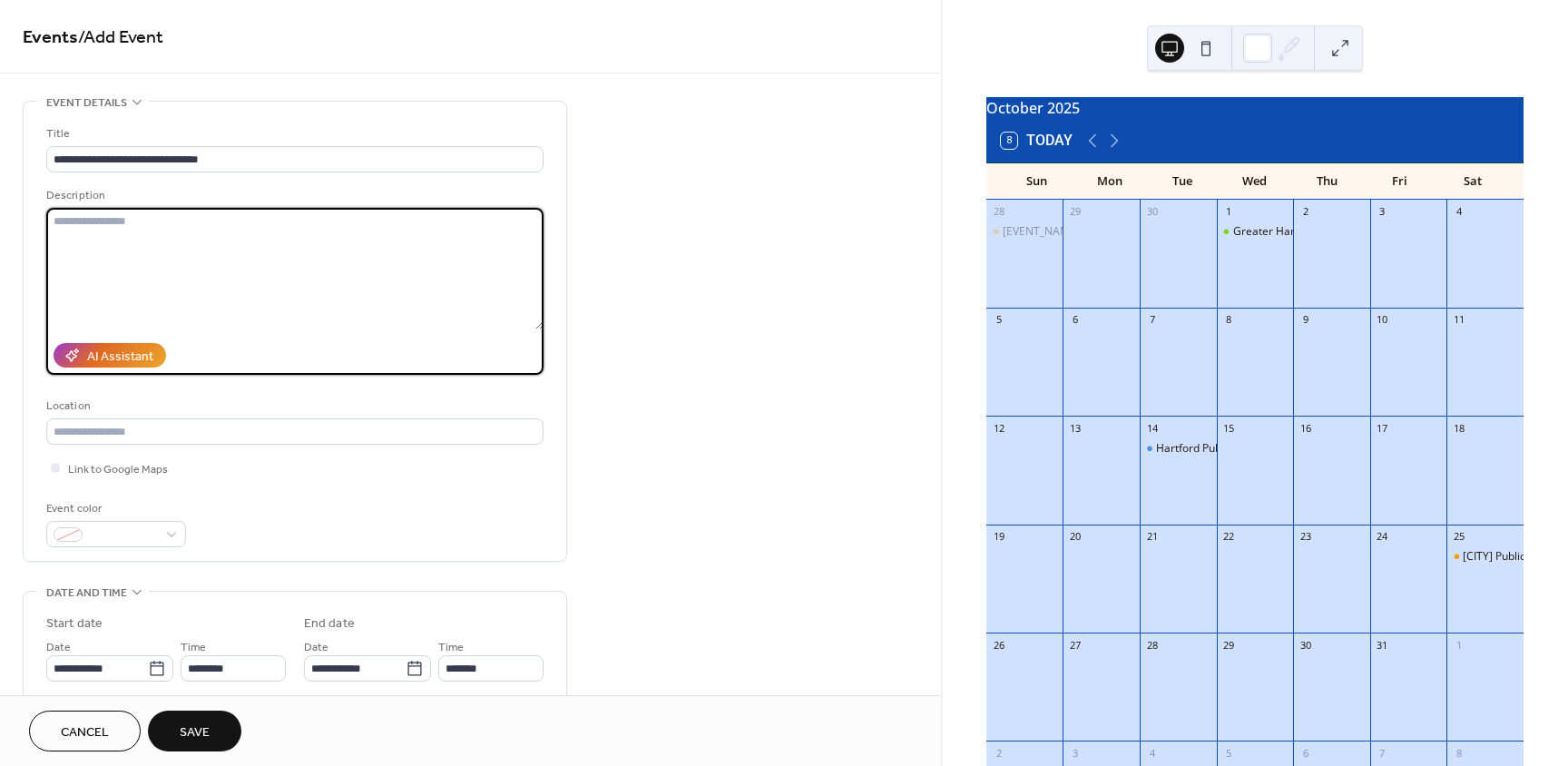 paste on "**********" 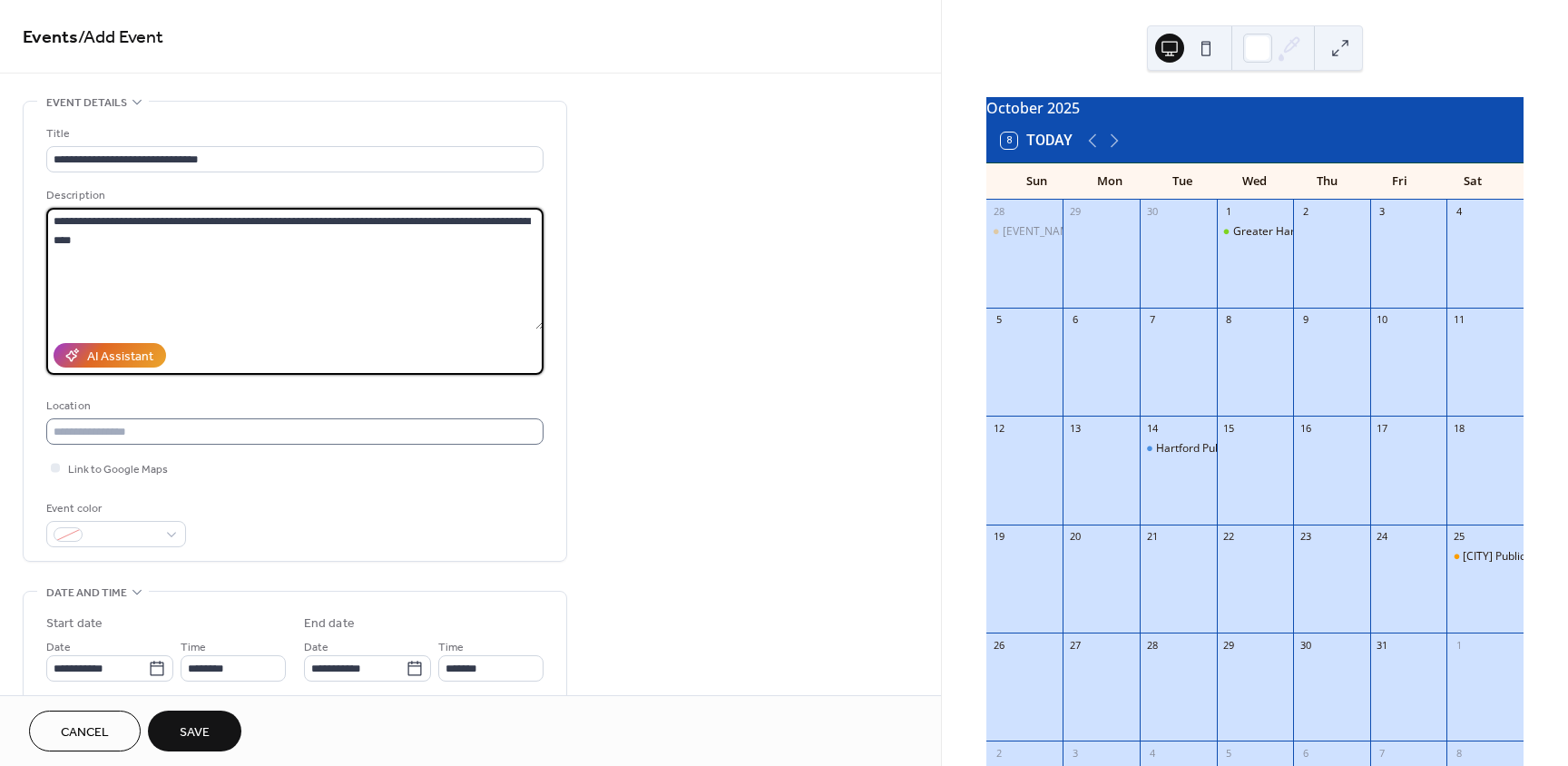 type on "**********" 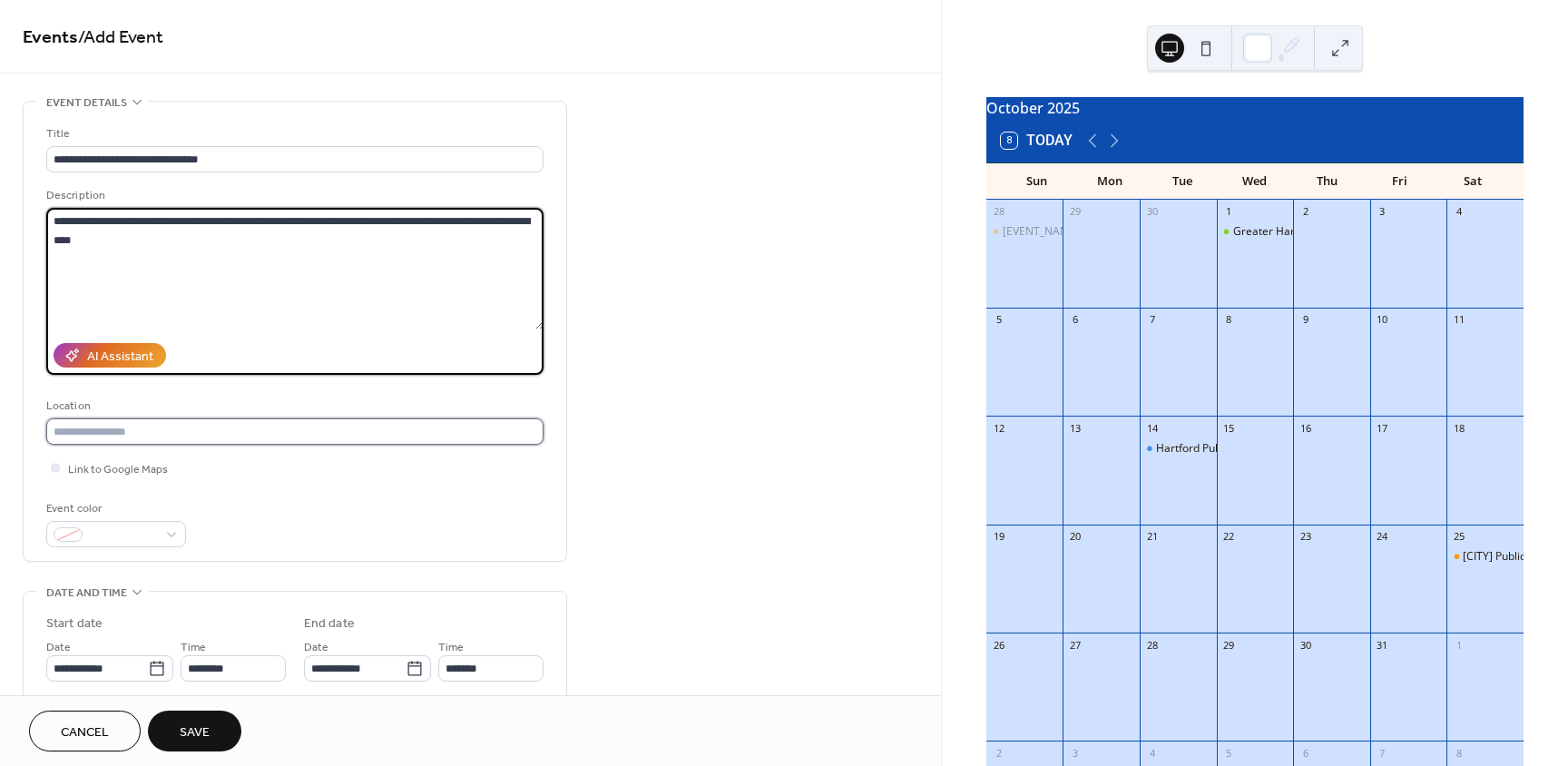 click at bounding box center [295, 431] 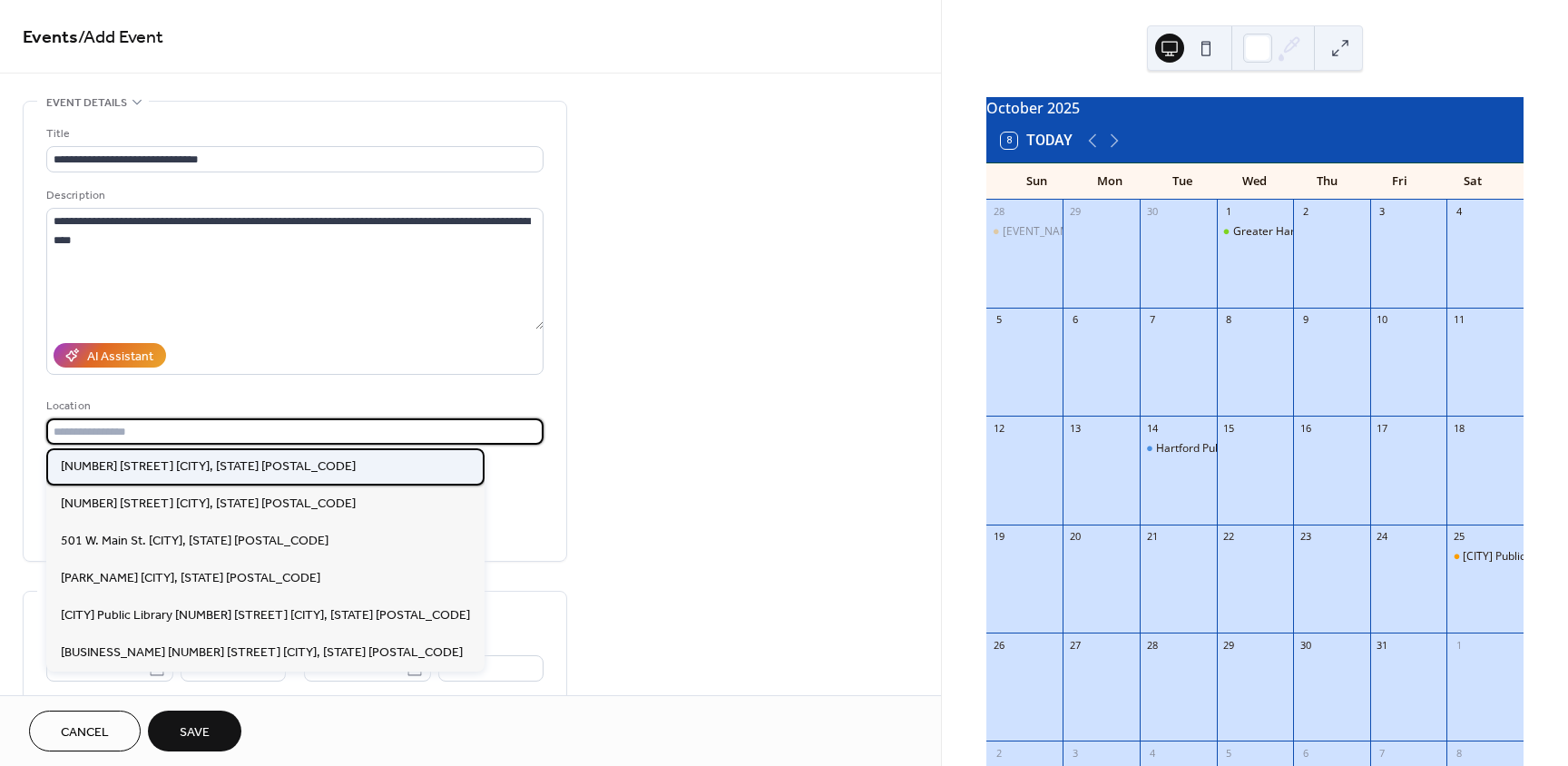 click on "[NUMBER] [STREET] [CITY], [STATE] [POSTAL_CODE]" at bounding box center [265, 466] 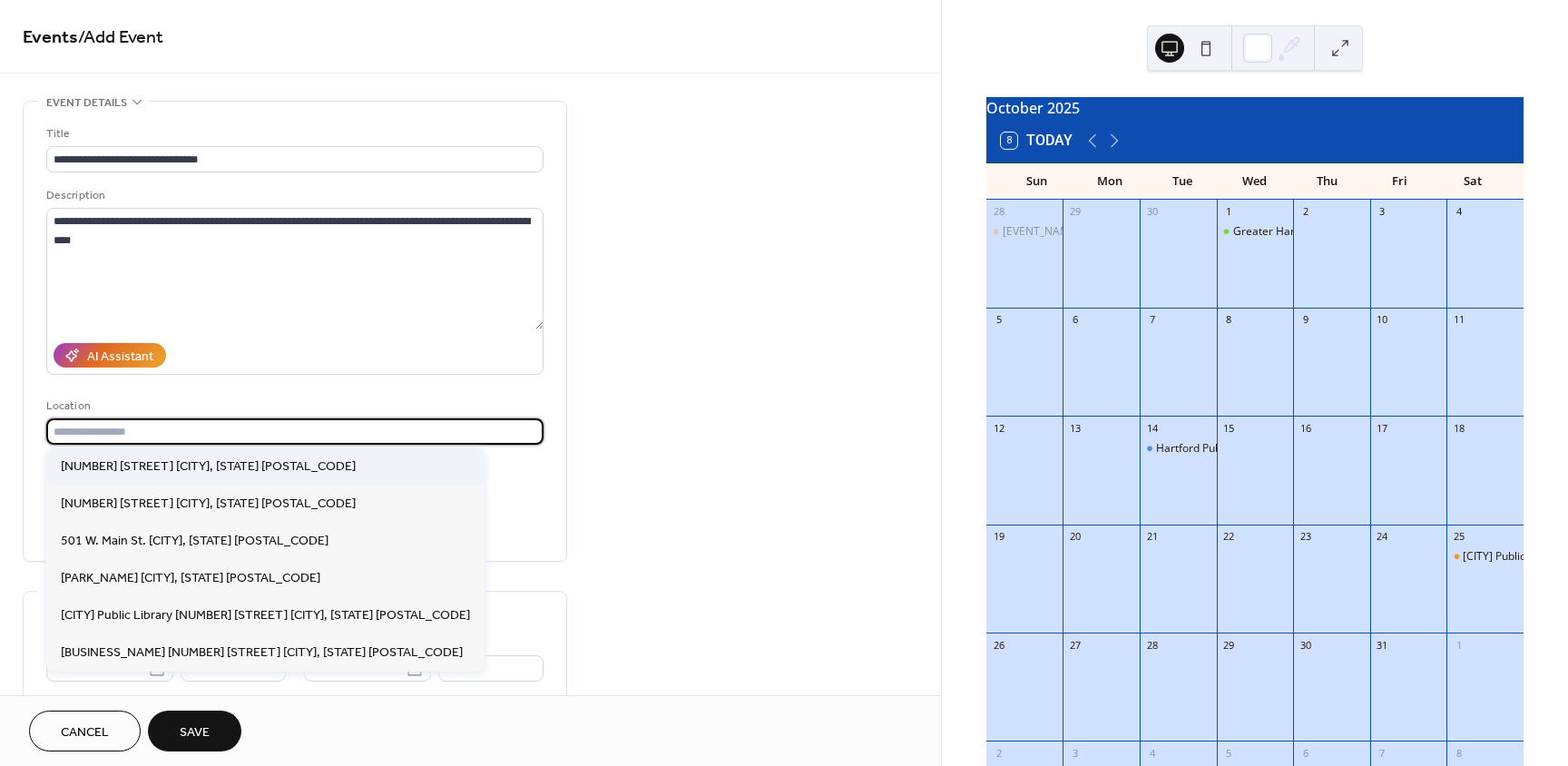type on "**********" 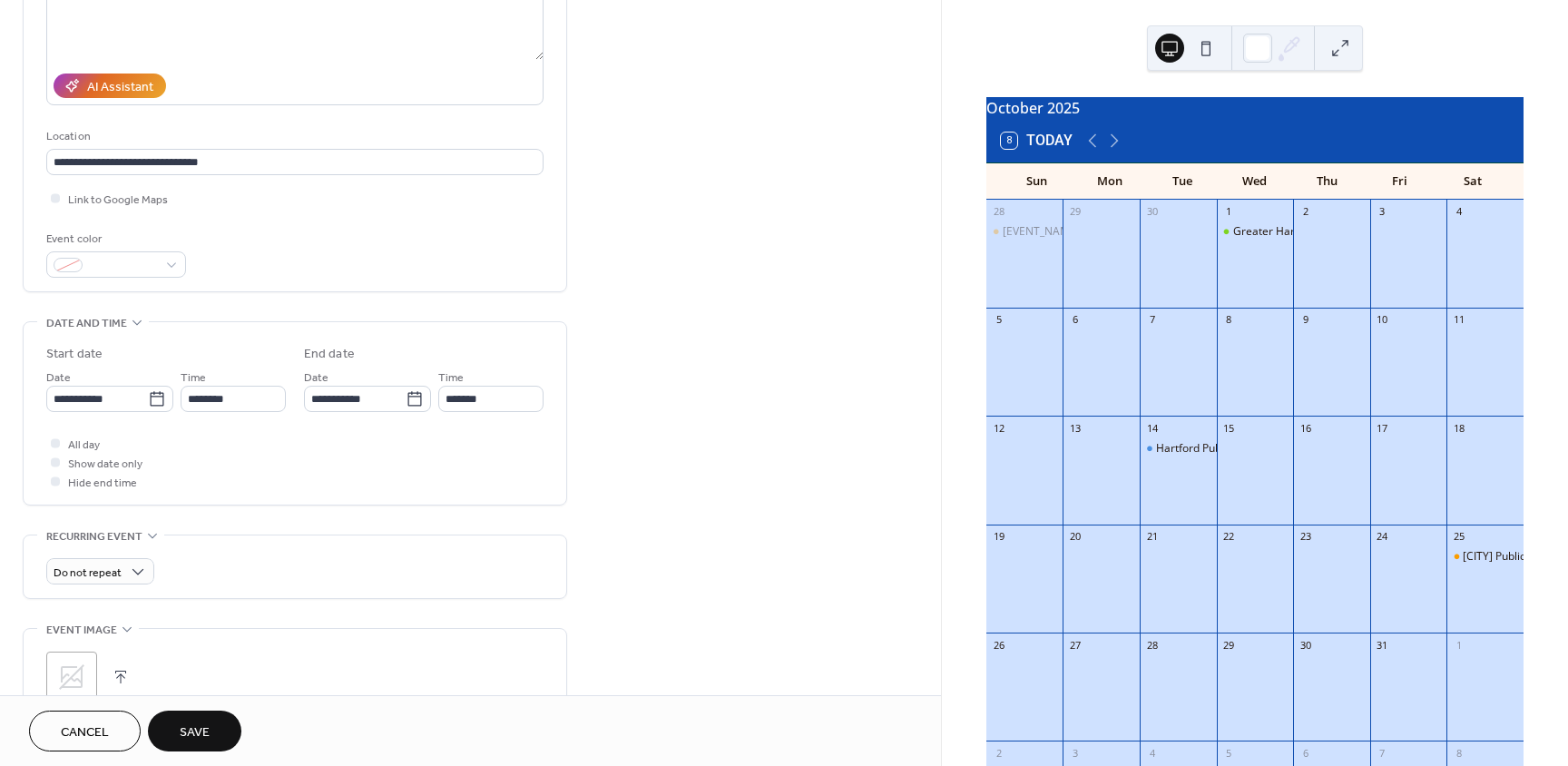 scroll, scrollTop: 272, scrollLeft: 0, axis: vertical 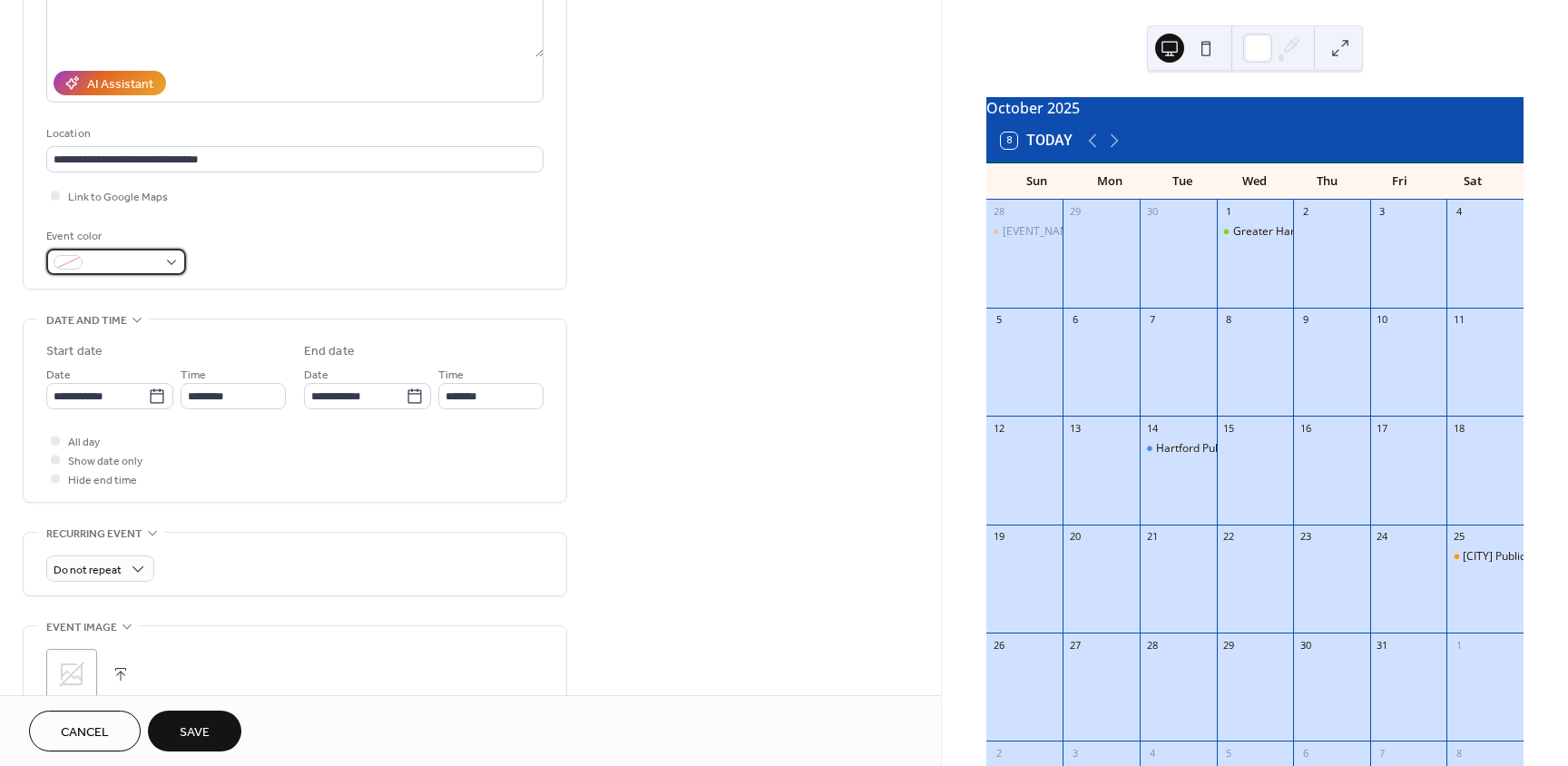 click at bounding box center [116, 261] 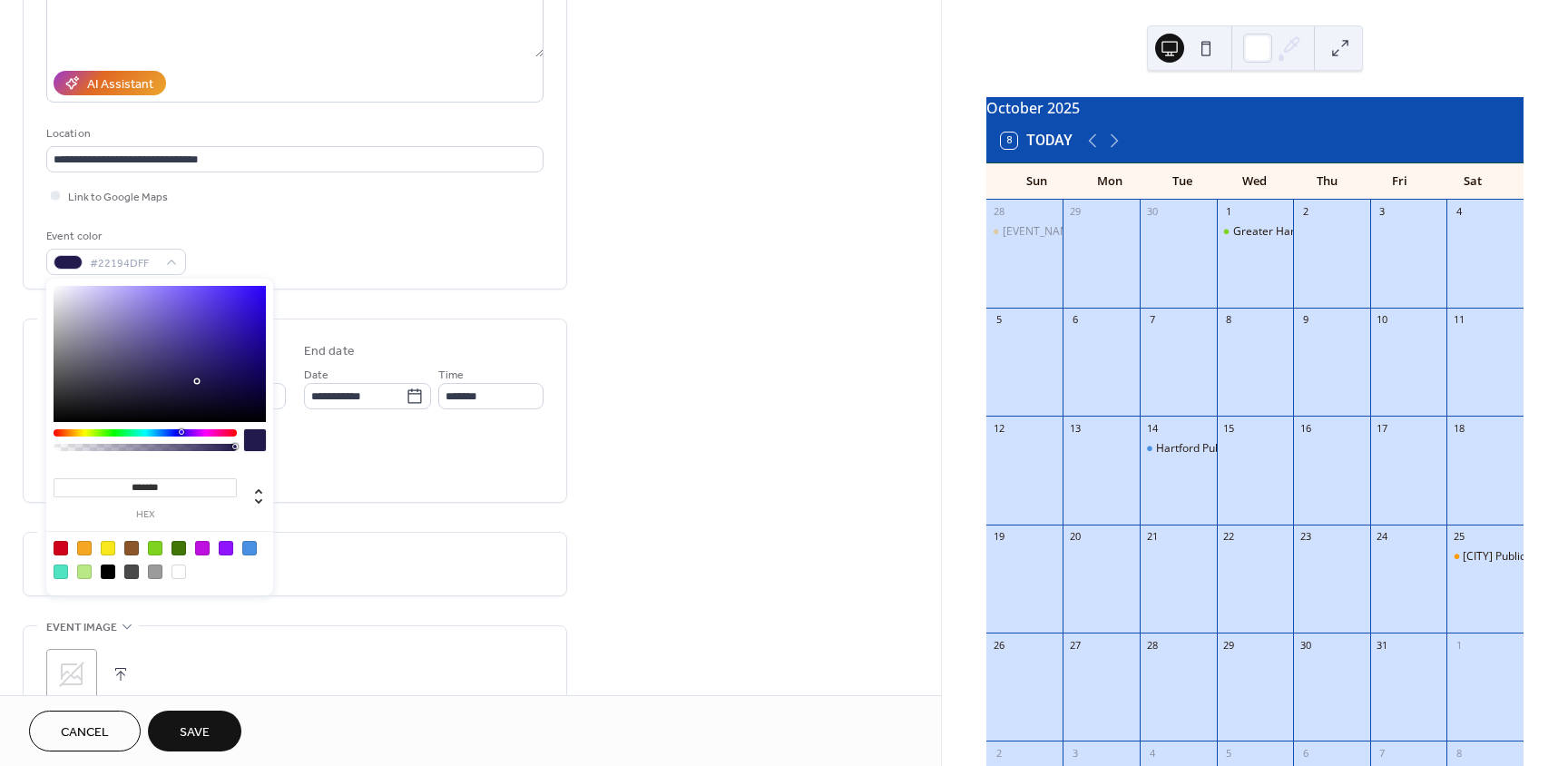 click at bounding box center (181, 432) 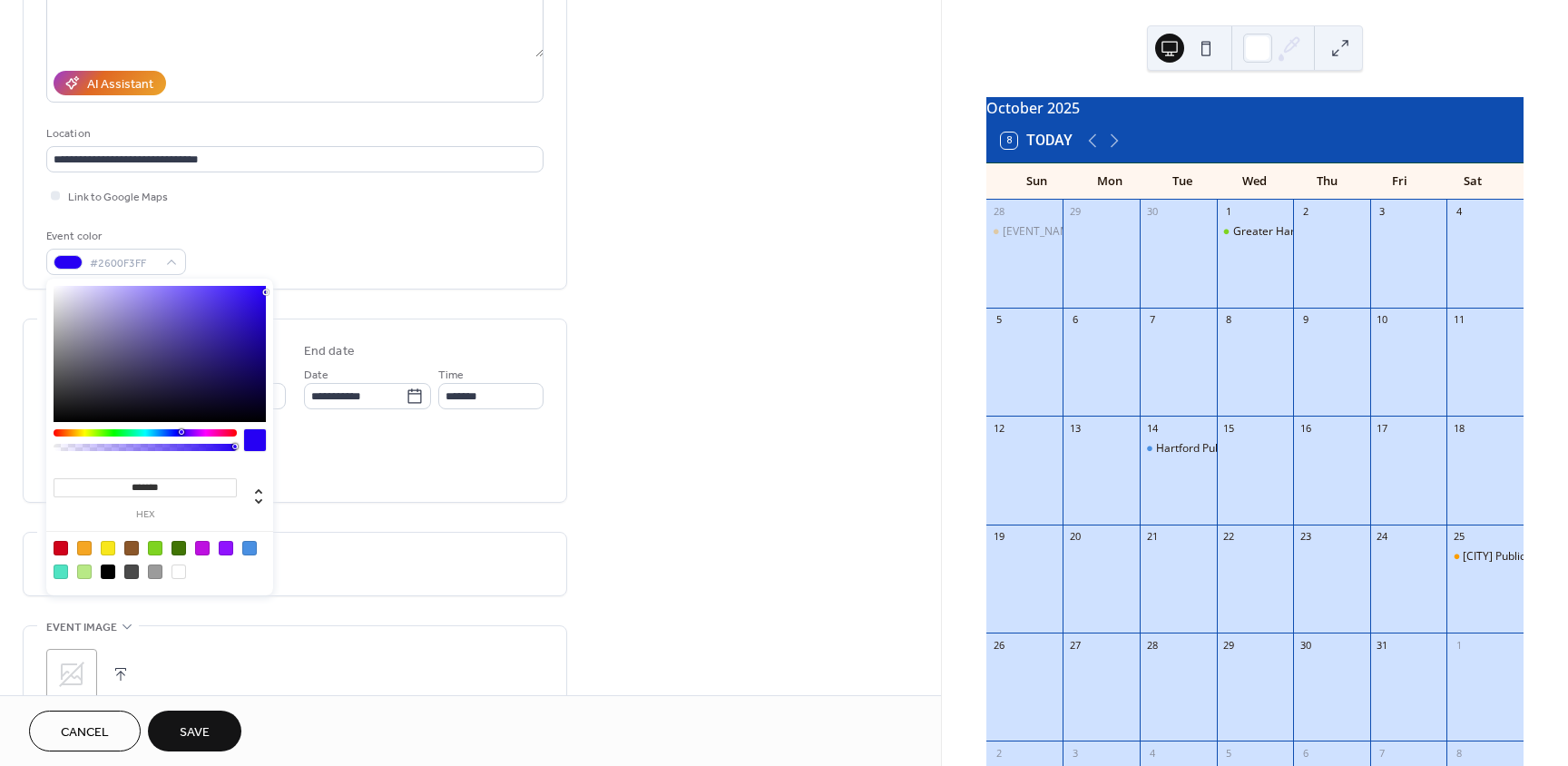 type on "*******" 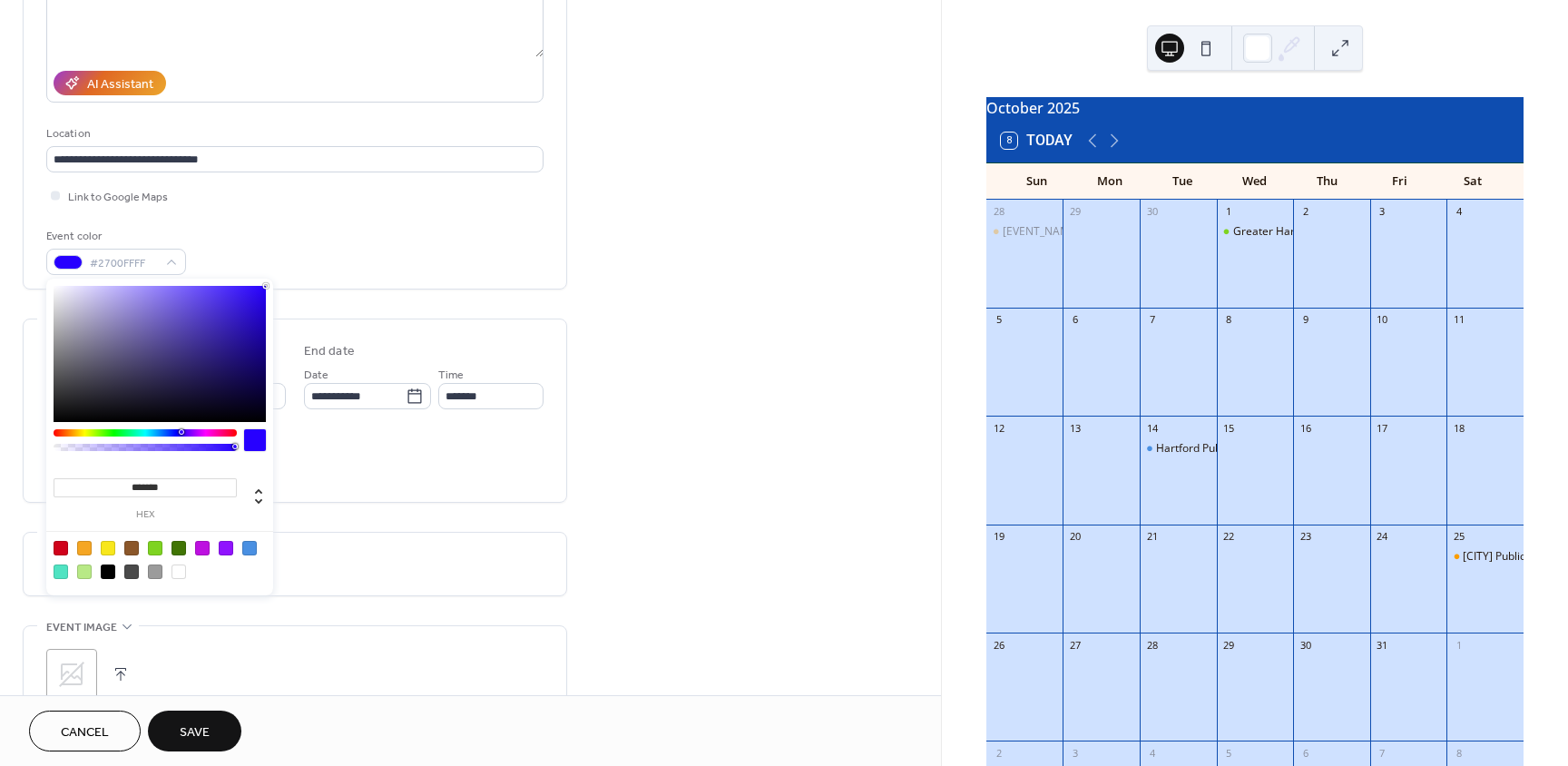 drag, startPoint x: 197, startPoint y: 377, endPoint x: 274, endPoint y: 283, distance: 121.511 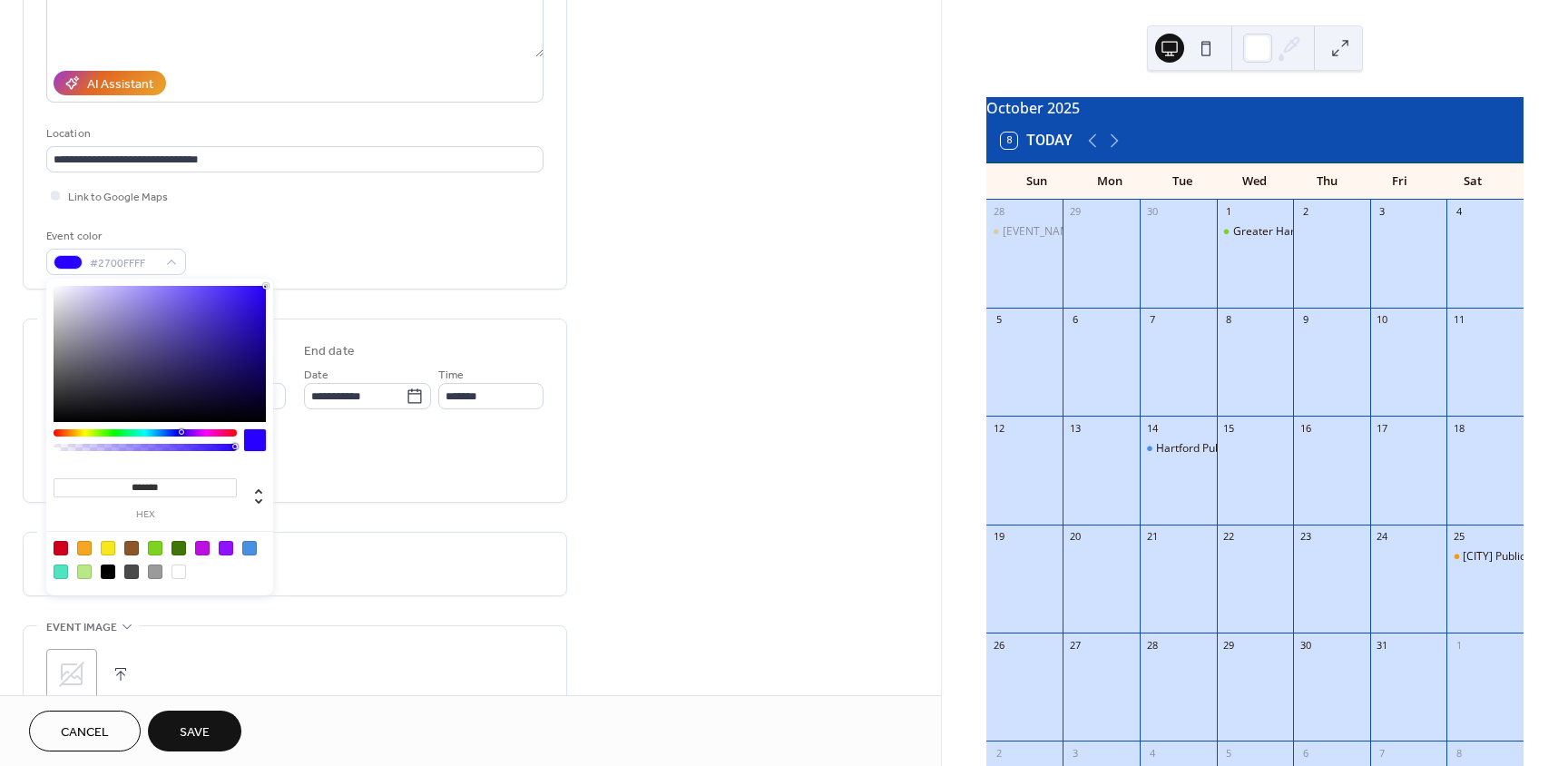 click on "**********" at bounding box center [784, 383] 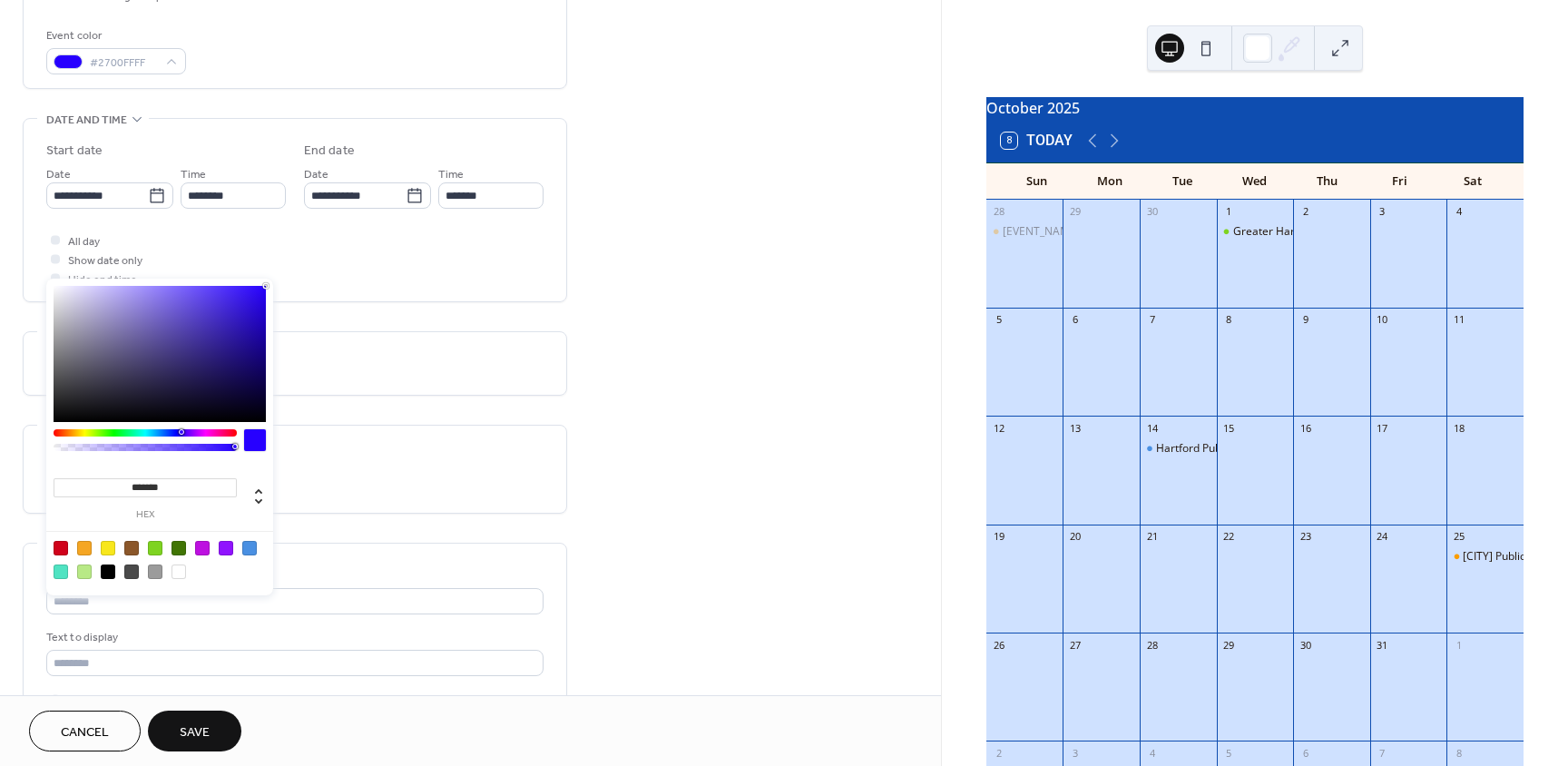 scroll, scrollTop: 545, scrollLeft: 0, axis: vertical 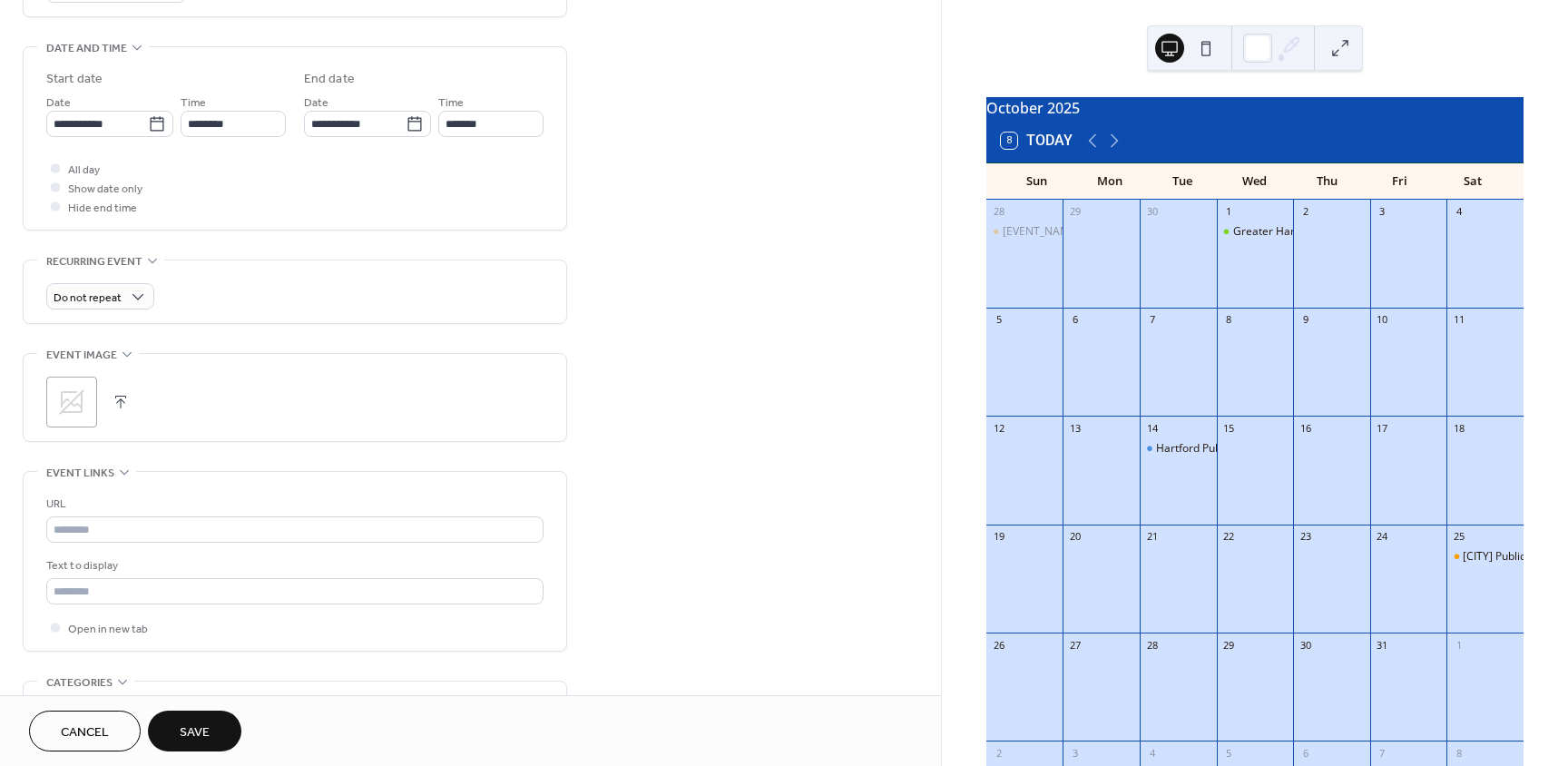 click at bounding box center [121, 402] 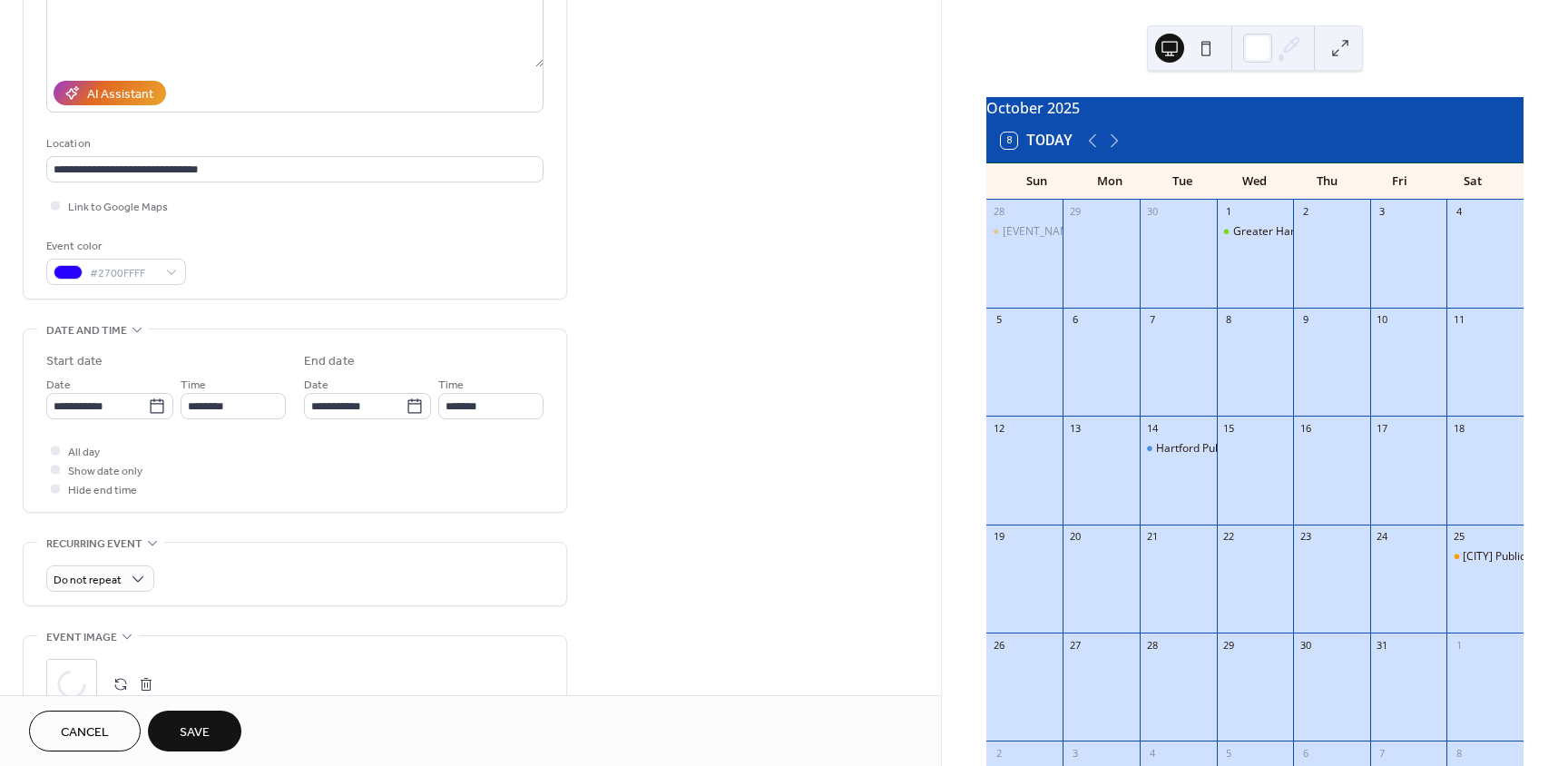scroll, scrollTop: 182, scrollLeft: 0, axis: vertical 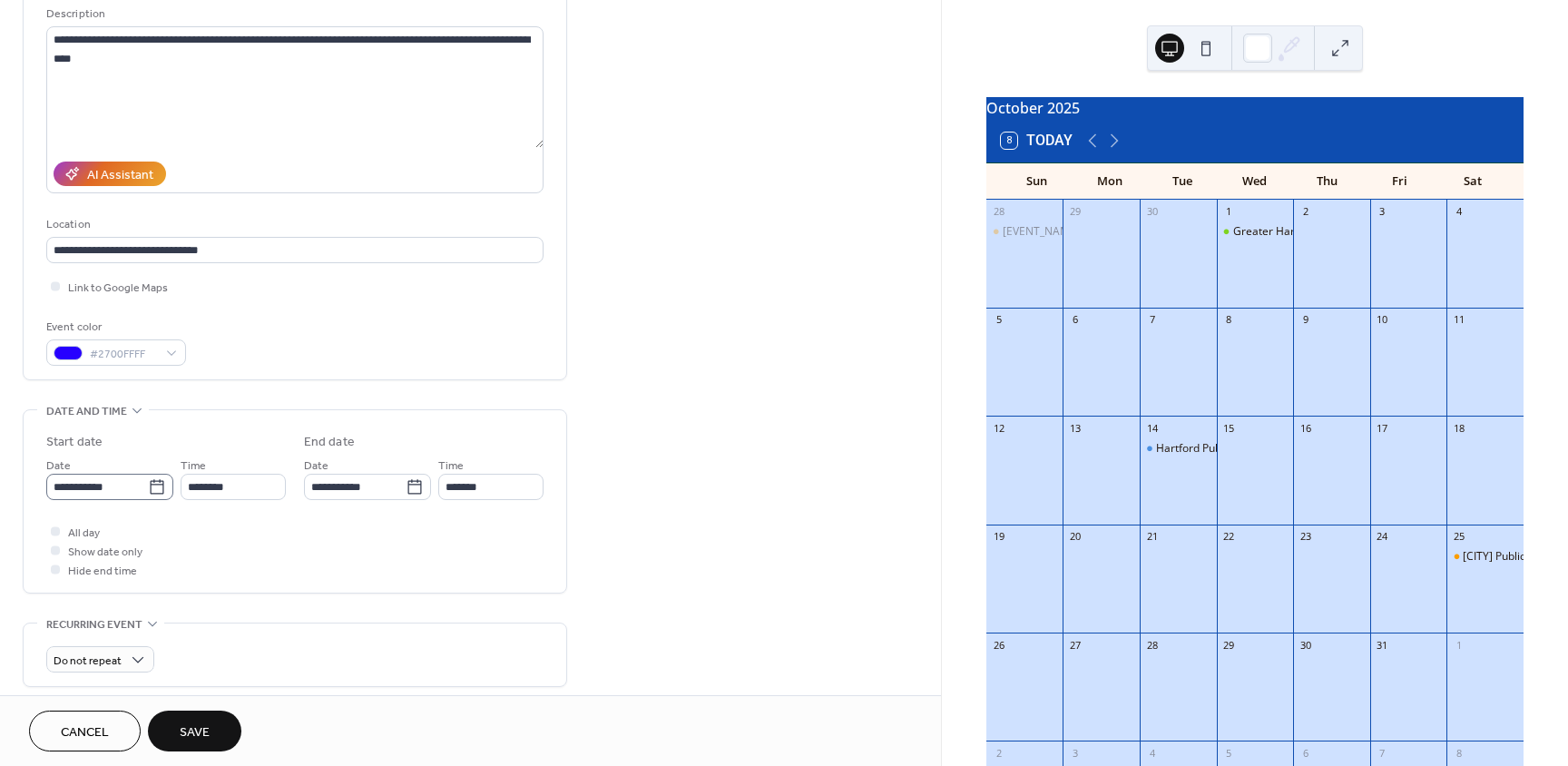 click 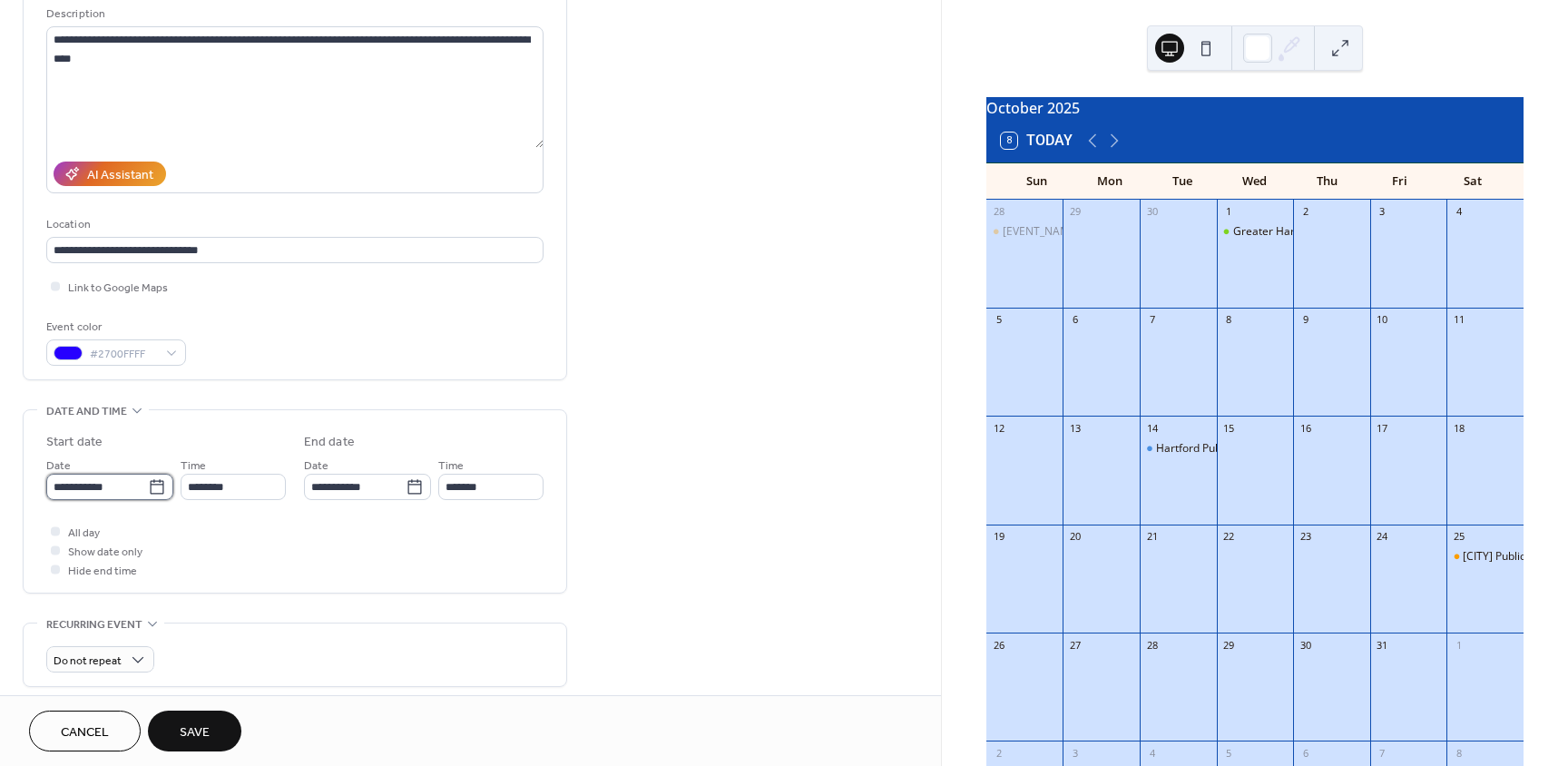 click on "**********" at bounding box center [97, 486] 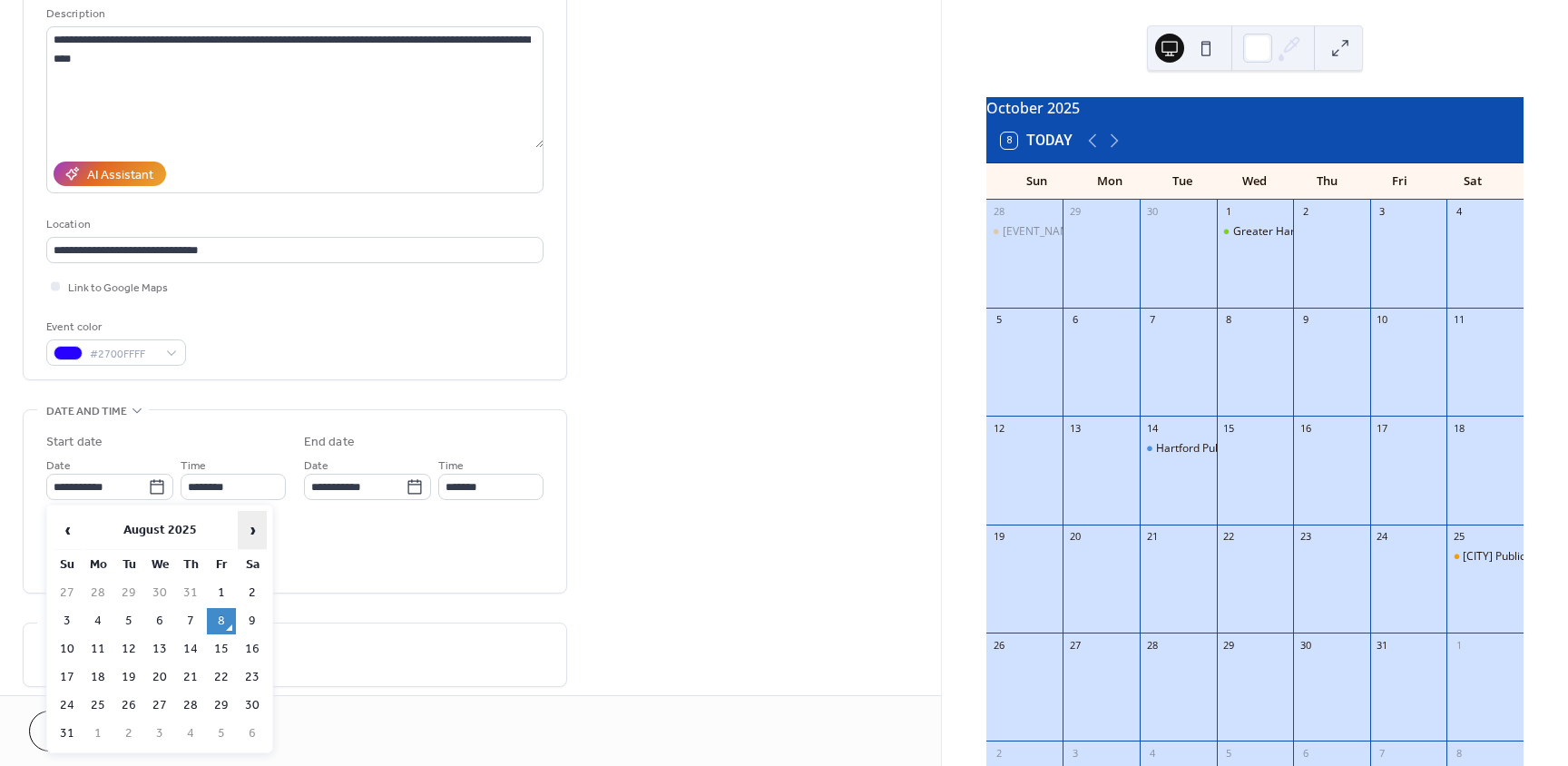 click on "›" at bounding box center [252, 530] 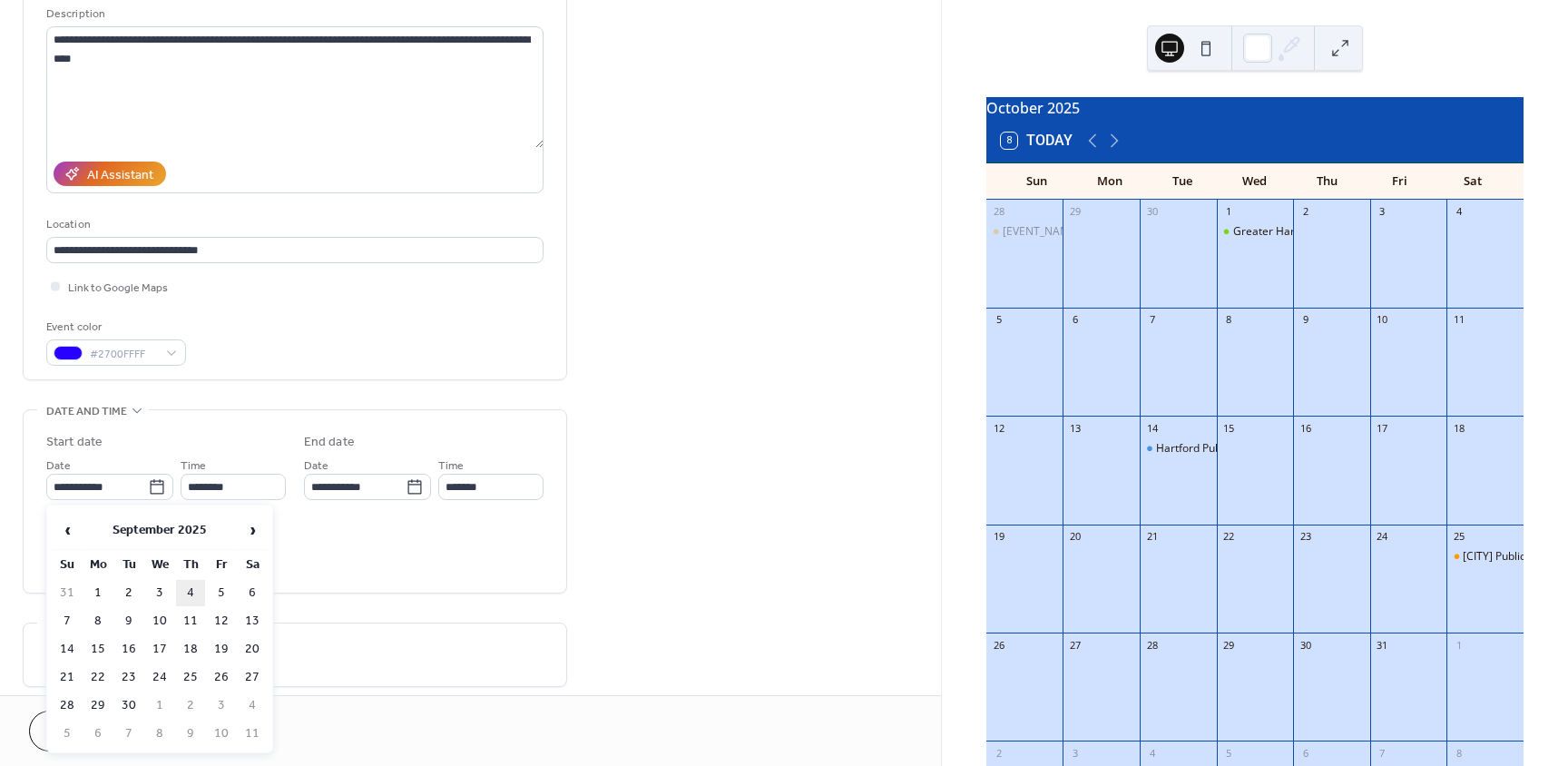 click on "4" at bounding box center (191, 593) 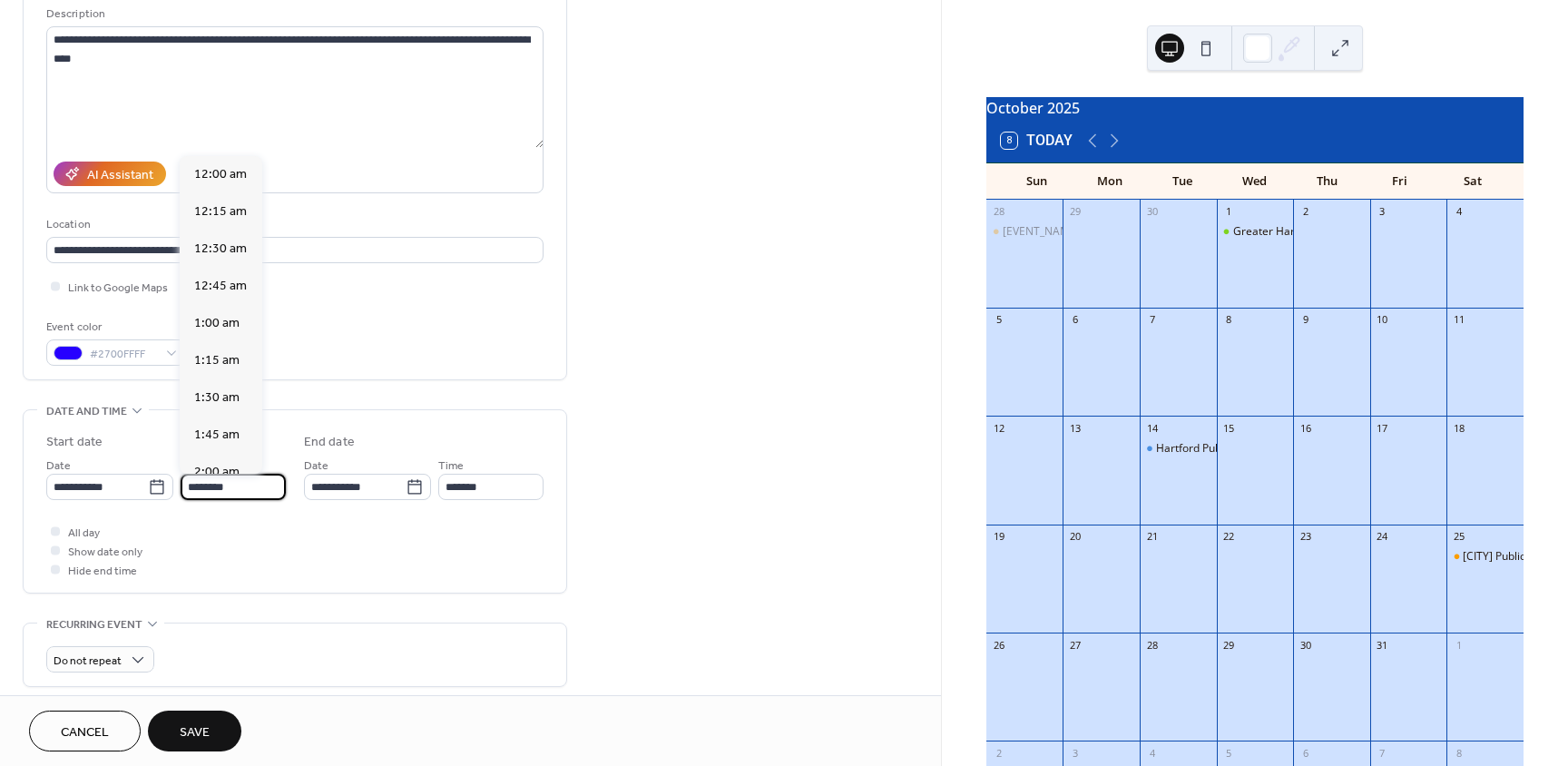 click on "********" at bounding box center [233, 486] 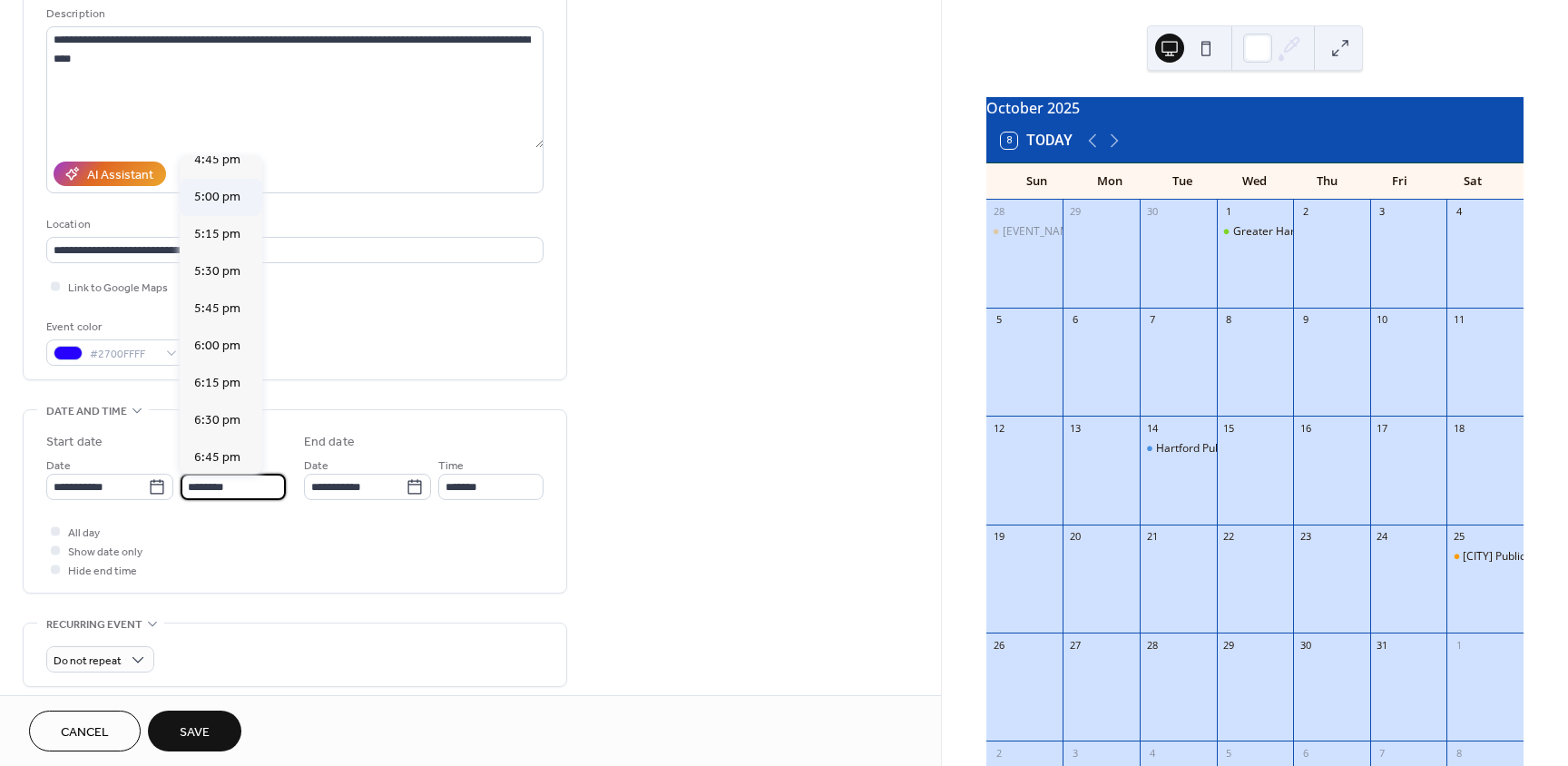 scroll, scrollTop: 2512, scrollLeft: 0, axis: vertical 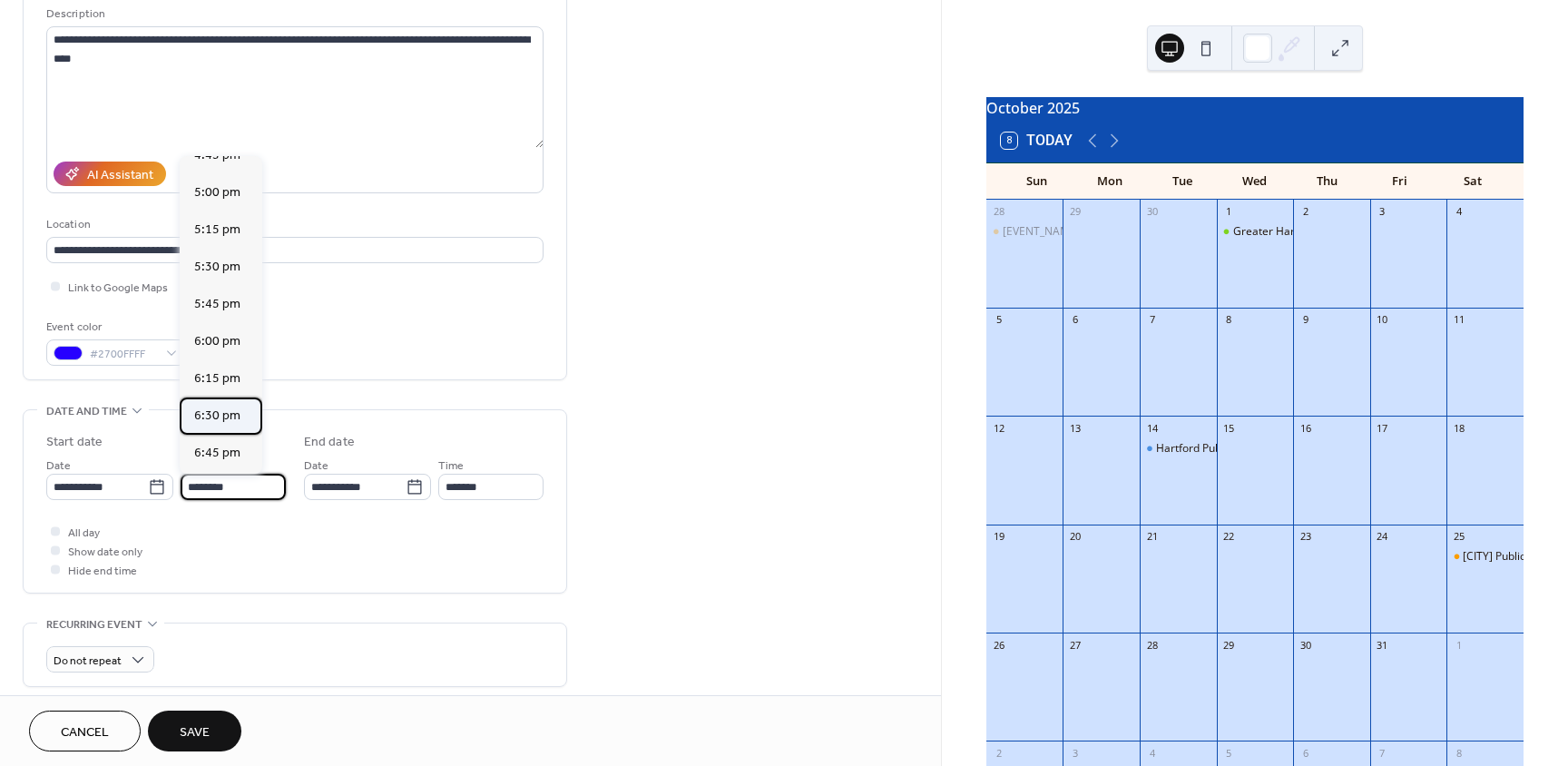 click on "6:30 pm" at bounding box center [217, 416] 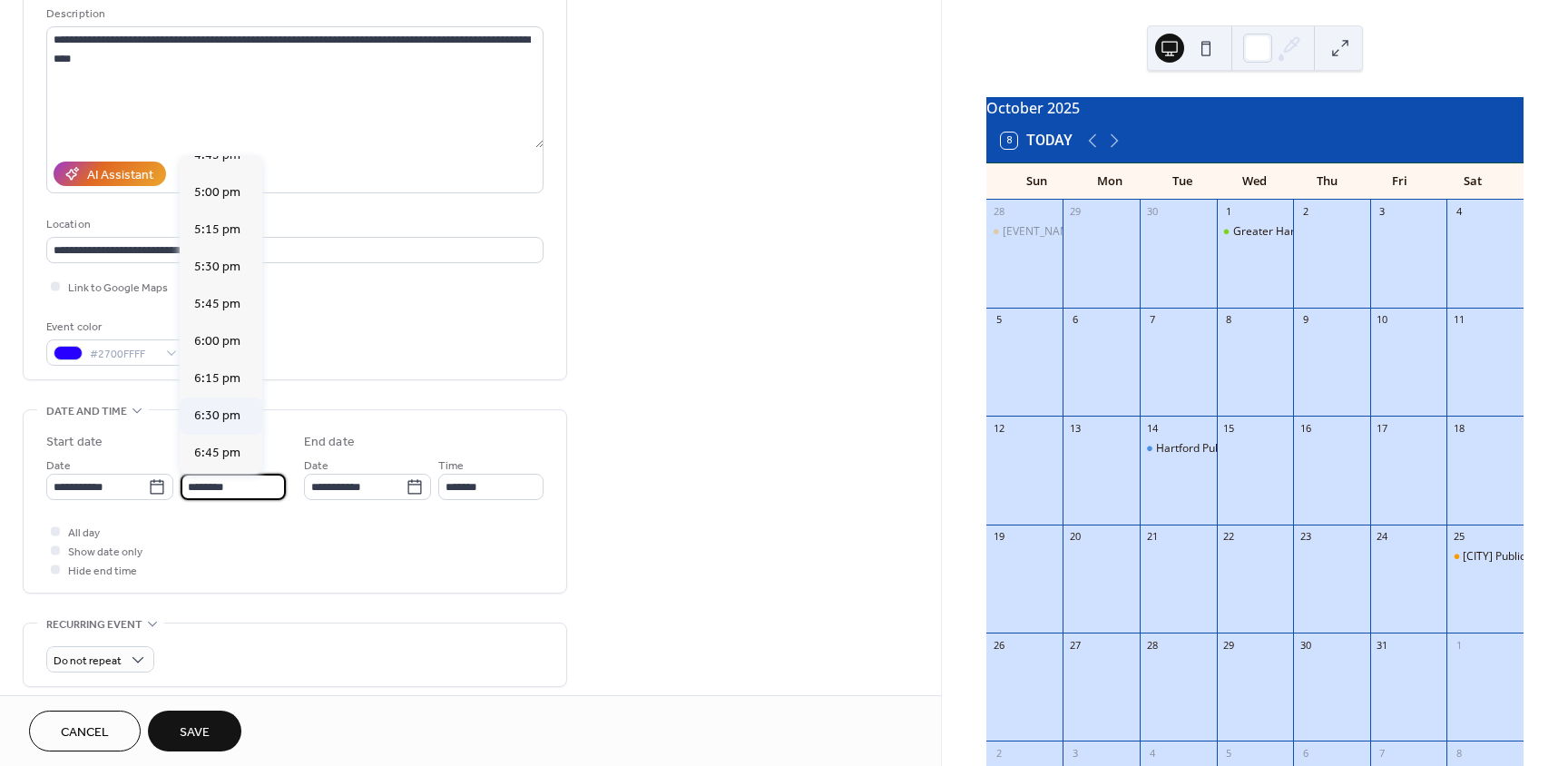 type on "*******" 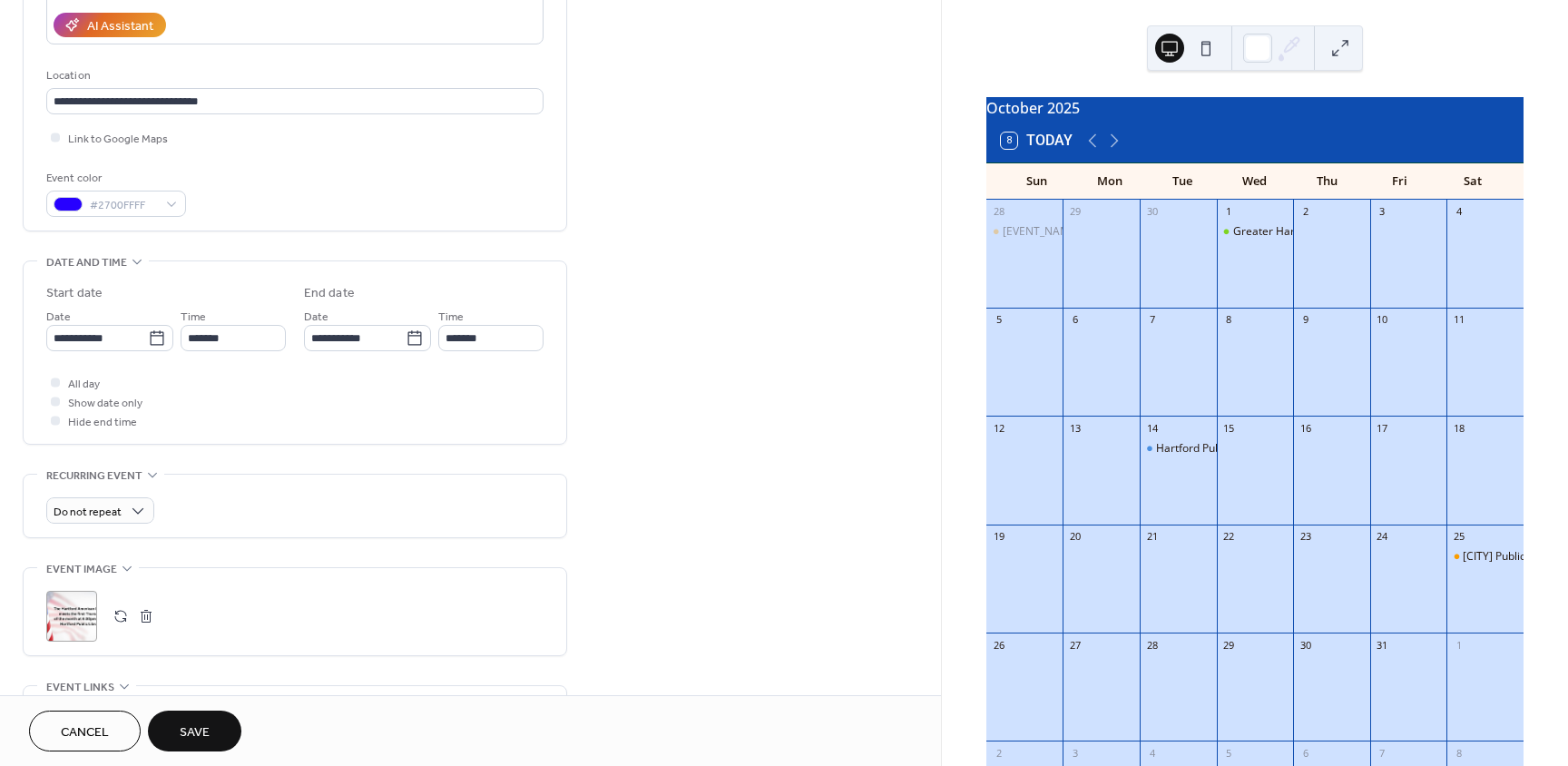 scroll, scrollTop: 363, scrollLeft: 0, axis: vertical 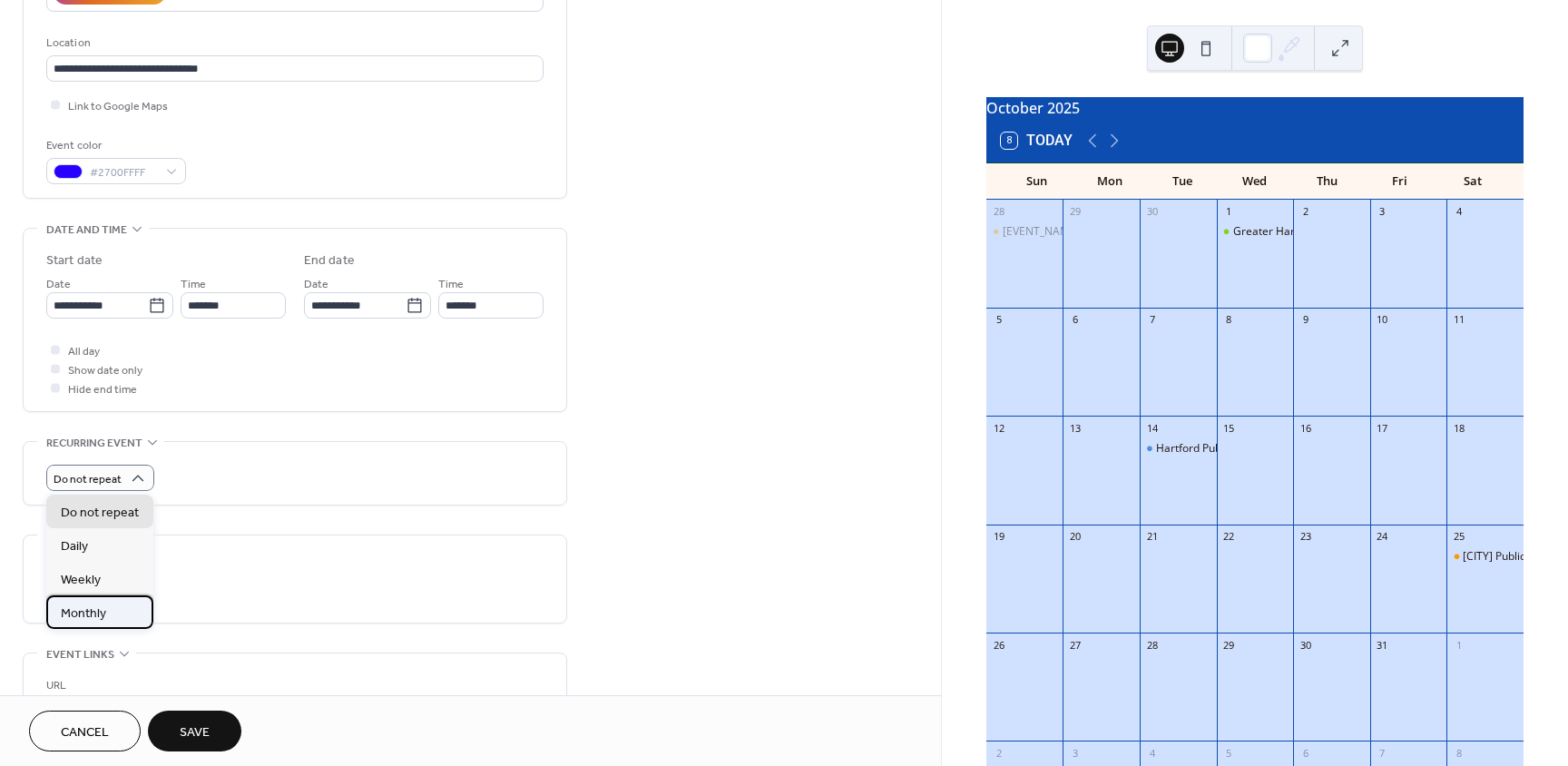 click on "Monthly" at bounding box center (83, 614) 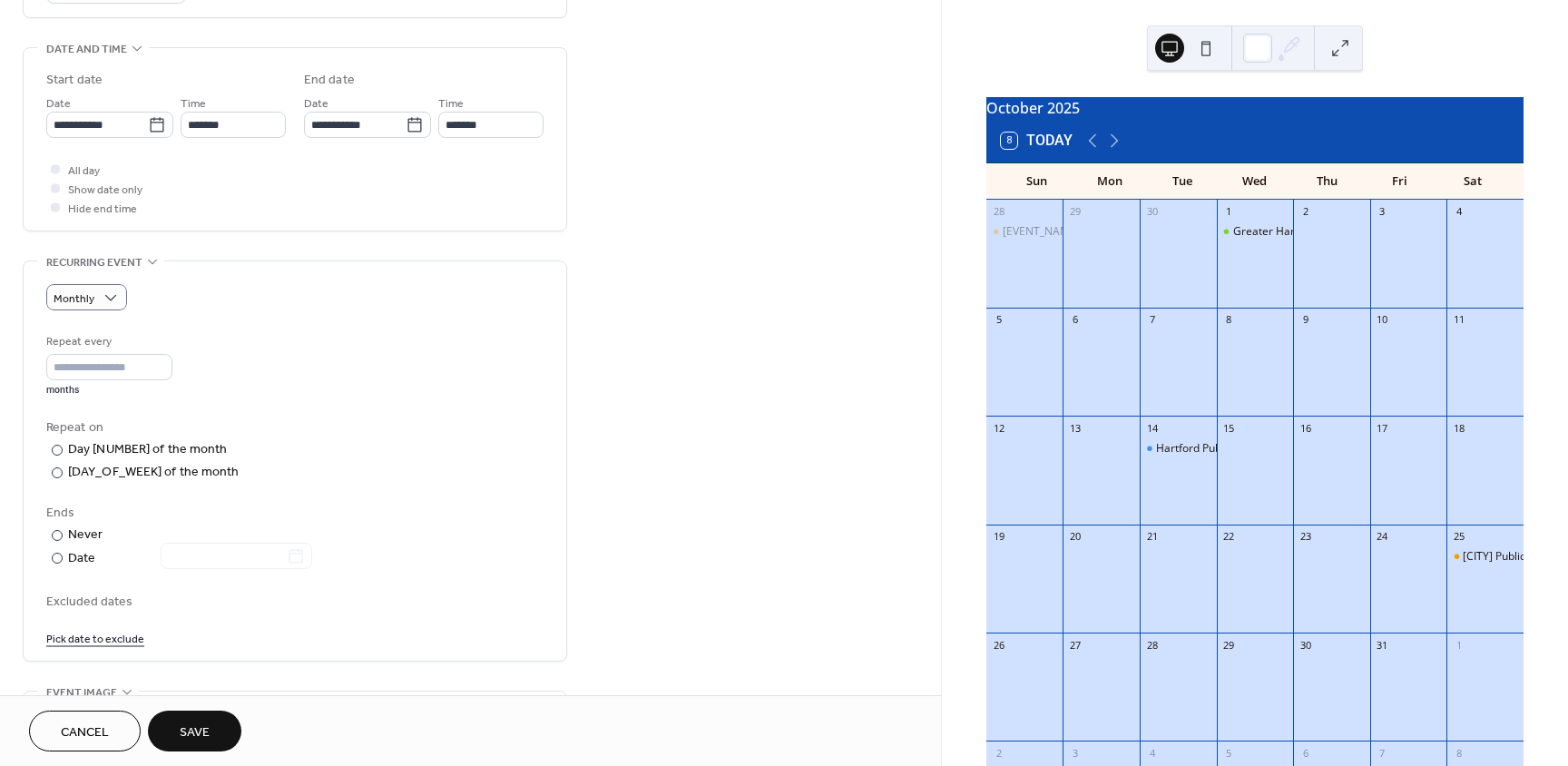 scroll, scrollTop: 545, scrollLeft: 0, axis: vertical 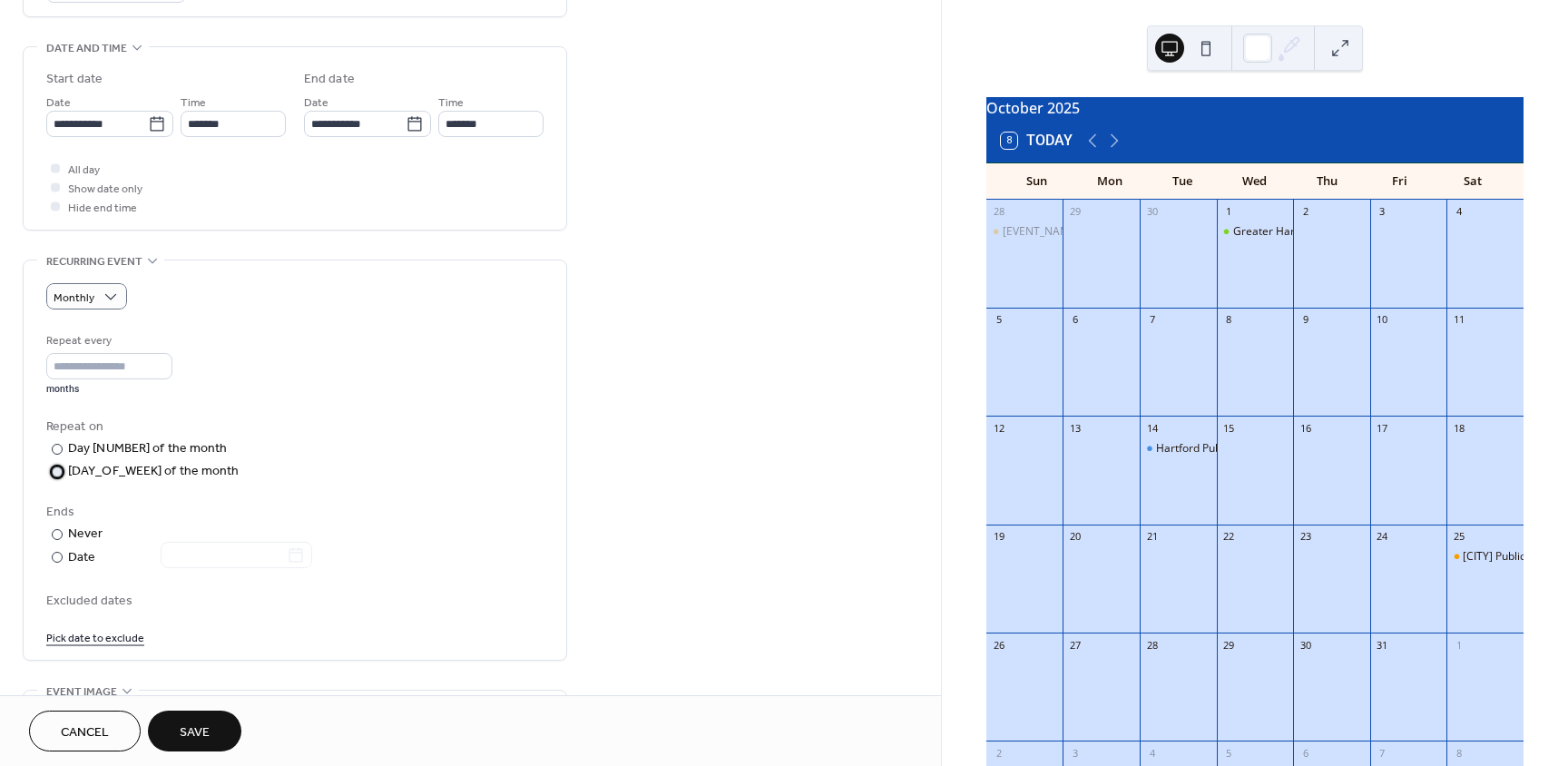 click at bounding box center [57, 472] 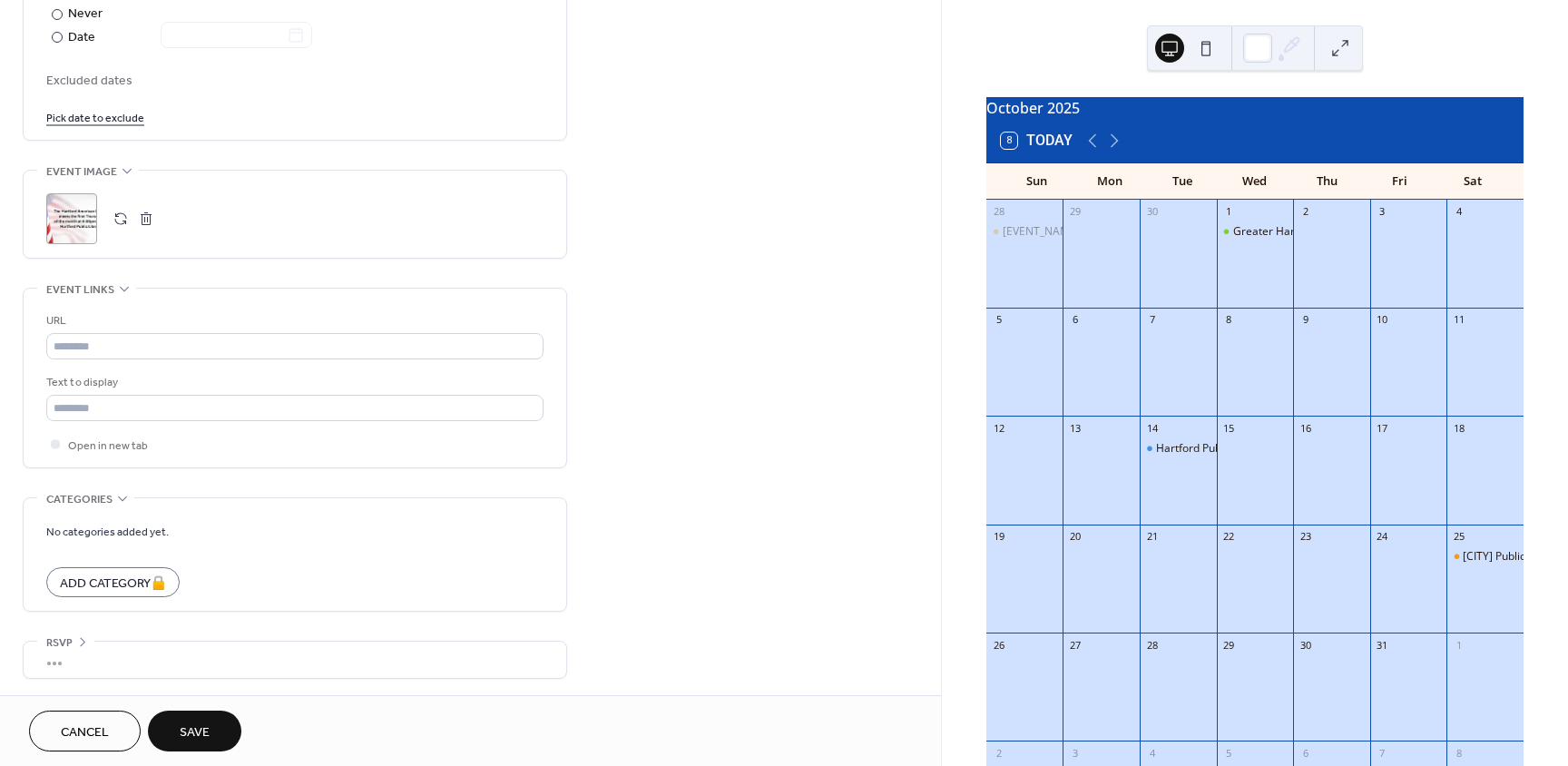 scroll, scrollTop: 1066, scrollLeft: 0, axis: vertical 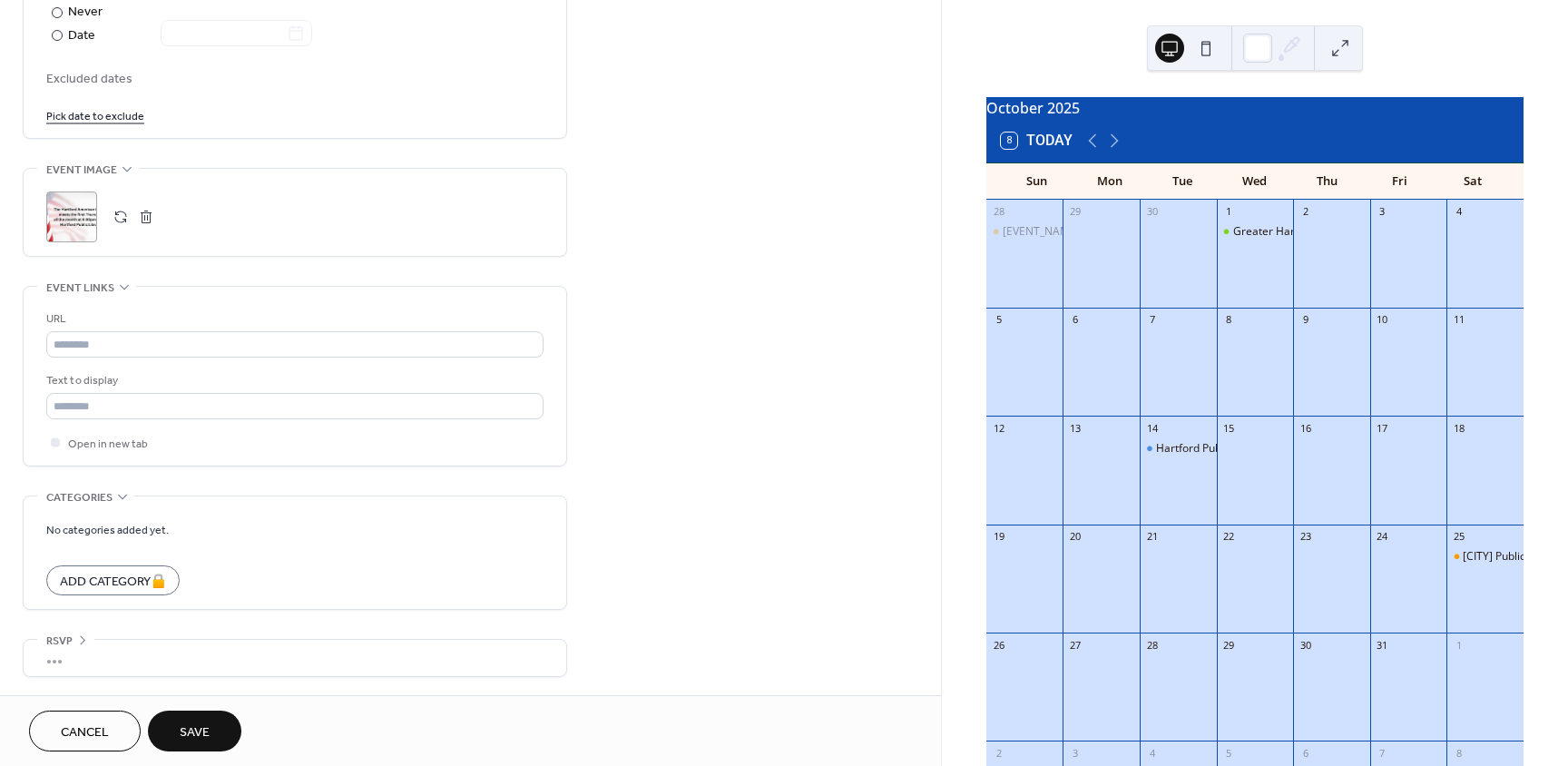 click on "Save" at bounding box center [194, 732] 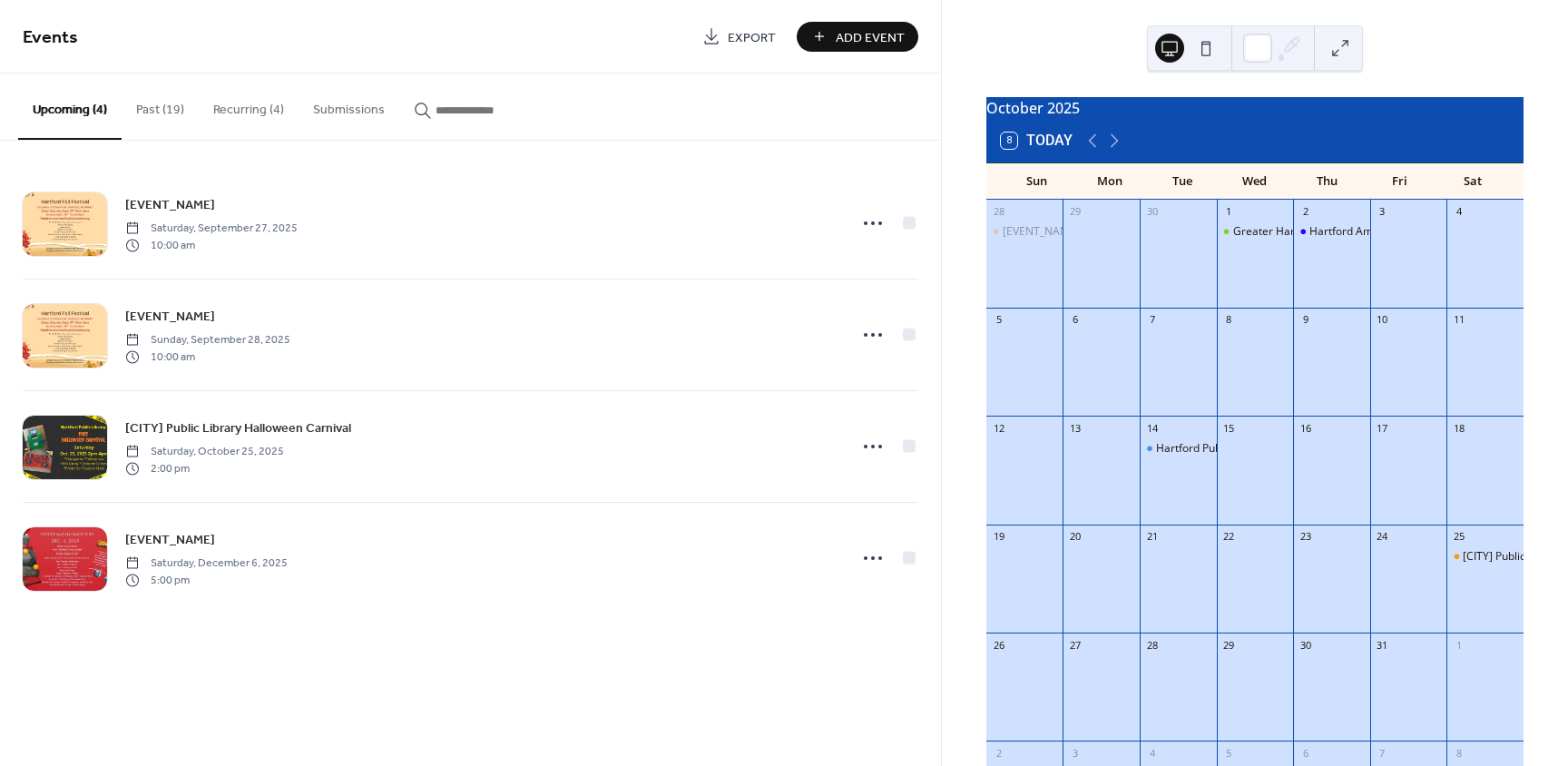 click on "Add Event" at bounding box center (870, 37) 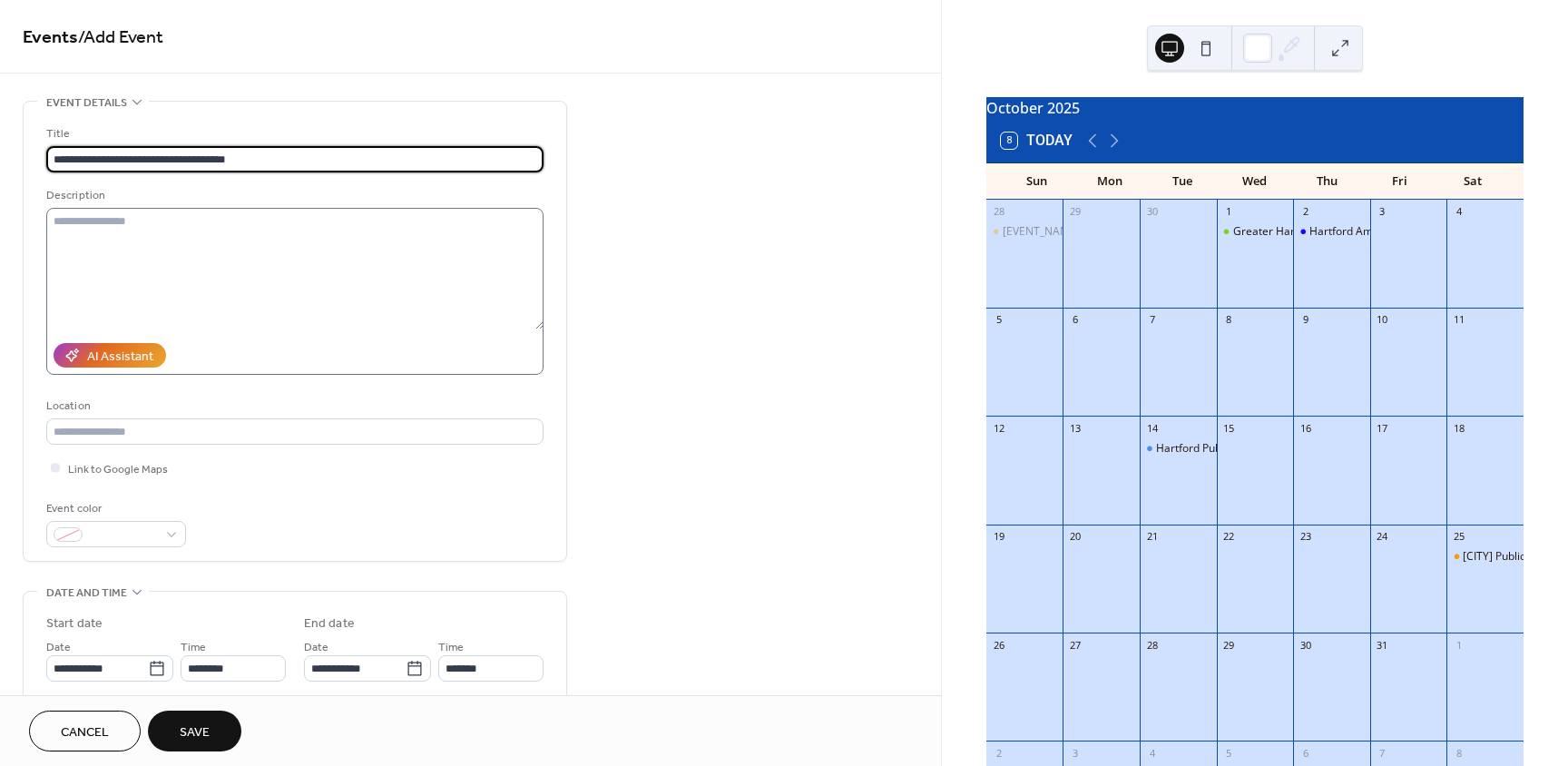 type on "**********" 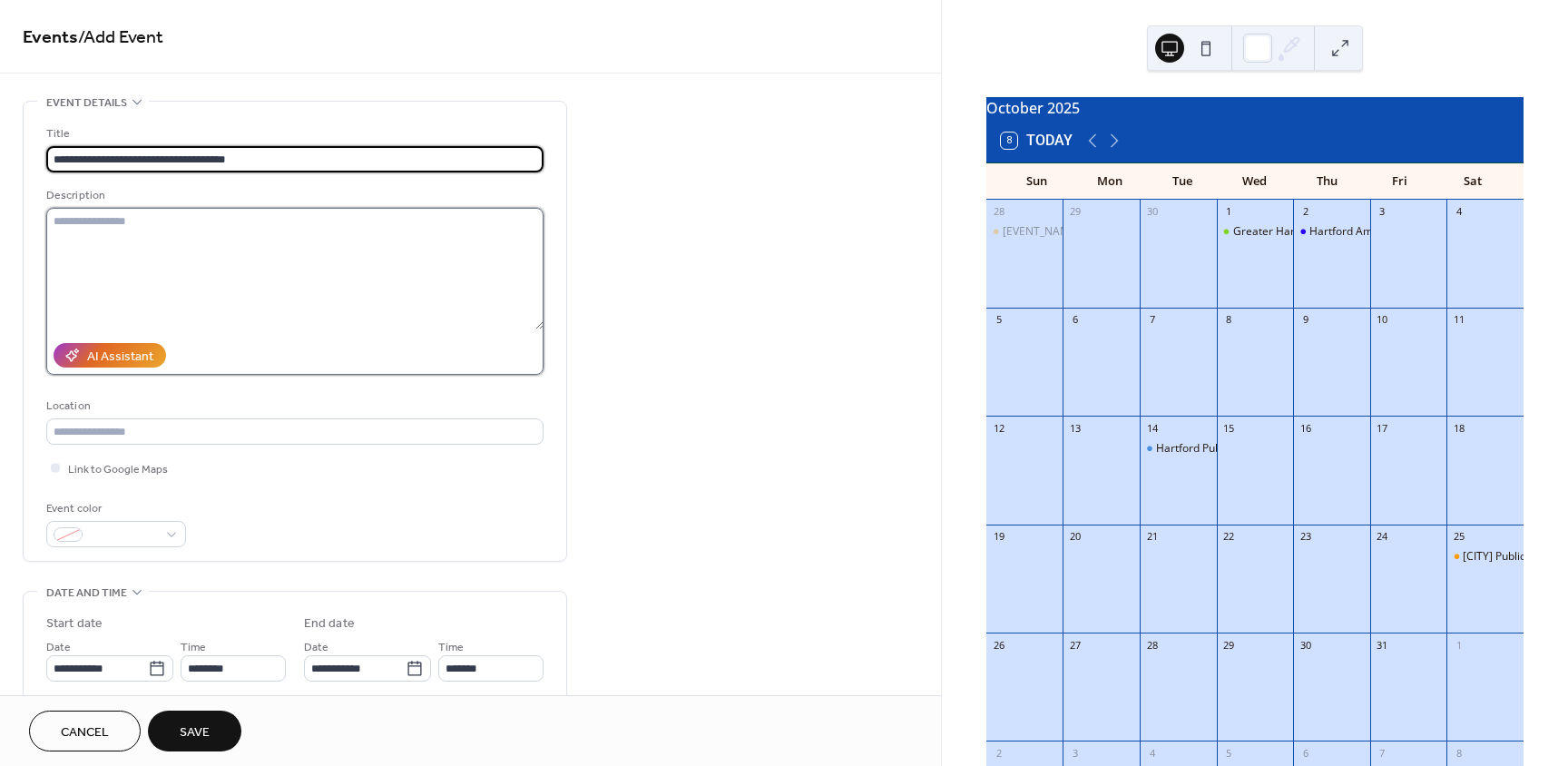 click at bounding box center [295, 269] 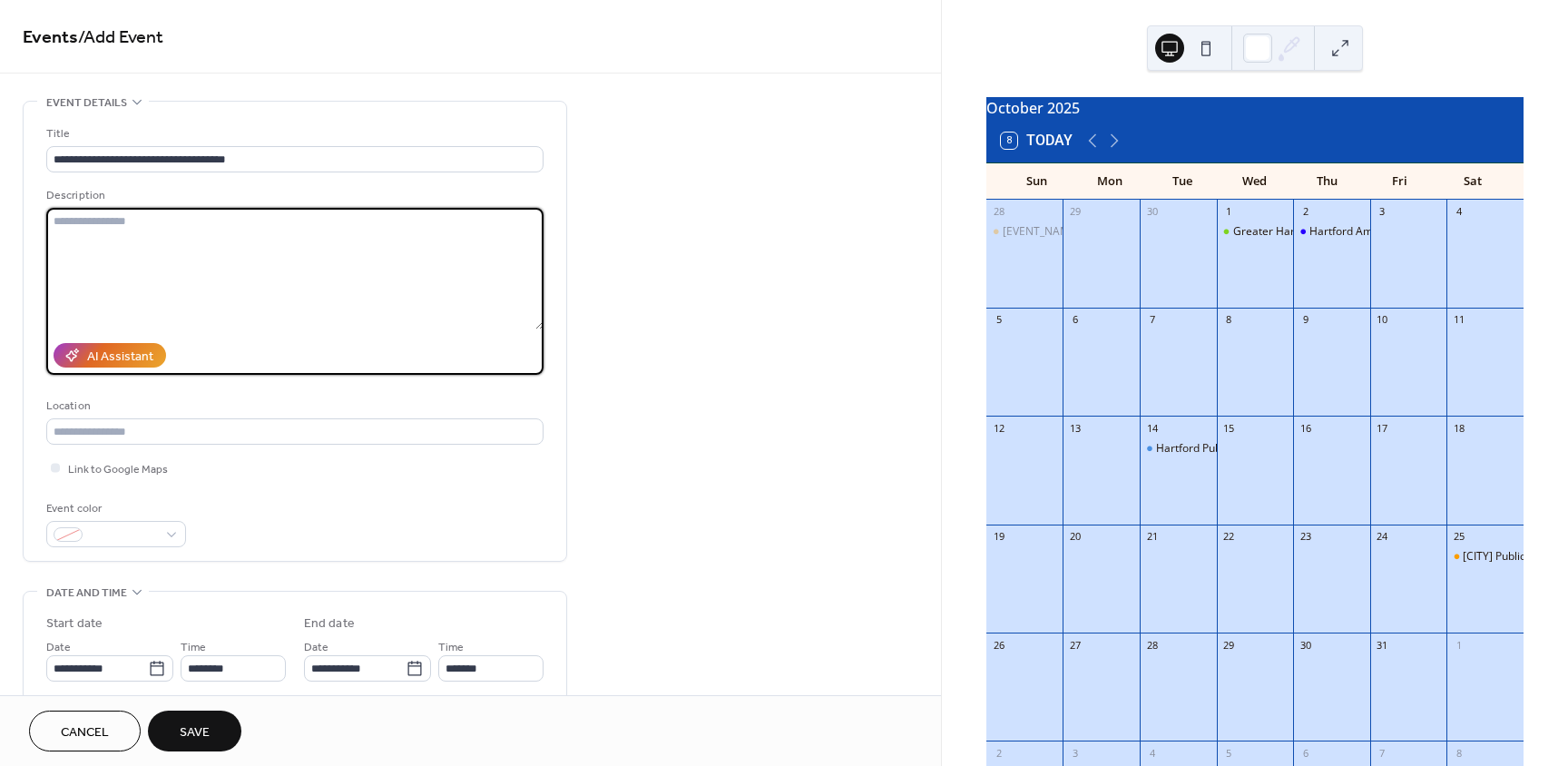 paste on "**********" 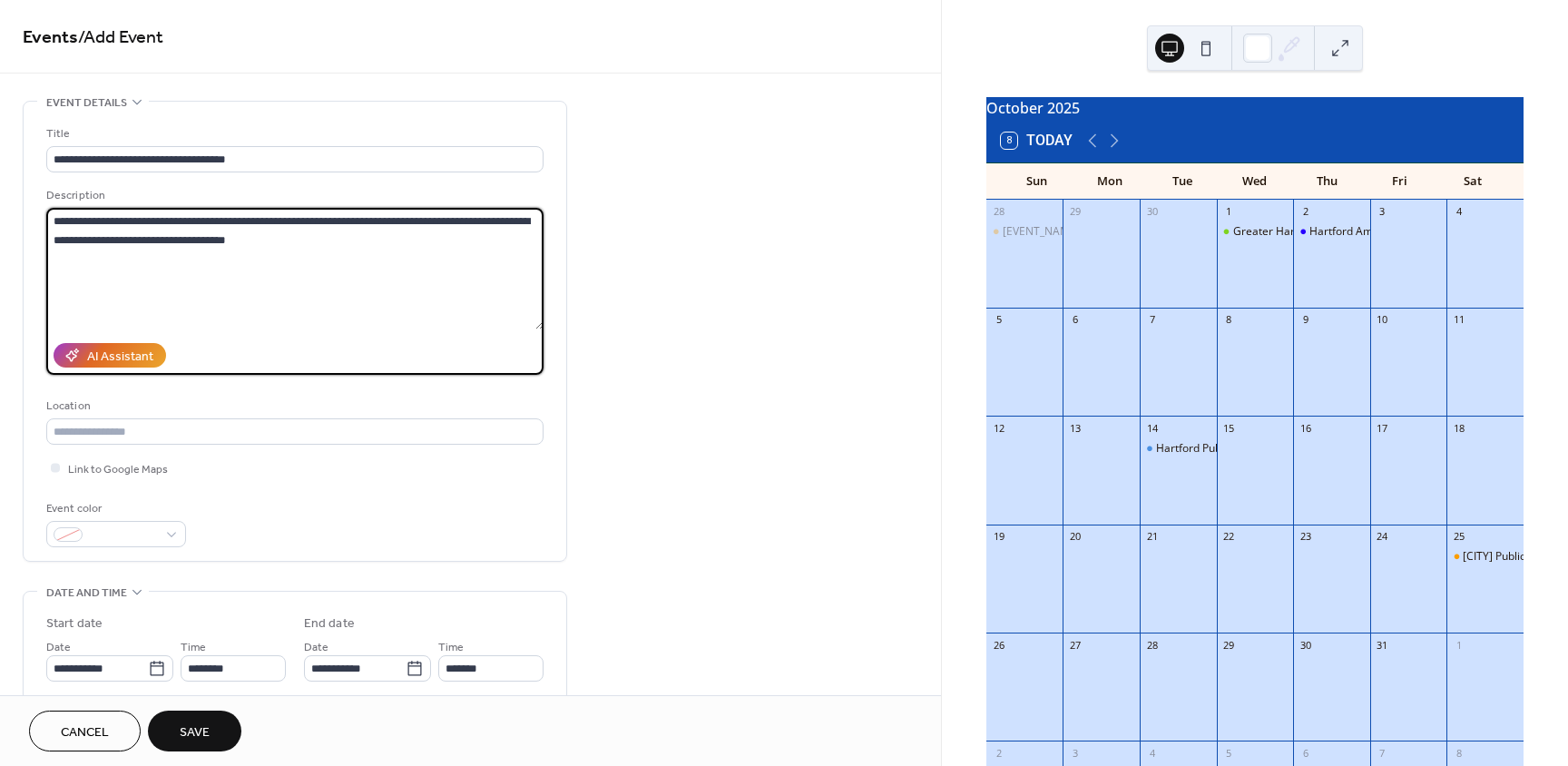 type on "**********" 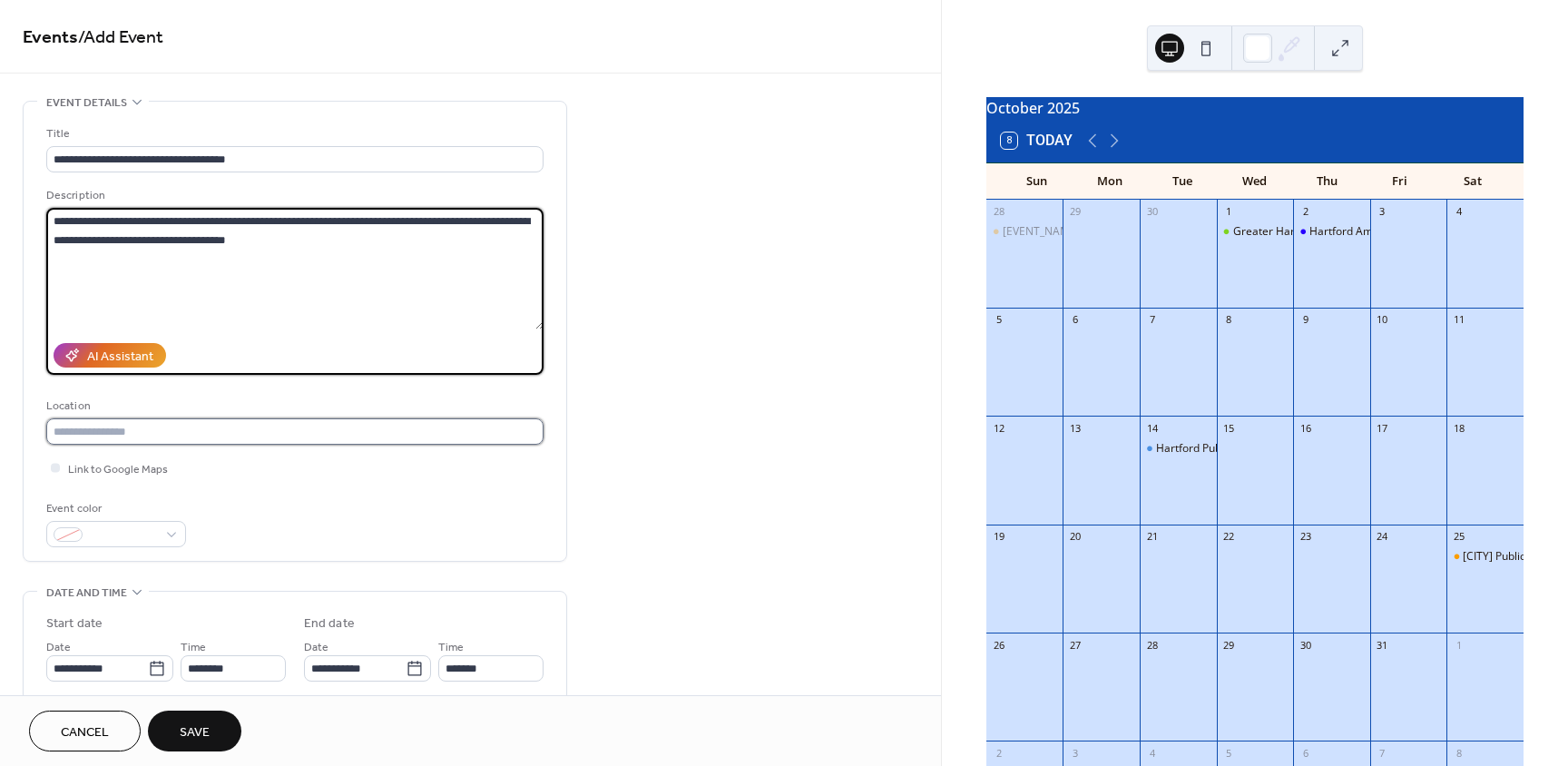 click at bounding box center (295, 431) 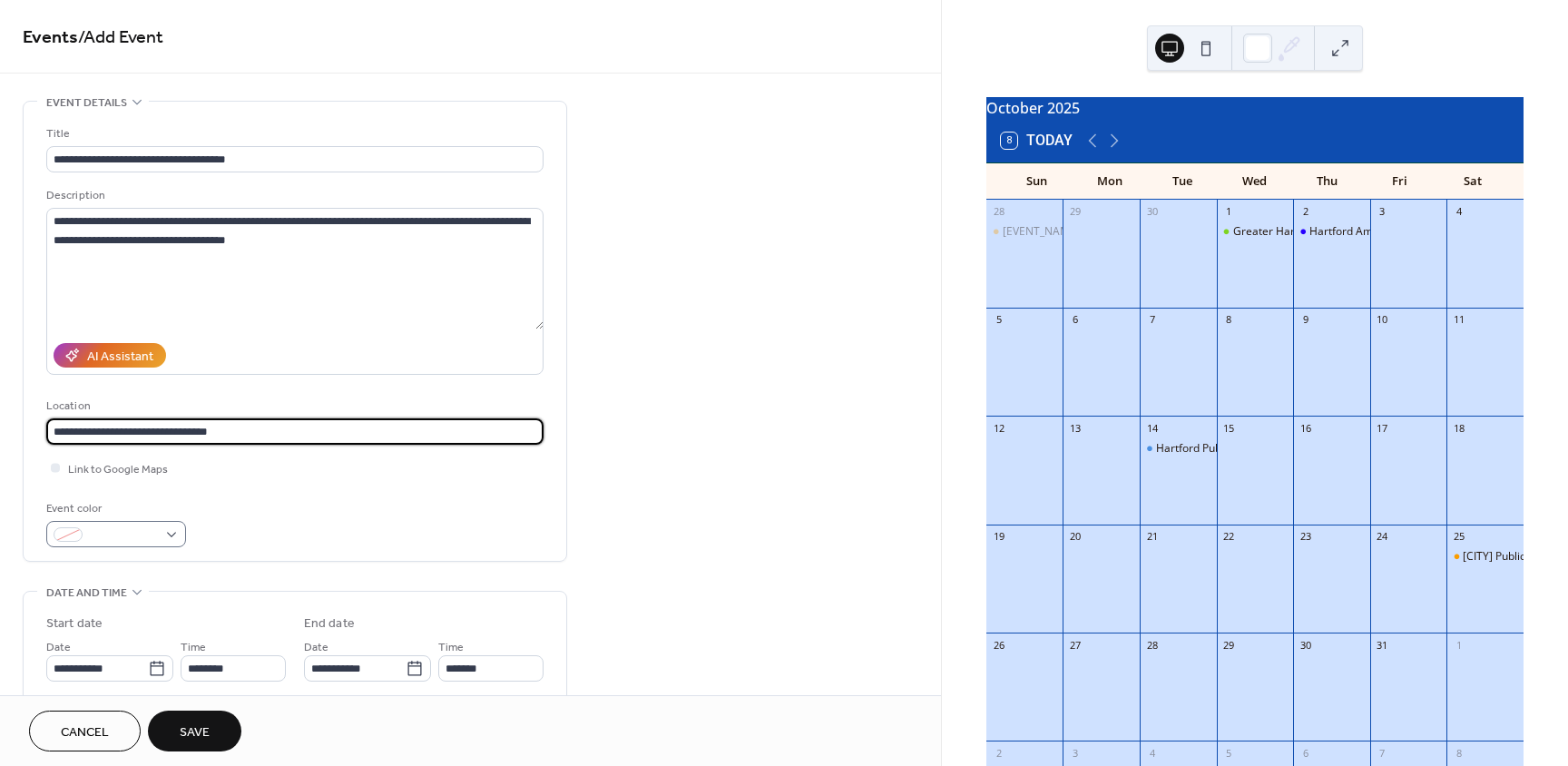 type on "**********" 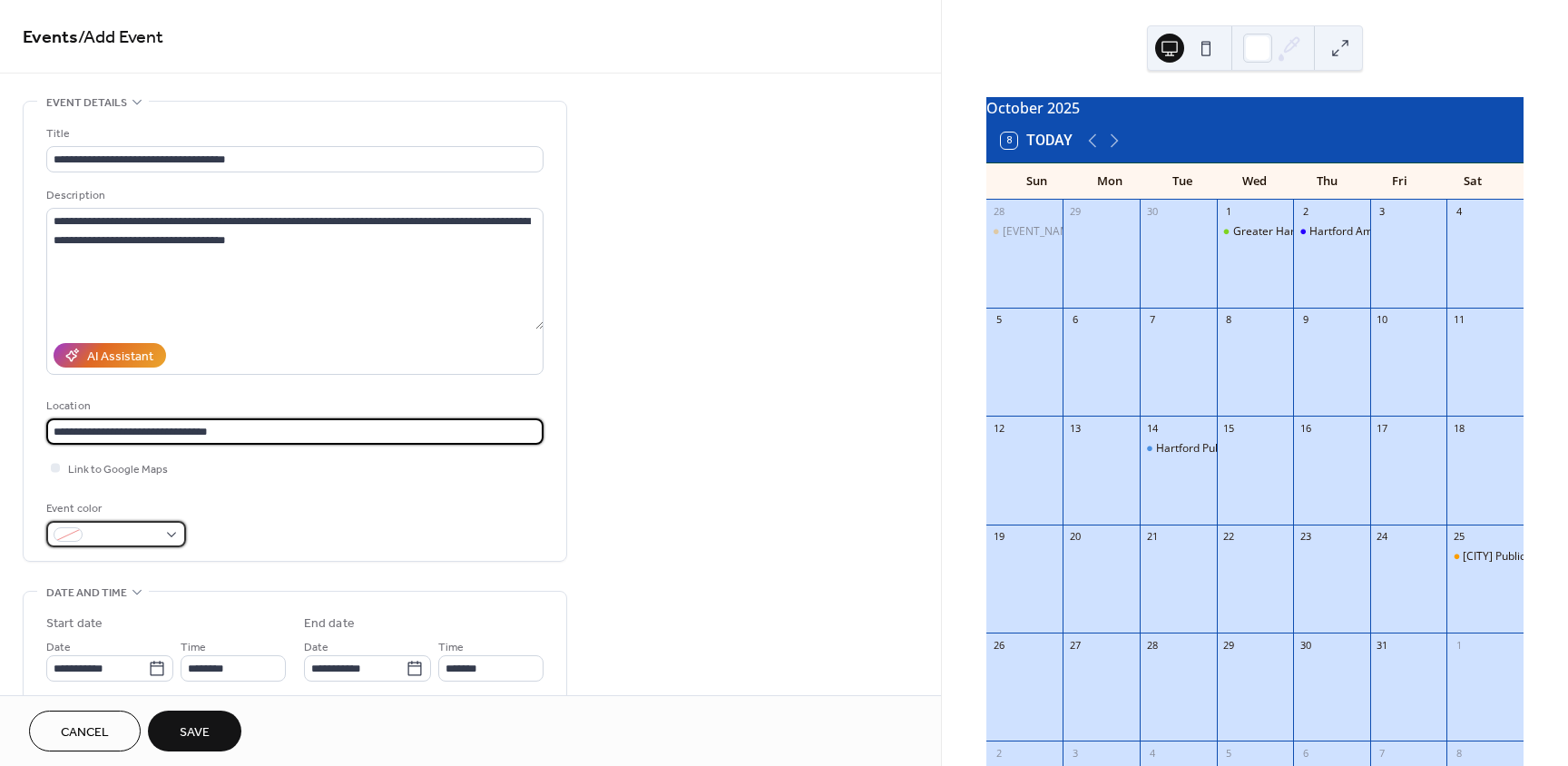 click at bounding box center [116, 534] 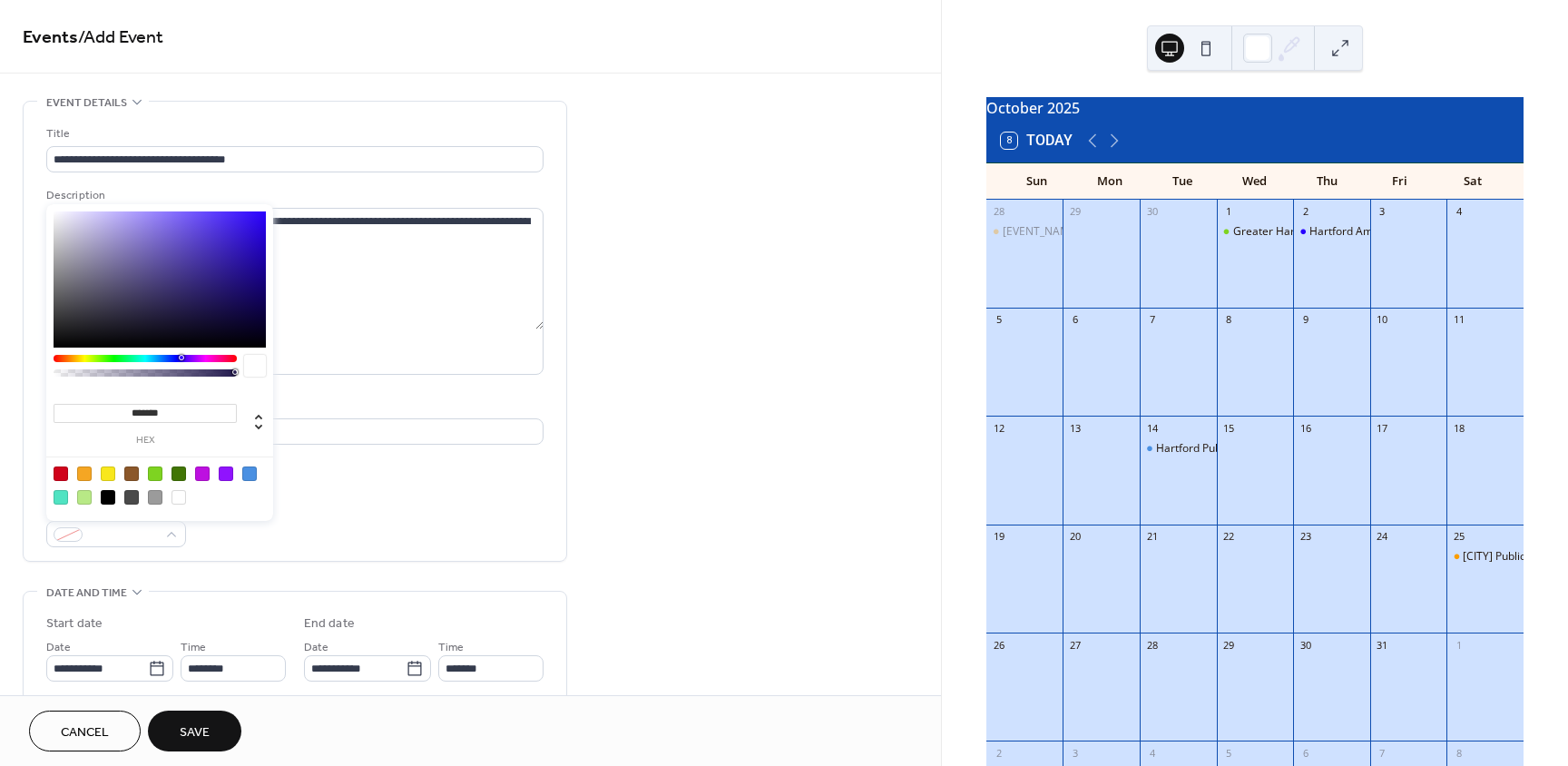 click at bounding box center (155, 474) 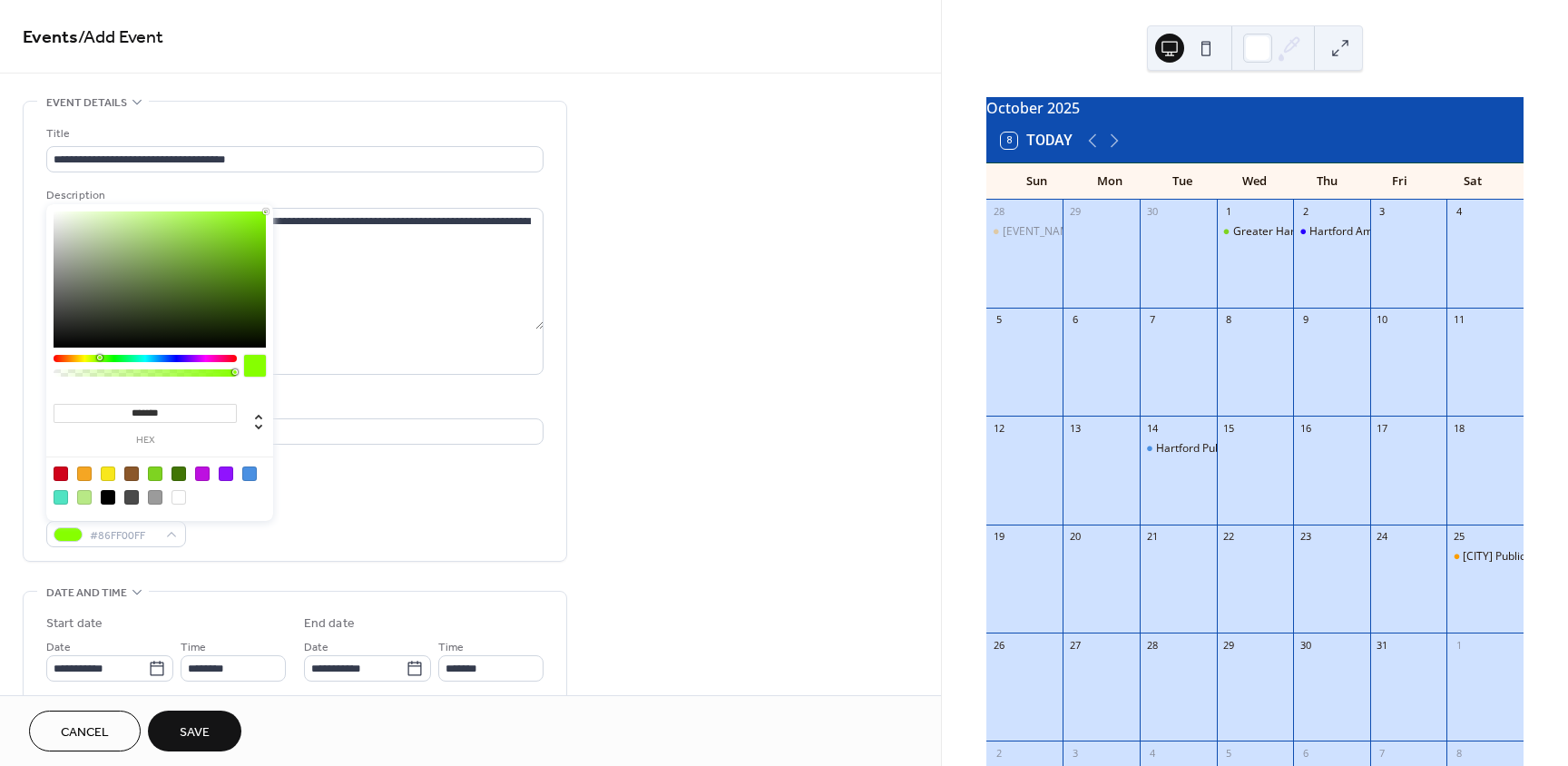 drag, startPoint x: 232, startPoint y: 234, endPoint x: 271, endPoint y: 207, distance: 47.43416 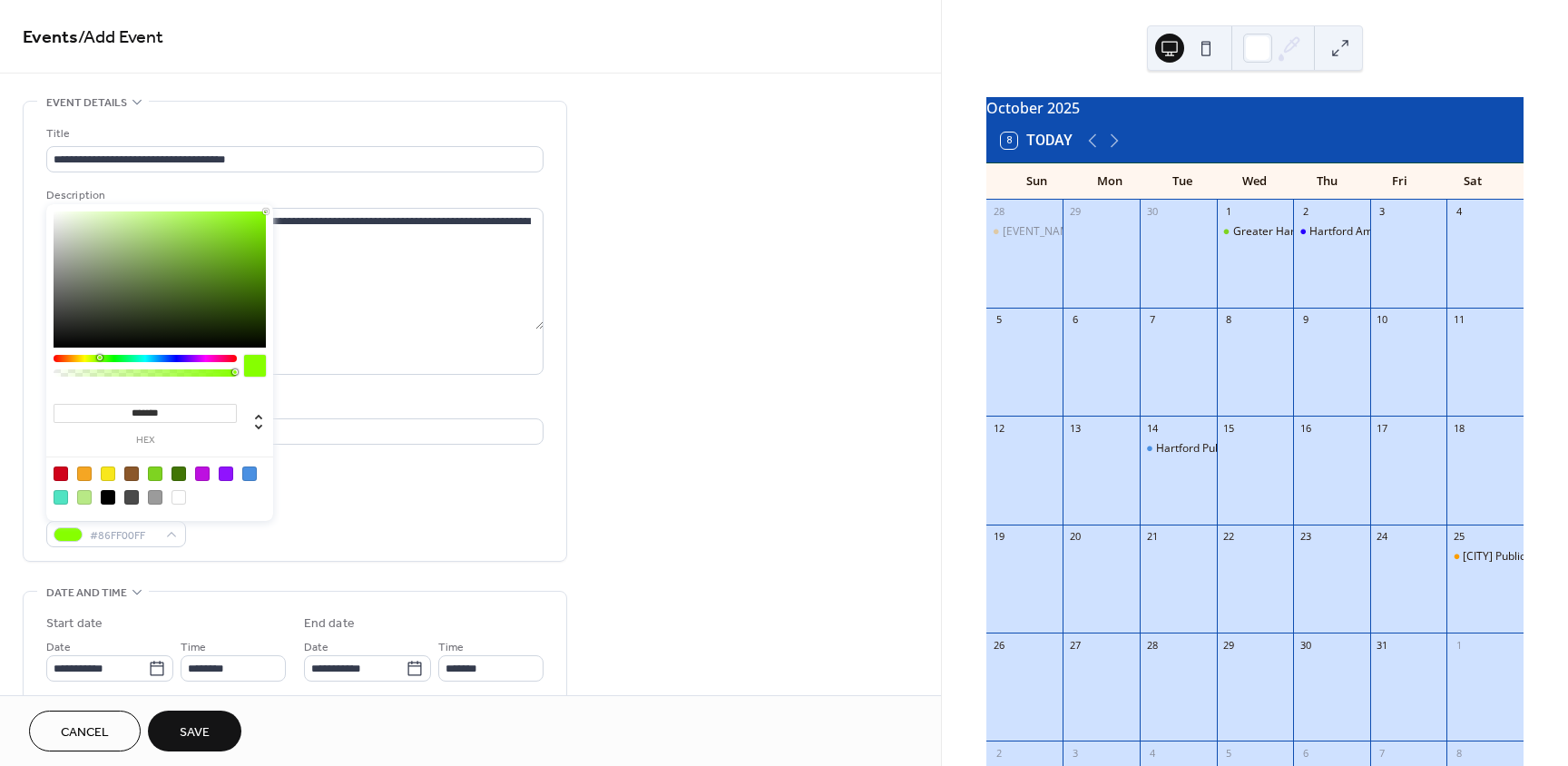 click on "******* hex" at bounding box center (160, 362) 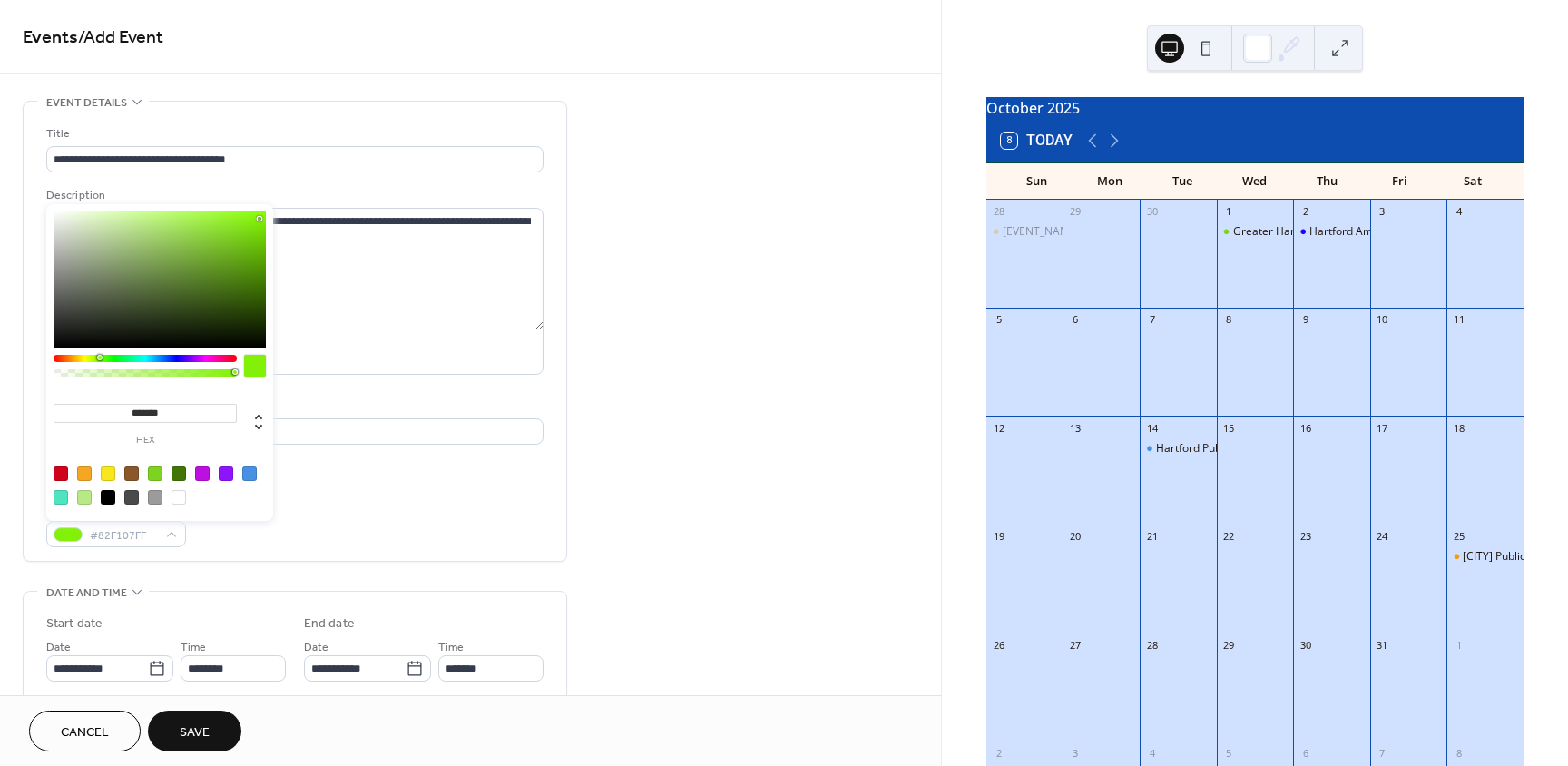 type on "*******" 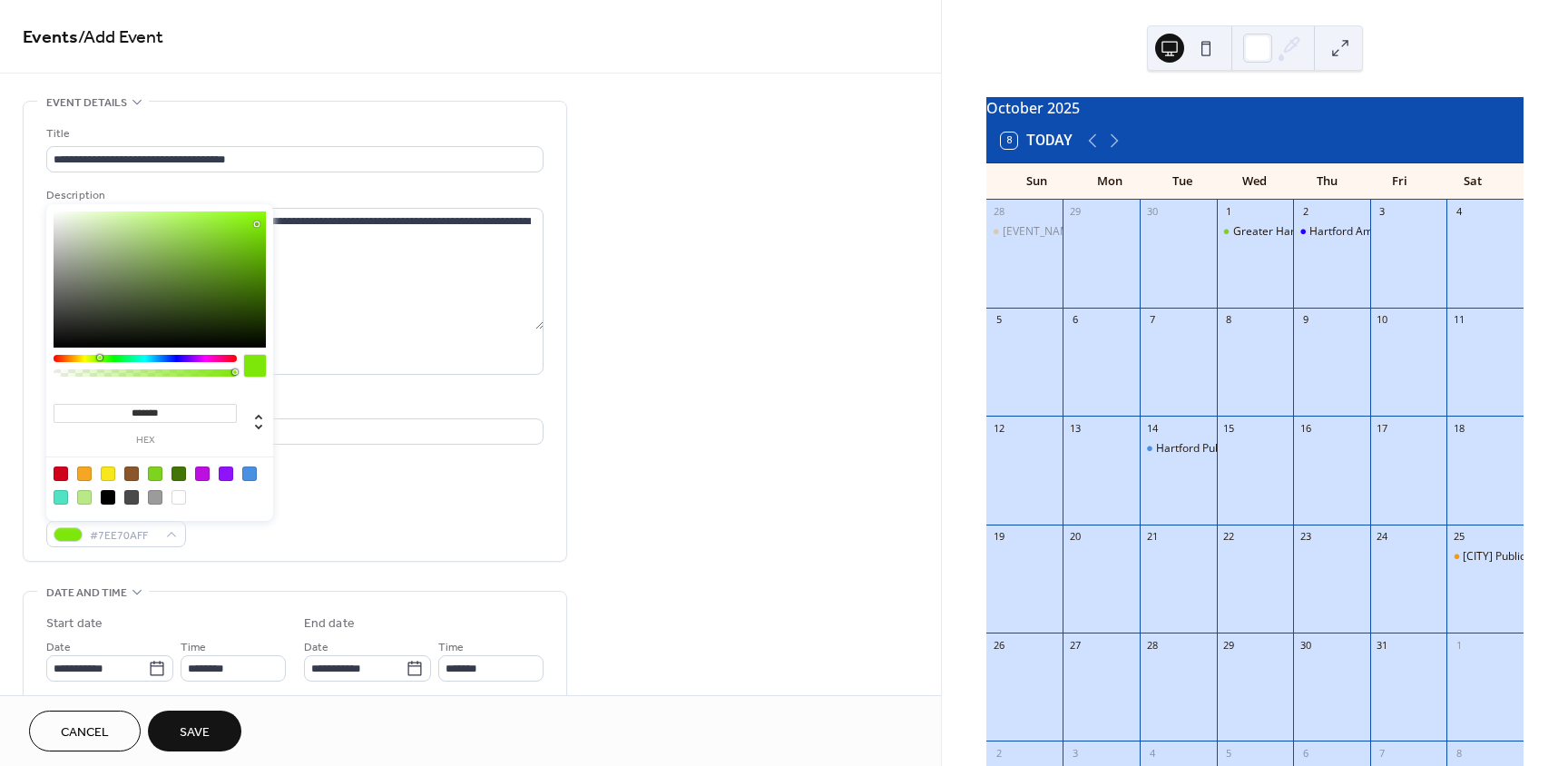 drag, startPoint x: 267, startPoint y: 211, endPoint x: 257, endPoint y: 224, distance: 16.401219 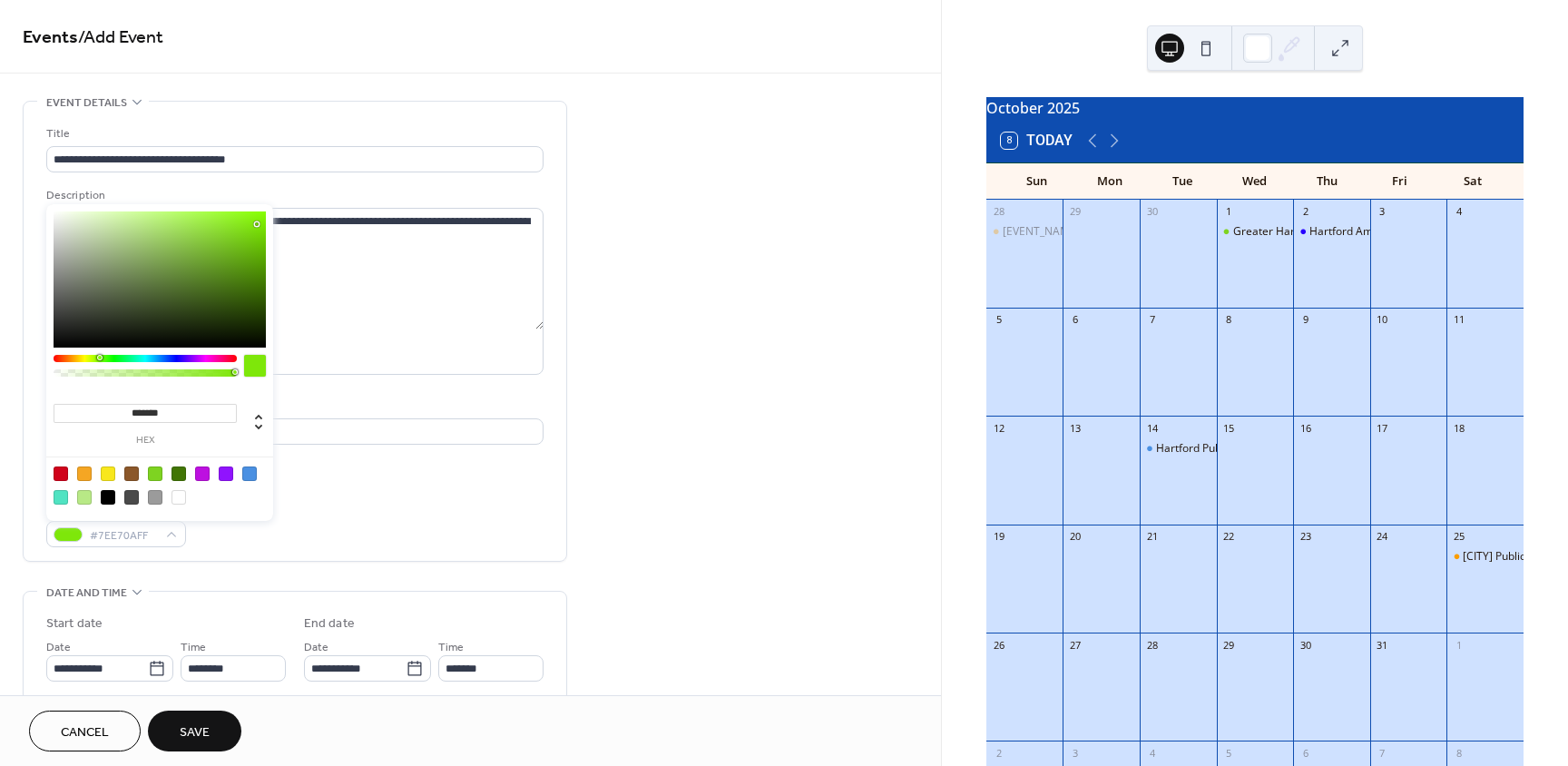 click at bounding box center [257, 224] 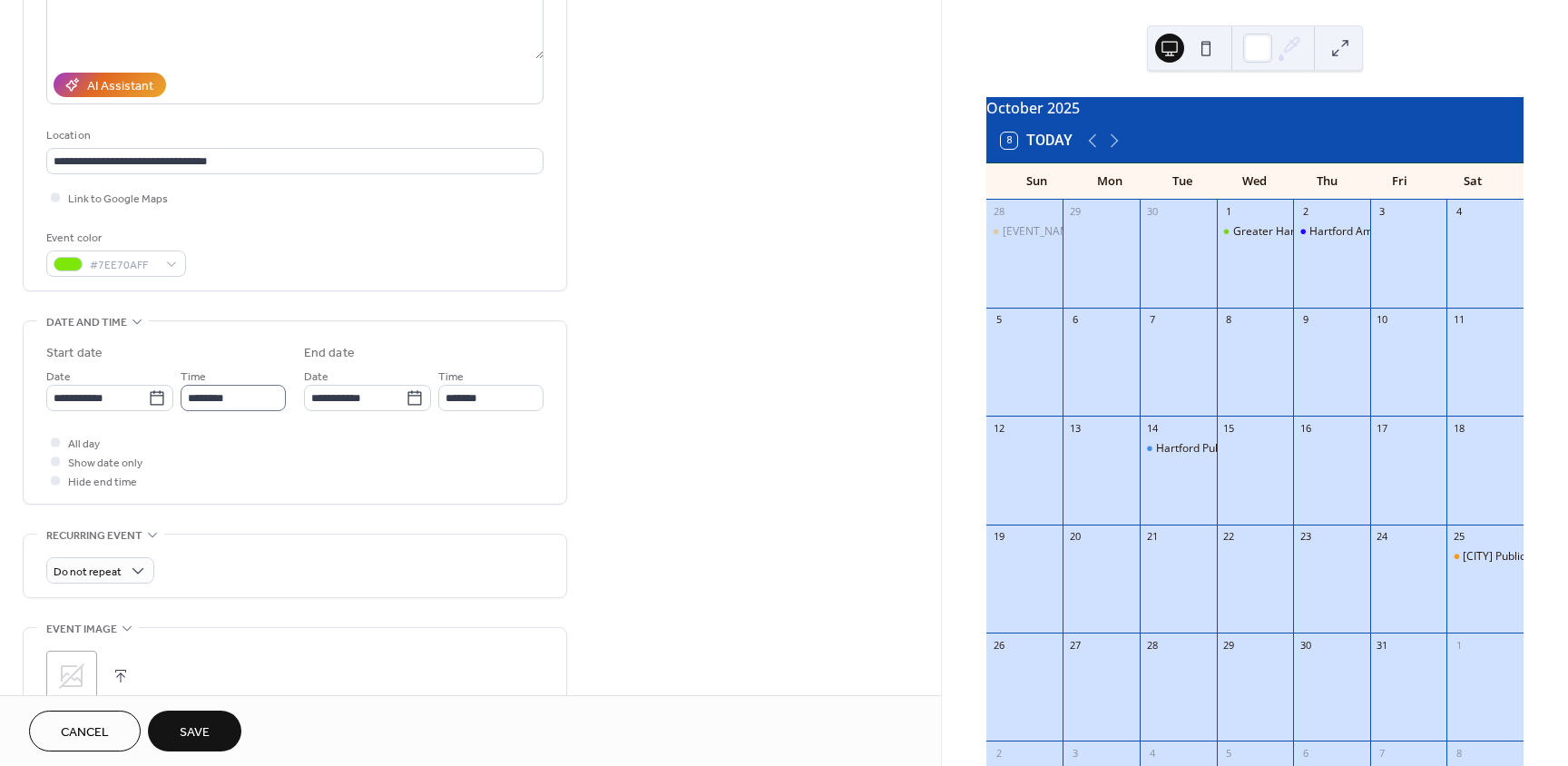 scroll, scrollTop: 272, scrollLeft: 0, axis: vertical 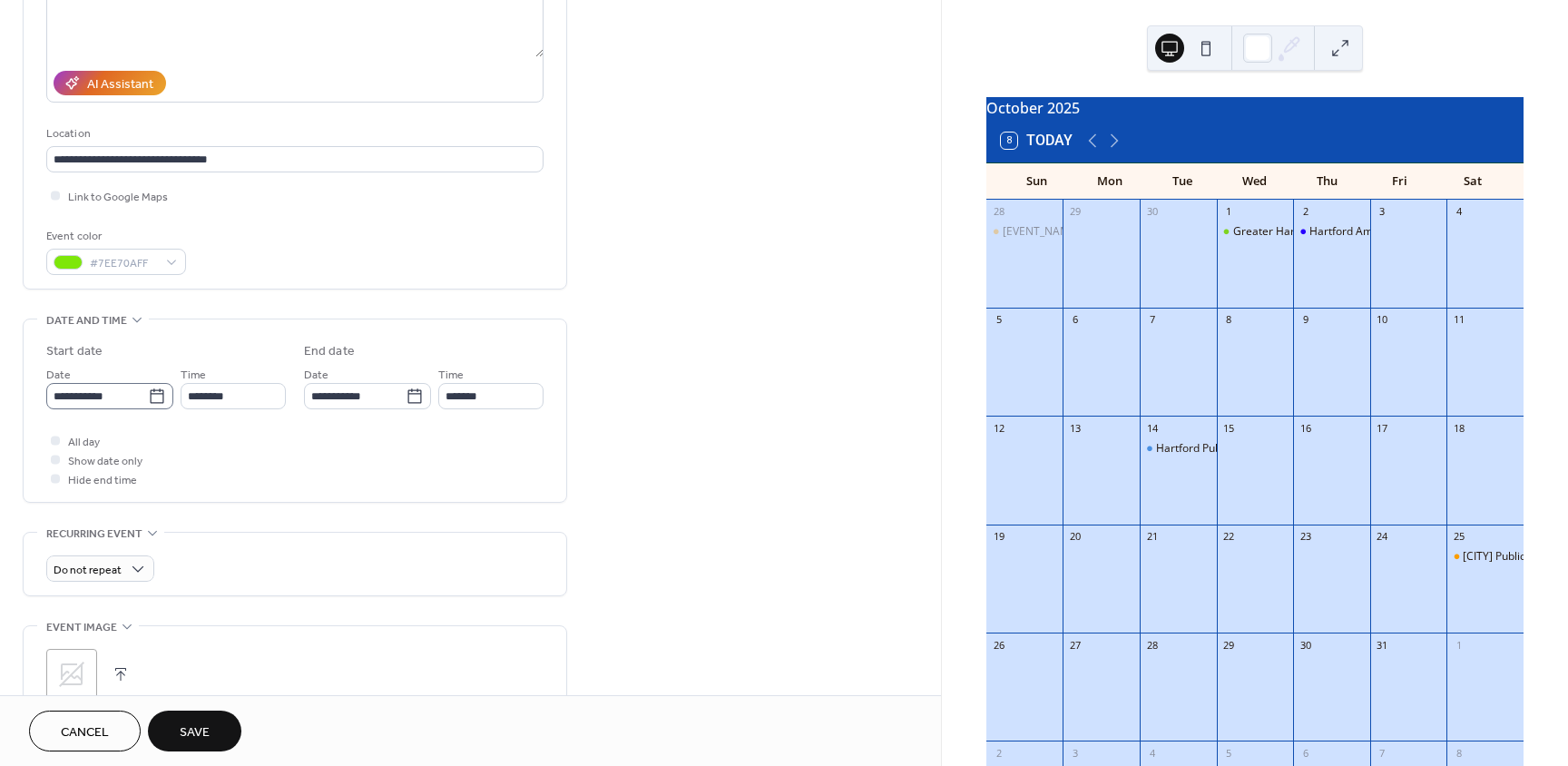 click 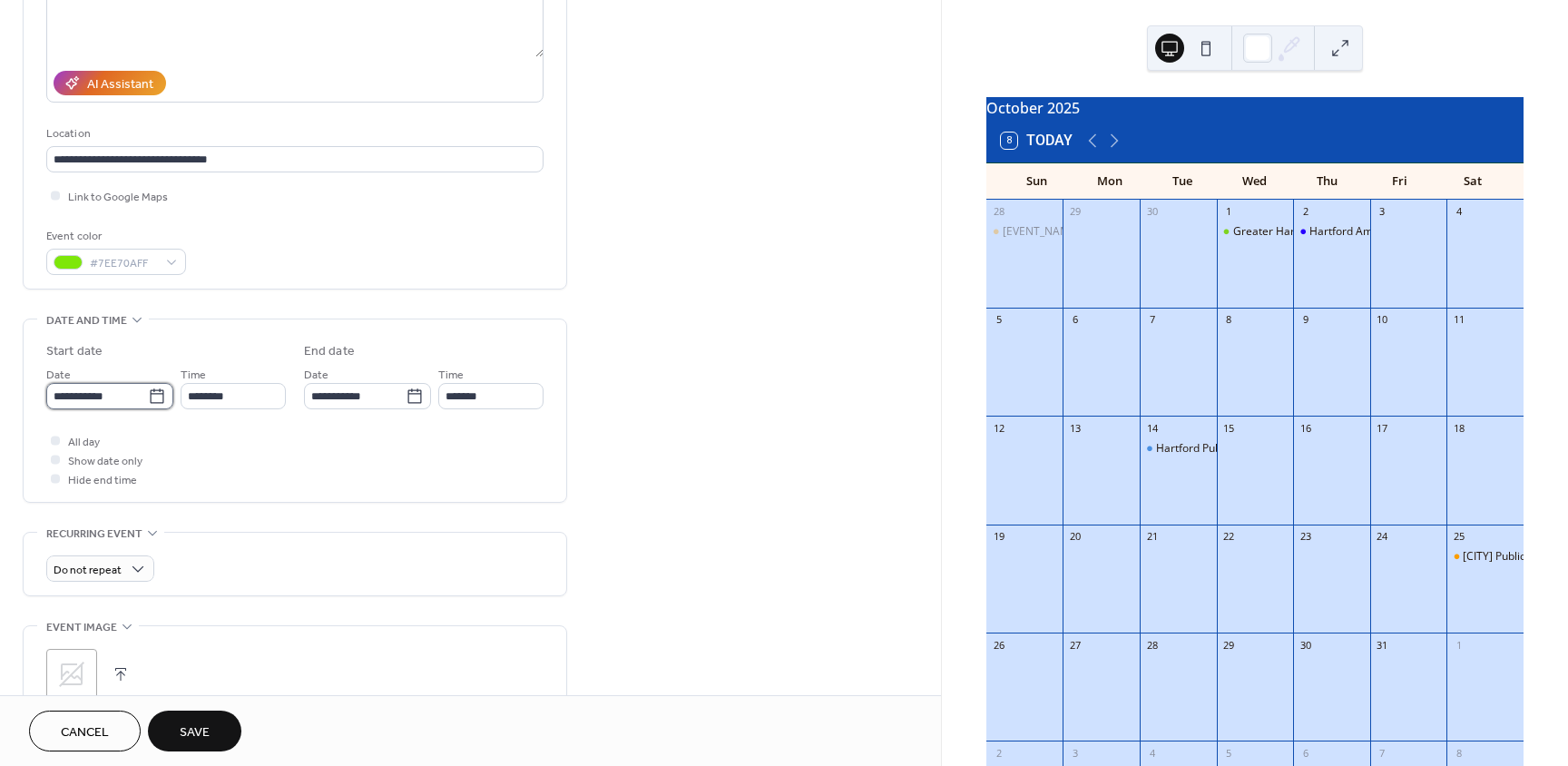 click on "**********" at bounding box center (97, 396) 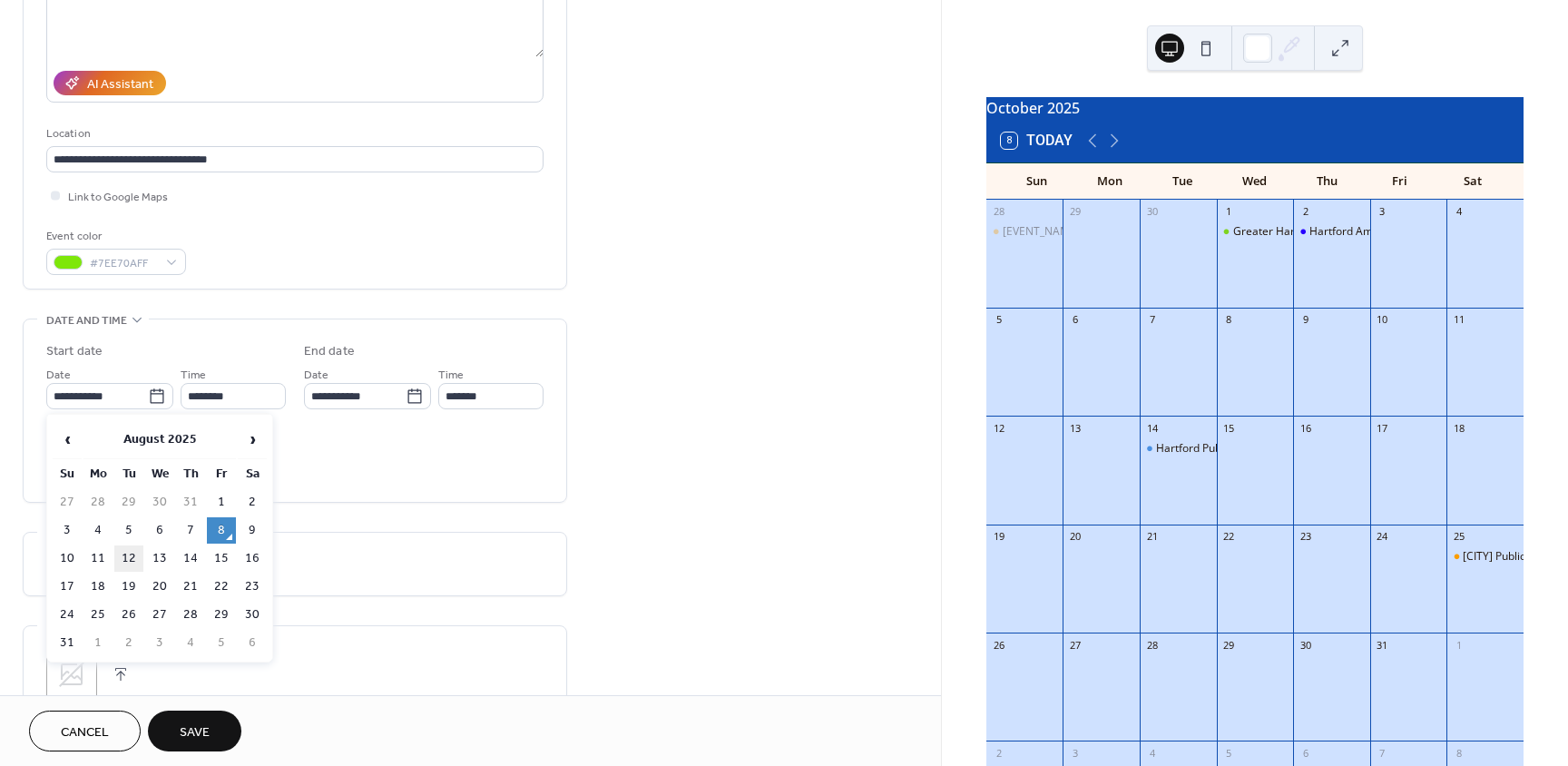 click on "12" at bounding box center (129, 558) 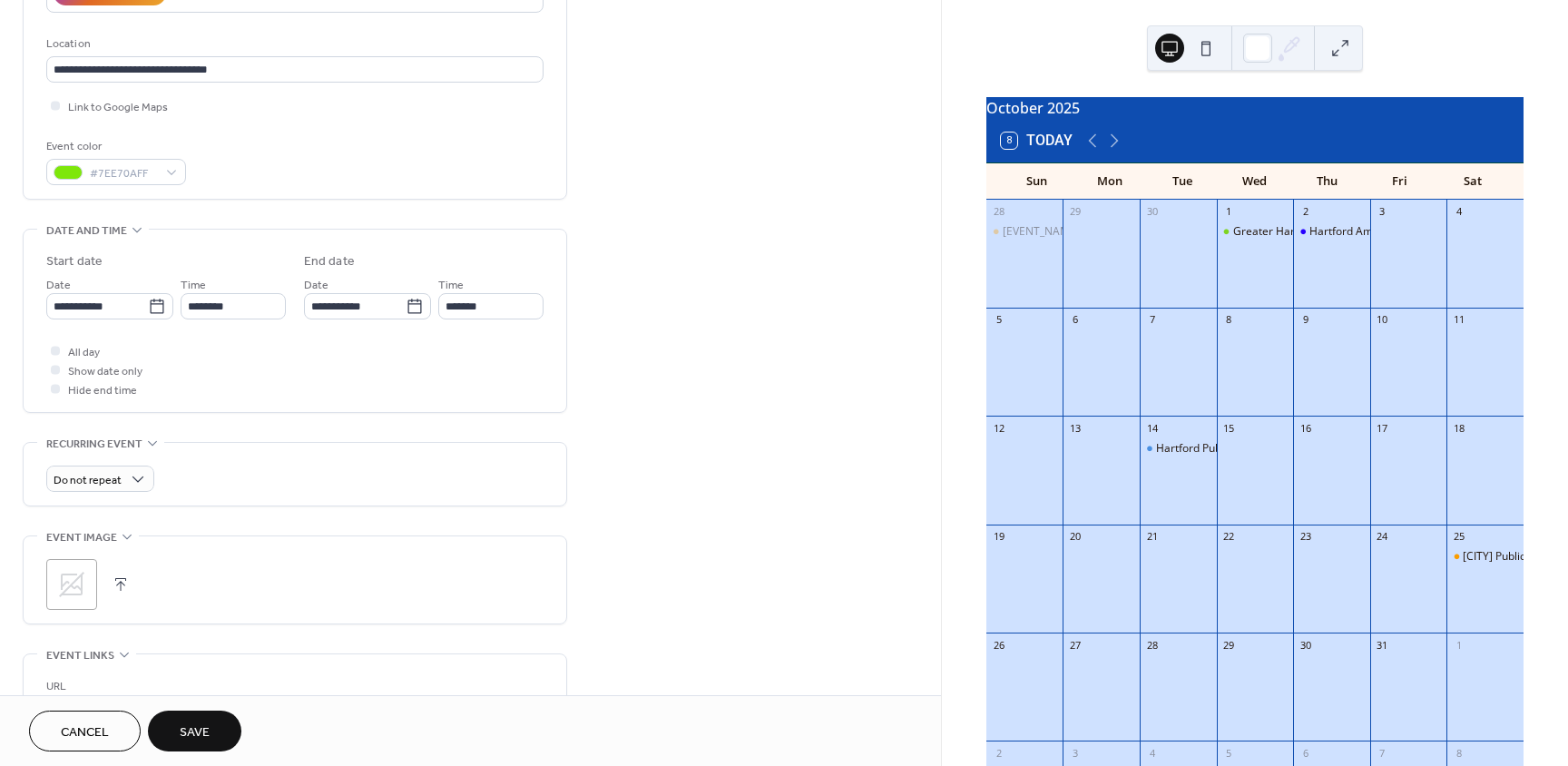 scroll, scrollTop: 363, scrollLeft: 0, axis: vertical 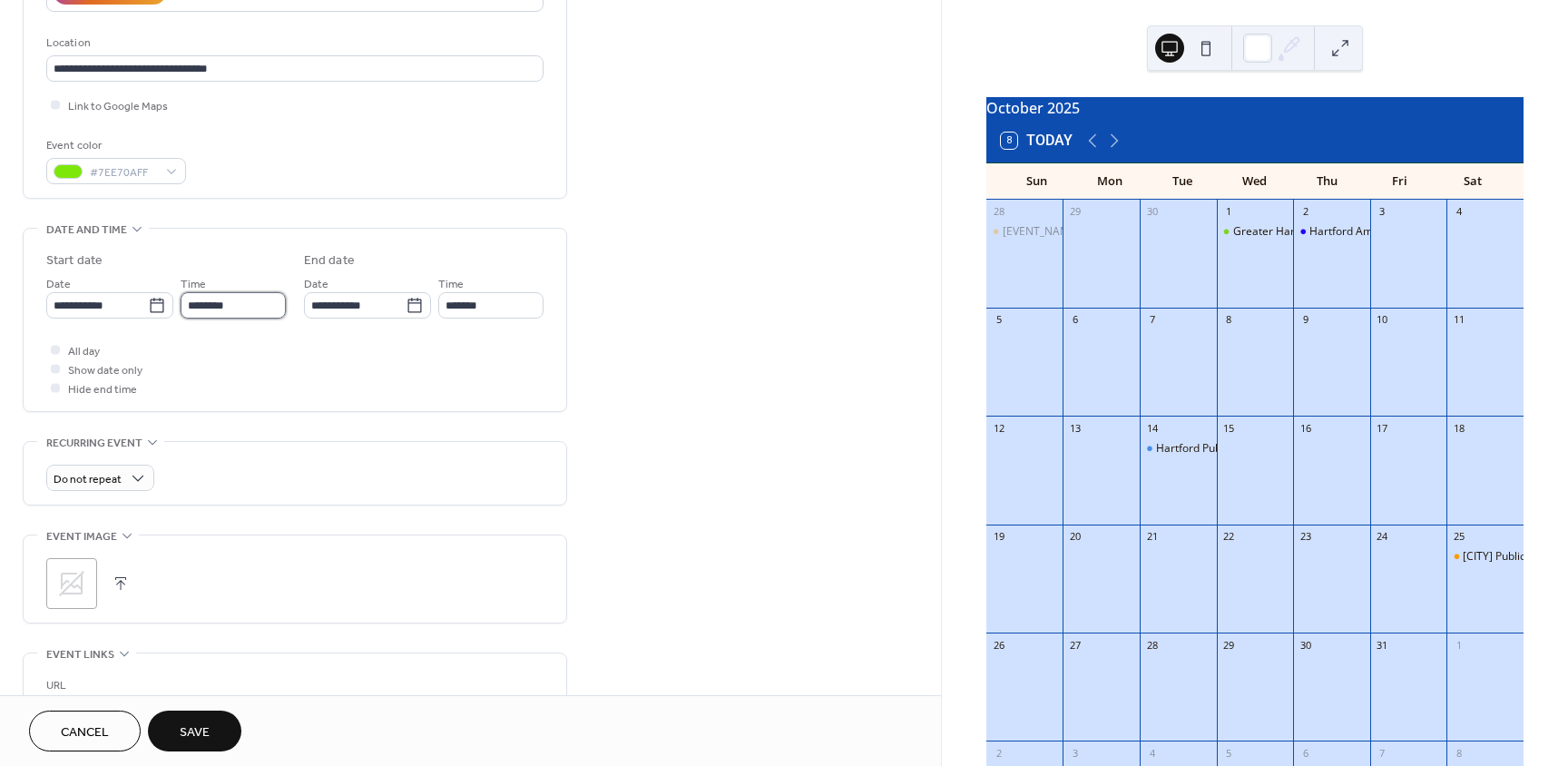 click on "********" at bounding box center [233, 305] 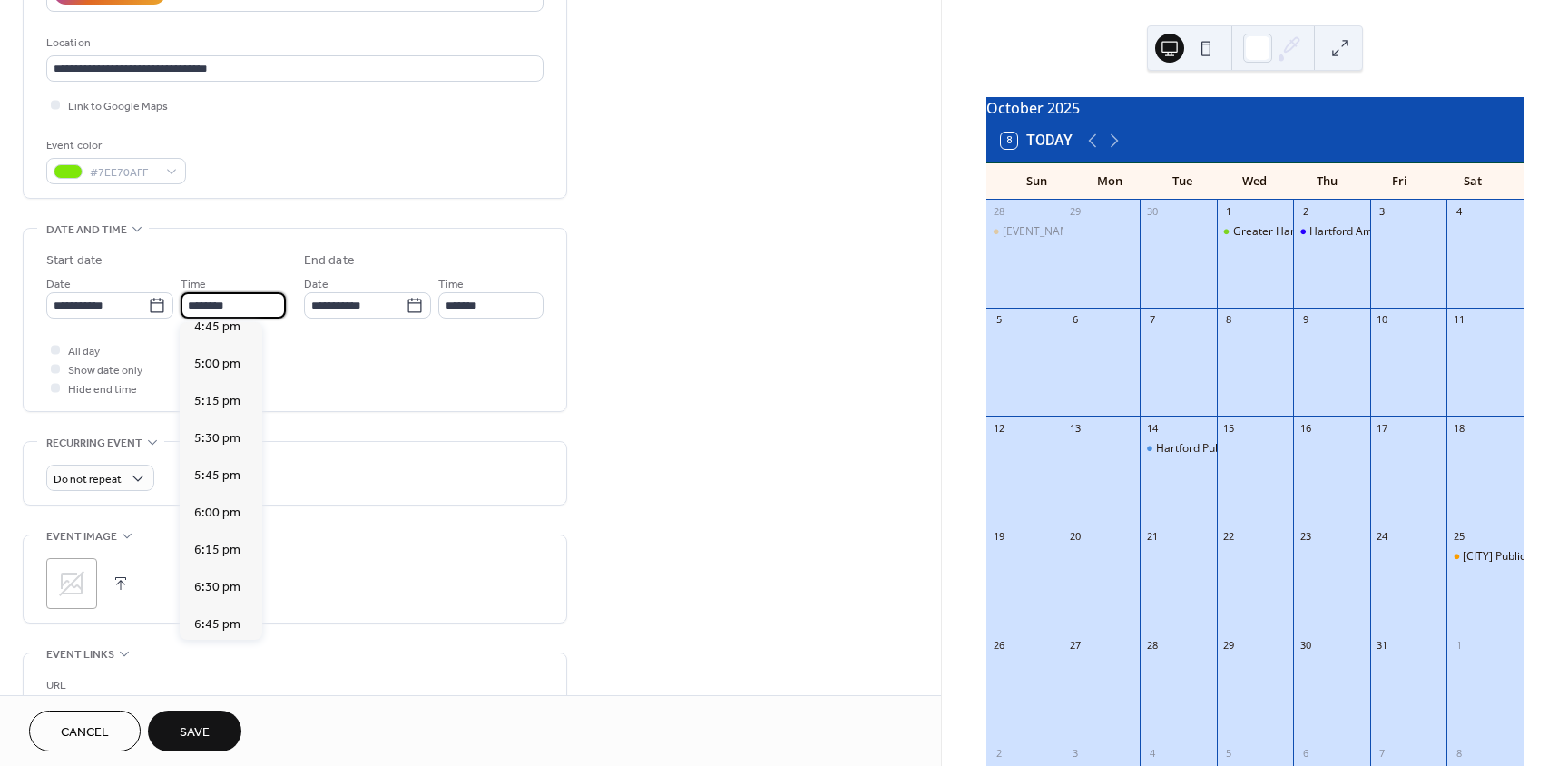 scroll, scrollTop: 2603, scrollLeft: 0, axis: vertical 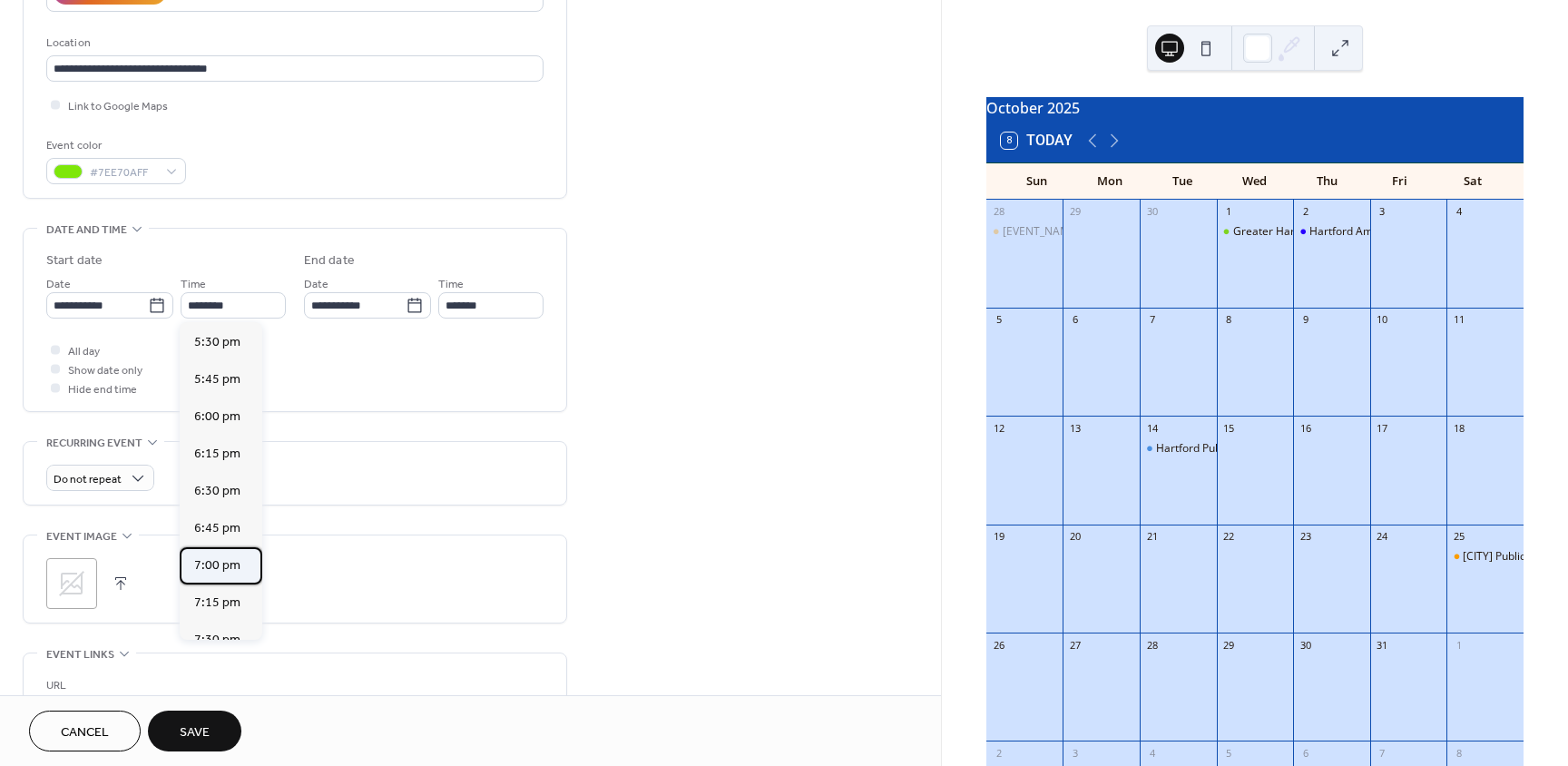click on "7:00 pm" at bounding box center (217, 565) 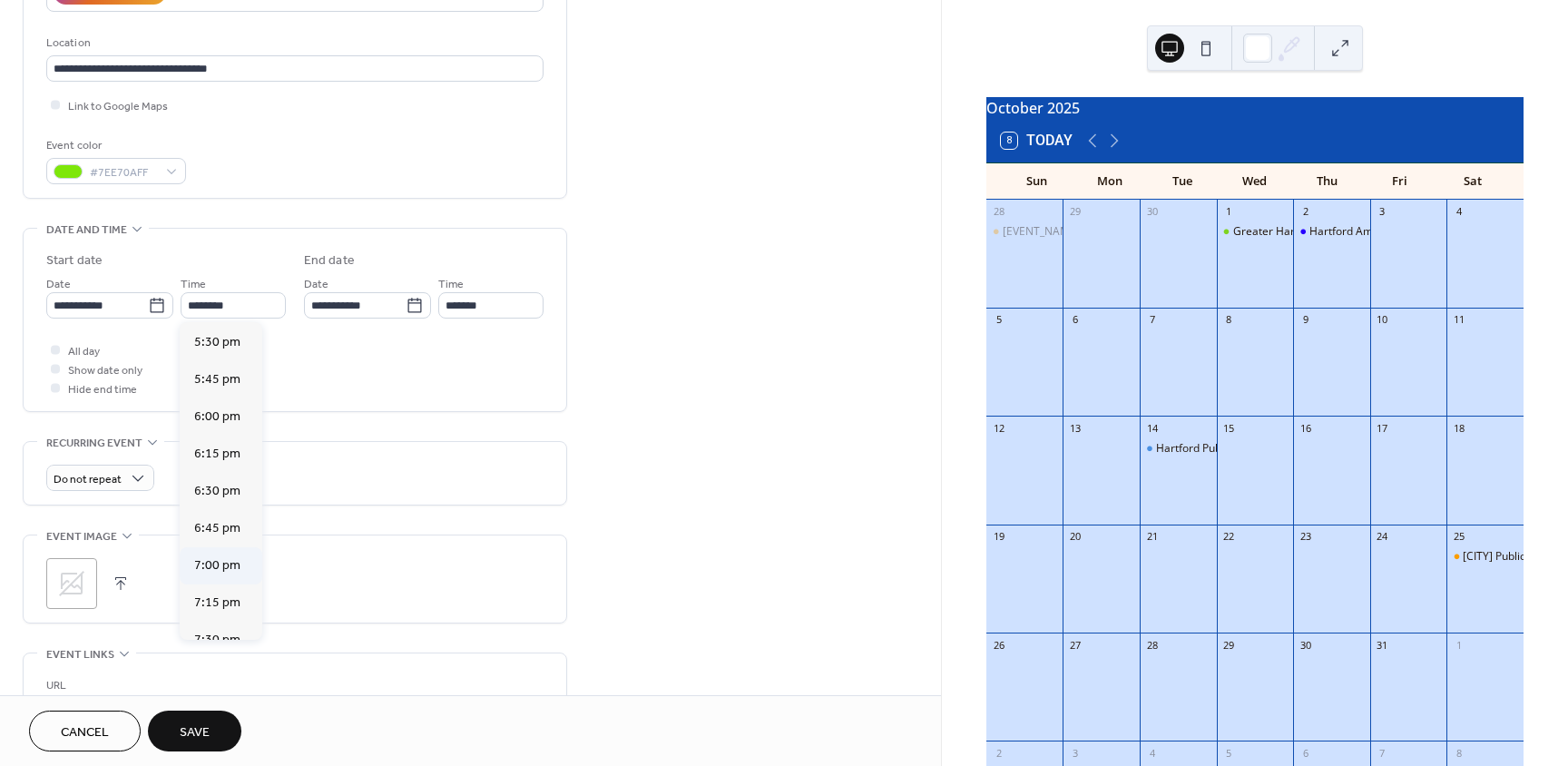 type on "*******" 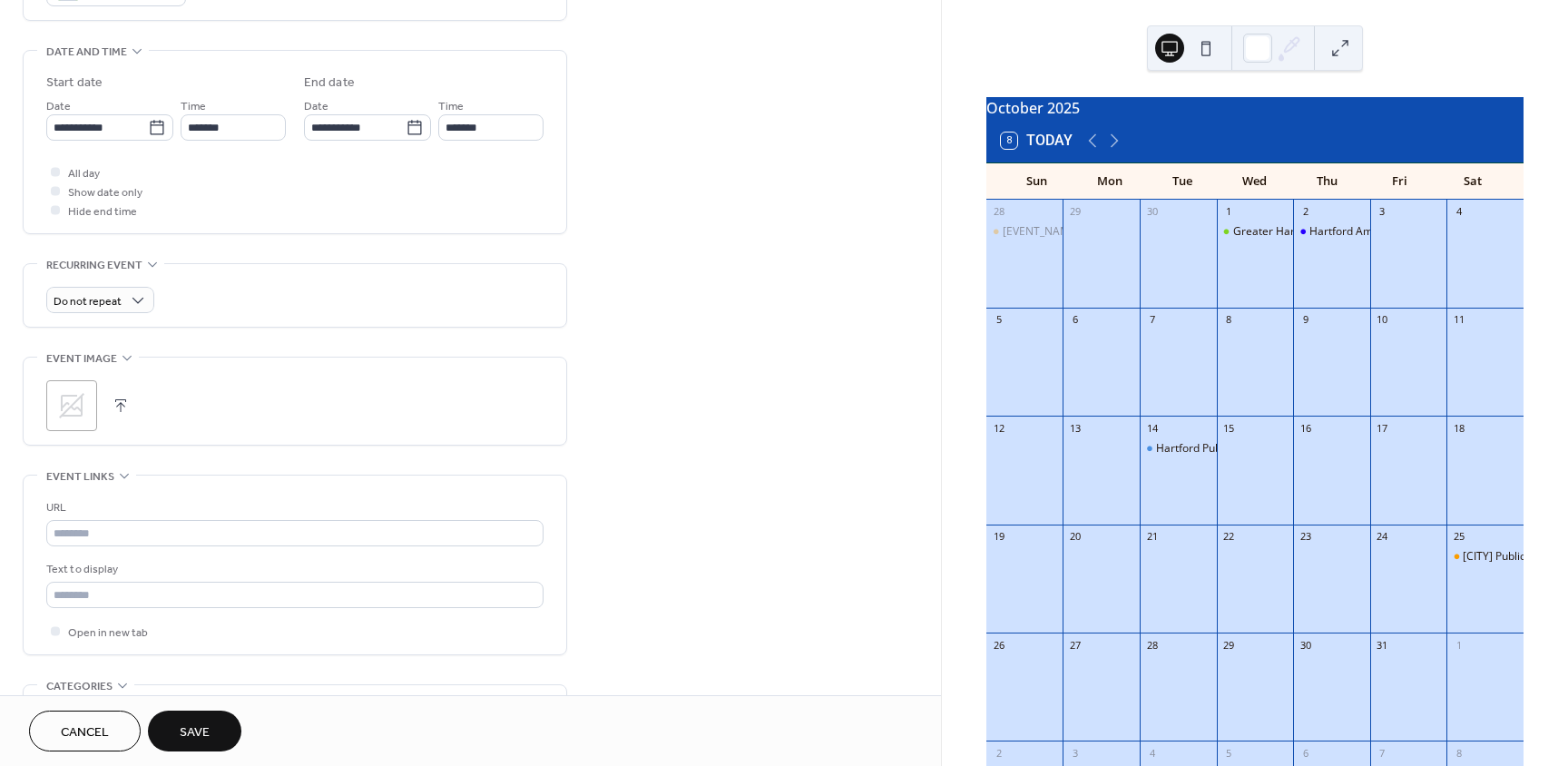 scroll, scrollTop: 545, scrollLeft: 0, axis: vertical 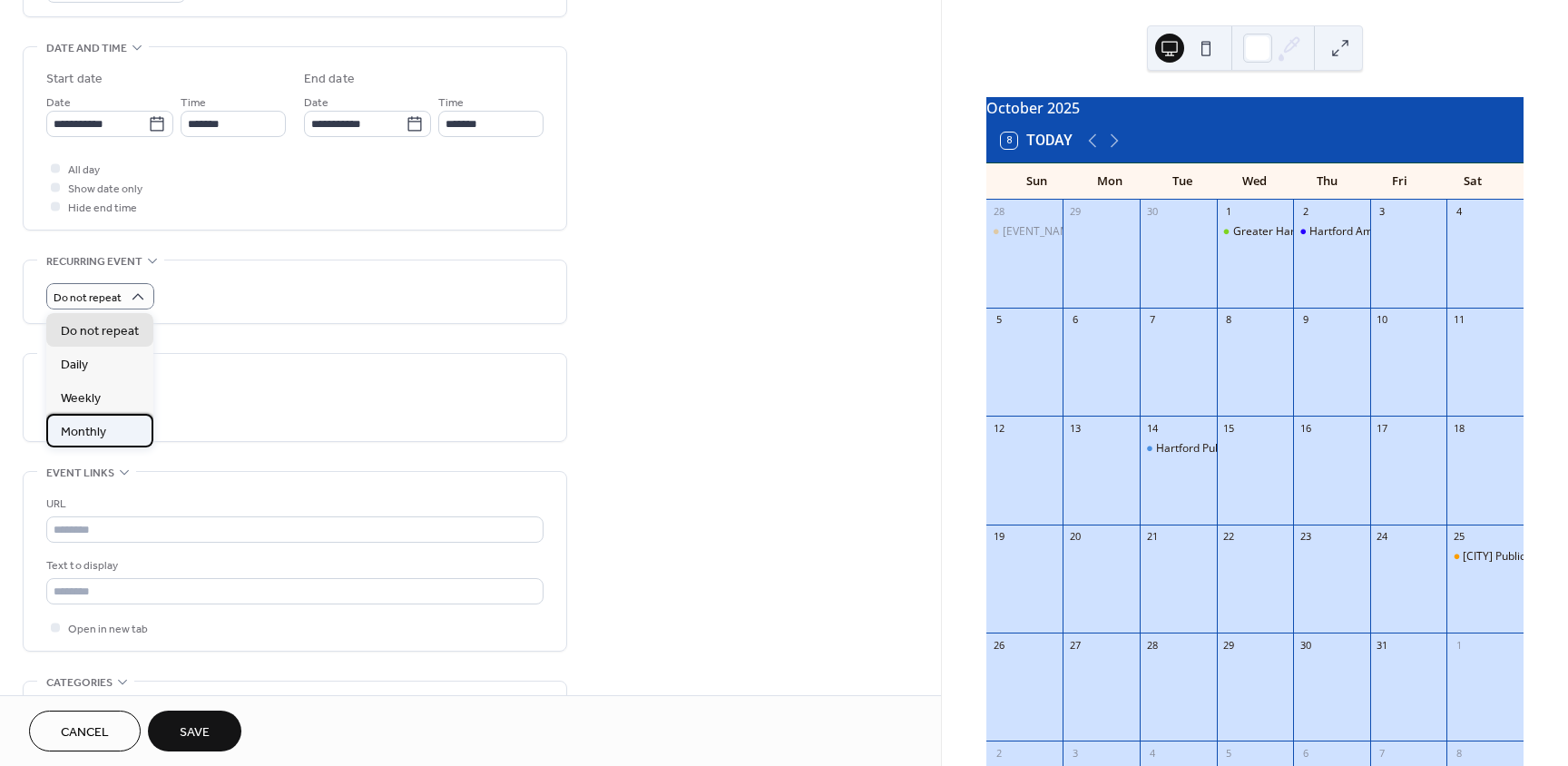 click on "Monthly" at bounding box center (100, 430) 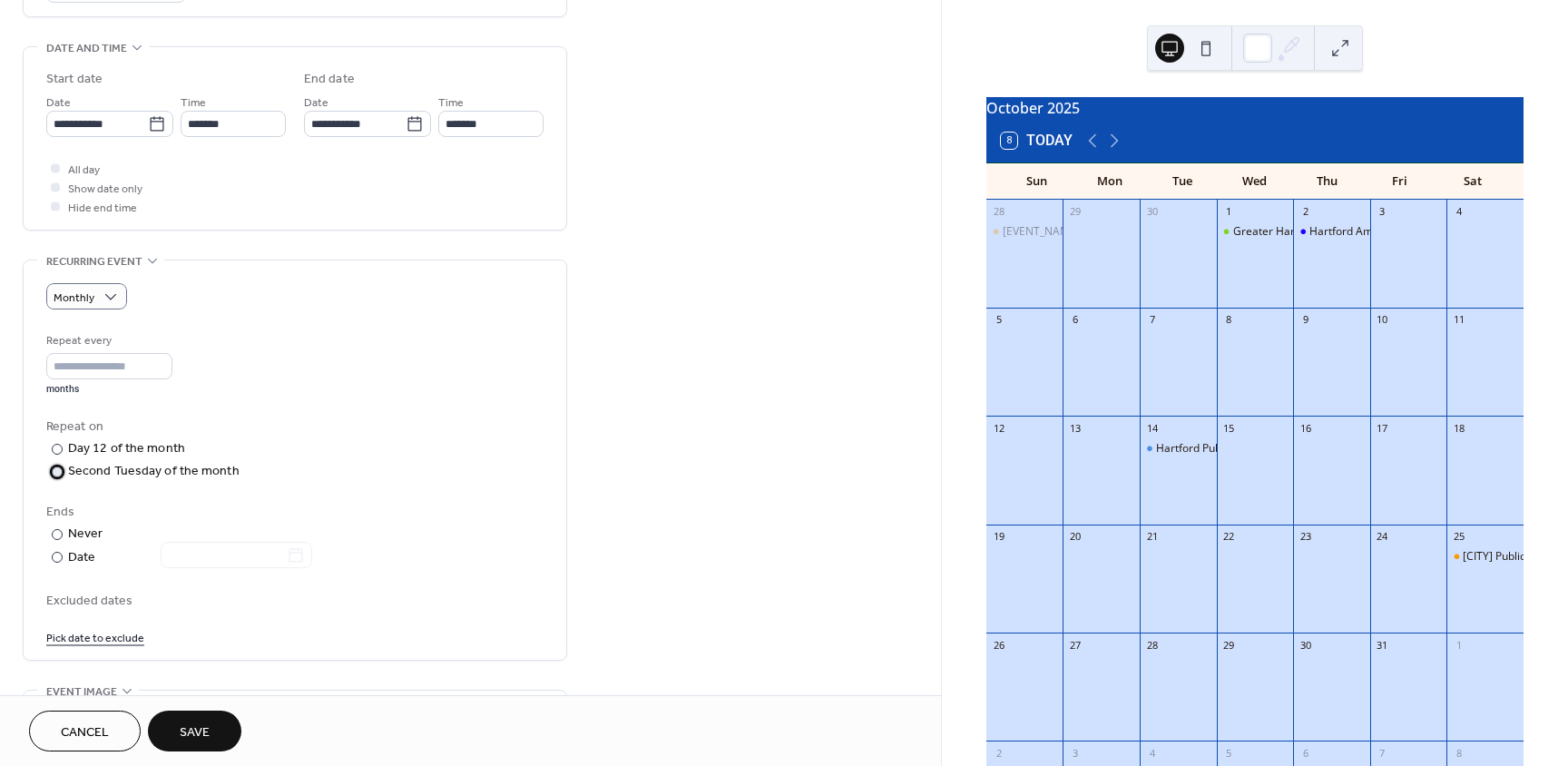 click at bounding box center [57, 472] 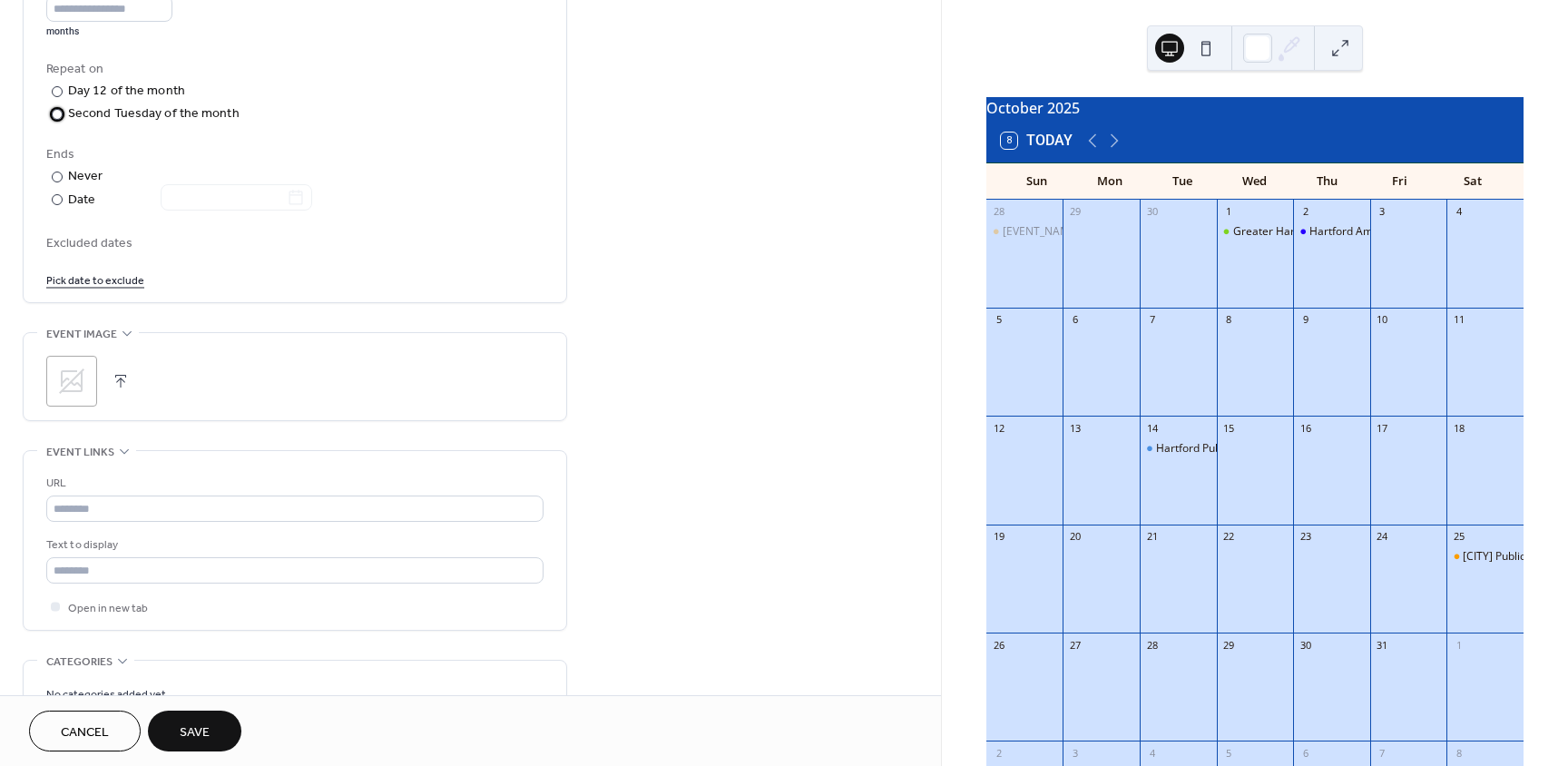 scroll, scrollTop: 908, scrollLeft: 0, axis: vertical 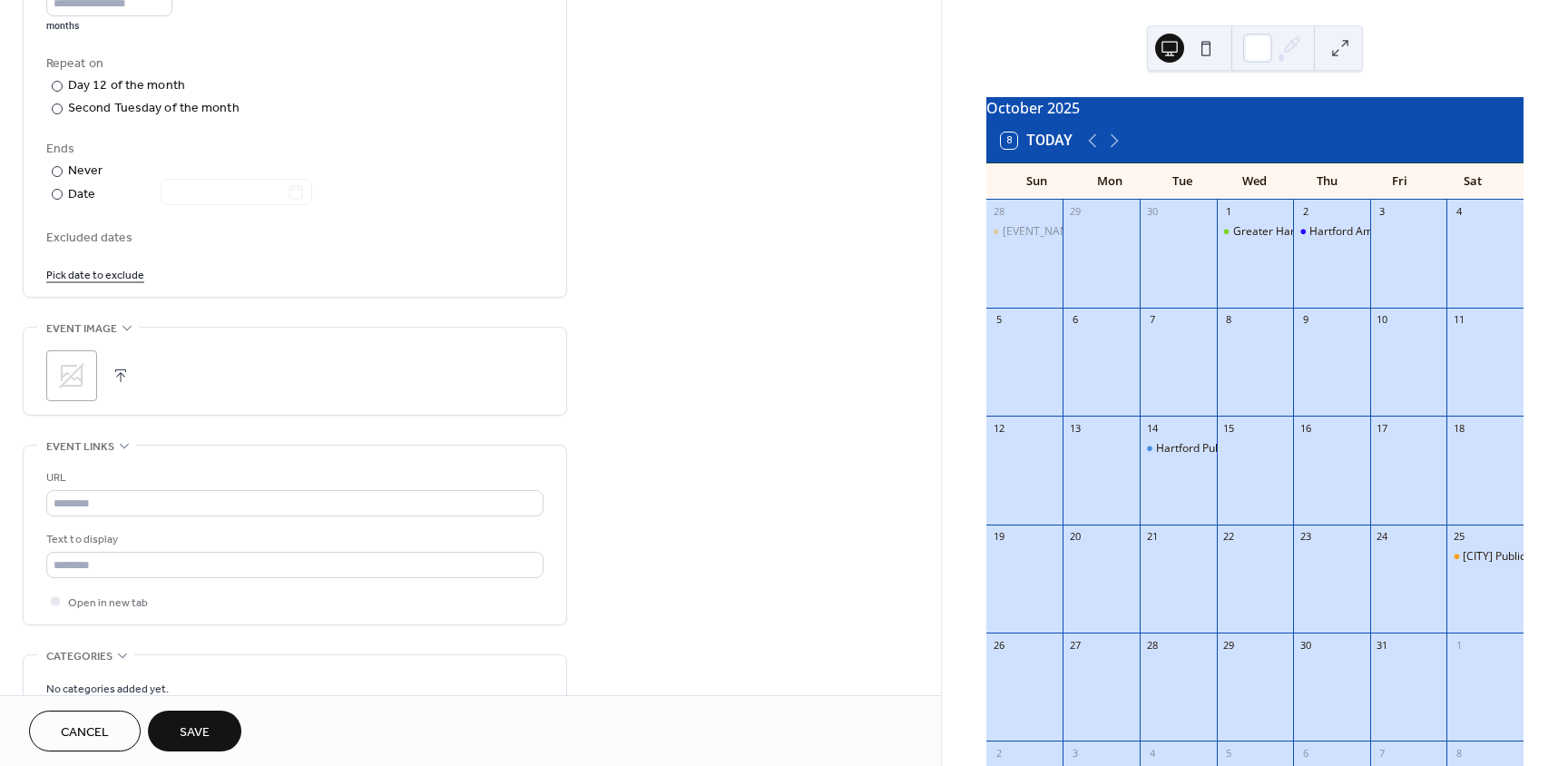click at bounding box center (121, 376) 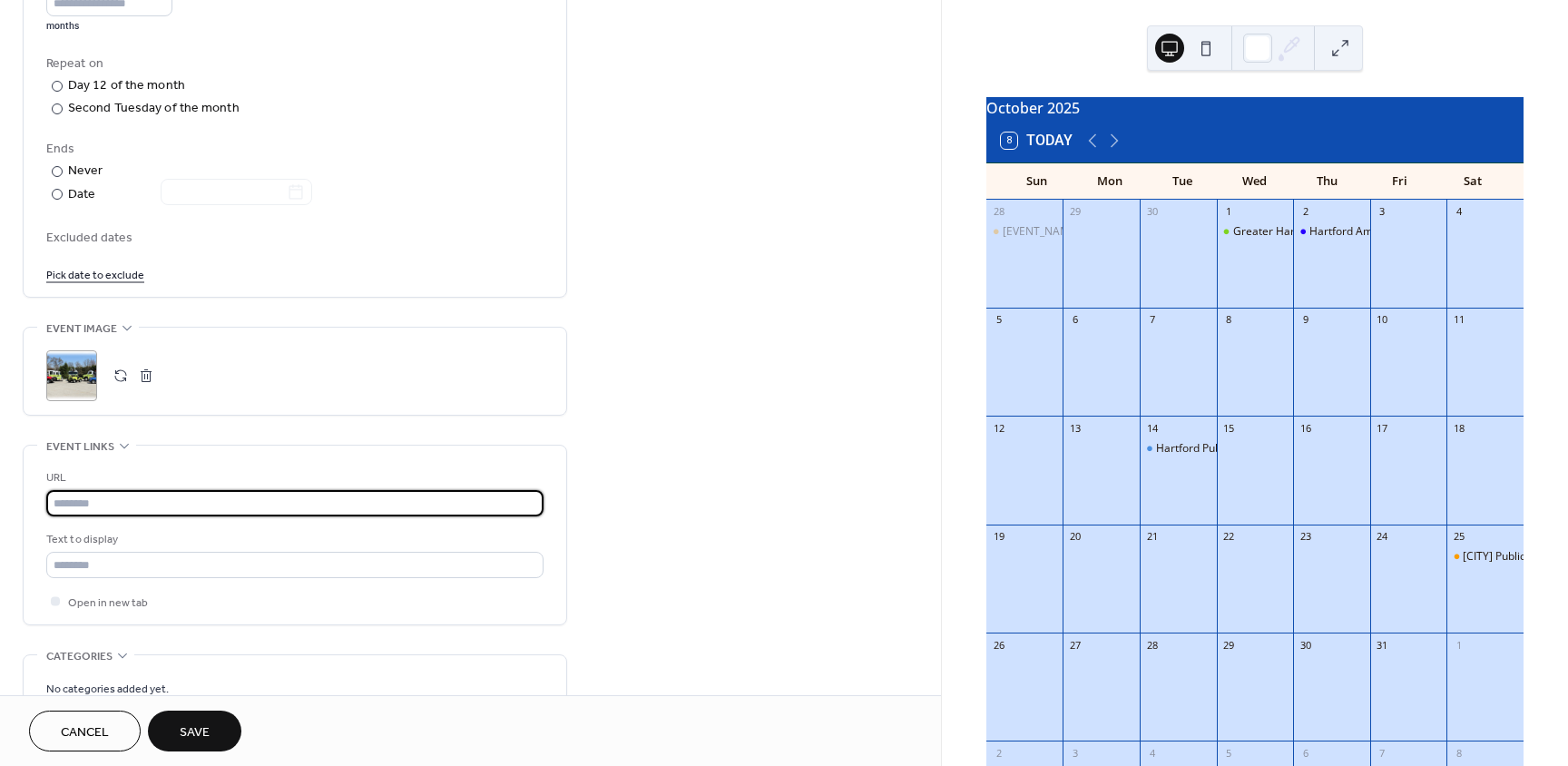 click at bounding box center [295, 503] 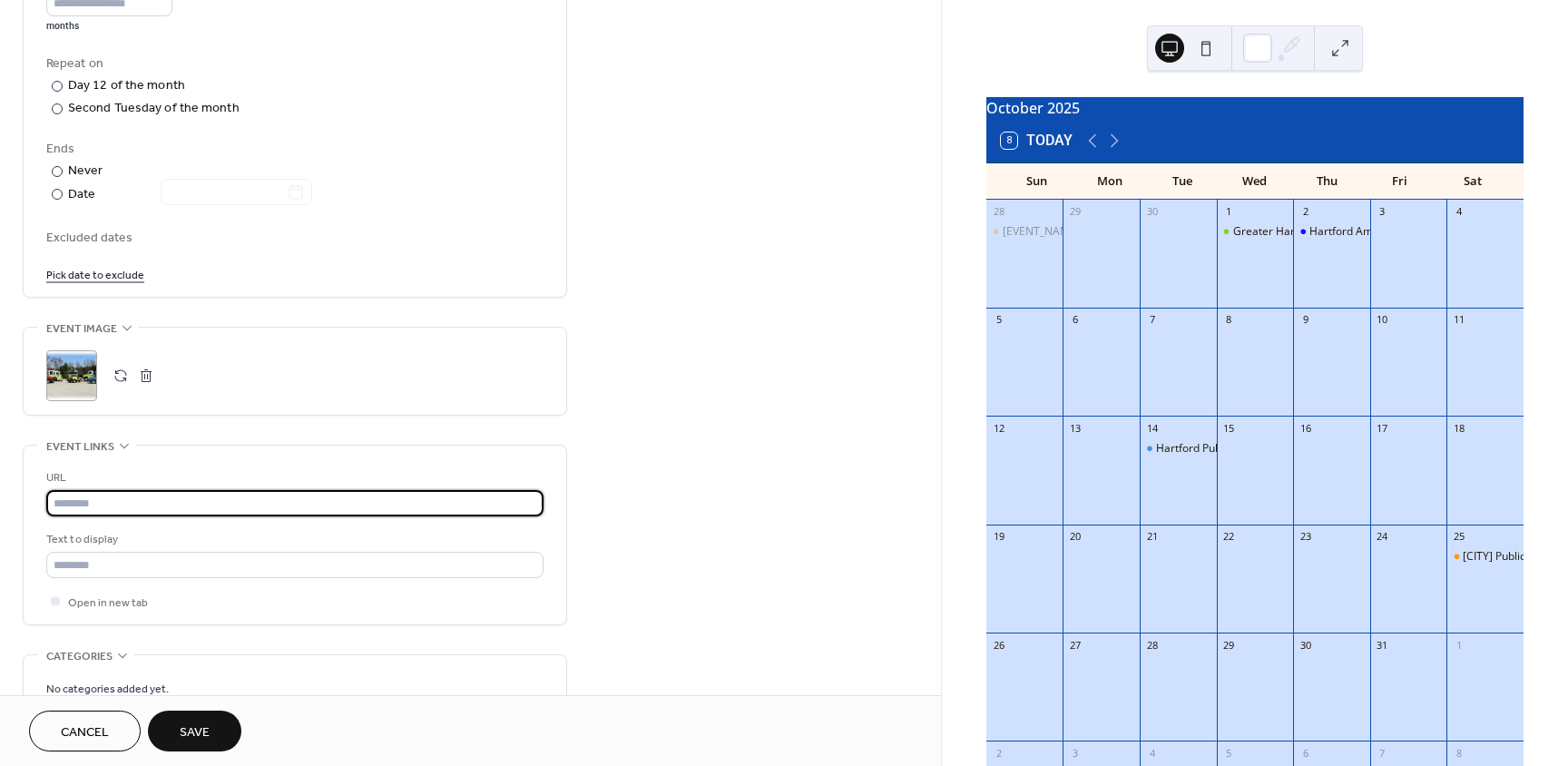 paste on "**********" 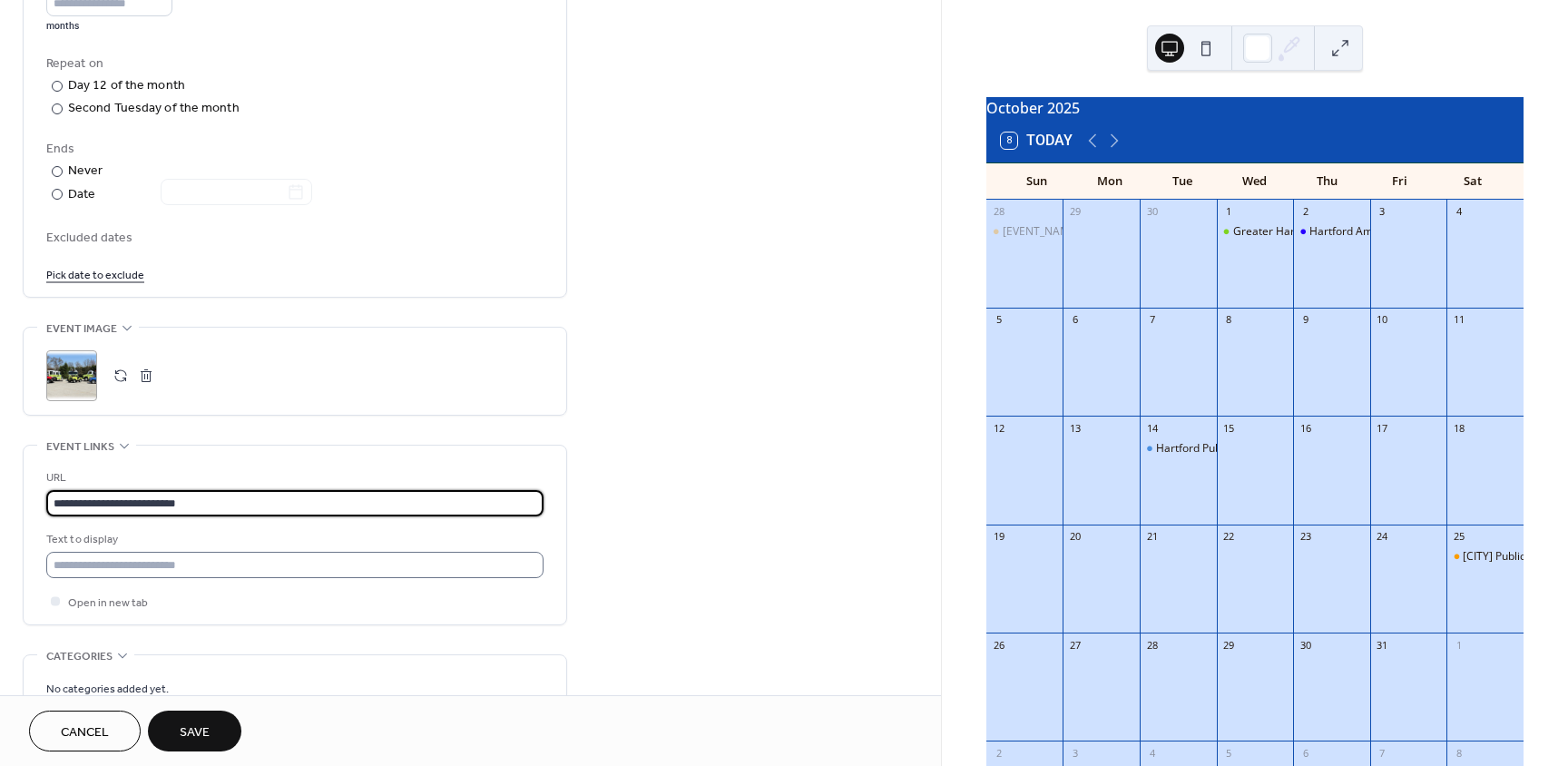 type on "**********" 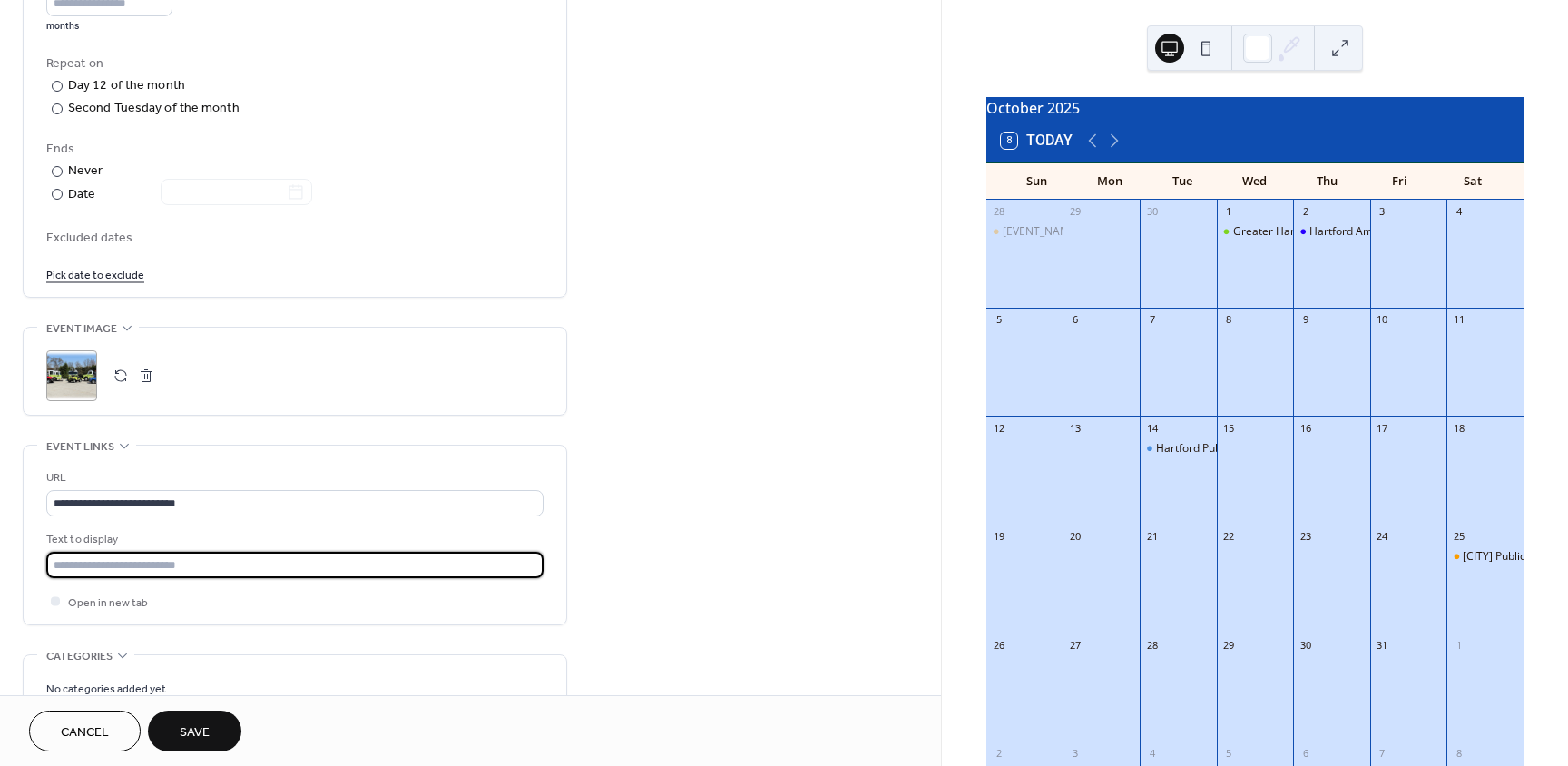 click at bounding box center (295, 565) 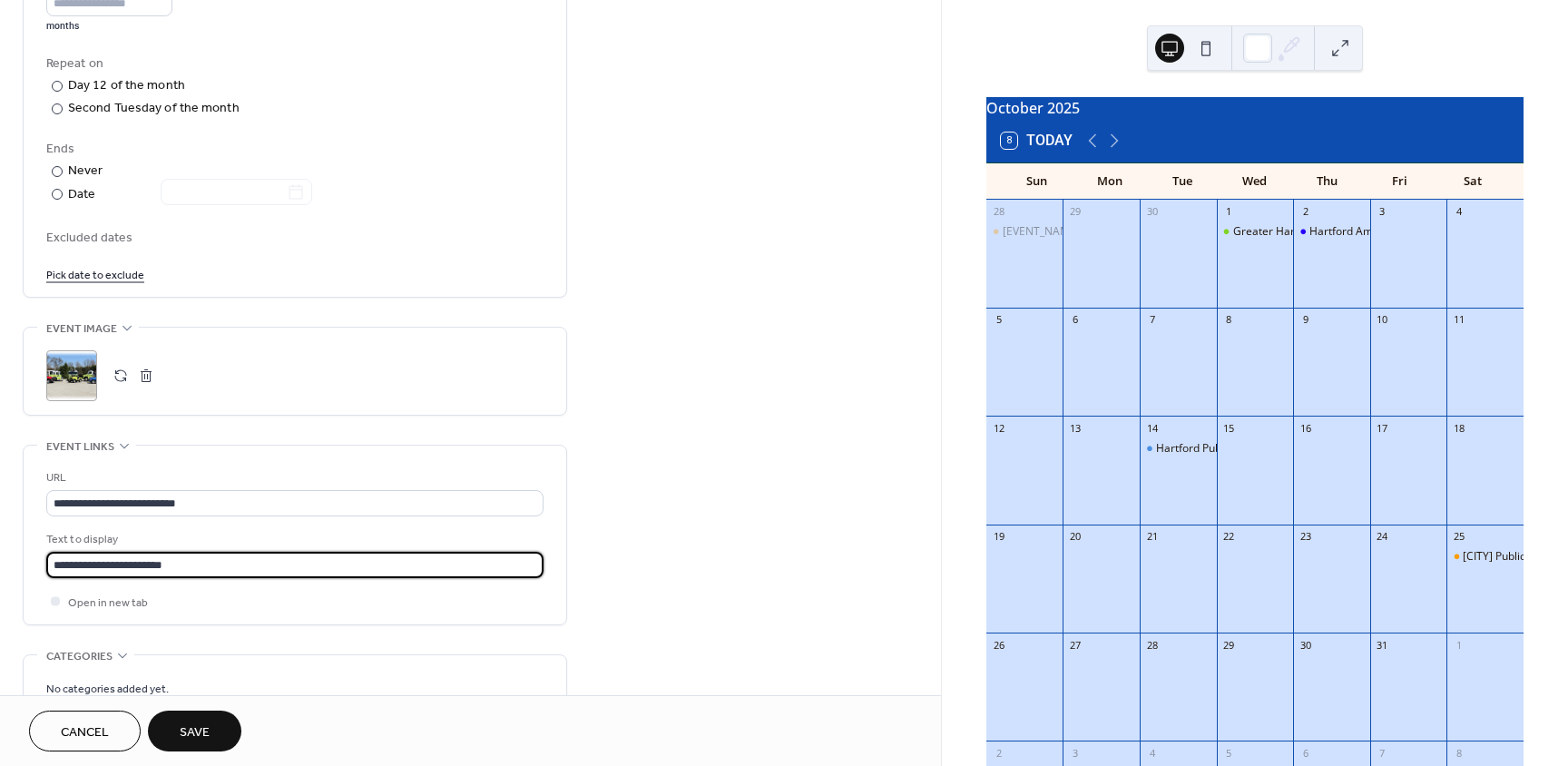 scroll, scrollTop: 1, scrollLeft: 0, axis: vertical 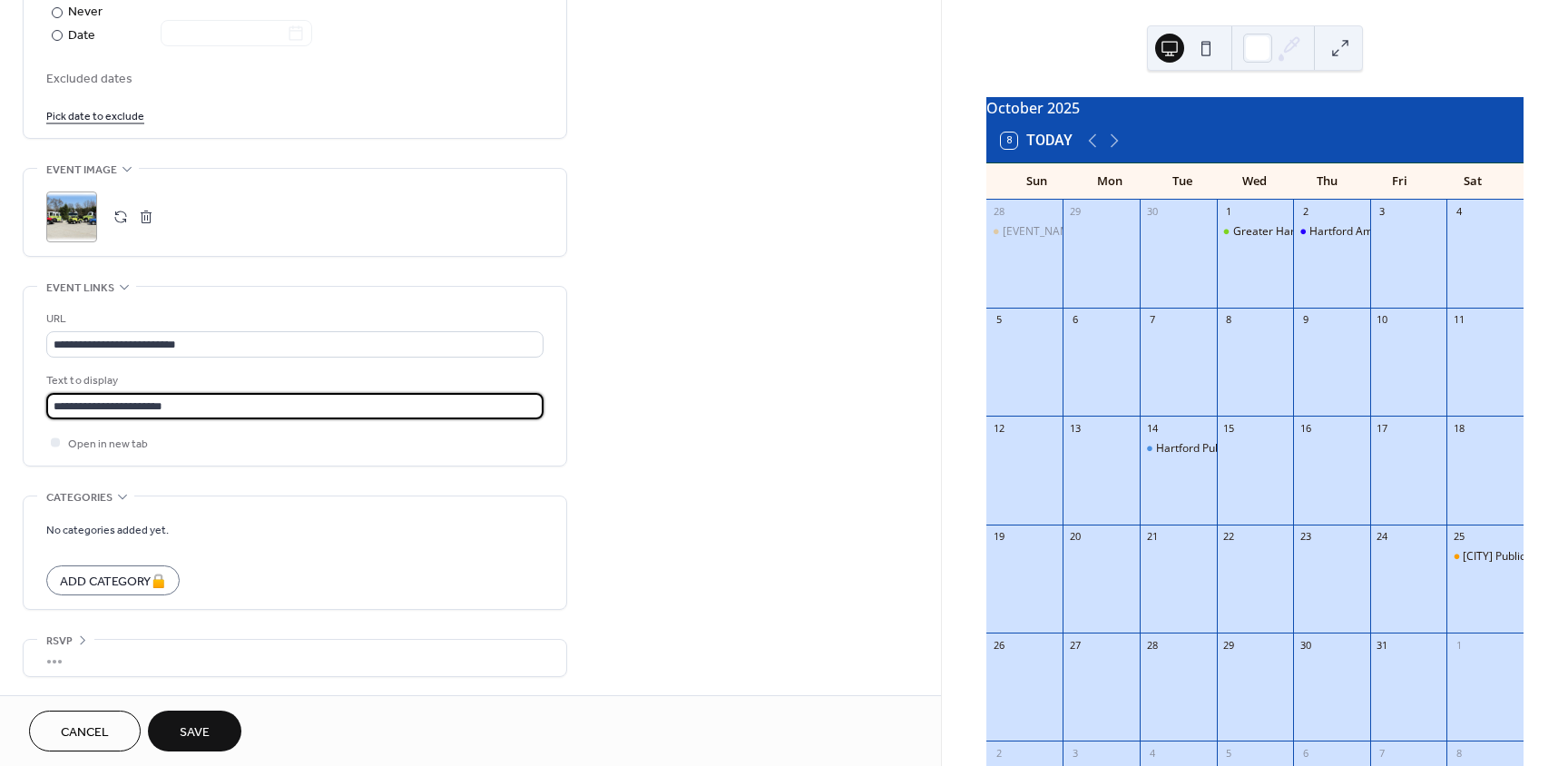 type on "**********" 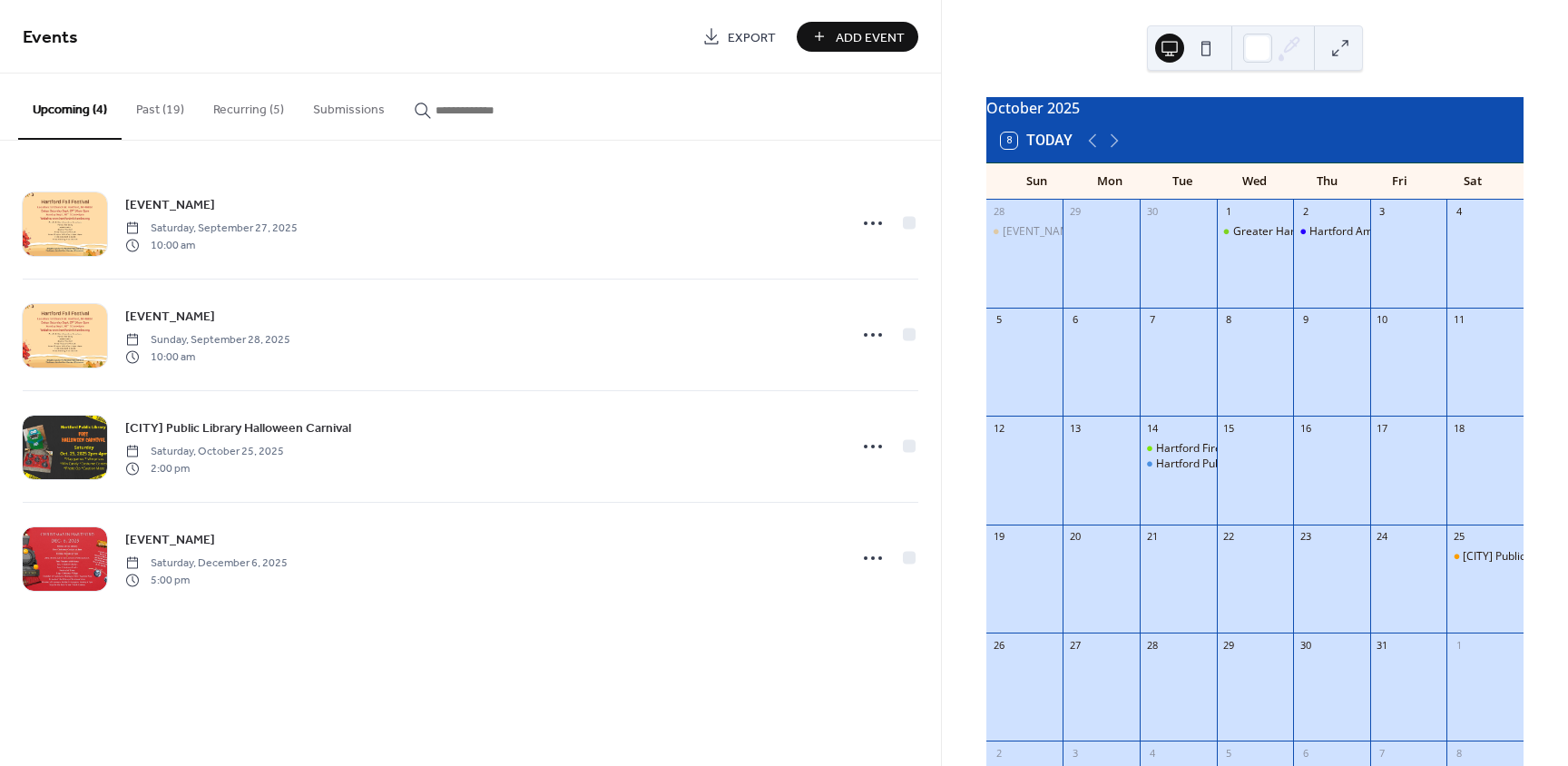 click on "Add Event" at bounding box center (870, 37) 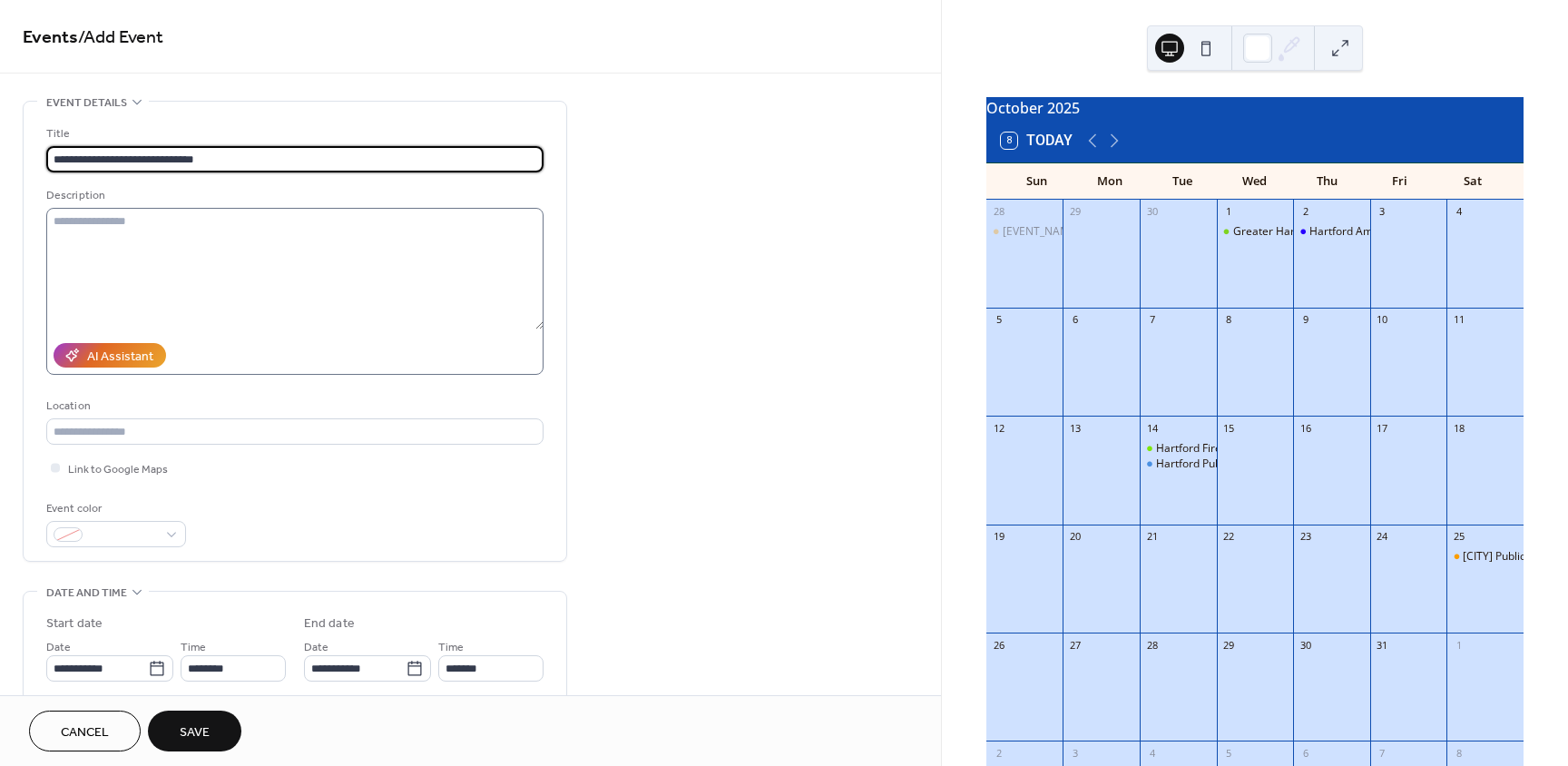 type on "**********" 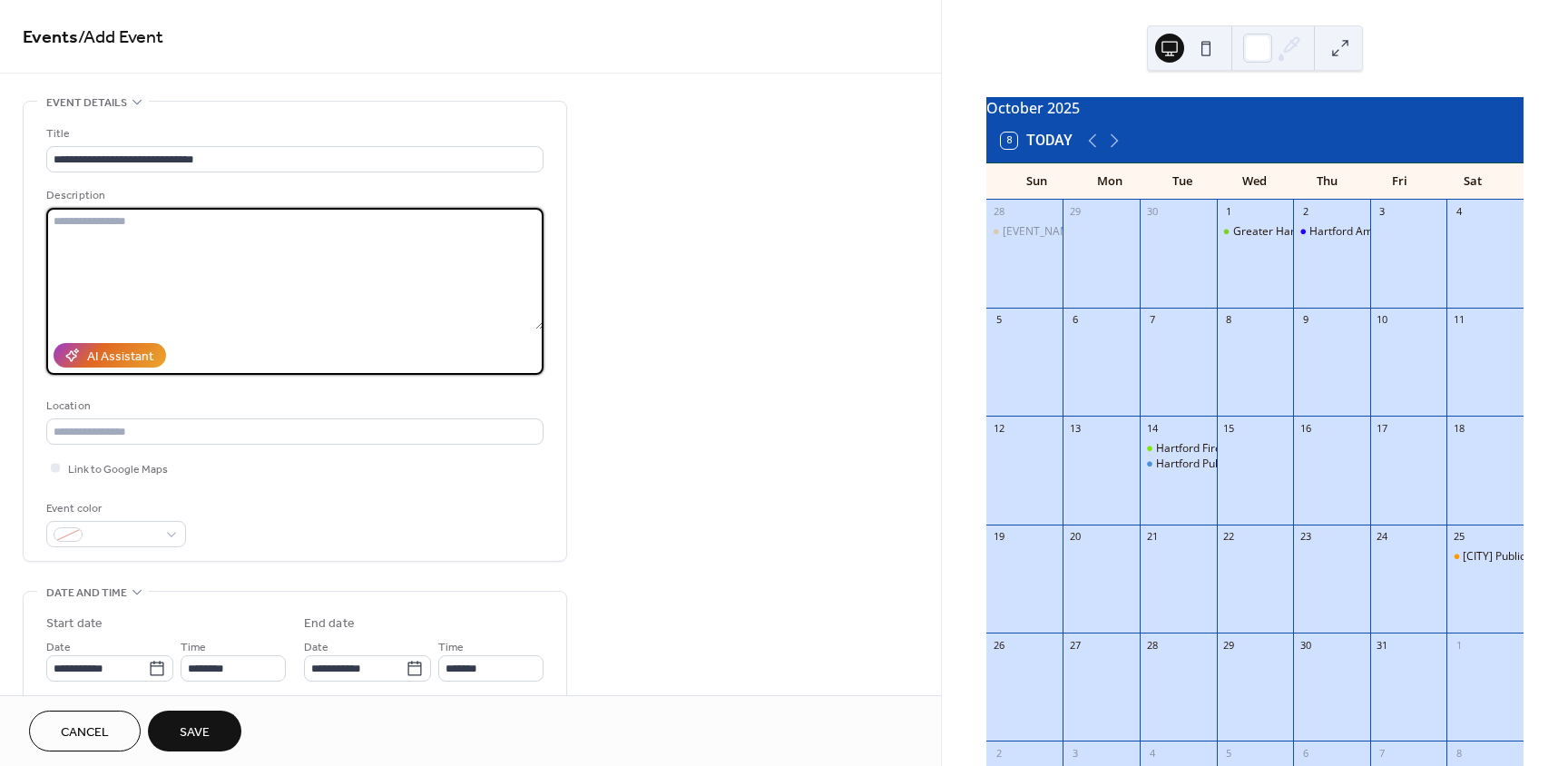 click at bounding box center (295, 269) 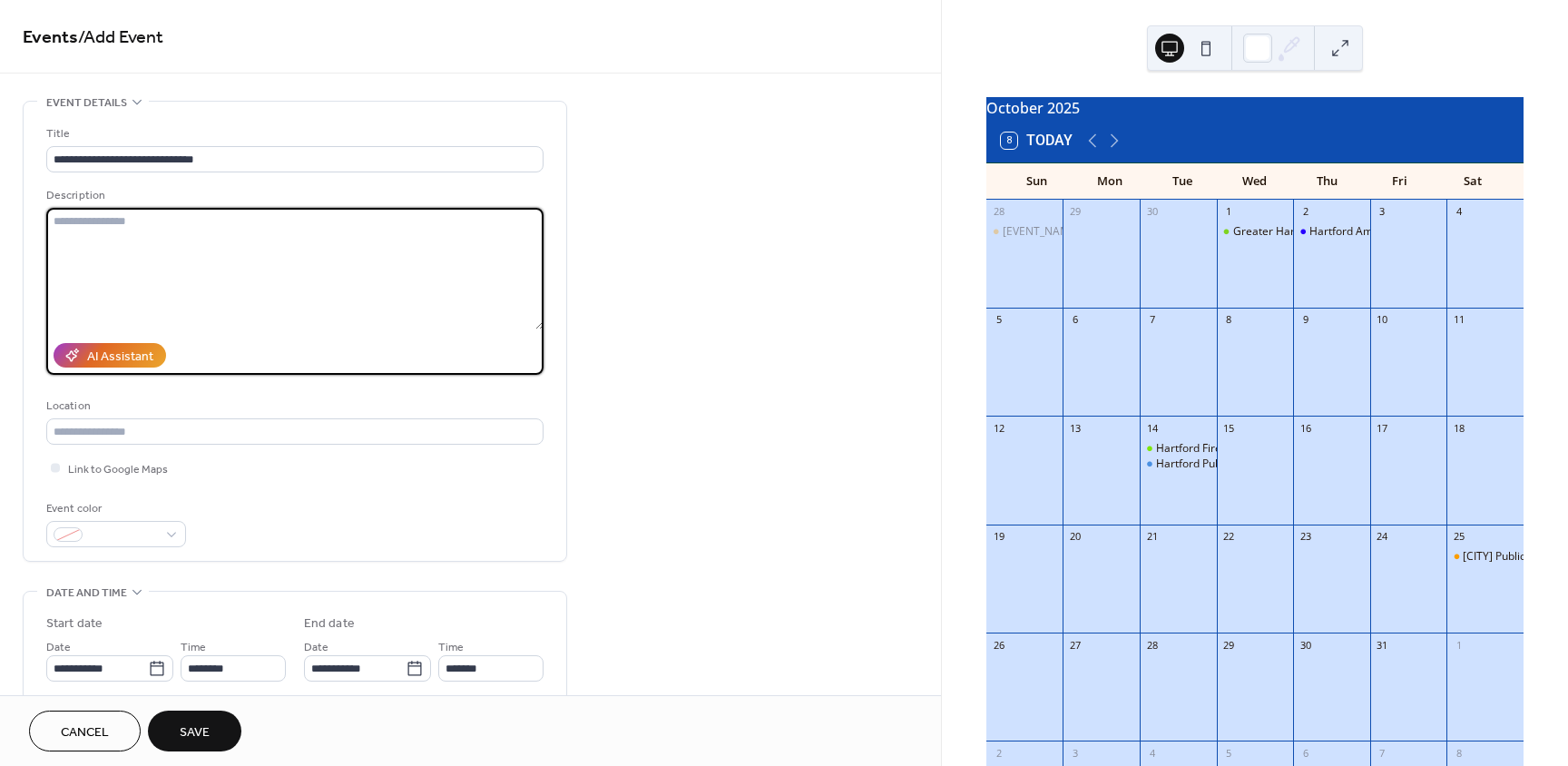 paste on "**********" 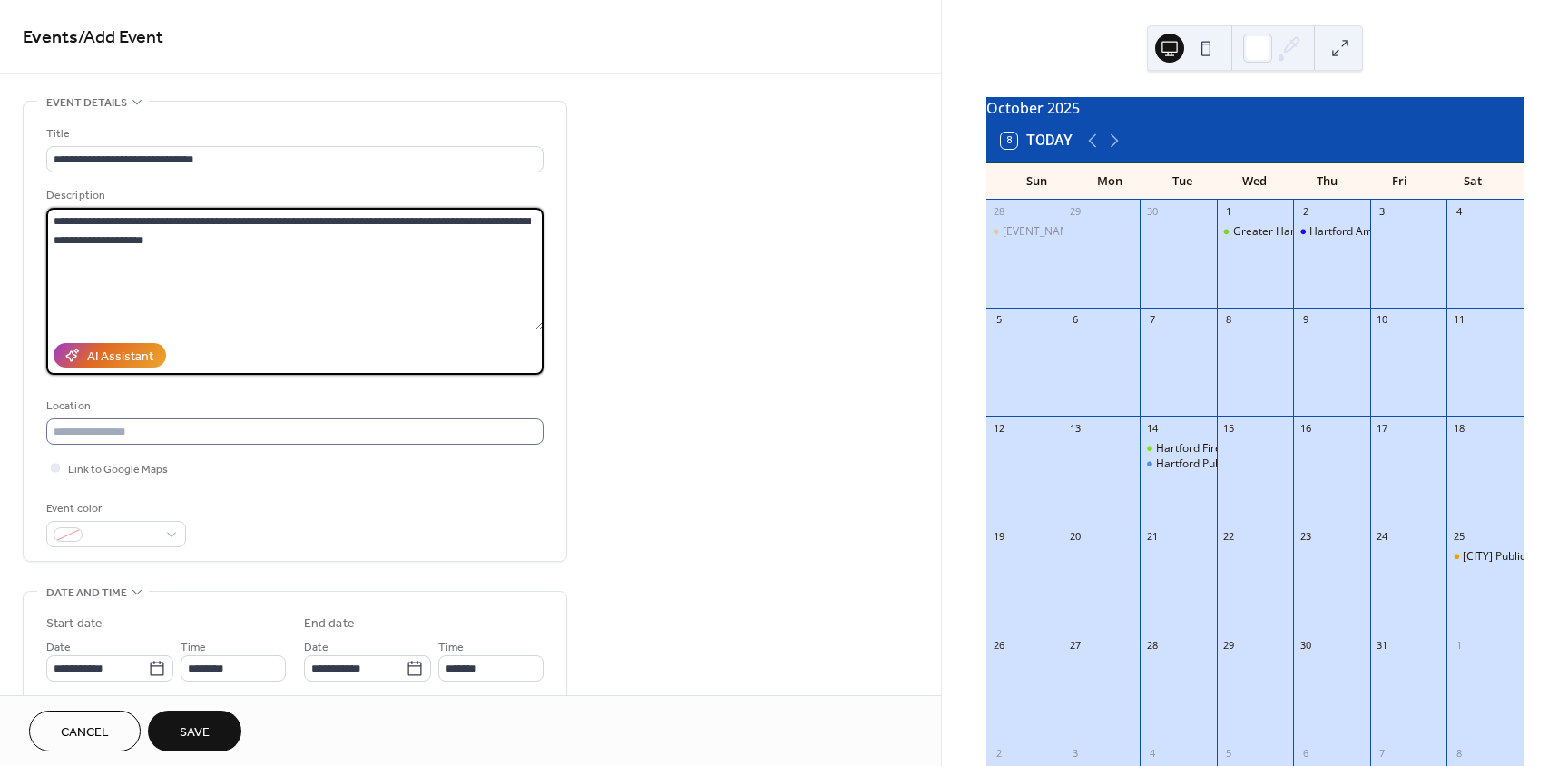 type on "**********" 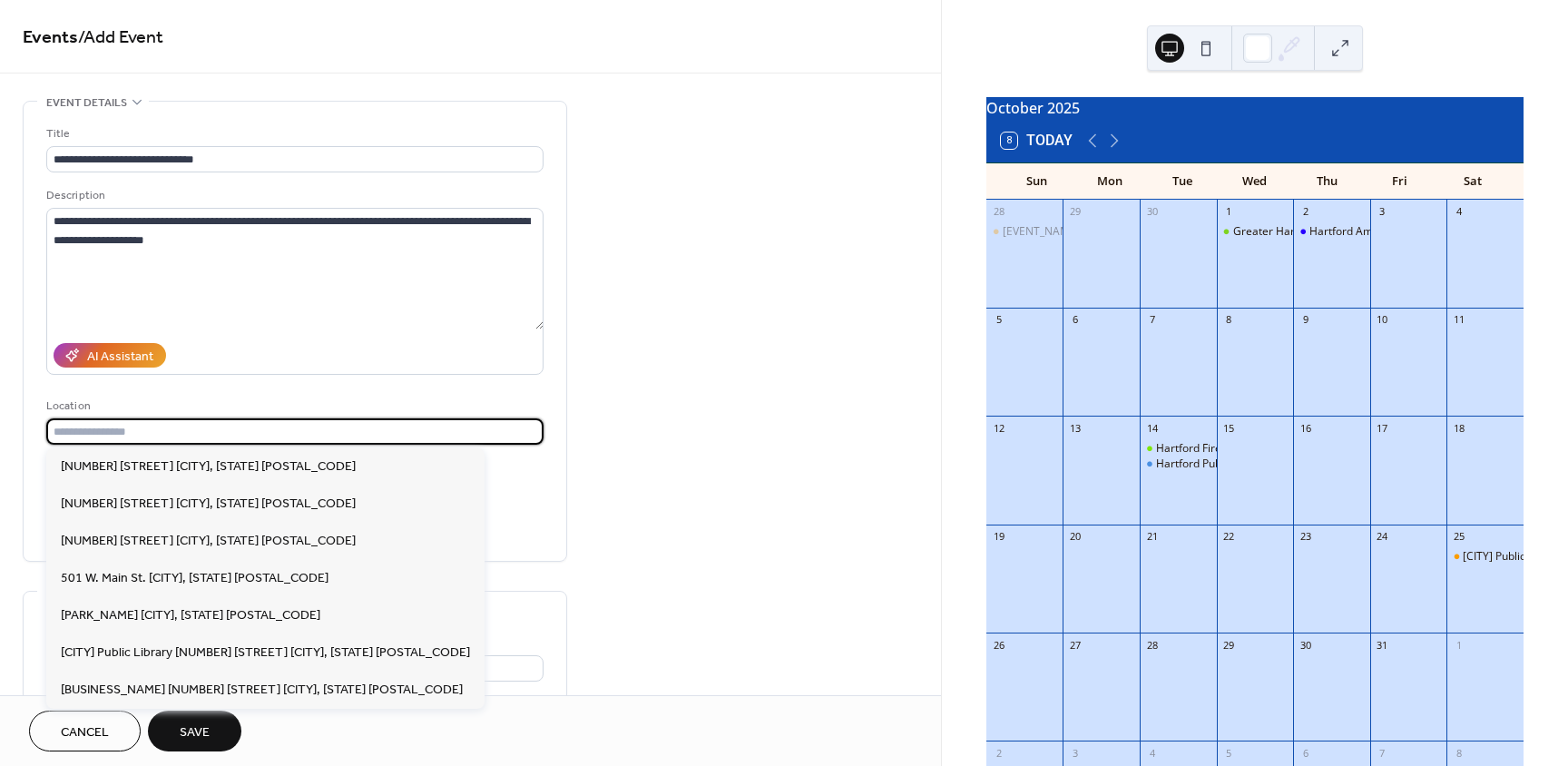 click at bounding box center [295, 431] 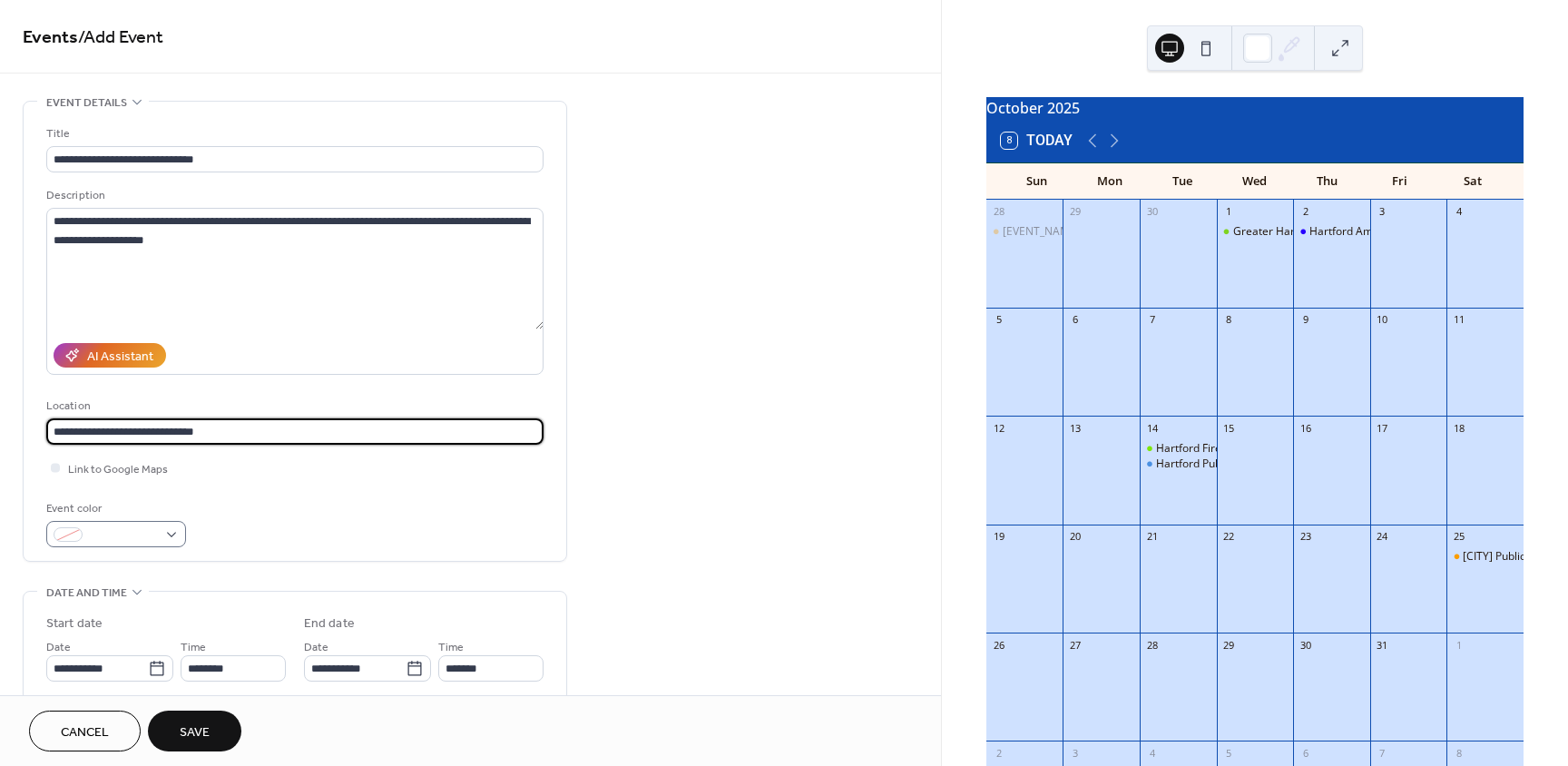 type on "**********" 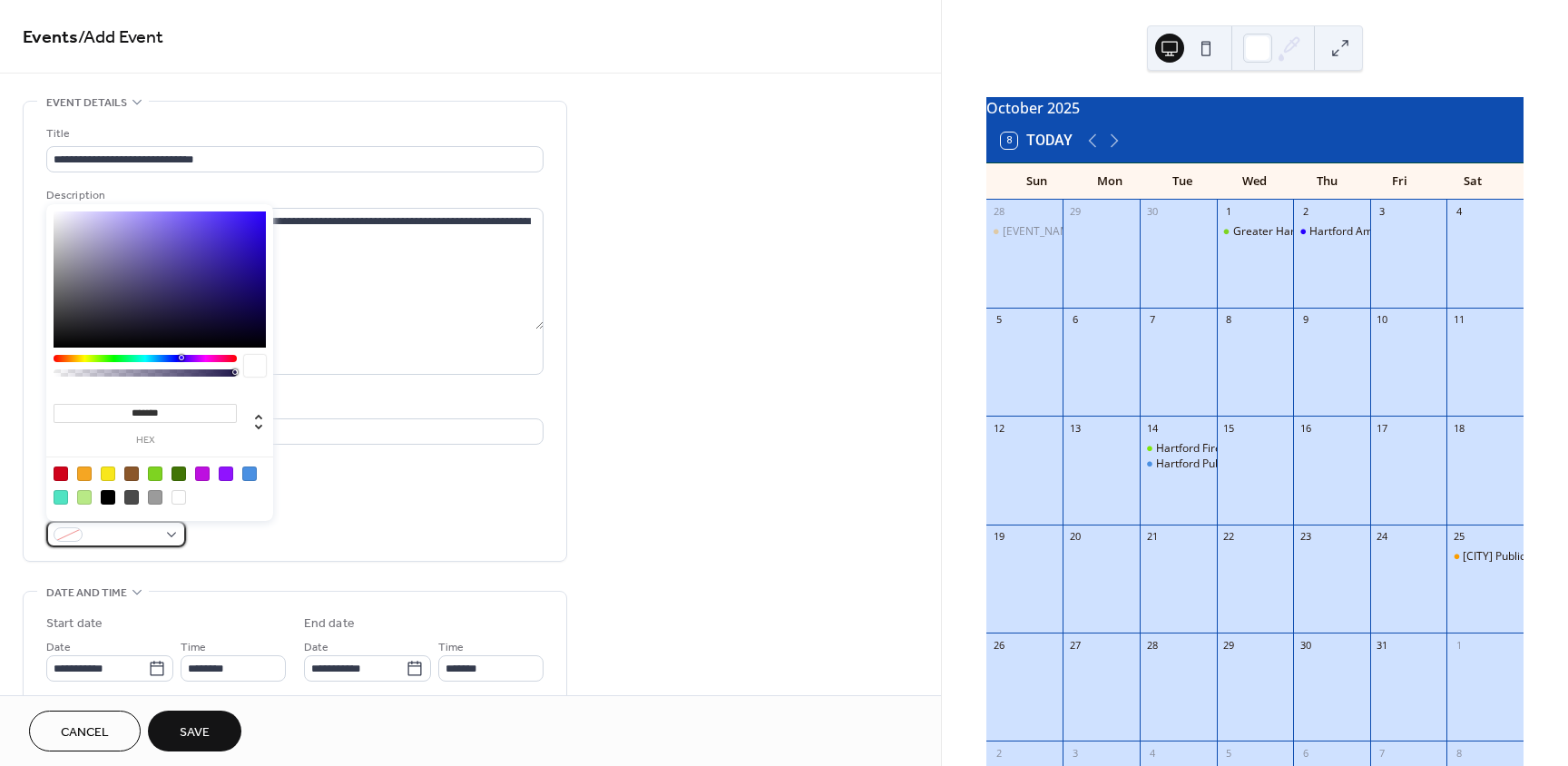 click at bounding box center (116, 534) 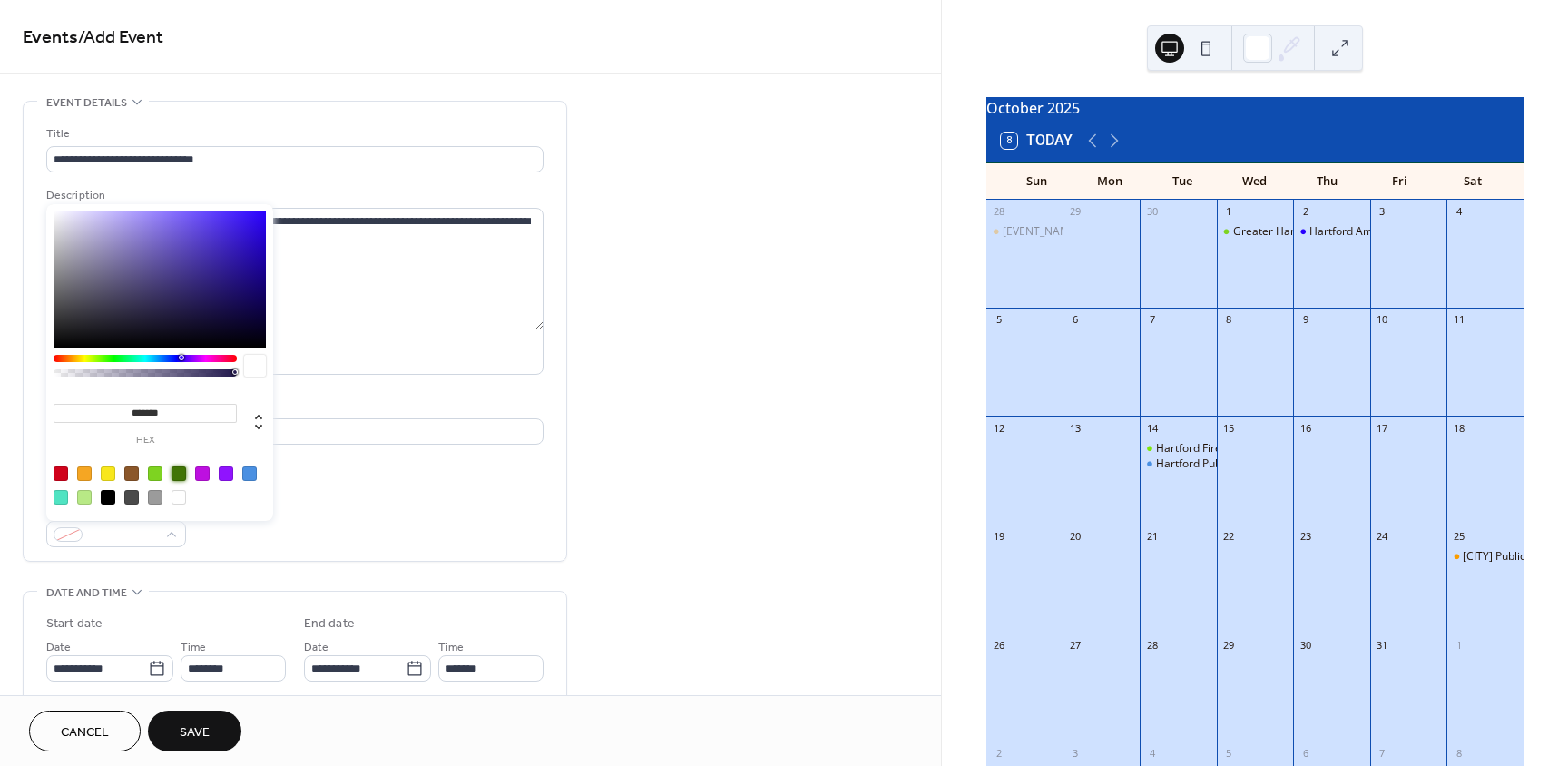 click at bounding box center (179, 474) 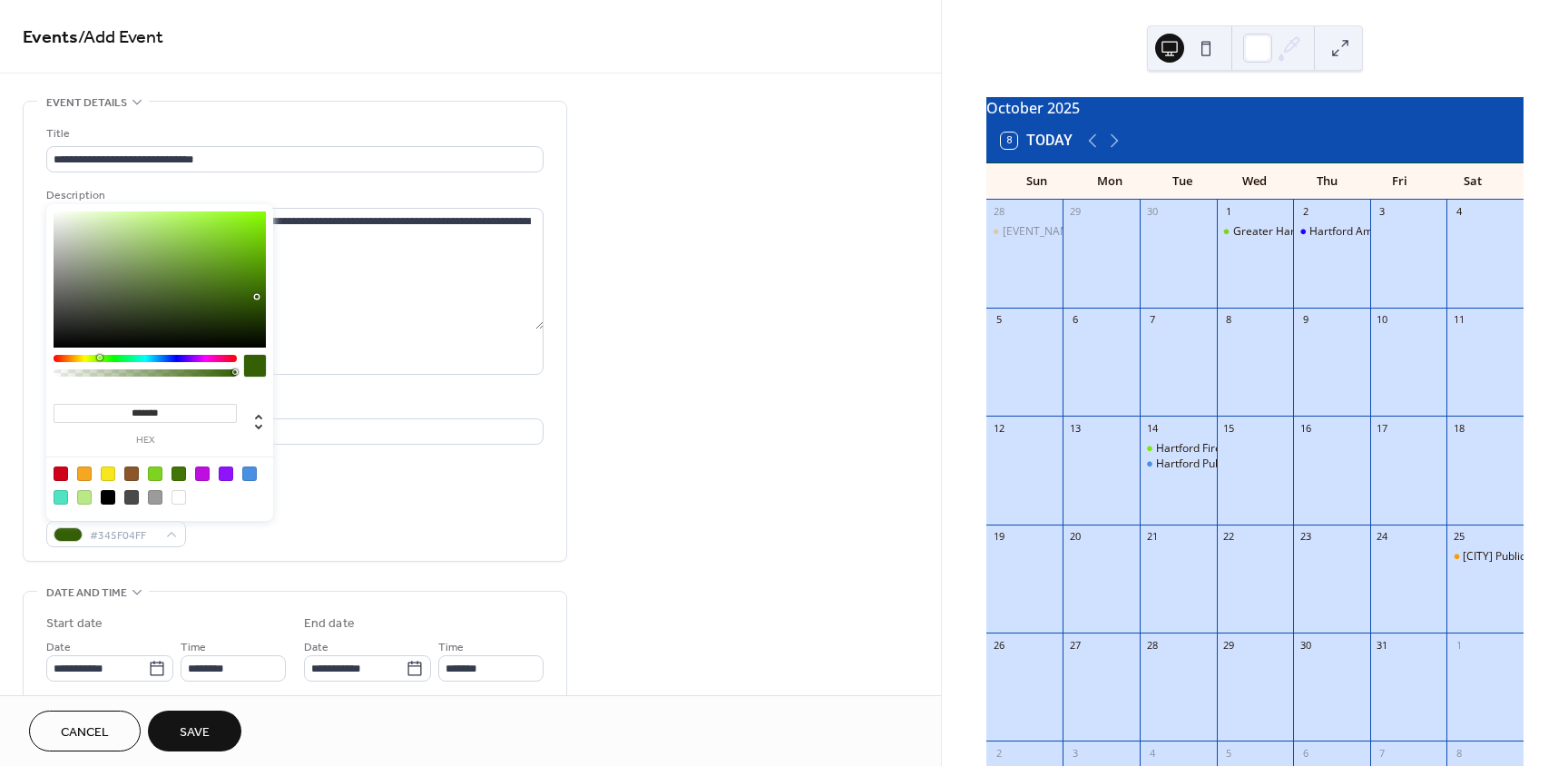 type on "*******" 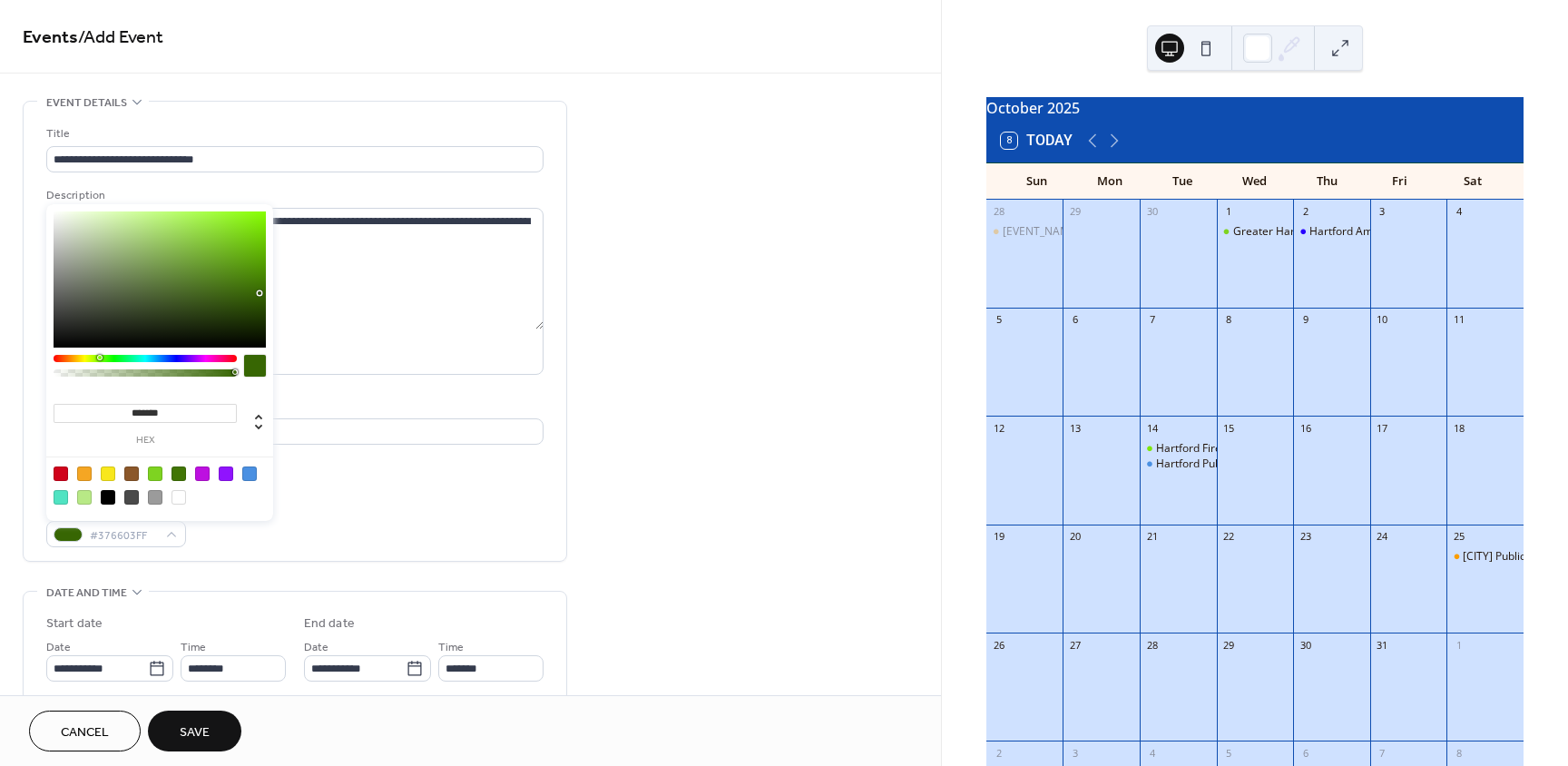 drag, startPoint x: 255, startPoint y: 280, endPoint x: 260, endPoint y: 293, distance: 13.928388 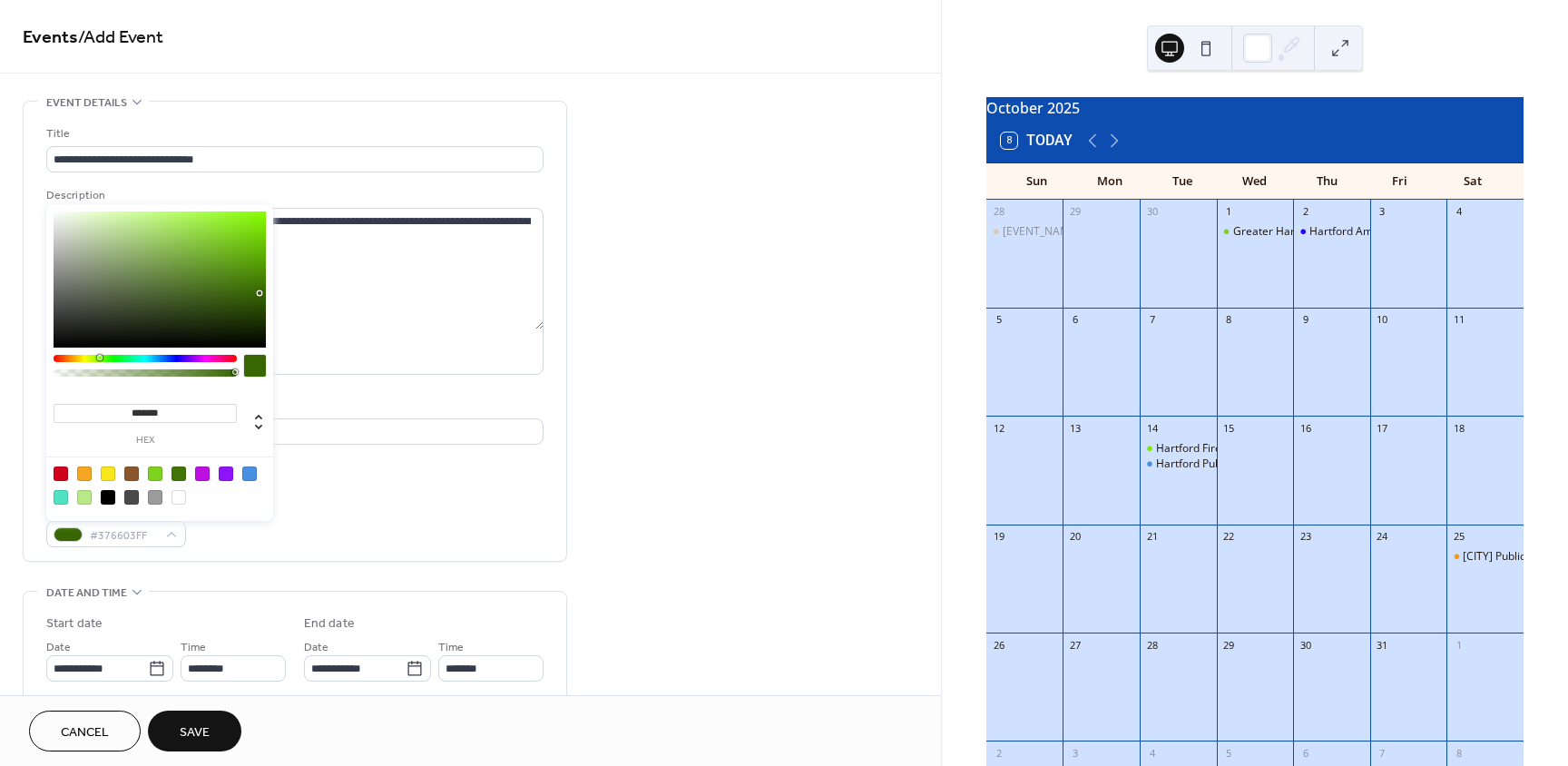 click at bounding box center (160, 280) 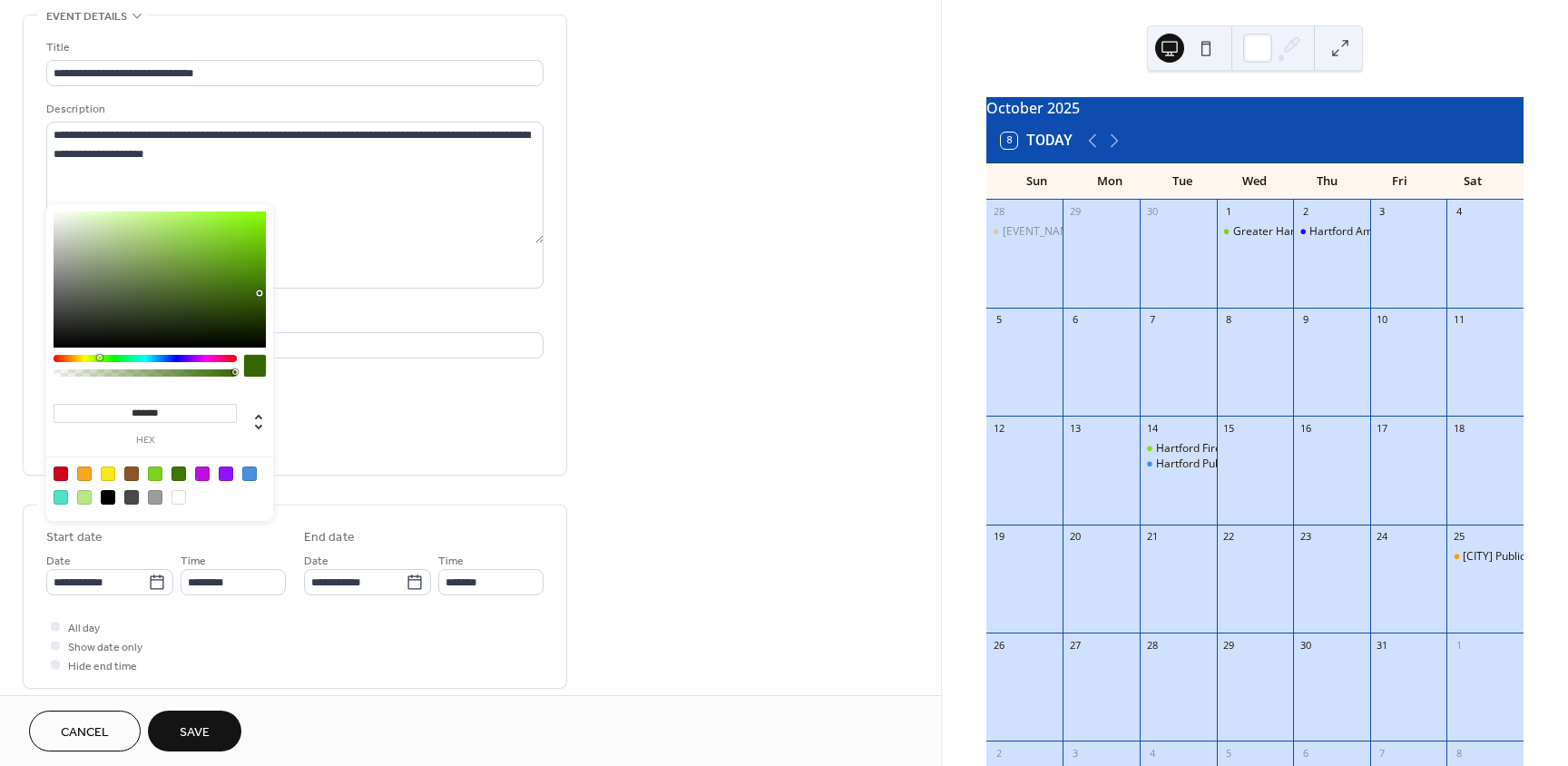 scroll, scrollTop: 91, scrollLeft: 0, axis: vertical 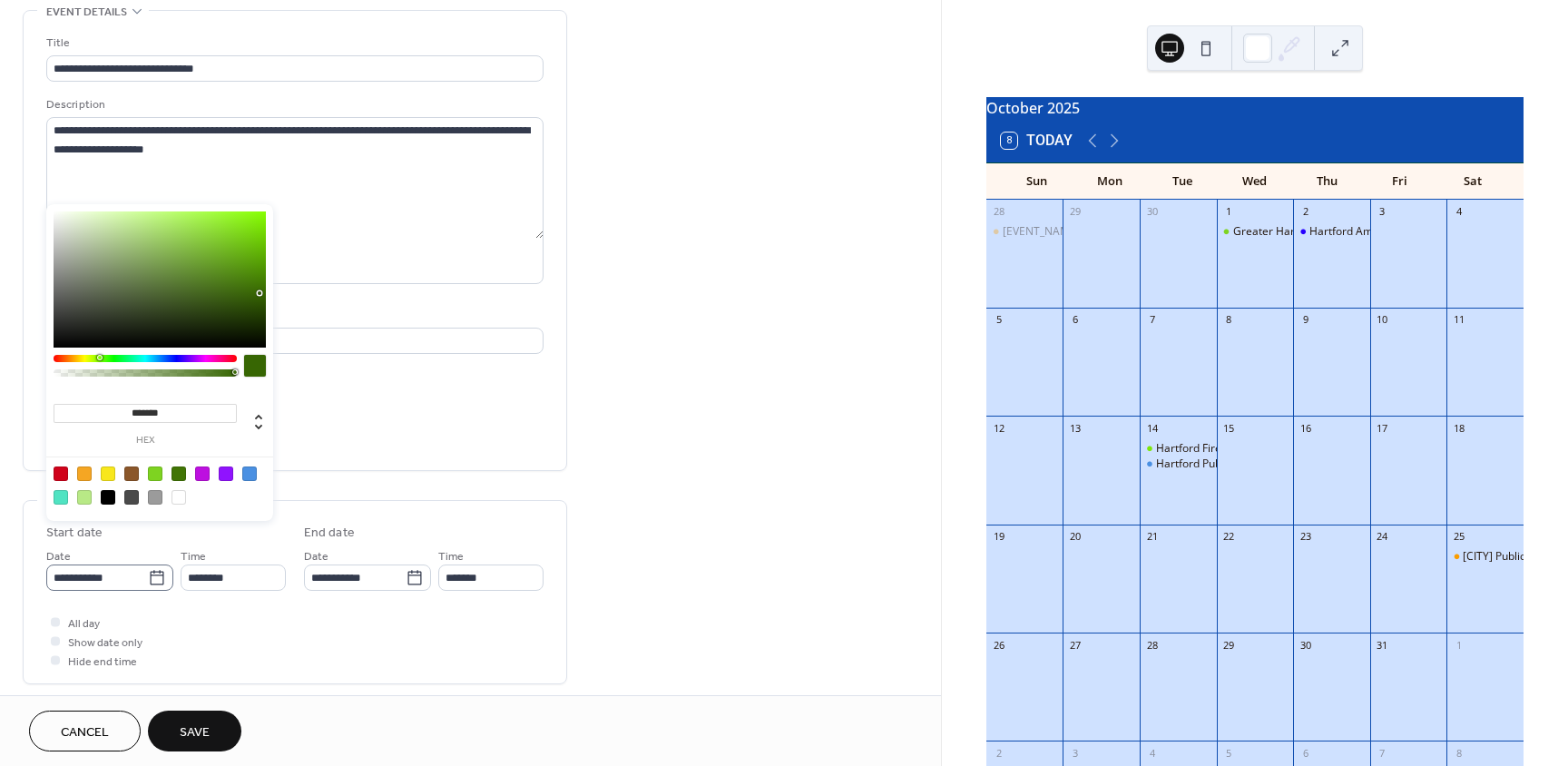 click 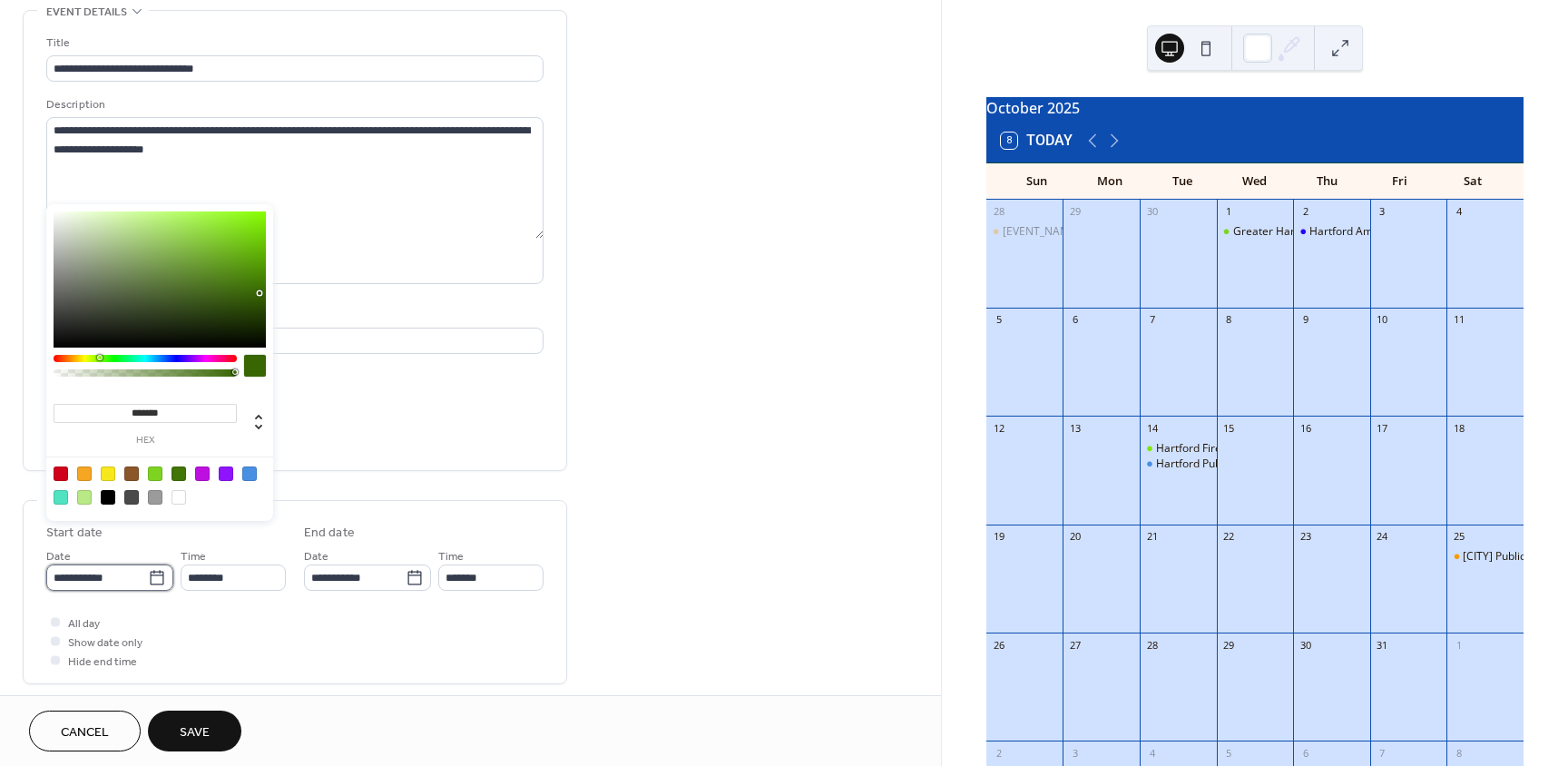 click on "**********" at bounding box center [97, 577] 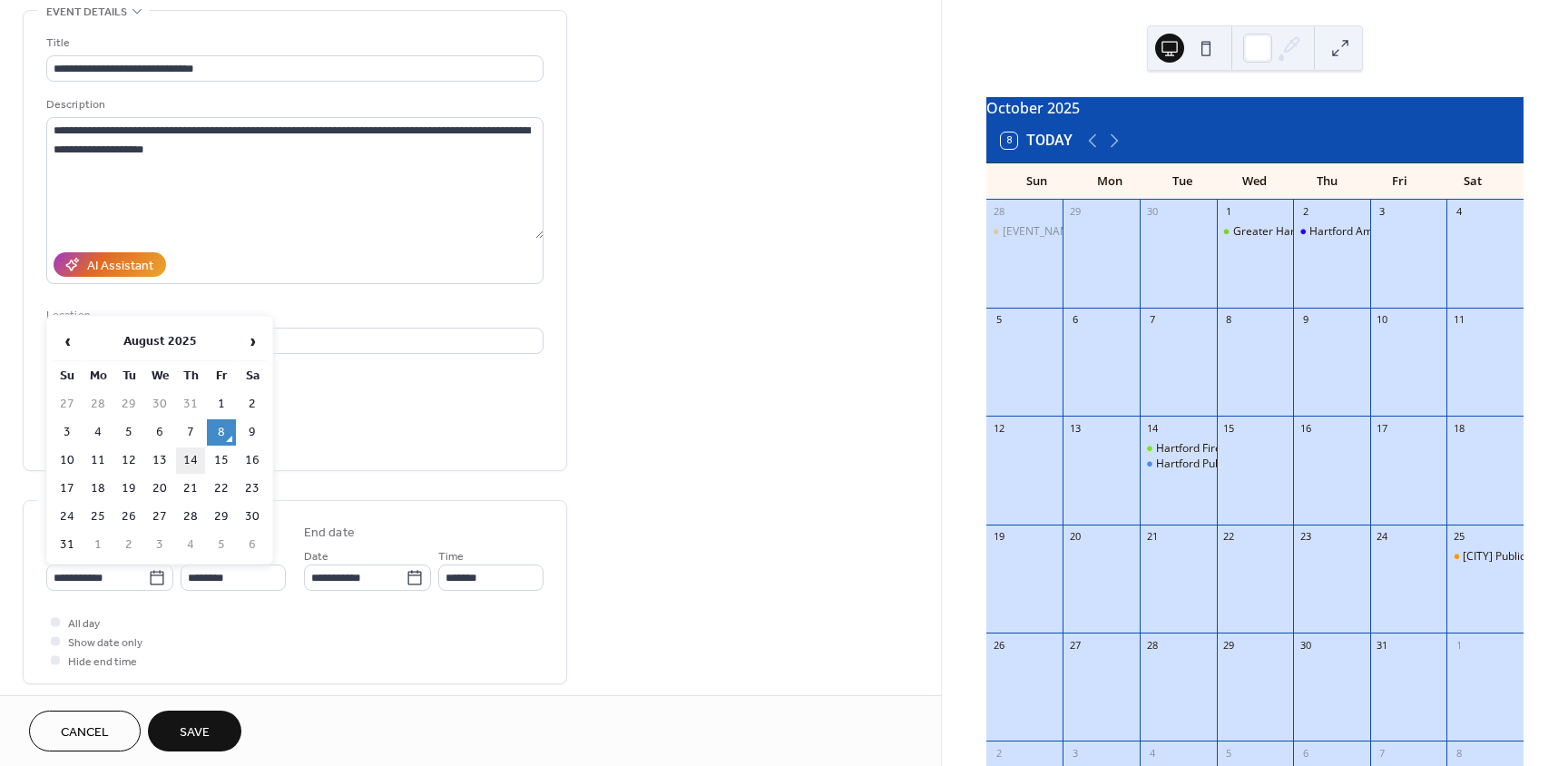 click on "14" at bounding box center (191, 460) 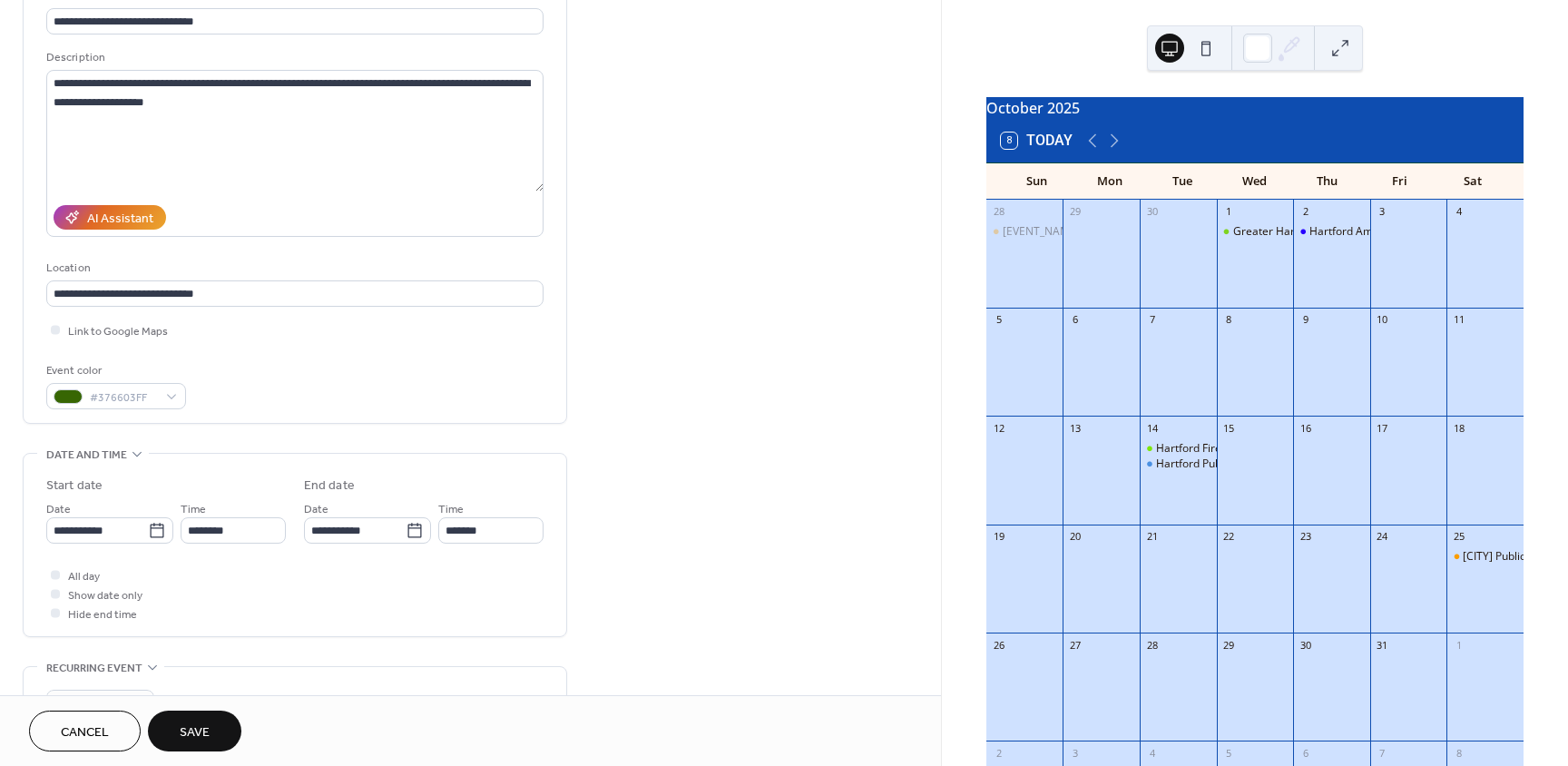 scroll, scrollTop: 0, scrollLeft: 0, axis: both 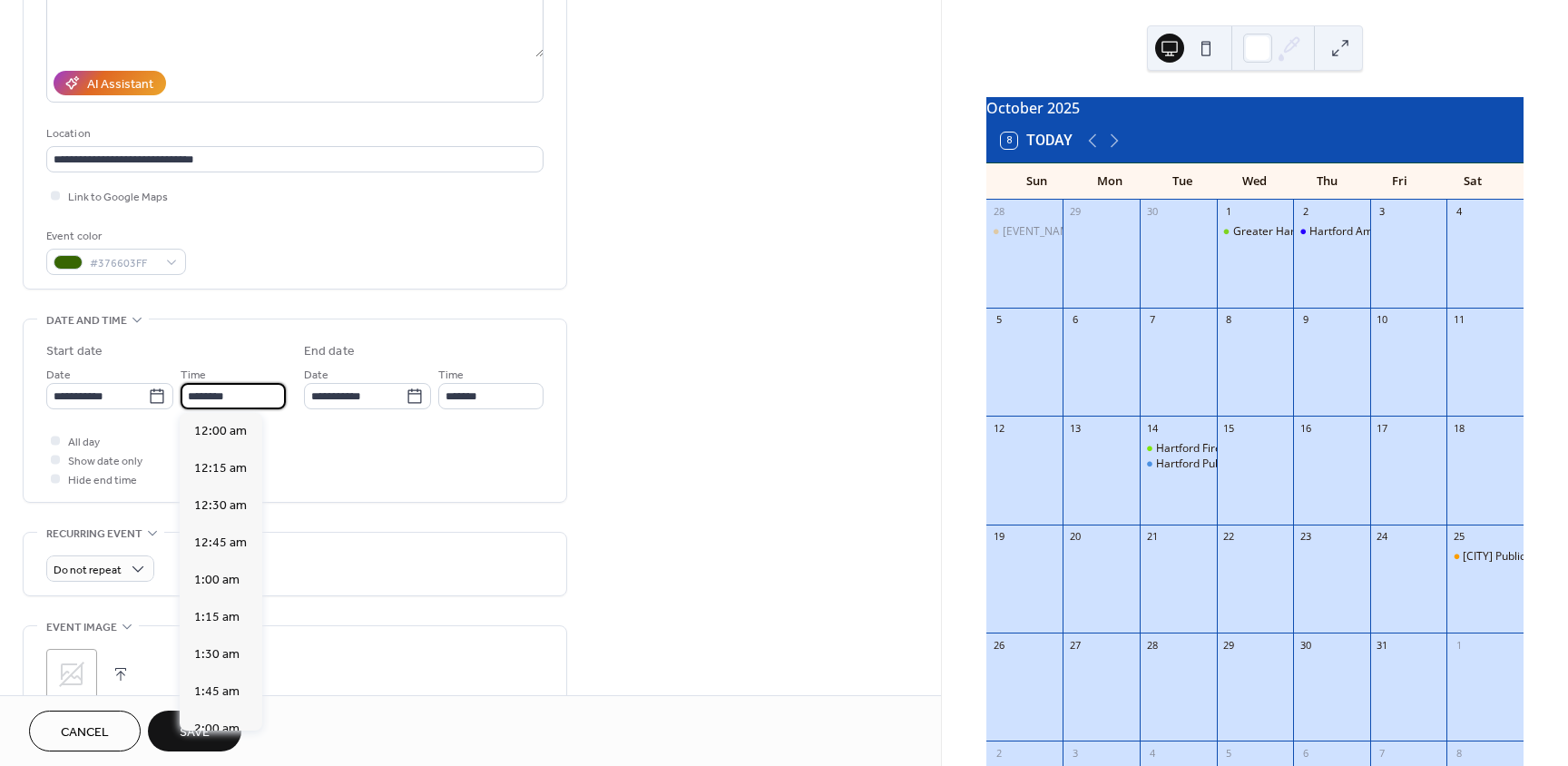 click on "********" at bounding box center [233, 396] 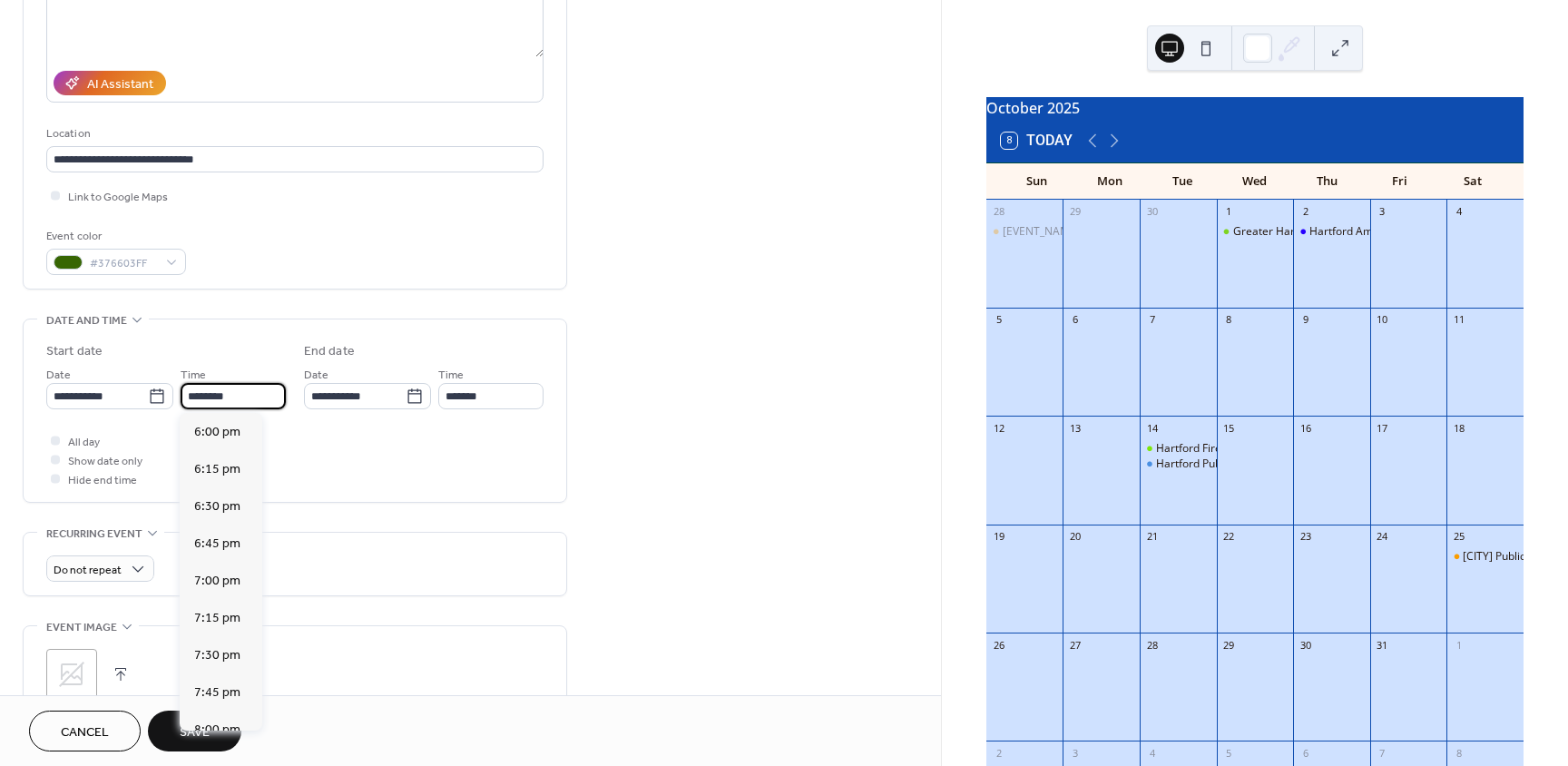 scroll, scrollTop: 2694, scrollLeft: 0, axis: vertical 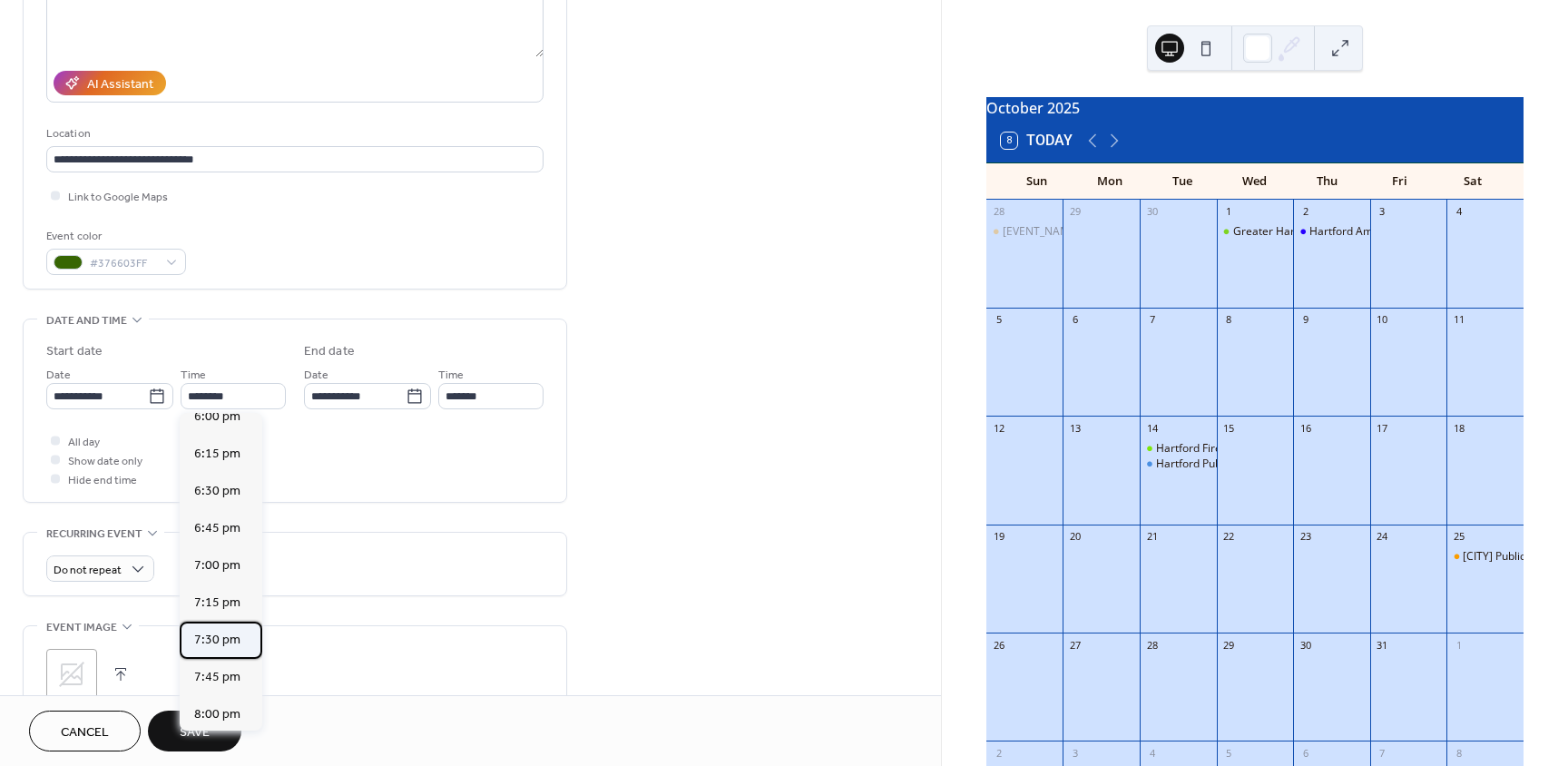 click on "7:30 pm" at bounding box center [217, 640] 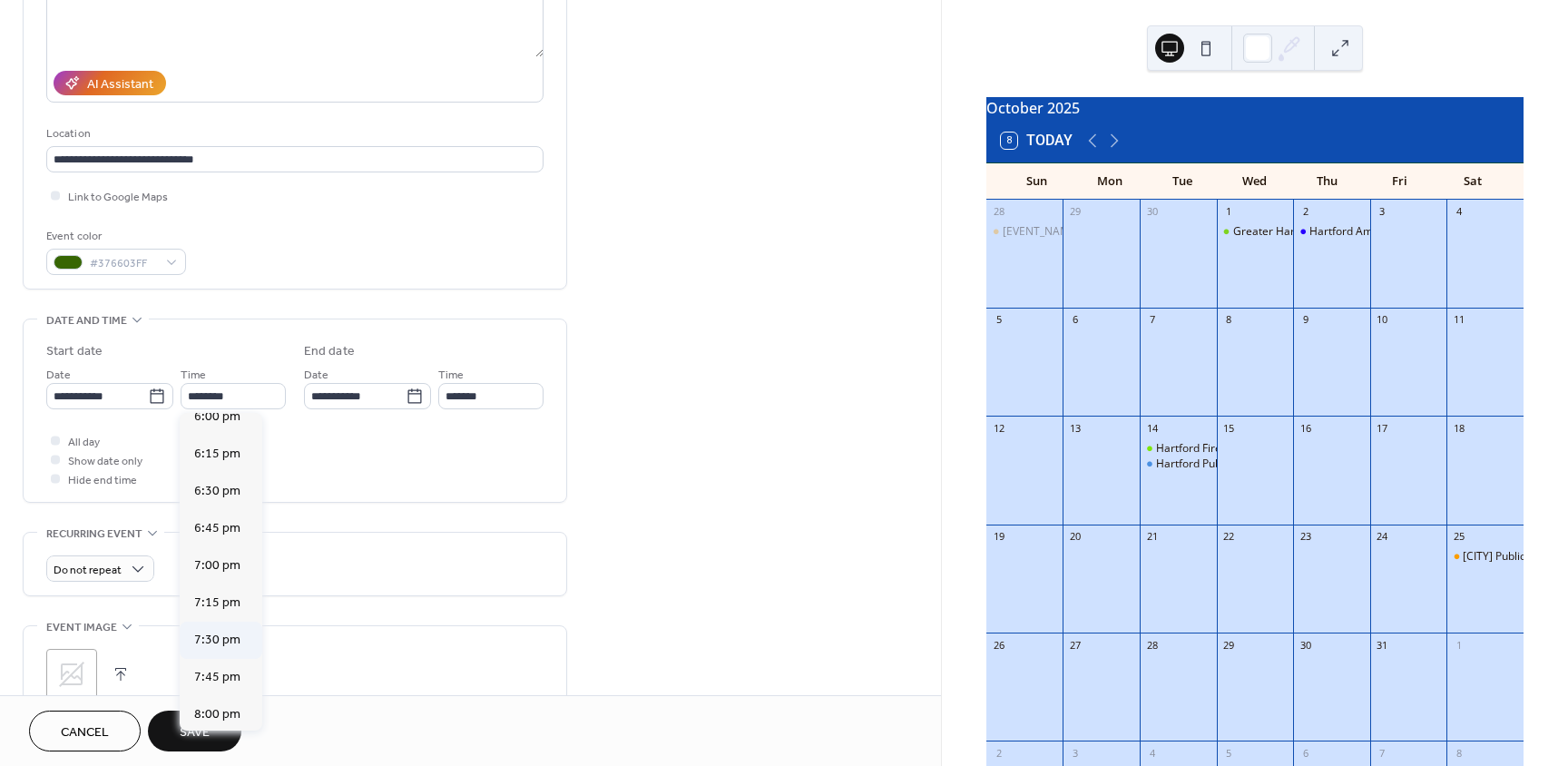 type on "*******" 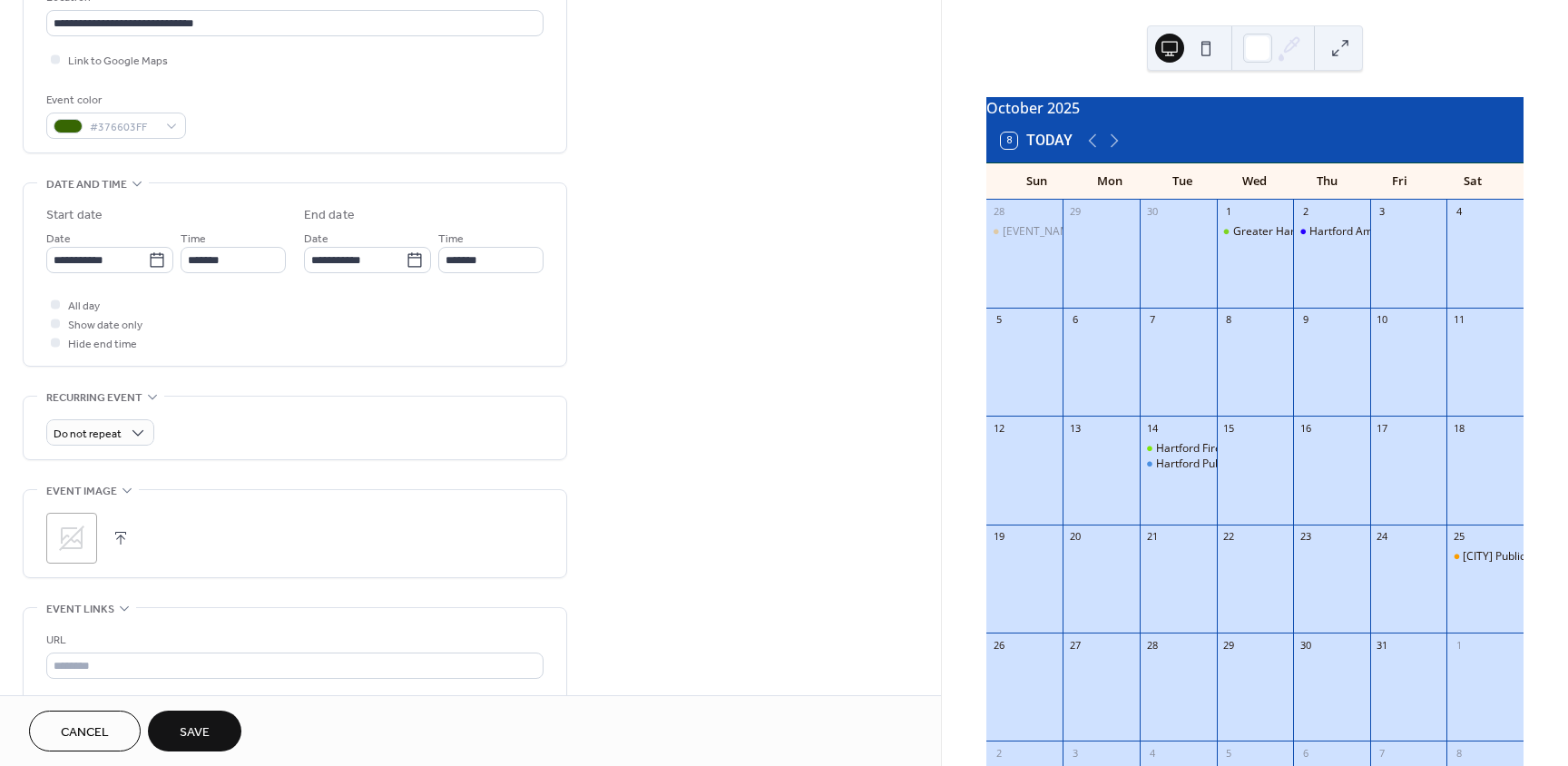scroll, scrollTop: 454, scrollLeft: 0, axis: vertical 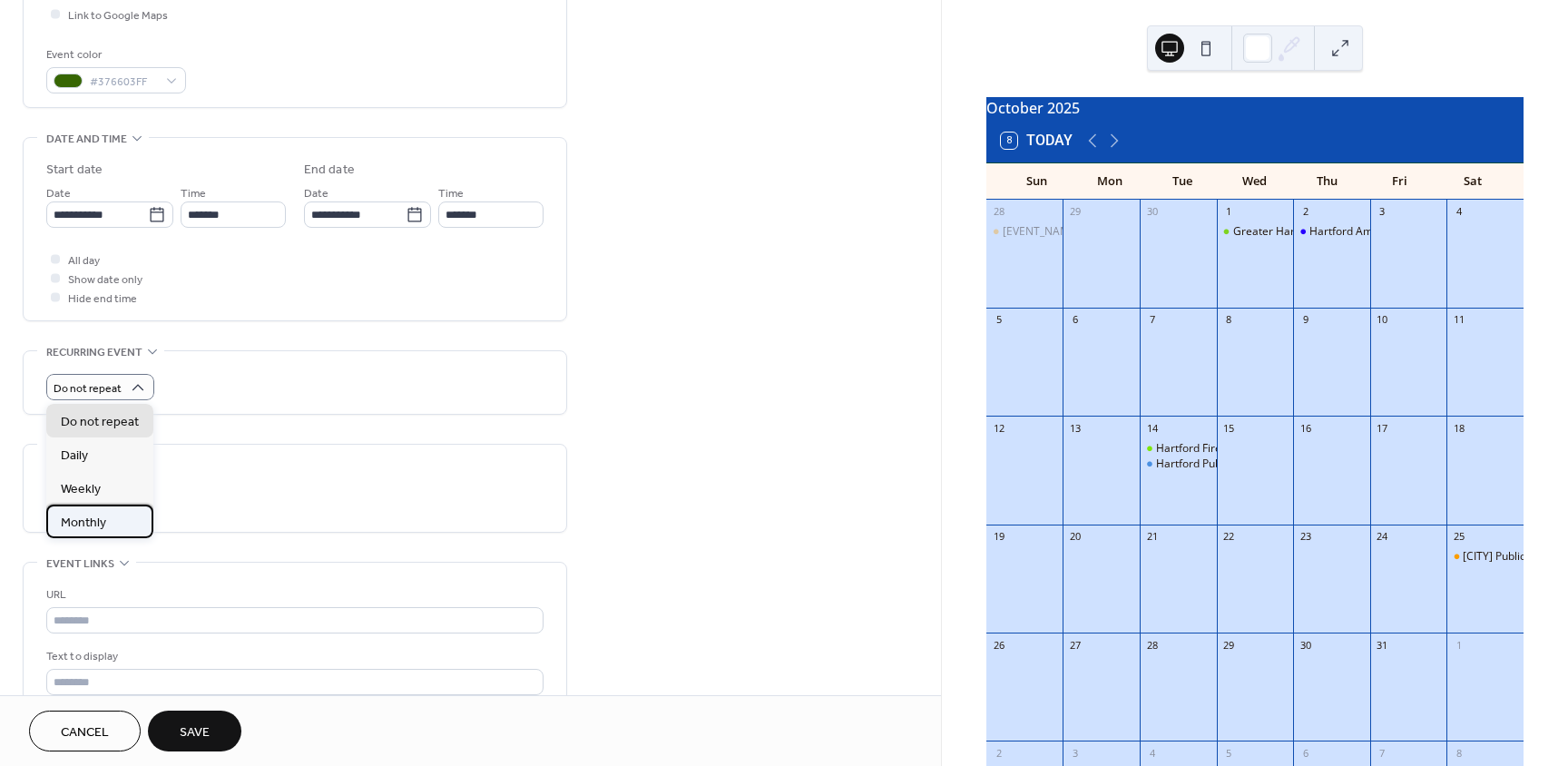 click on "Monthly" at bounding box center [100, 521] 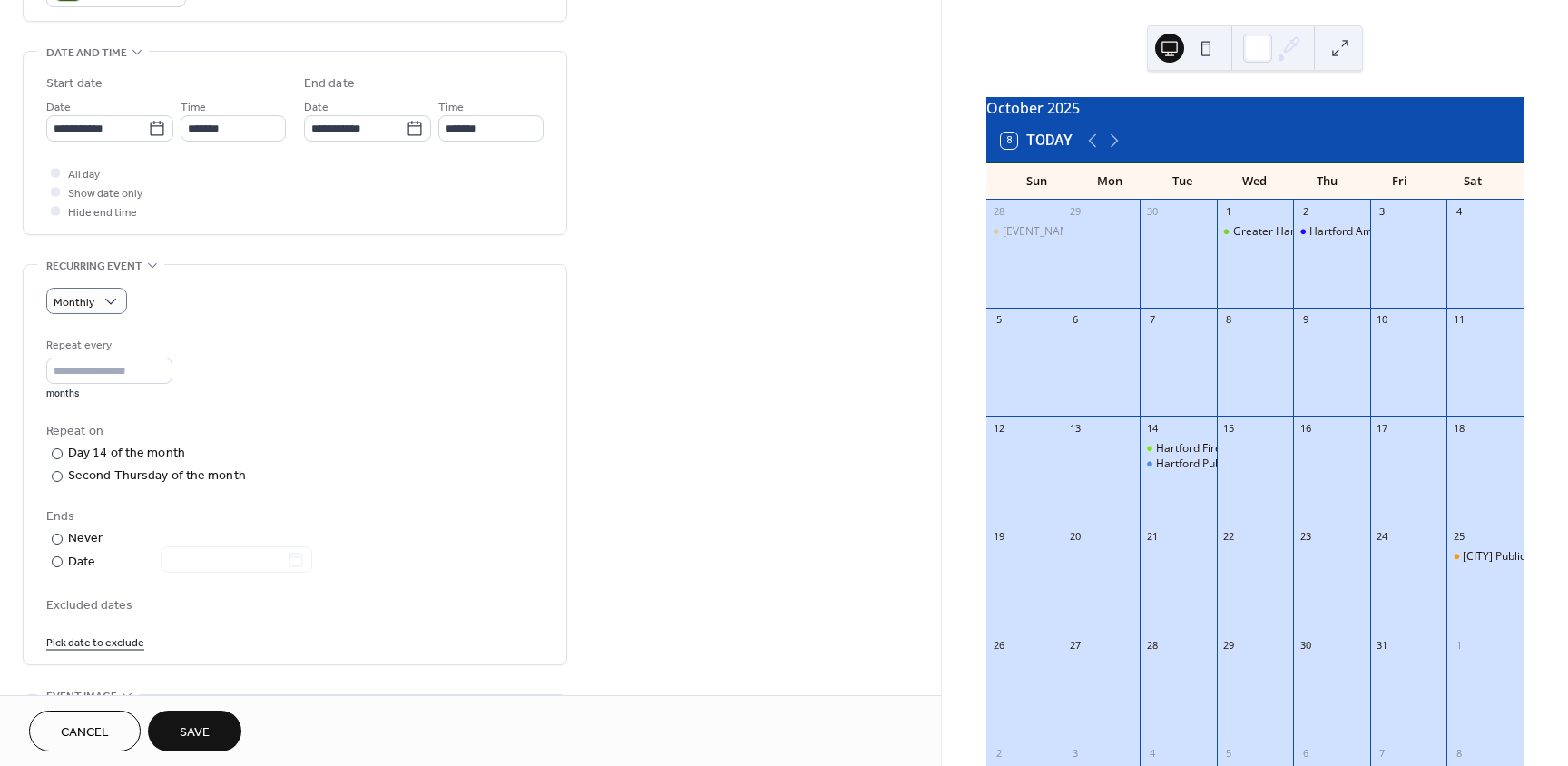 scroll, scrollTop: 545, scrollLeft: 0, axis: vertical 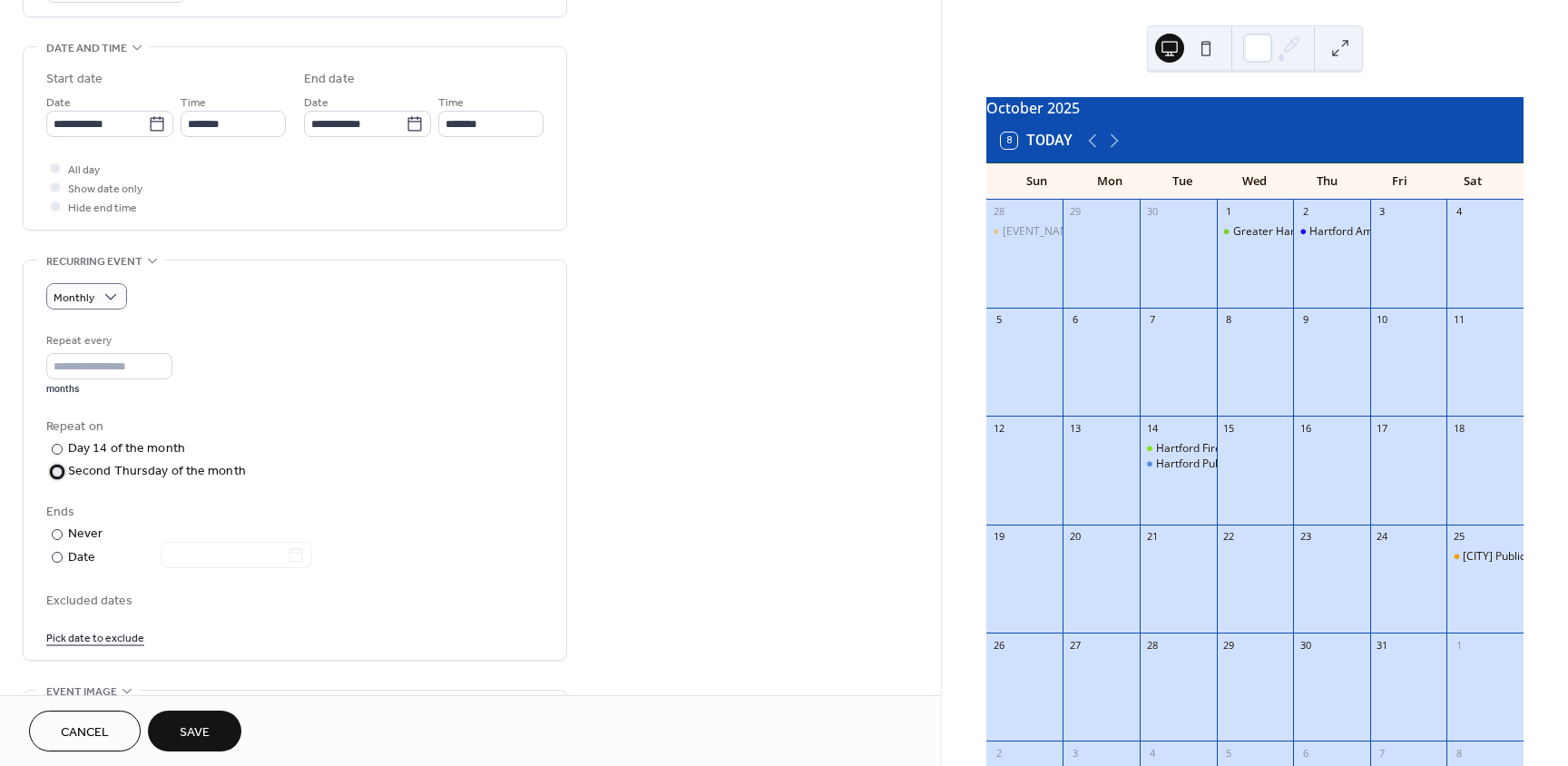 click at bounding box center (57, 472) 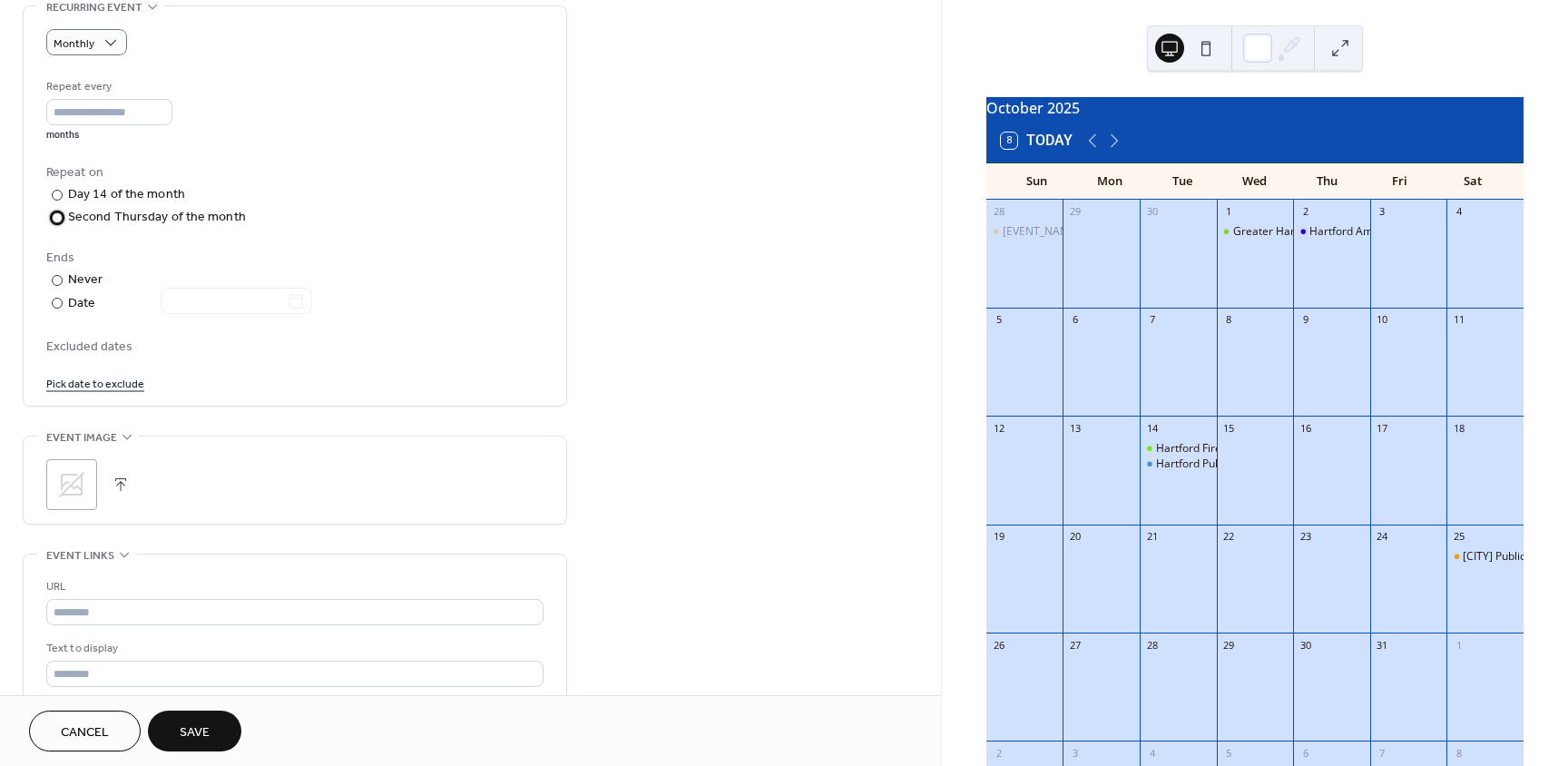 scroll, scrollTop: 817, scrollLeft: 0, axis: vertical 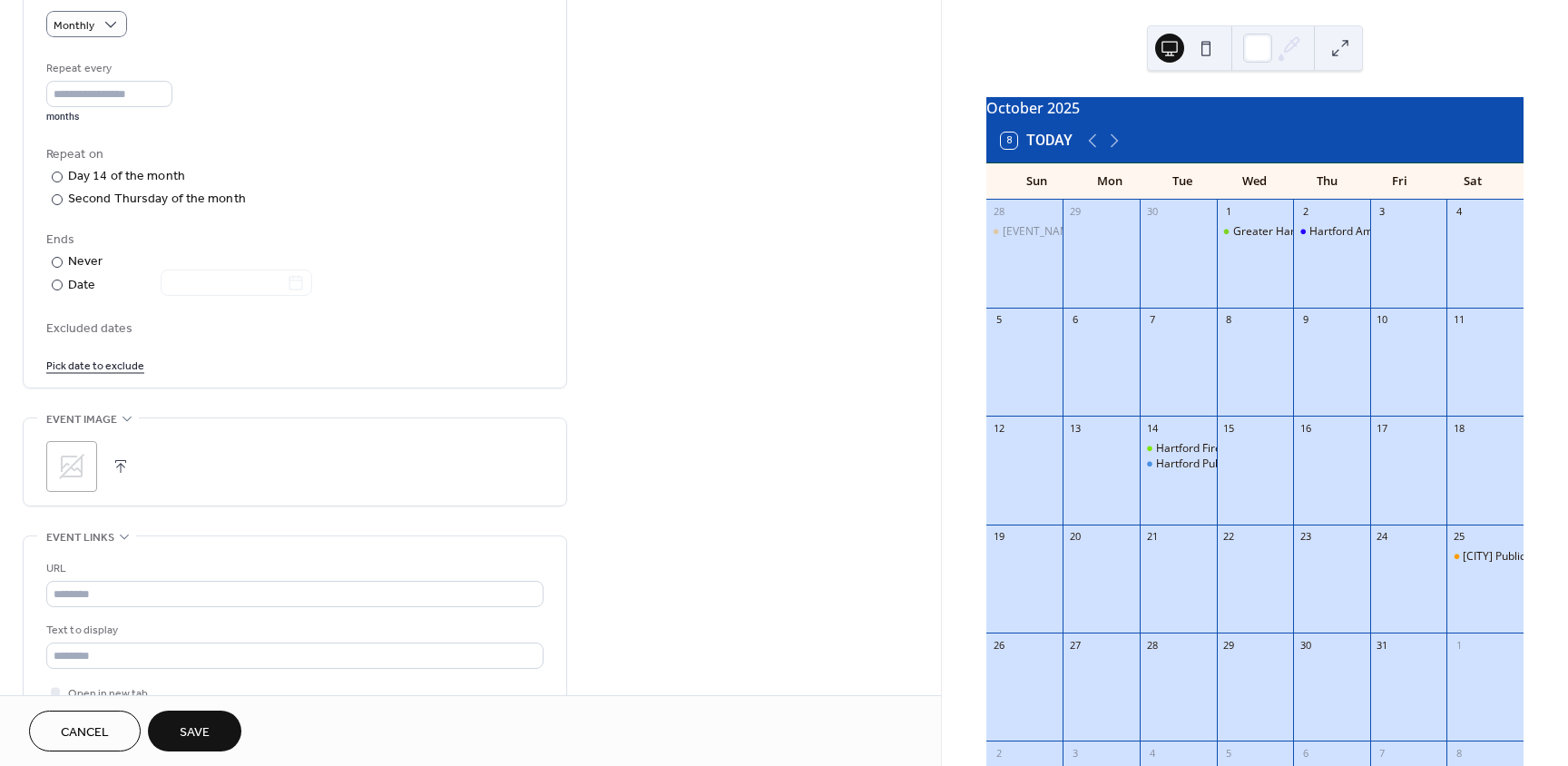click at bounding box center (121, 466) 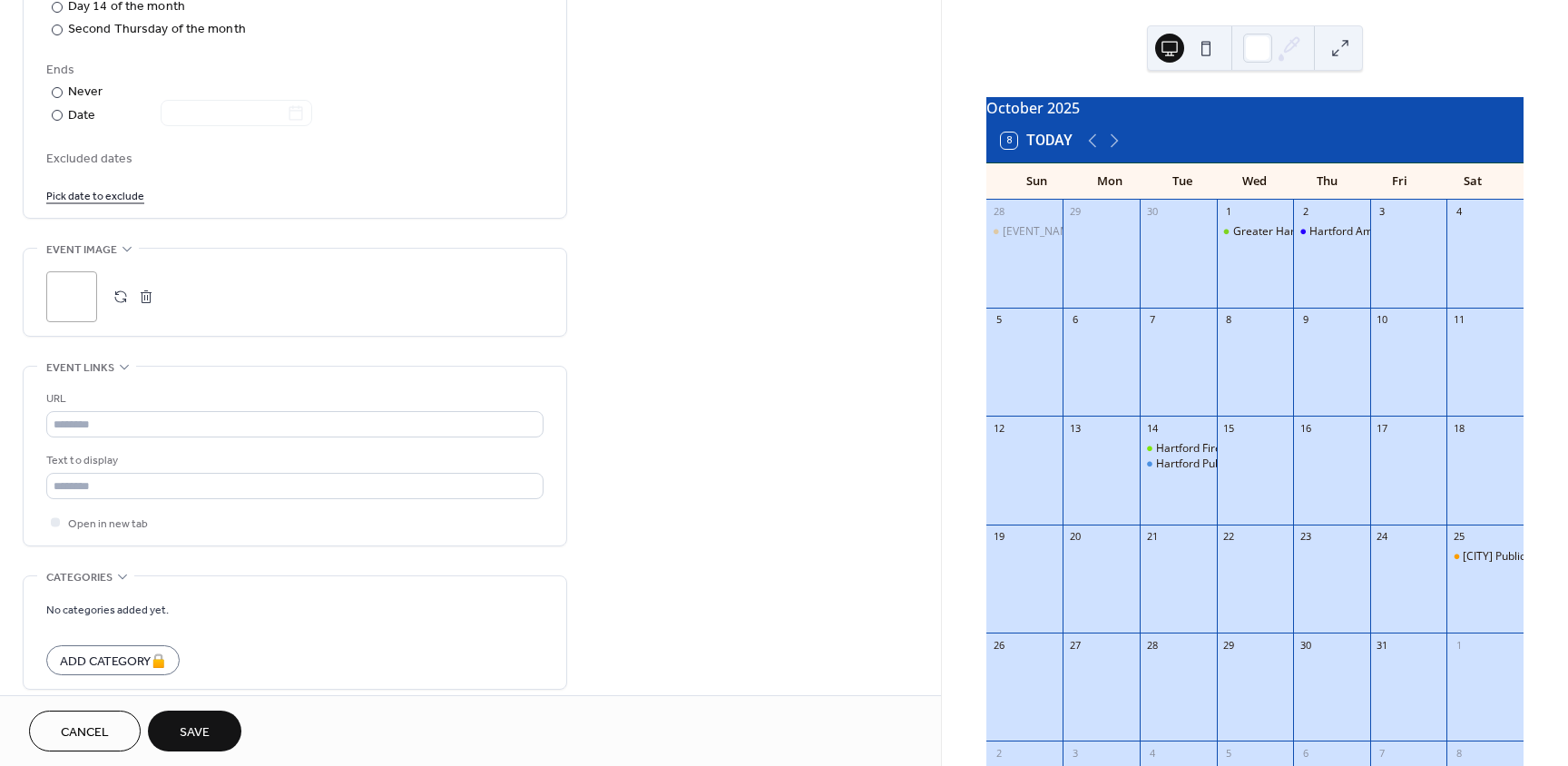 scroll, scrollTop: 998, scrollLeft: 0, axis: vertical 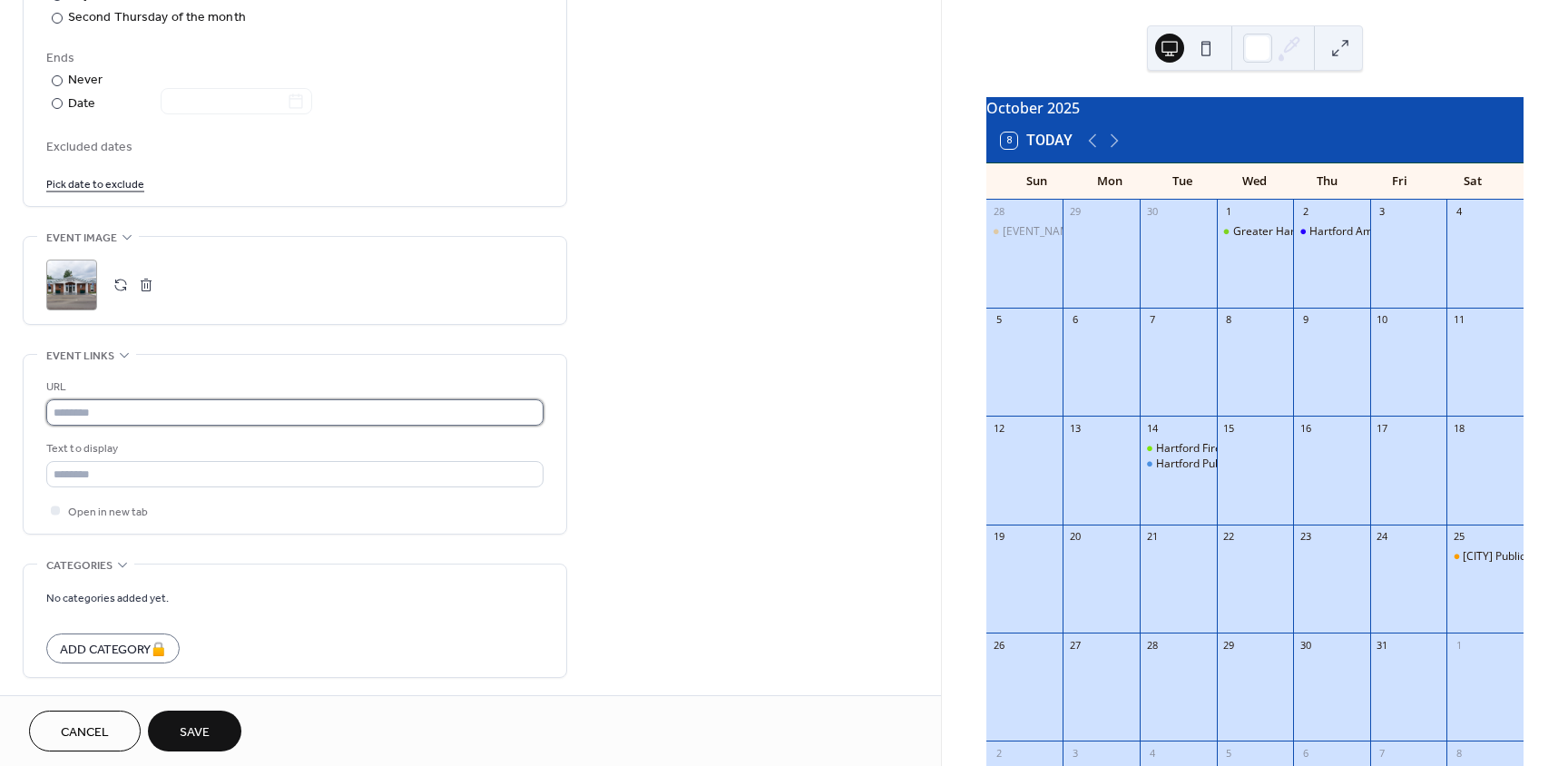click at bounding box center [295, 412] 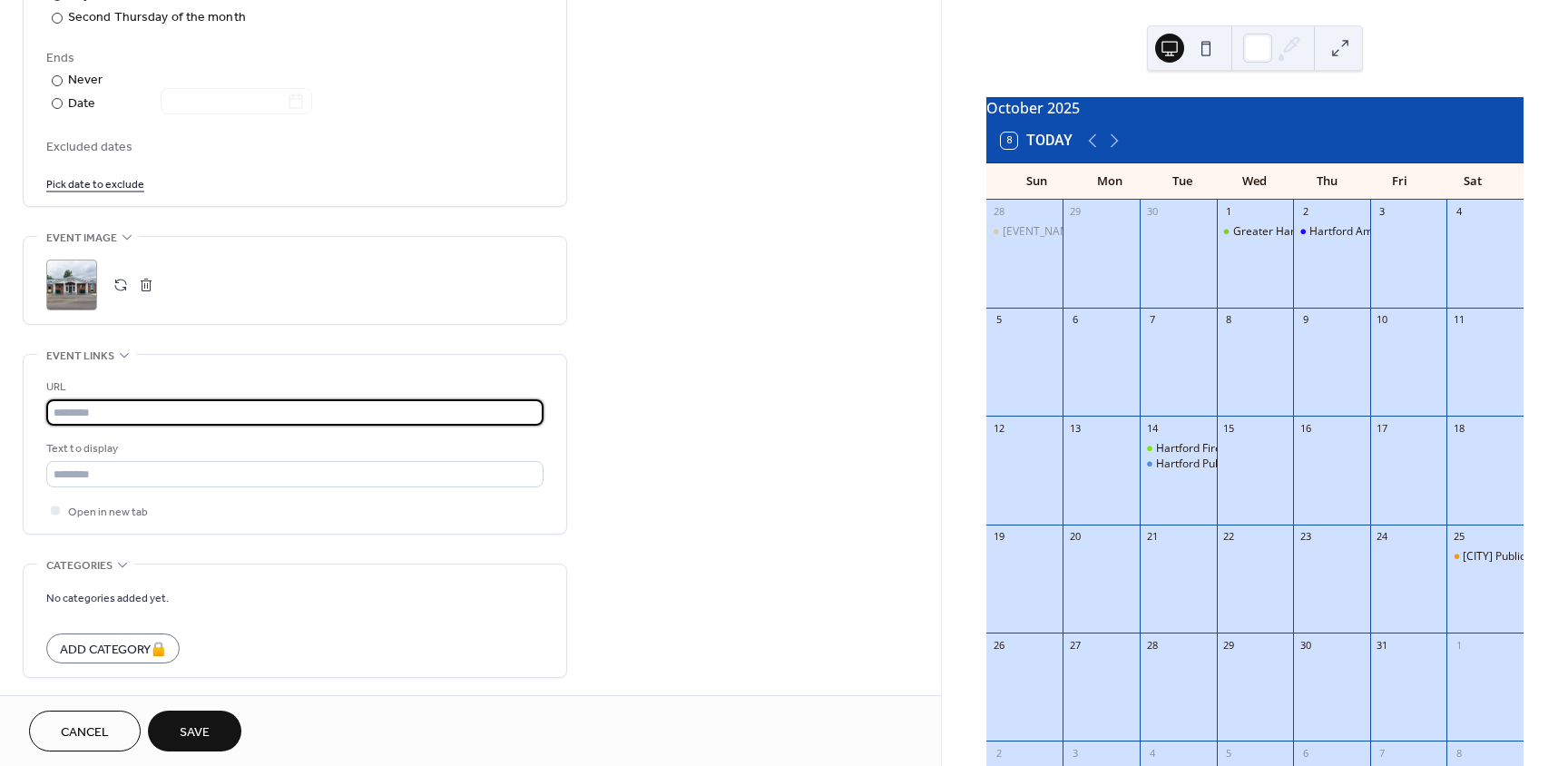 paste on "**********" 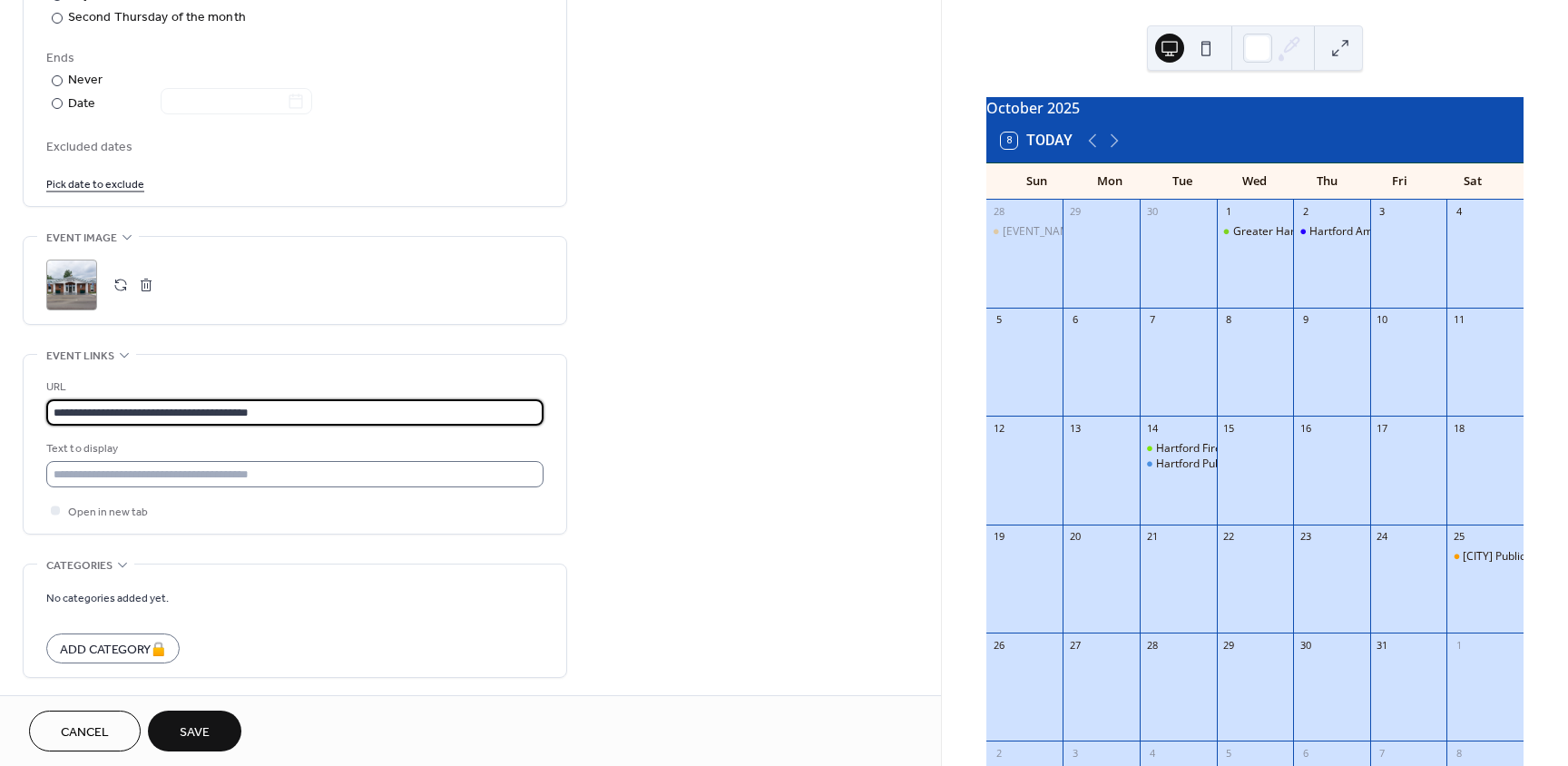 type on "**********" 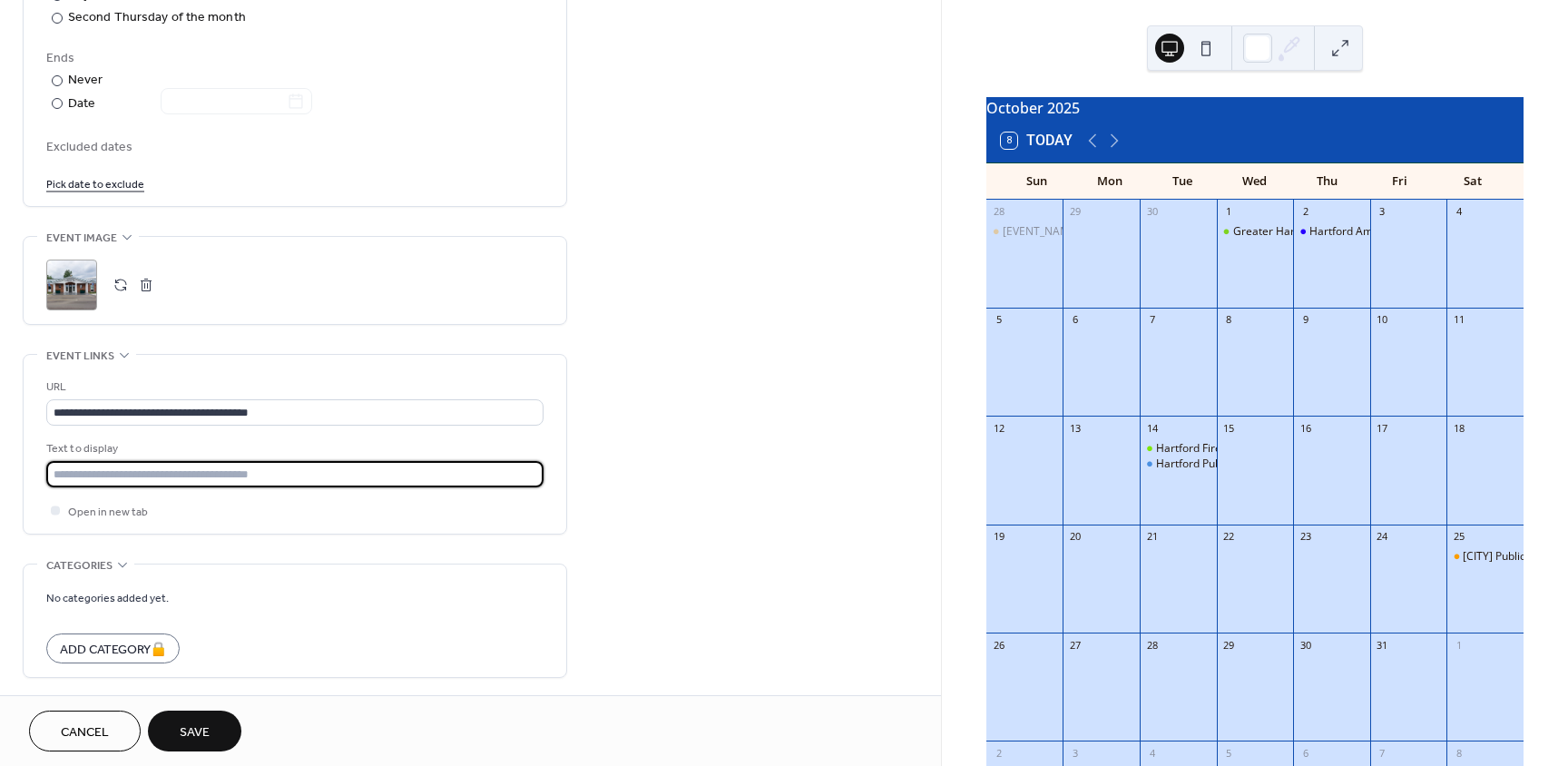 click at bounding box center (295, 474) 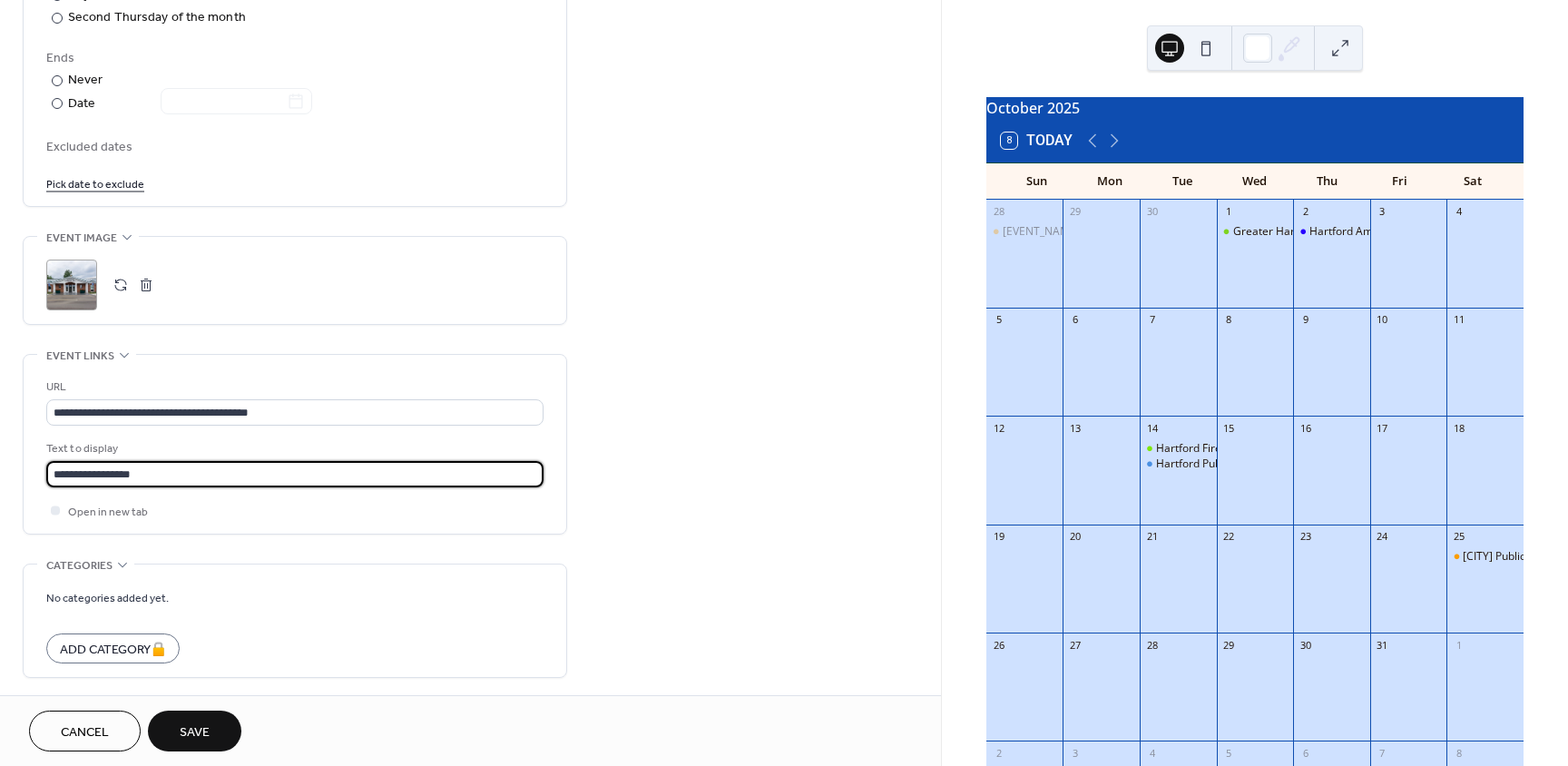 scroll, scrollTop: 1, scrollLeft: 0, axis: vertical 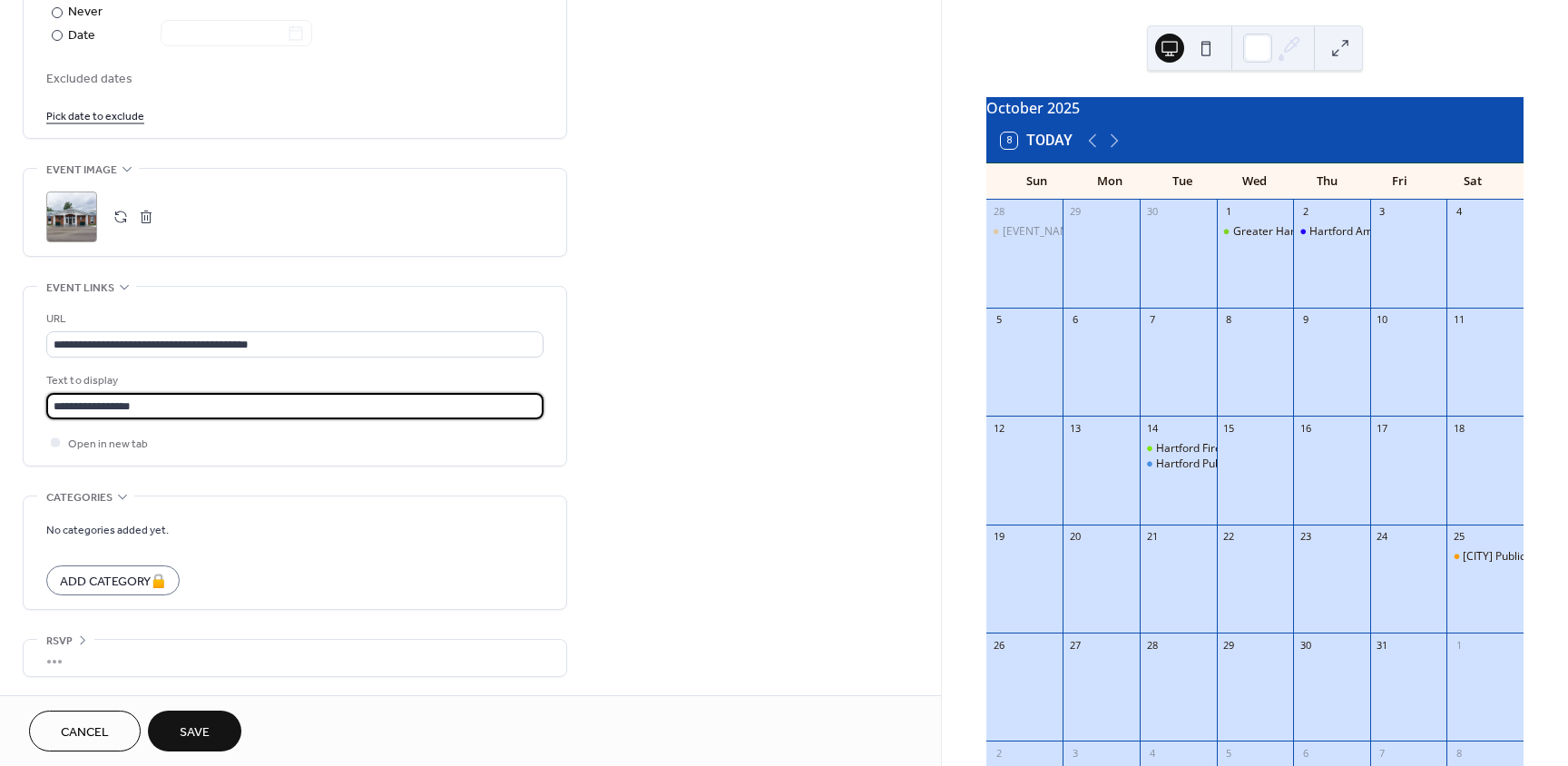 type on "**********" 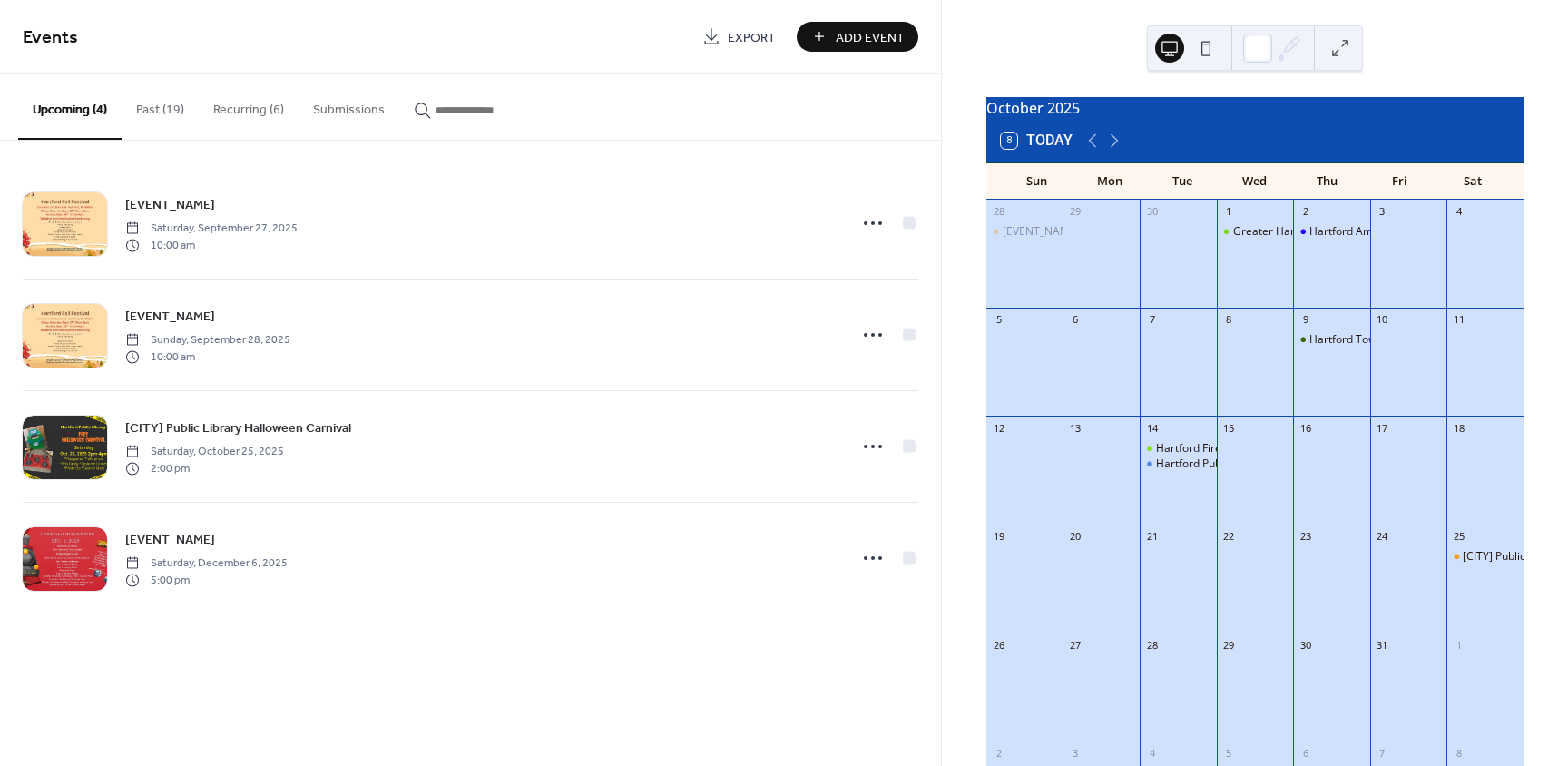 click on "Add Event" at bounding box center [870, 37] 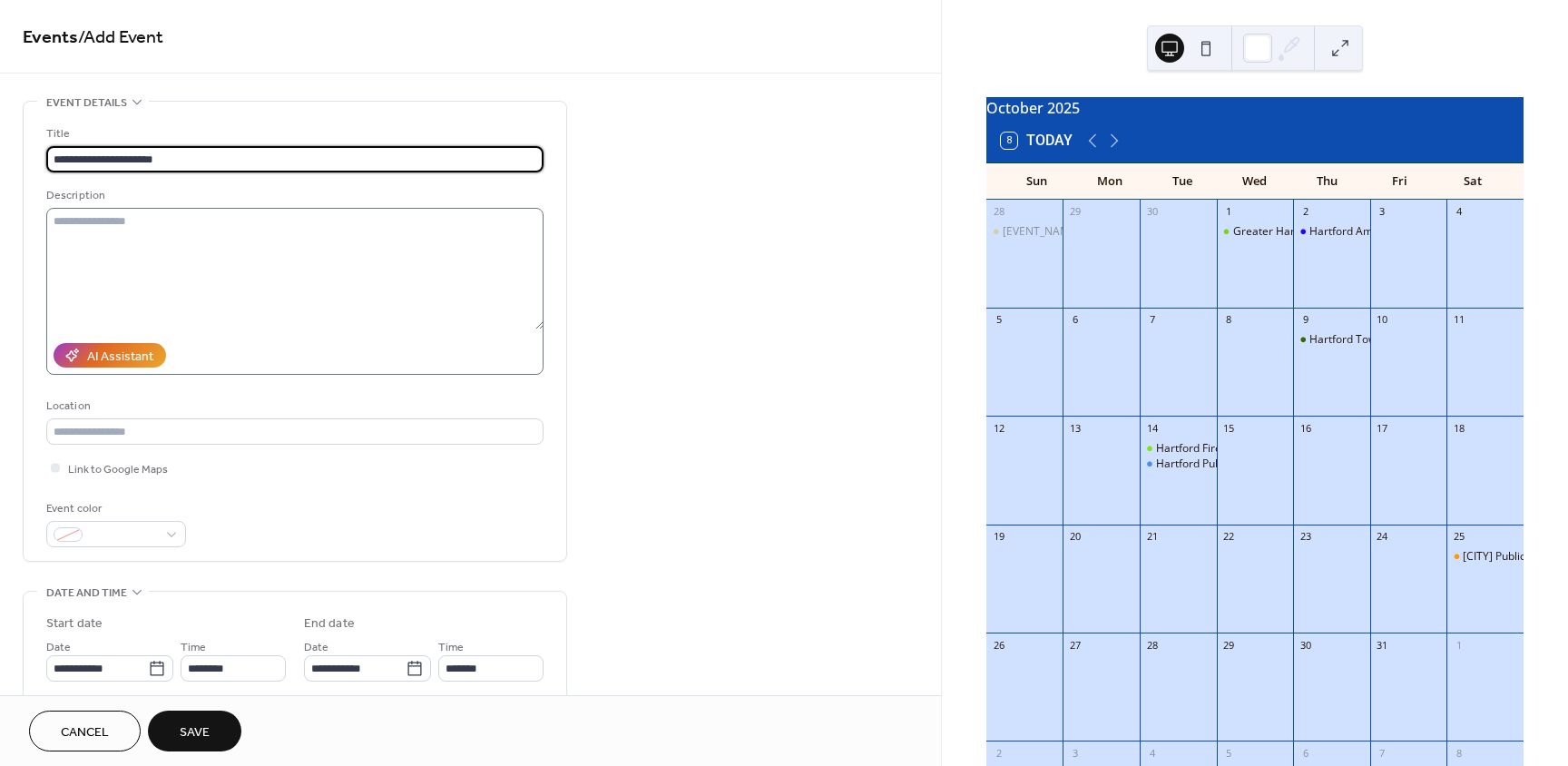 type on "**********" 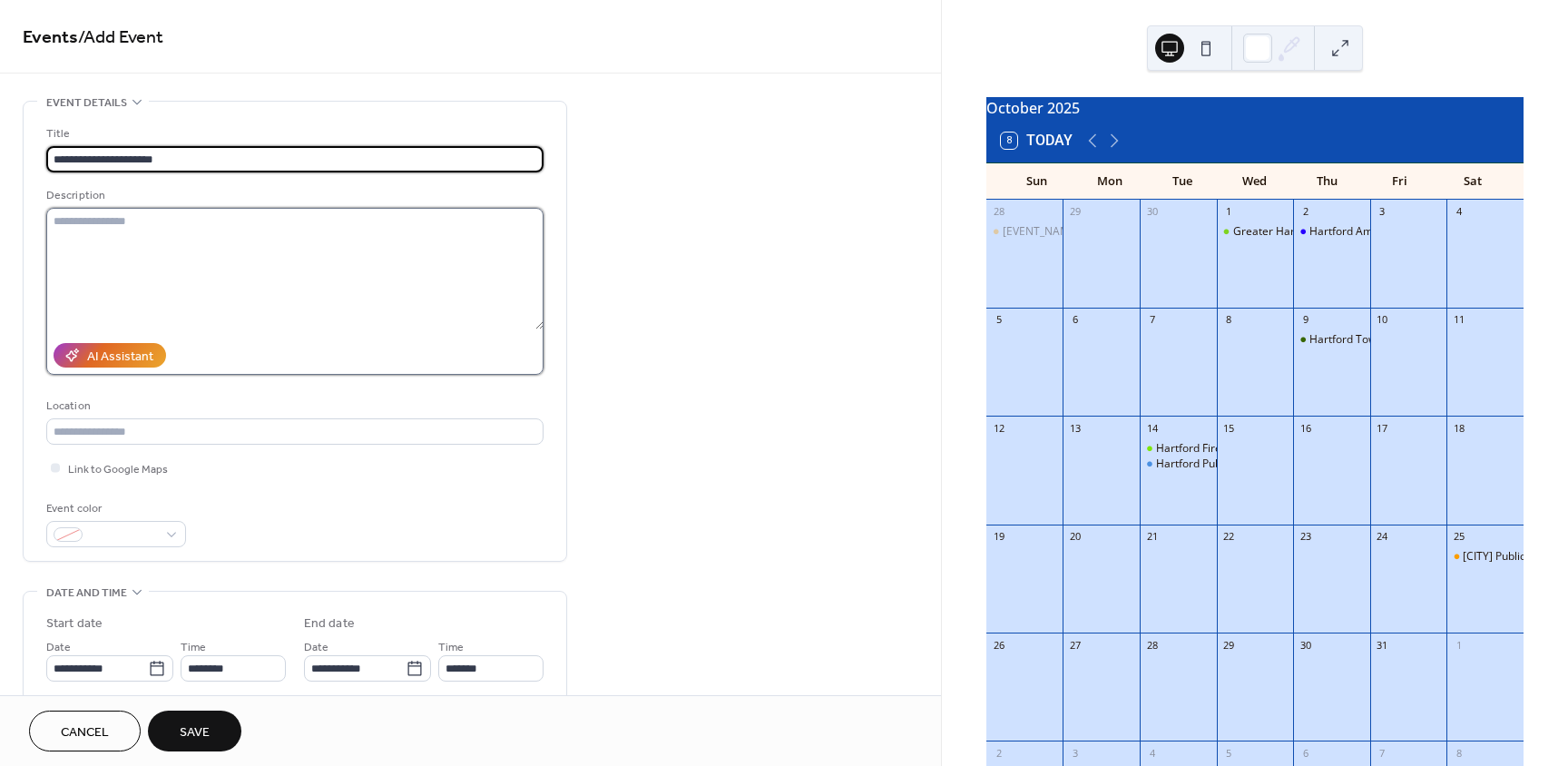 click at bounding box center [295, 269] 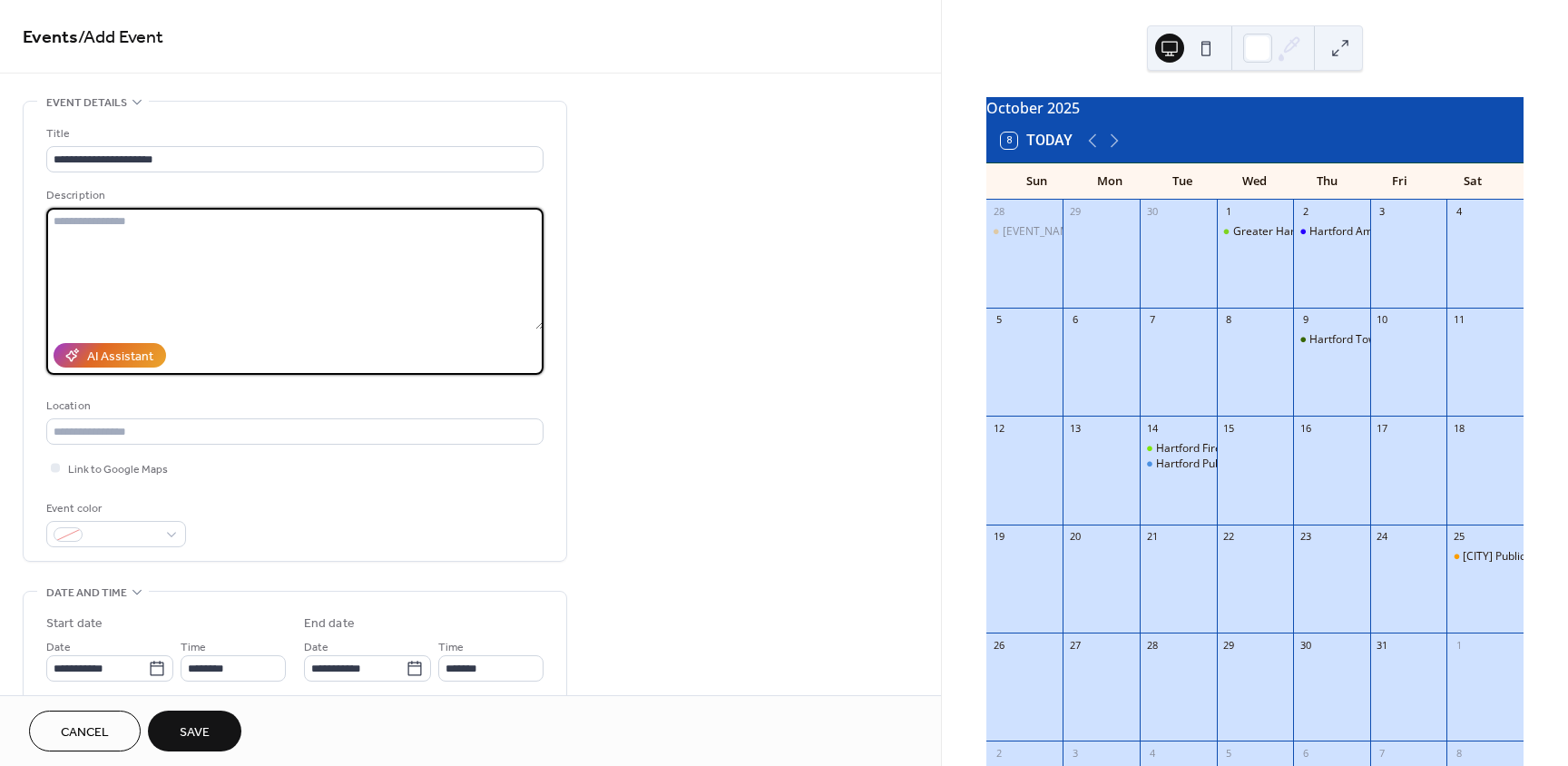 paste on "**********" 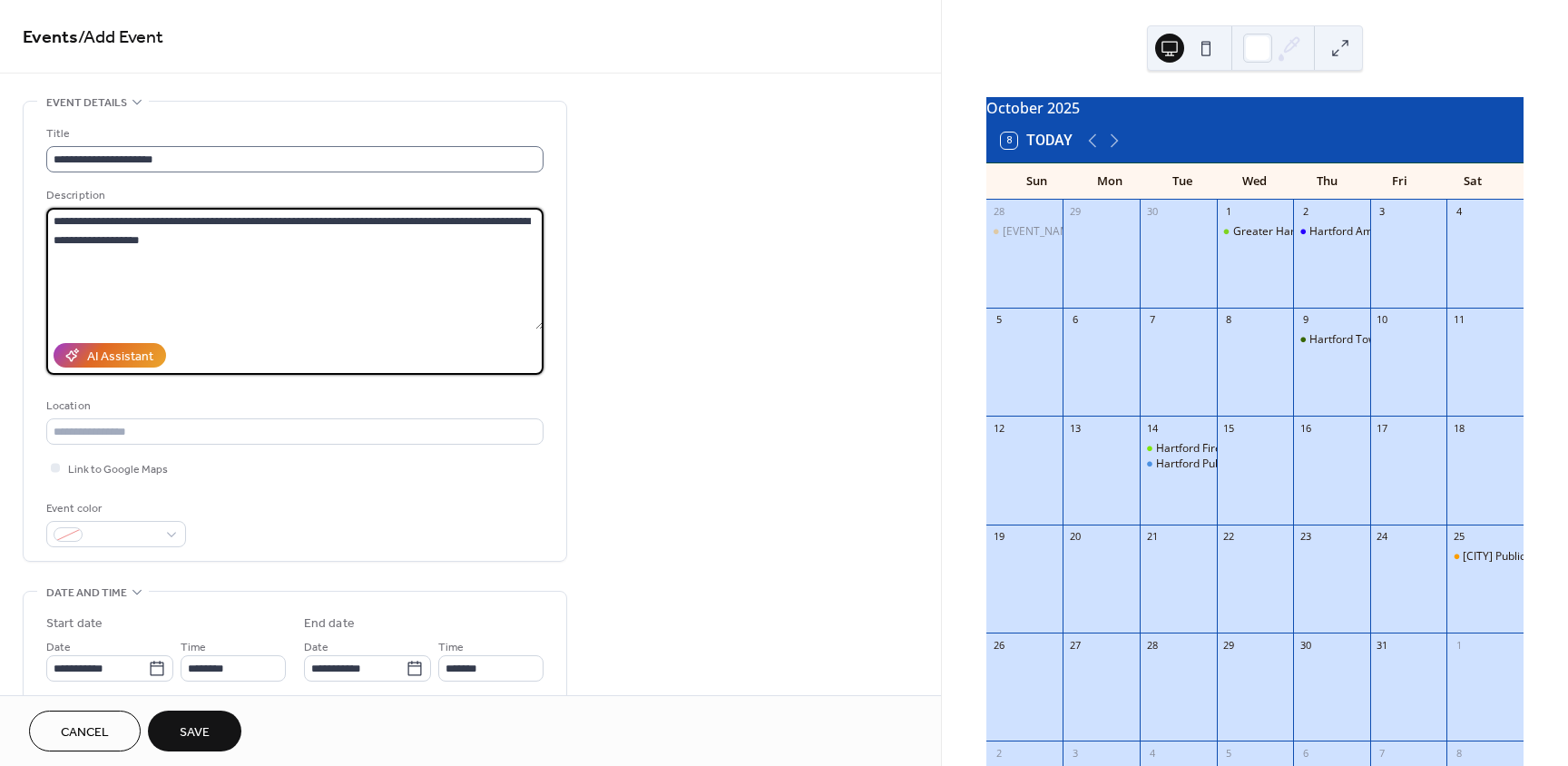 type on "**********" 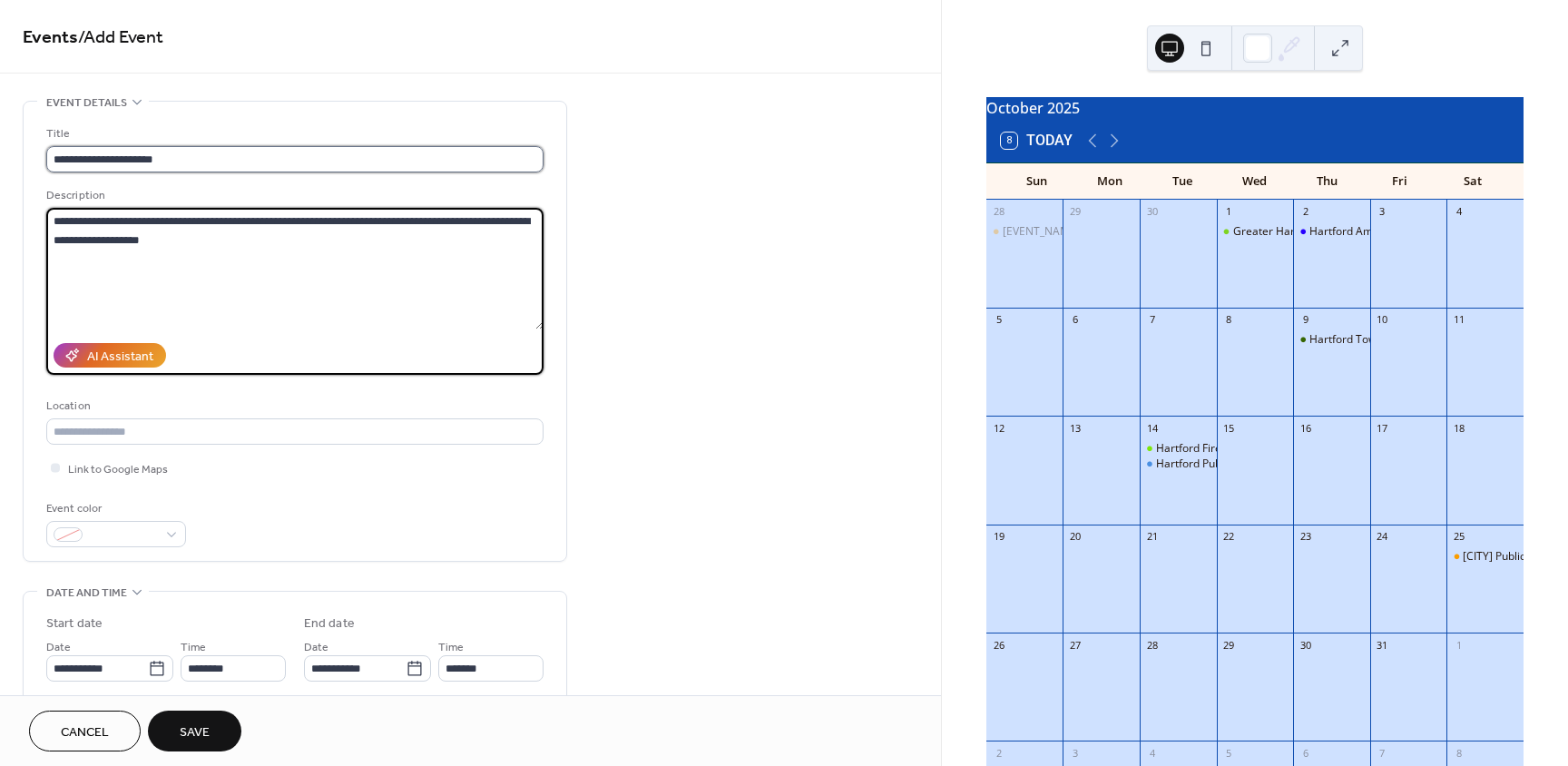 click on "**********" at bounding box center (295, 159) 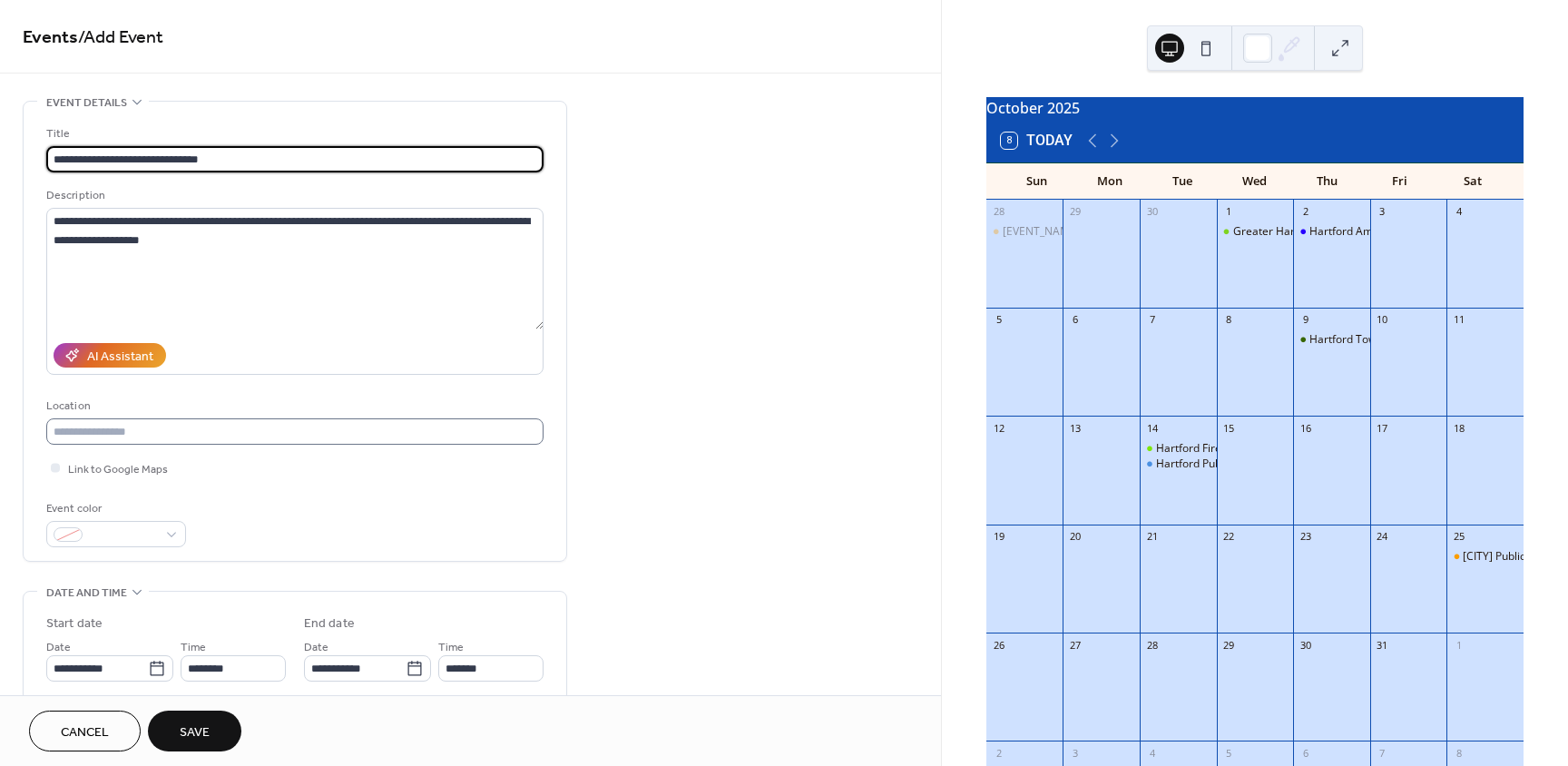 type on "**********" 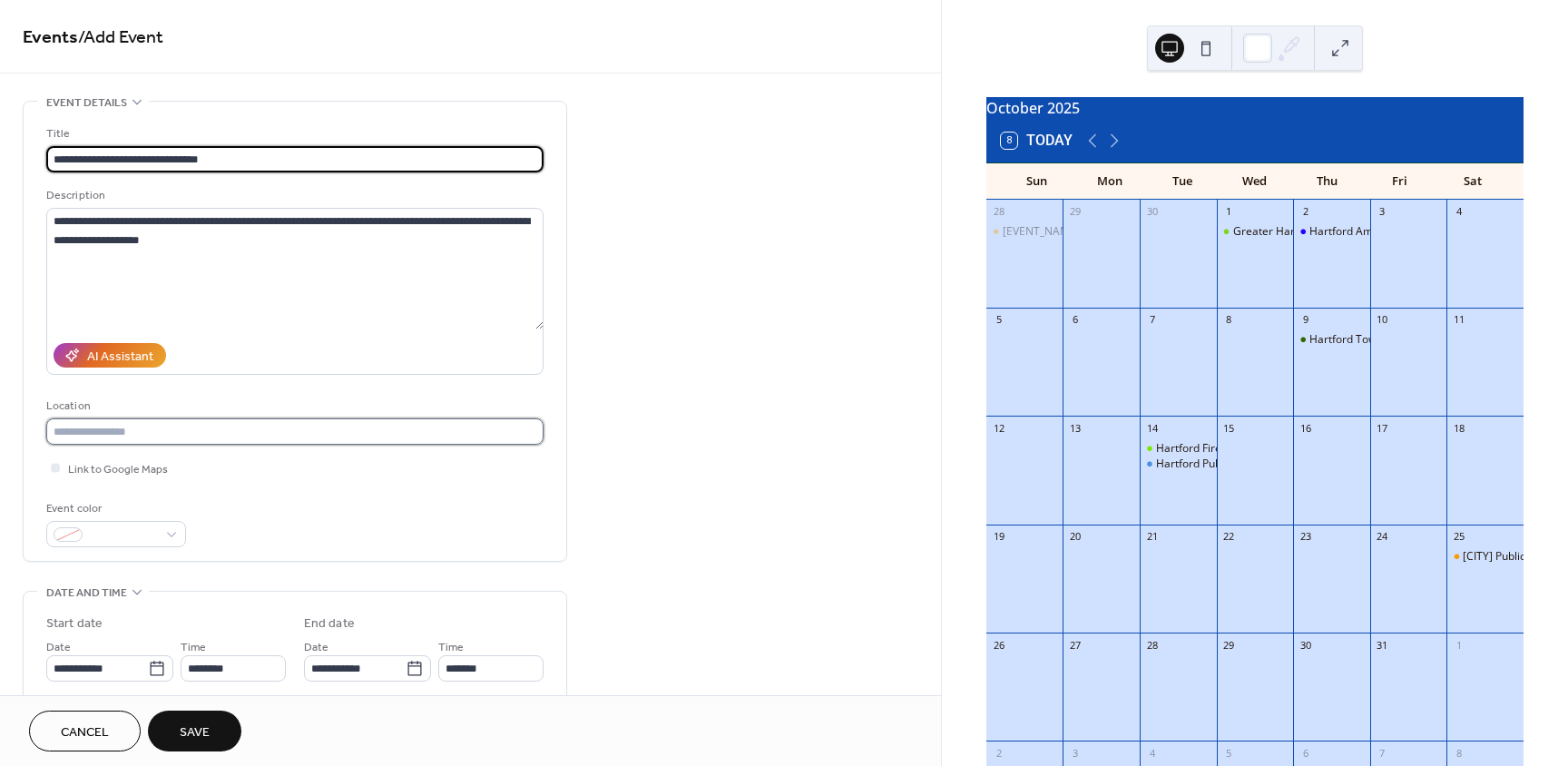 click at bounding box center [295, 431] 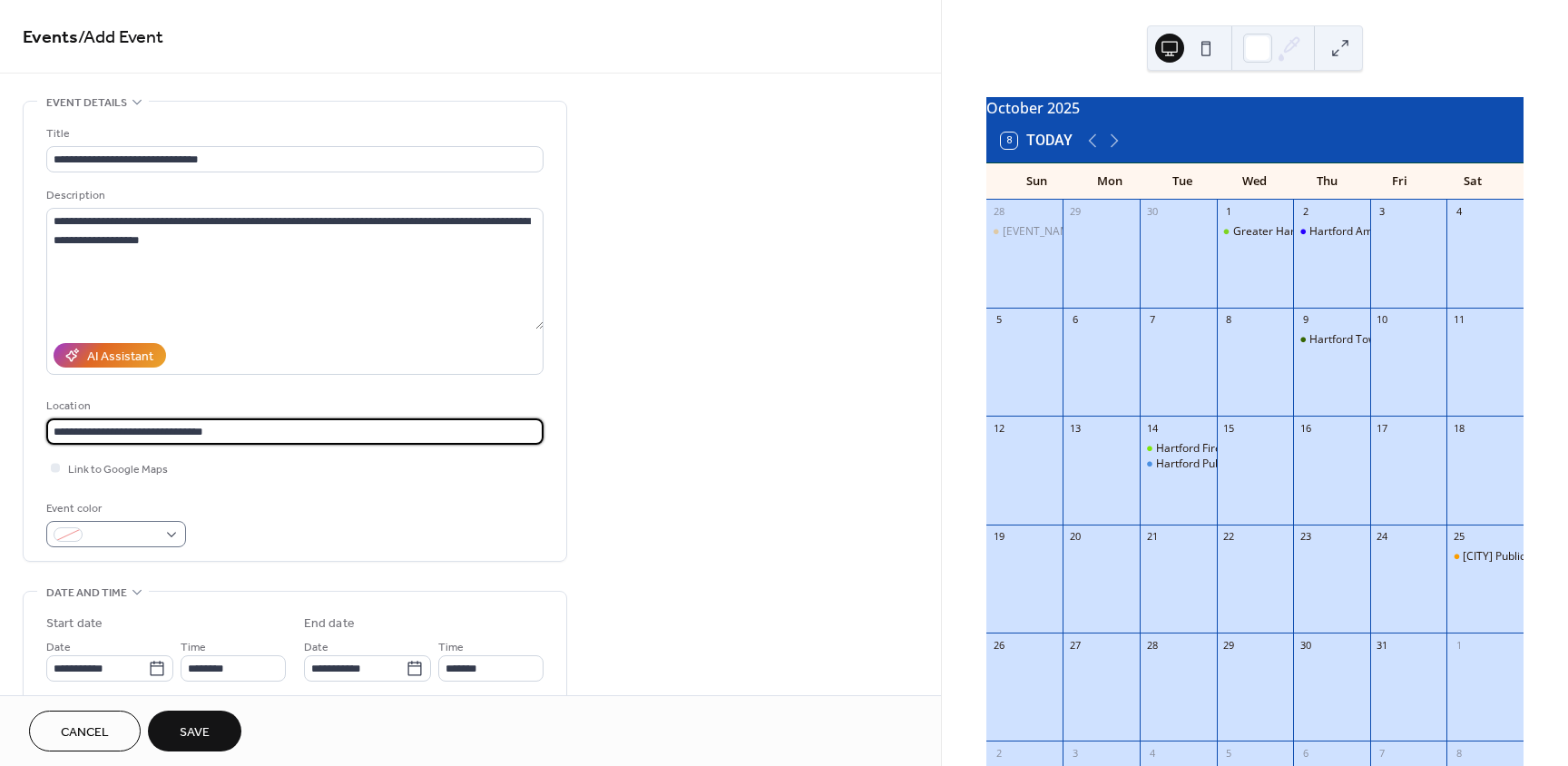 type on "**********" 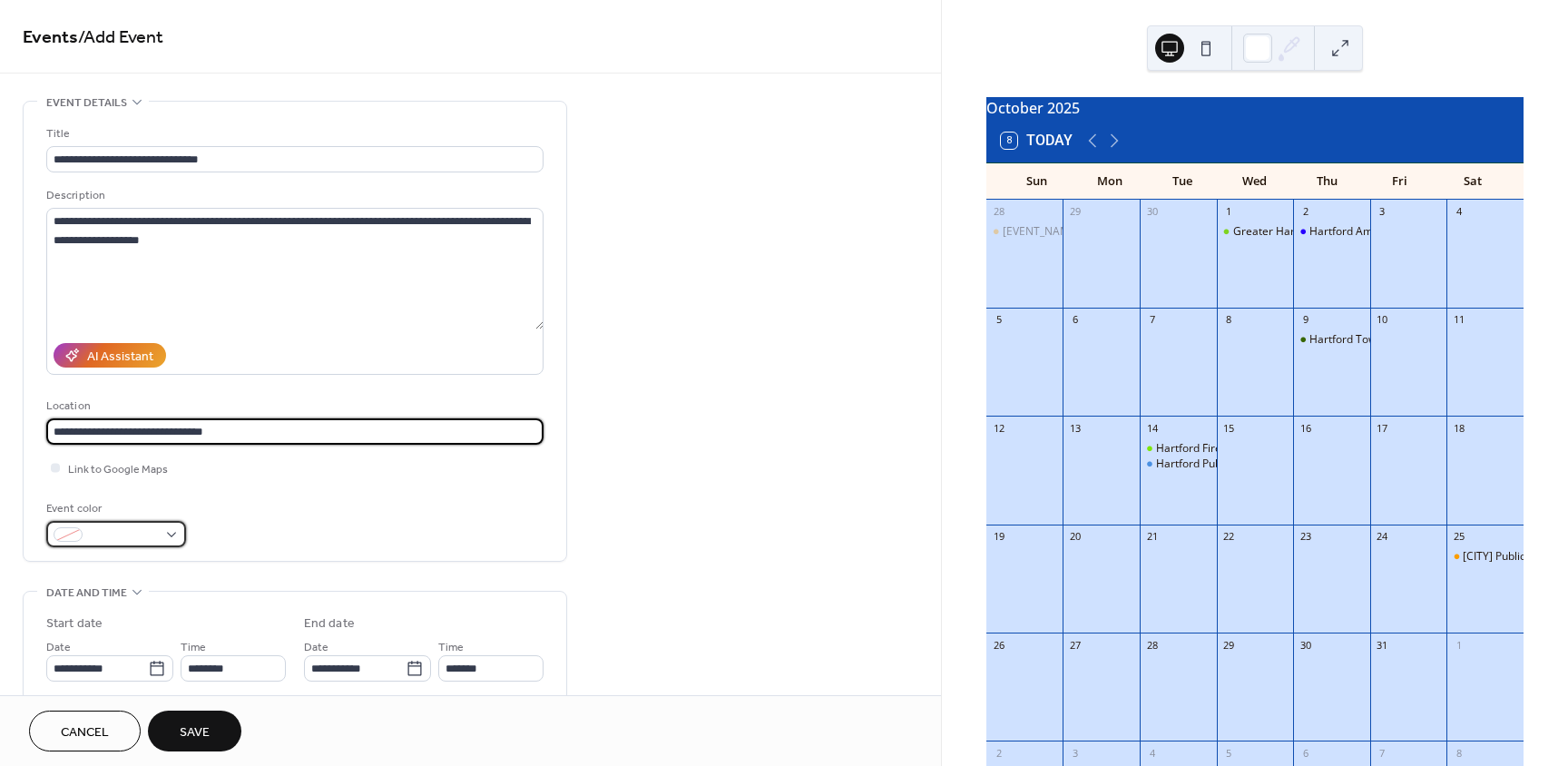 click at bounding box center [116, 534] 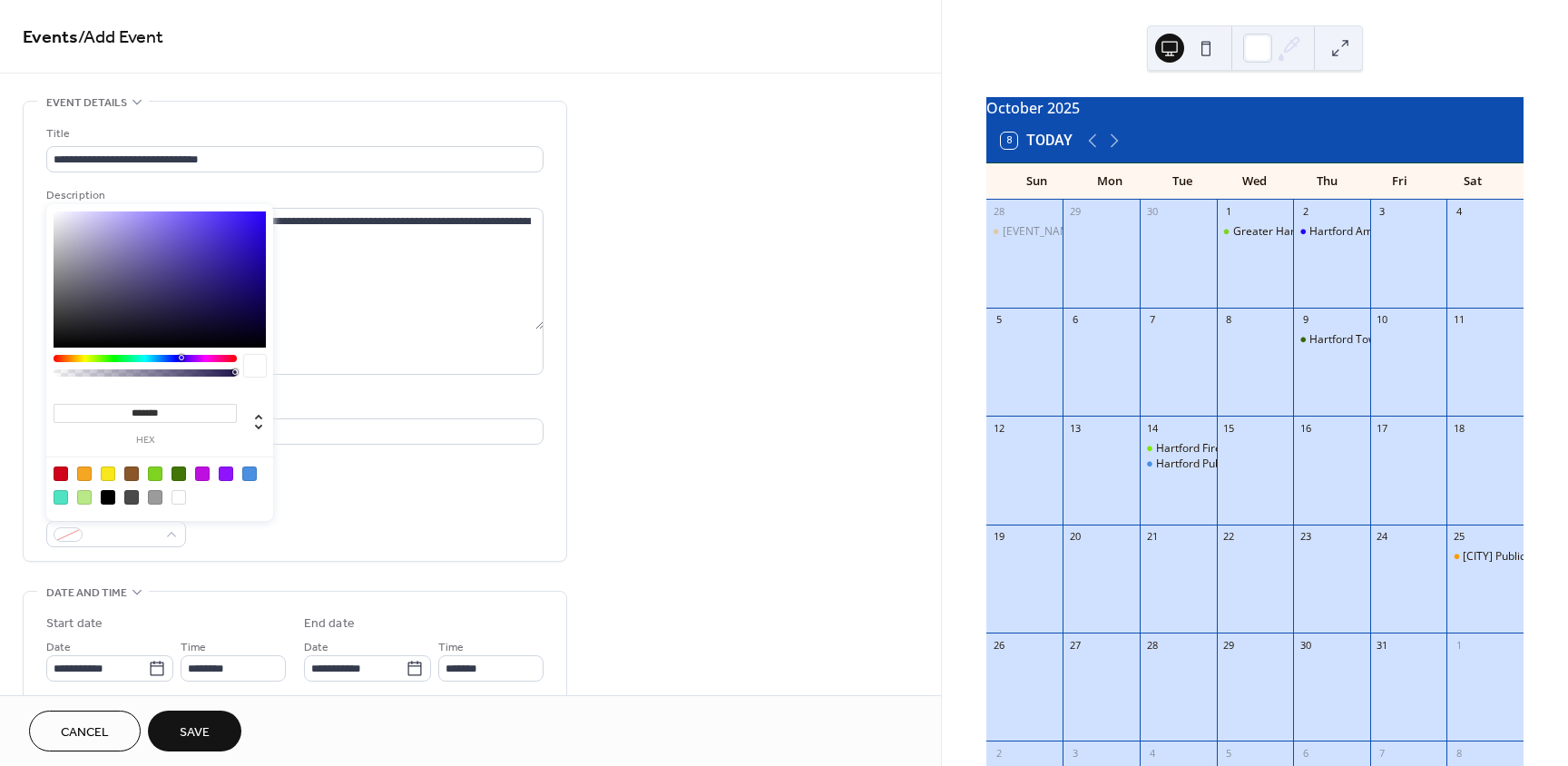 click at bounding box center (179, 474) 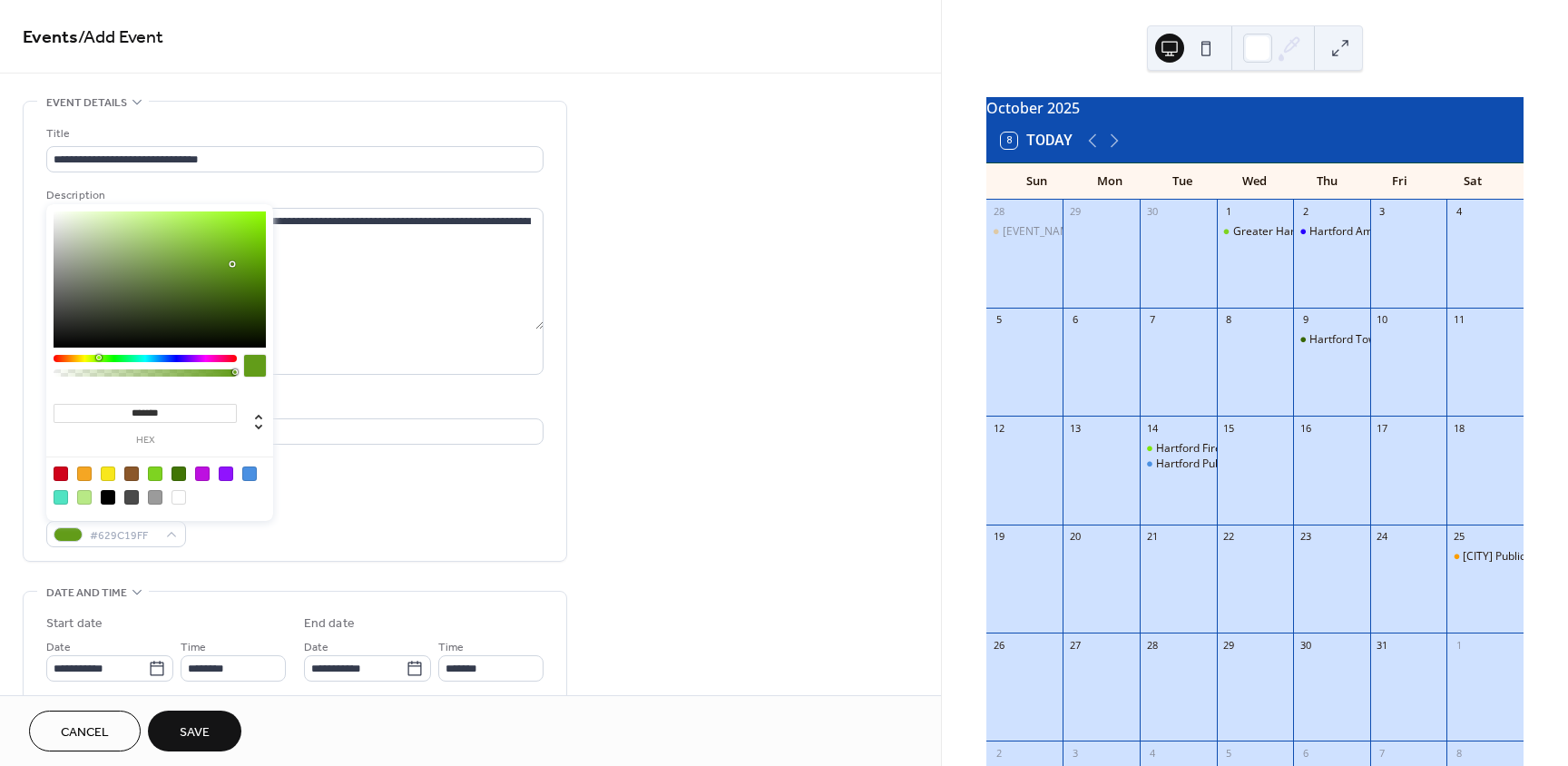 type on "*******" 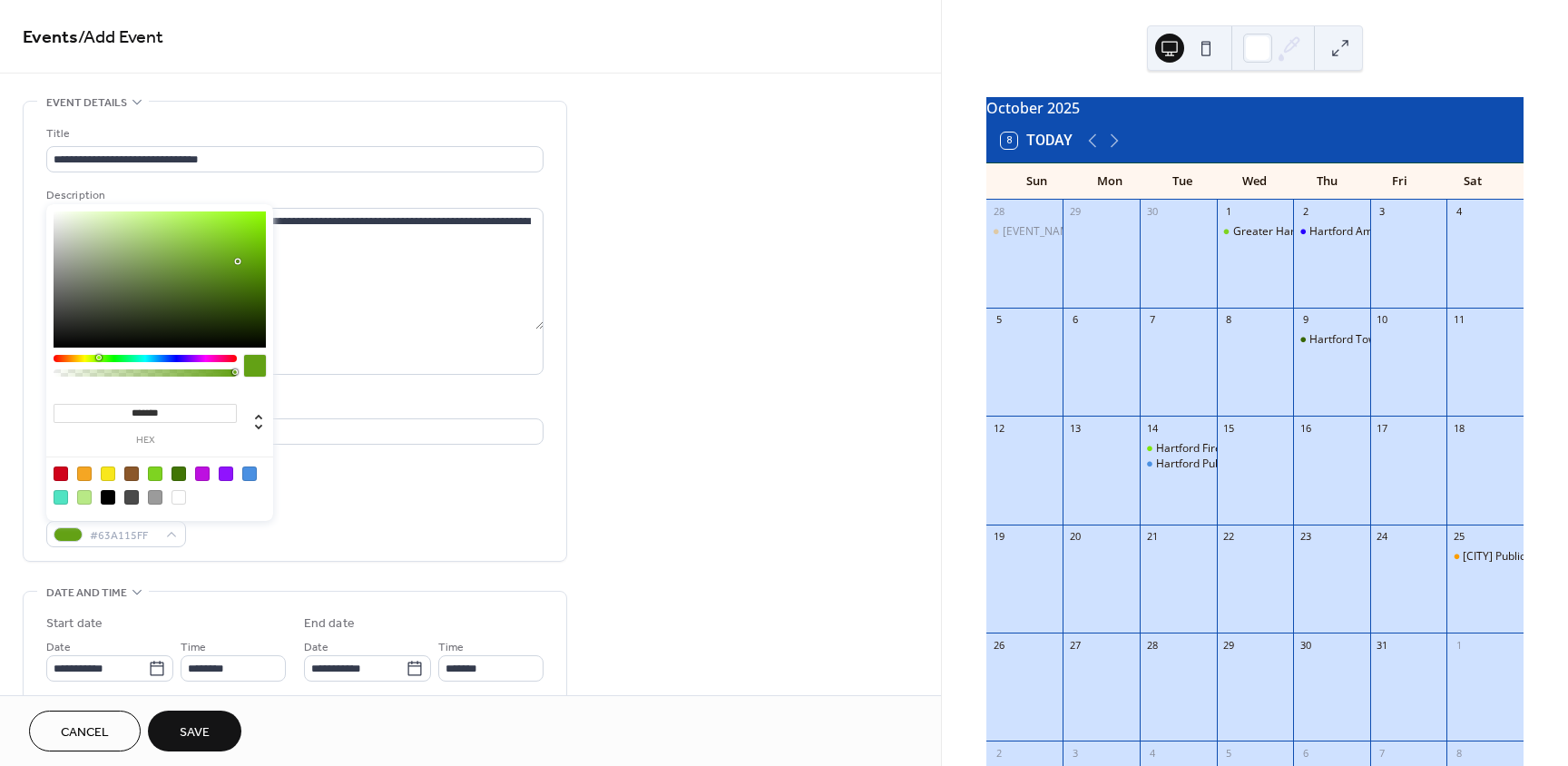 drag, startPoint x: 258, startPoint y: 283, endPoint x: 239, endPoint y: 261, distance: 29.068884 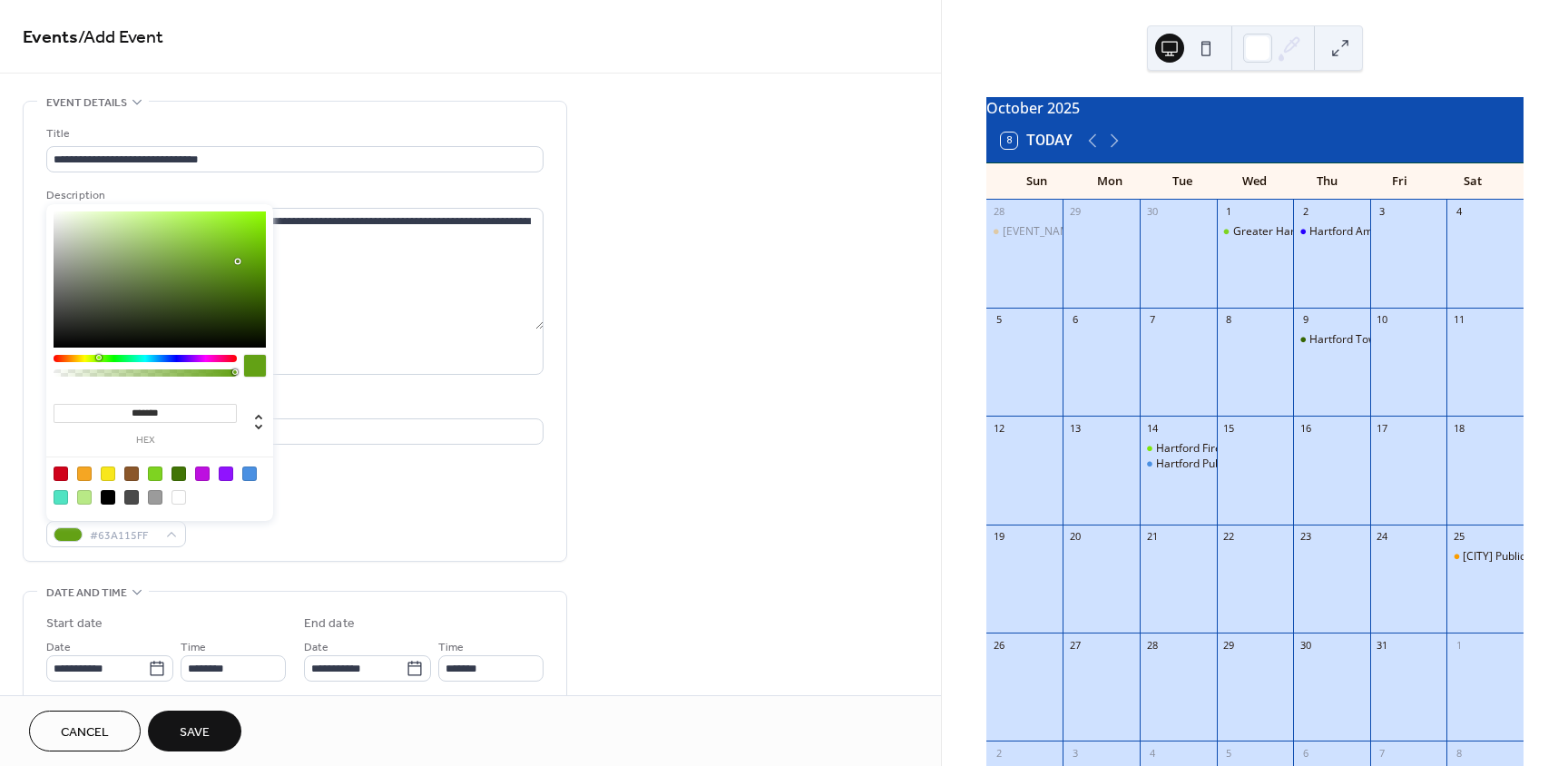 click at bounding box center (238, 261) 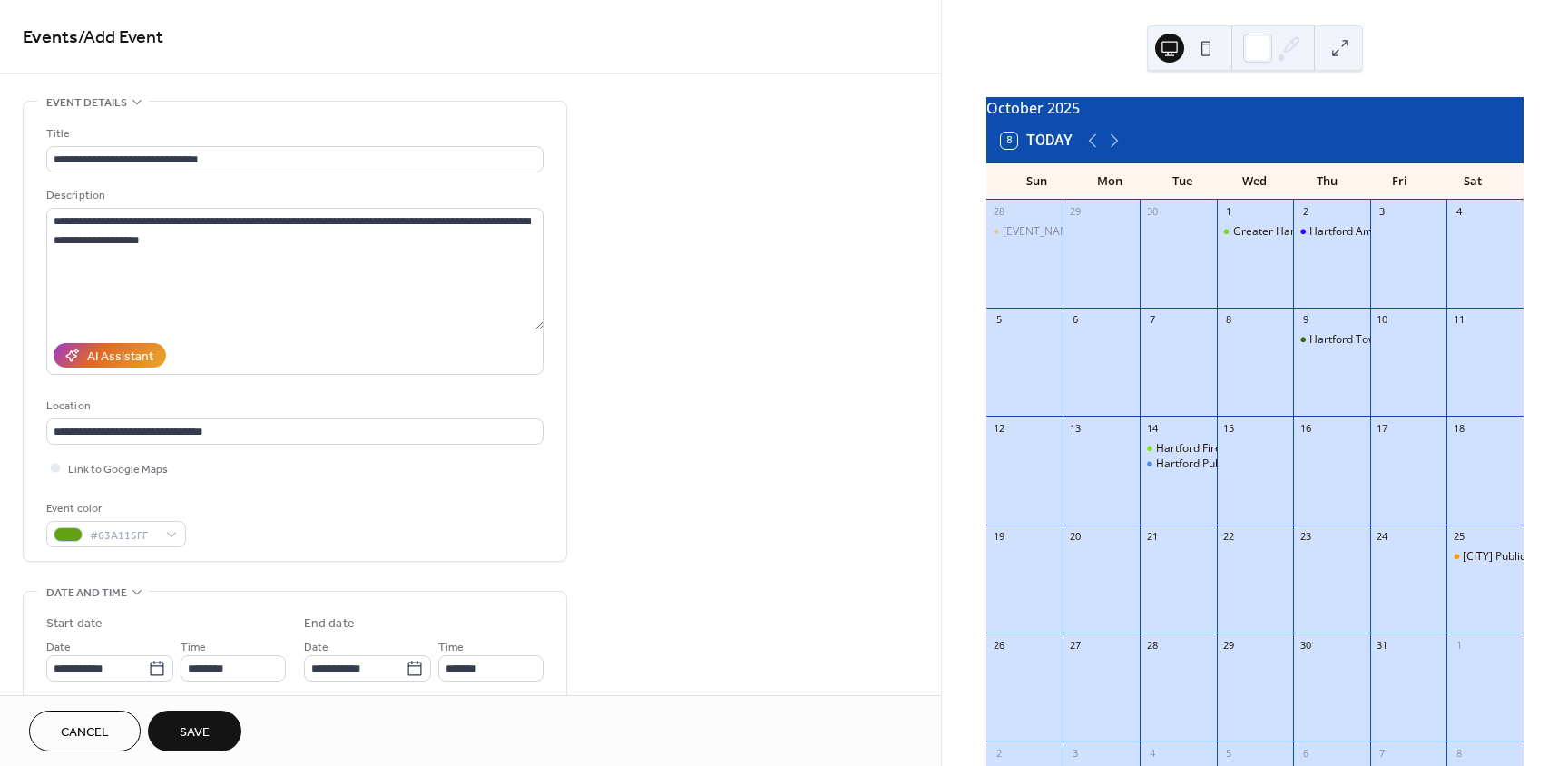 click on "Event color #63A115FF" at bounding box center (295, 523) 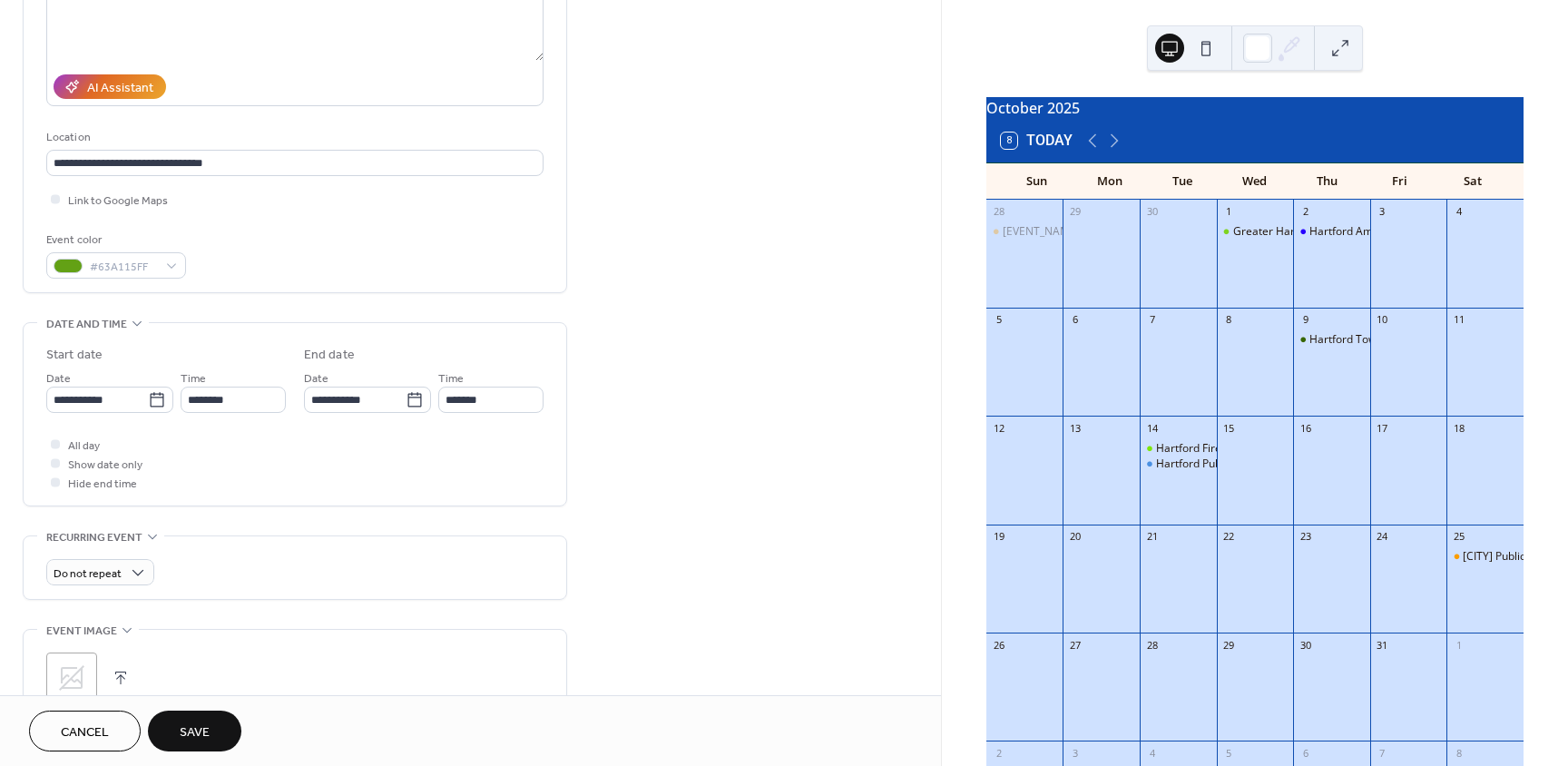 scroll, scrollTop: 272, scrollLeft: 0, axis: vertical 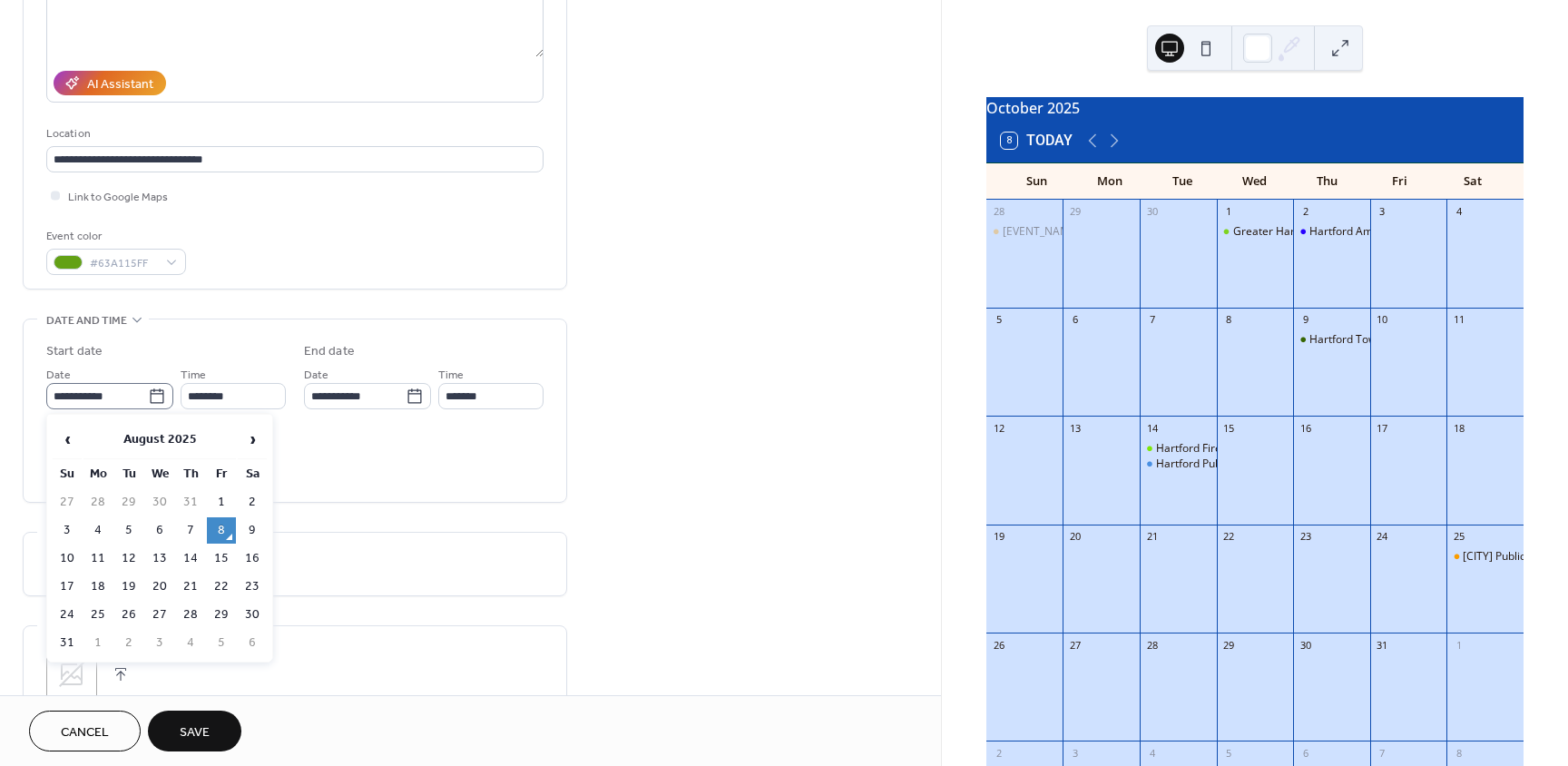 click 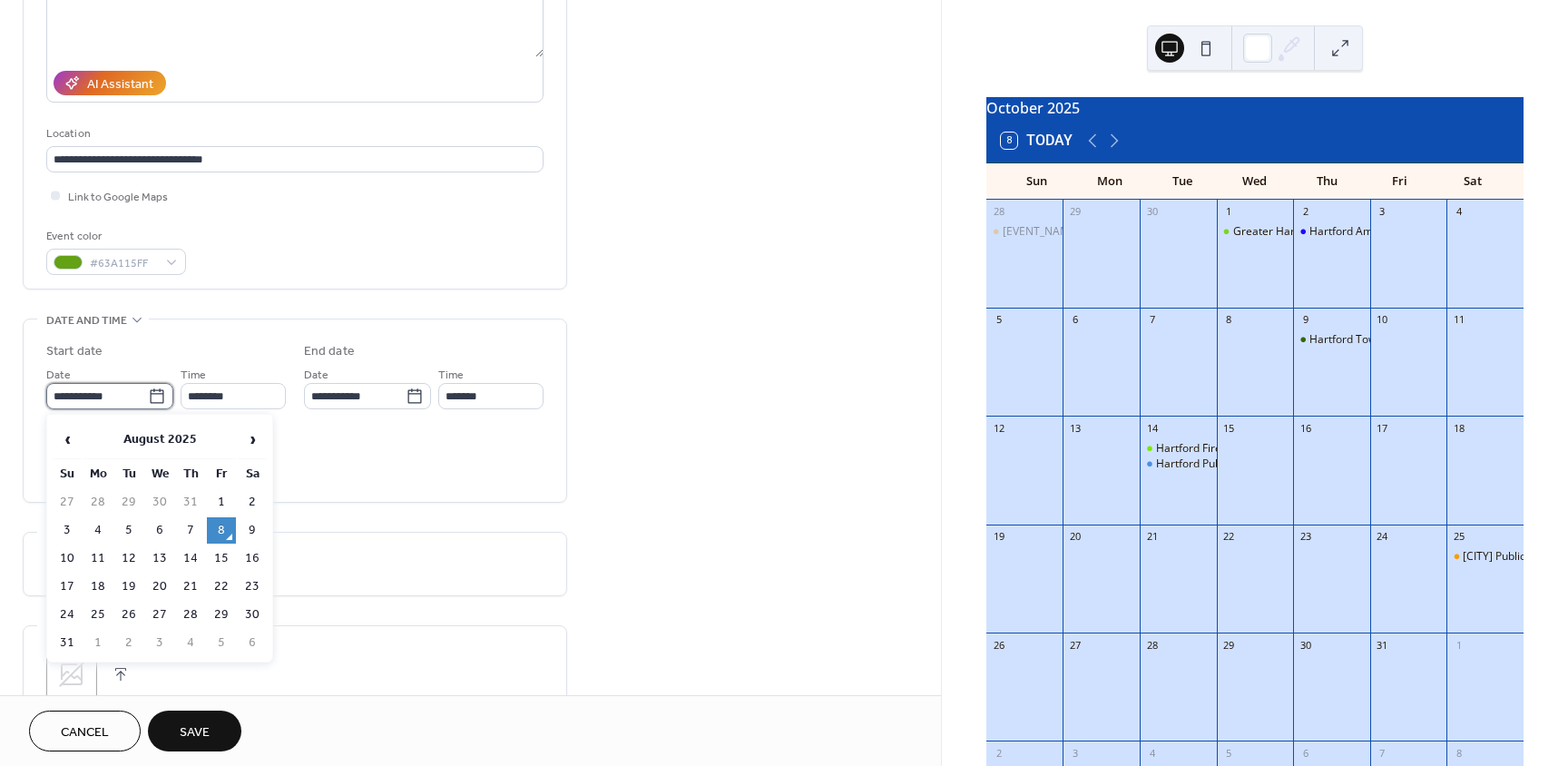 click on "**********" at bounding box center (97, 396) 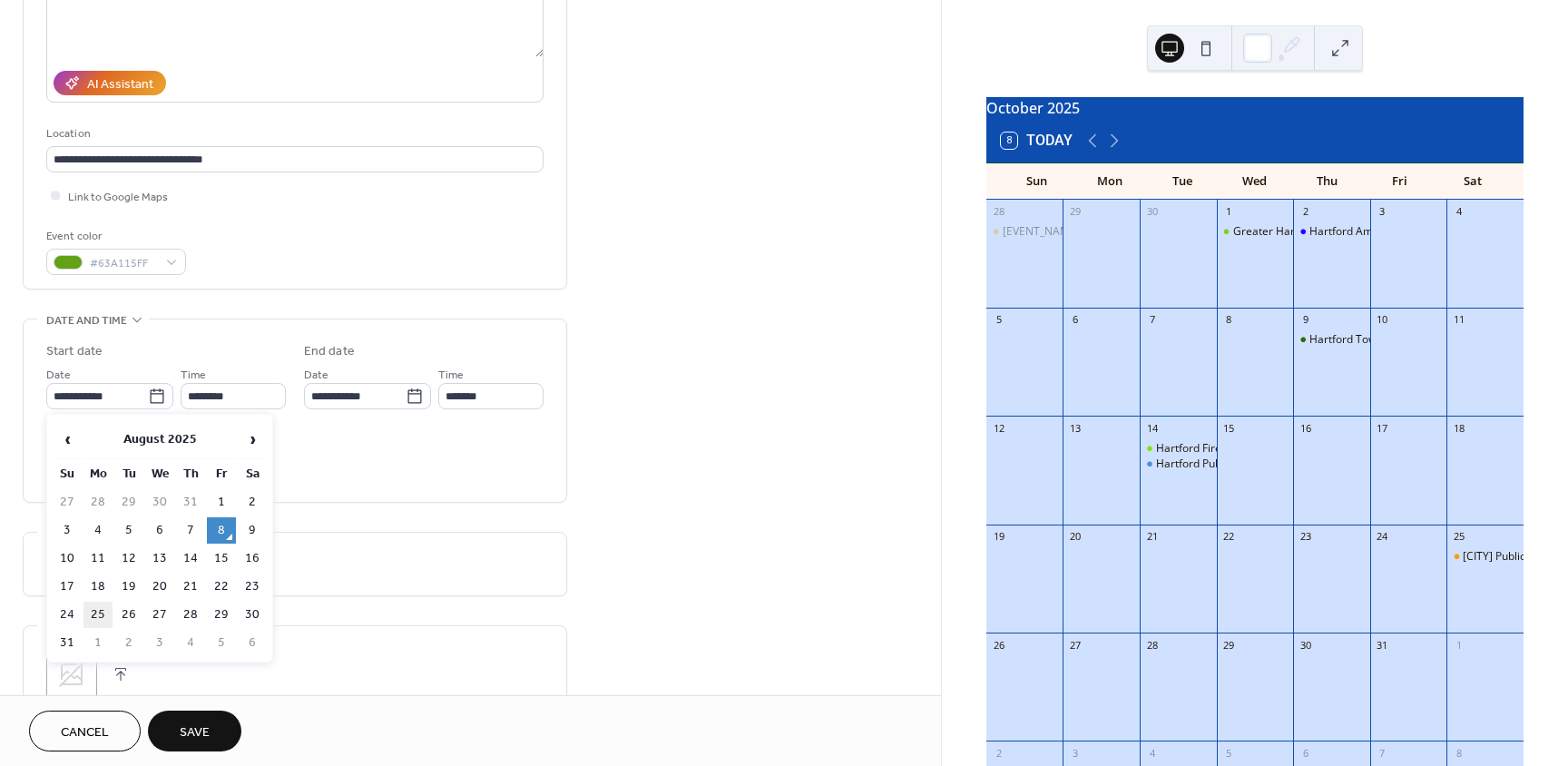 click on "25" at bounding box center (98, 614) 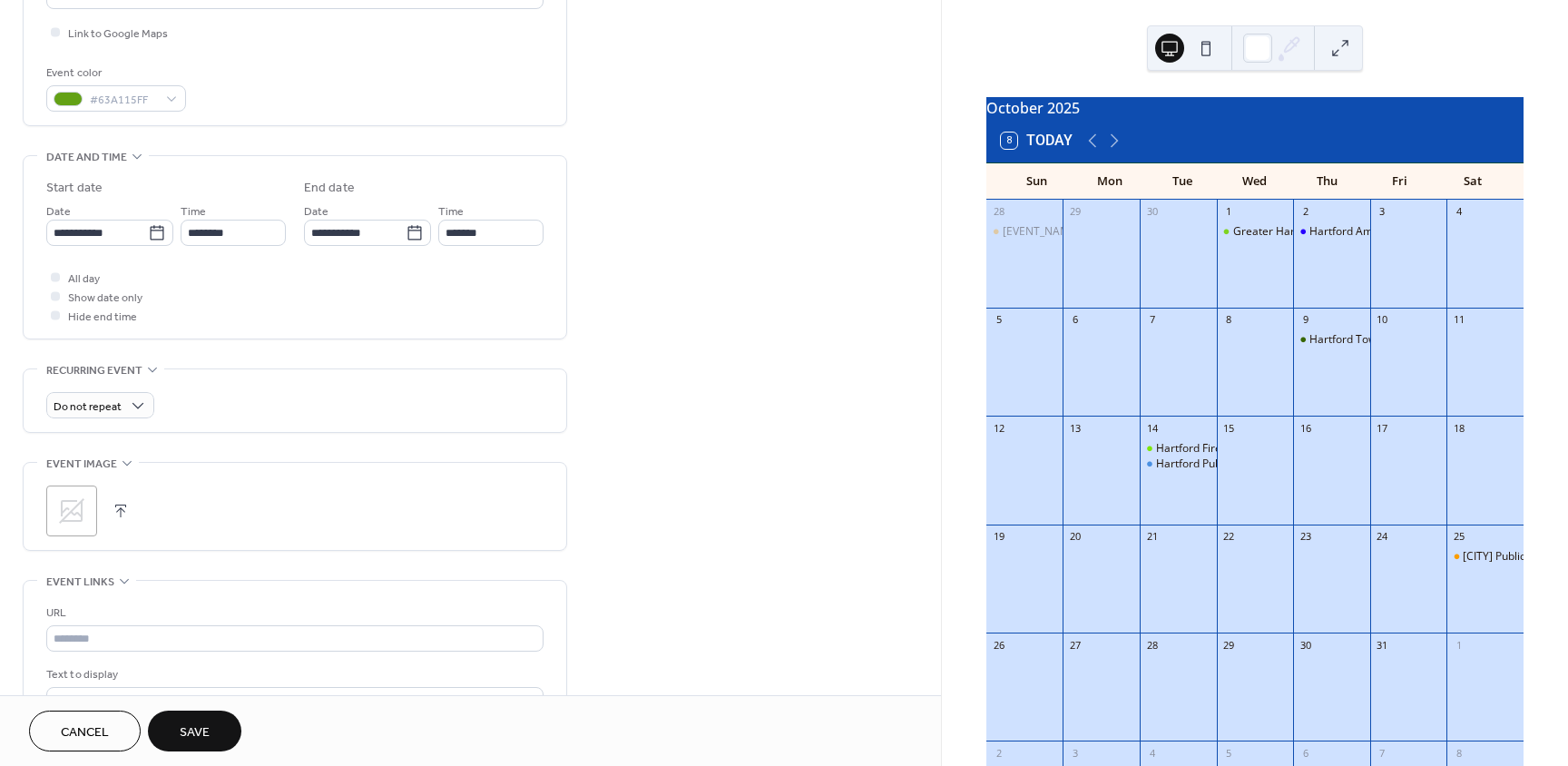 scroll, scrollTop: 454, scrollLeft: 0, axis: vertical 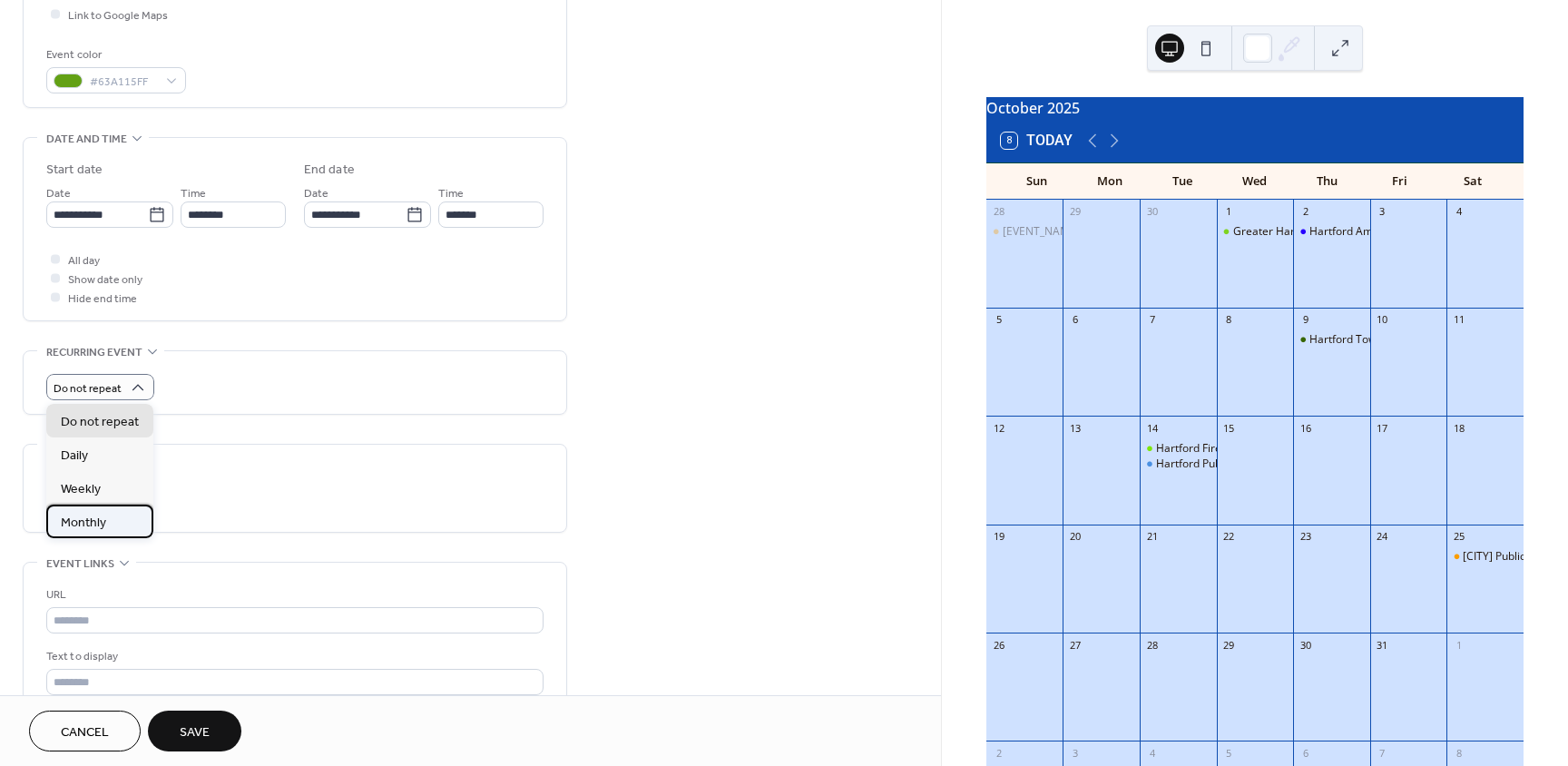 click on "Monthly" at bounding box center [83, 523] 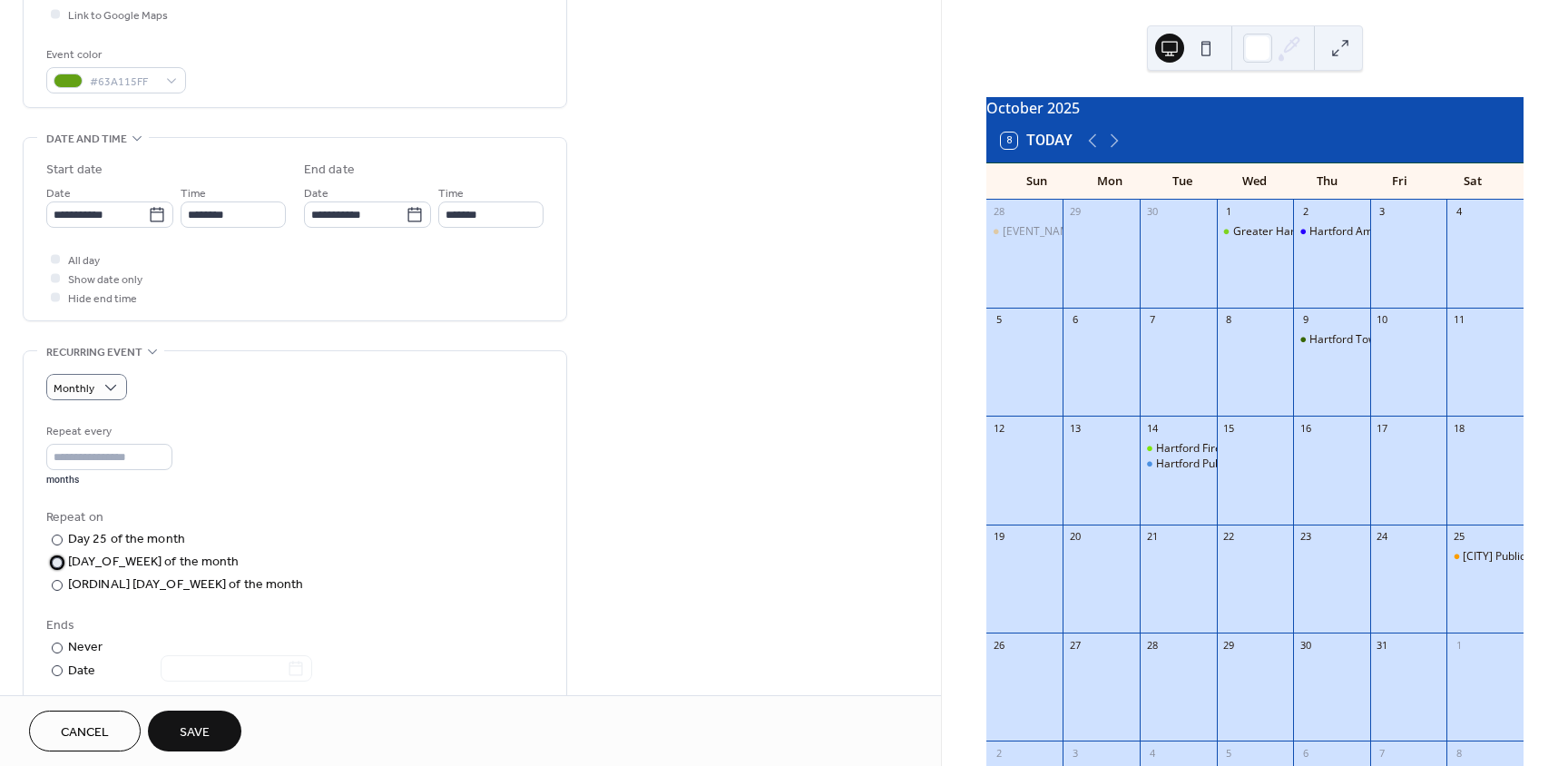 click at bounding box center (57, 563) 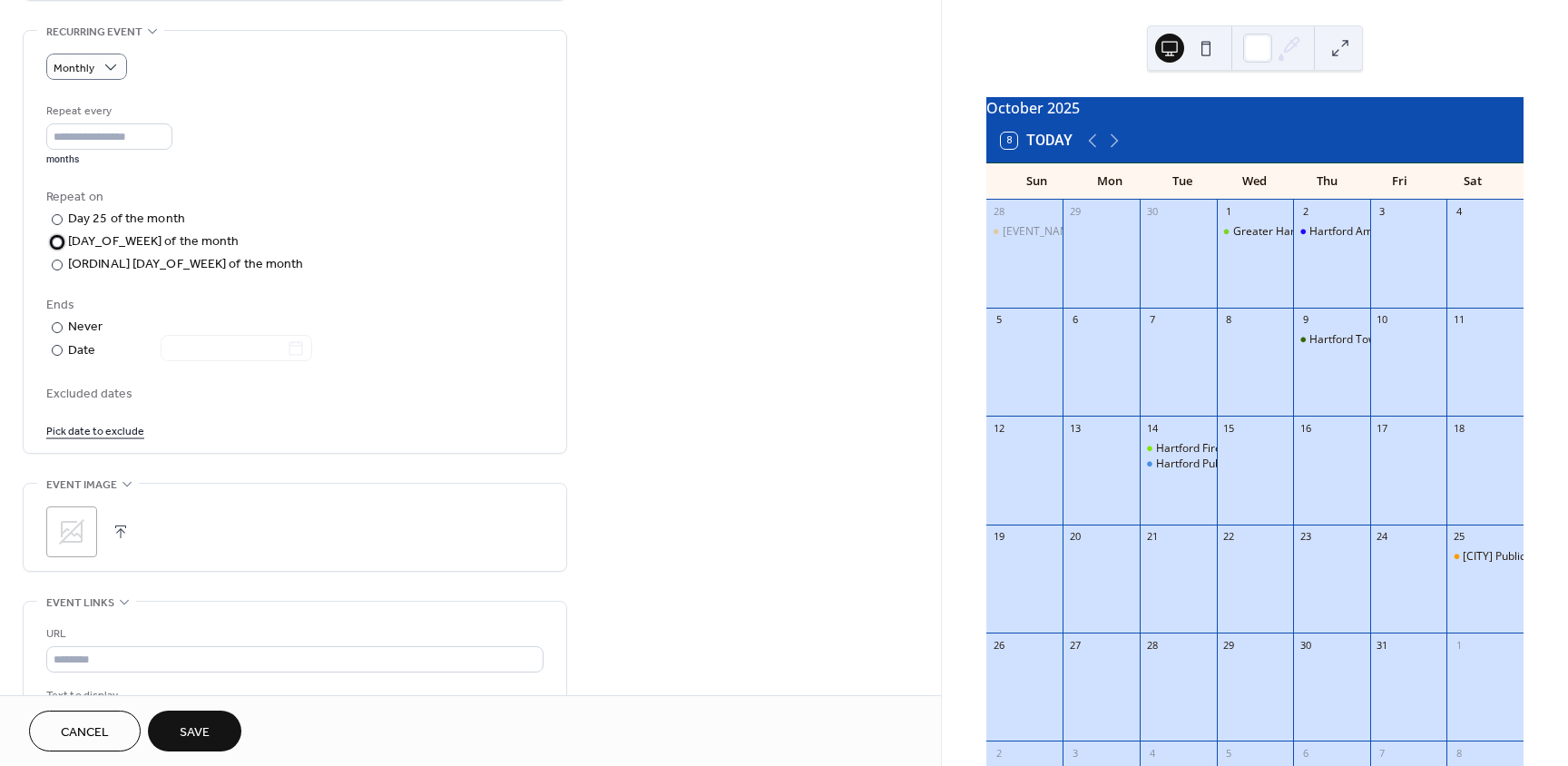 scroll, scrollTop: 817, scrollLeft: 0, axis: vertical 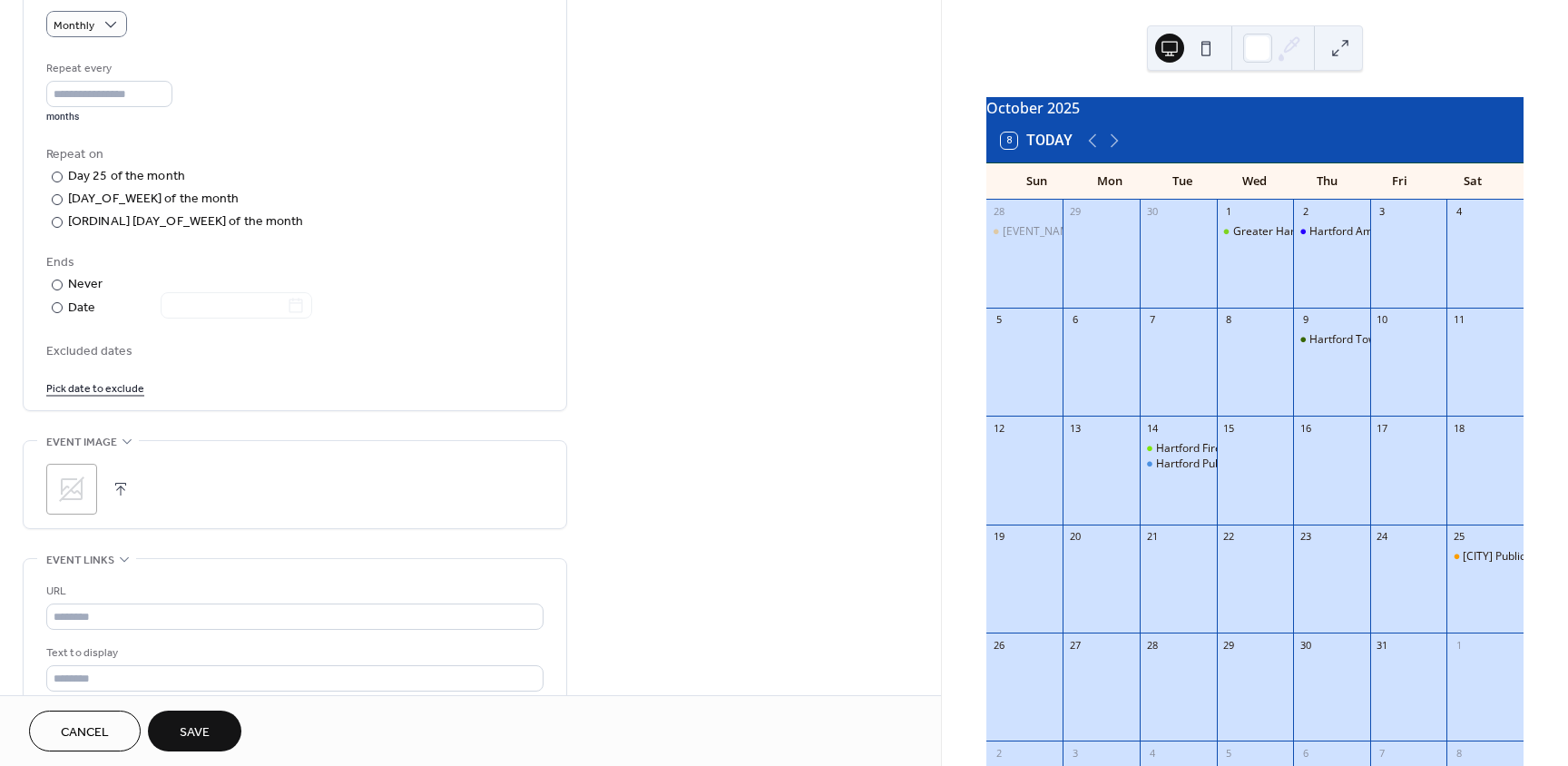 click at bounding box center (121, 489) 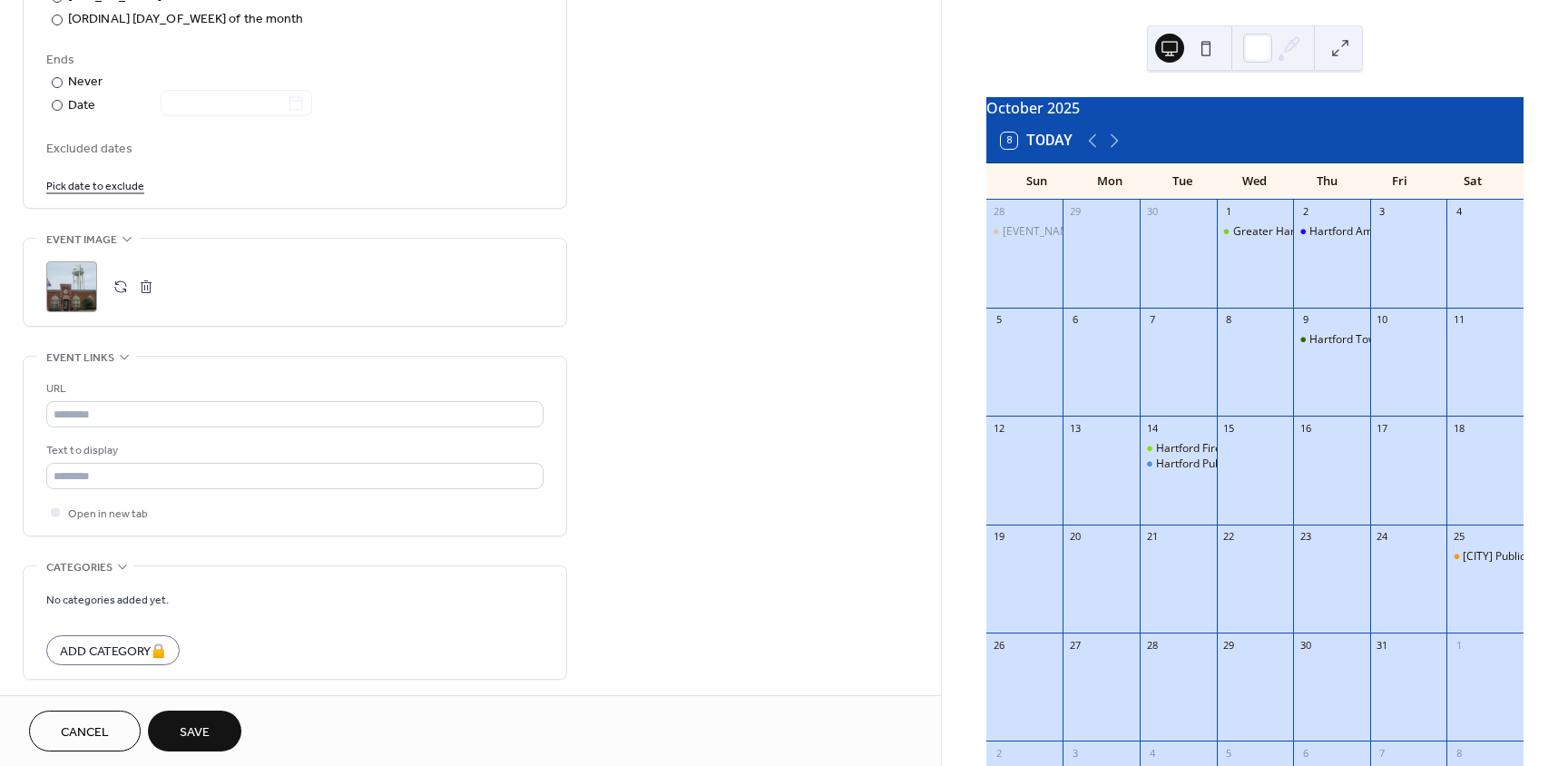scroll, scrollTop: 1089, scrollLeft: 0, axis: vertical 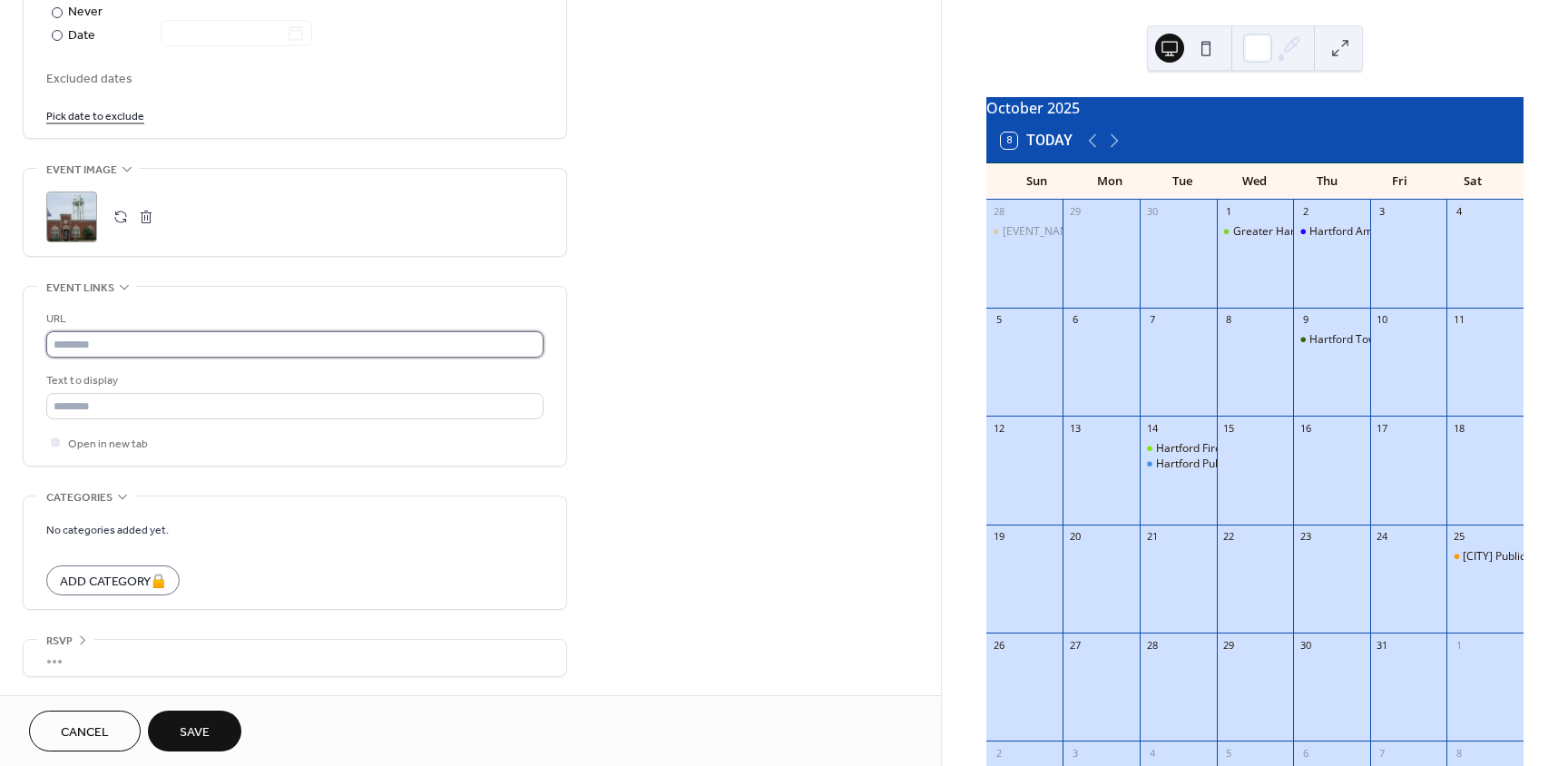 click at bounding box center (295, 344) 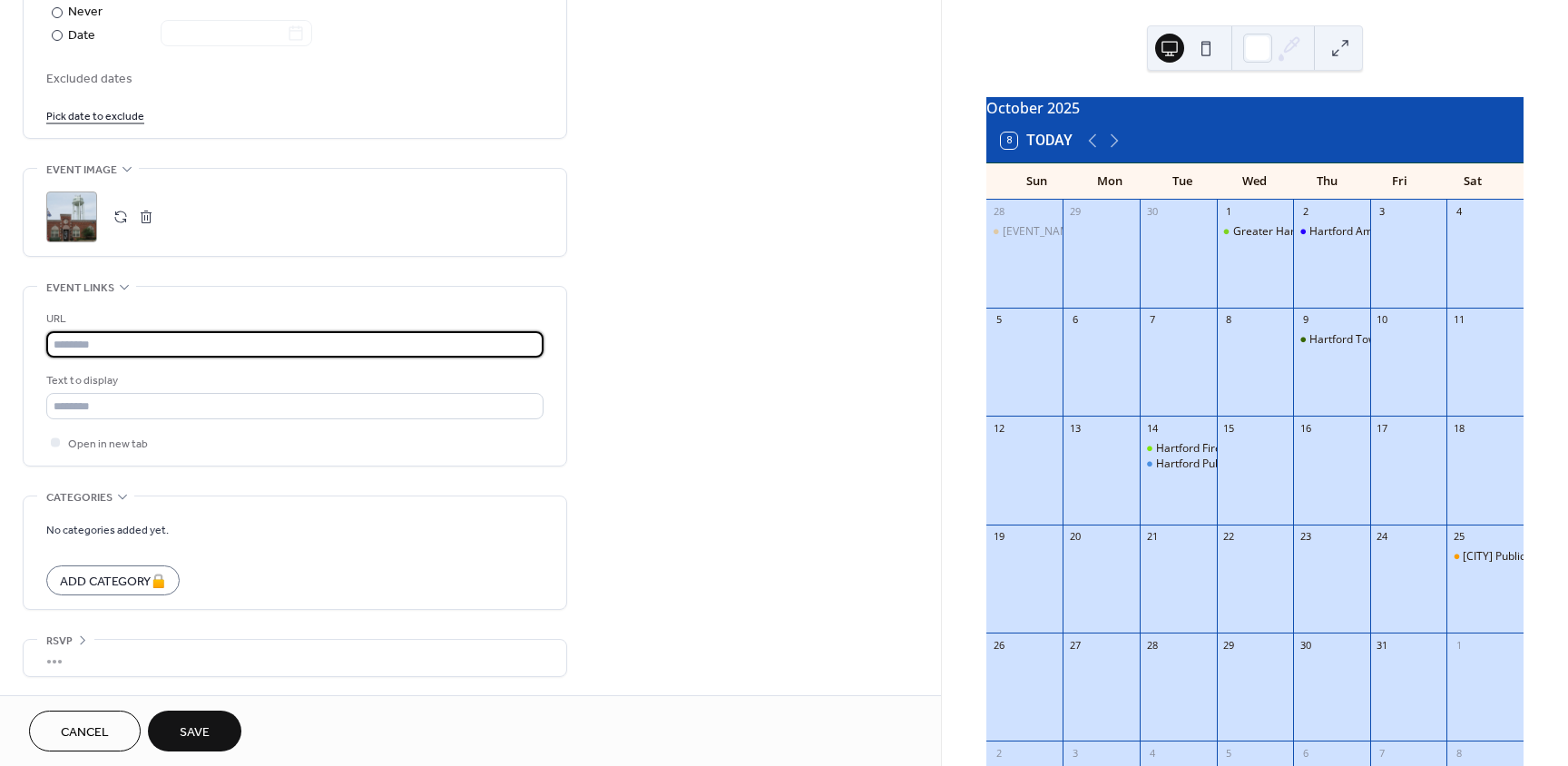 paste on "**********" 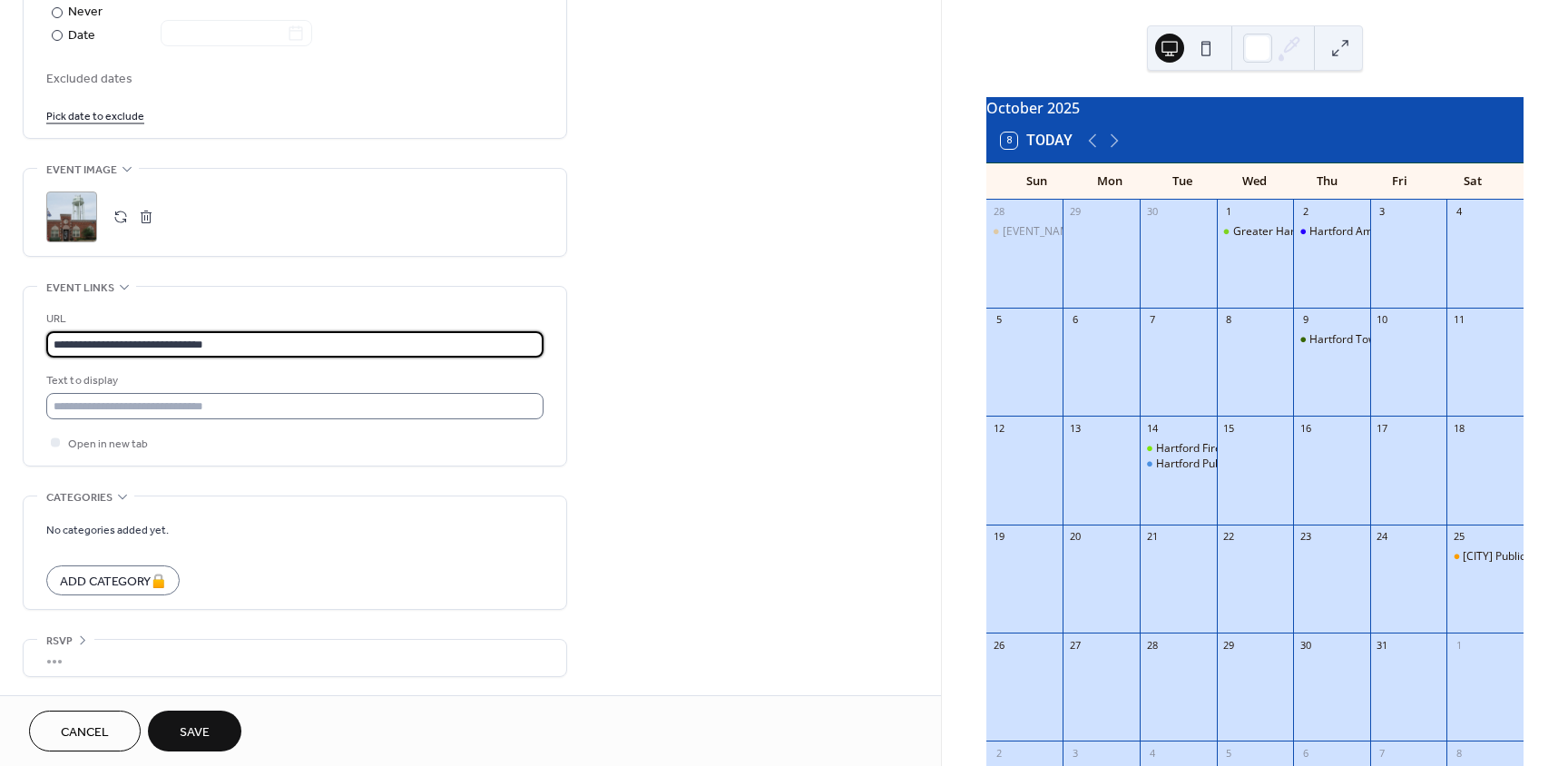 type on "**********" 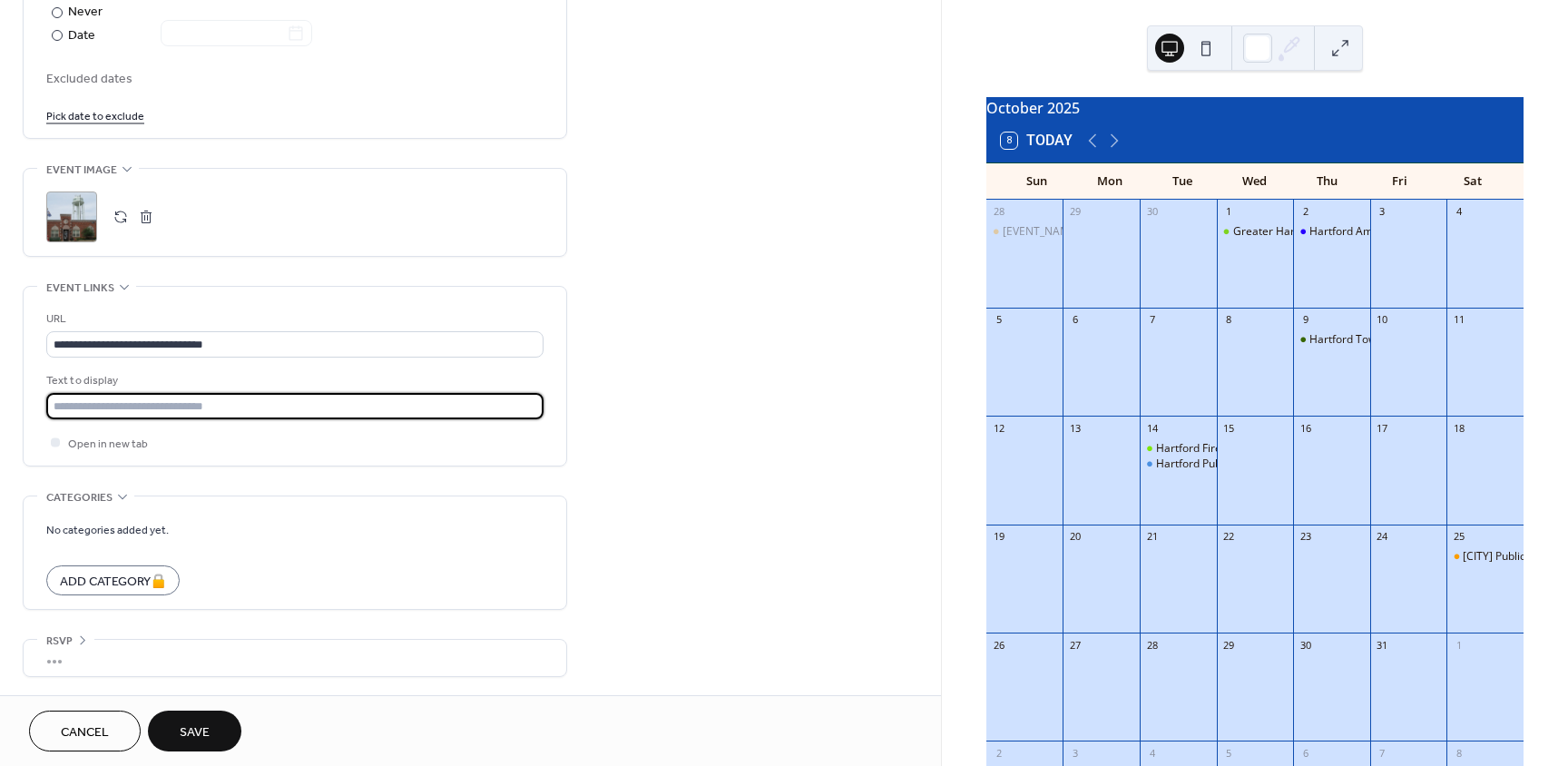 click at bounding box center [295, 406] 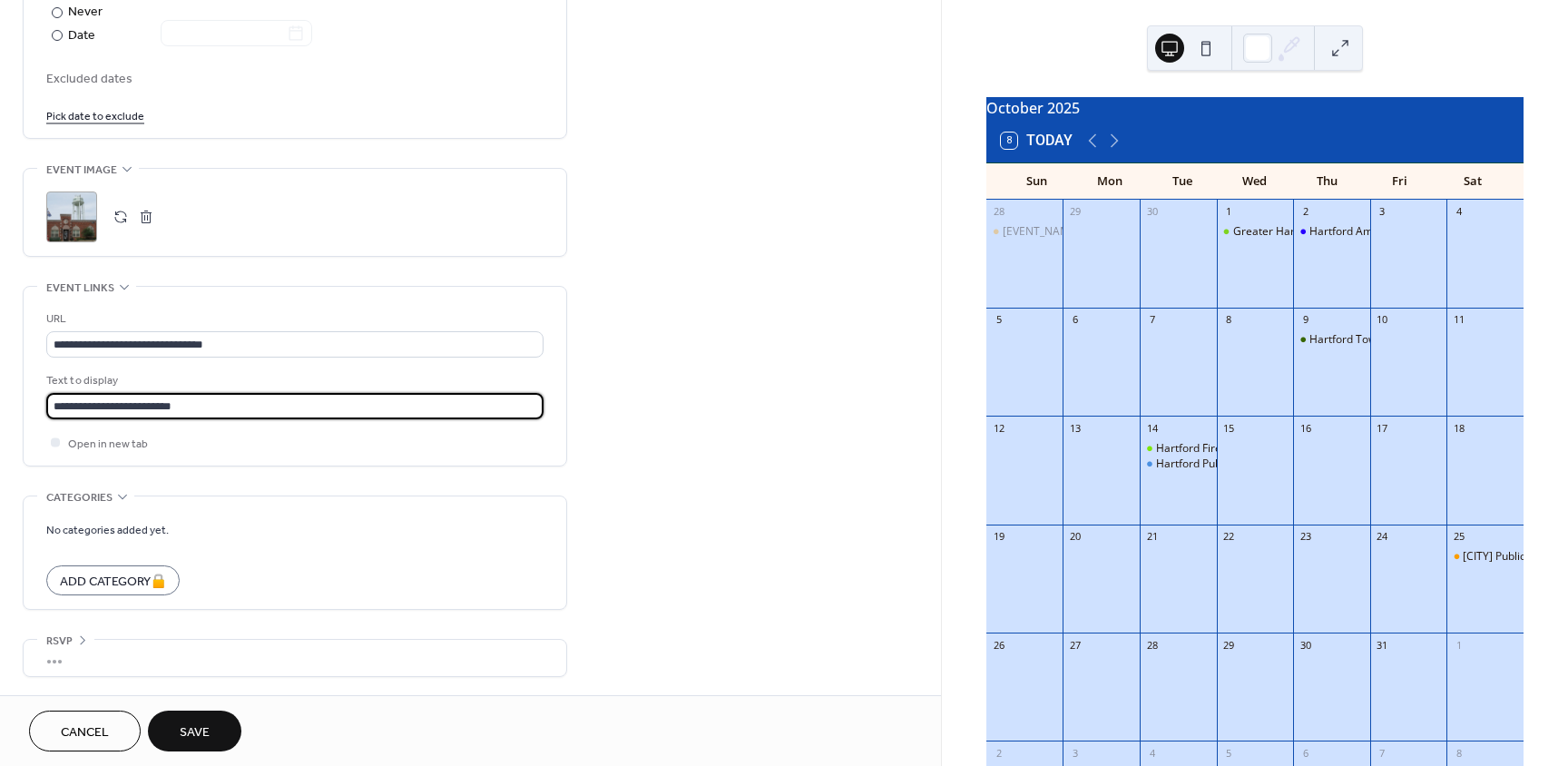 type on "**********" 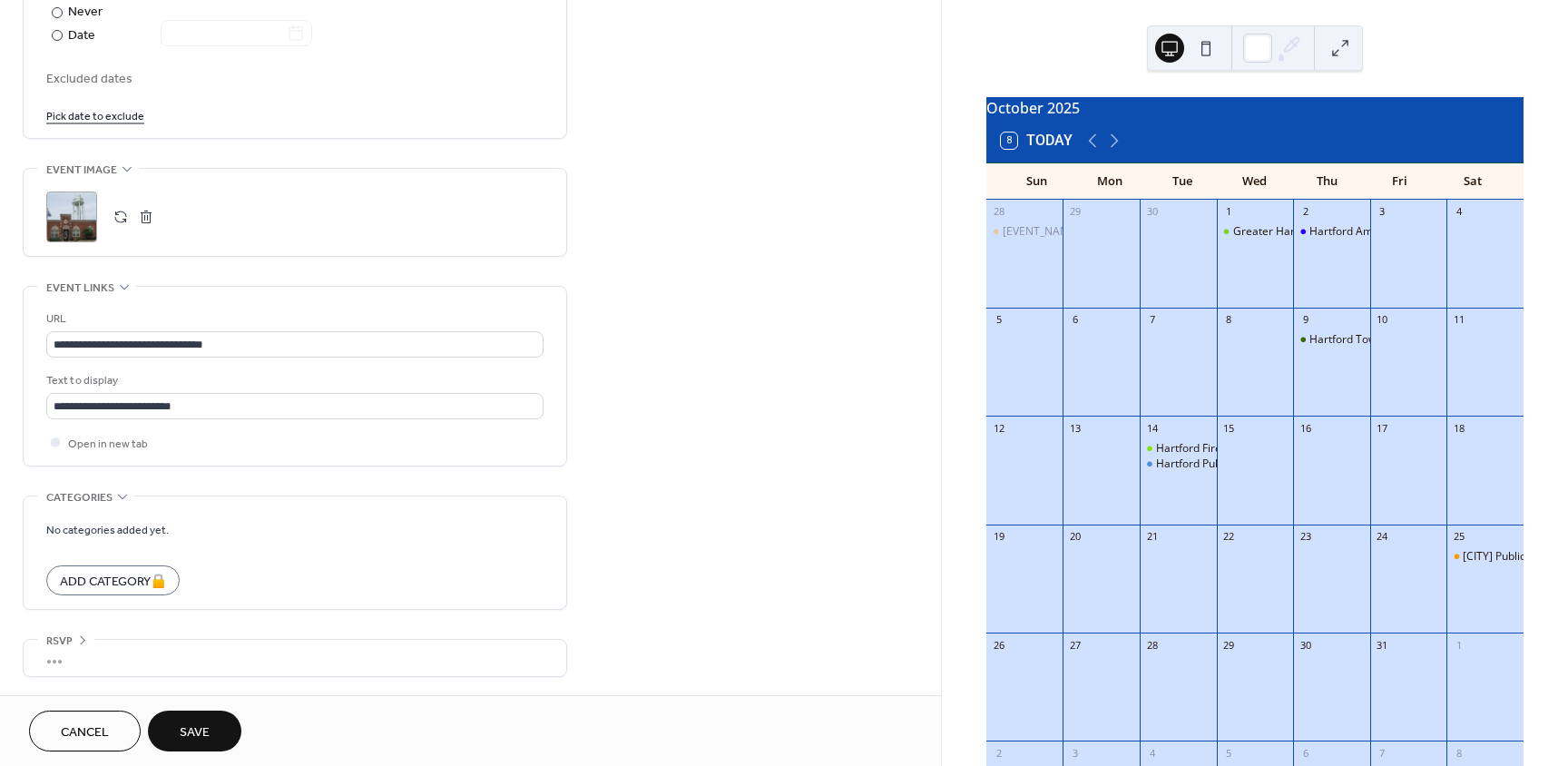 click on "Save" at bounding box center [194, 732] 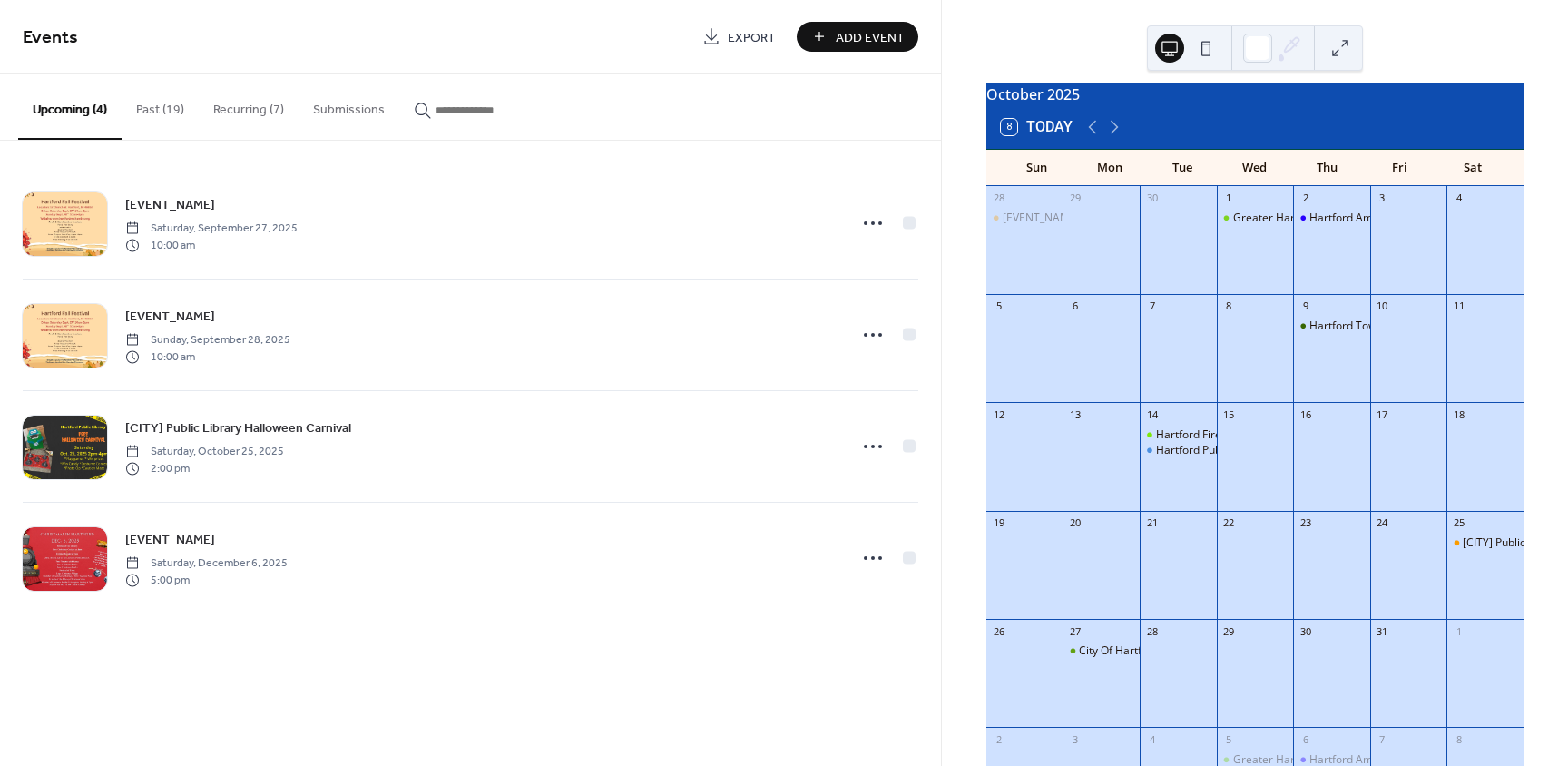 scroll, scrollTop: 0, scrollLeft: 0, axis: both 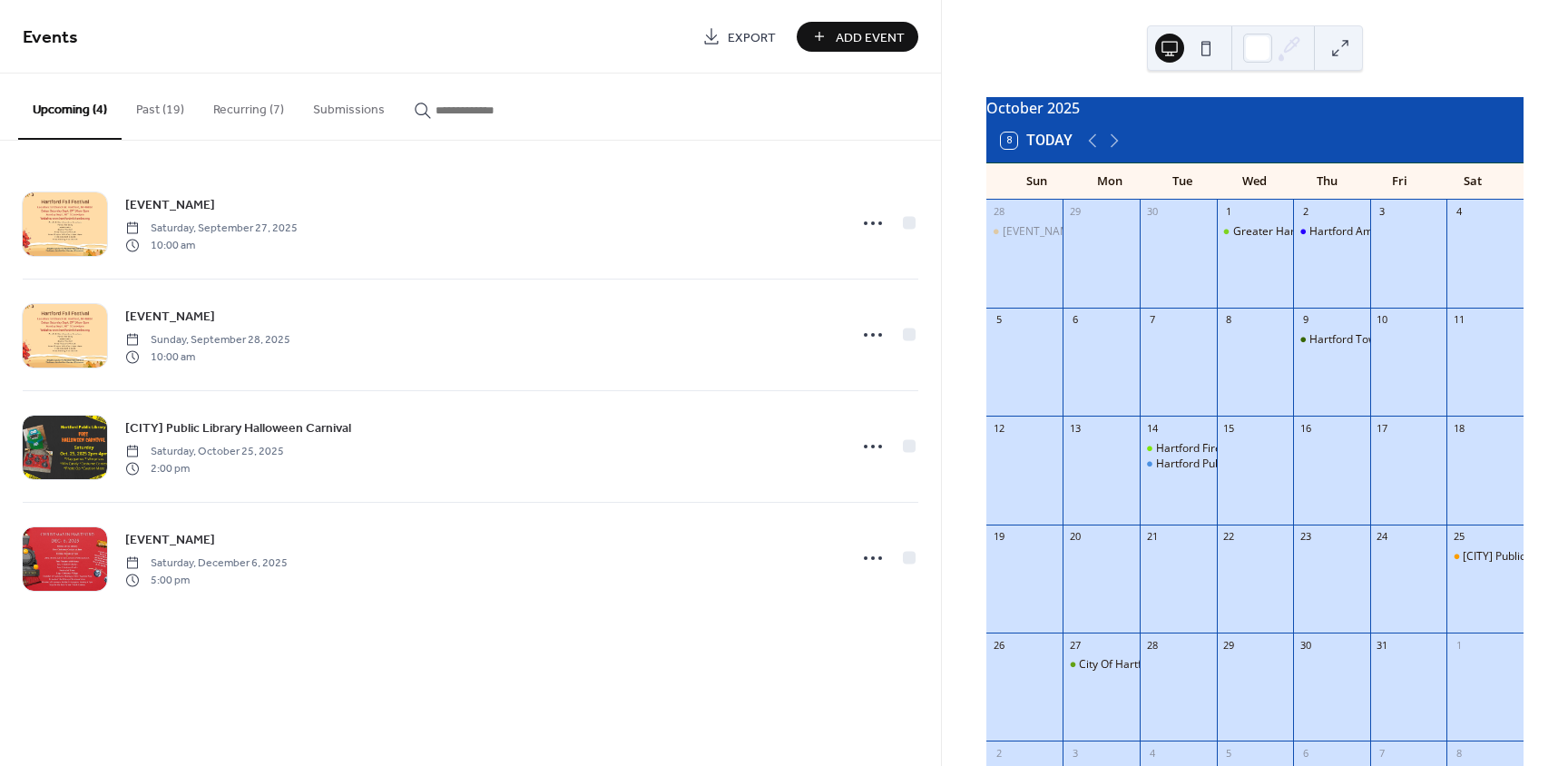 click on "Add Event" at bounding box center [870, 37] 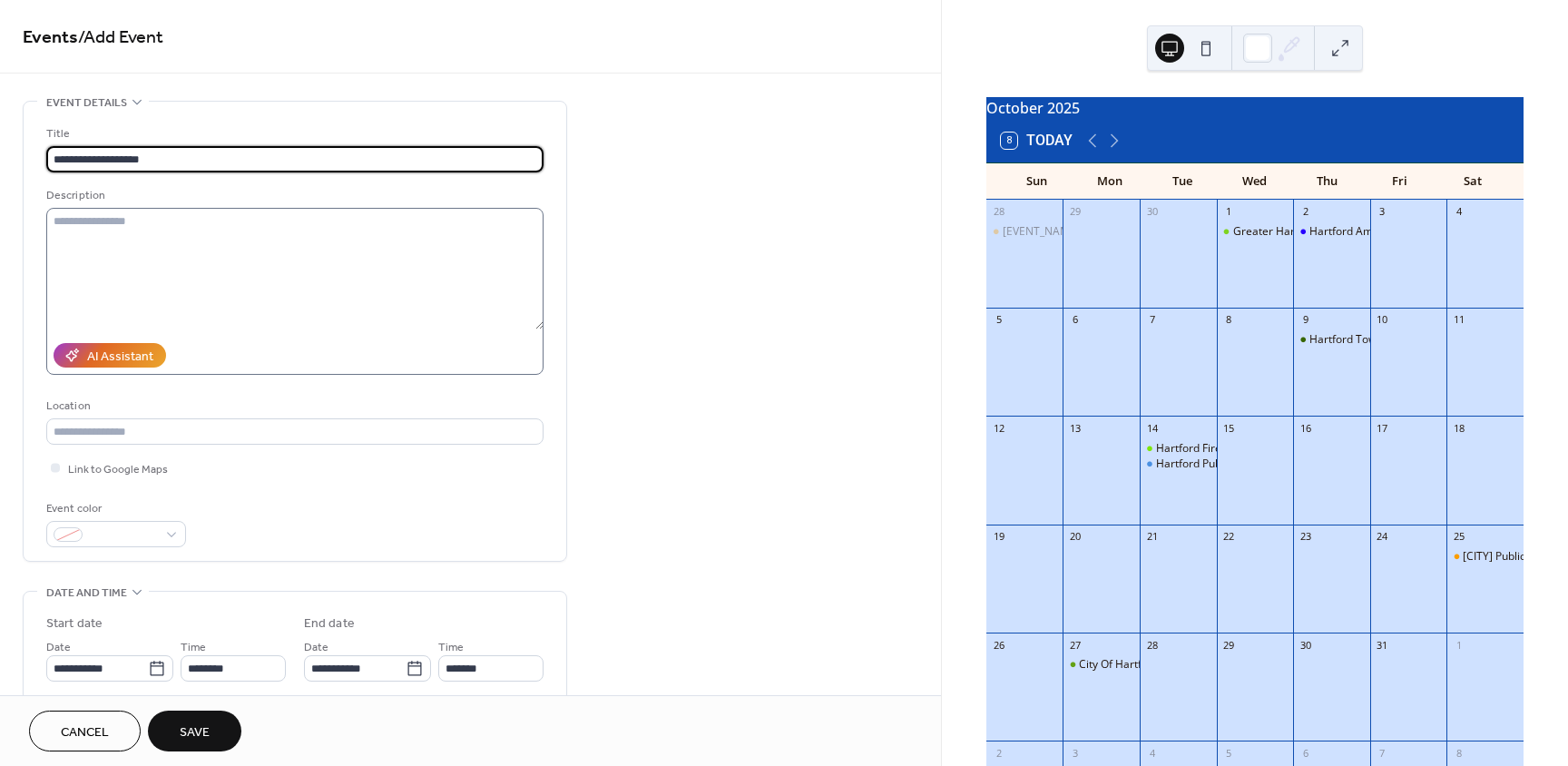 type on "**********" 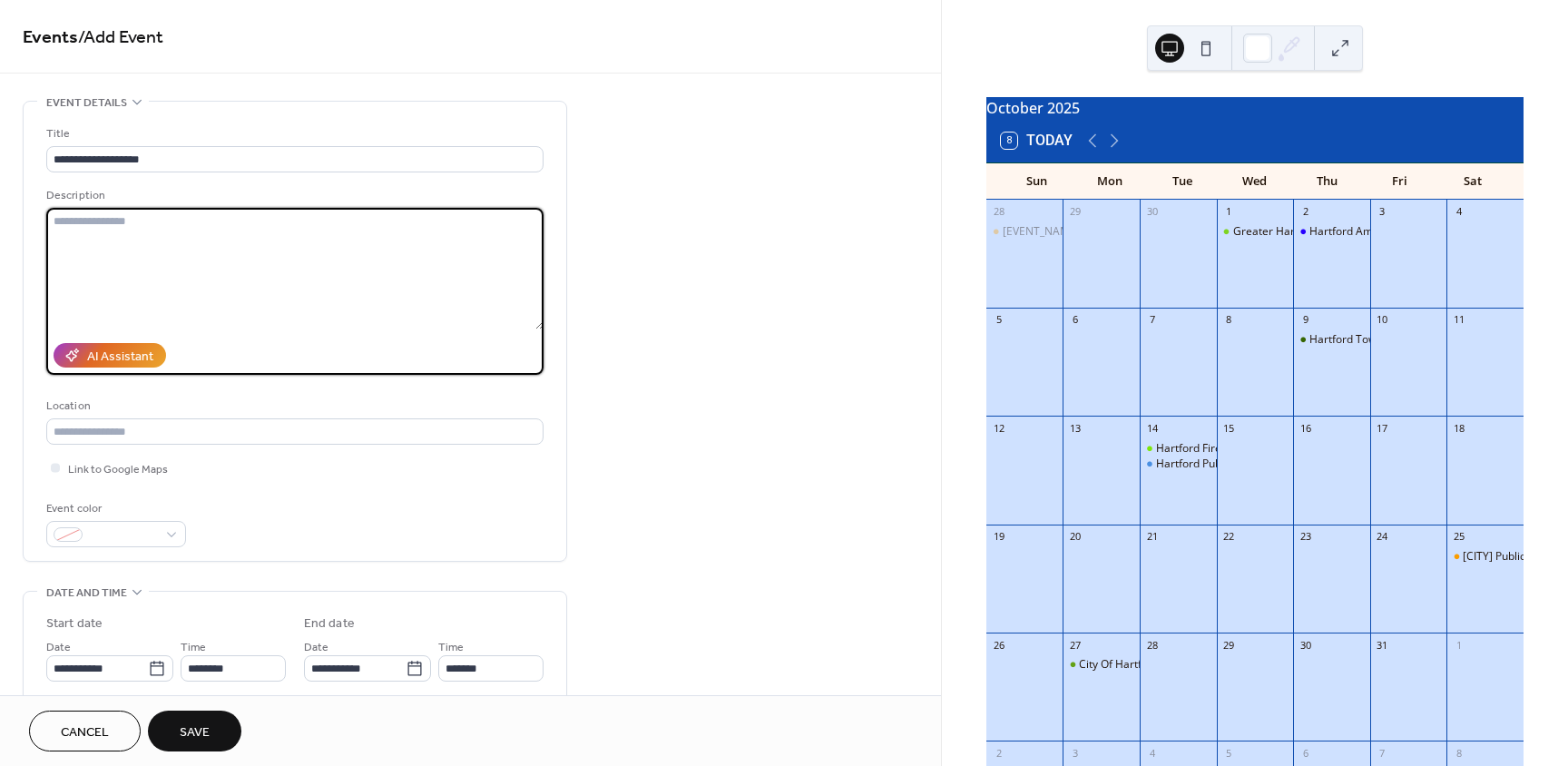 click at bounding box center [295, 269] 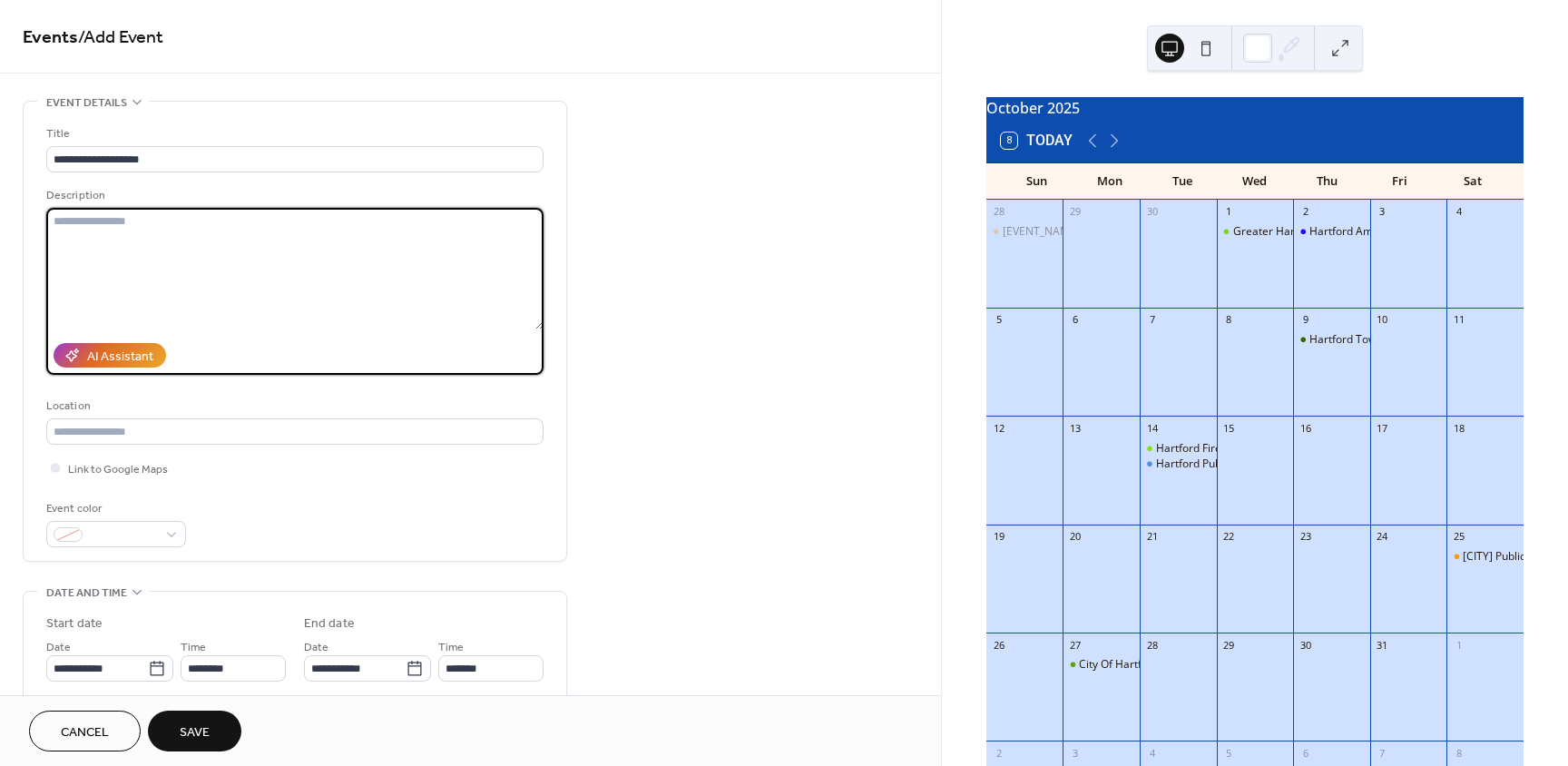 paste on "**********" 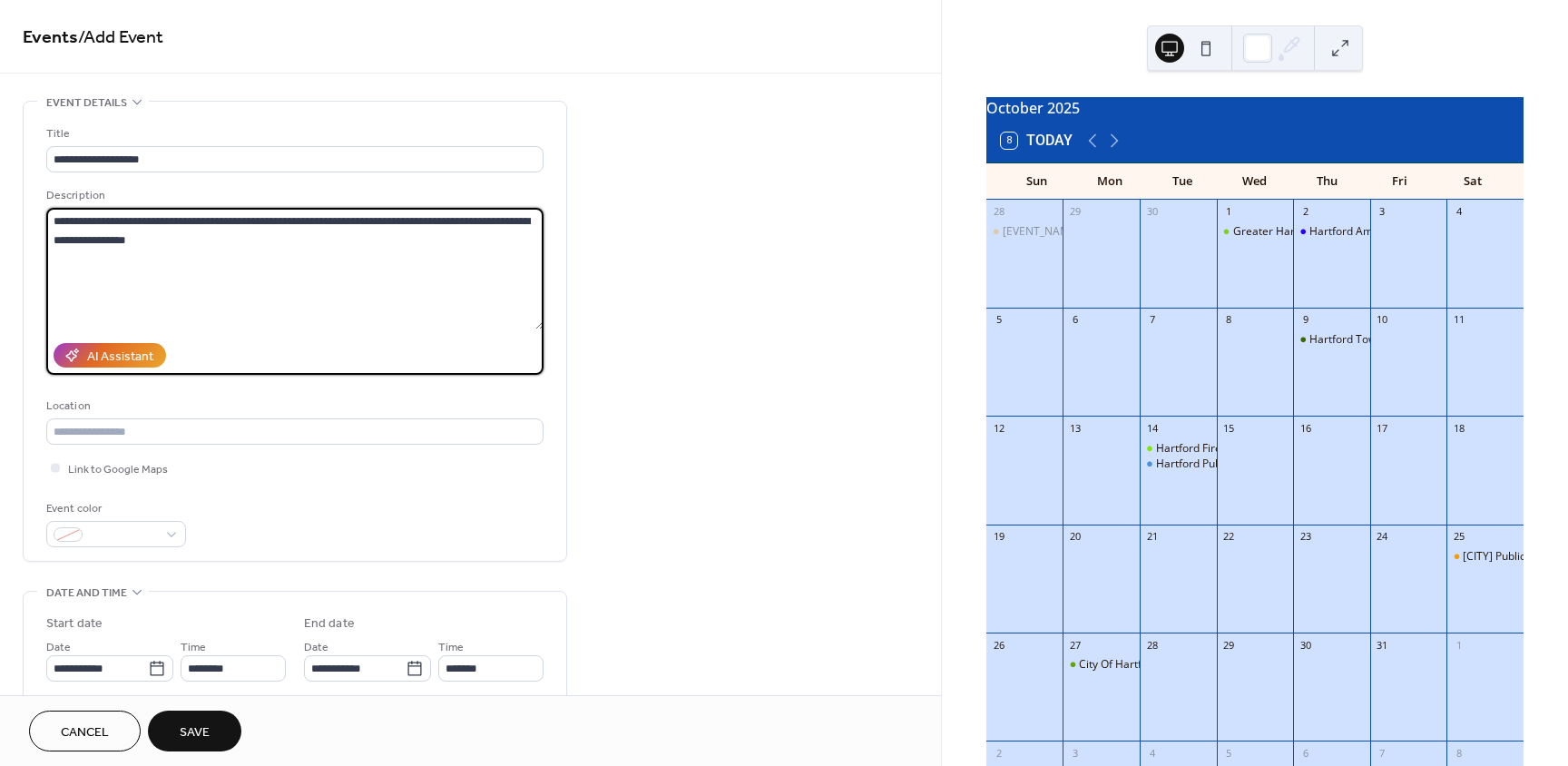 drag, startPoint x: 172, startPoint y: 250, endPoint x: 12, endPoint y: 216, distance: 163.57261 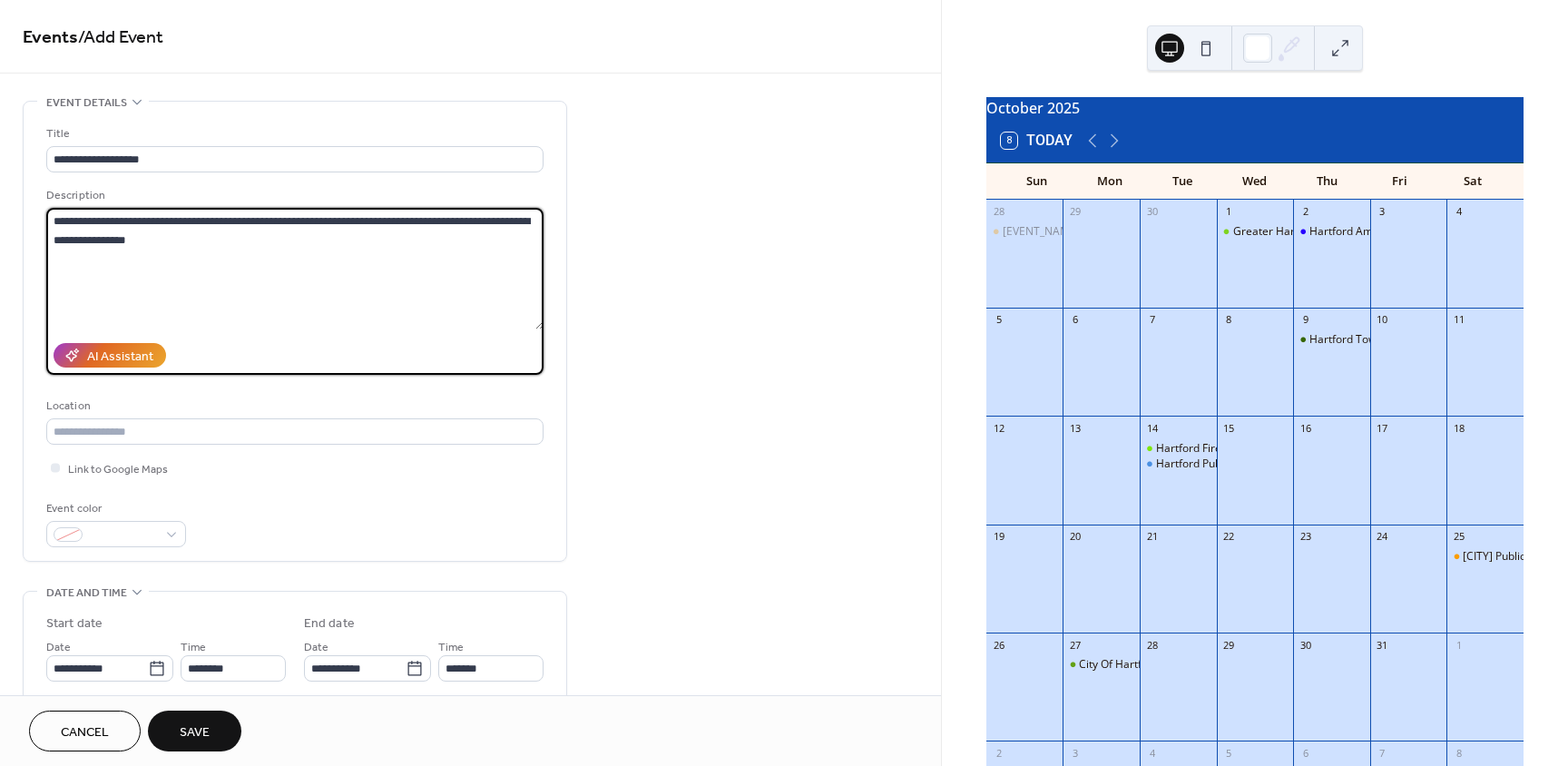 drag, startPoint x: 172, startPoint y: 240, endPoint x: 53, endPoint y: 221, distance: 120.50726 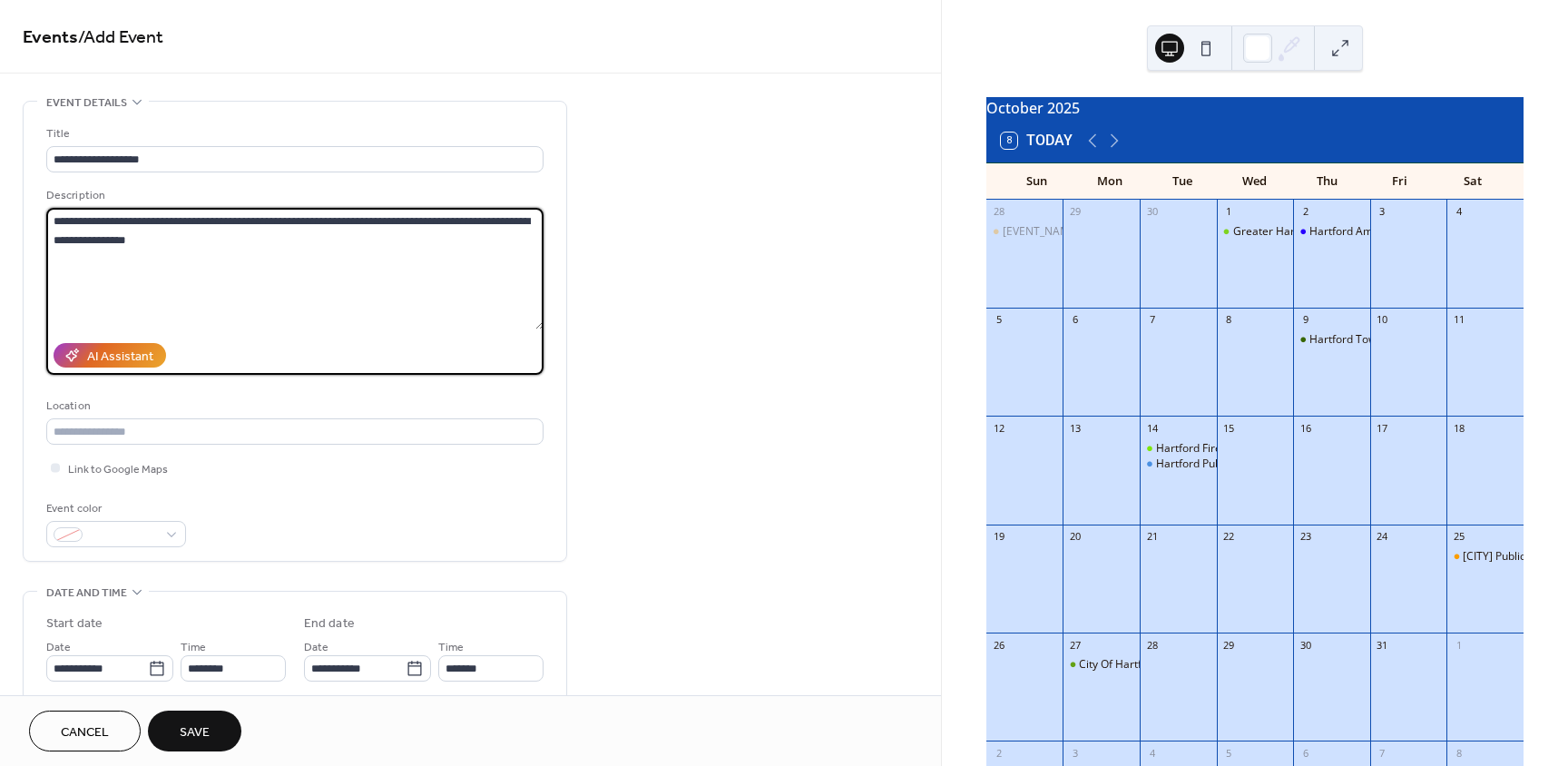 click on "**********" at bounding box center (295, 269) 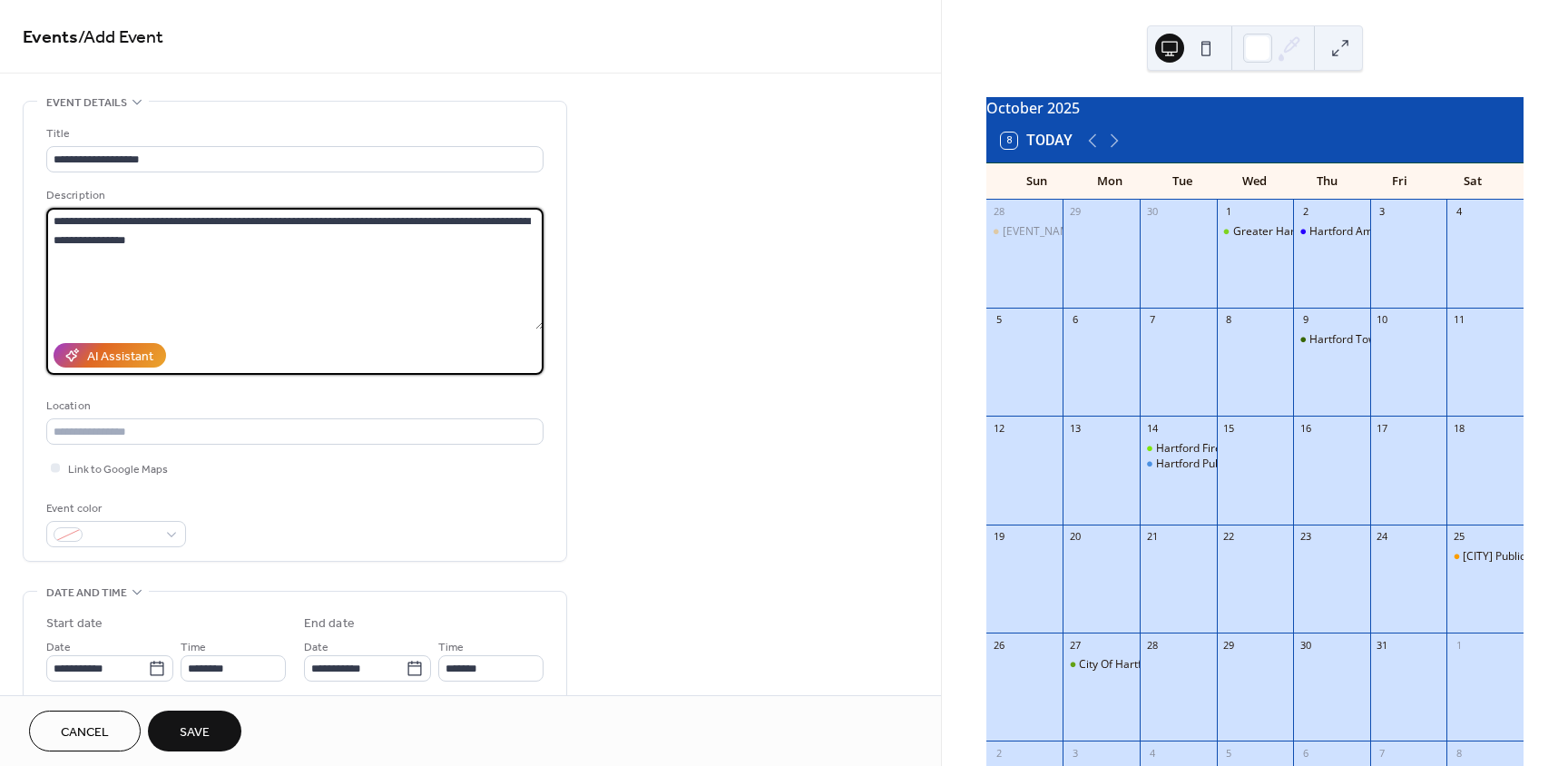 paste on "**********" 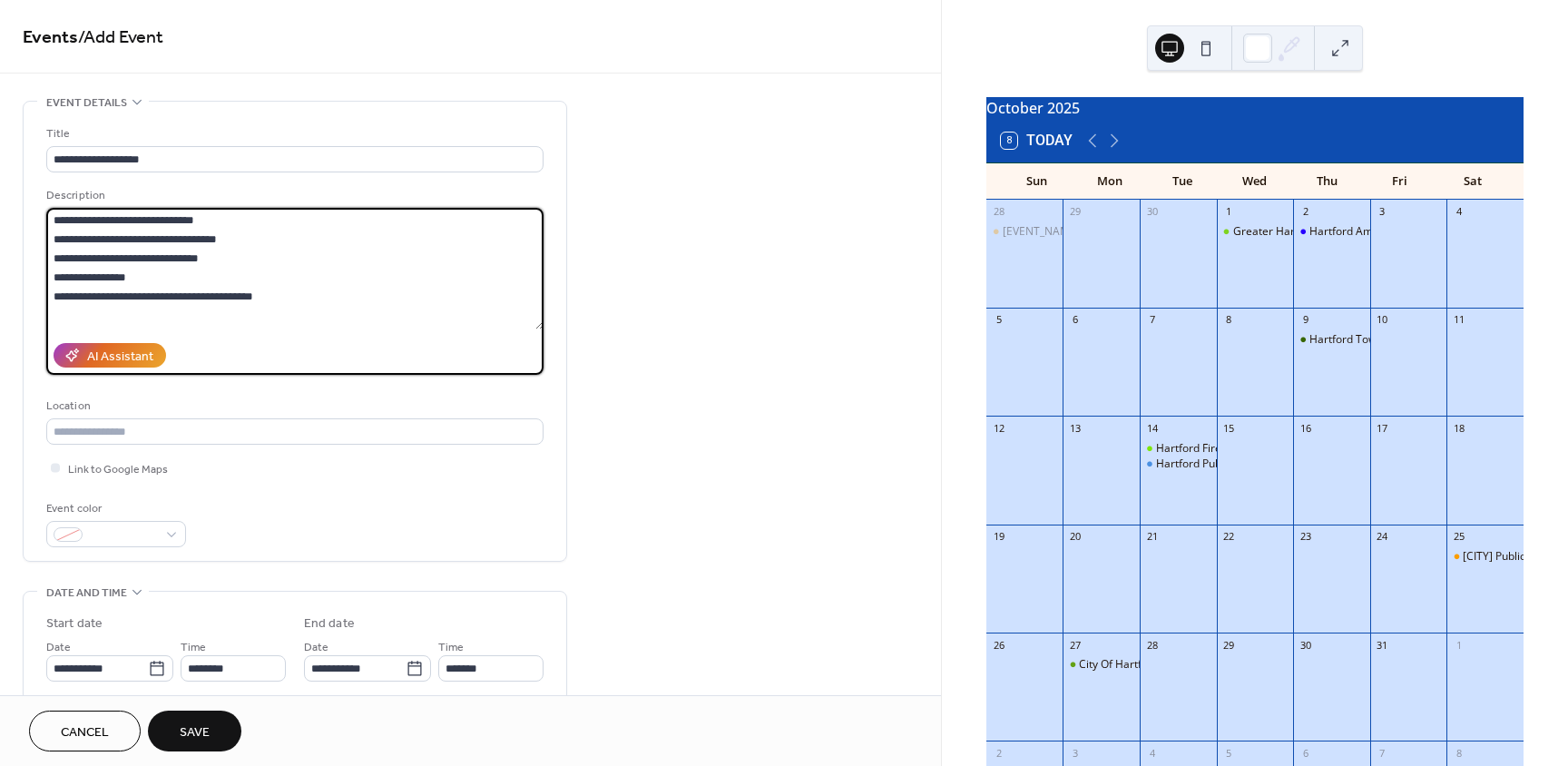 scroll, scrollTop: 0, scrollLeft: 0, axis: both 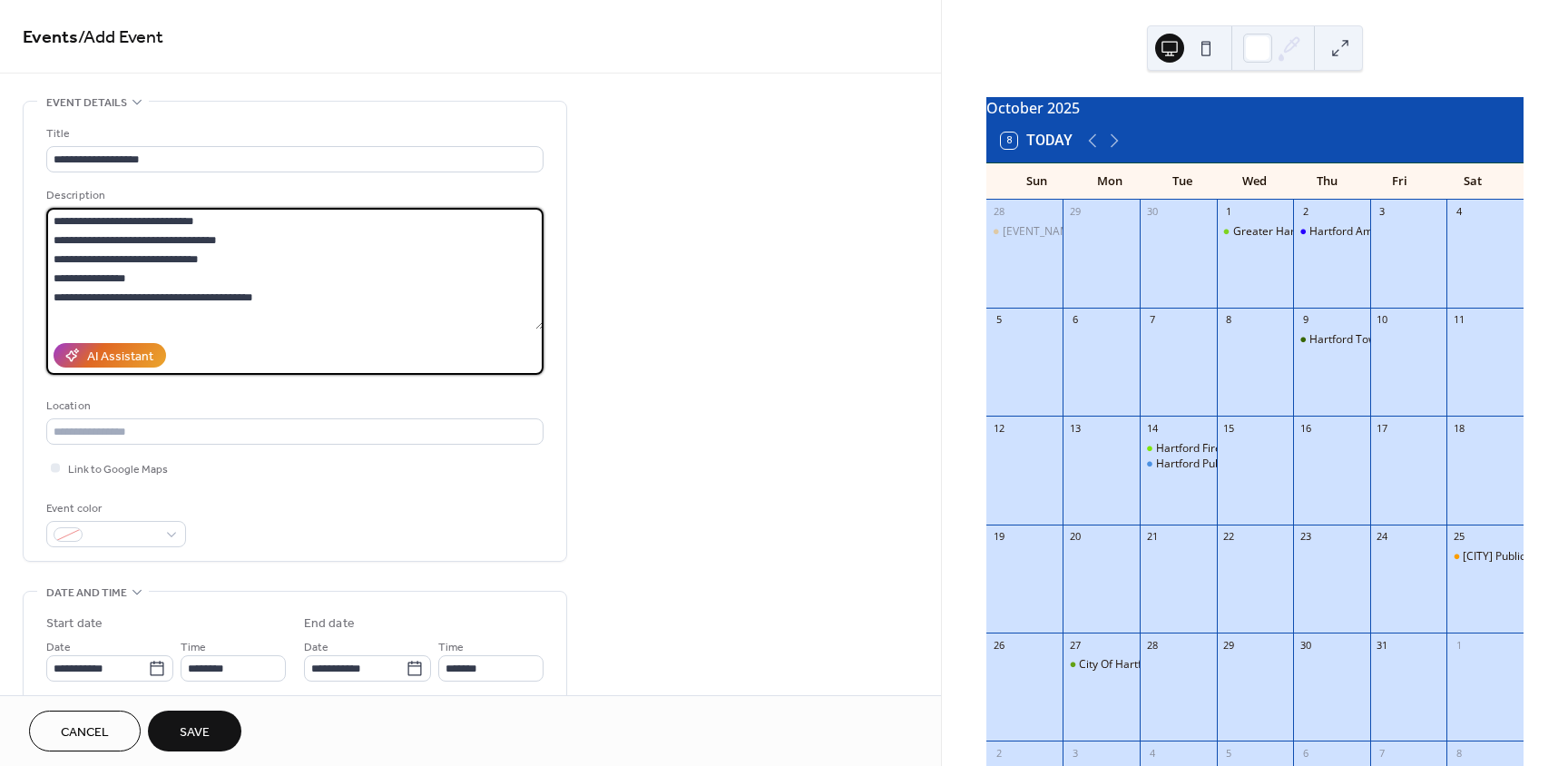 click on "**********" at bounding box center (295, 269) 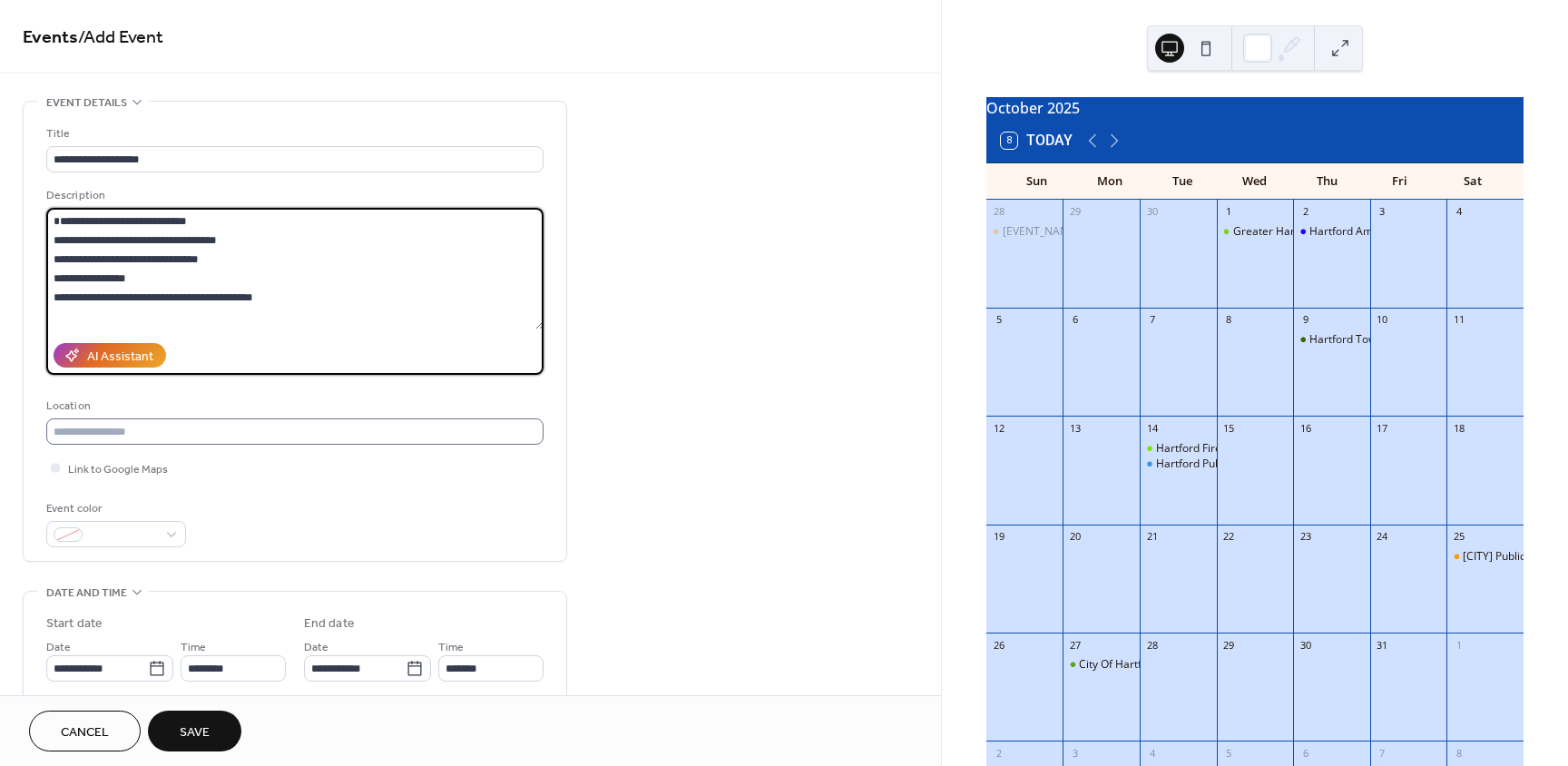 type on "**********" 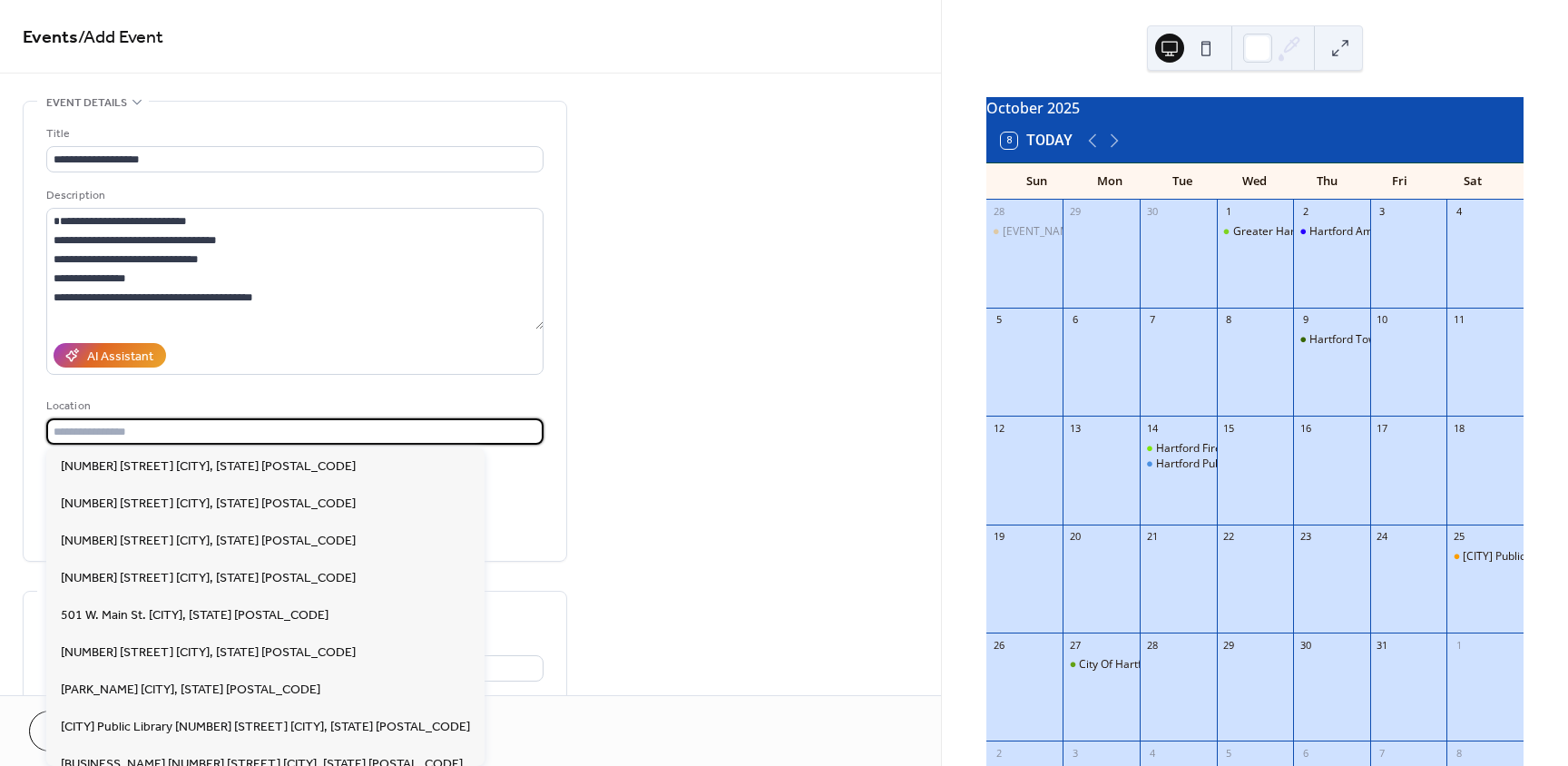 click at bounding box center (295, 431) 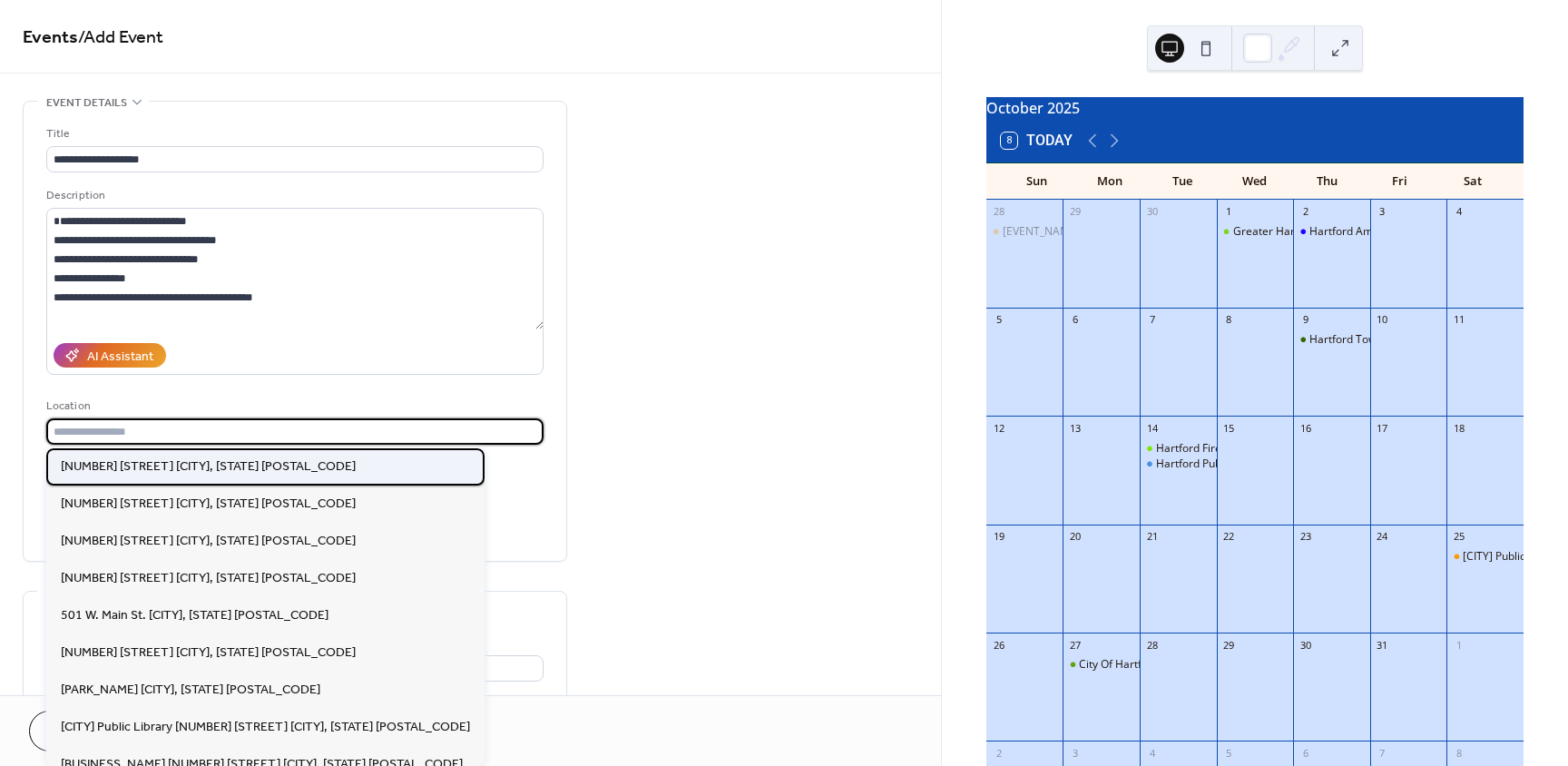 click on "[NUMBER] [STREET] [CITY], [STATE] [POSTAL_CODE]" at bounding box center [208, 466] 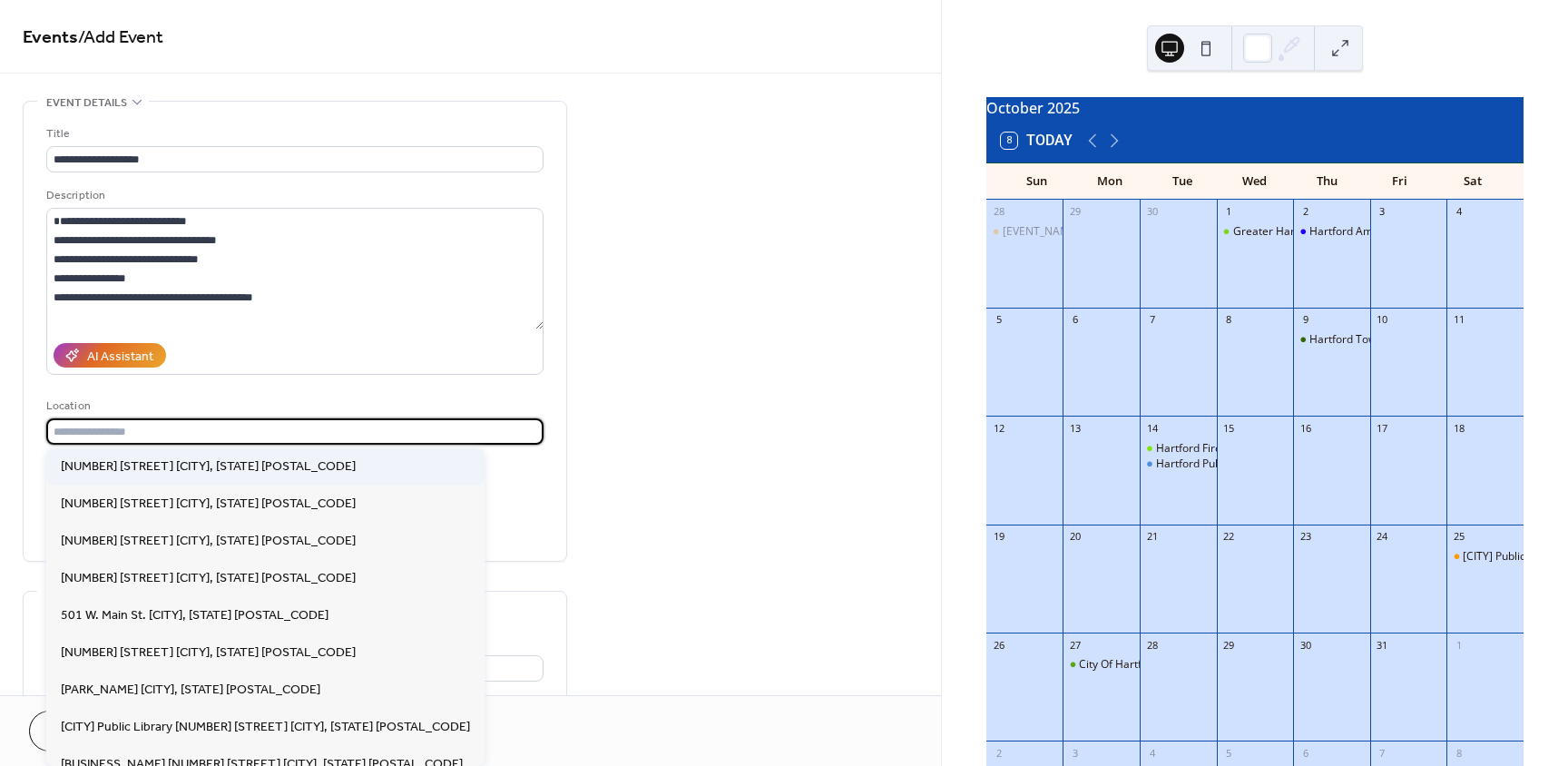 type on "**********" 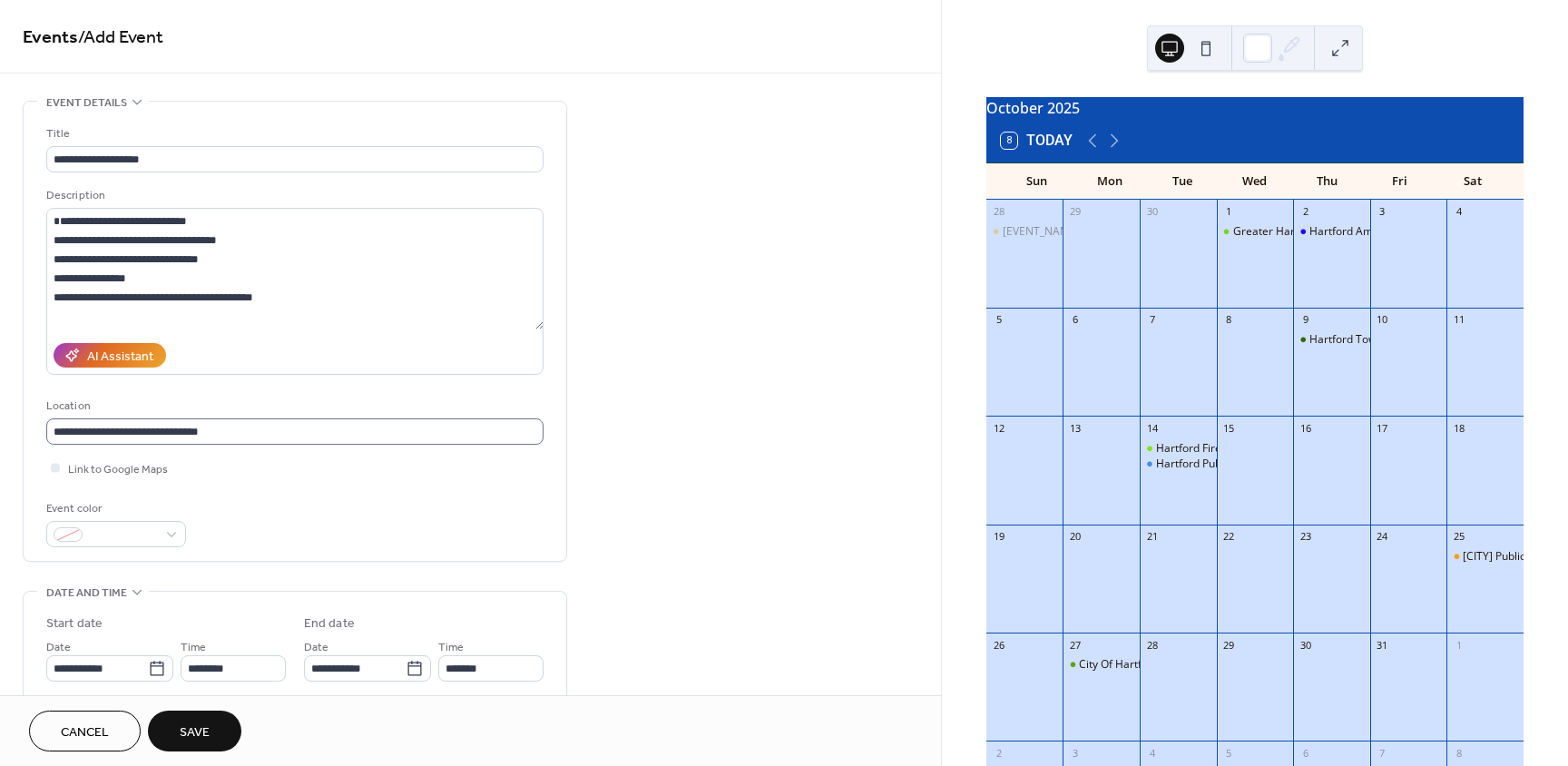 scroll, scrollTop: 1, scrollLeft: 0, axis: vertical 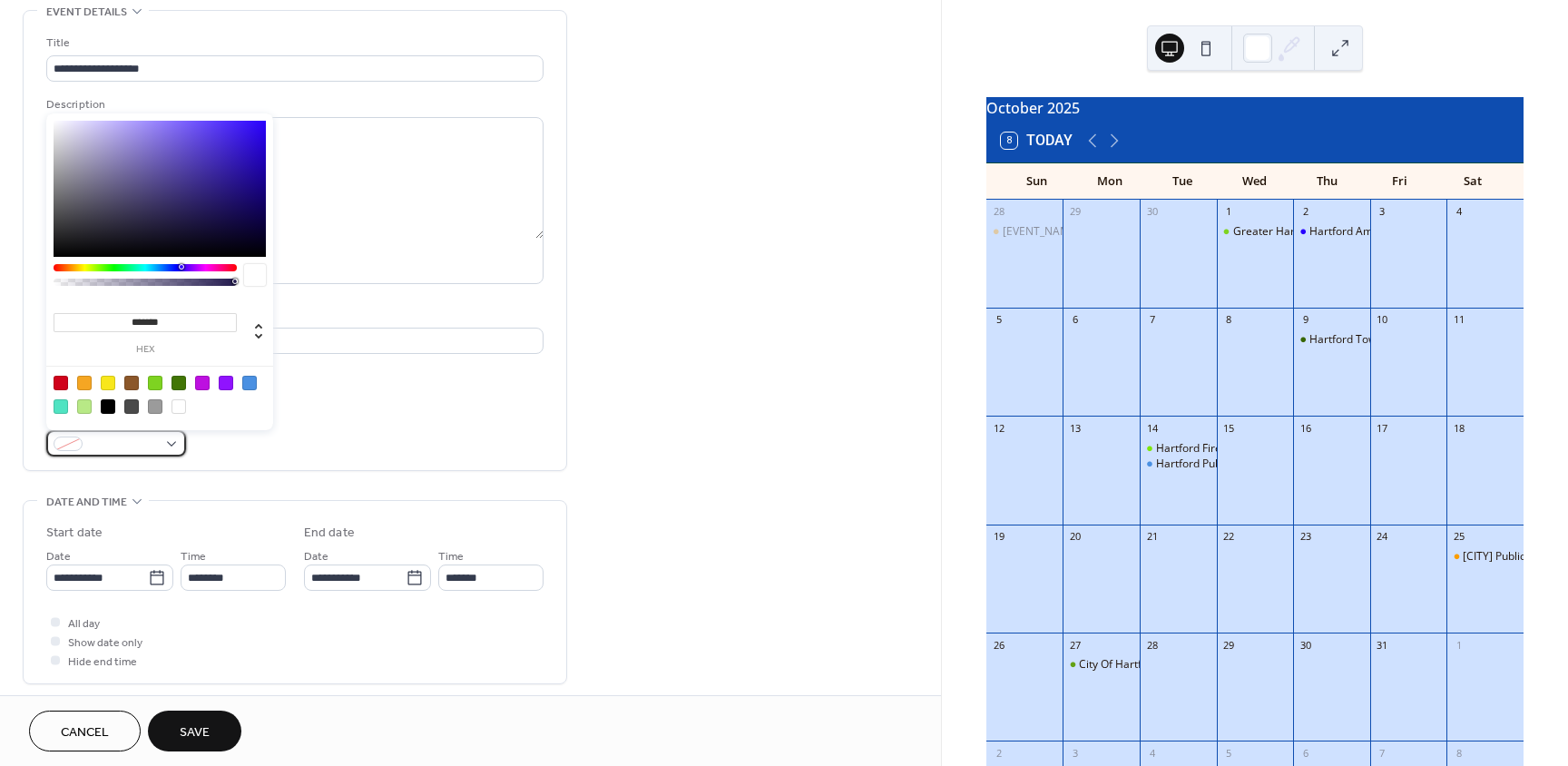 click at bounding box center (116, 443) 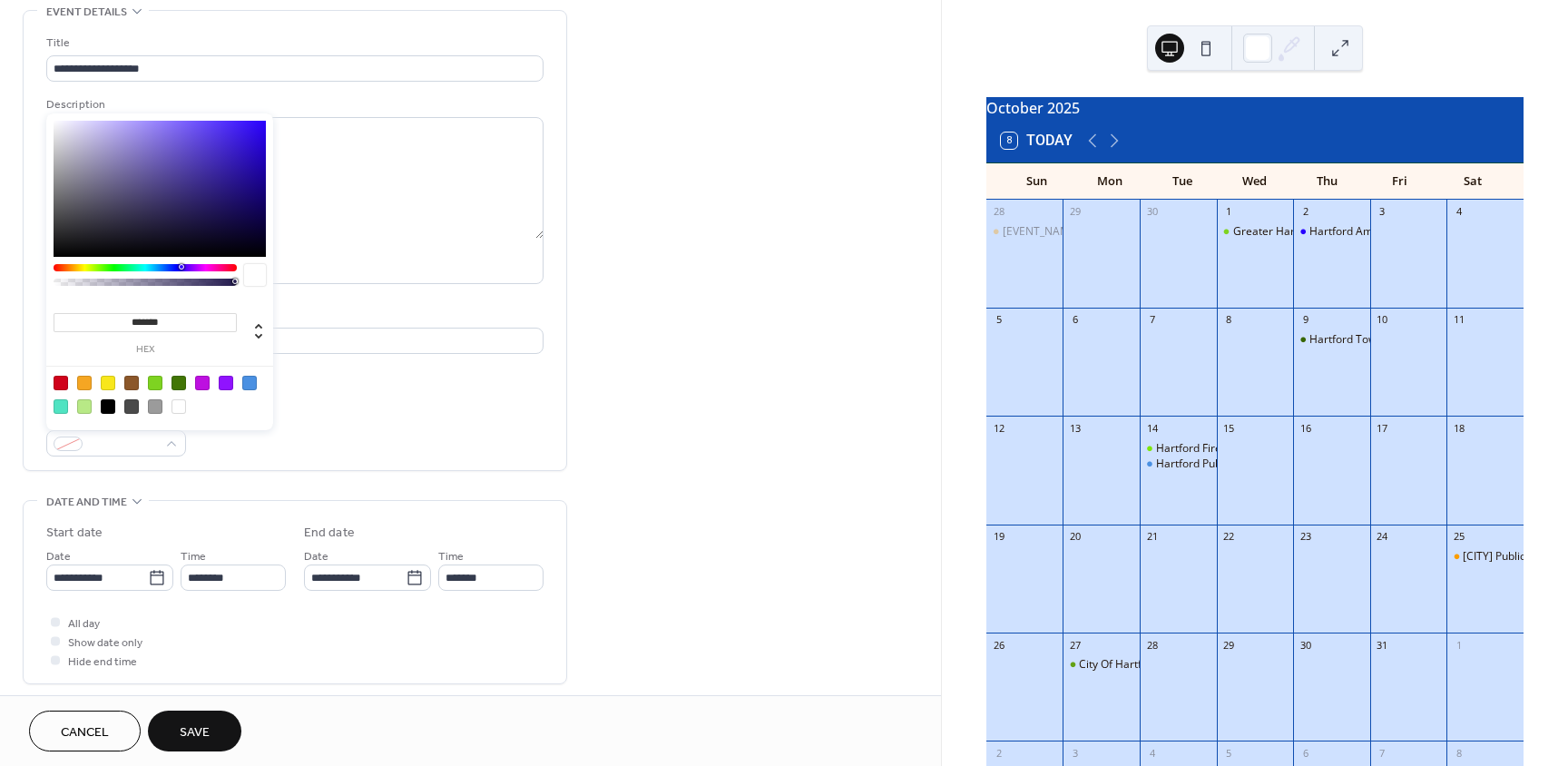 click at bounding box center (250, 383) 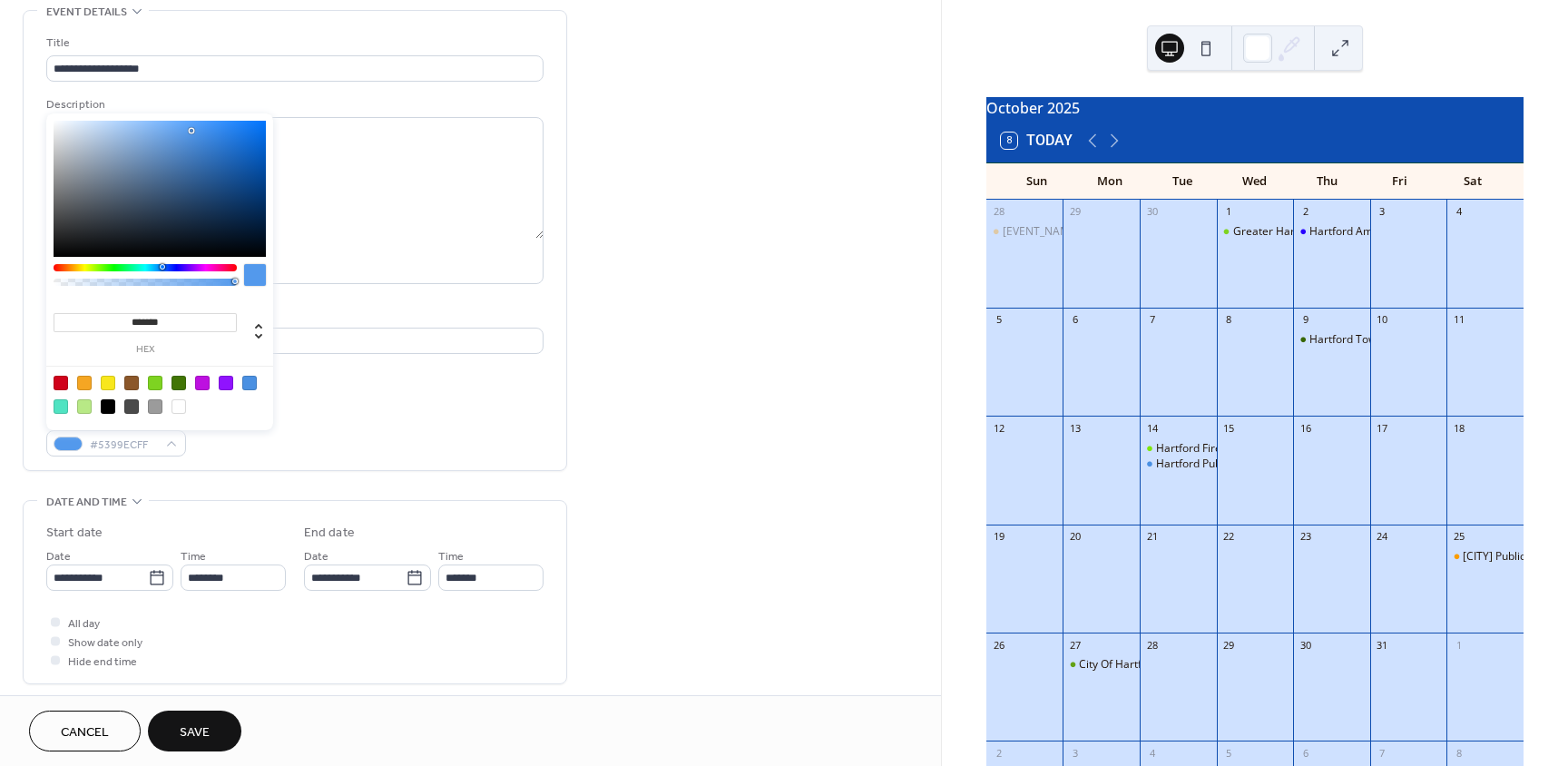 click at bounding box center (160, 189) 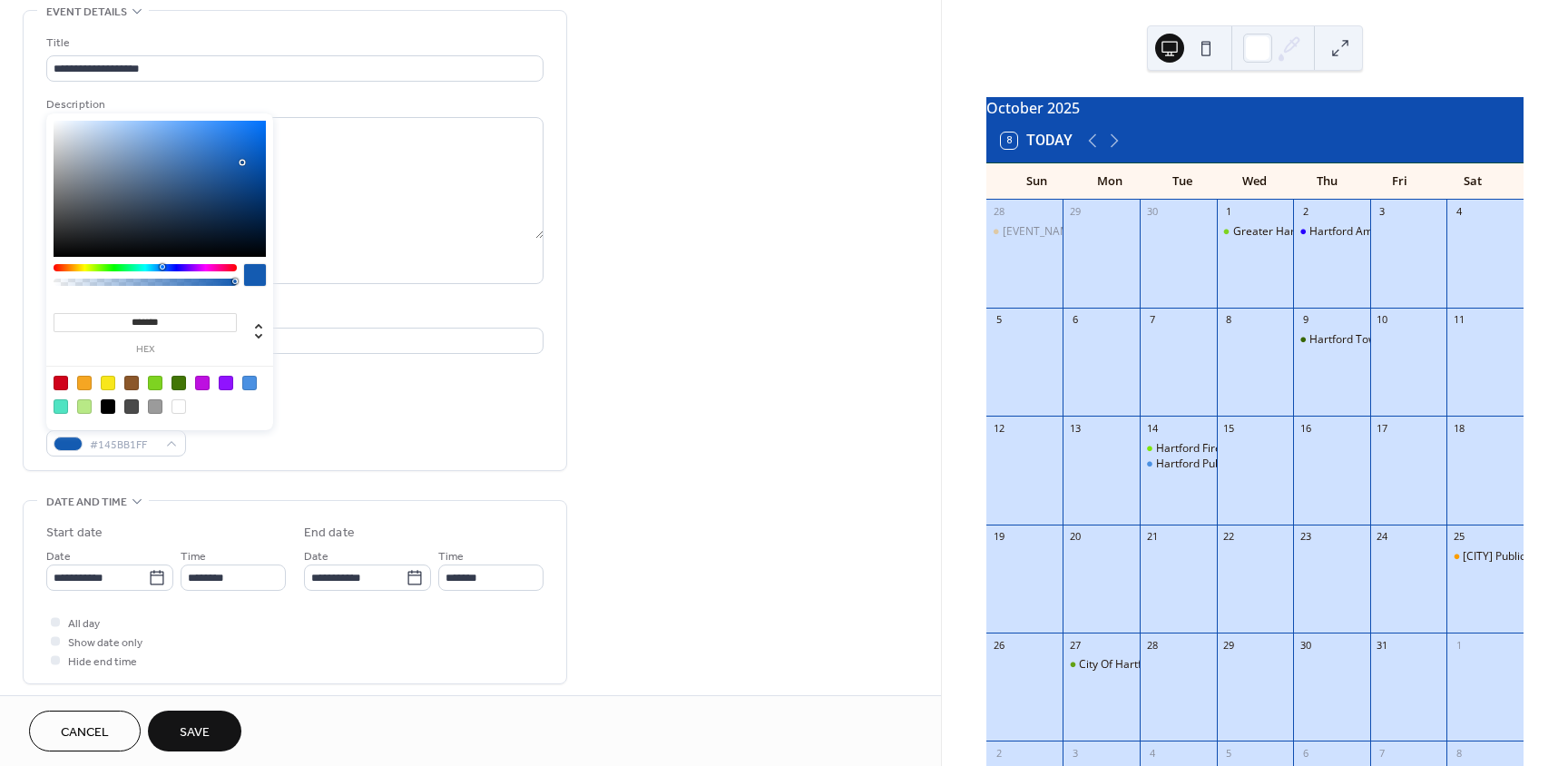 type on "*******" 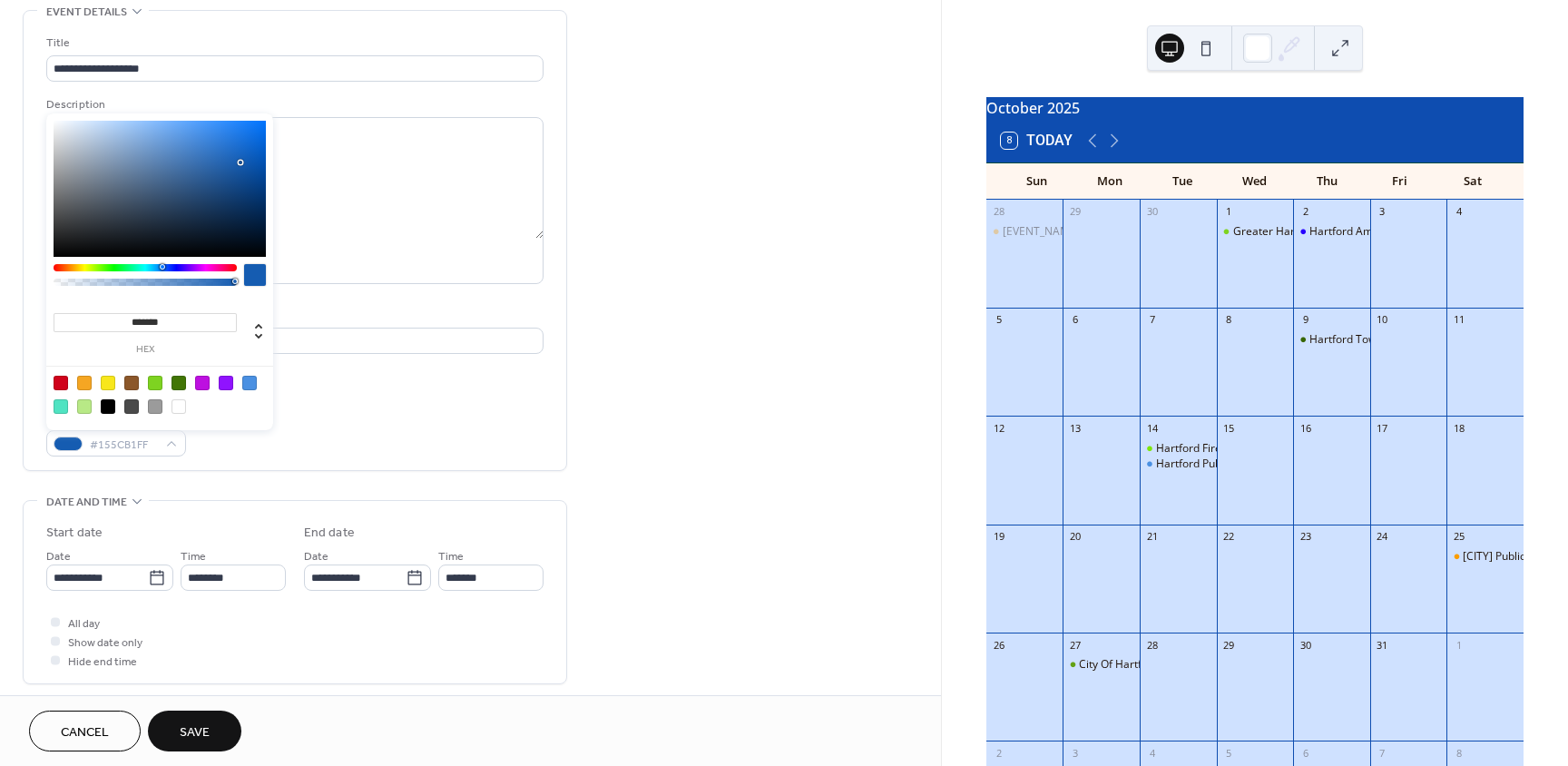 drag, startPoint x: 191, startPoint y: 131, endPoint x: 240, endPoint y: 162, distance: 57.9828 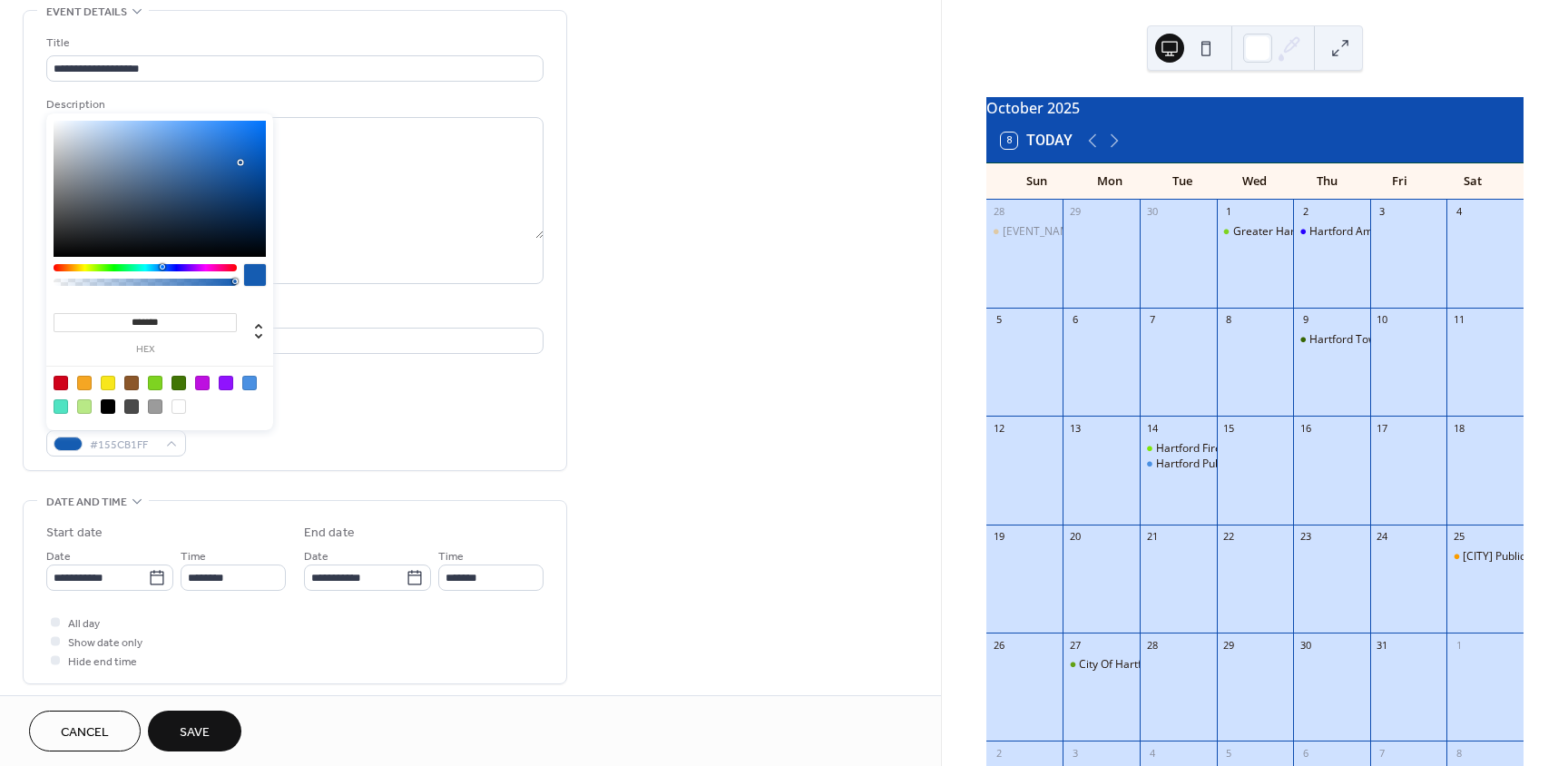 click at bounding box center (240, 162) 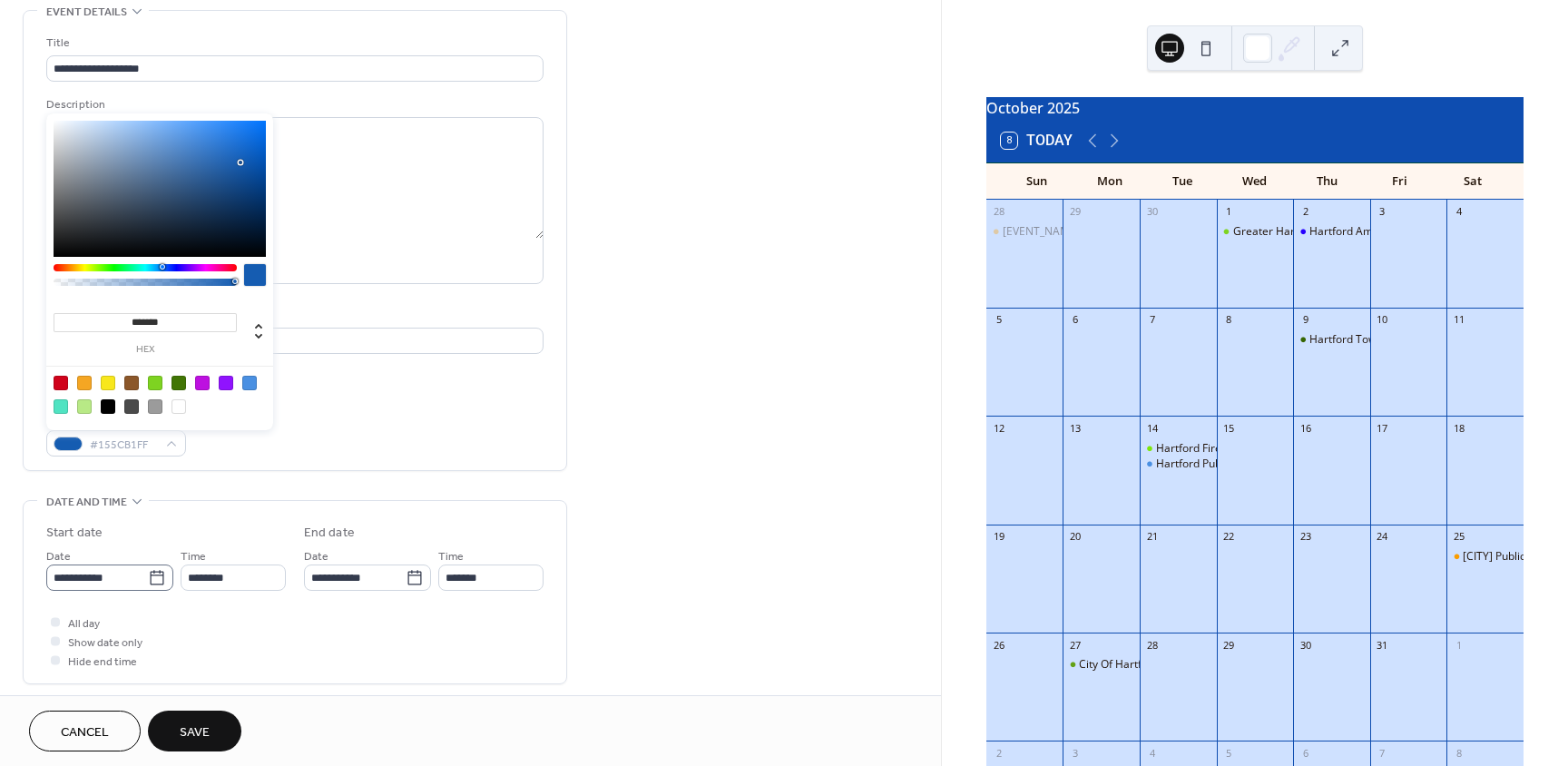 click 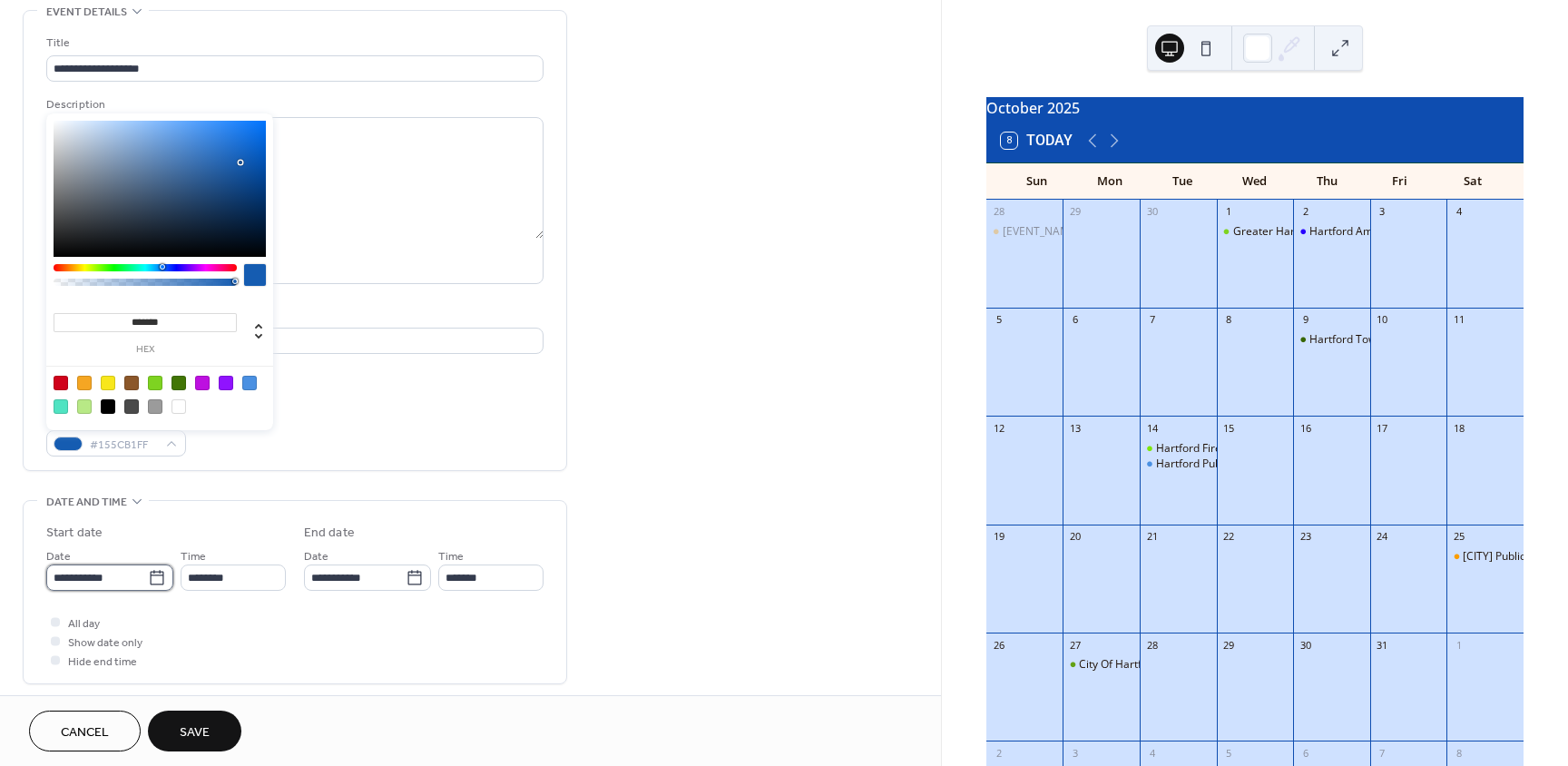 click on "**********" at bounding box center [97, 577] 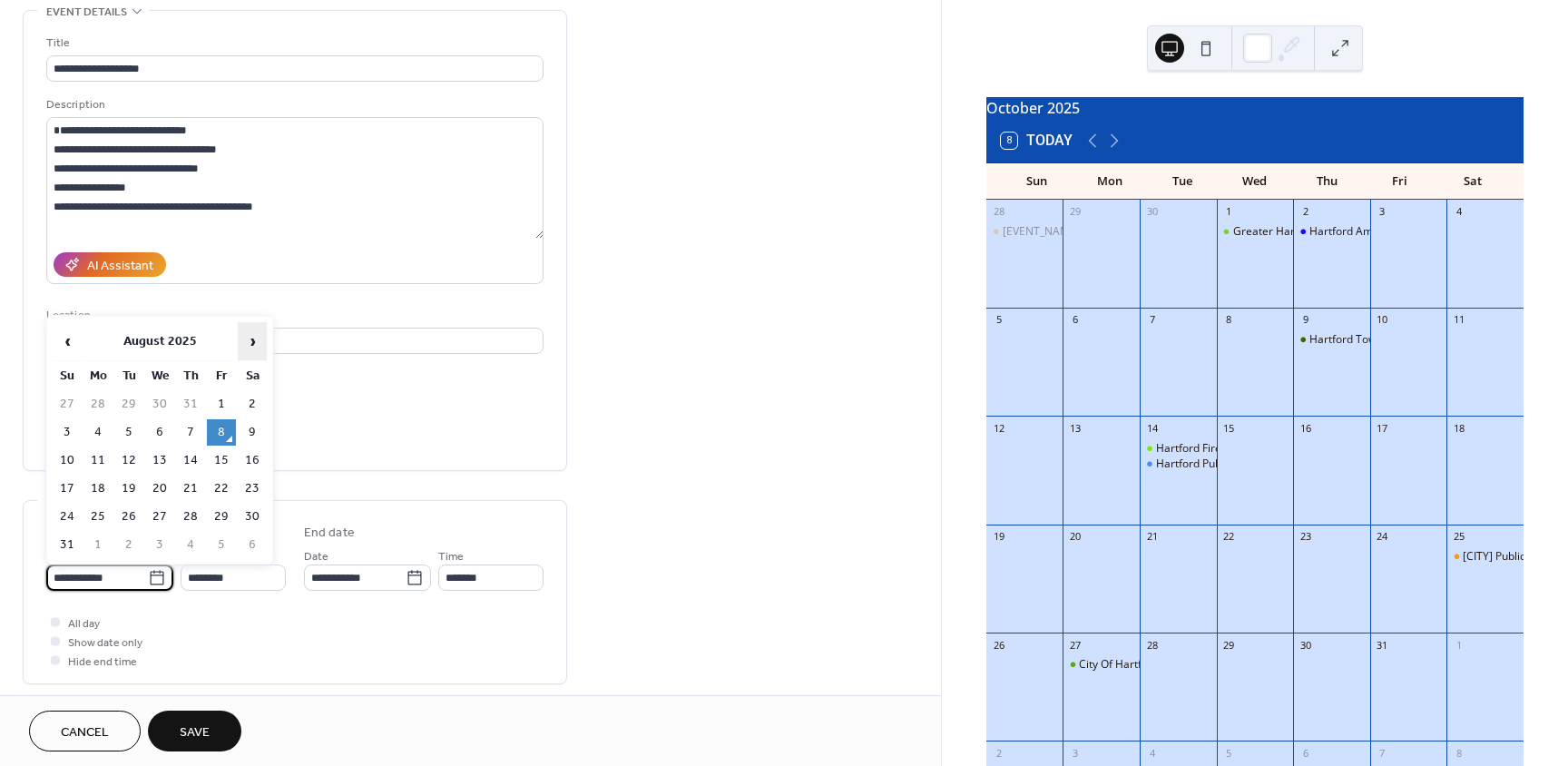 click on "›" at bounding box center (252, 341) 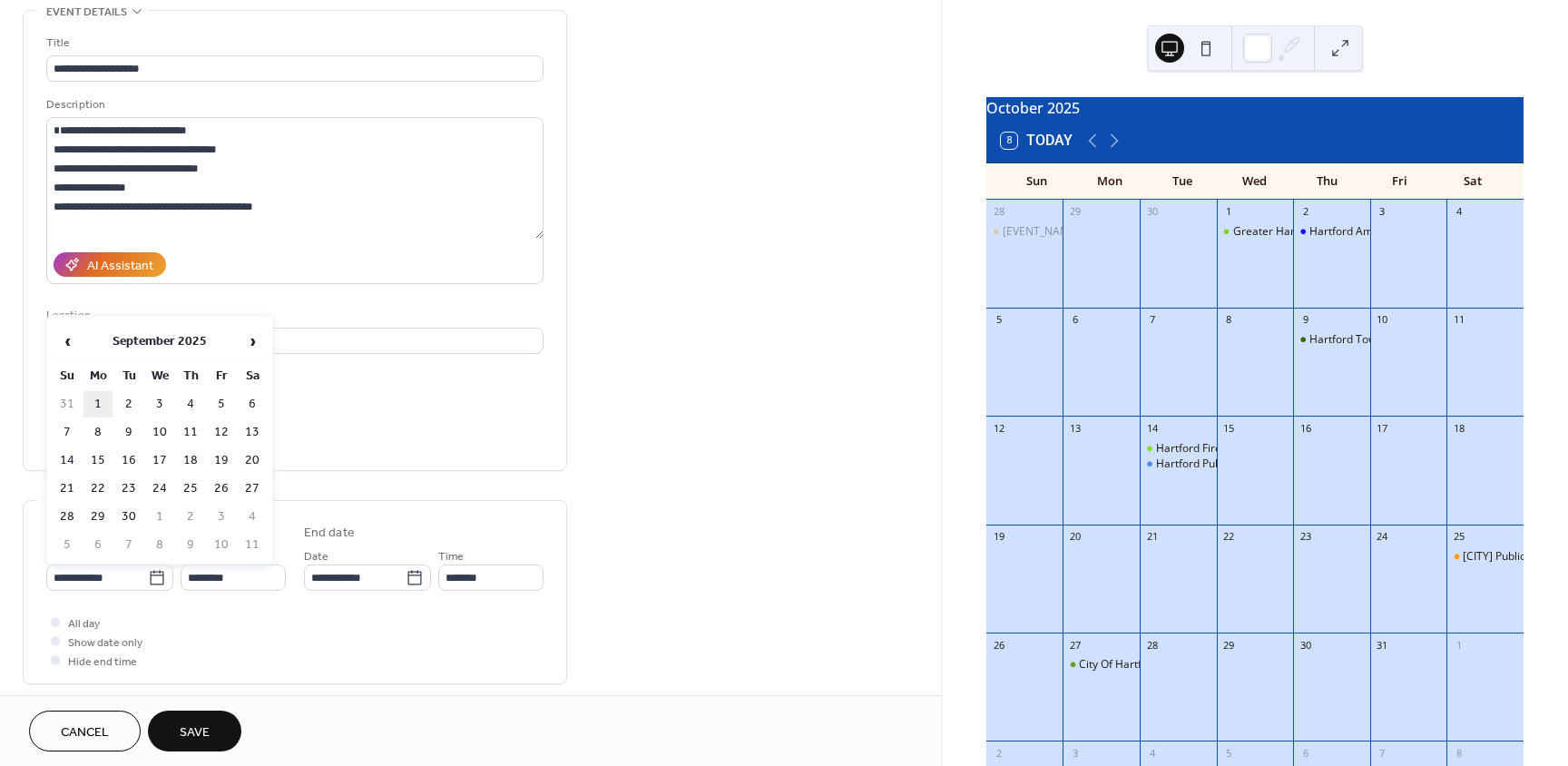 click on "1" at bounding box center [98, 404] 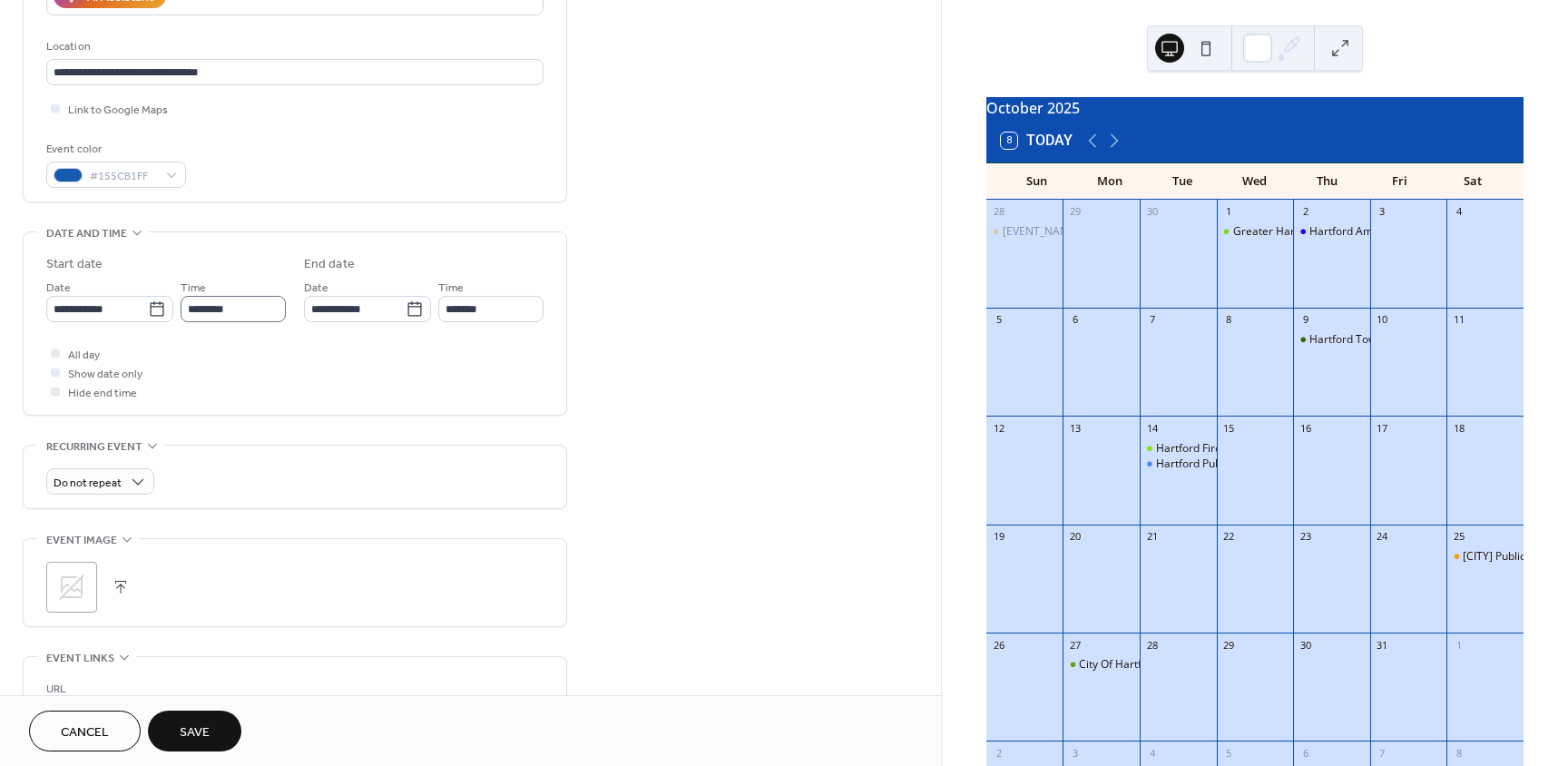 scroll, scrollTop: 363, scrollLeft: 0, axis: vertical 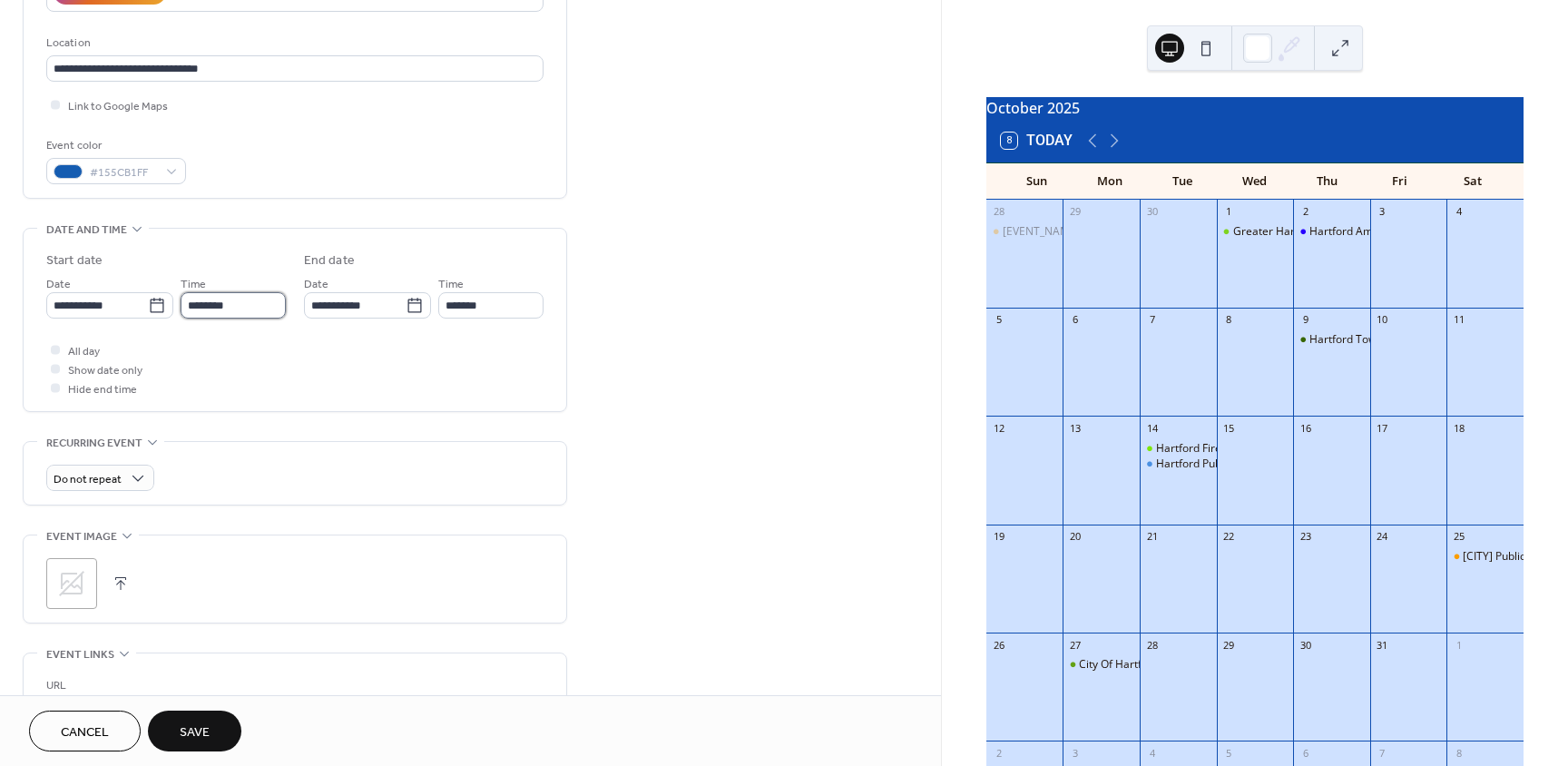 click on "********" at bounding box center (233, 305) 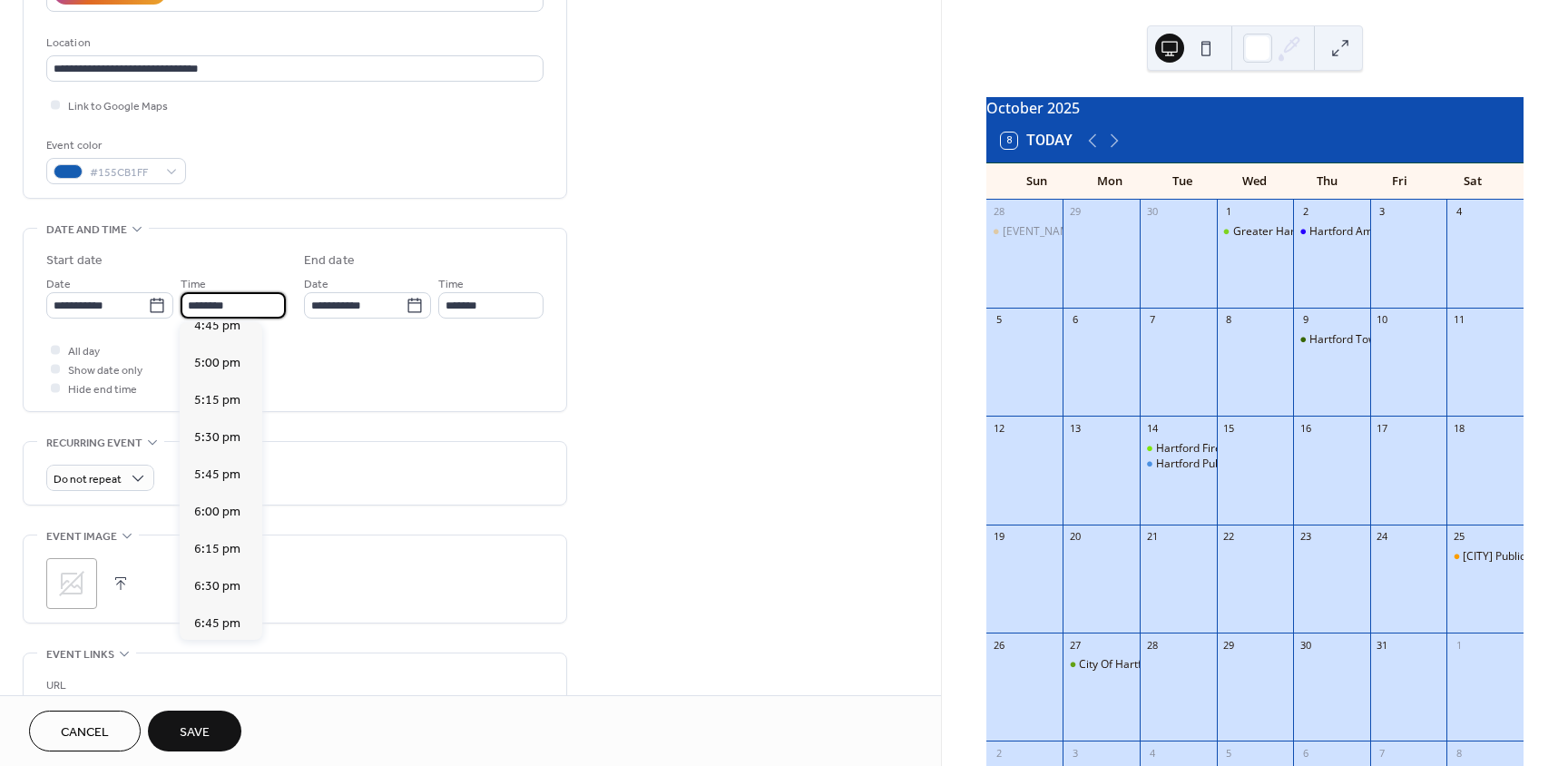 scroll, scrollTop: 2512, scrollLeft: 0, axis: vertical 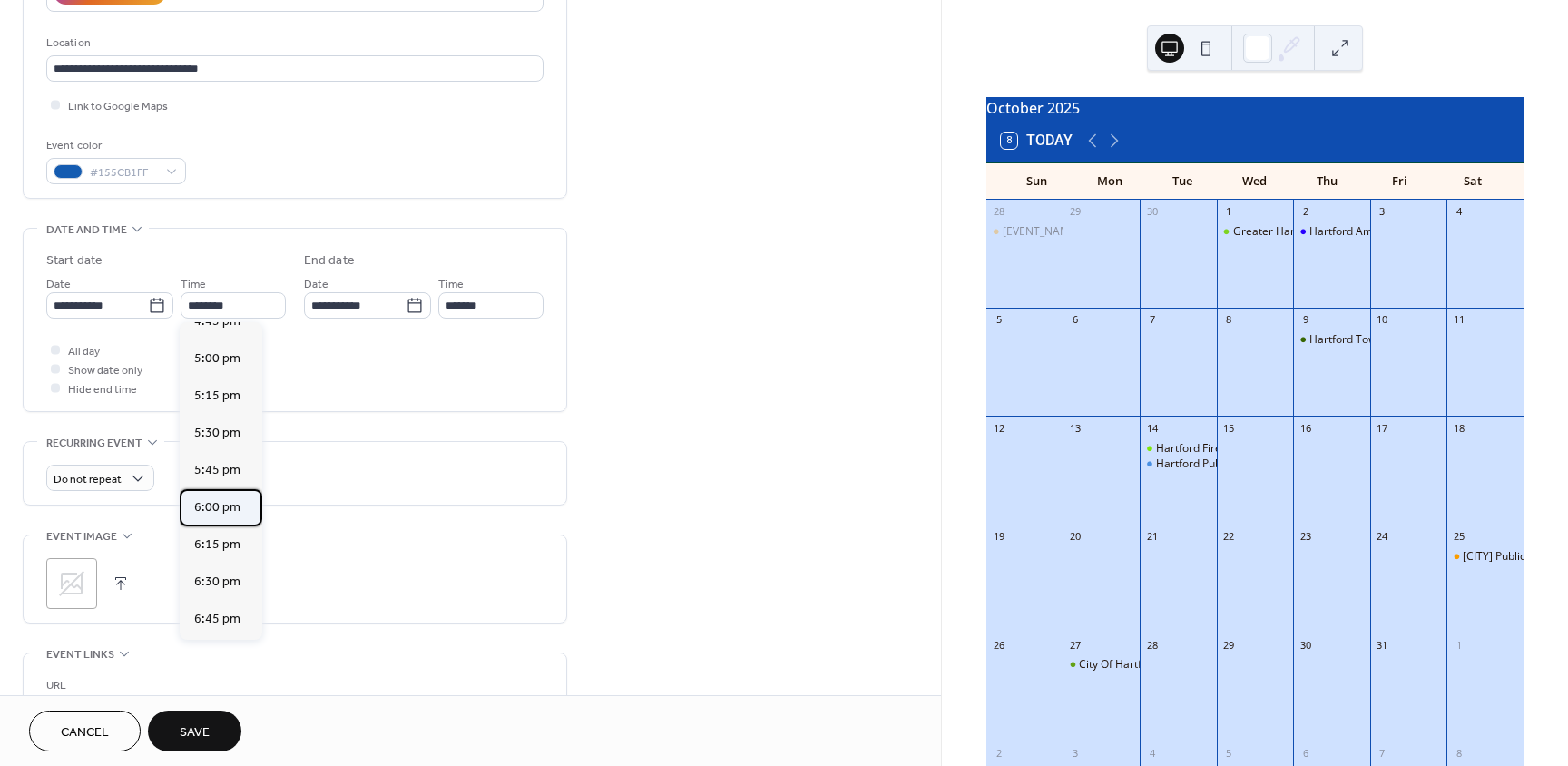 click on "6:00 pm" at bounding box center [217, 507] 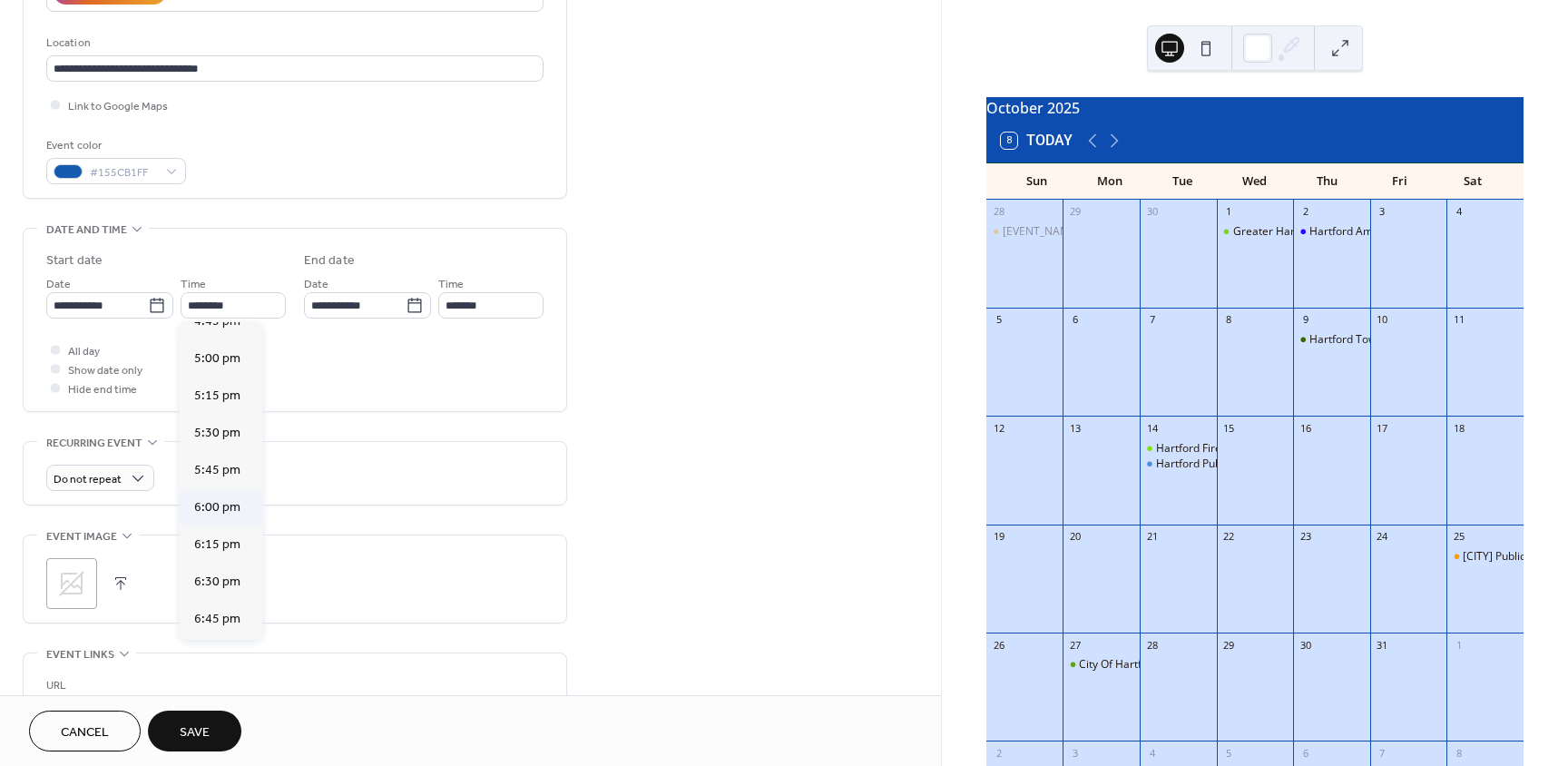 type on "*******" 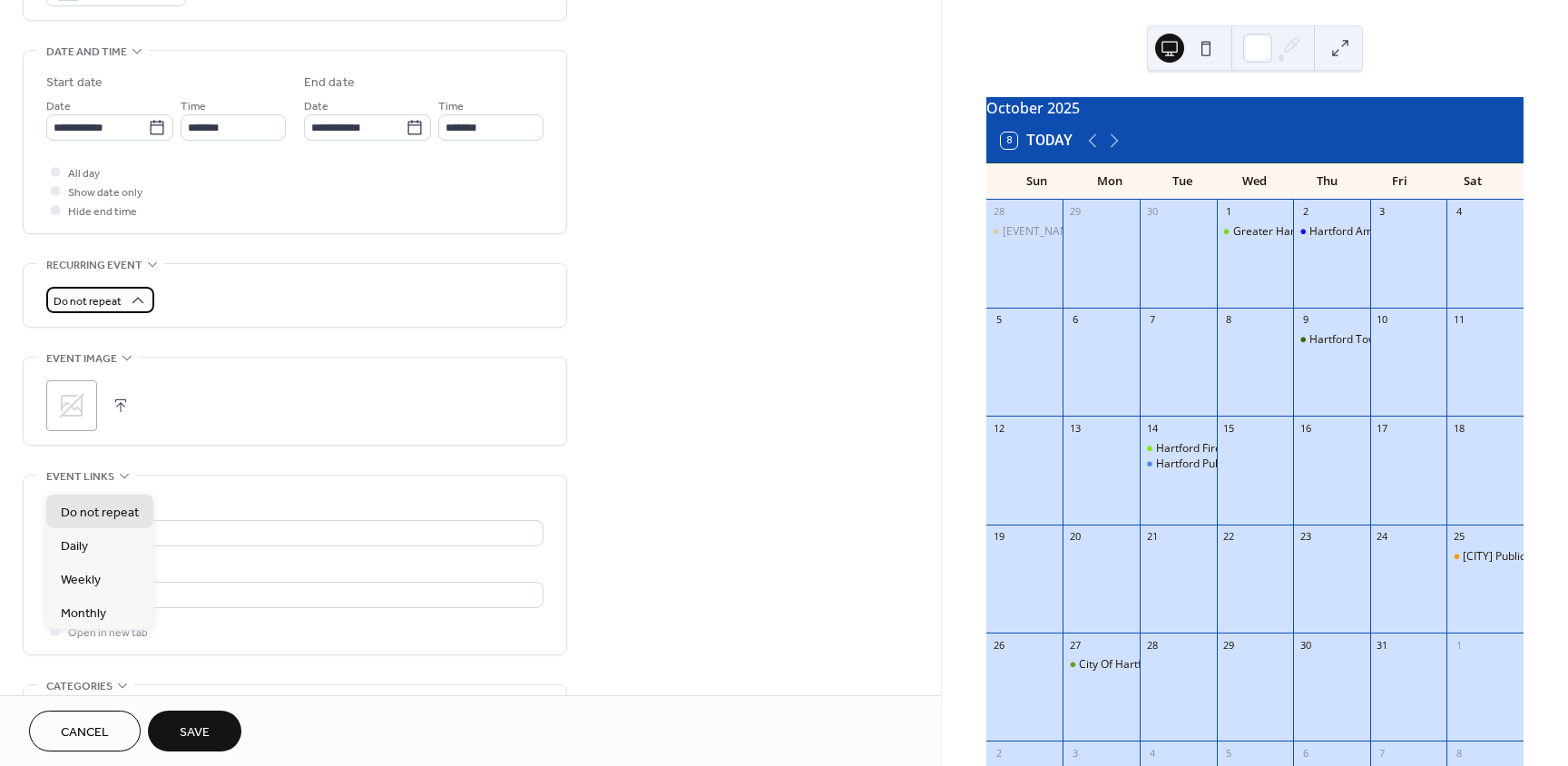 scroll, scrollTop: 545, scrollLeft: 0, axis: vertical 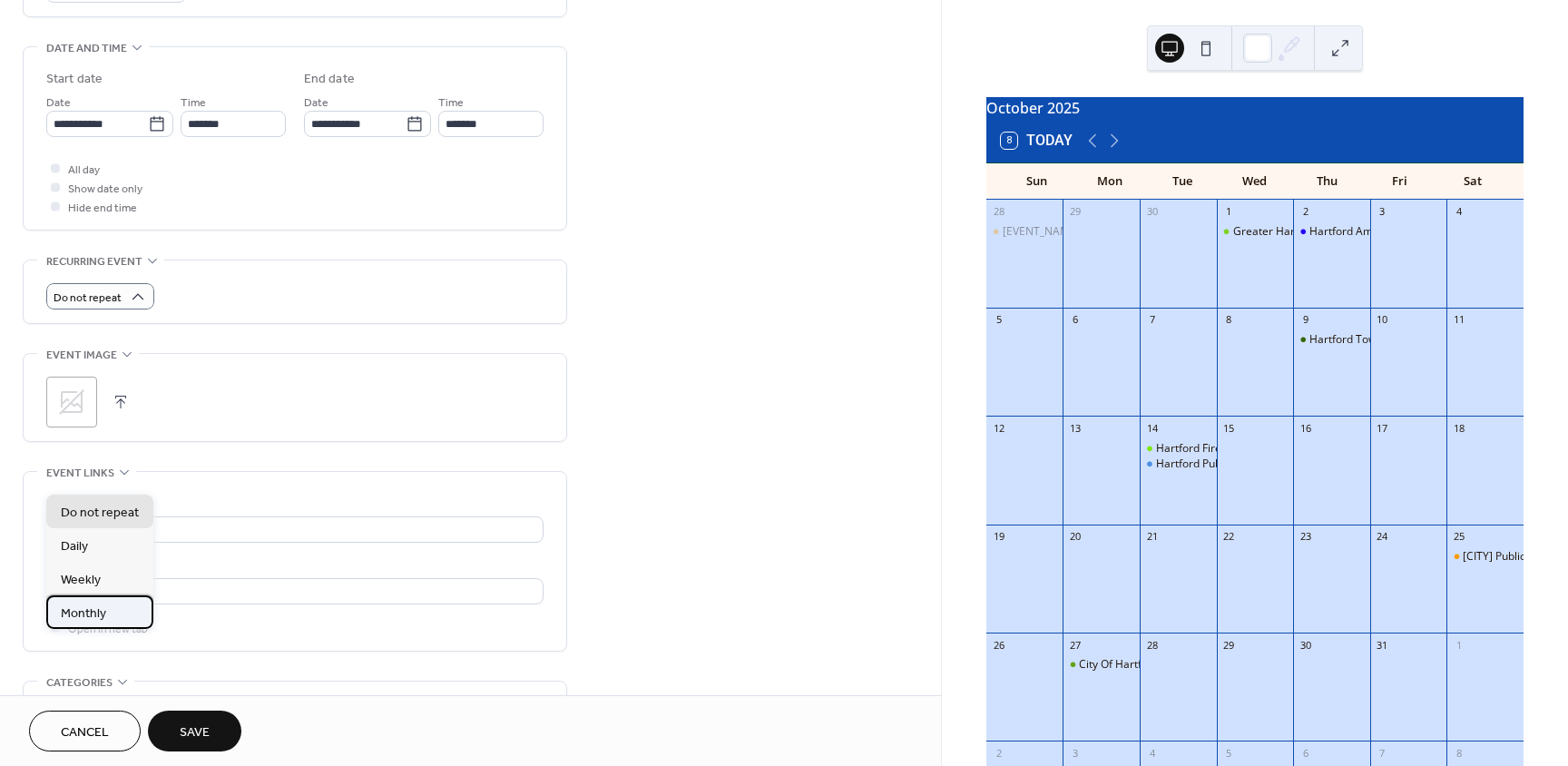 click on "Monthly" at bounding box center (100, 612) 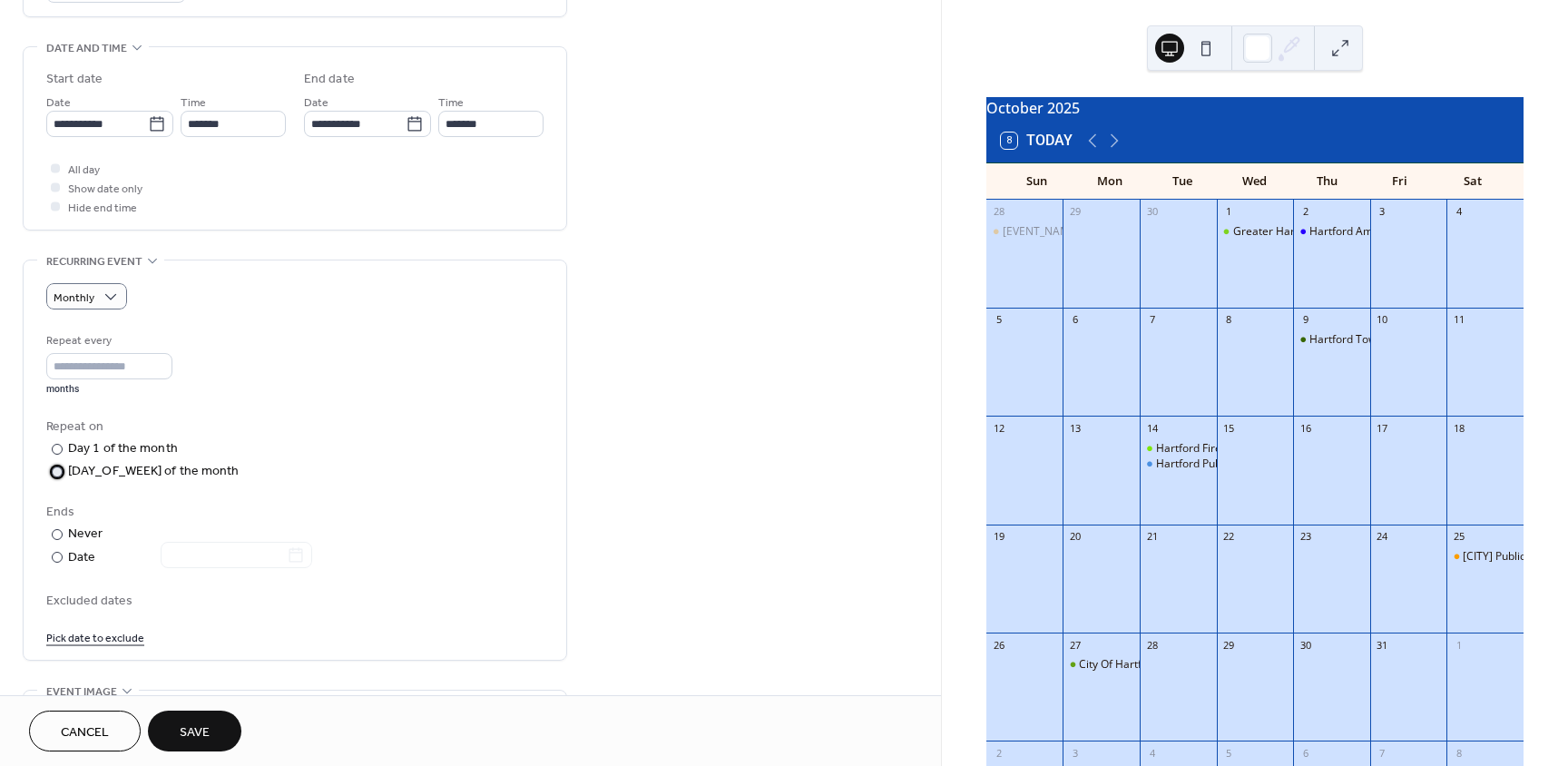 click at bounding box center (57, 472) 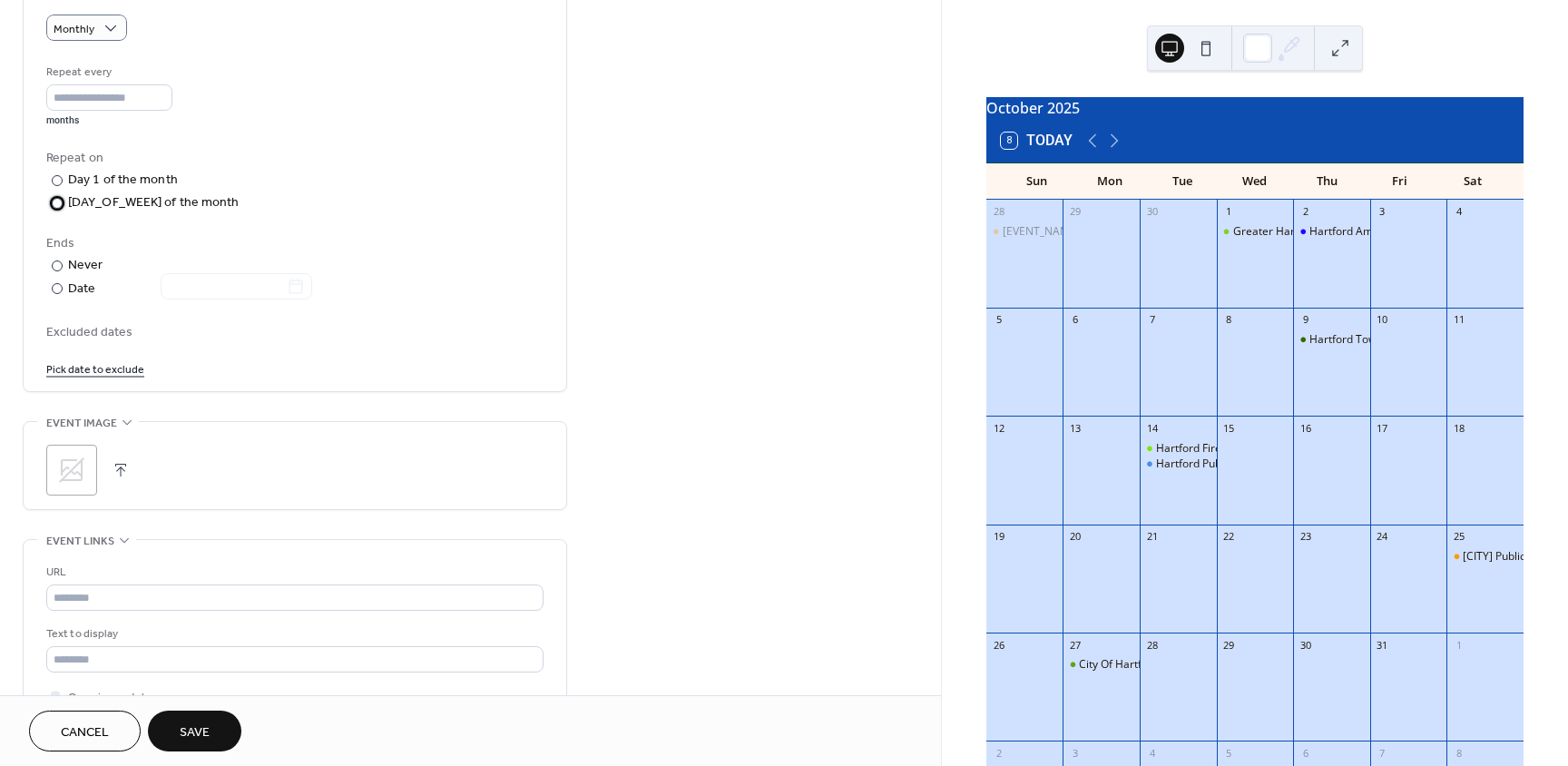 scroll, scrollTop: 817, scrollLeft: 0, axis: vertical 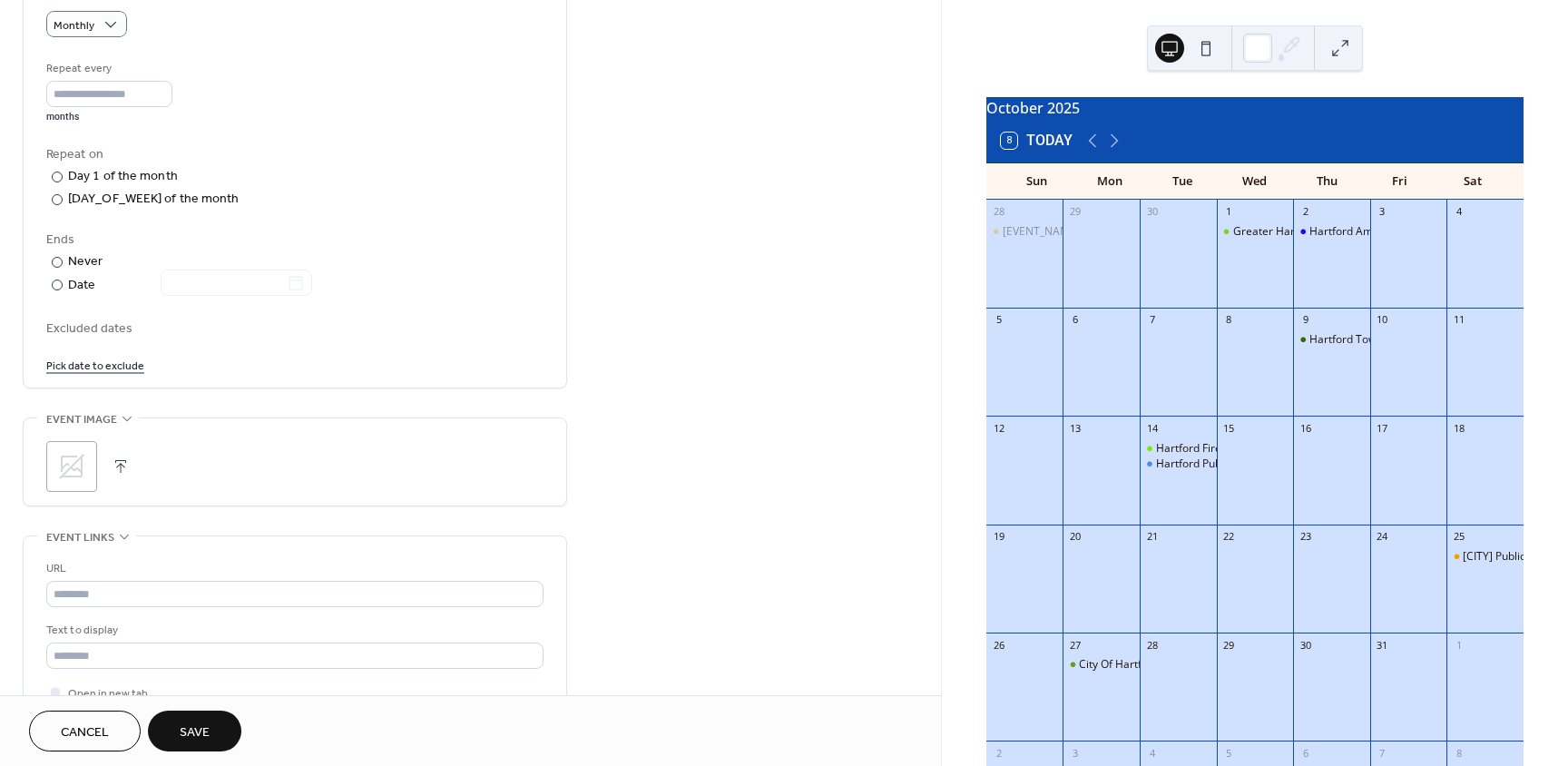 click at bounding box center (121, 466) 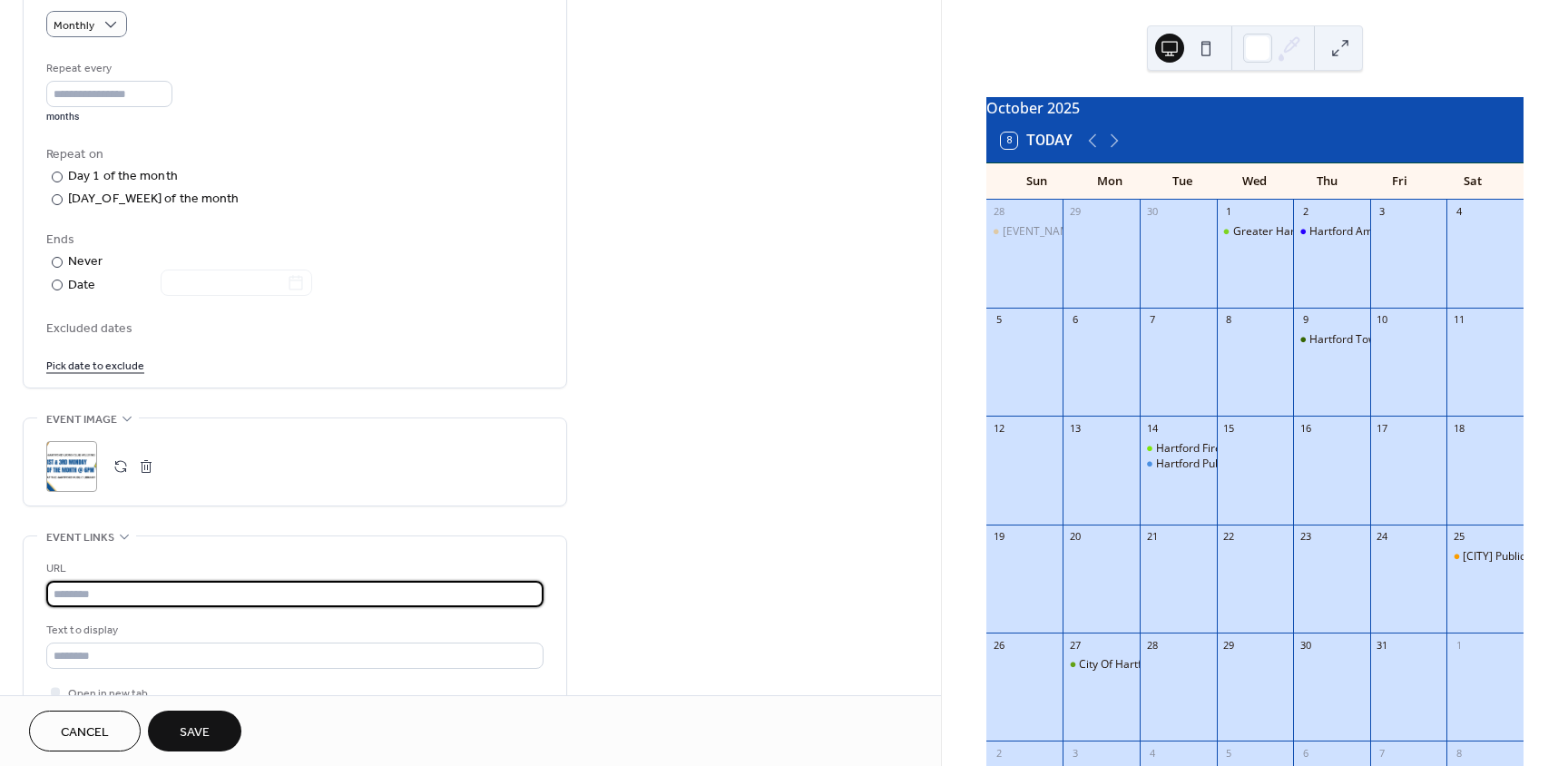 click at bounding box center [295, 594] 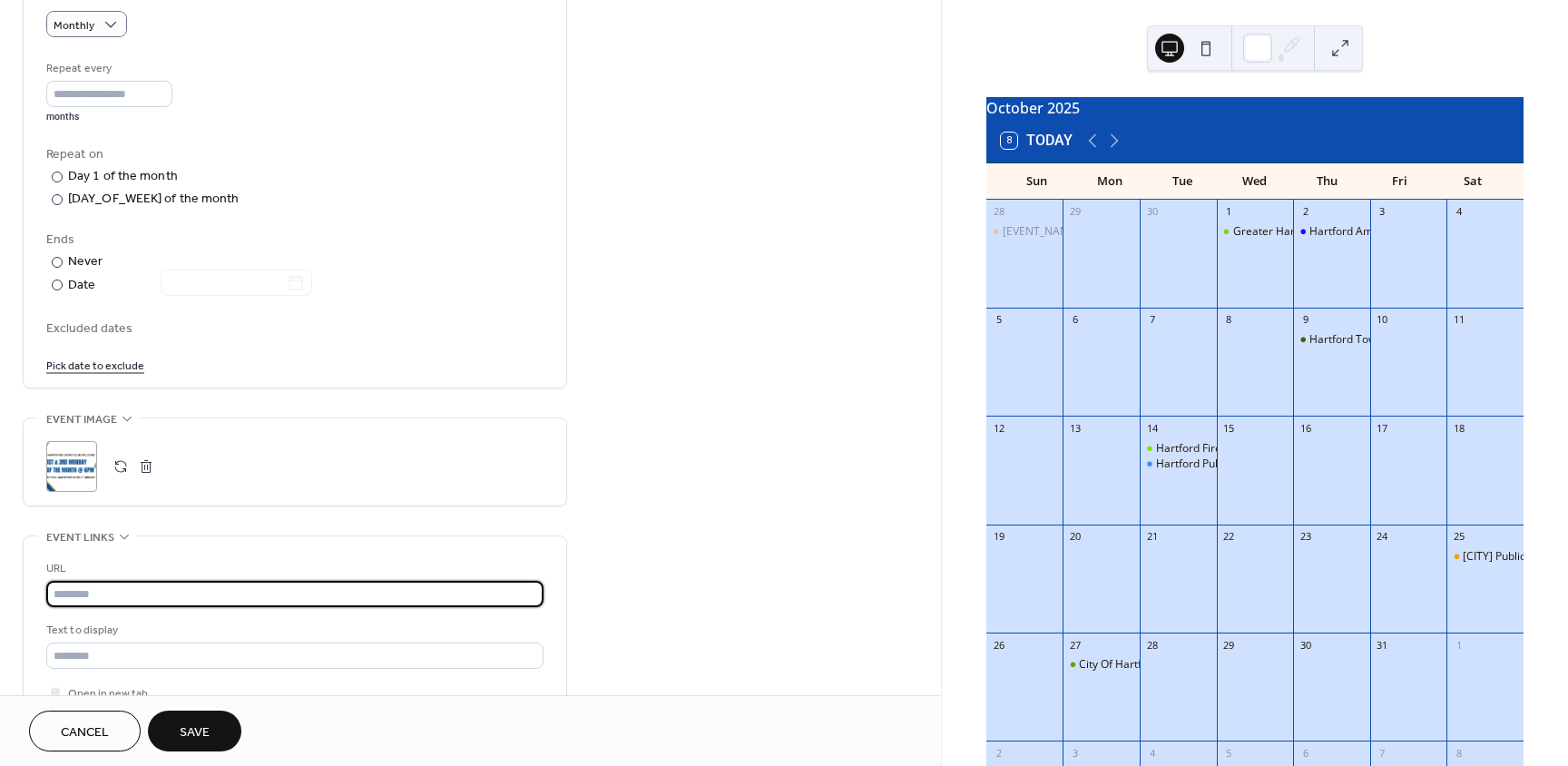 paste on "**********" 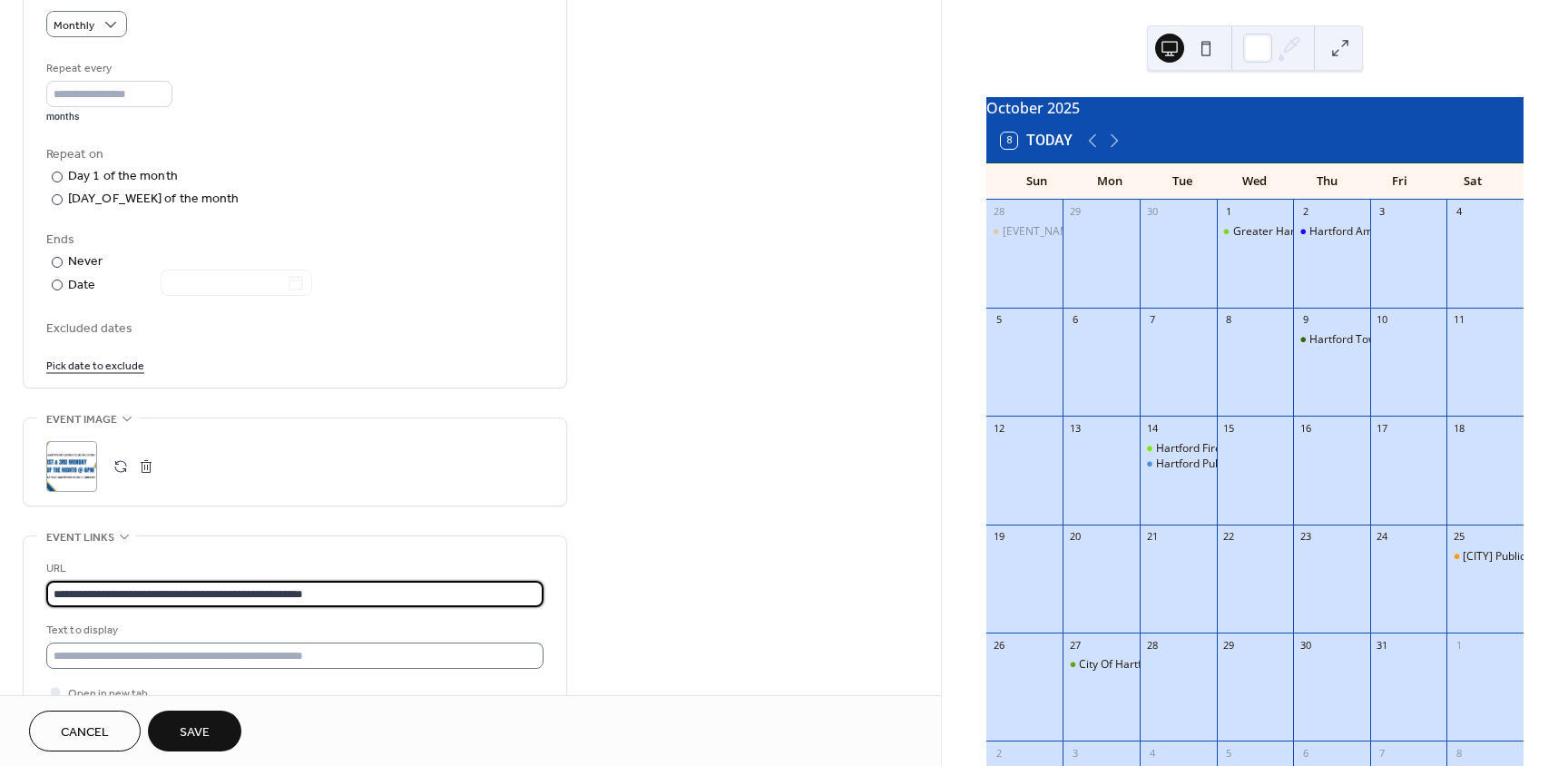 type on "**********" 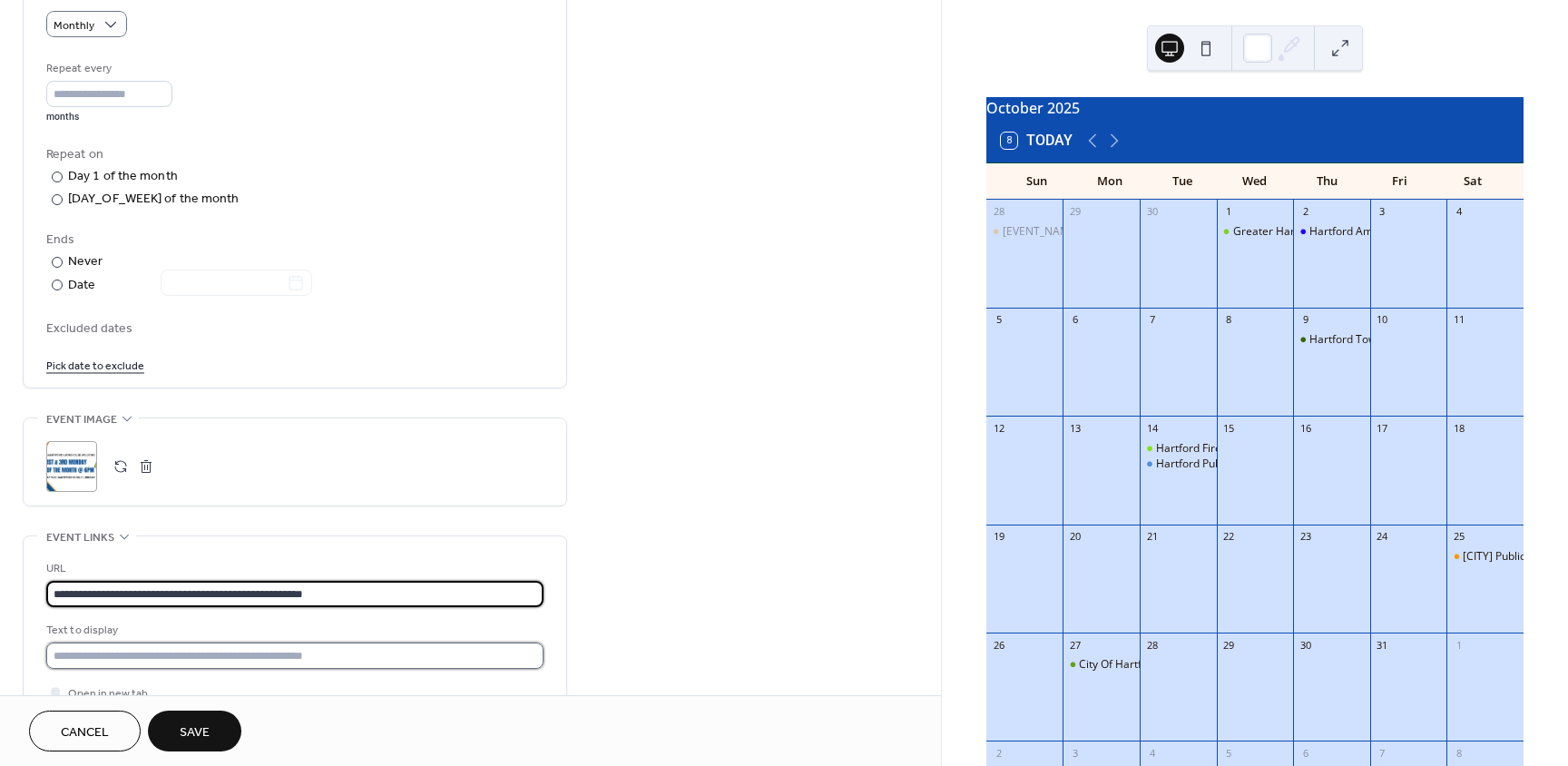 click at bounding box center (295, 655) 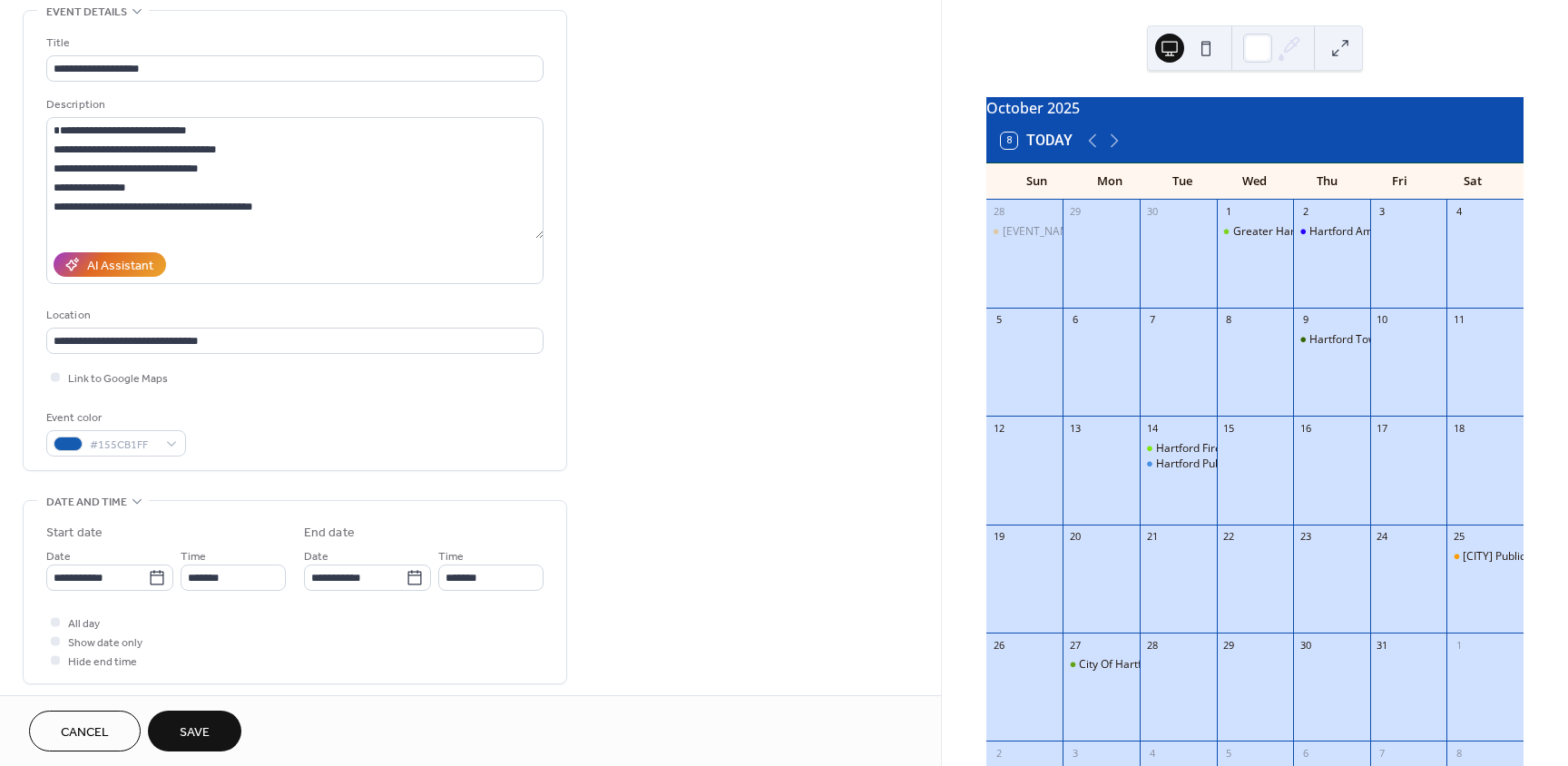 scroll, scrollTop: 0, scrollLeft: 0, axis: both 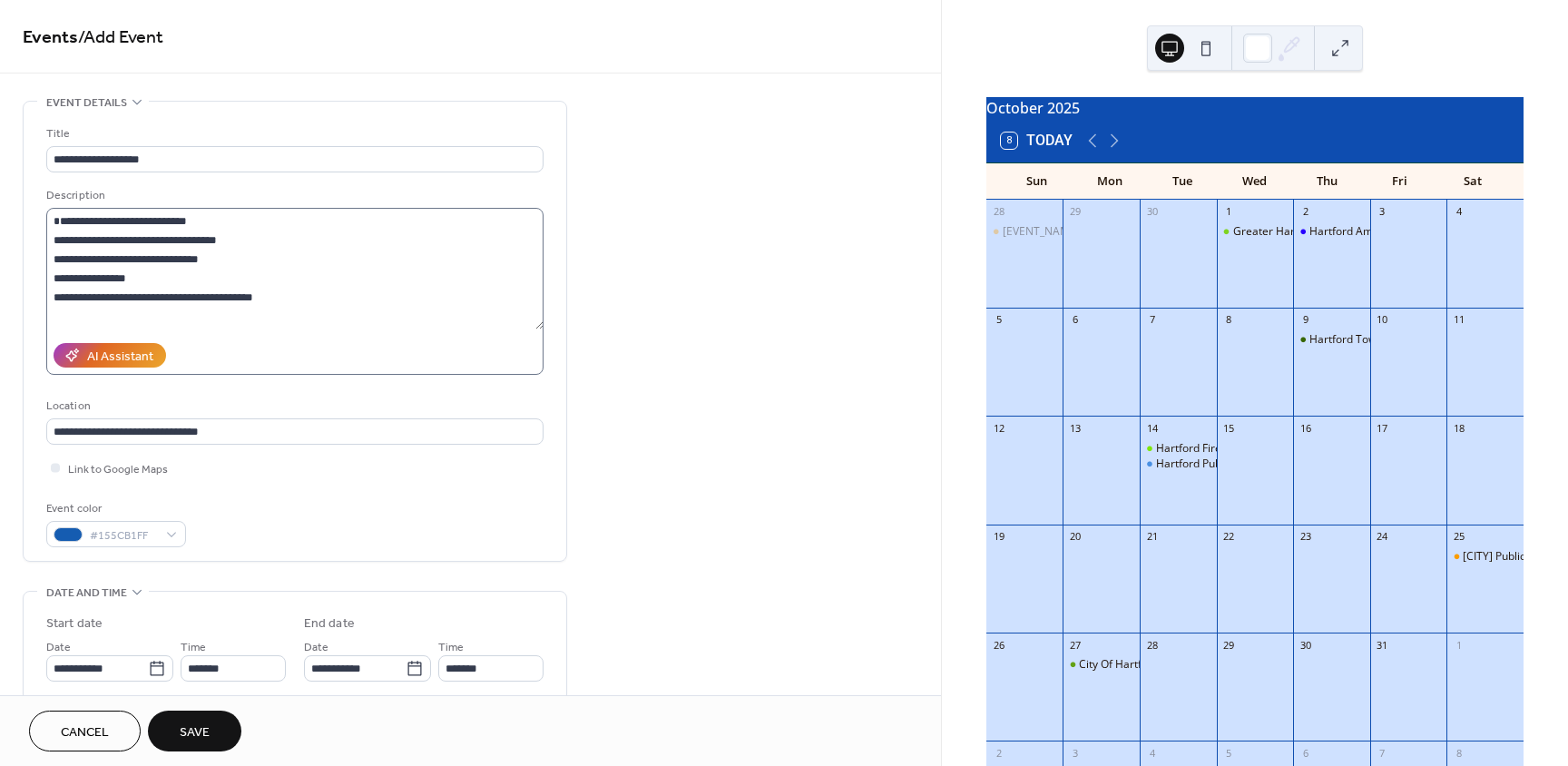 type on "**********" 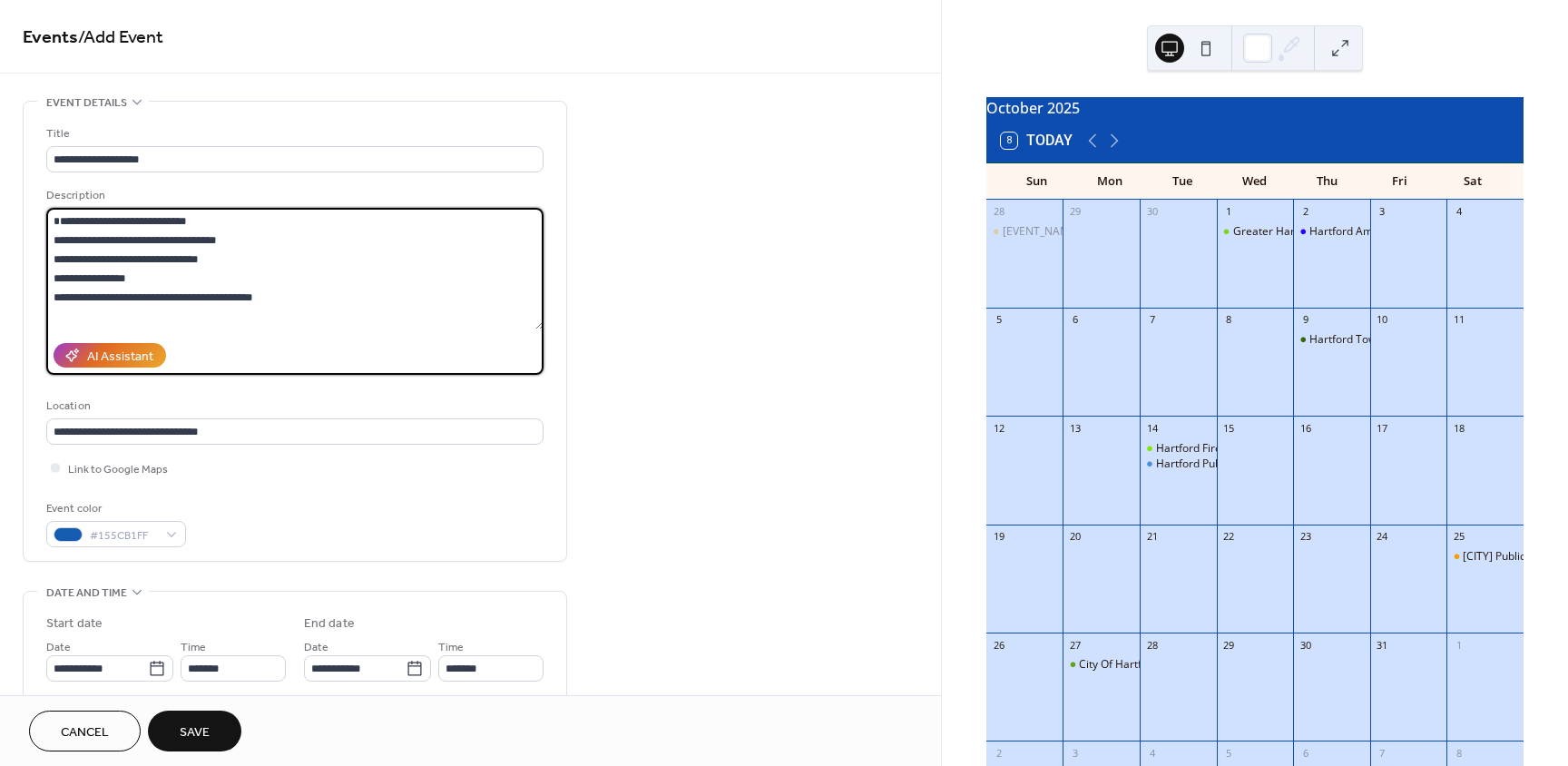 drag, startPoint x: 304, startPoint y: 295, endPoint x: 26, endPoint y: 224, distance: 286.92333 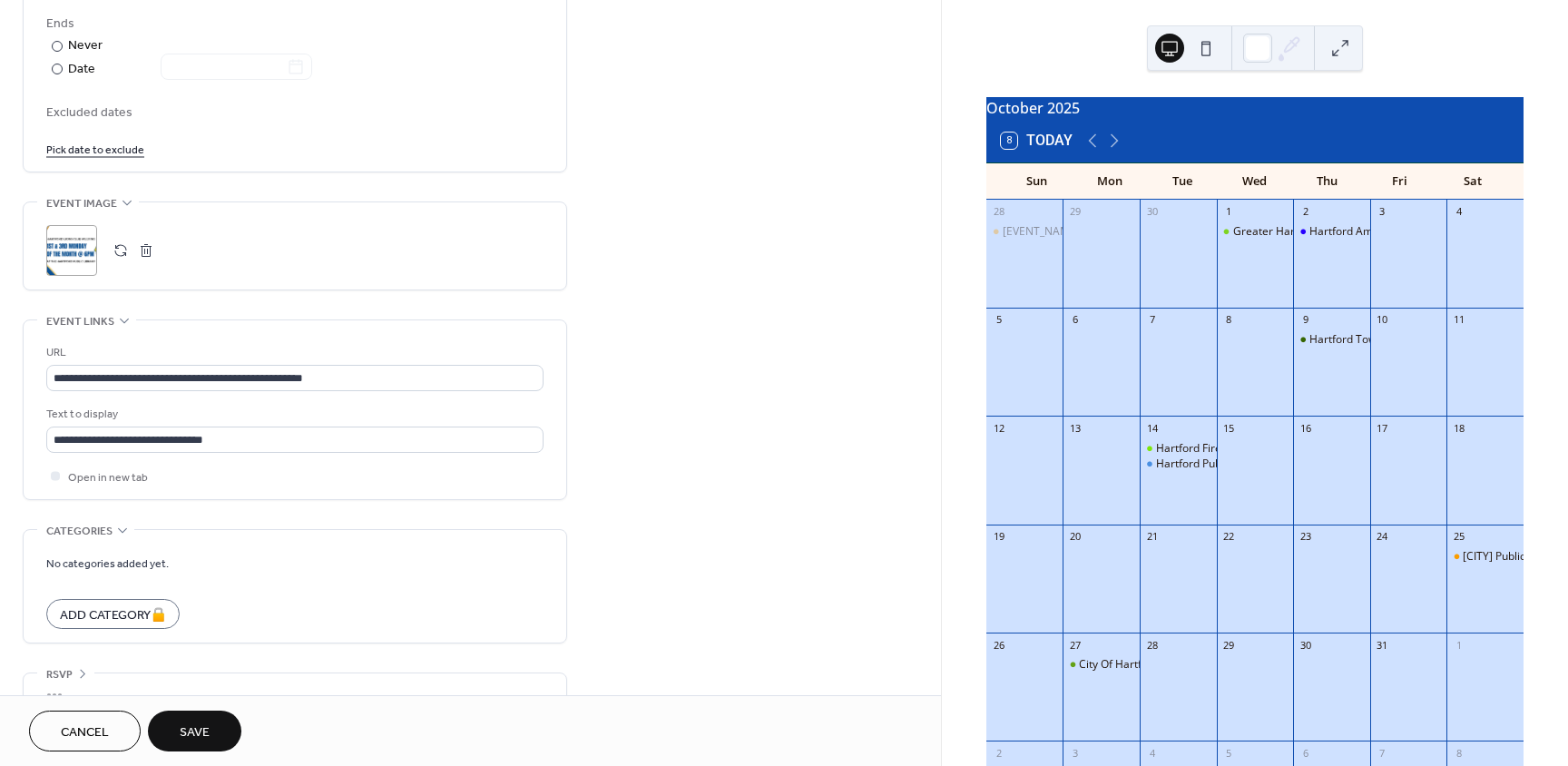 scroll, scrollTop: 1066, scrollLeft: 0, axis: vertical 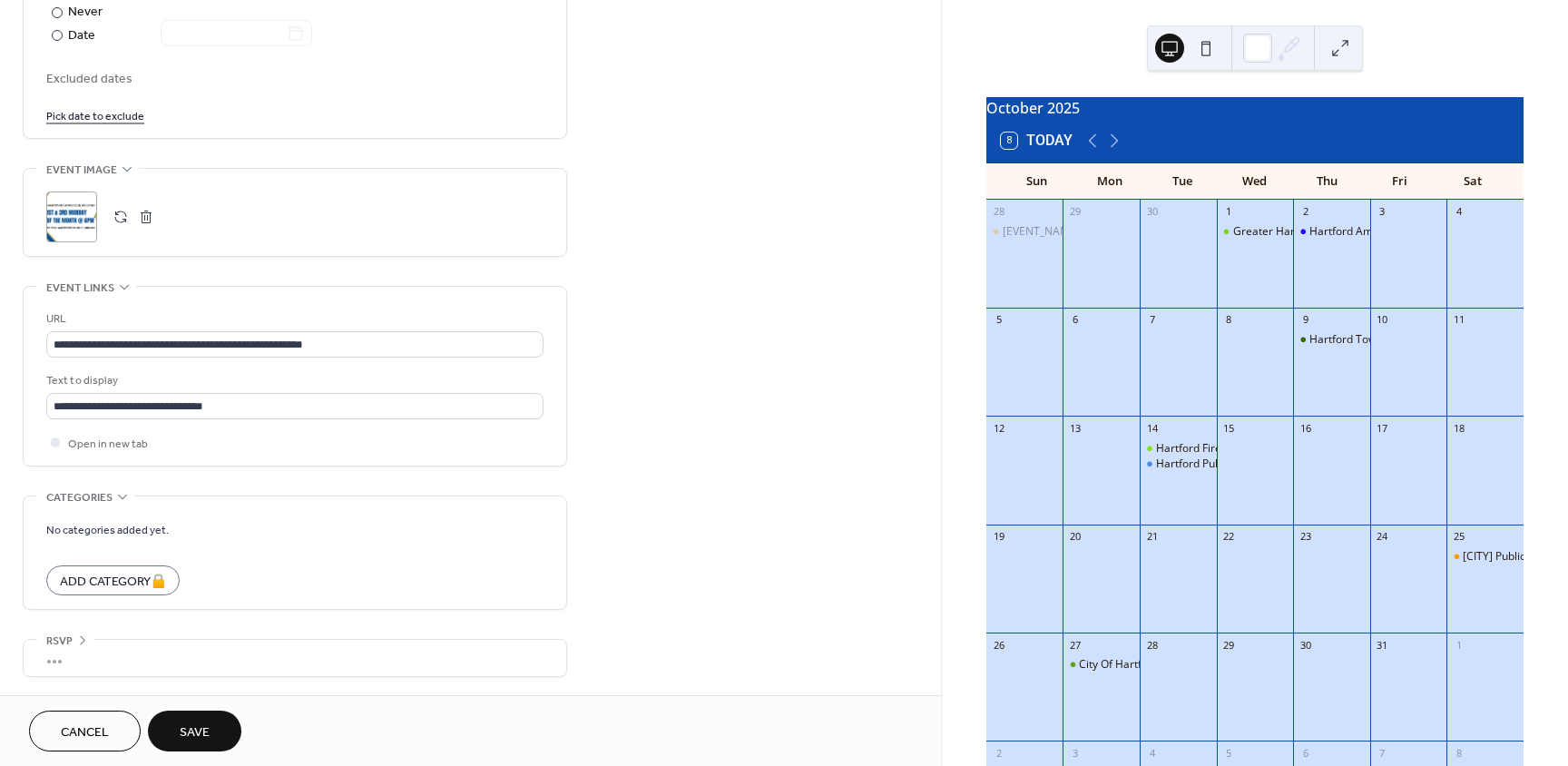 click on "Save" at bounding box center [194, 732] 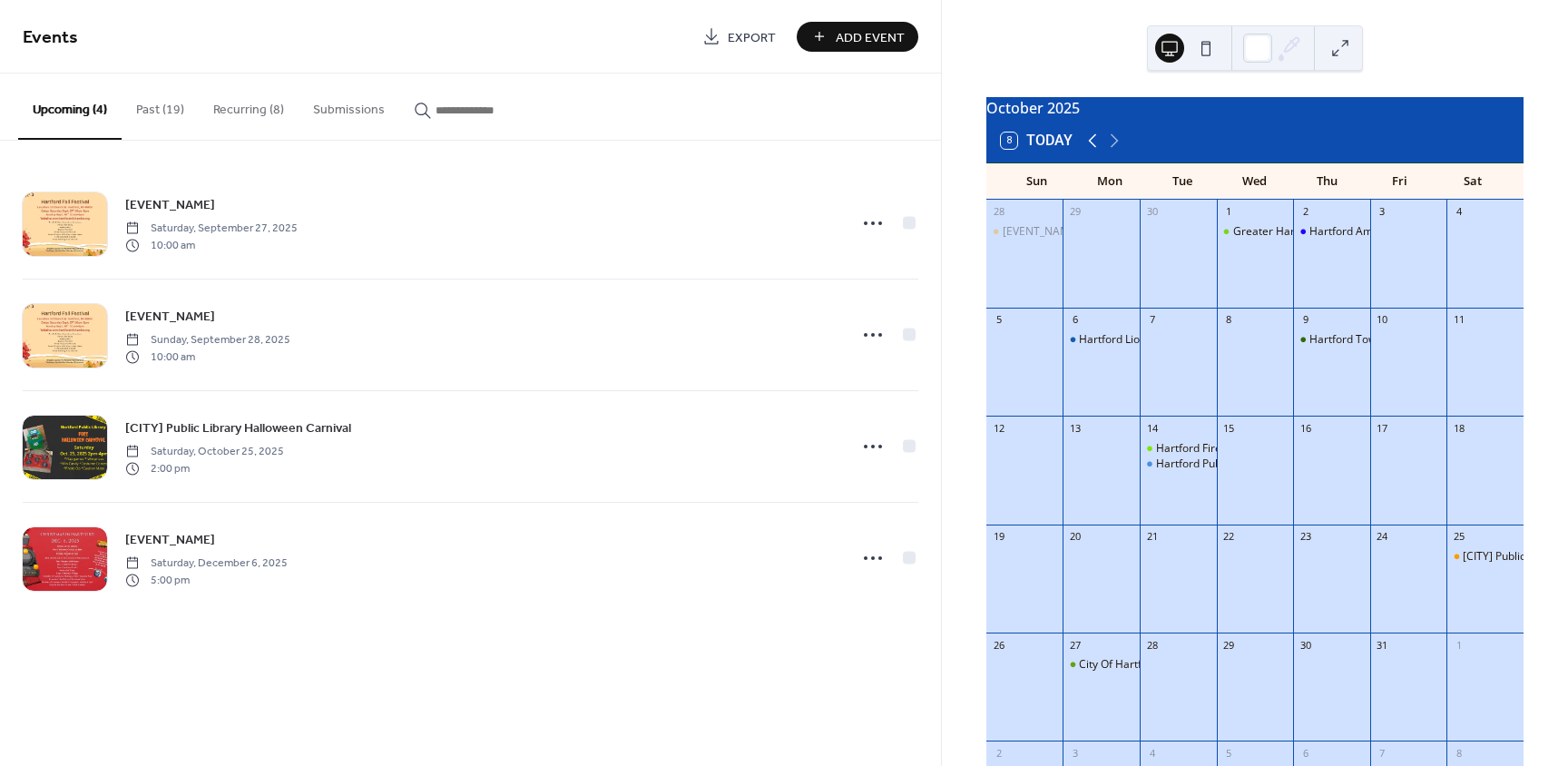 click 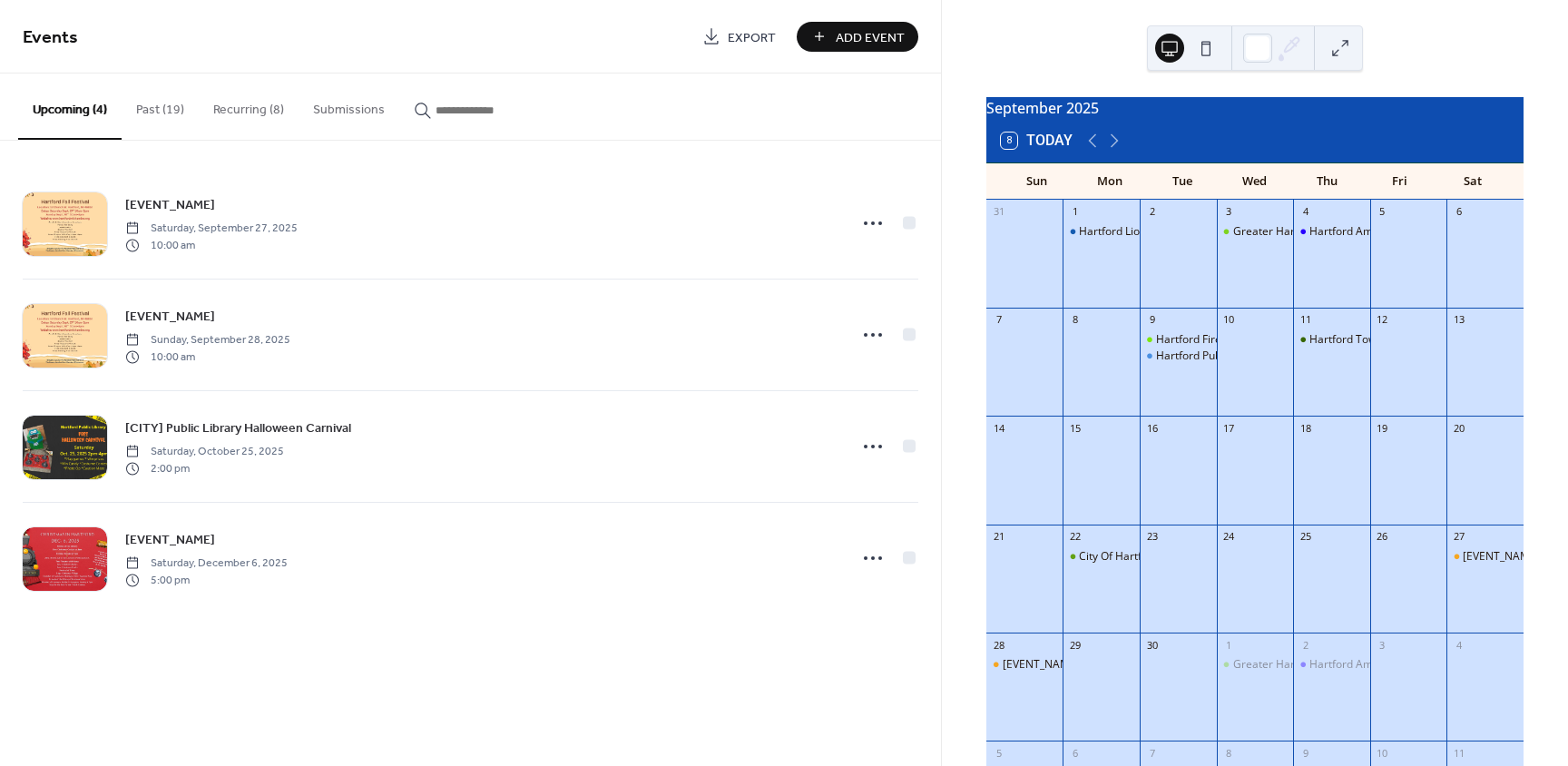 click on "Add Event" at bounding box center (870, 37) 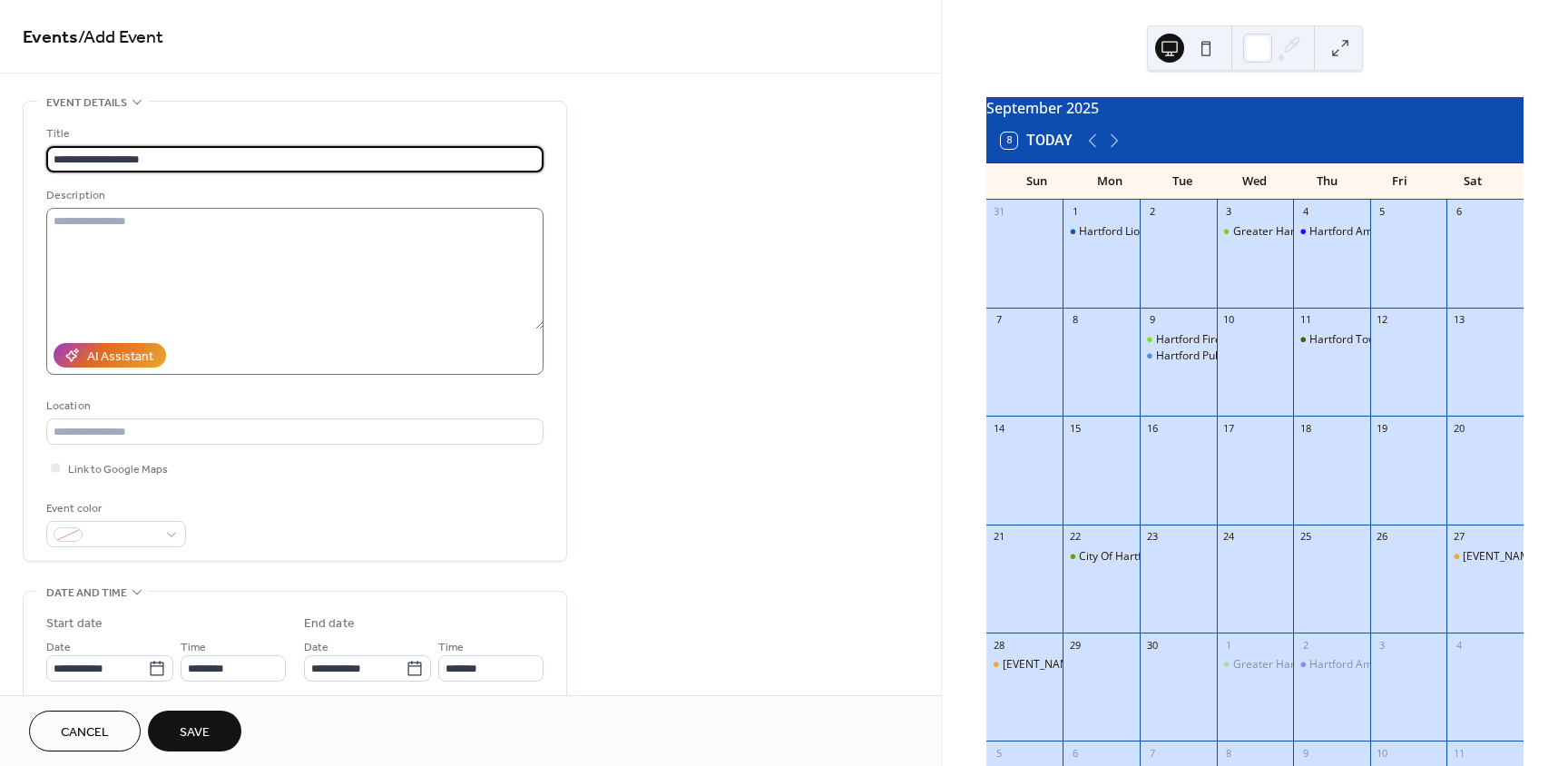 type on "**********" 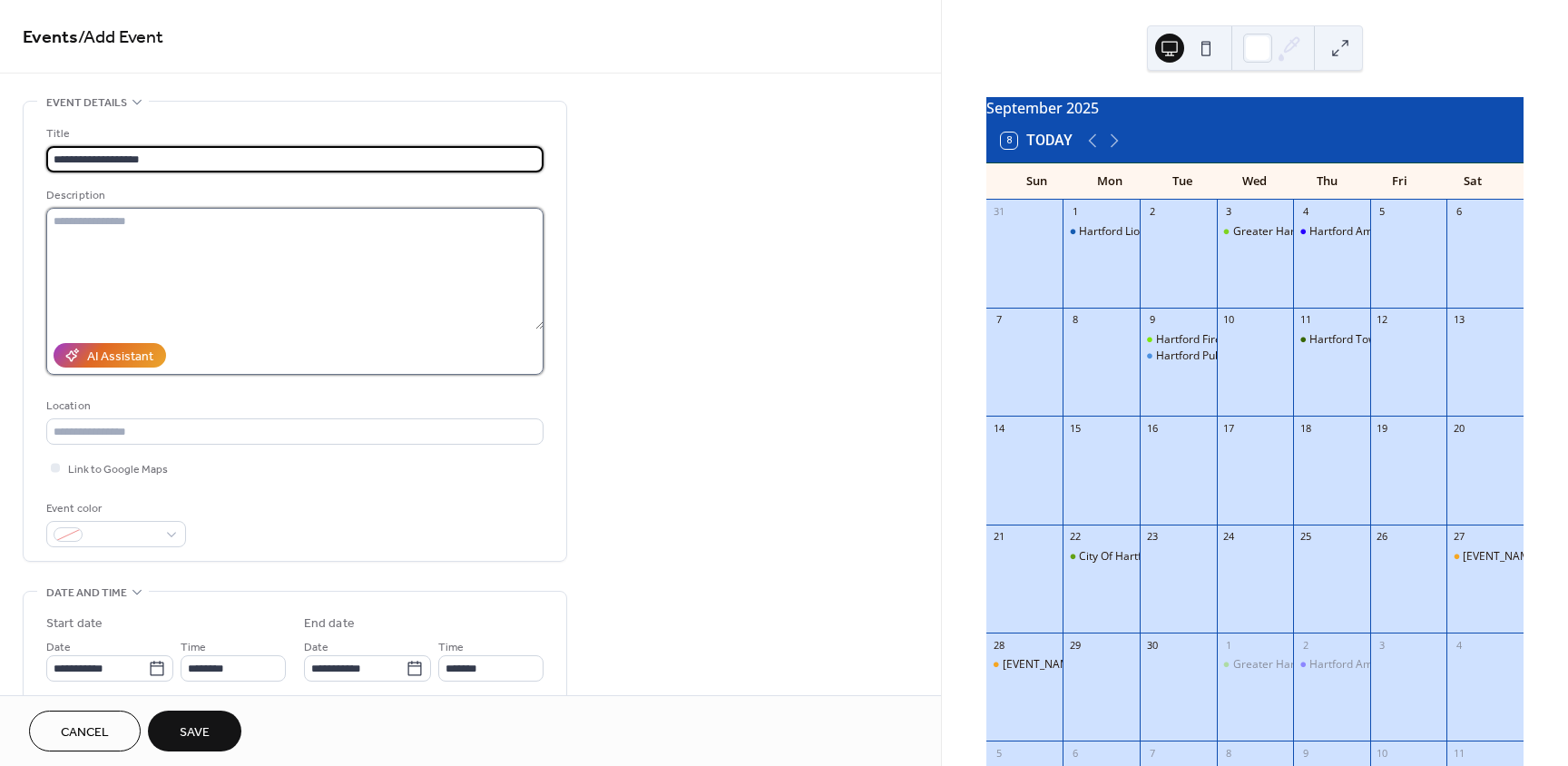 click at bounding box center (295, 269) 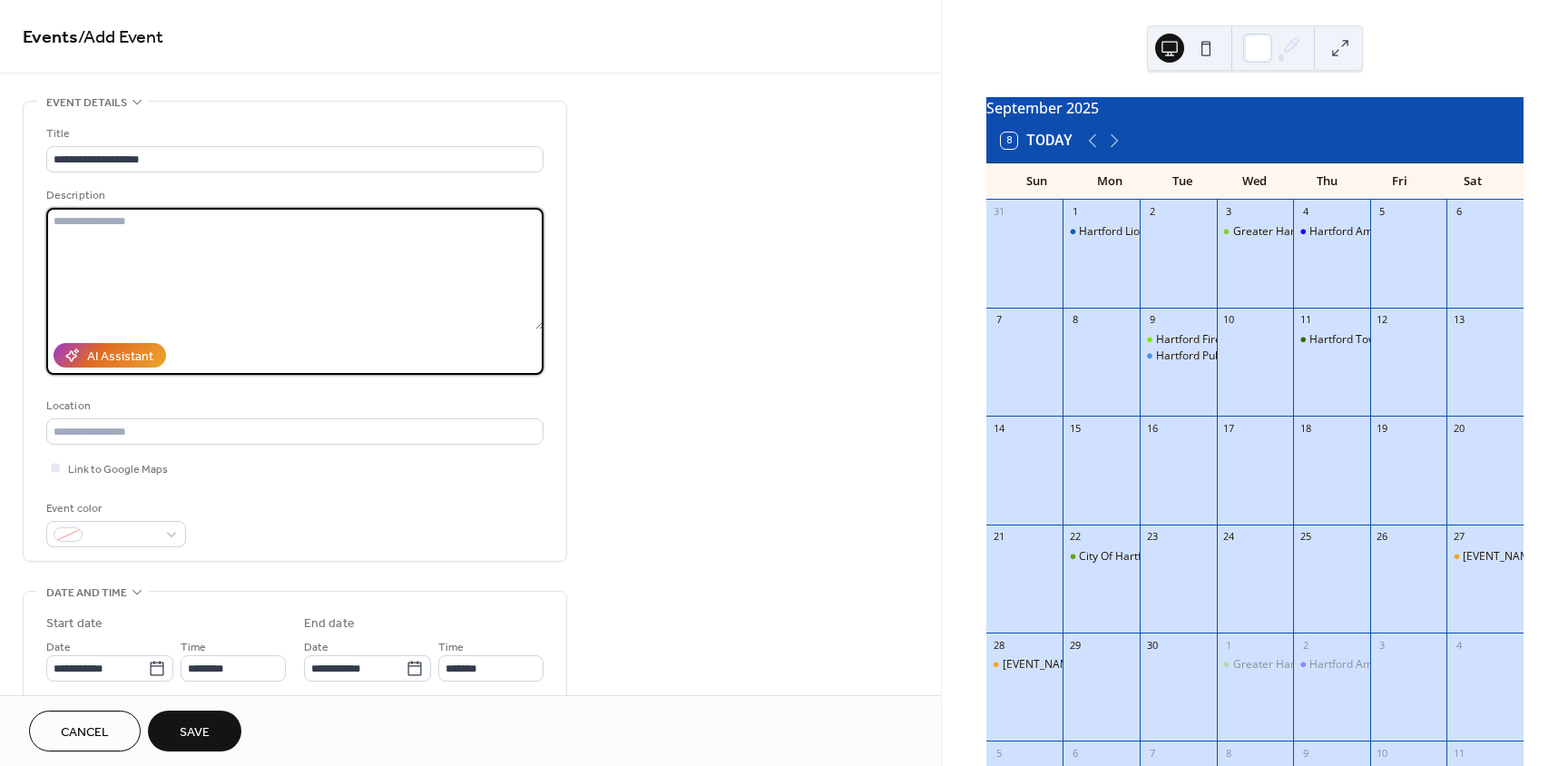 paste on "**********" 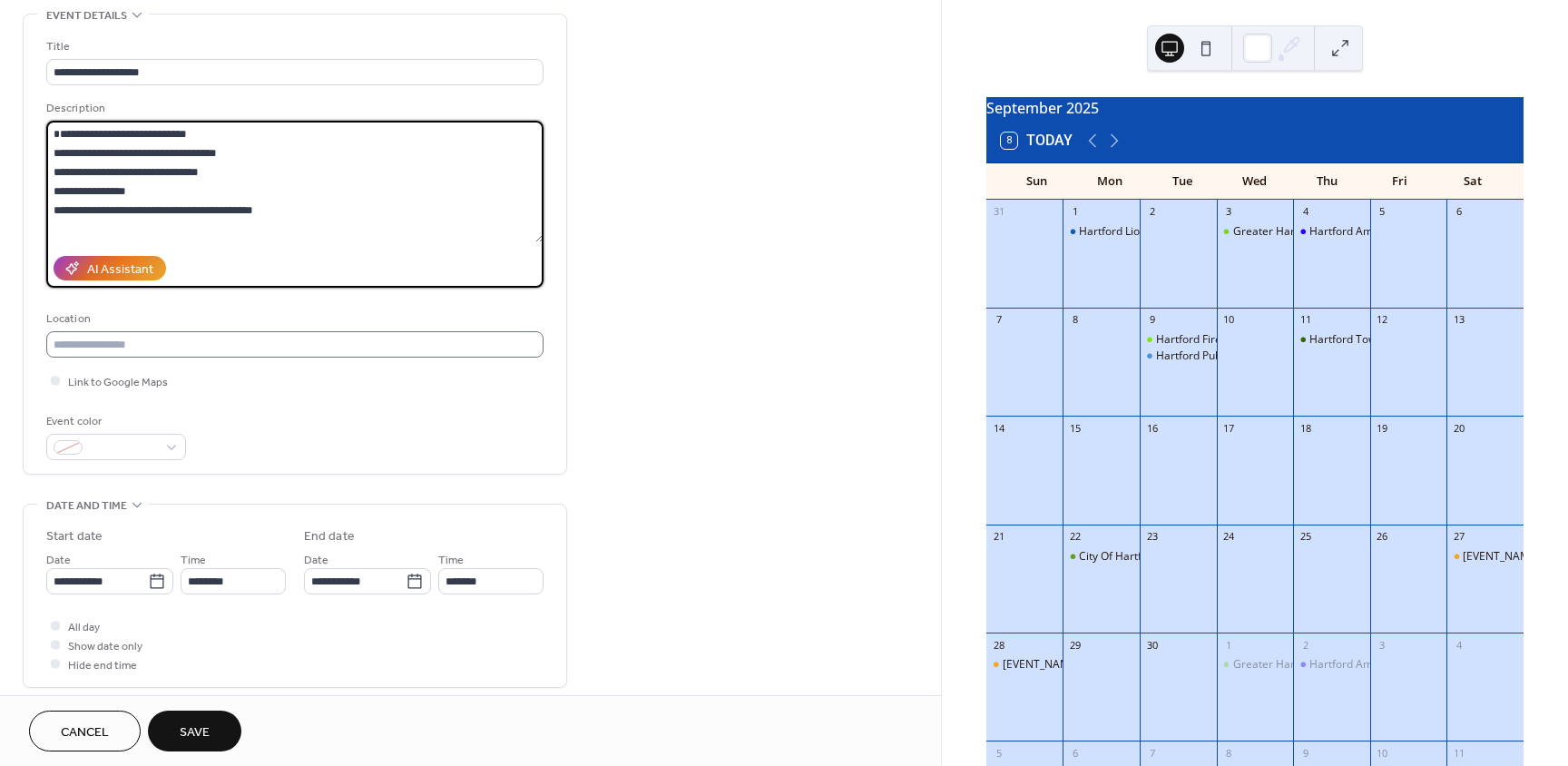 scroll, scrollTop: 91, scrollLeft: 0, axis: vertical 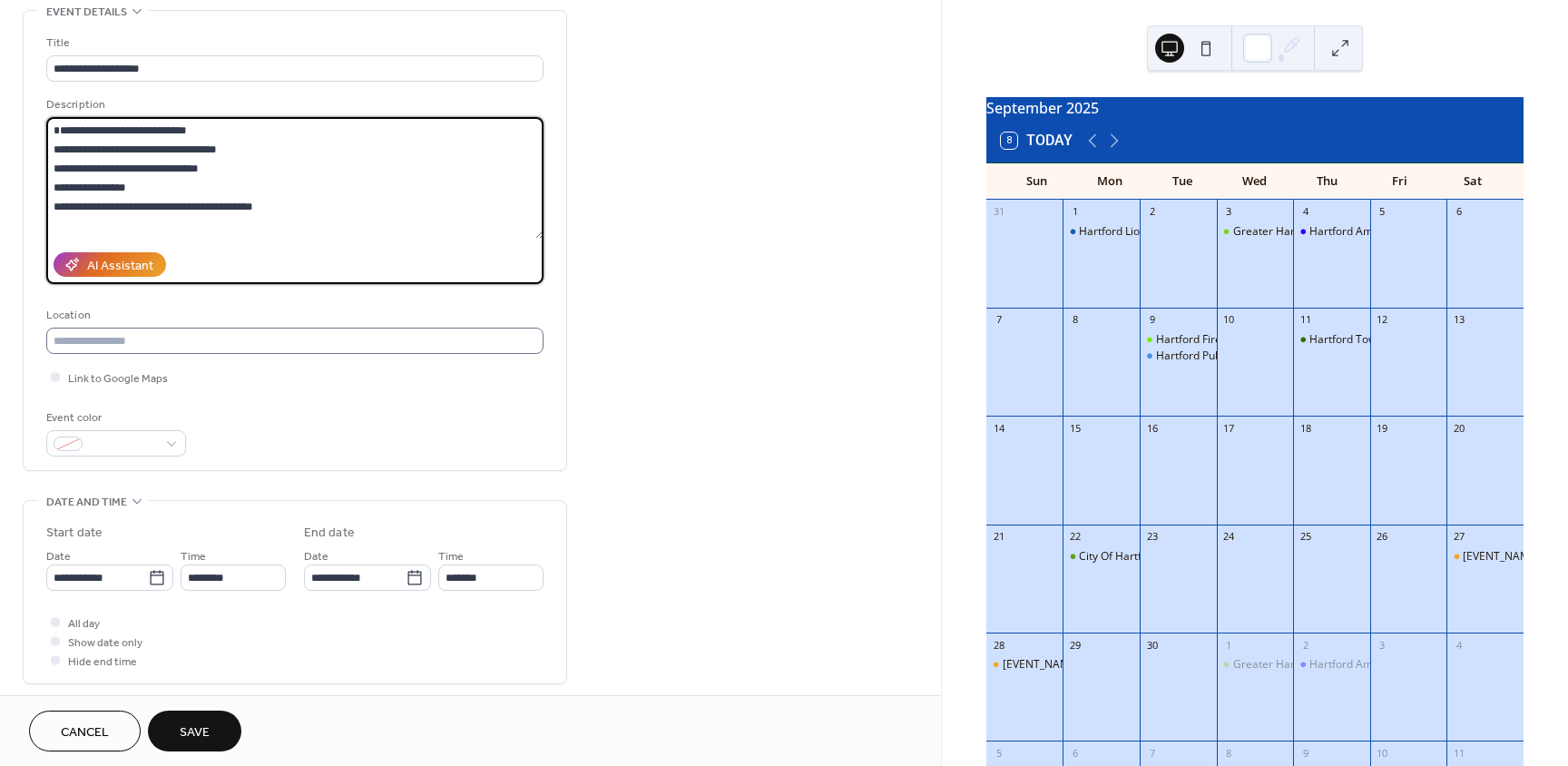 type on "**********" 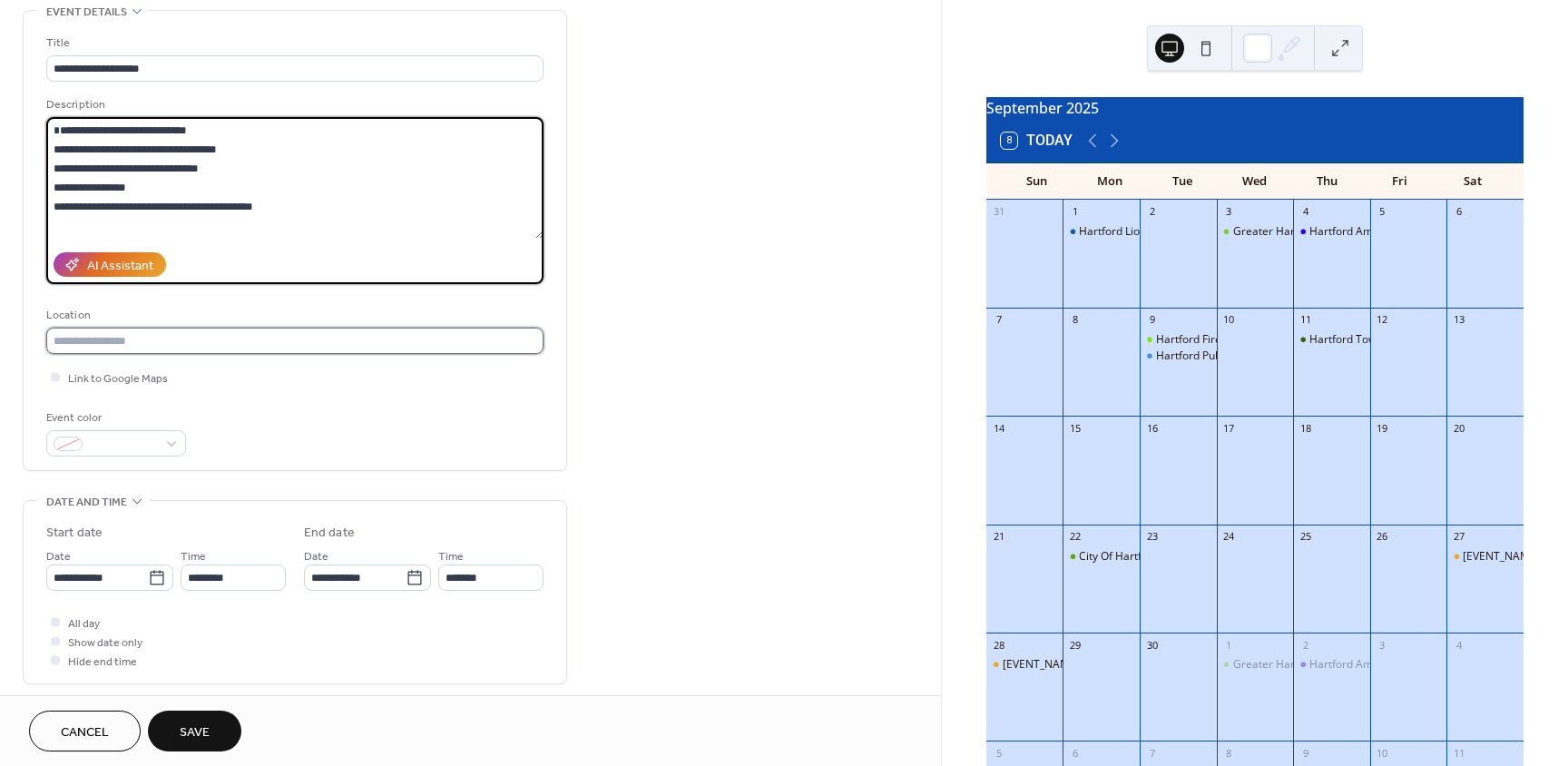 click at bounding box center [295, 340] 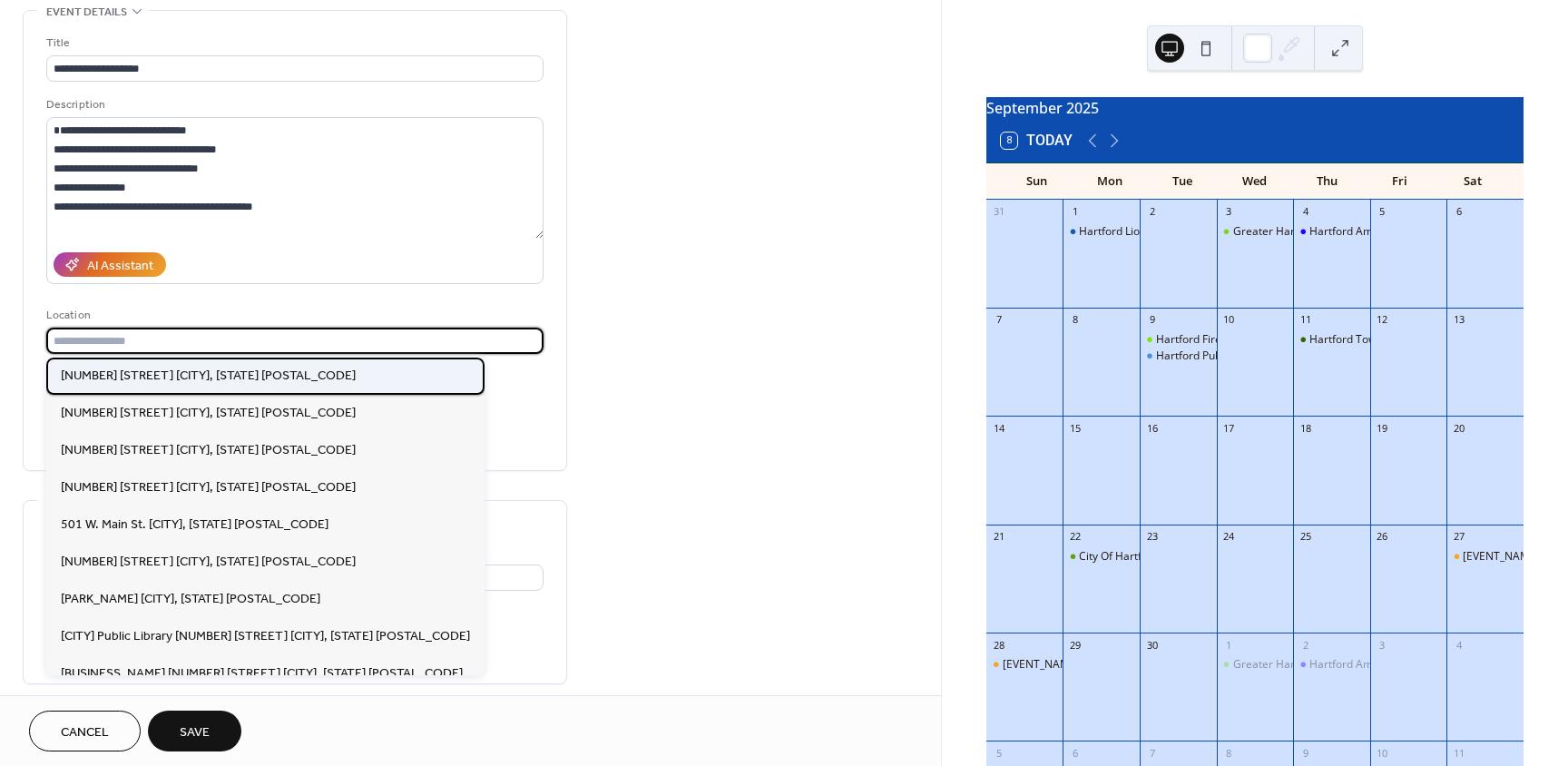 click on "[NUMBER] [STREET] [CITY], [STATE] [POSTAL_CODE]" at bounding box center [208, 376] 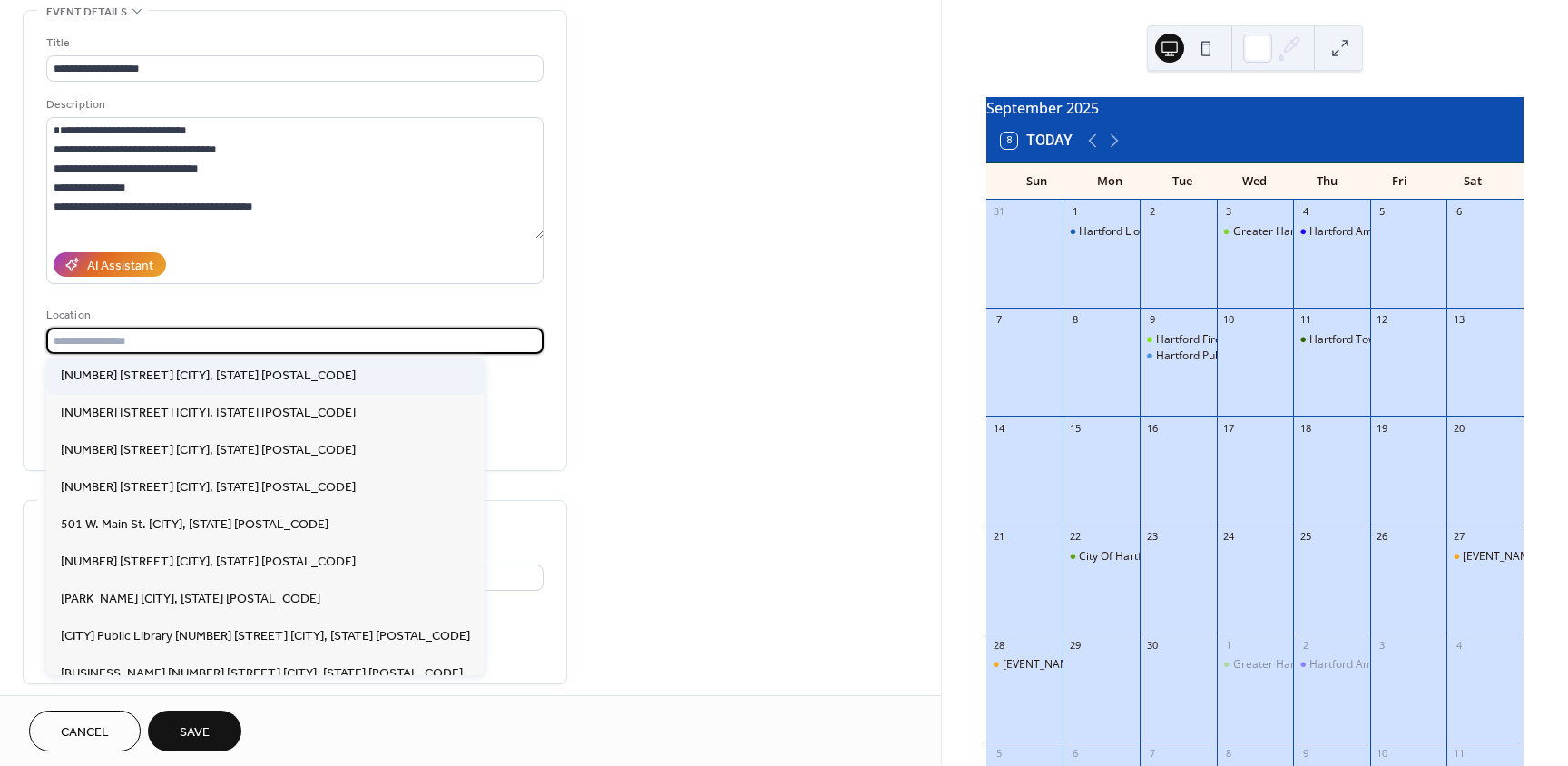 type on "**********" 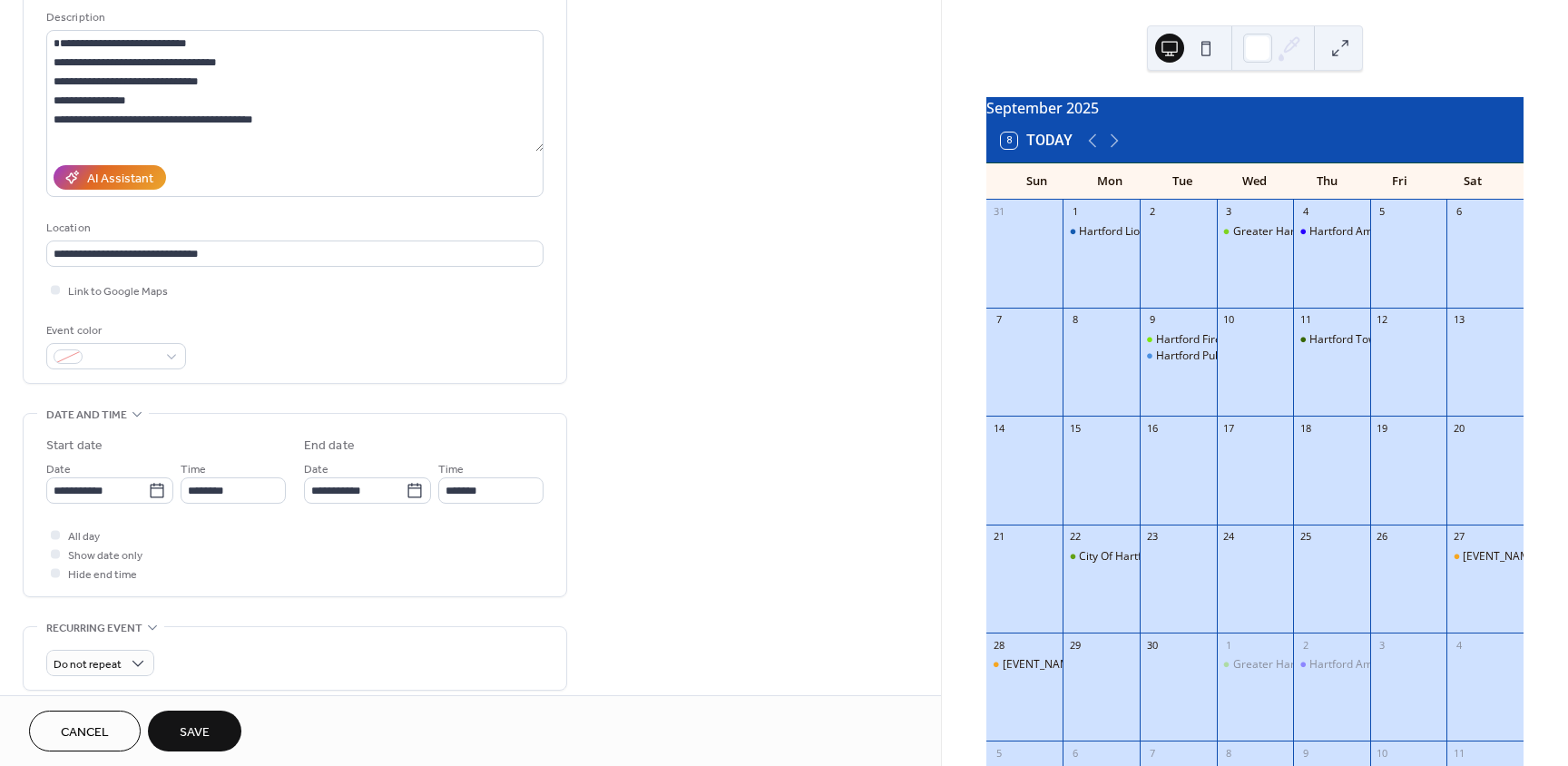 scroll, scrollTop: 182, scrollLeft: 0, axis: vertical 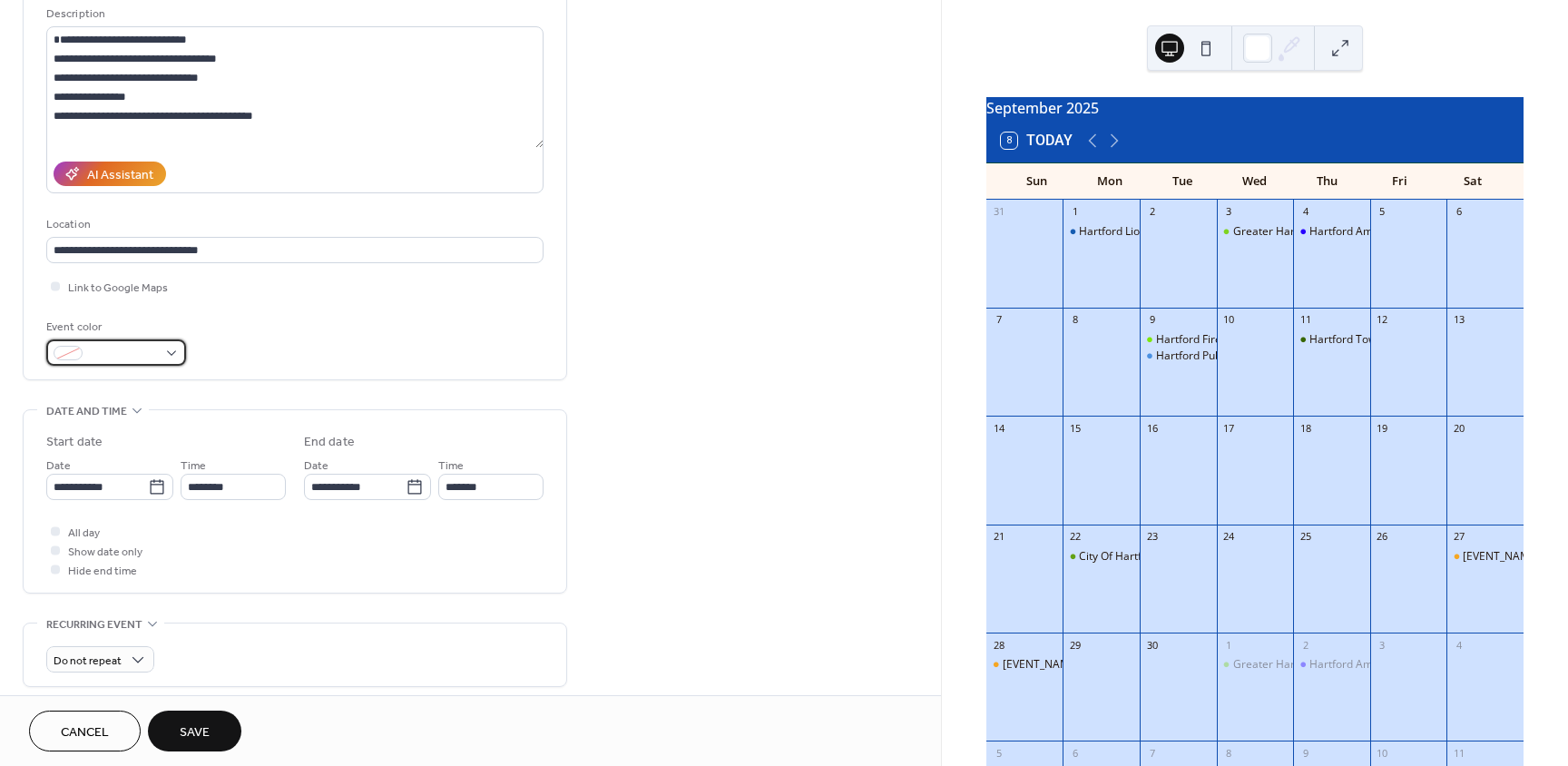 click at bounding box center [116, 352] 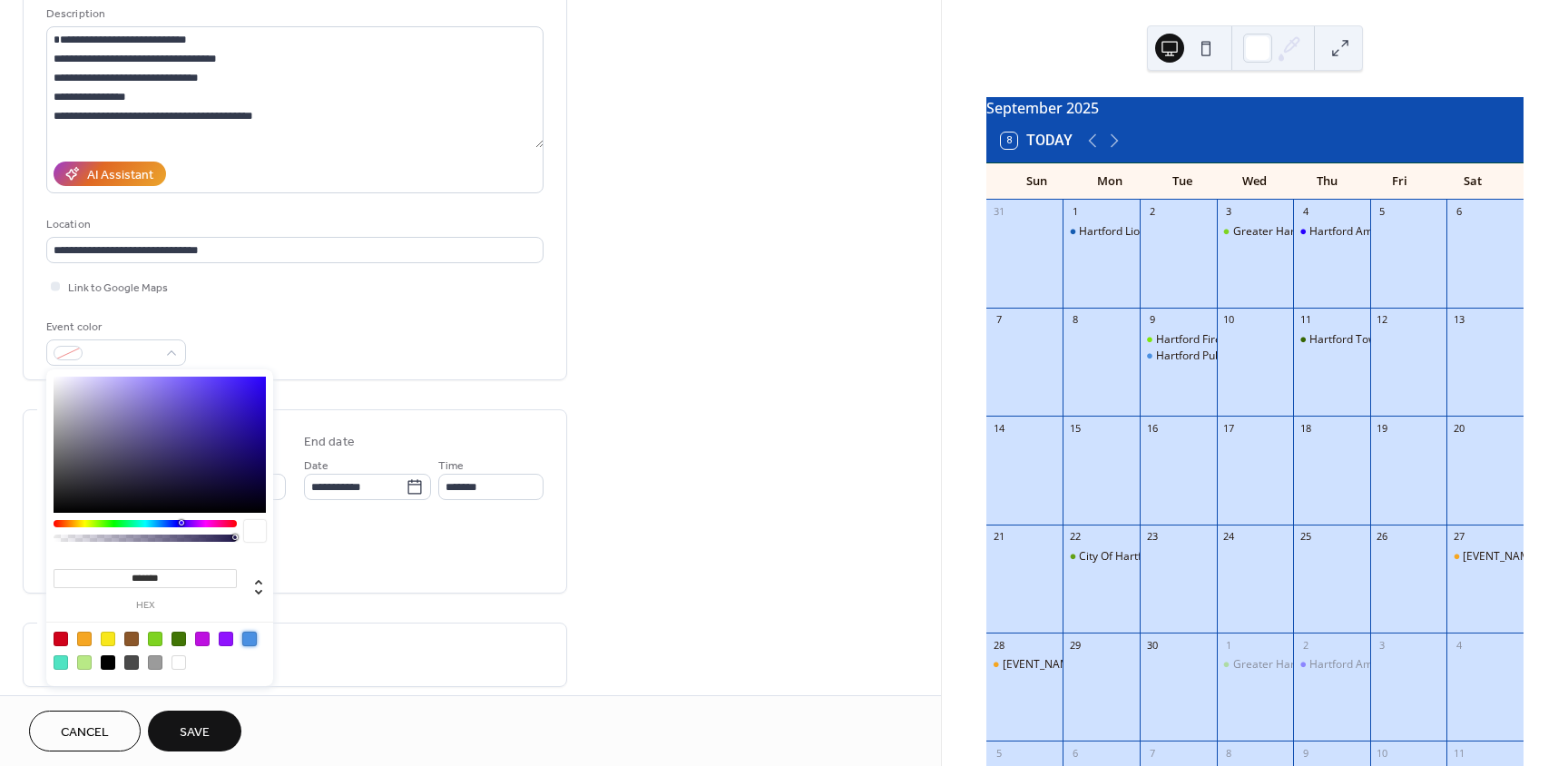 click at bounding box center [250, 639] 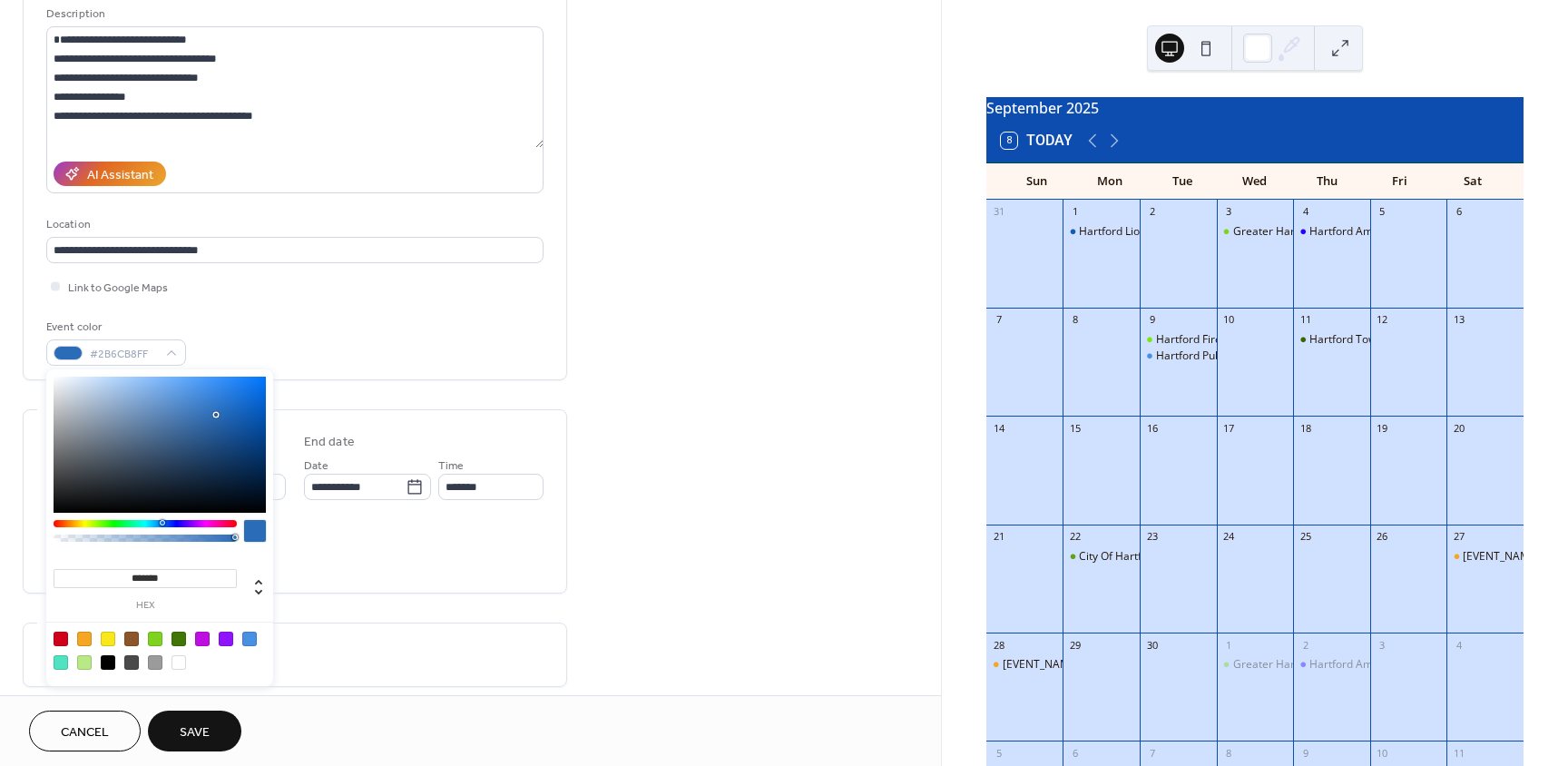 type on "*******" 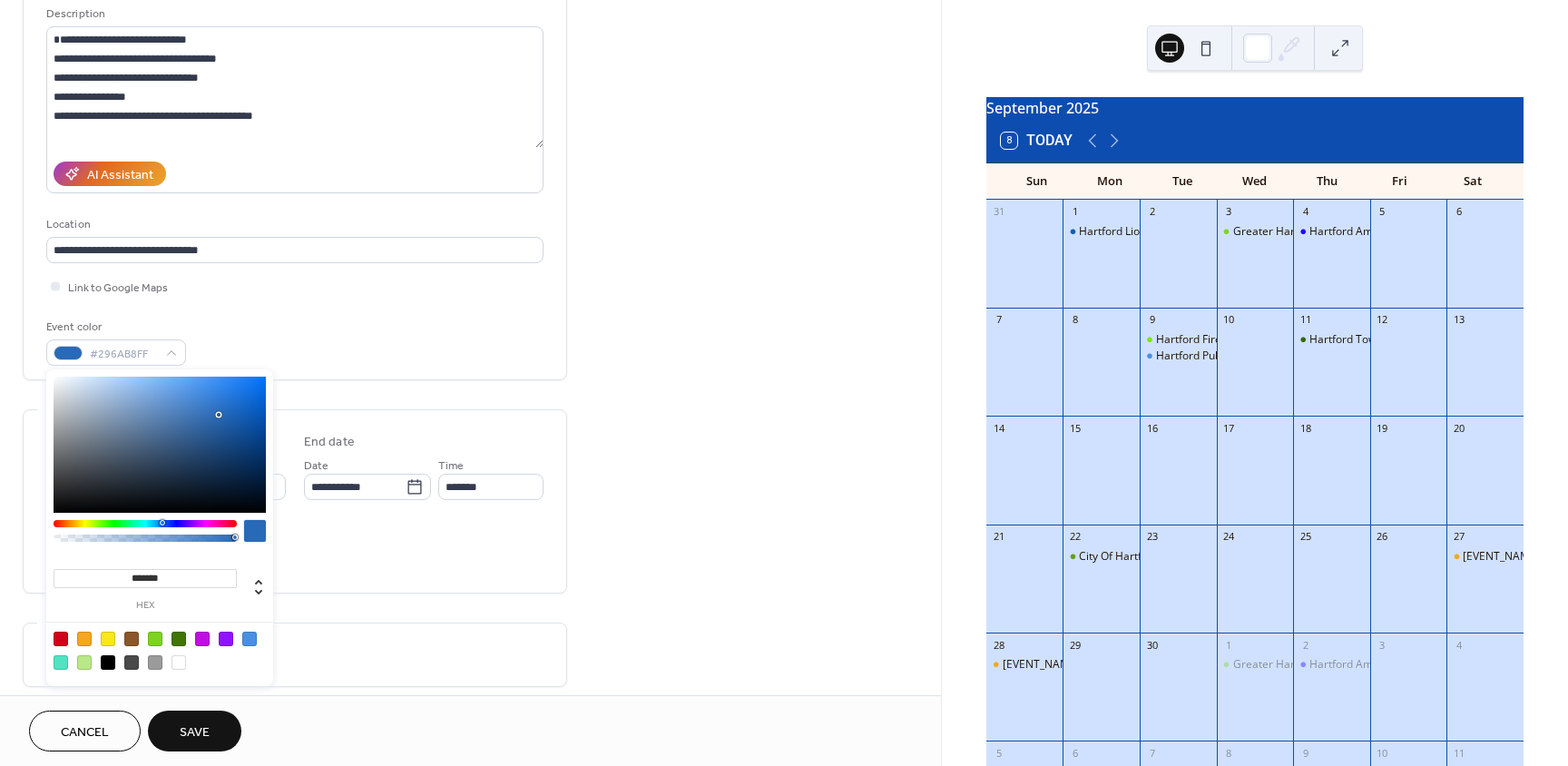 drag, startPoint x: 193, startPoint y: 389, endPoint x: 219, endPoint y: 415, distance: 36.76955 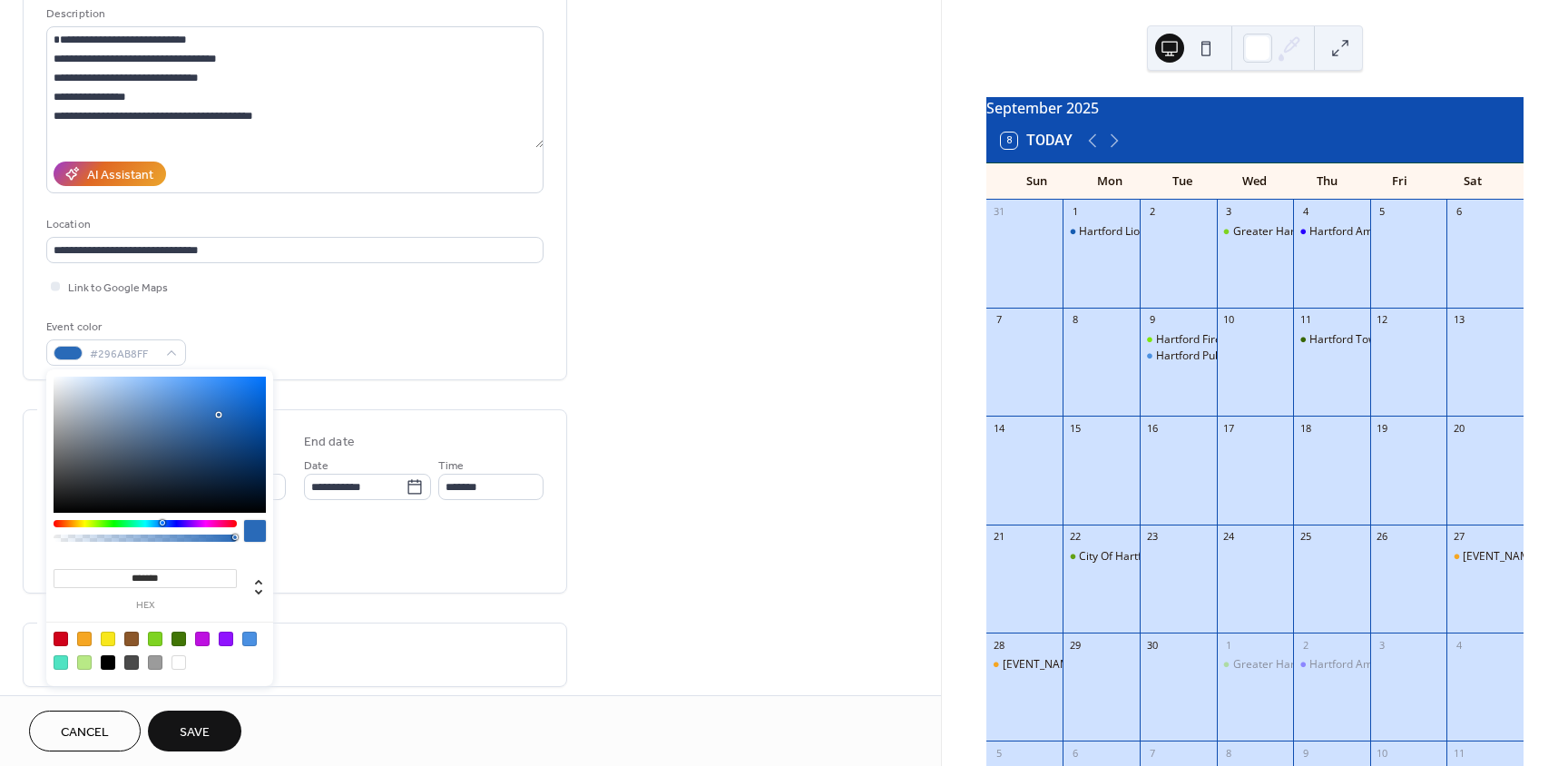 click at bounding box center [160, 445] 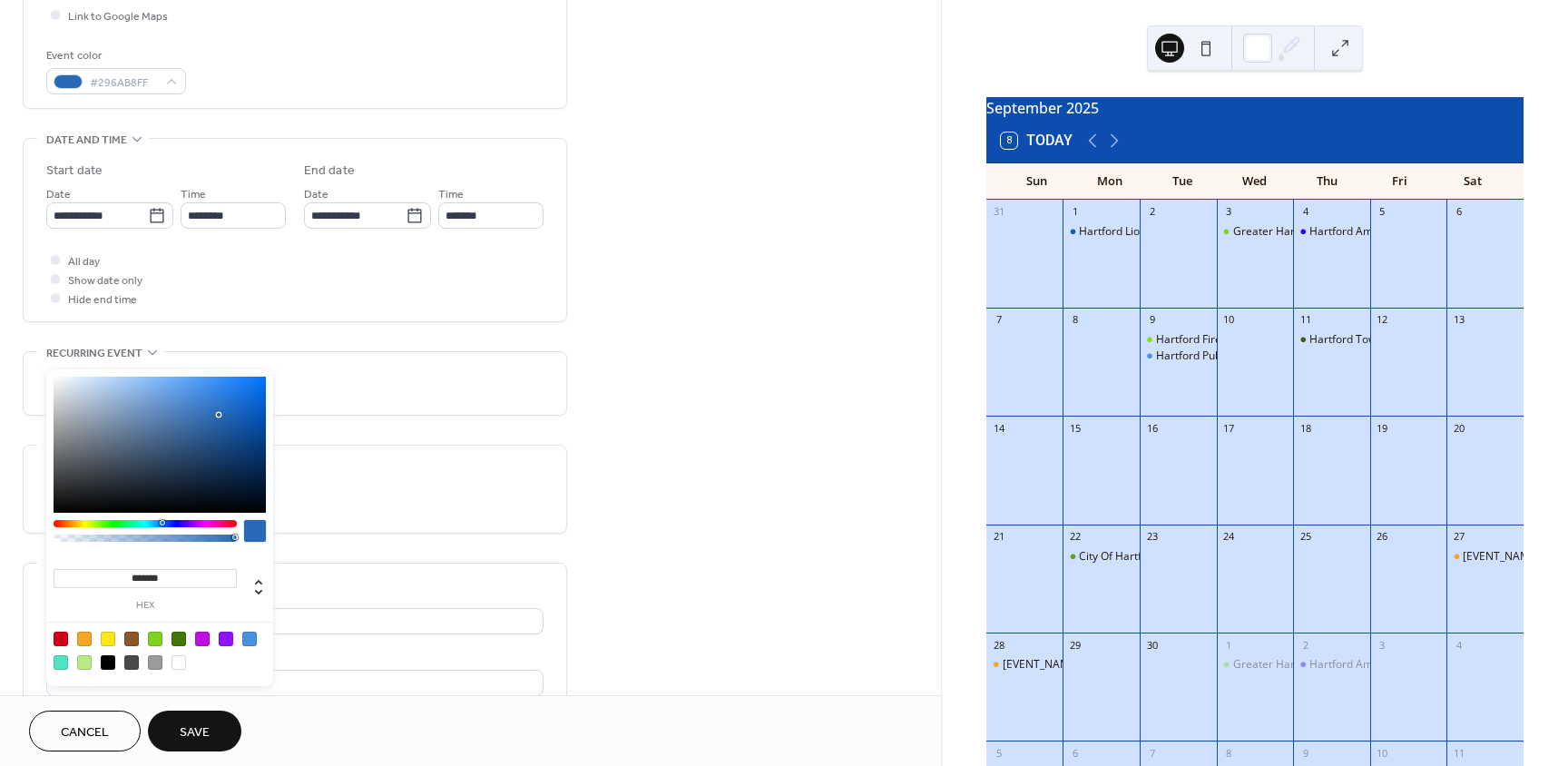 scroll, scrollTop: 454, scrollLeft: 0, axis: vertical 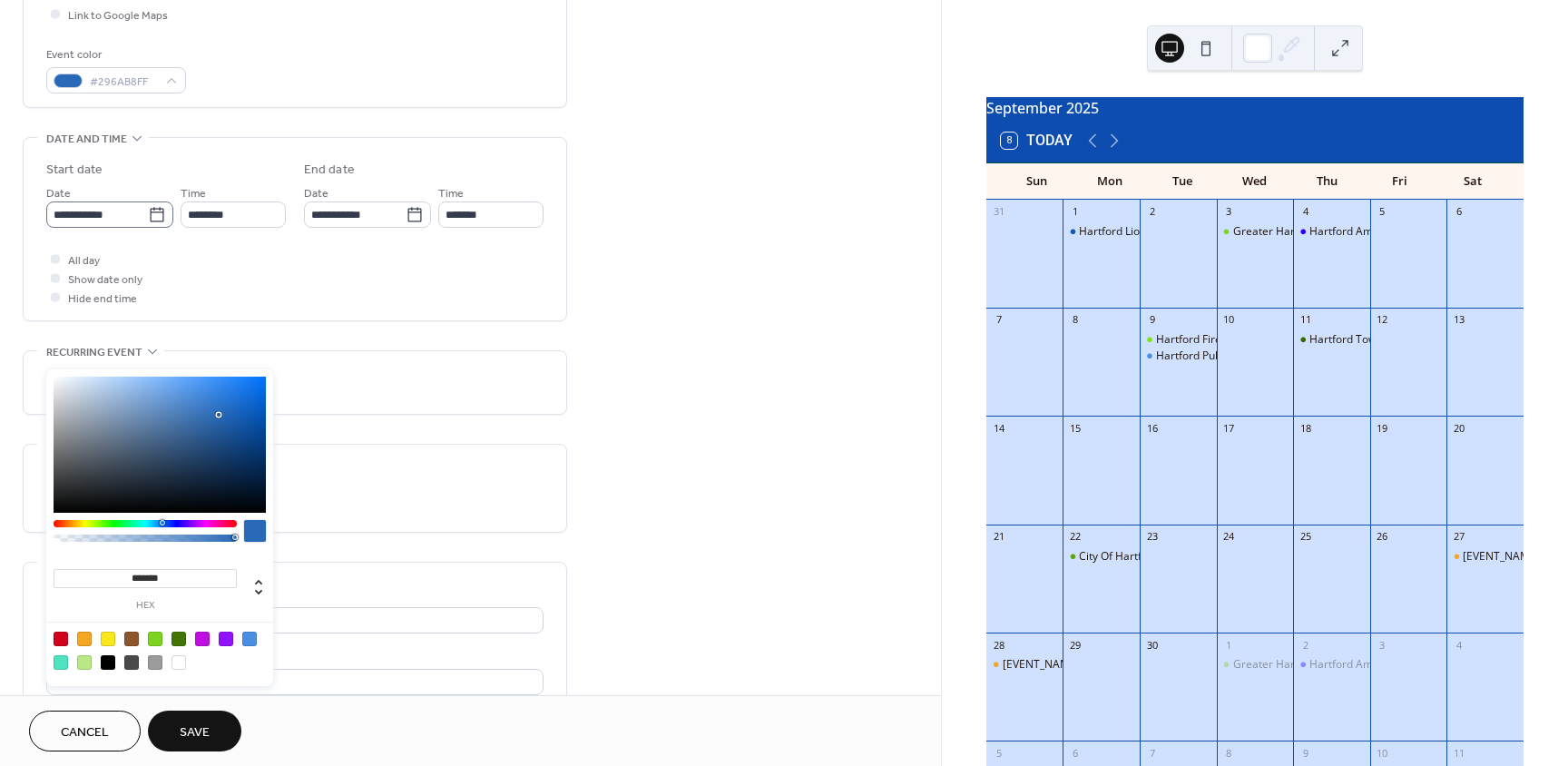 click 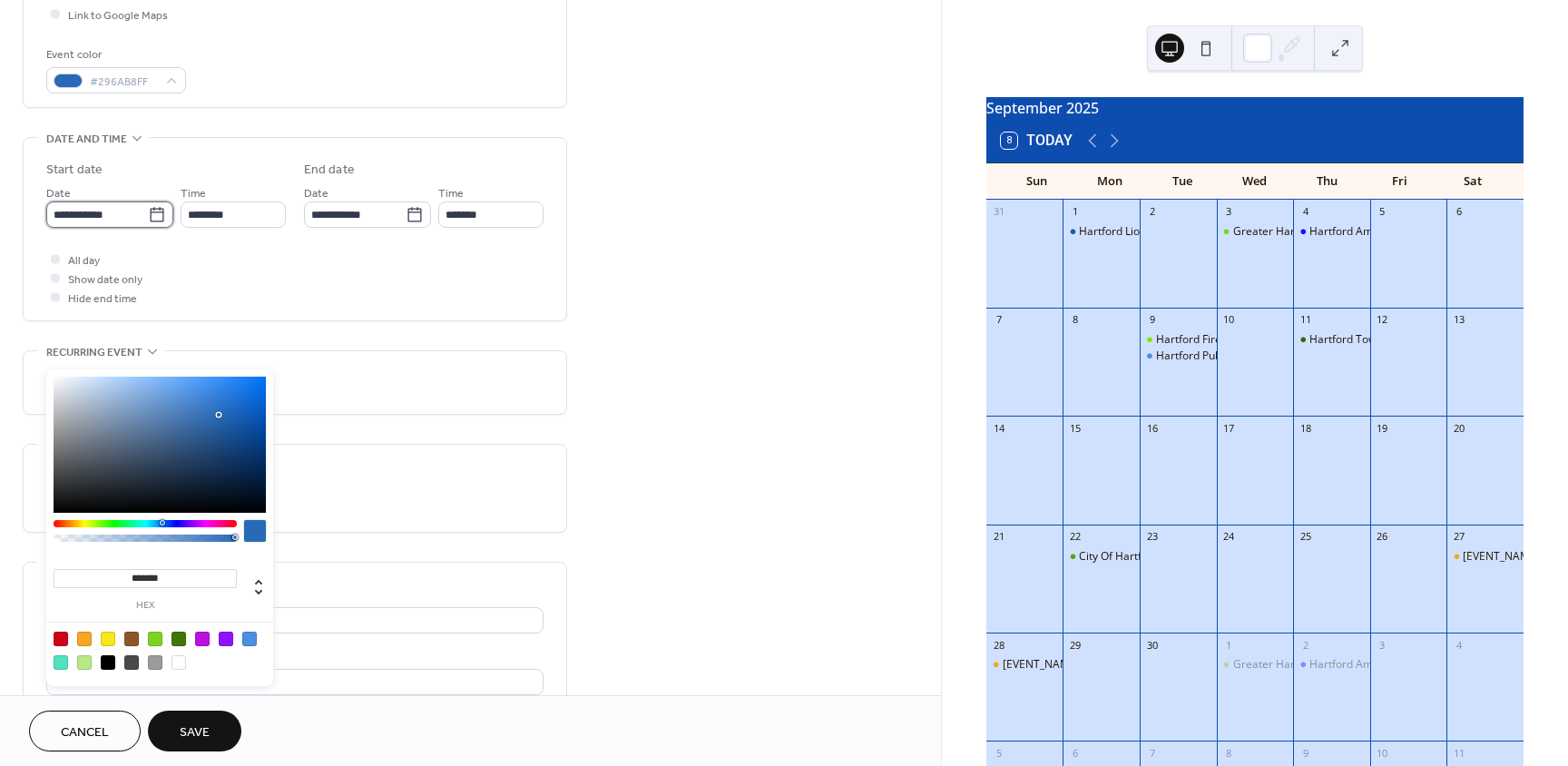click on "**********" at bounding box center (97, 214) 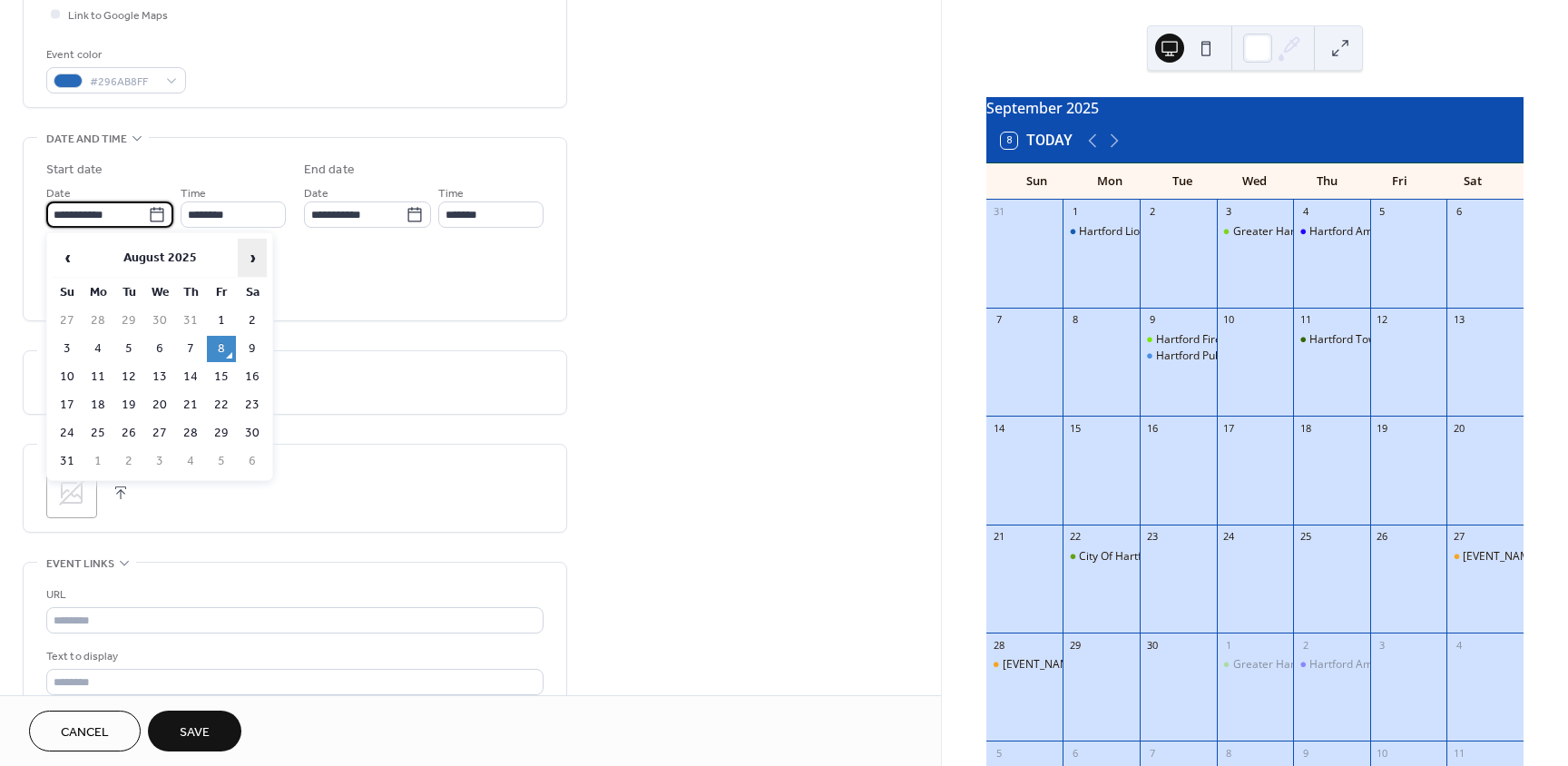 click on "›" at bounding box center [252, 258] 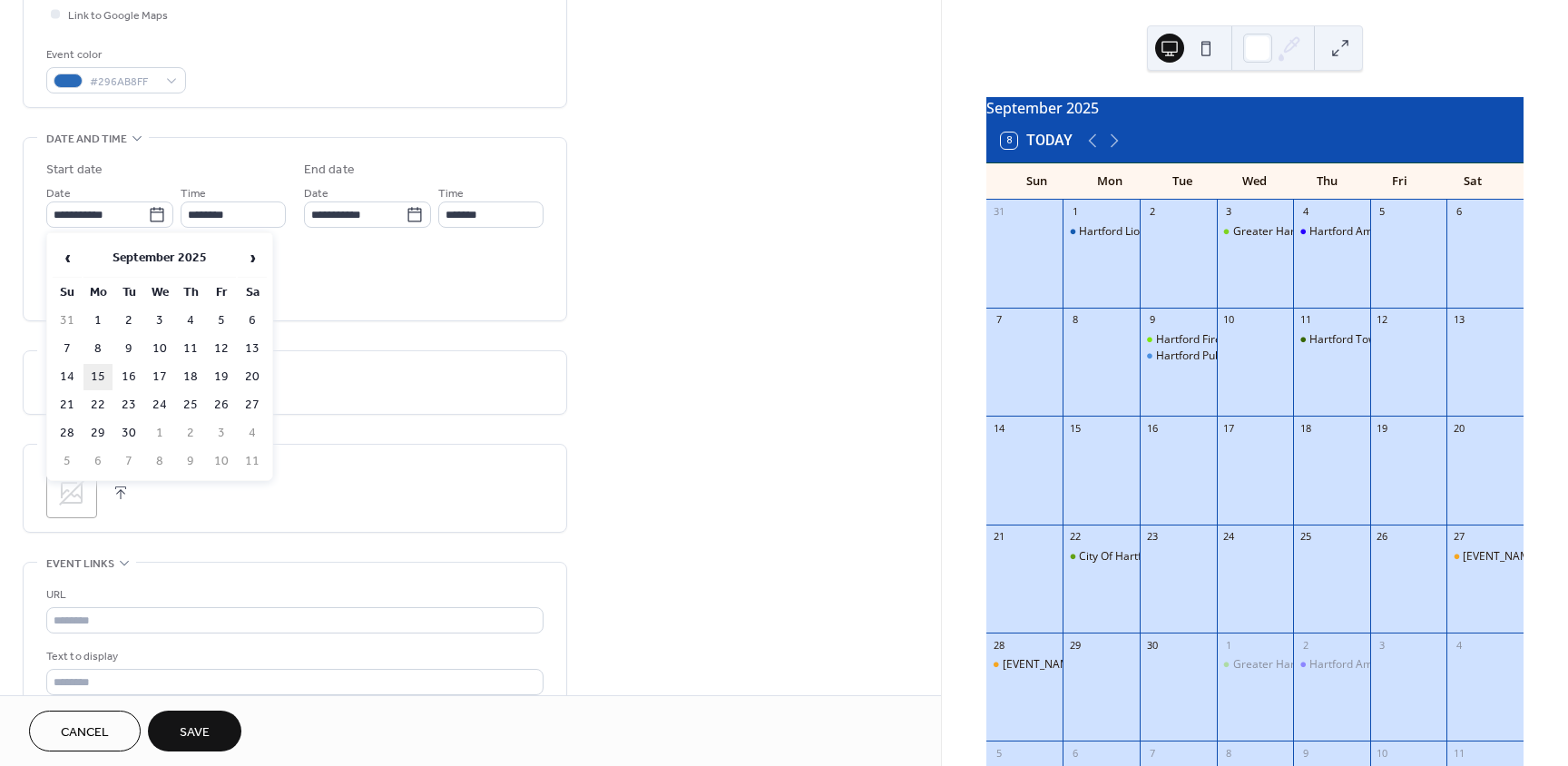 click on "15" at bounding box center (98, 377) 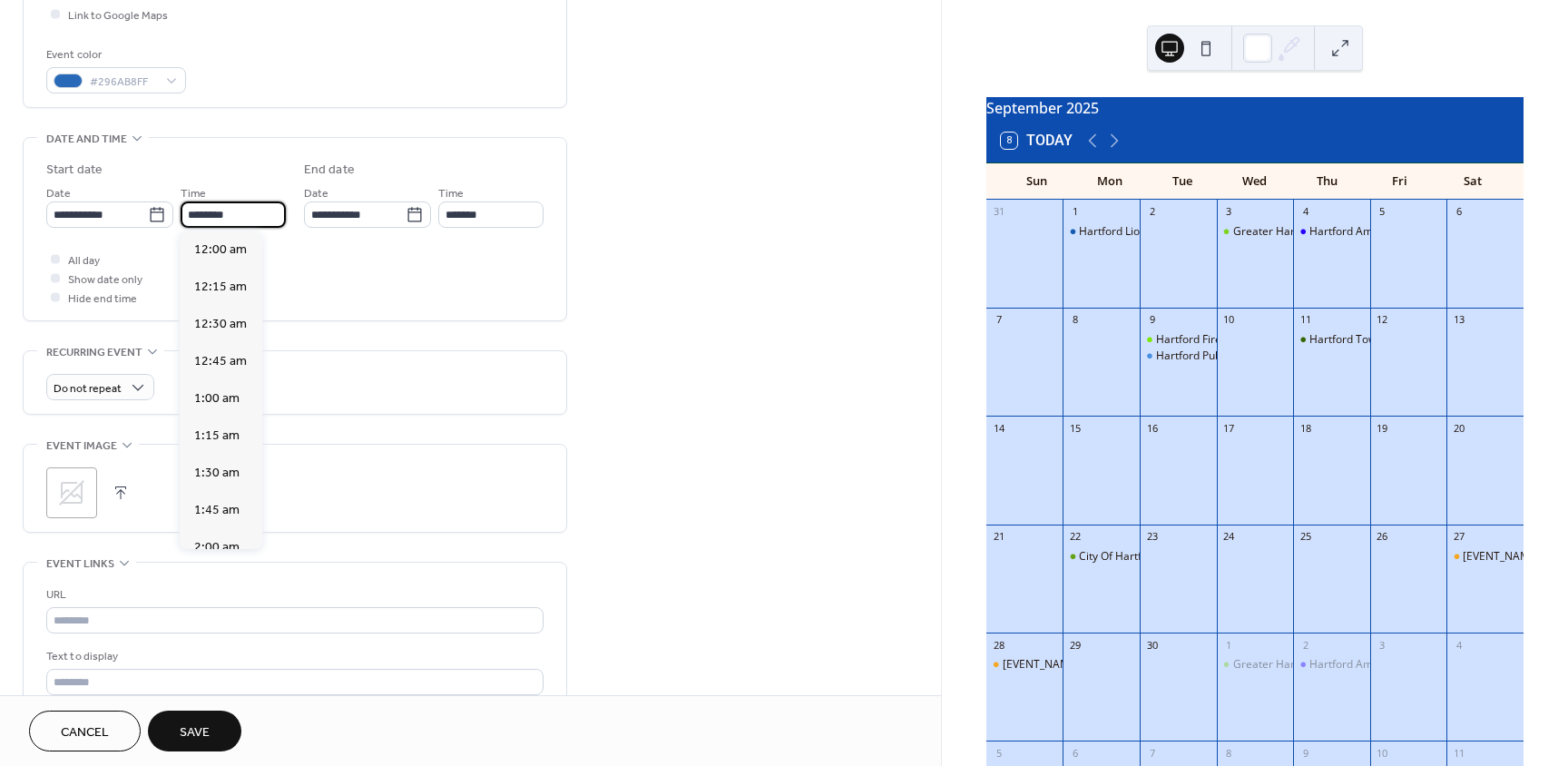 click on "********" at bounding box center (233, 214) 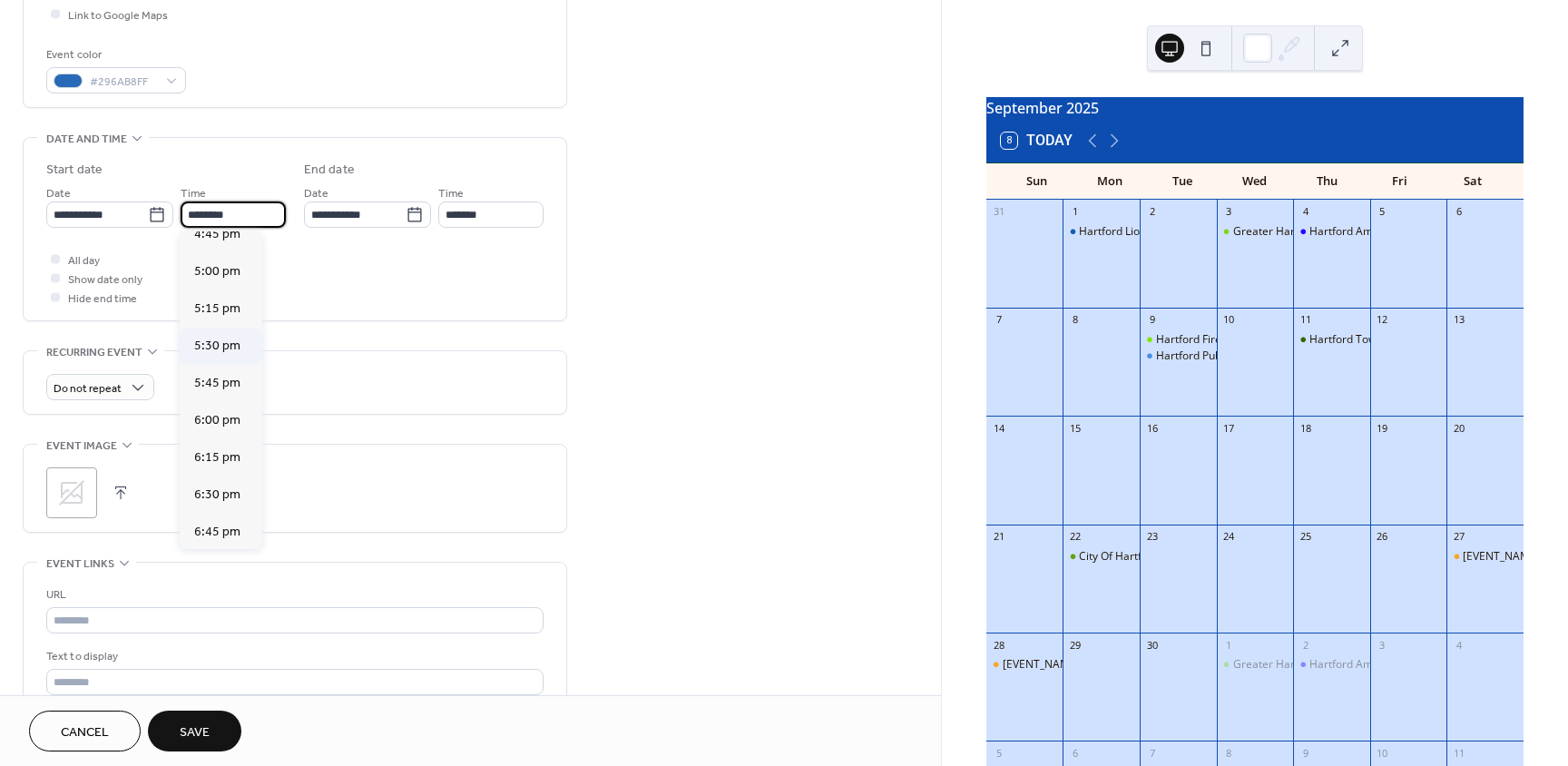 scroll, scrollTop: 2512, scrollLeft: 0, axis: vertical 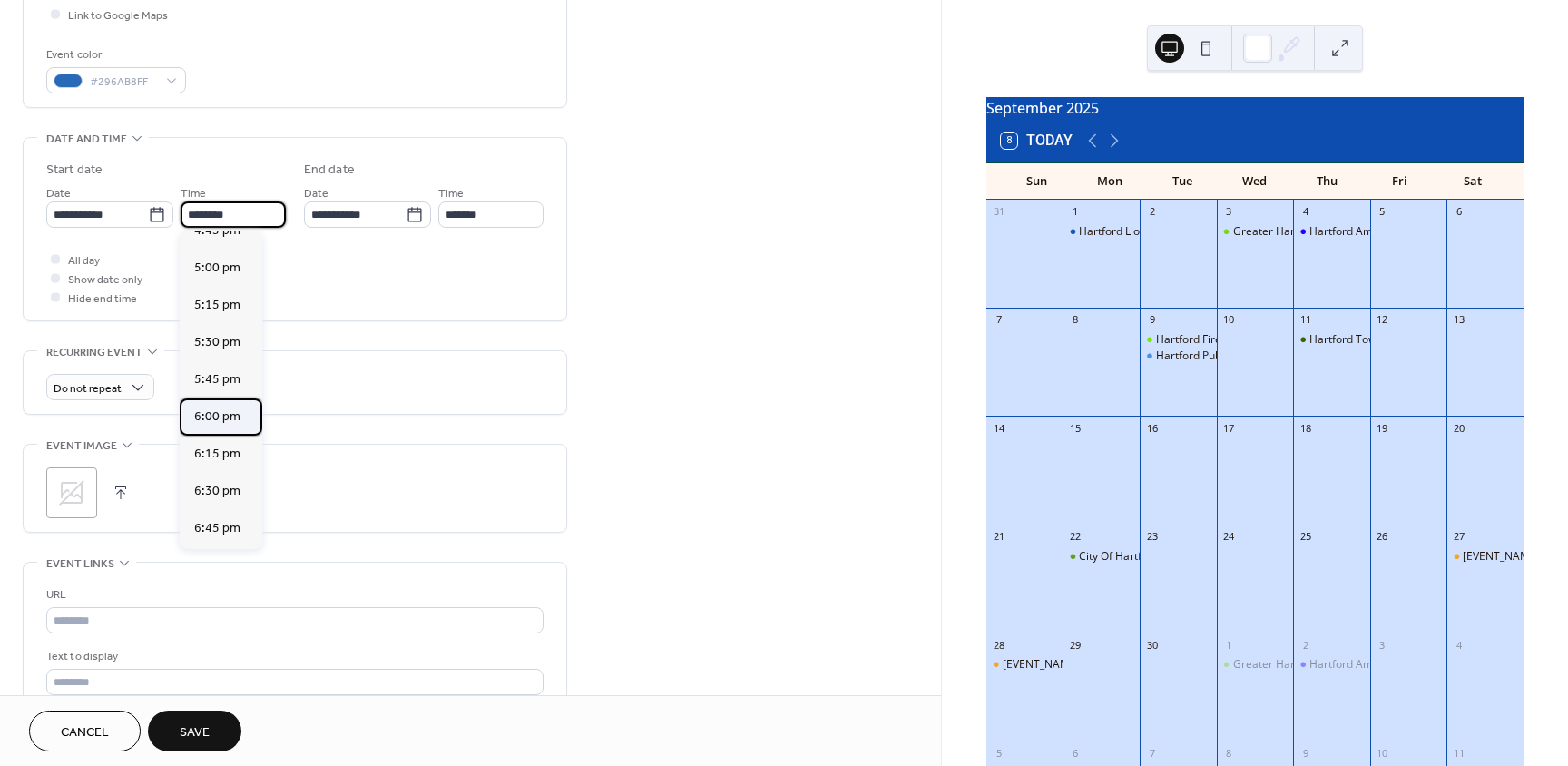 click on "6:00 pm" at bounding box center (217, 417) 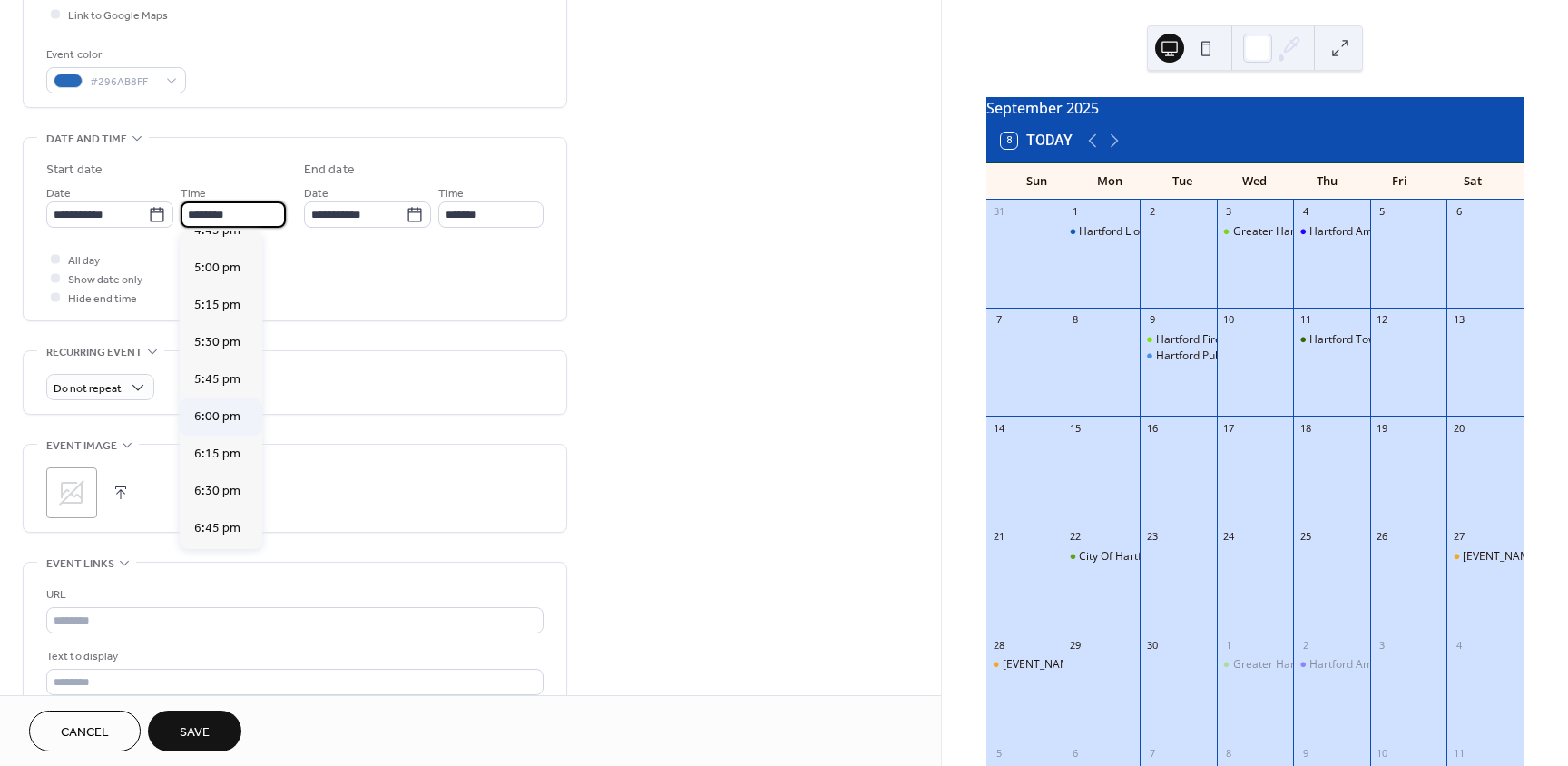 type on "*******" 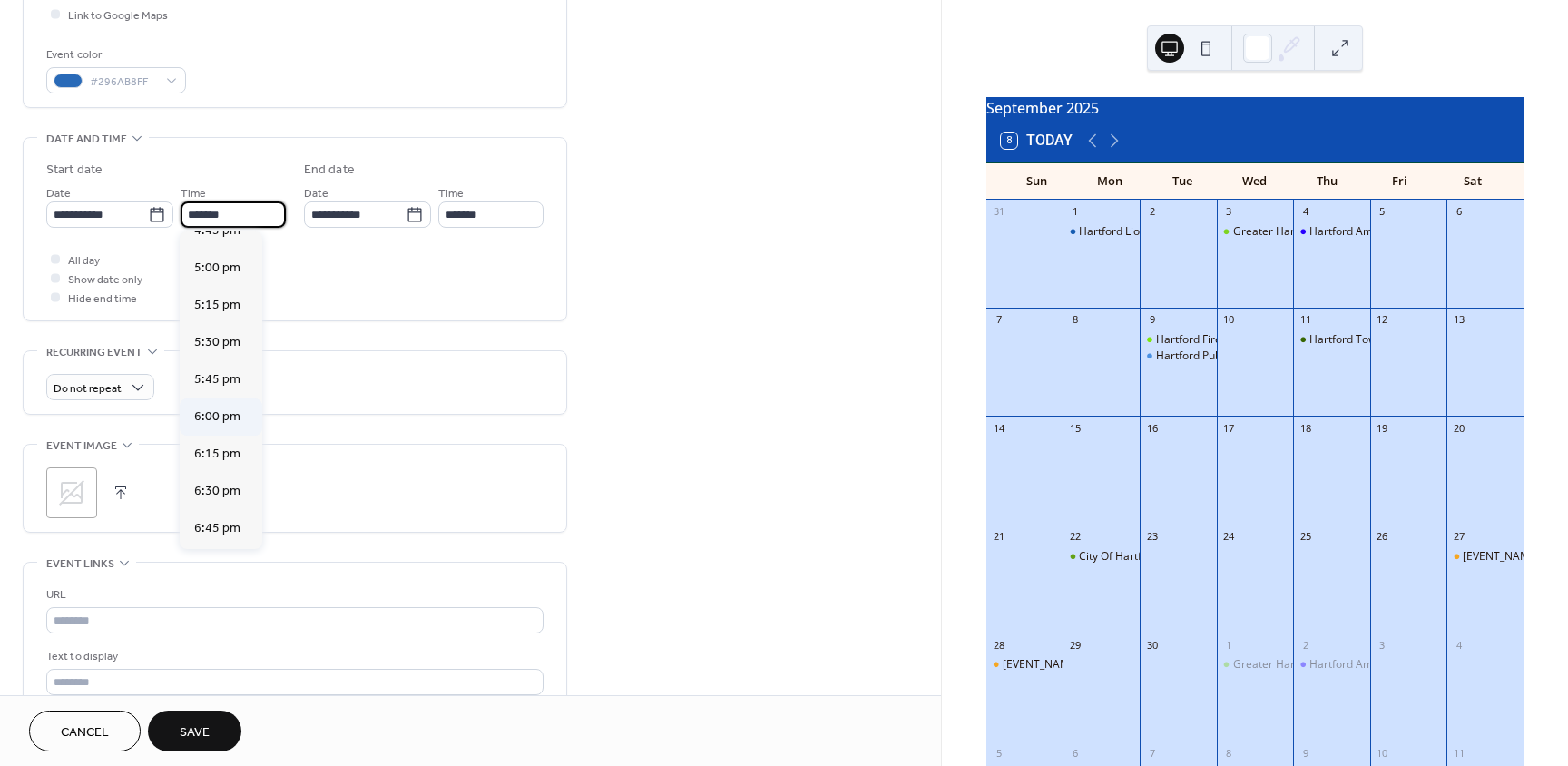 type on "*******" 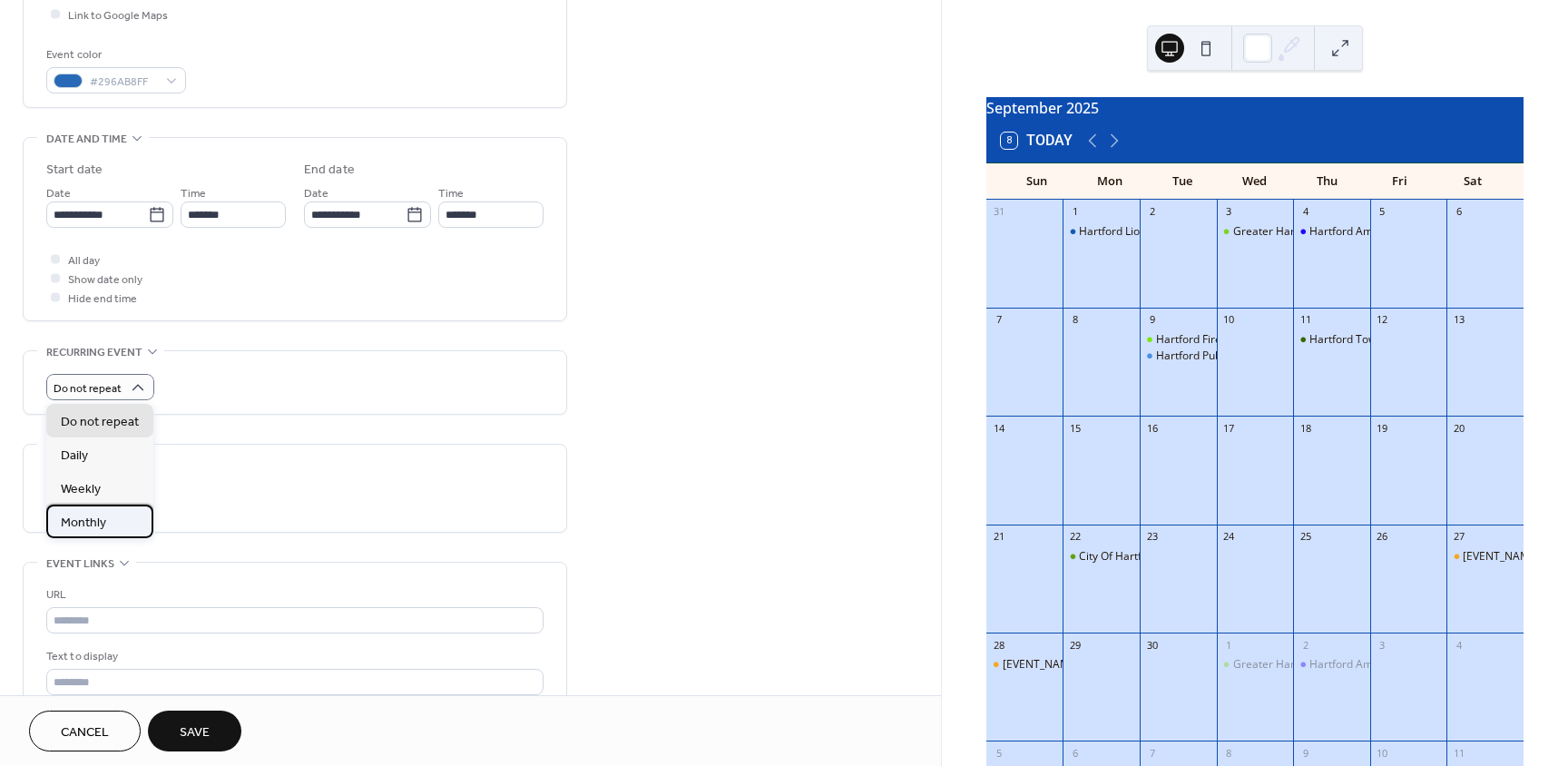 click on "Monthly" at bounding box center [83, 523] 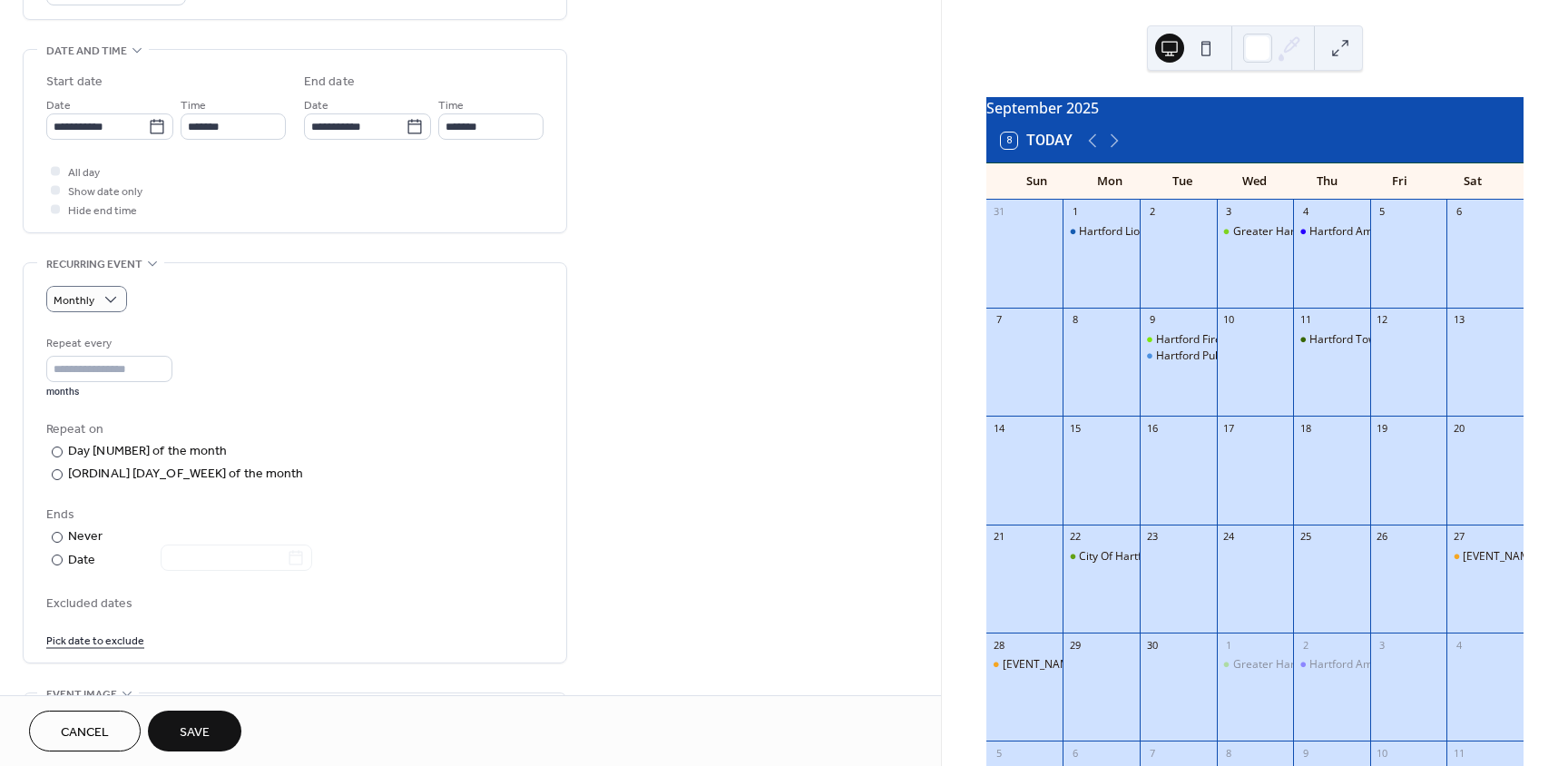 scroll, scrollTop: 545, scrollLeft: 0, axis: vertical 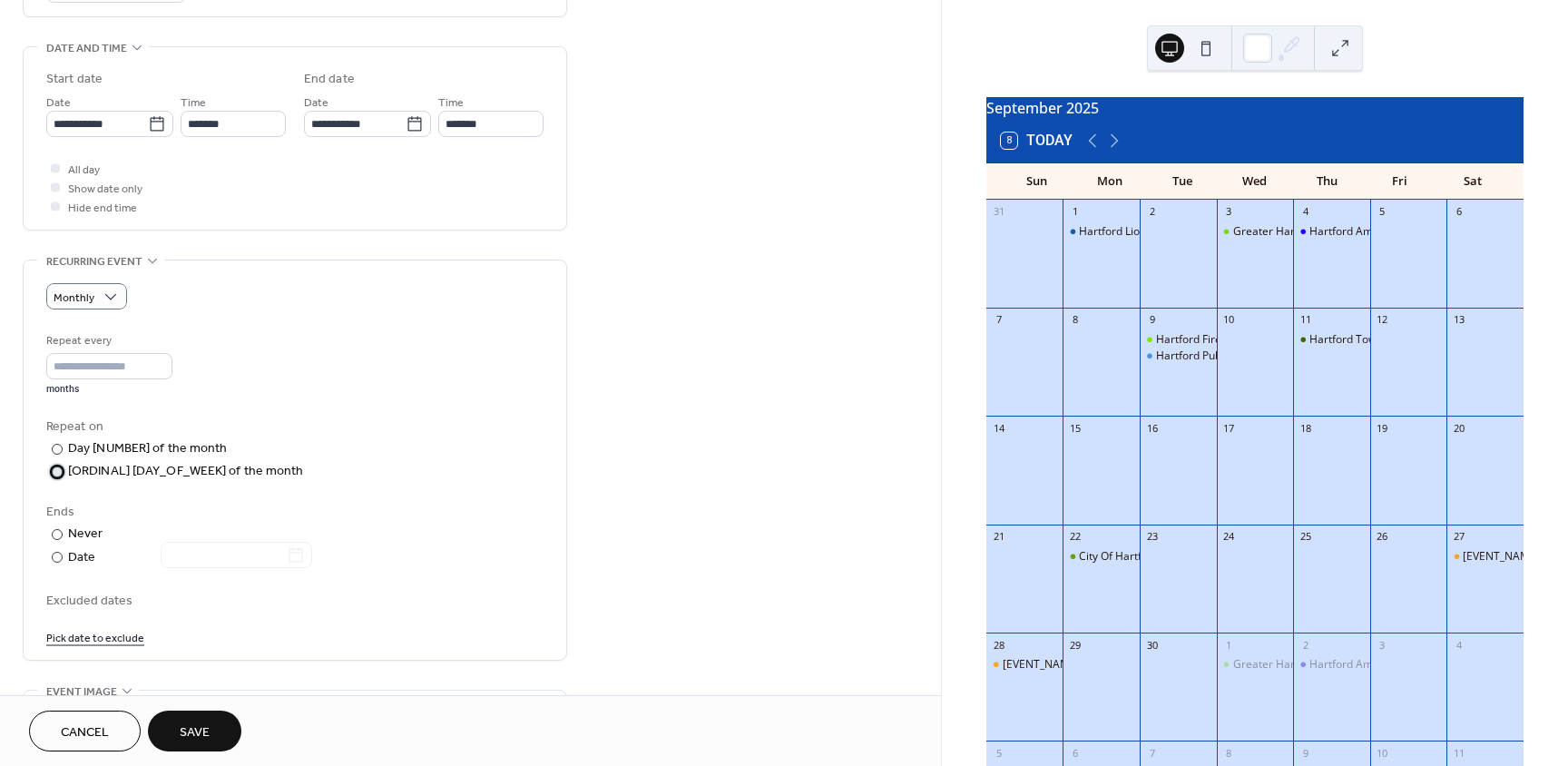click at bounding box center [57, 472] 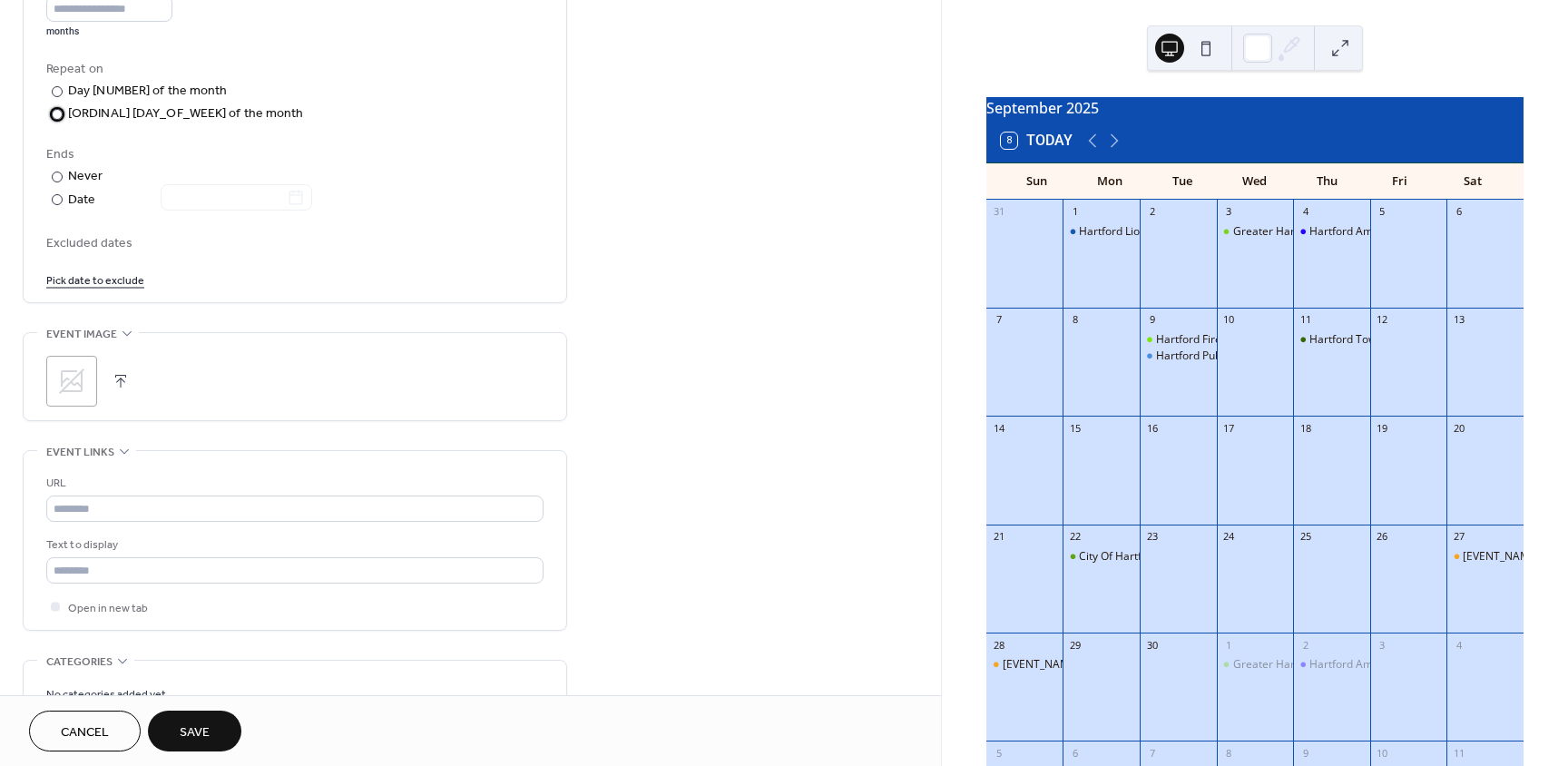scroll, scrollTop: 908, scrollLeft: 0, axis: vertical 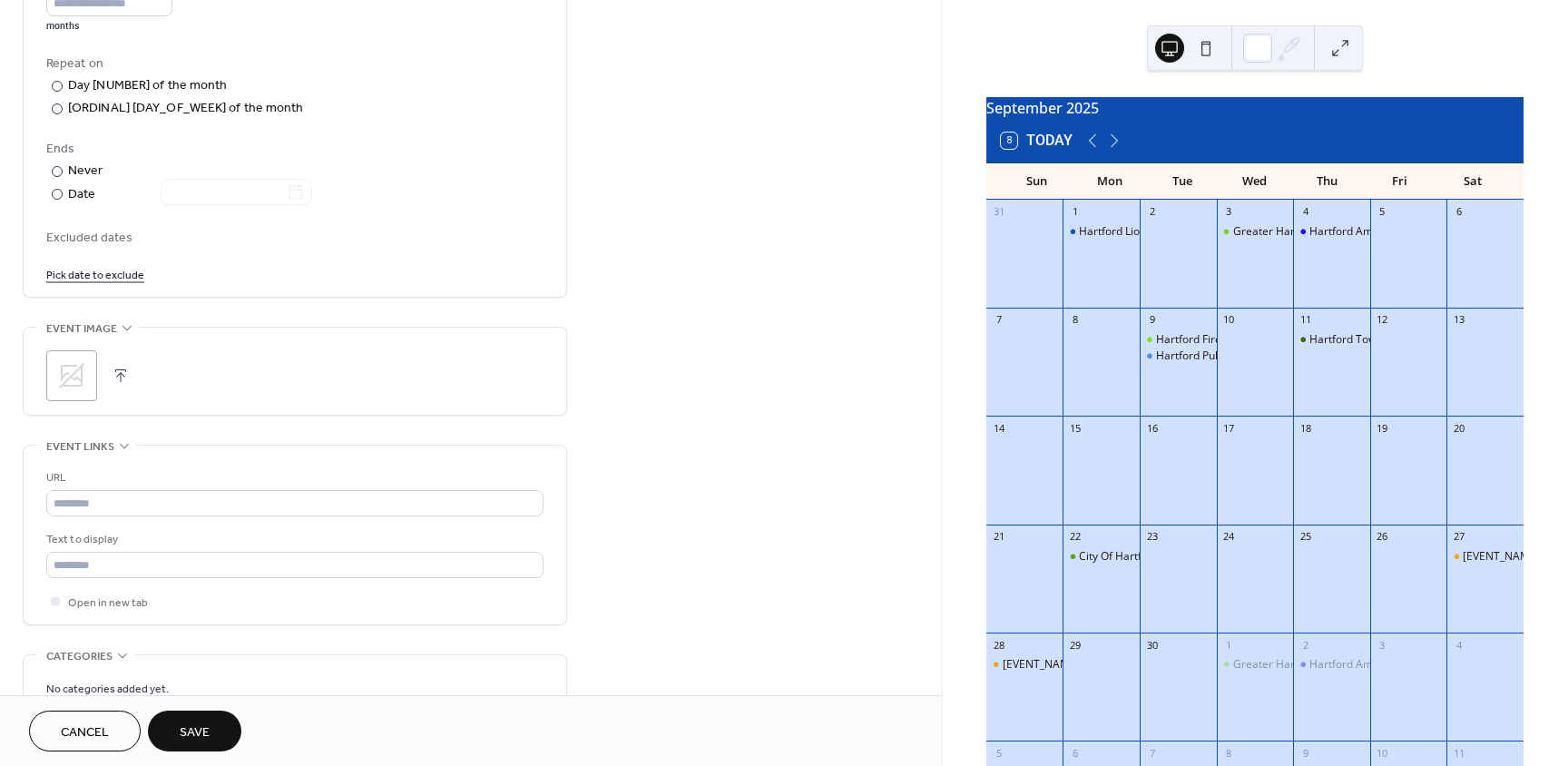 click at bounding box center [121, 376] 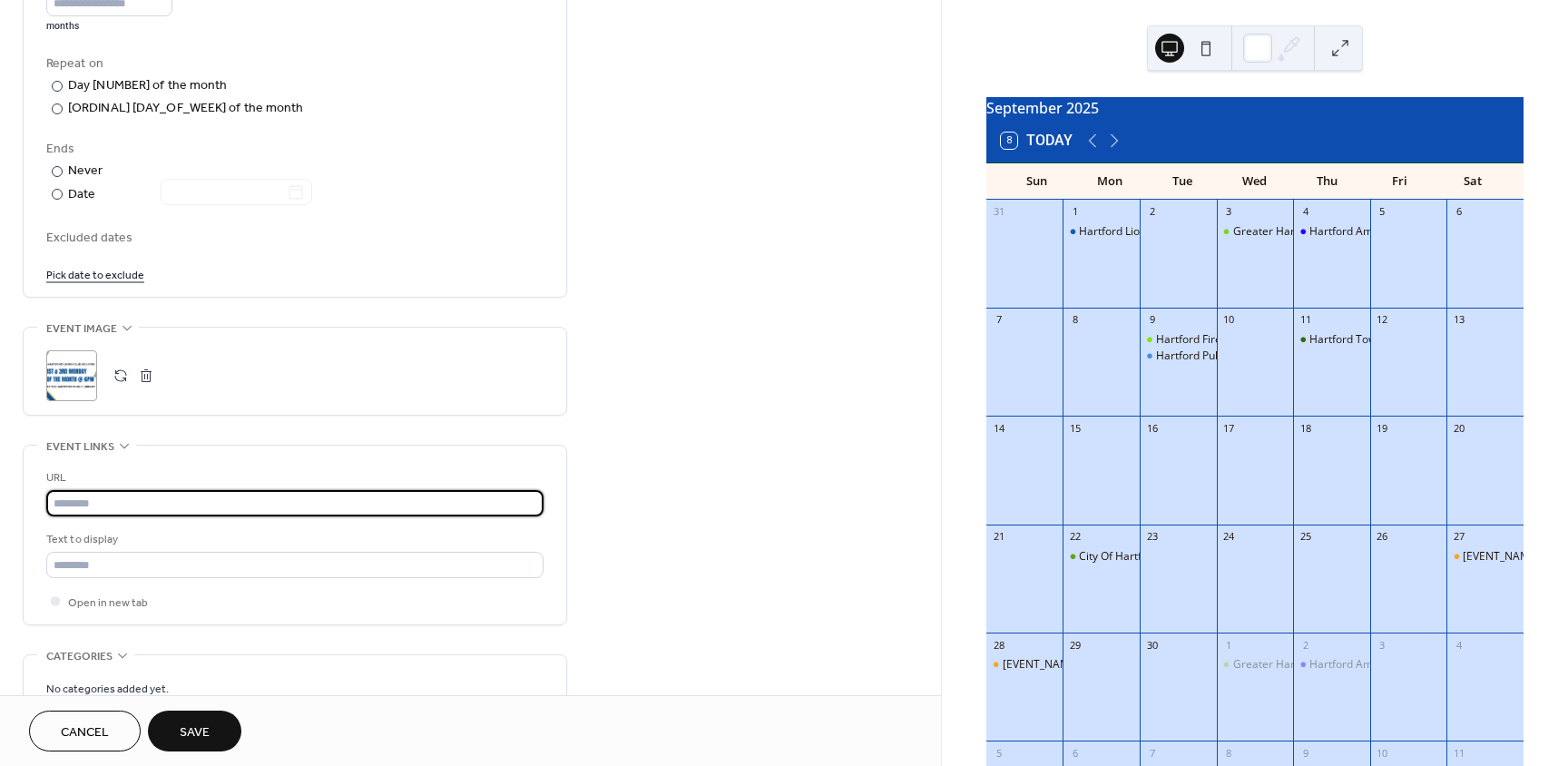 drag, startPoint x: 93, startPoint y: 505, endPoint x: 357, endPoint y: 504, distance: 264.0019 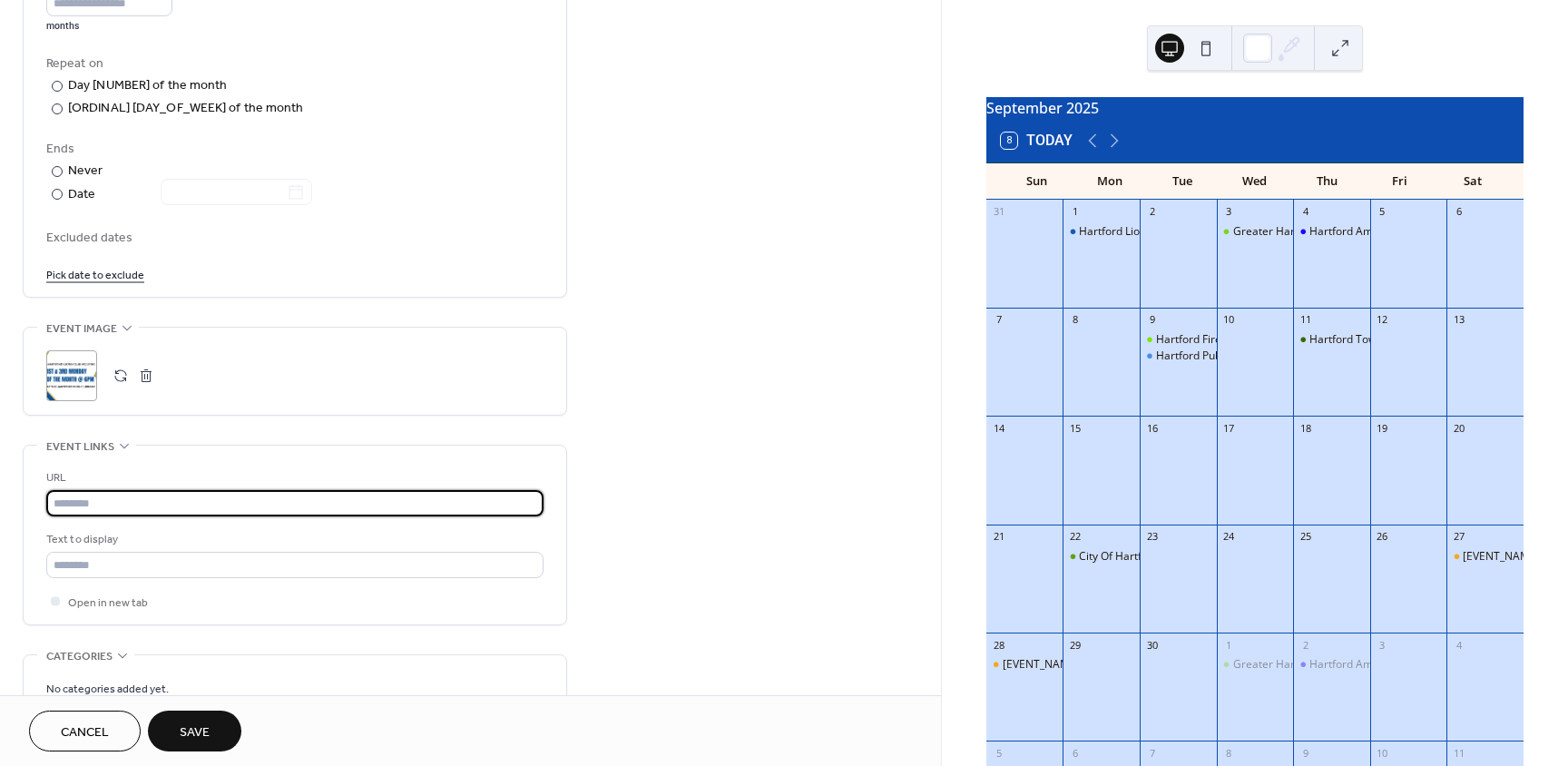 paste on "**********" 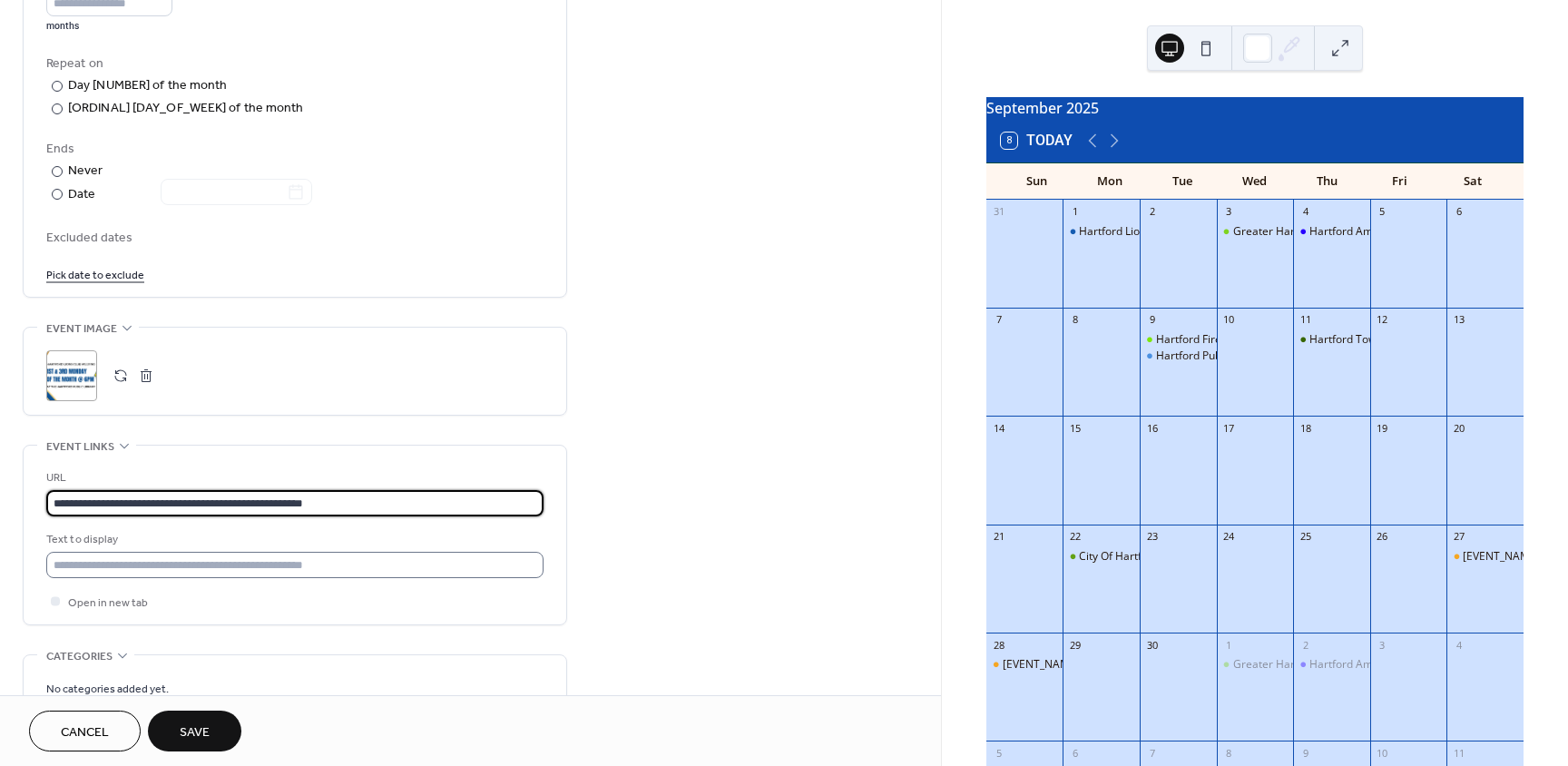 type on "**********" 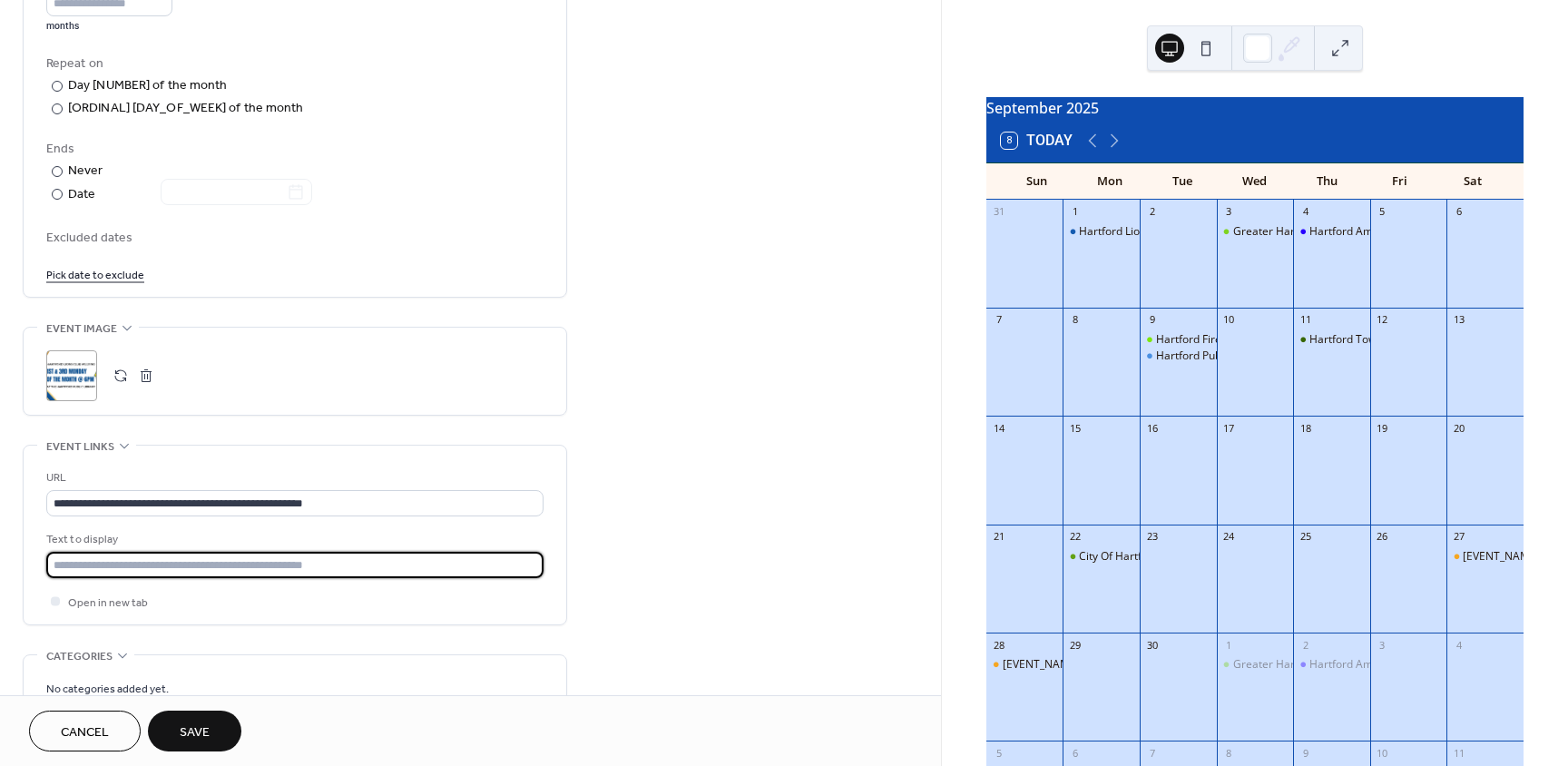 click at bounding box center [295, 565] 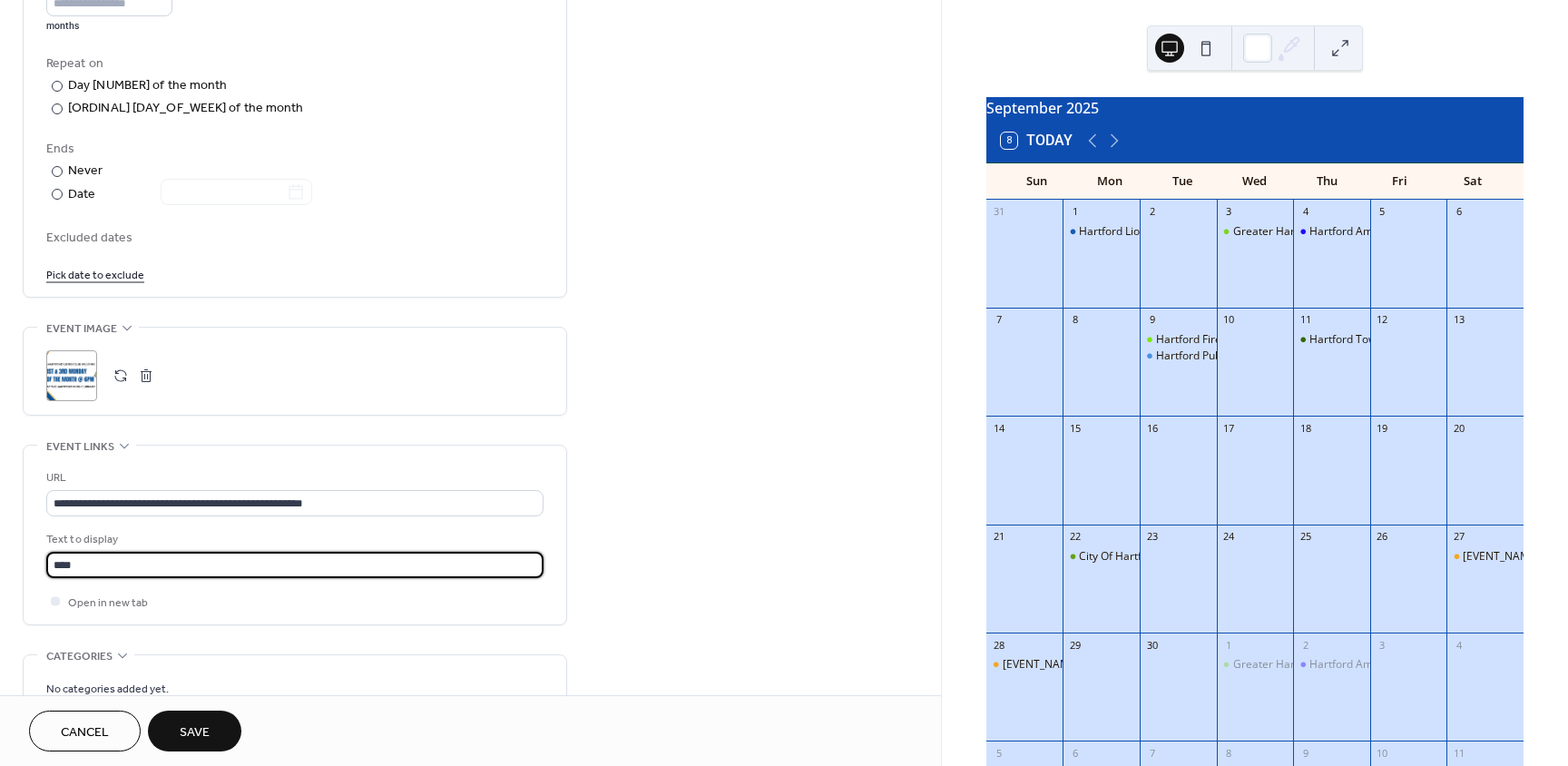 type on "**********" 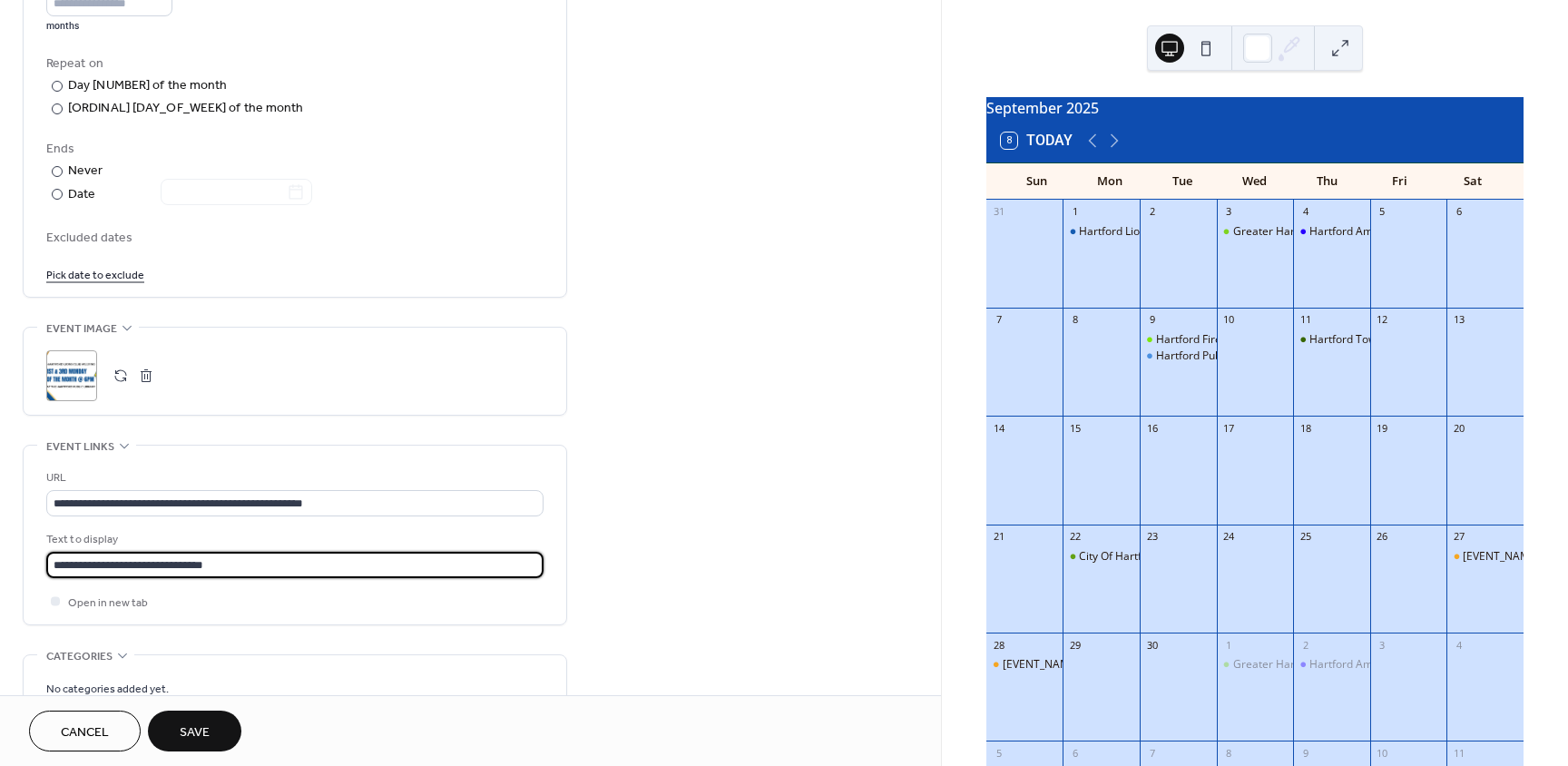 scroll, scrollTop: 1, scrollLeft: 0, axis: vertical 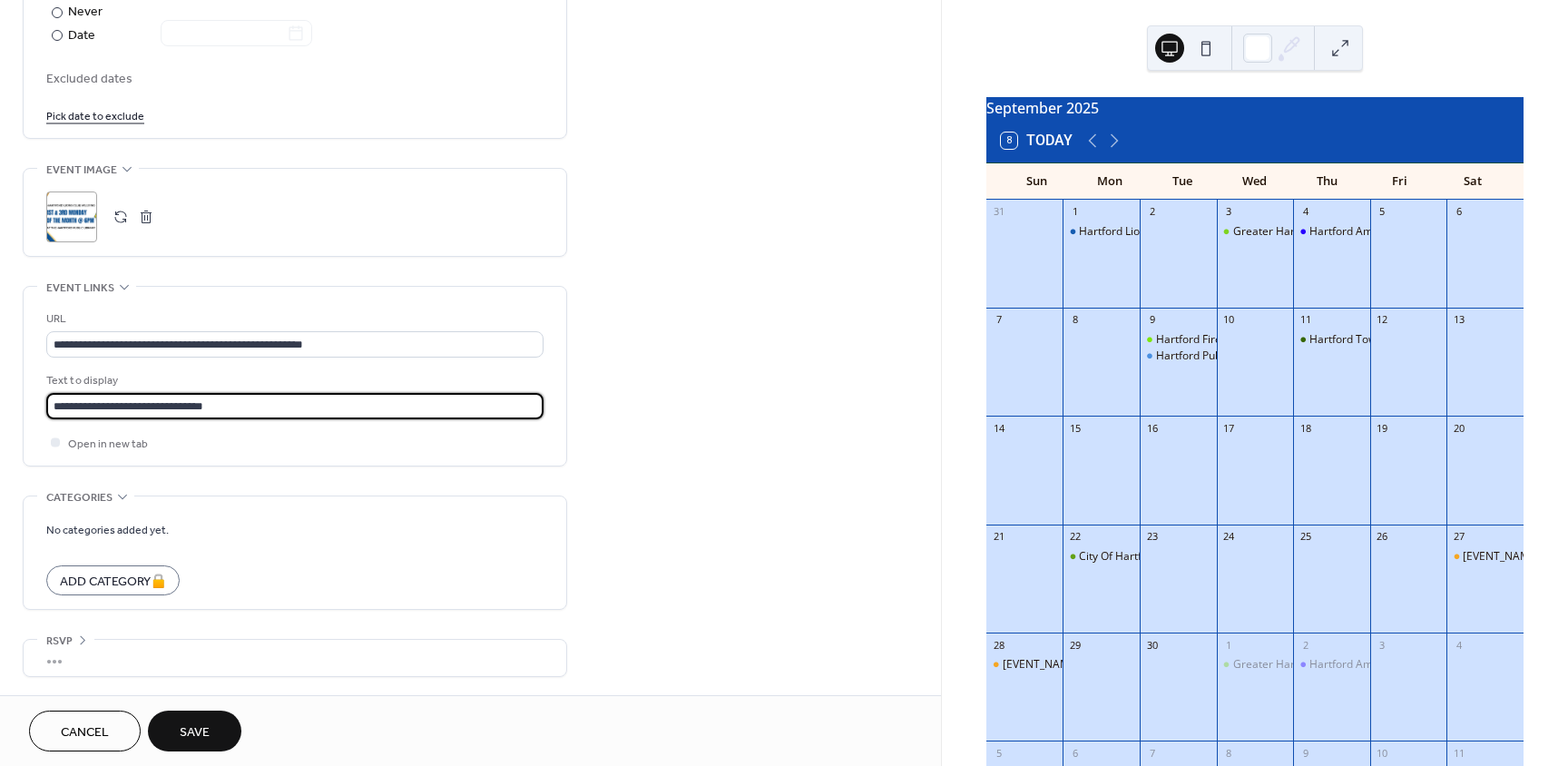 click on "Save" at bounding box center (194, 731) 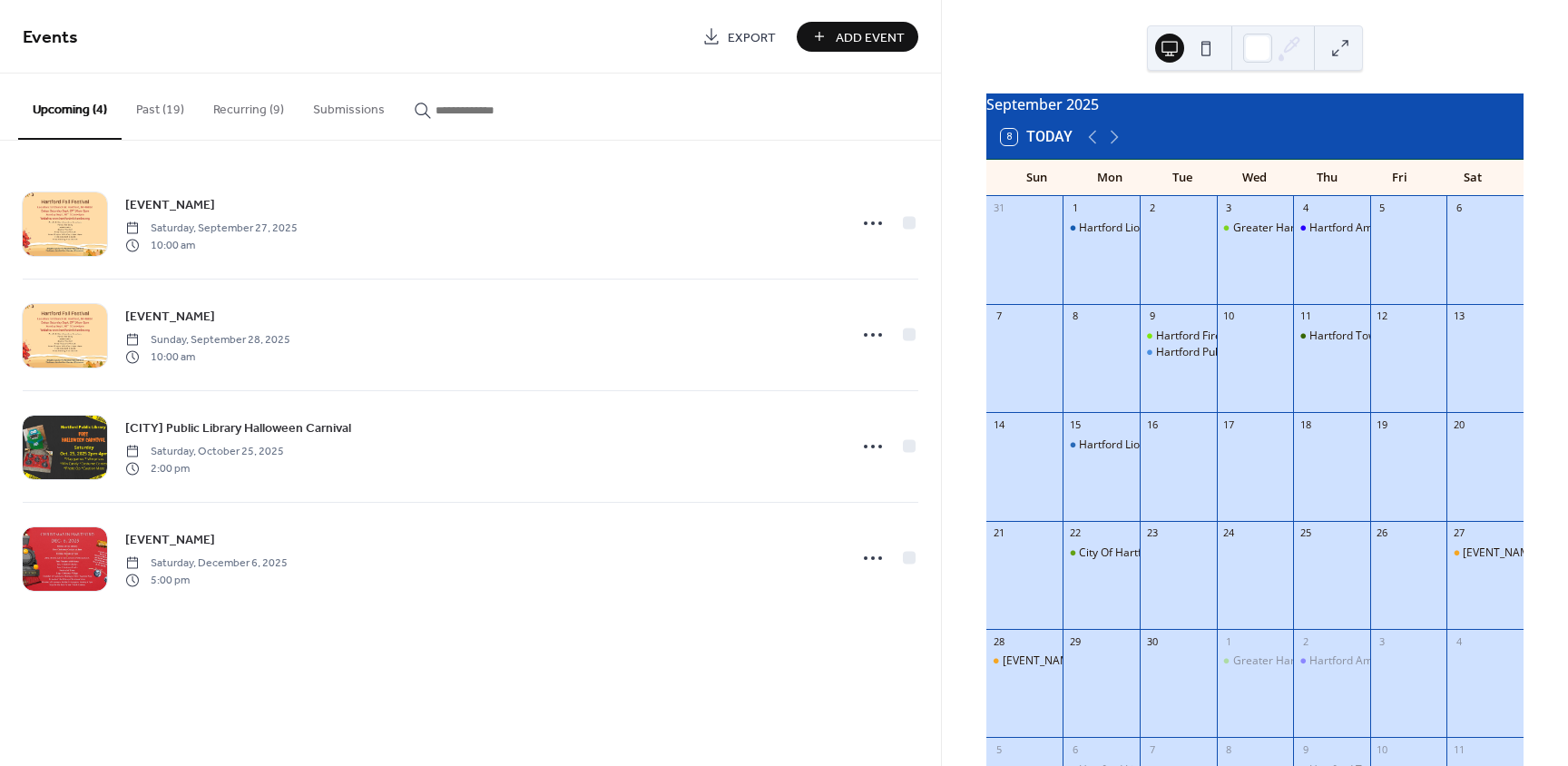 scroll, scrollTop: 0, scrollLeft: 0, axis: both 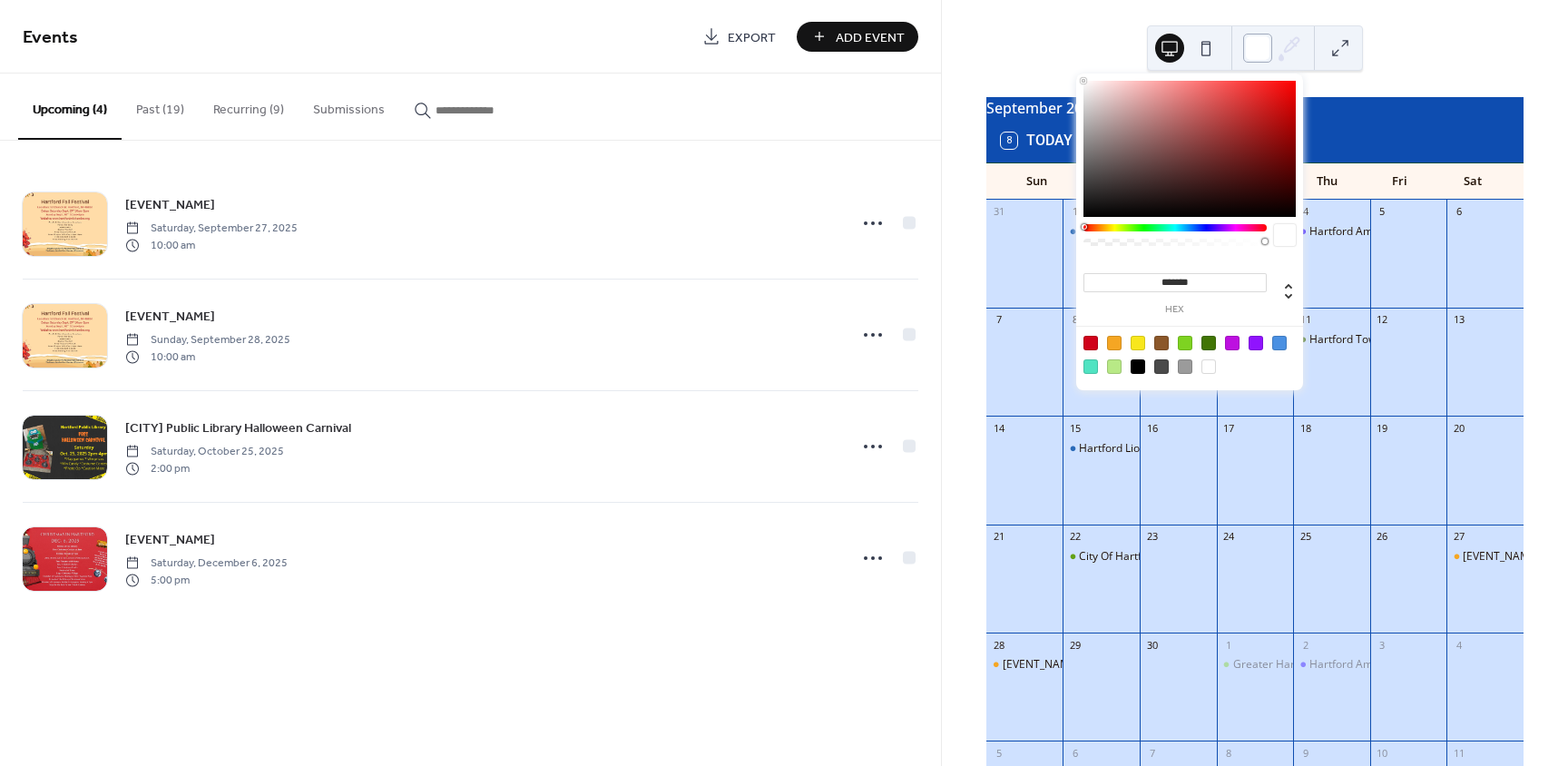 click at bounding box center [1258, 48] 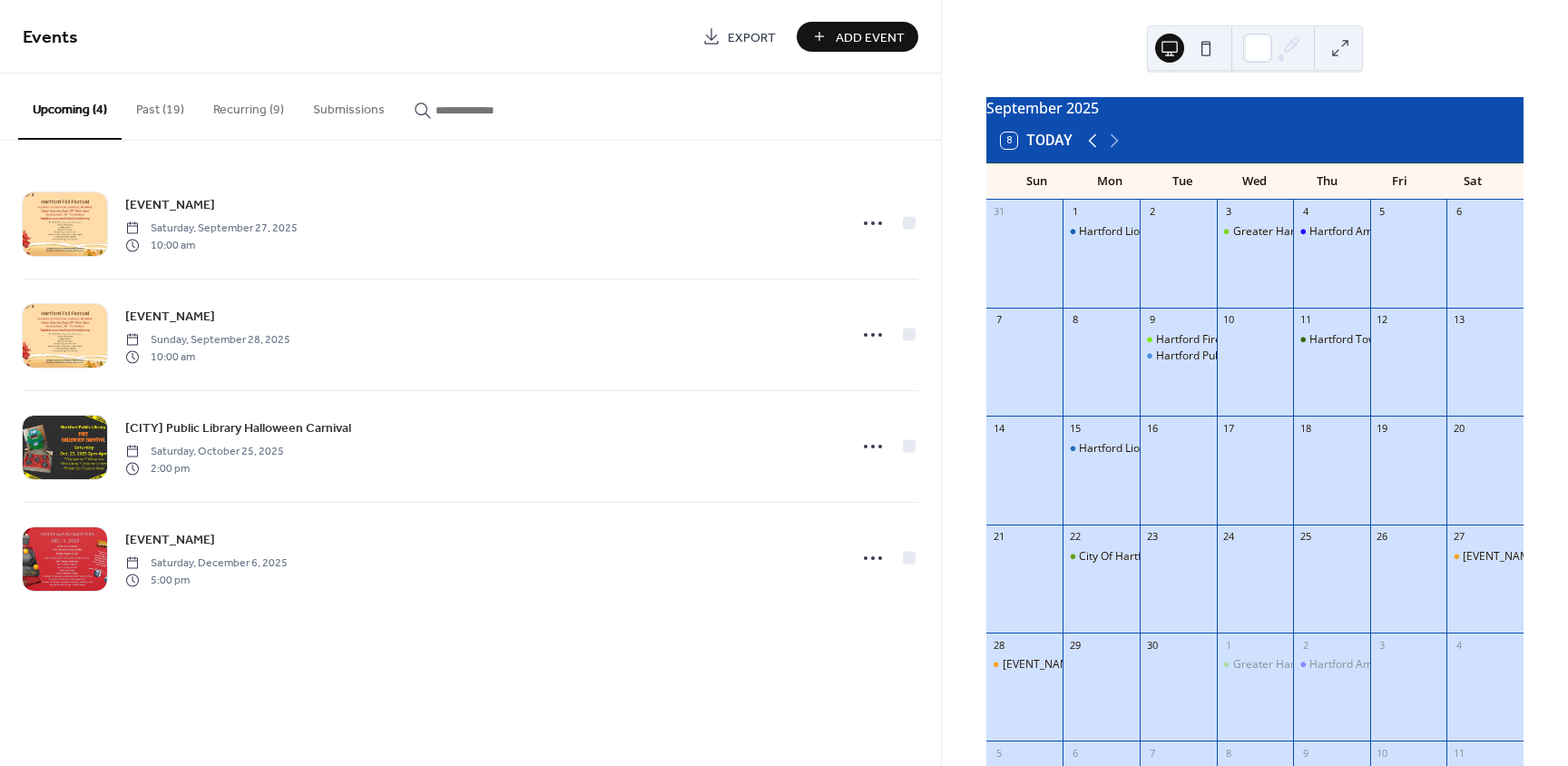 click 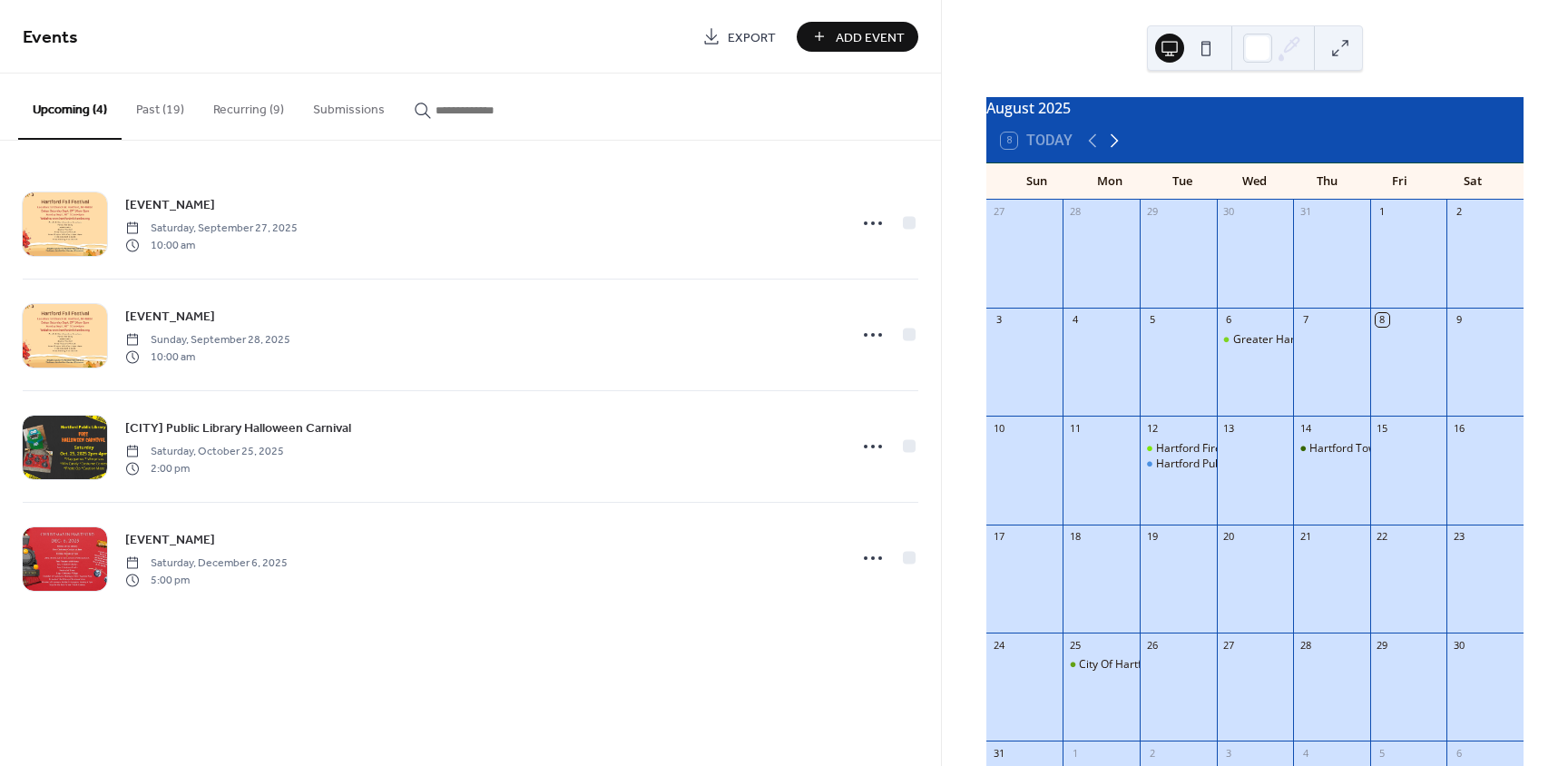 click 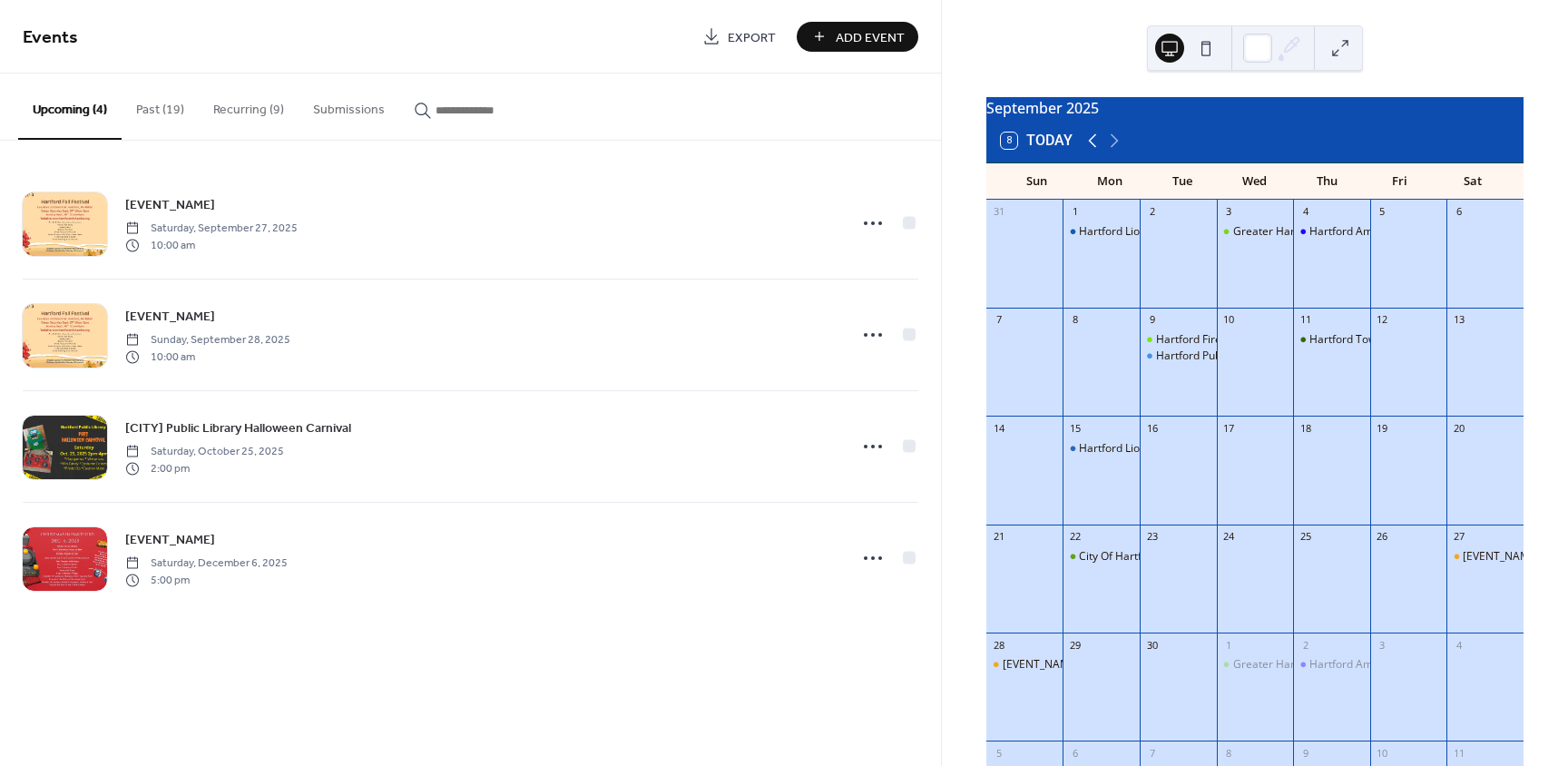 click 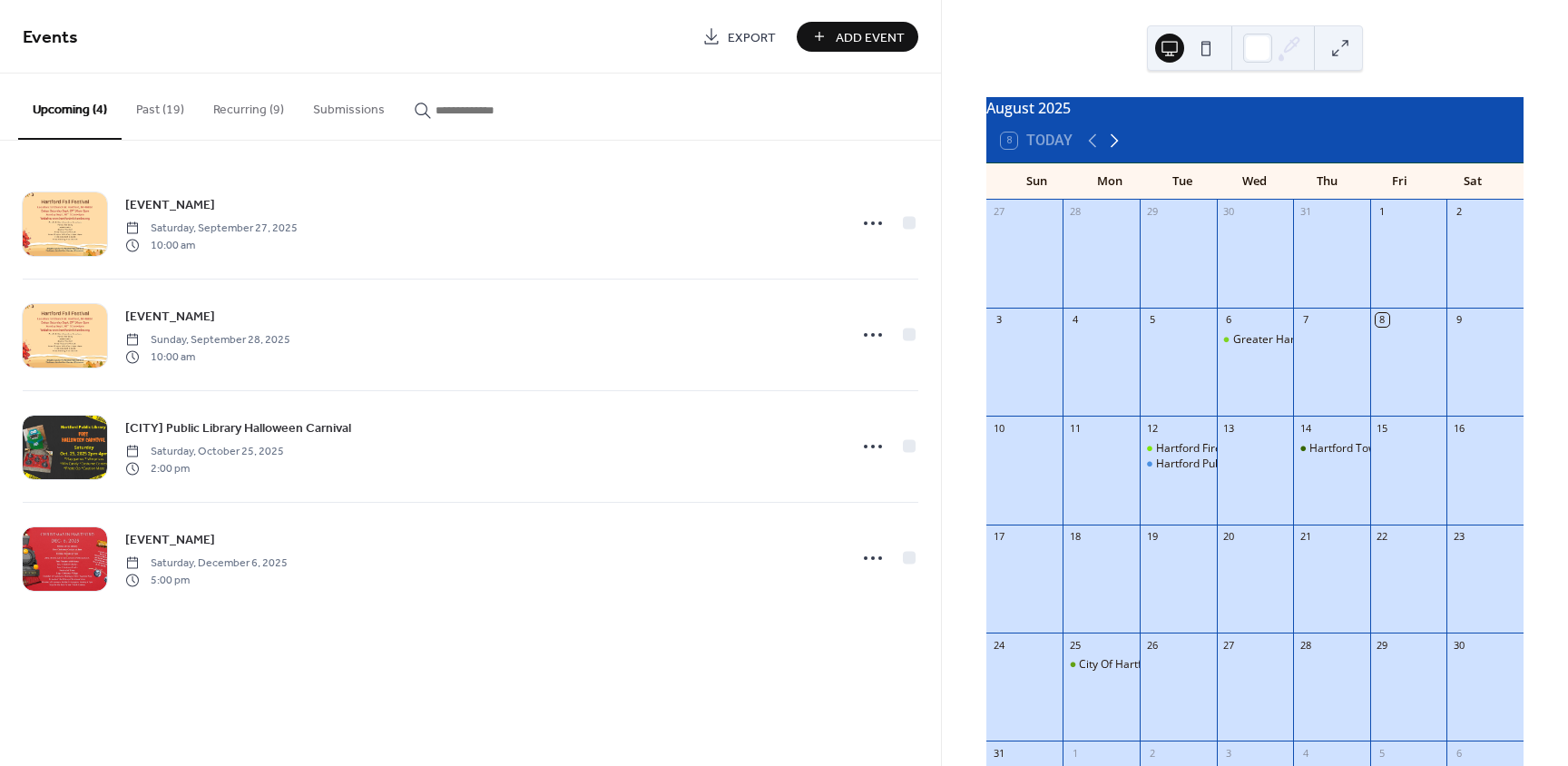 click 